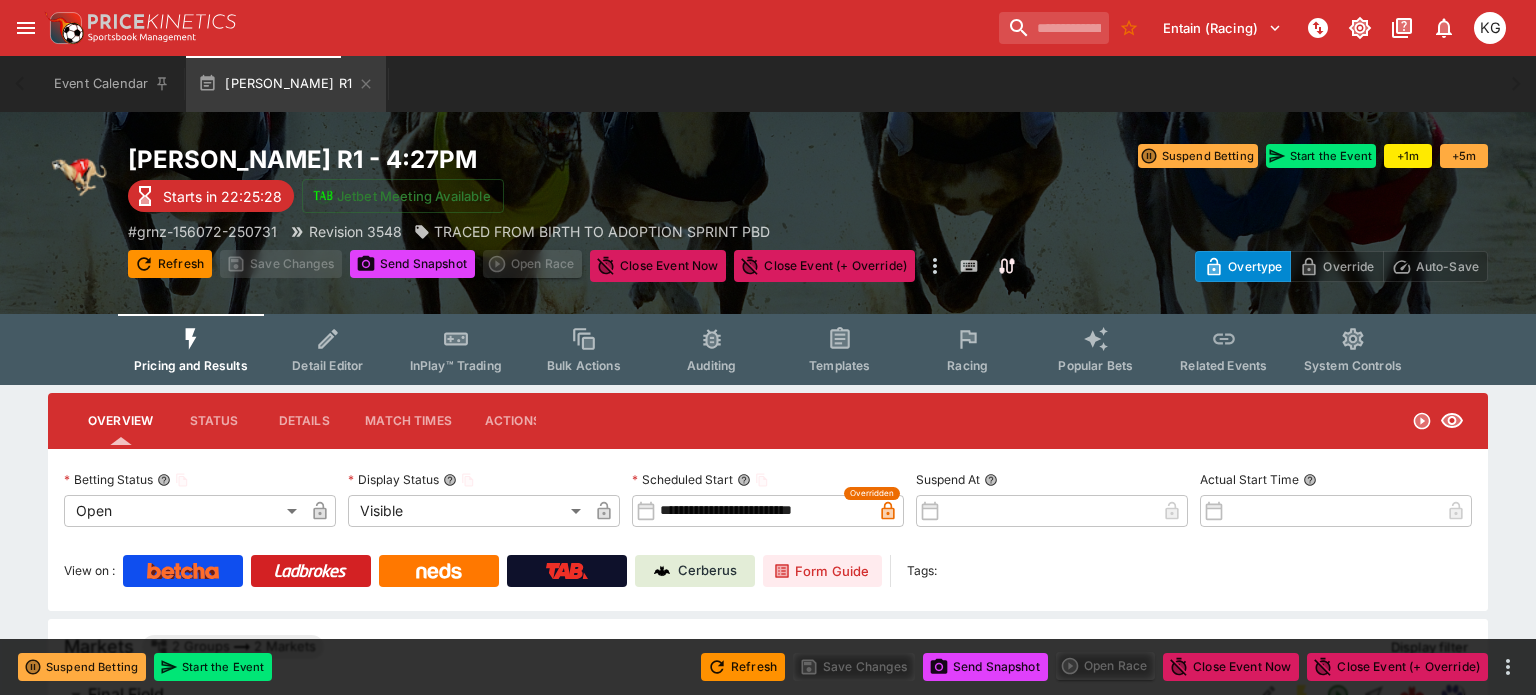 scroll, scrollTop: 0, scrollLeft: 0, axis: both 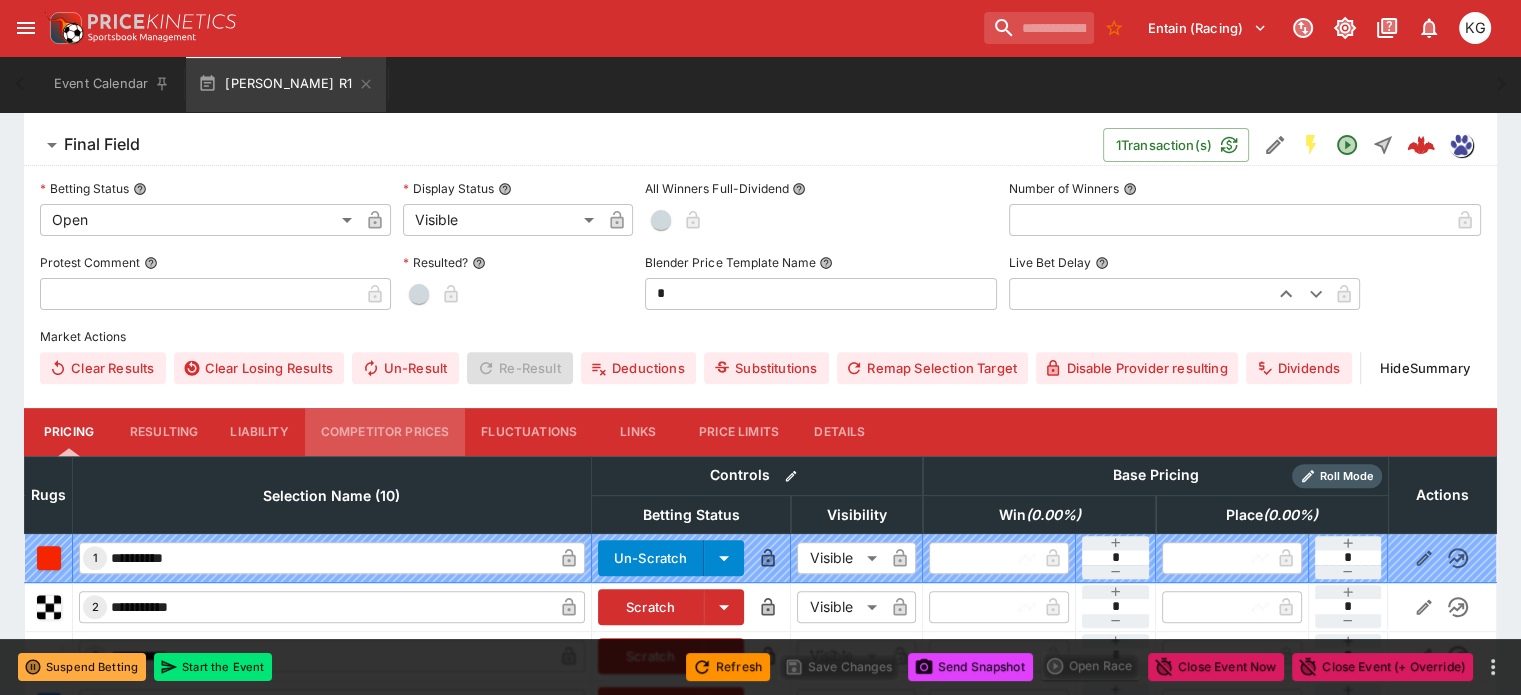 click on "Competitor Prices" at bounding box center [385, 432] 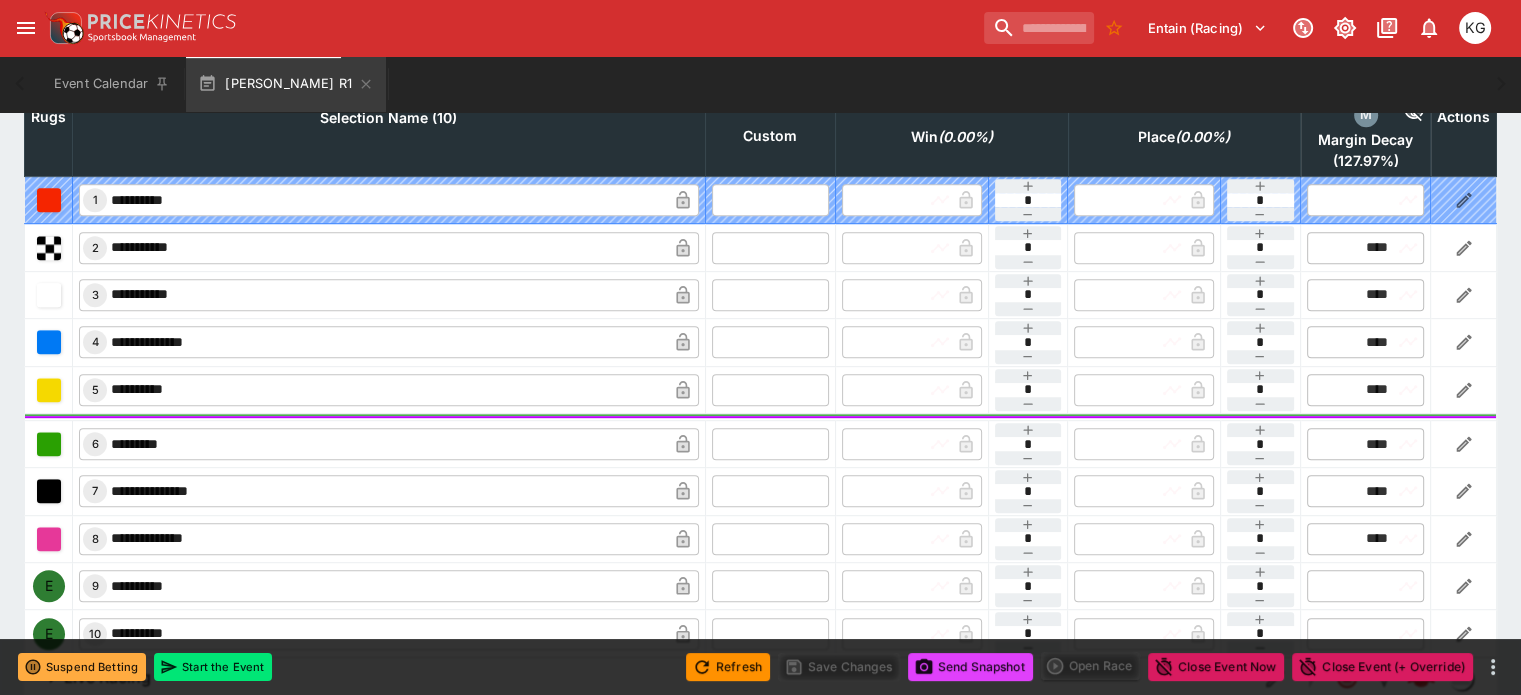 scroll, scrollTop: 1000, scrollLeft: 0, axis: vertical 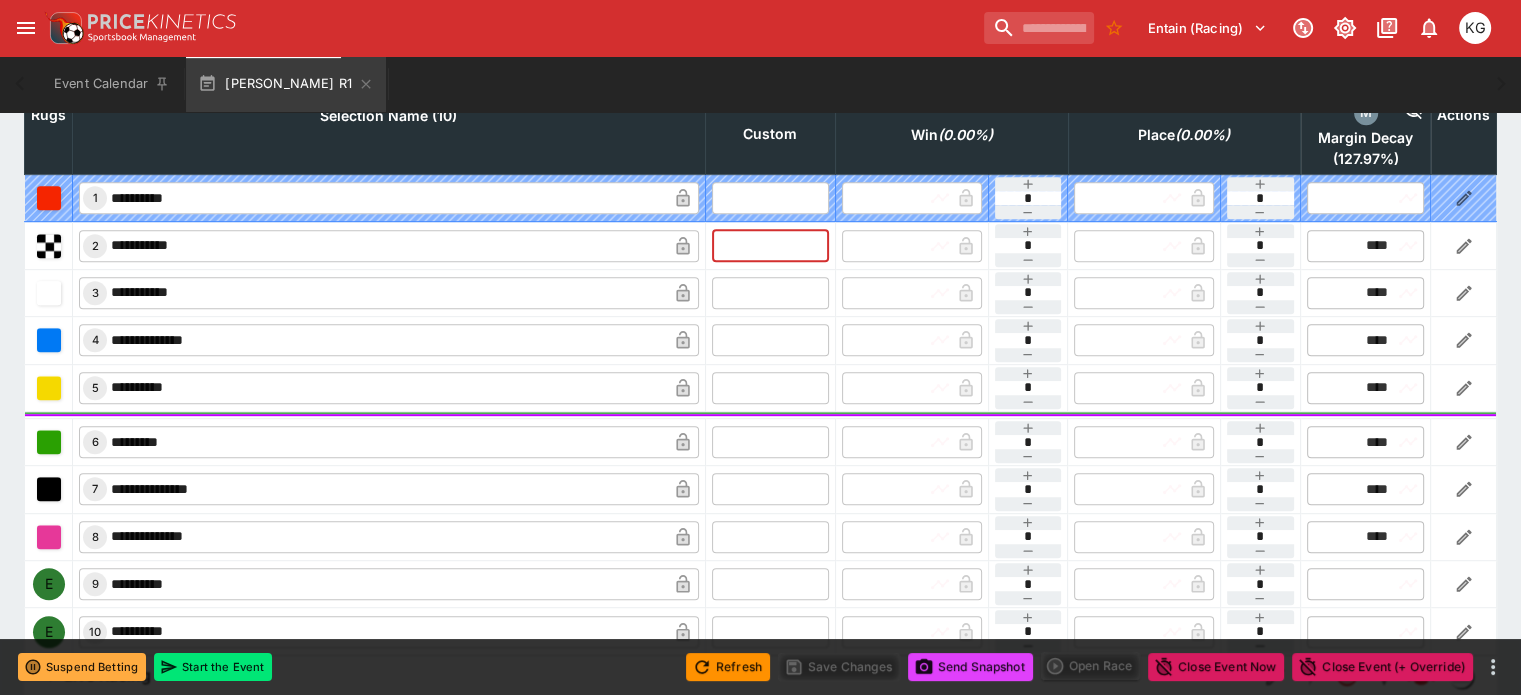click at bounding box center [770, 245] 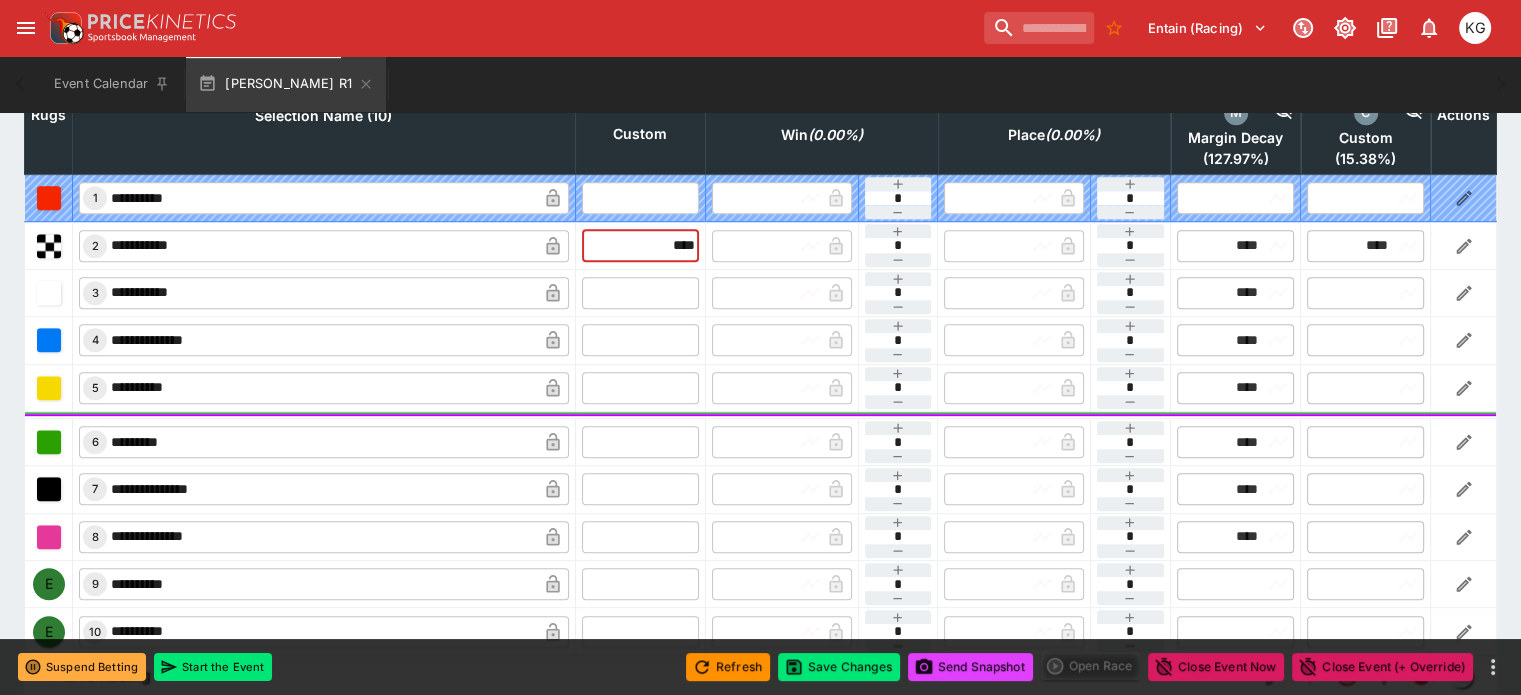type on "****" 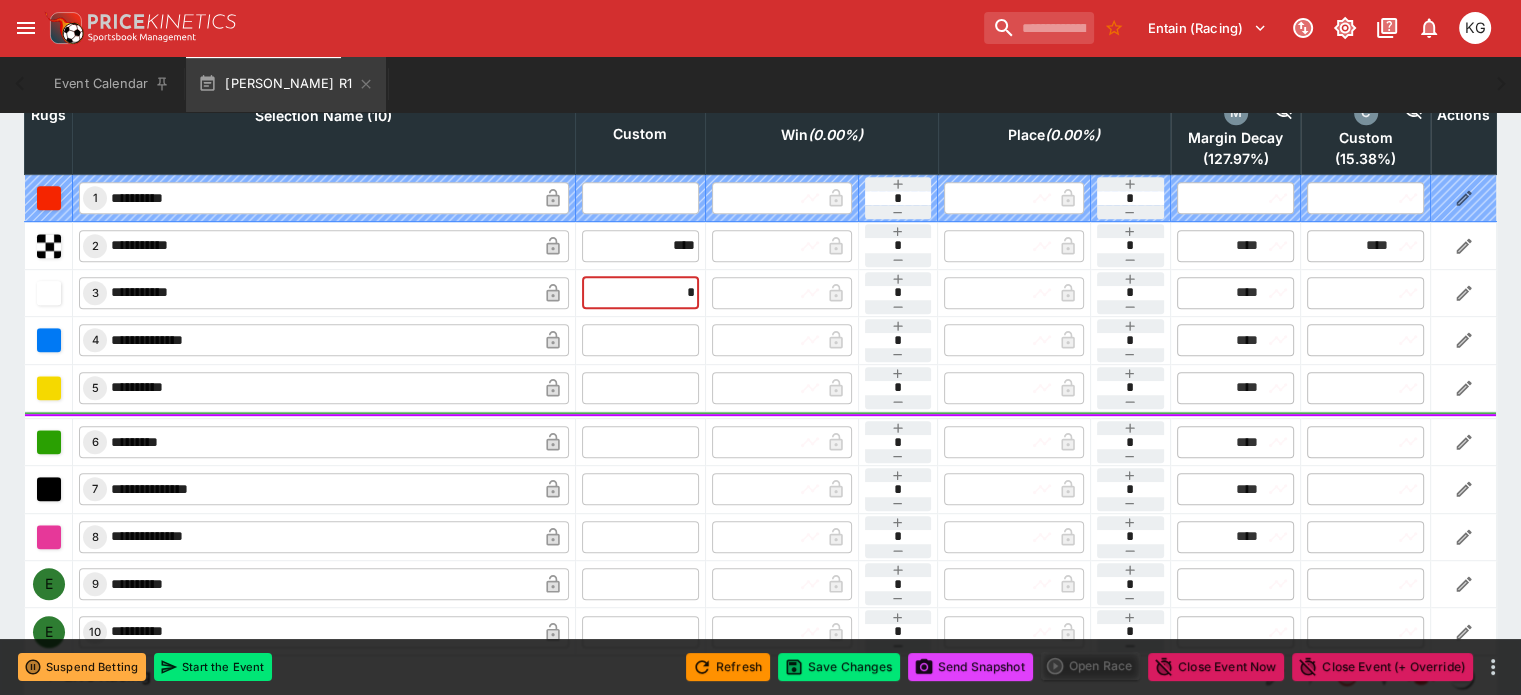 type on "**" 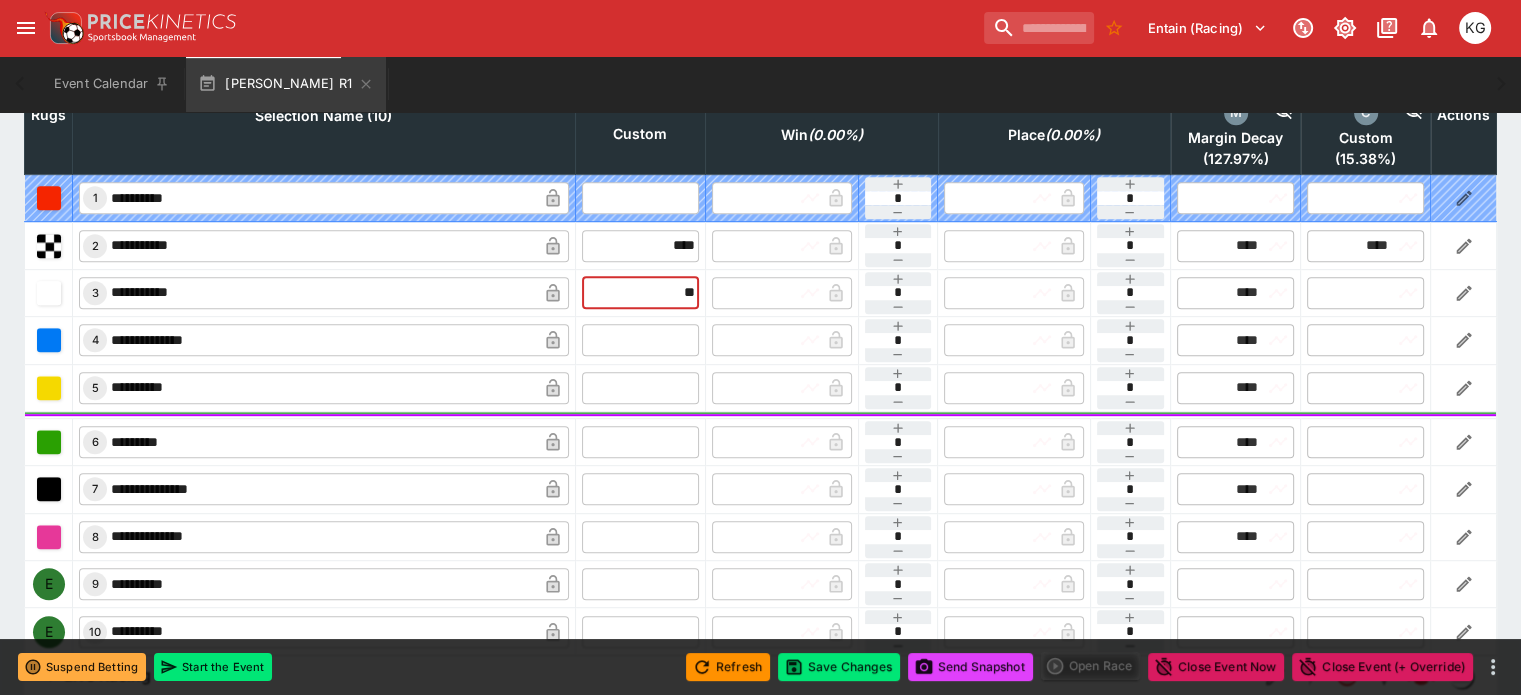 type on "*****" 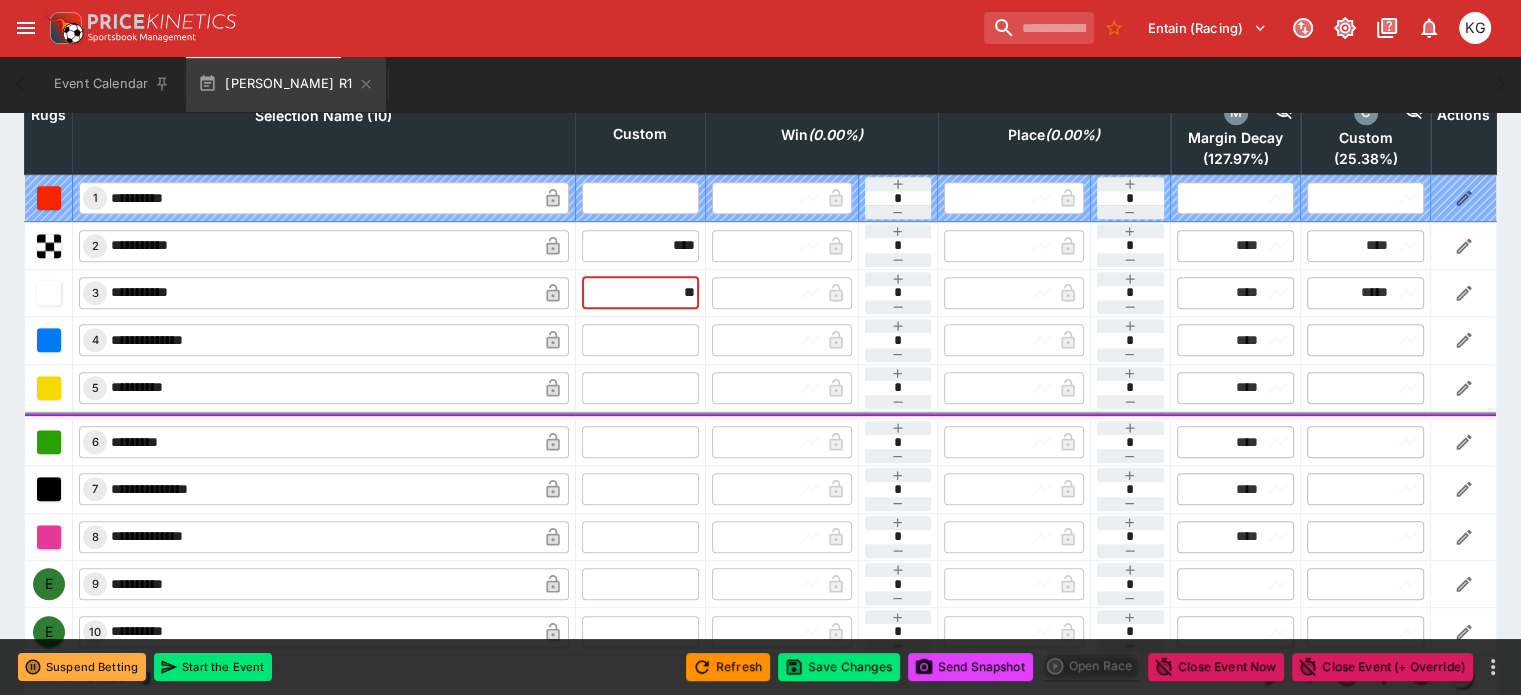 type on "*****" 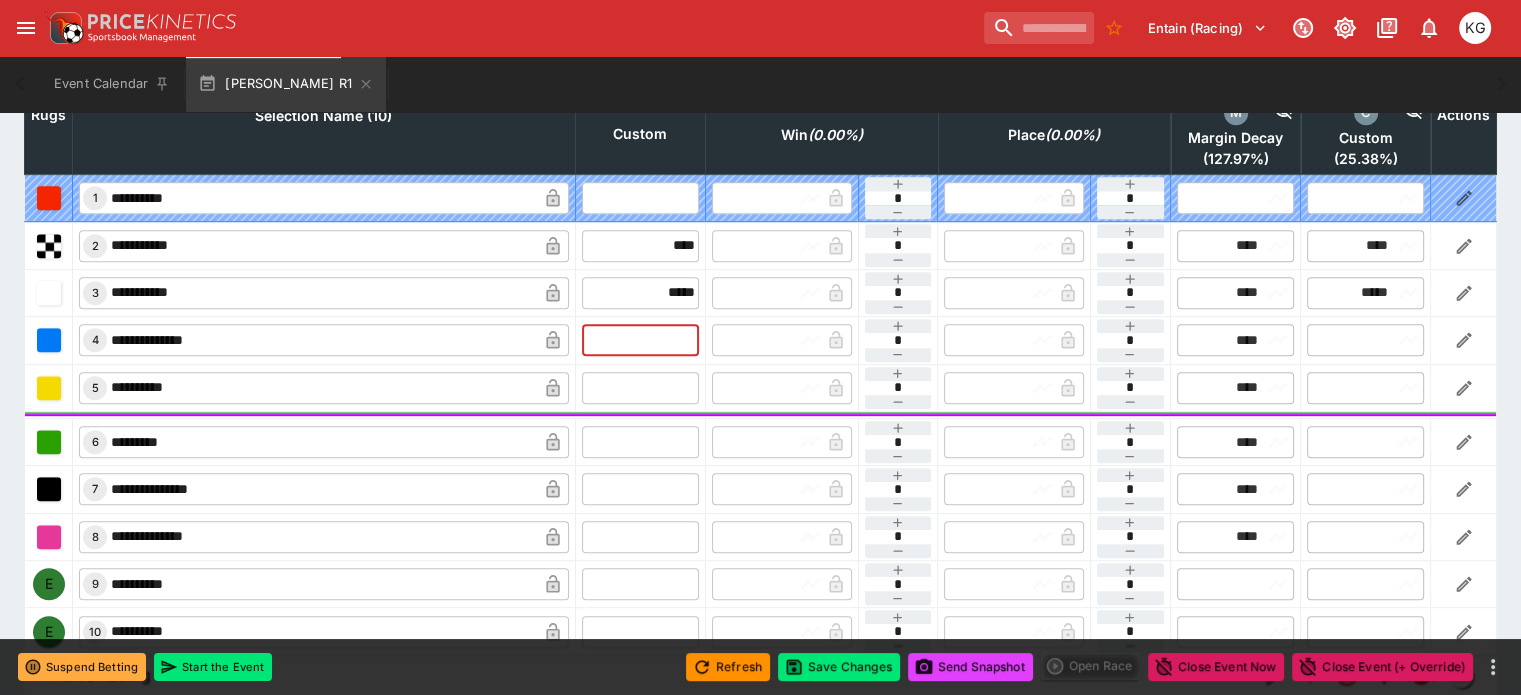 click at bounding box center [640, 340] 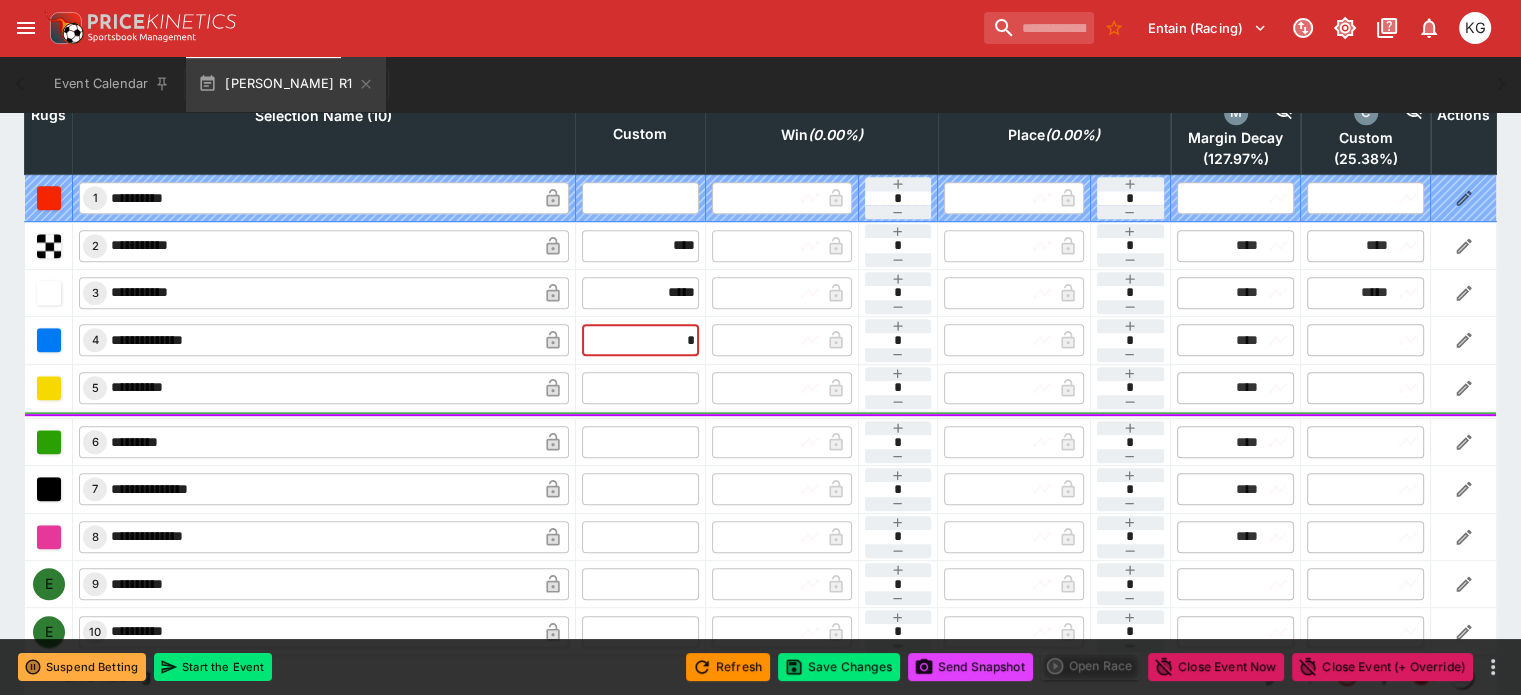 type on "**" 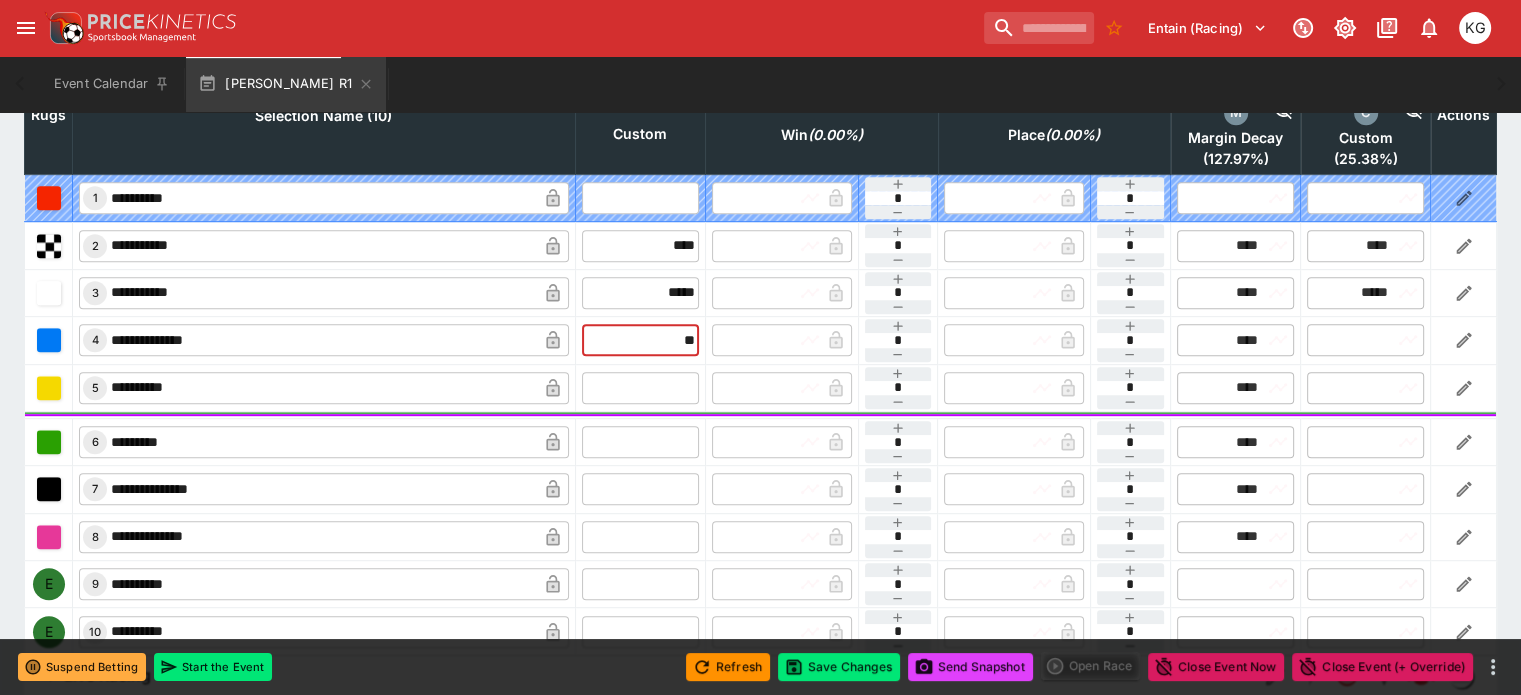 type on "*****" 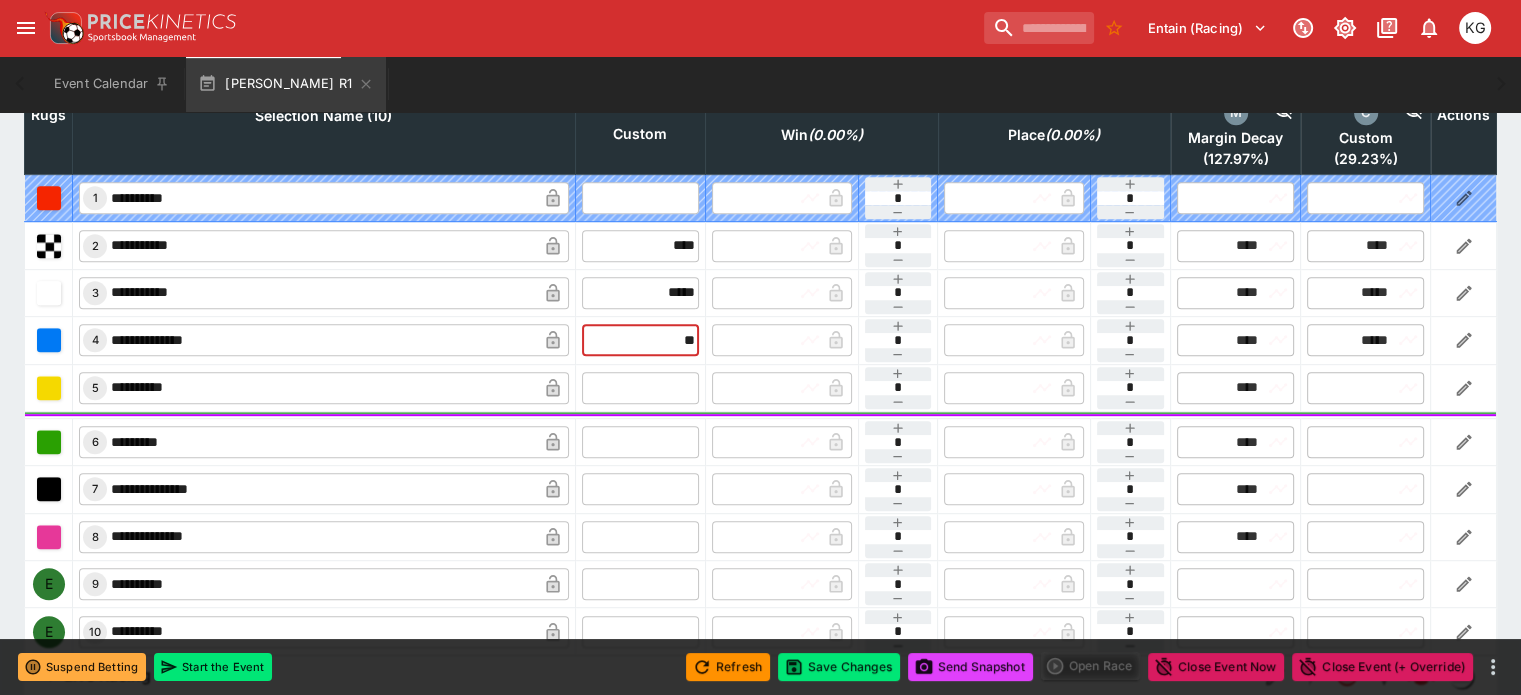 type on "*****" 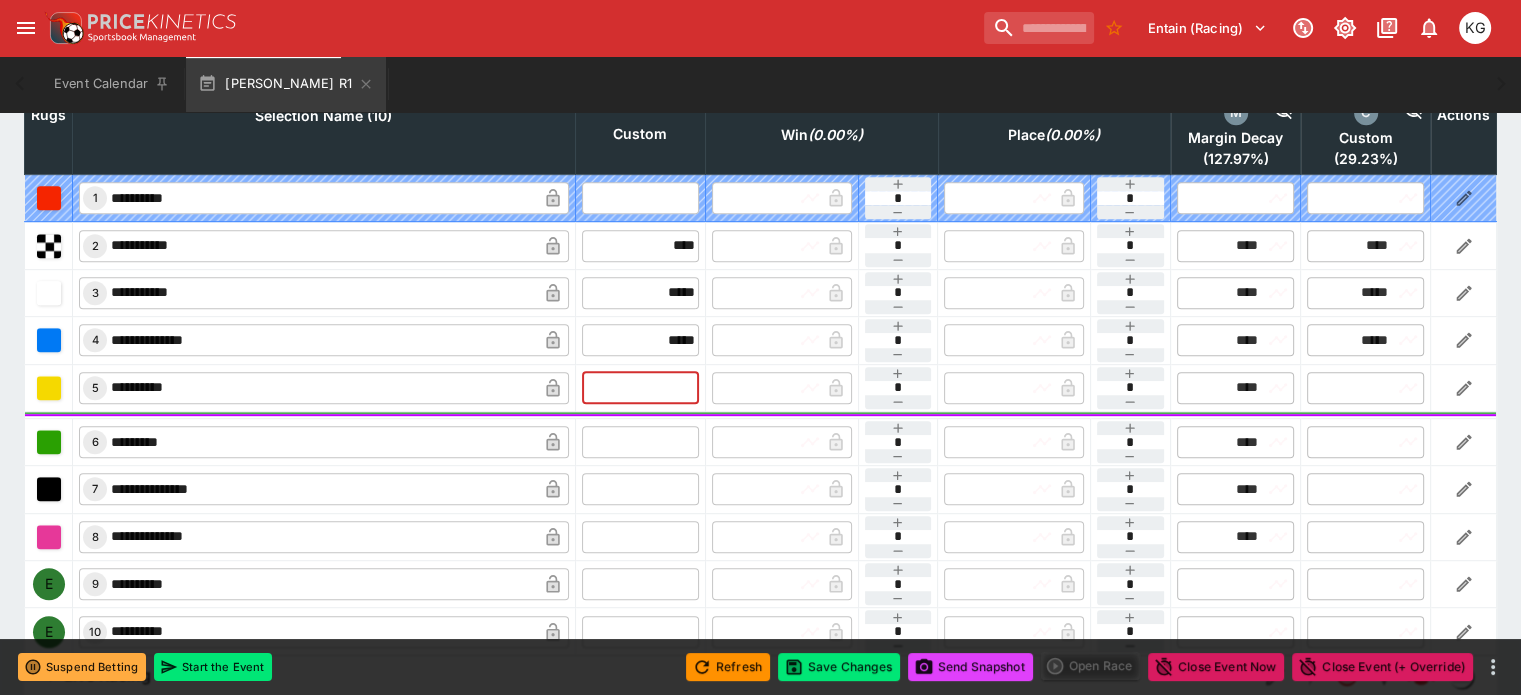 click at bounding box center (640, 388) 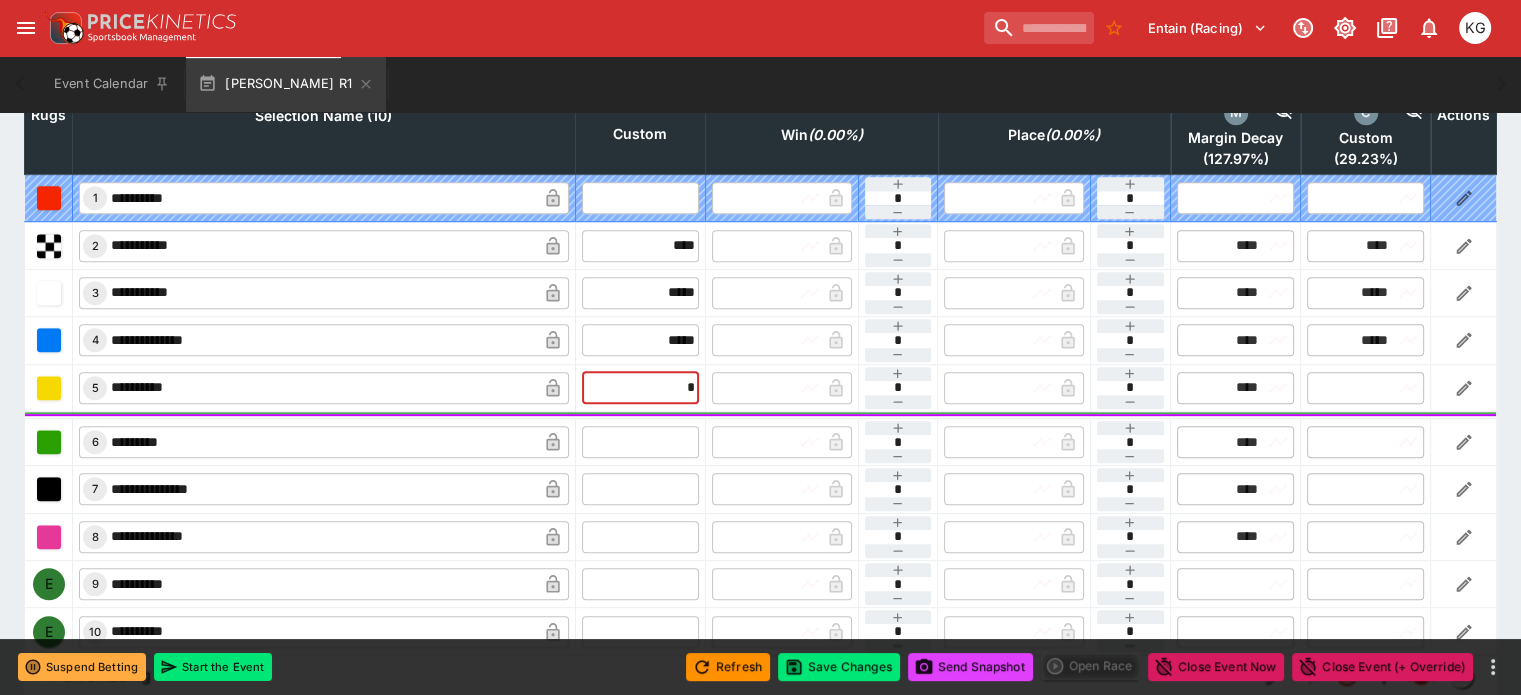type on "**" 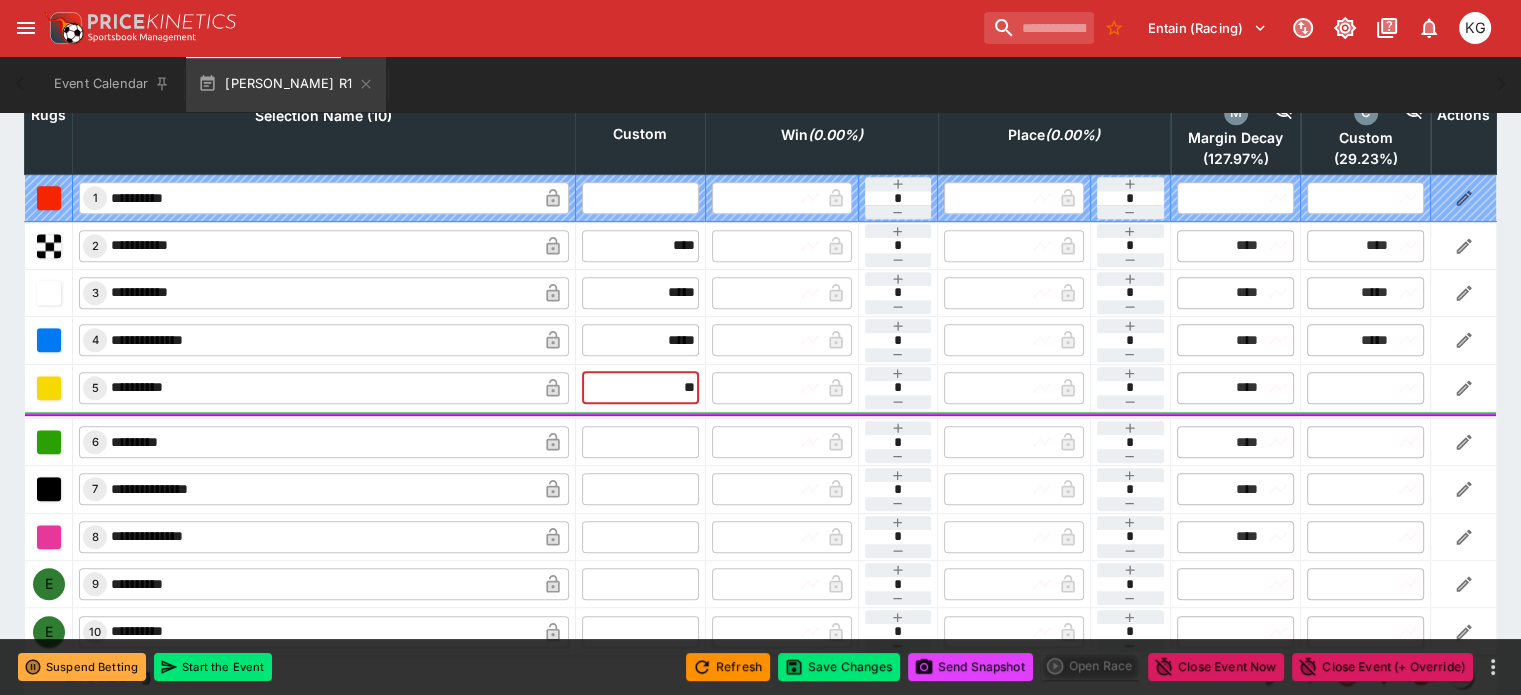 type on "*****" 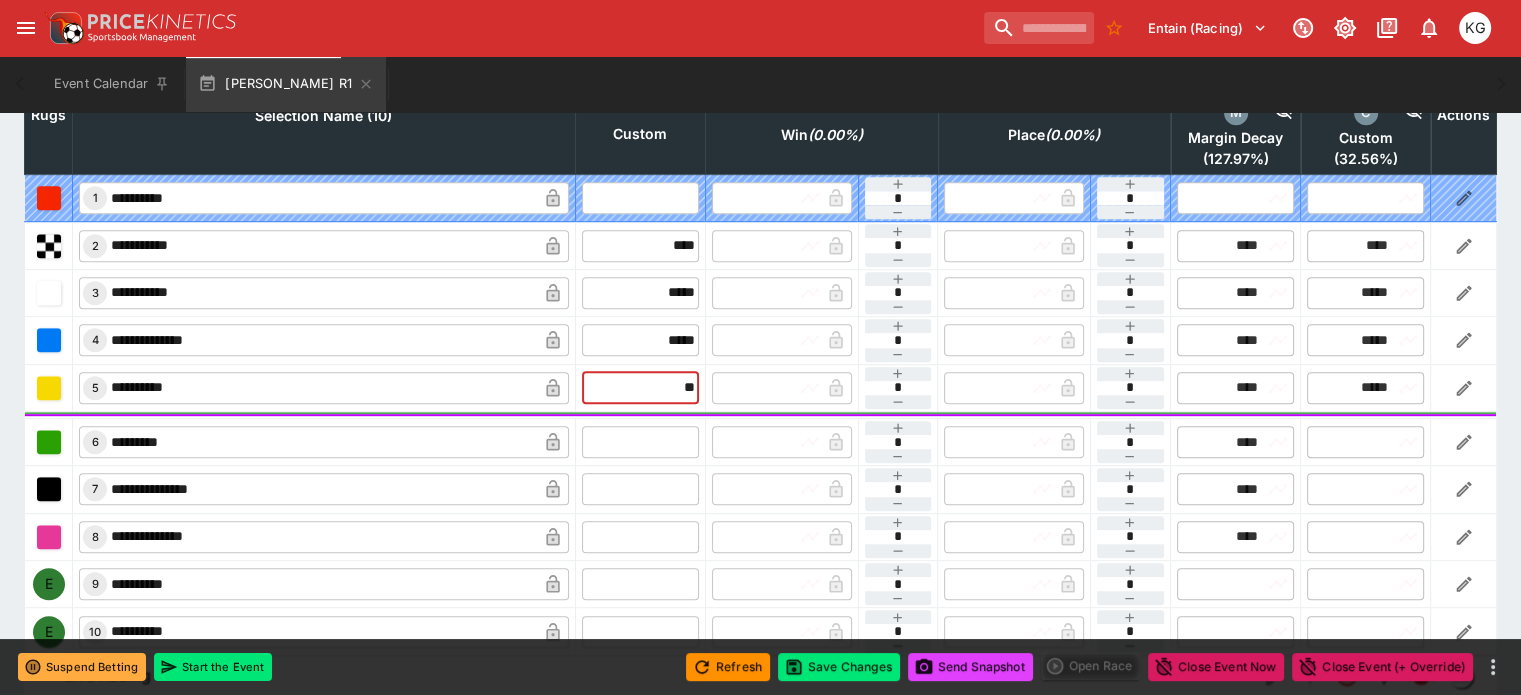 type on "*****" 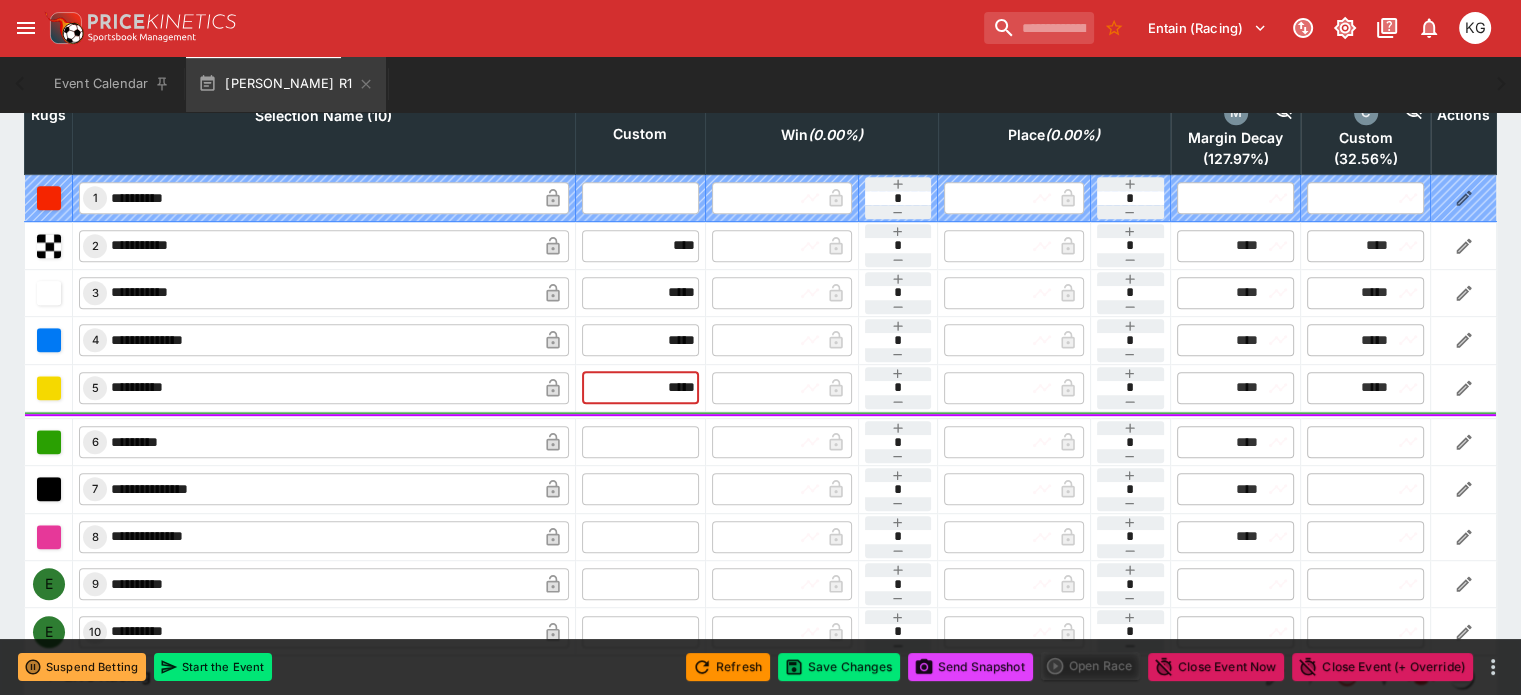 click at bounding box center [640, 442] 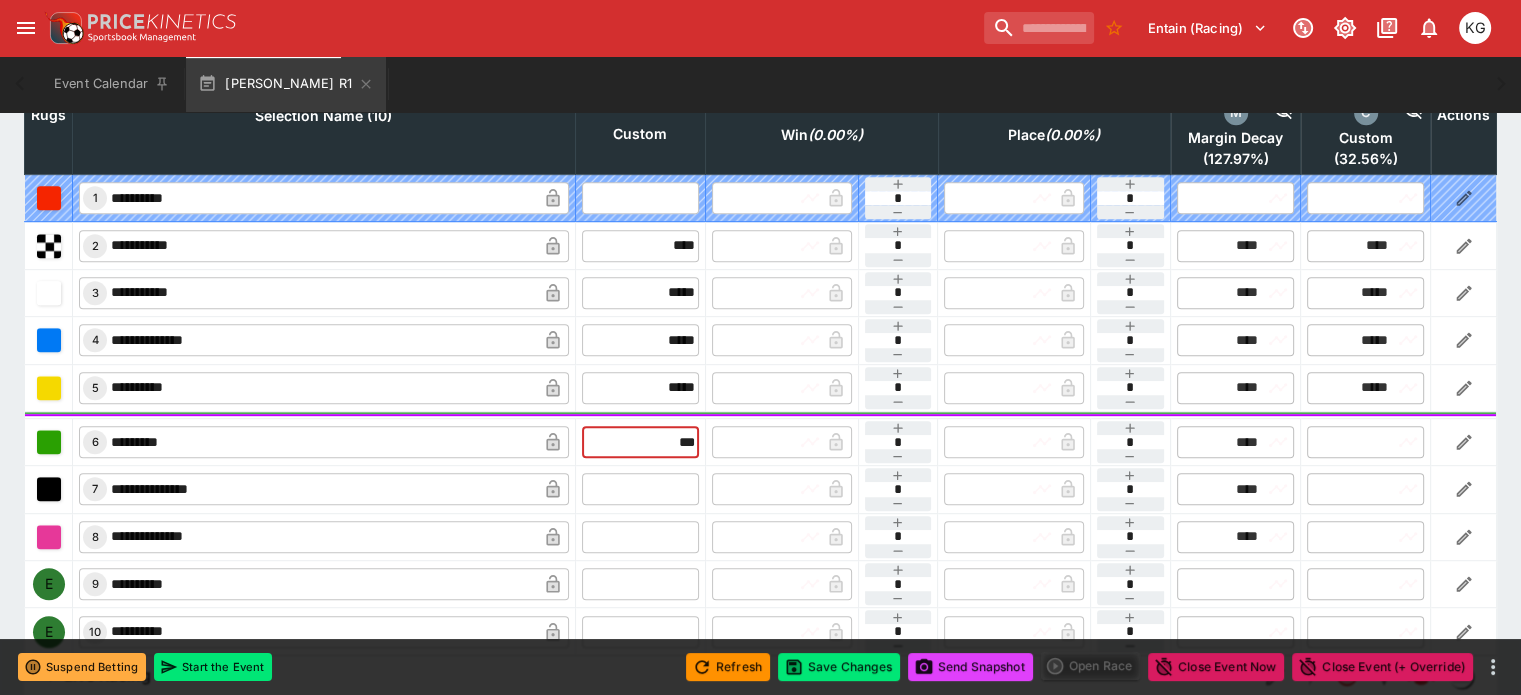 type on "****" 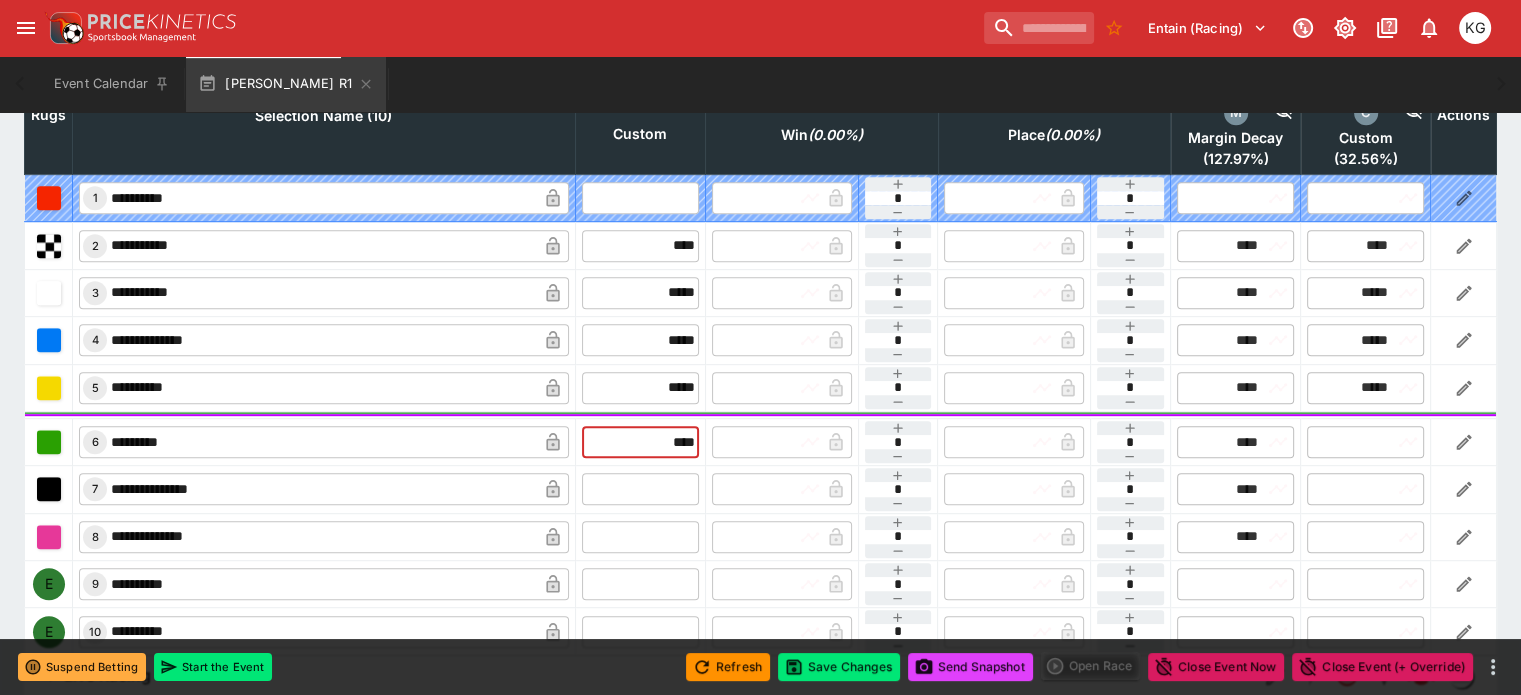 type on "****" 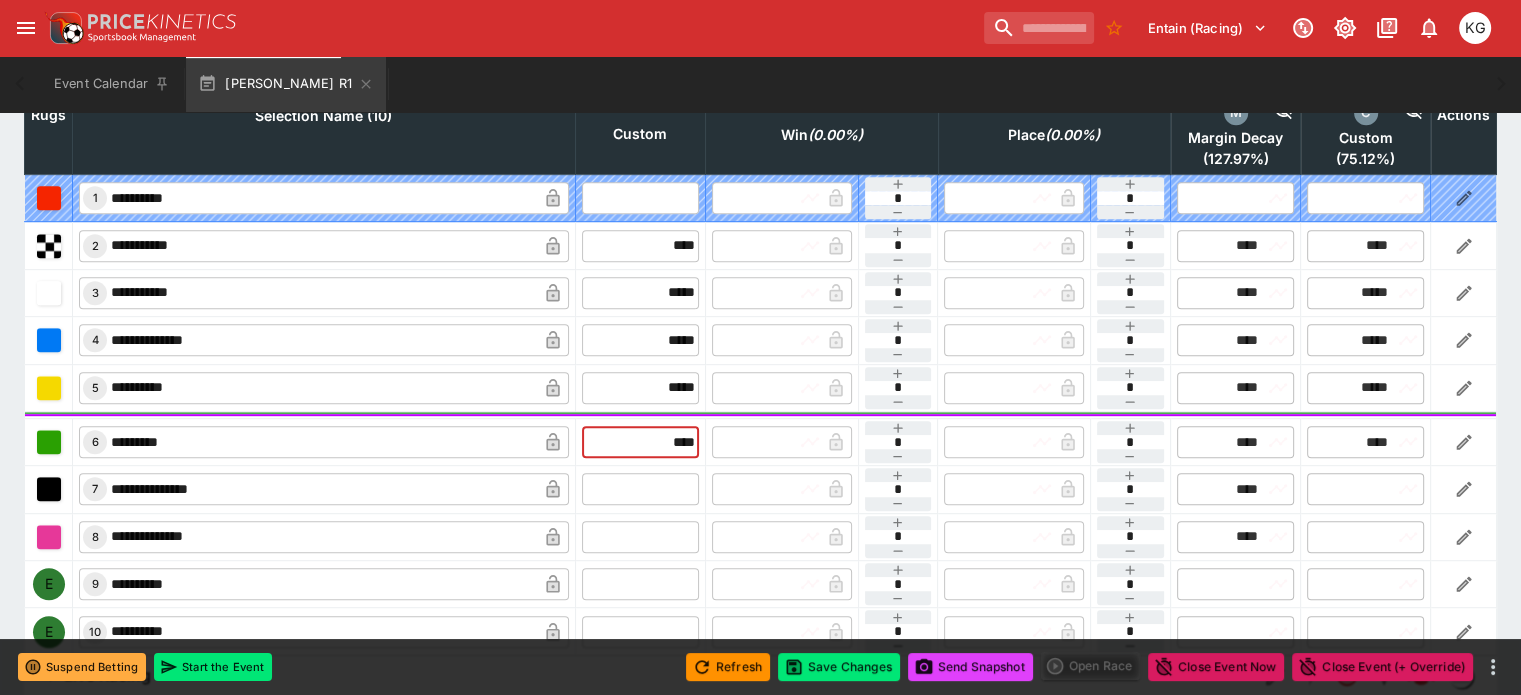 type on "****" 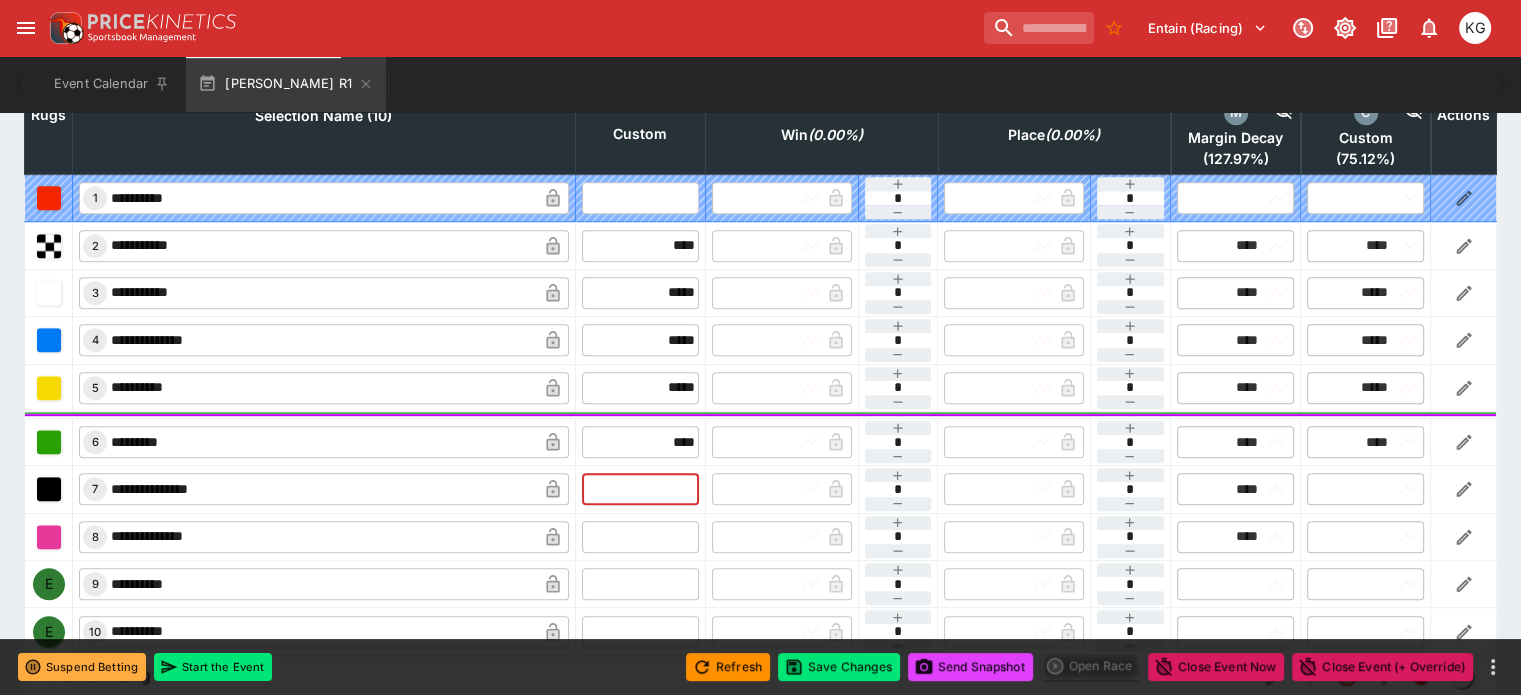 type on "*" 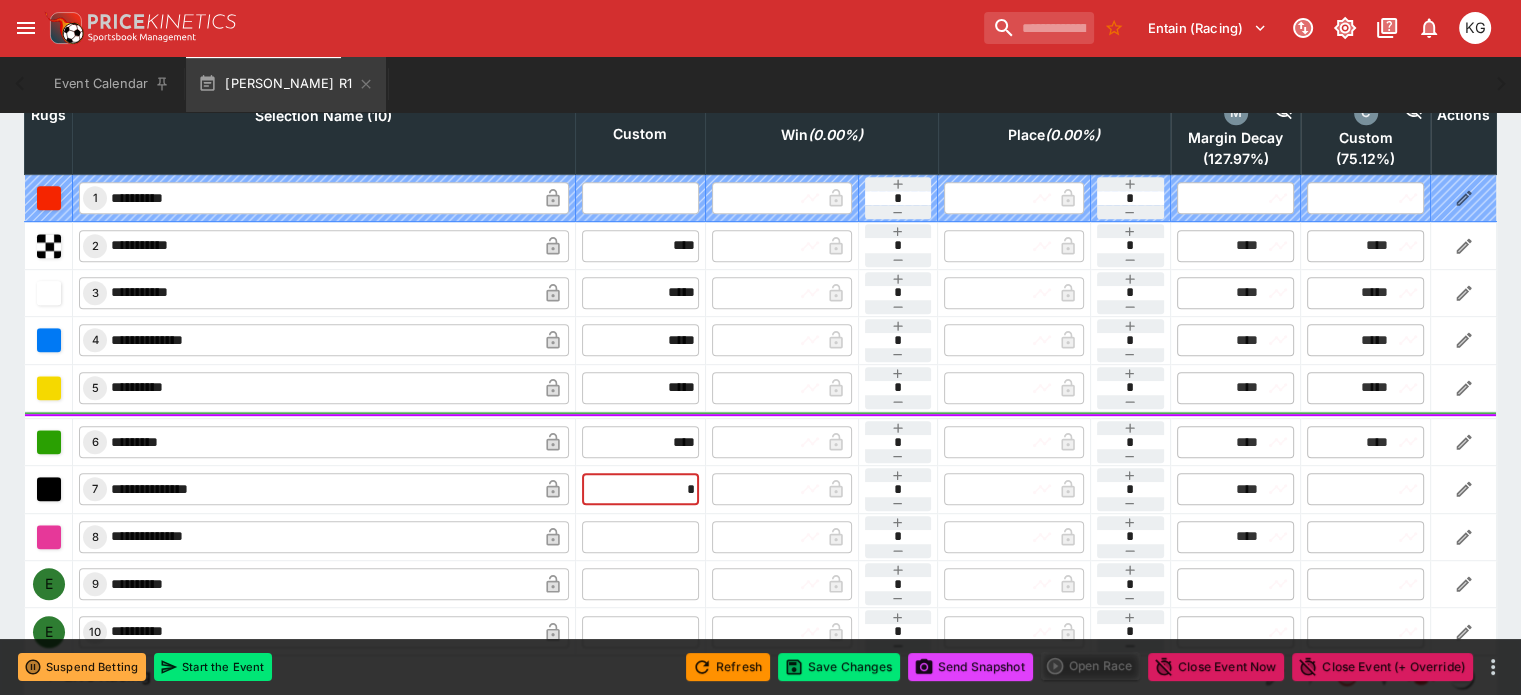 type on "****" 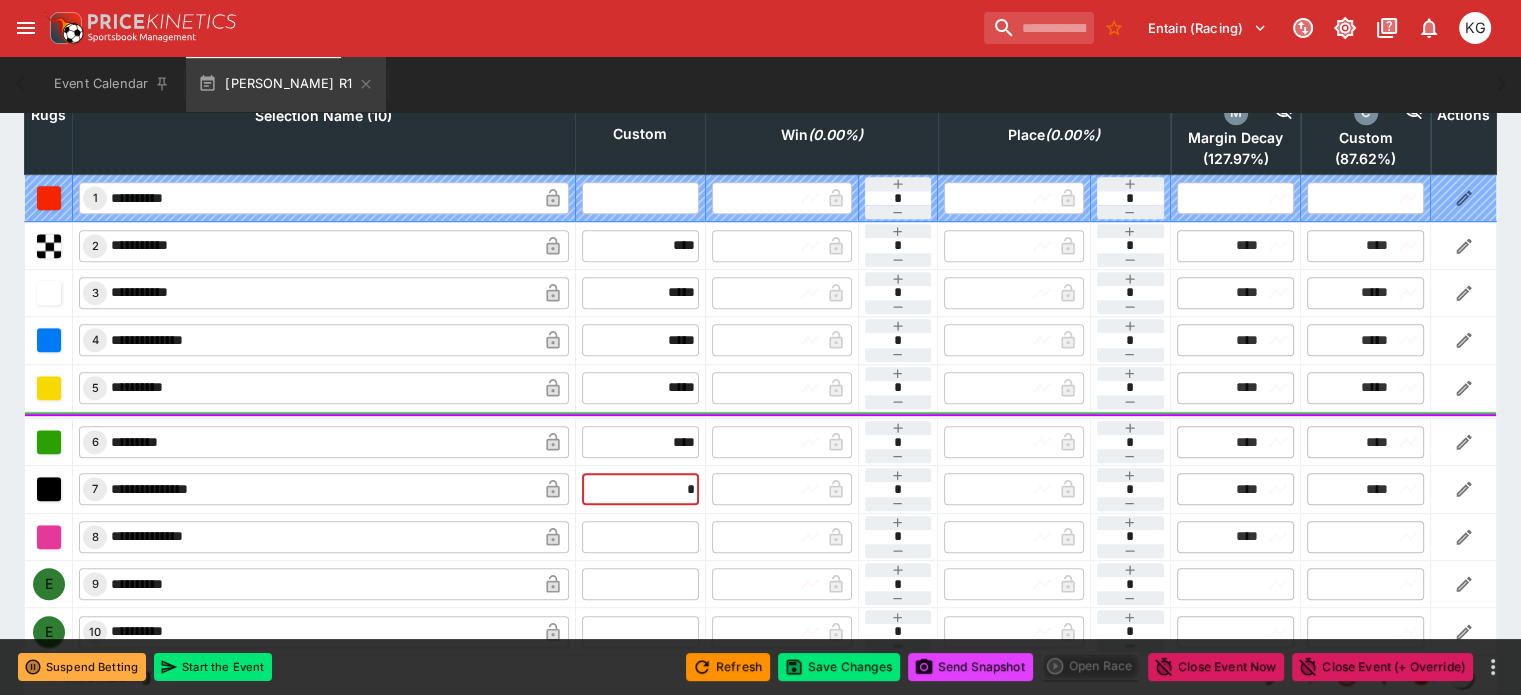 type on "****" 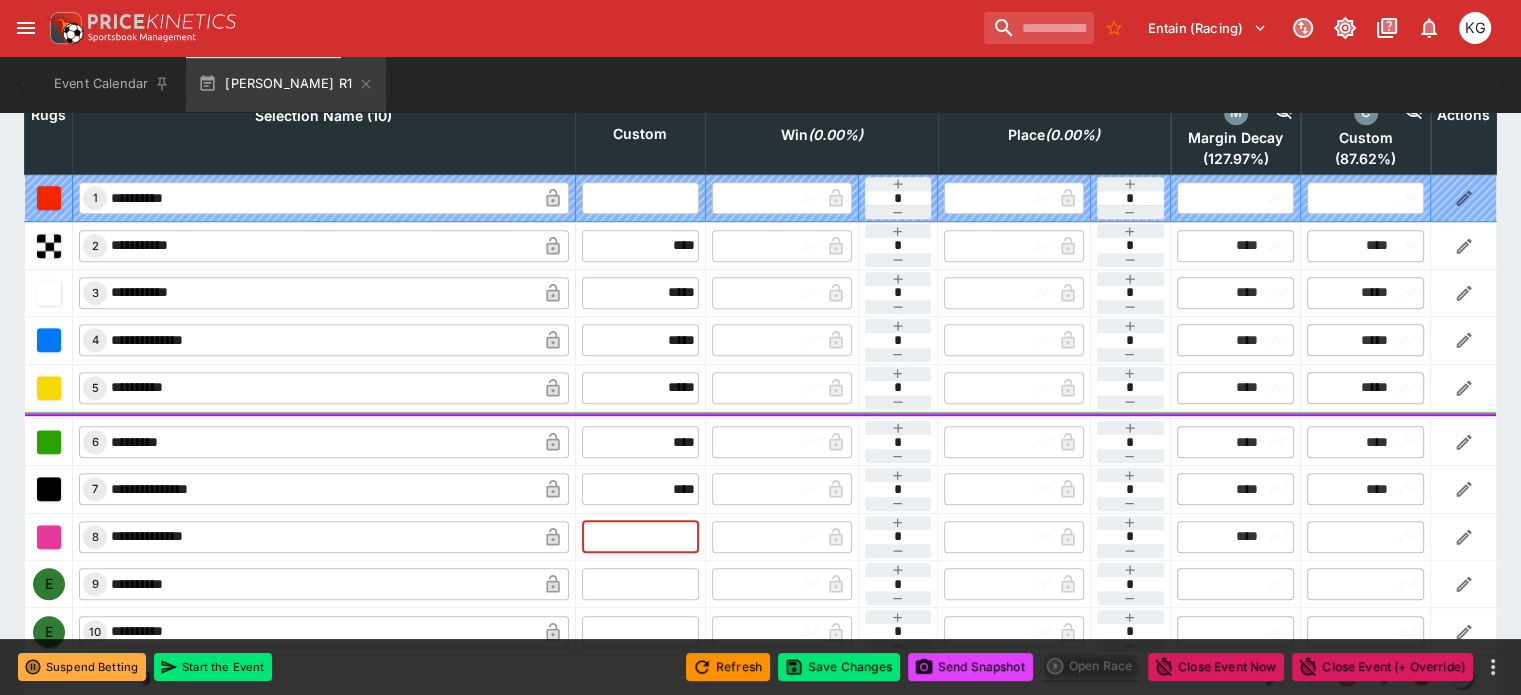 click at bounding box center [640, 537] 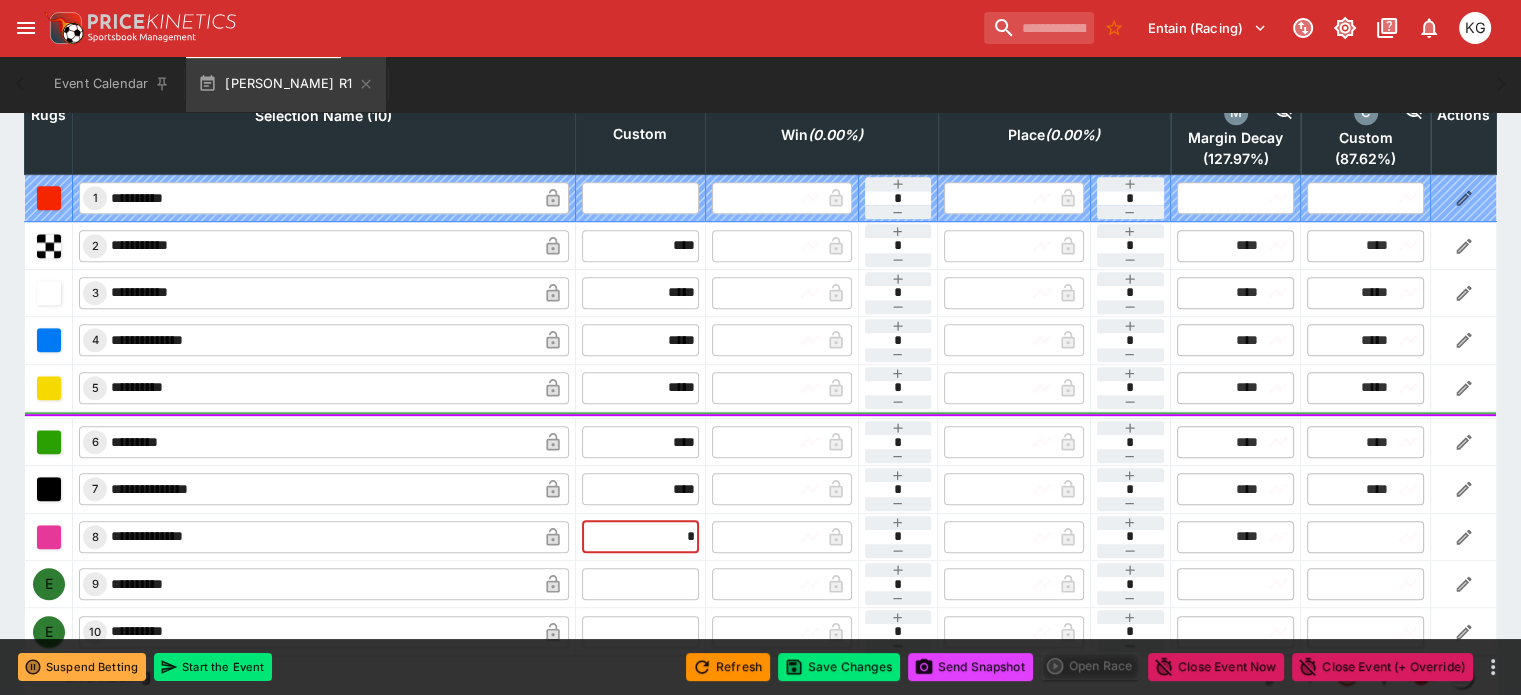type on "**" 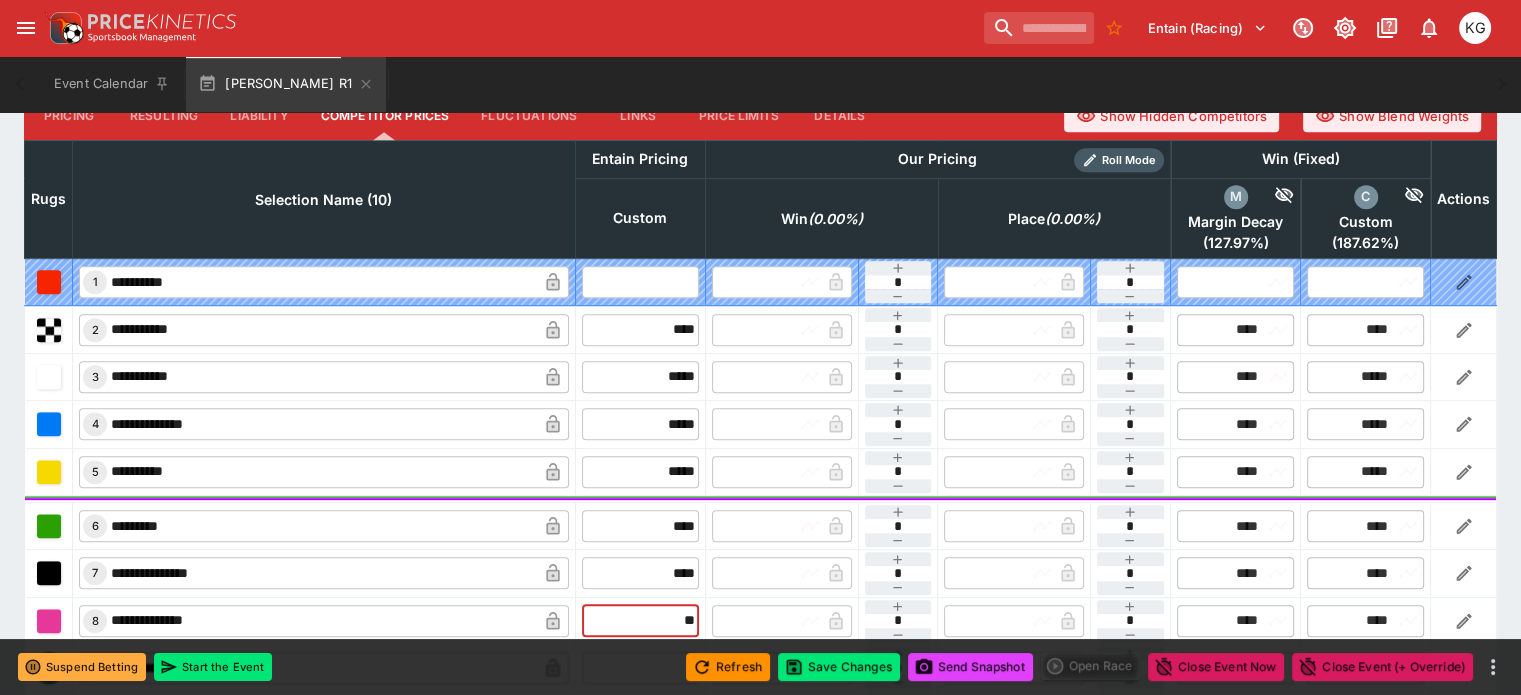 scroll, scrollTop: 900, scrollLeft: 0, axis: vertical 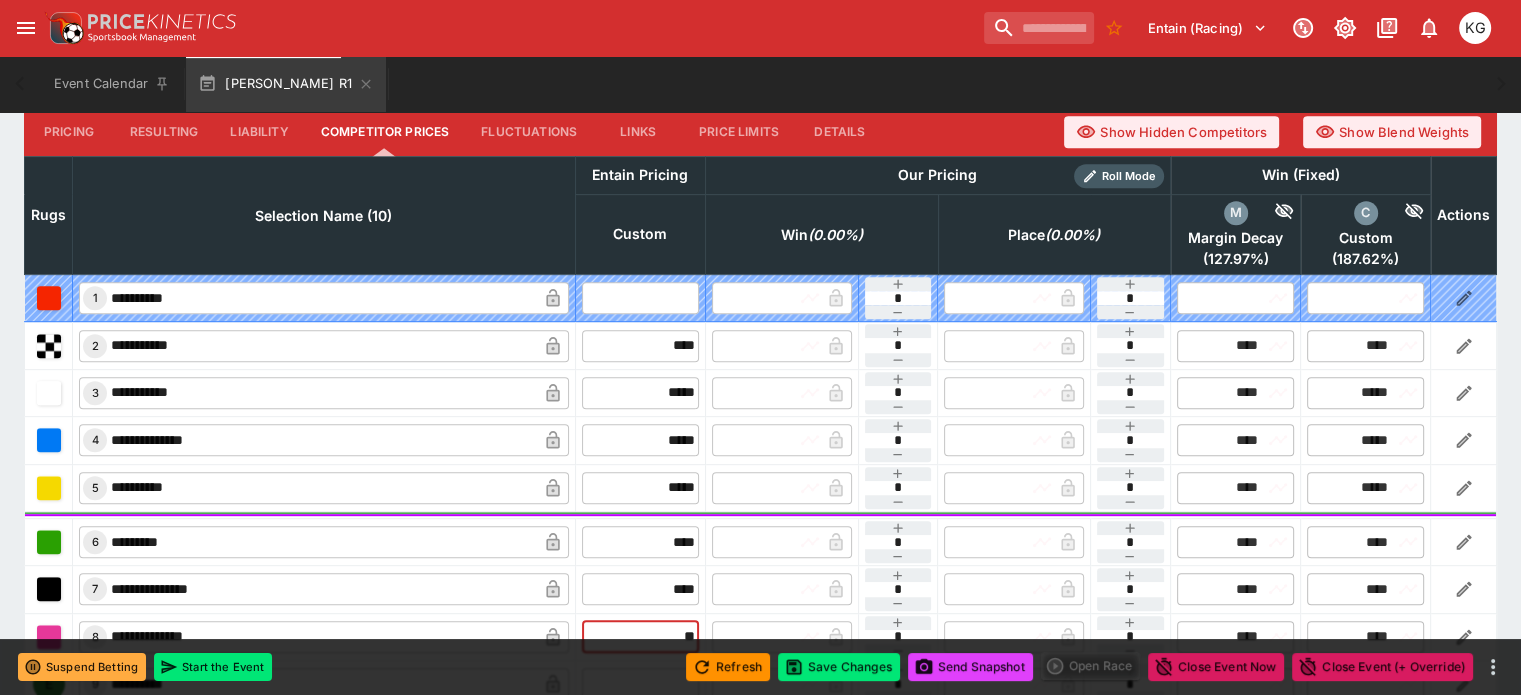 type on "*****" 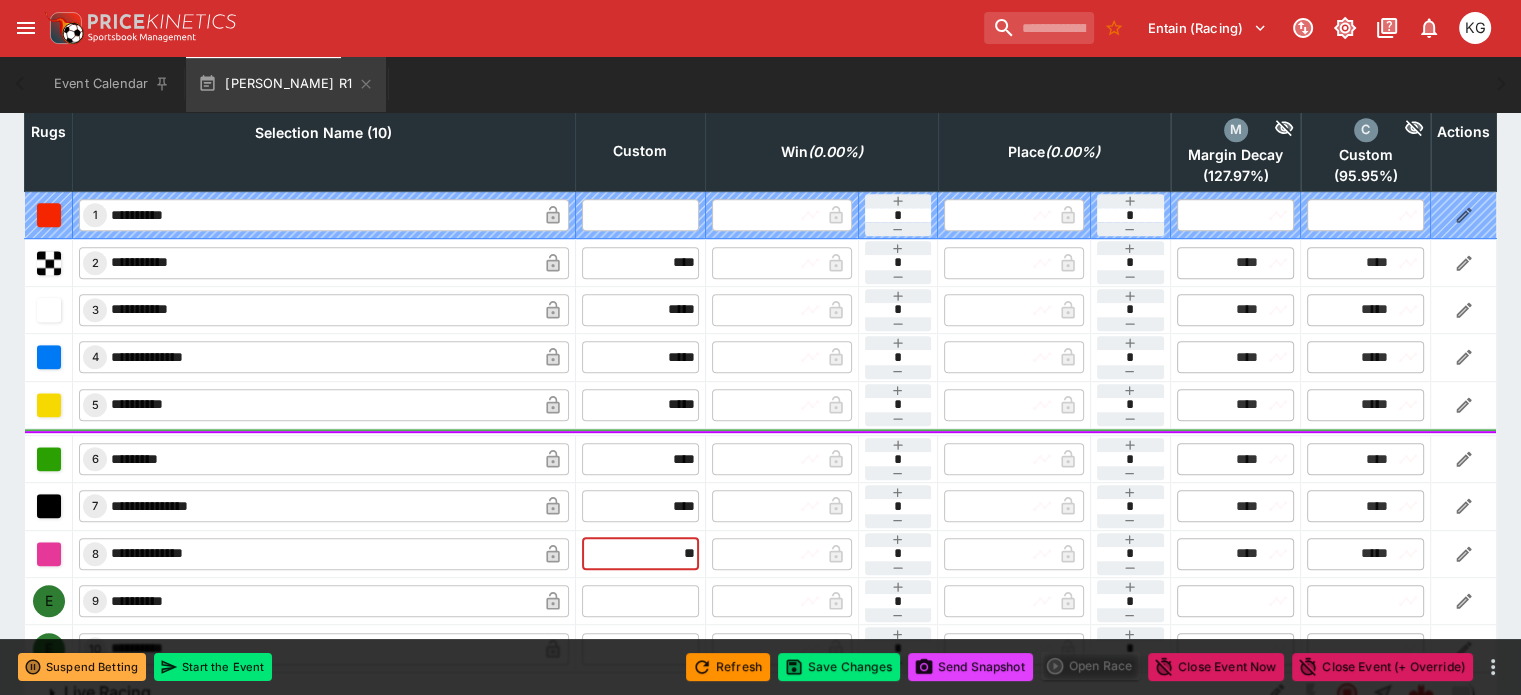 scroll, scrollTop: 1000, scrollLeft: 0, axis: vertical 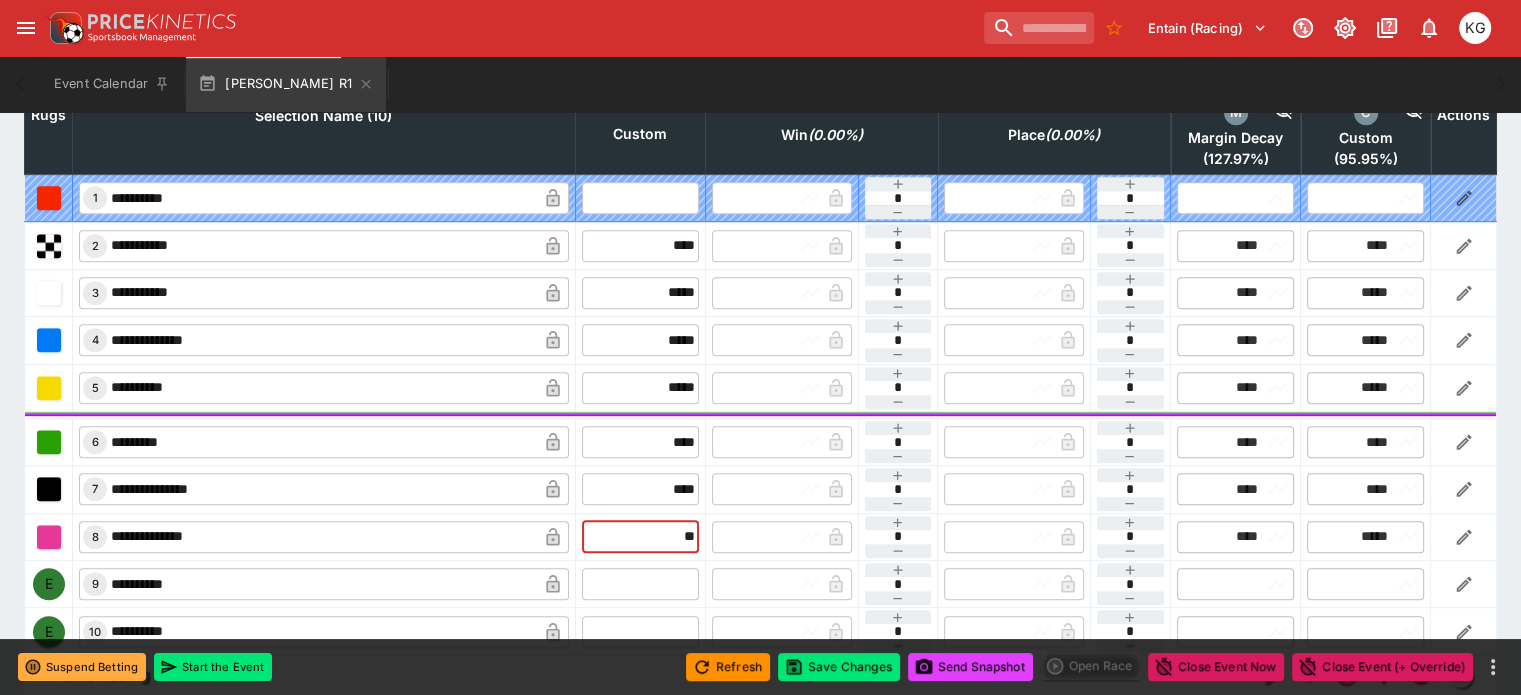 type on "*****" 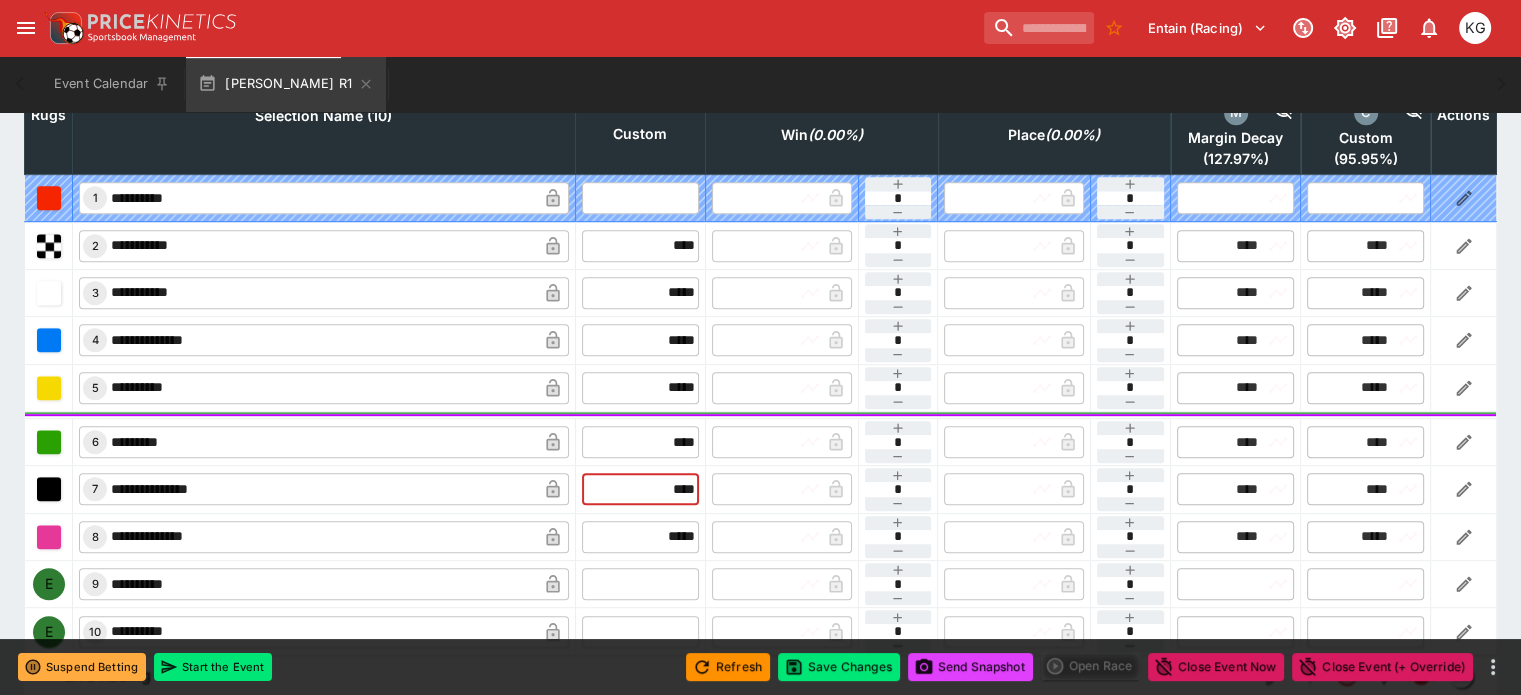 drag, startPoint x: 622, startPoint y: 437, endPoint x: 700, endPoint y: 442, distance: 78.160095 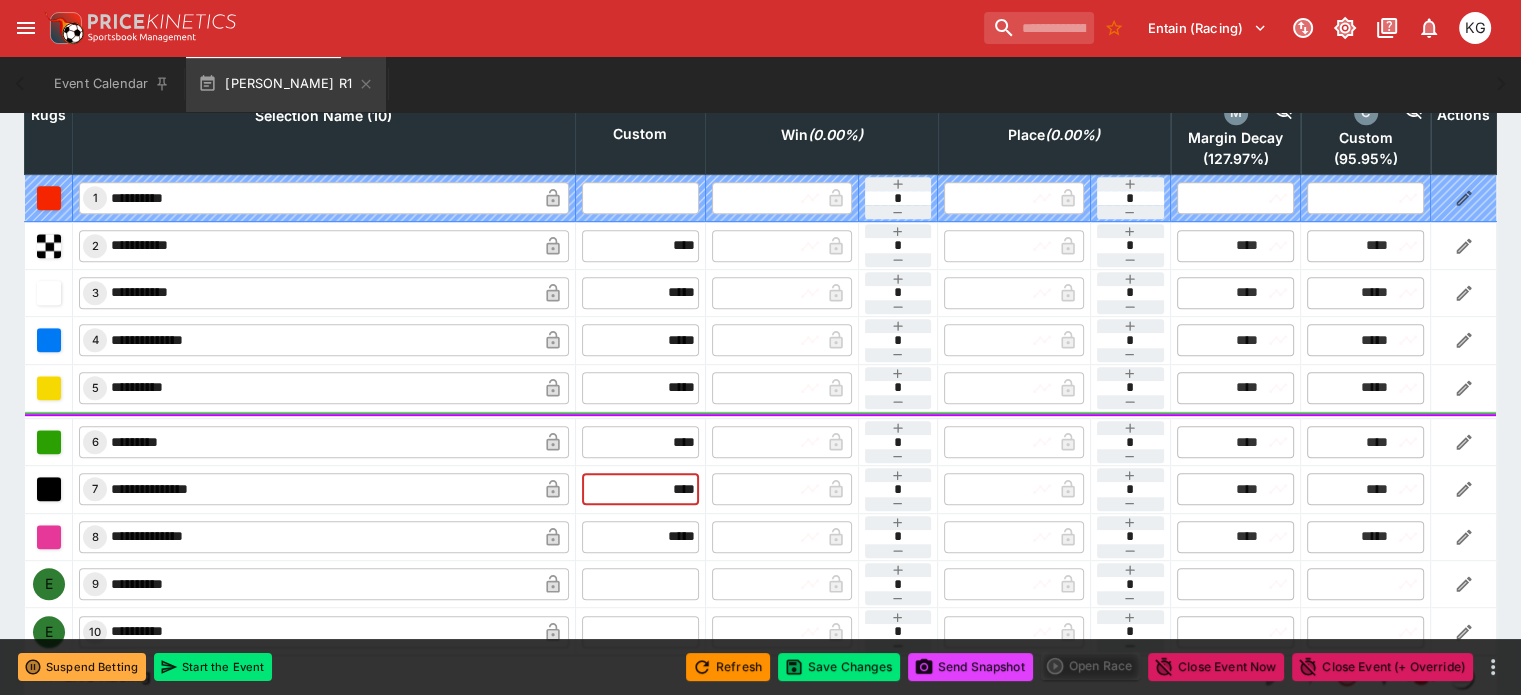 click on "**********" at bounding box center [761, 489] 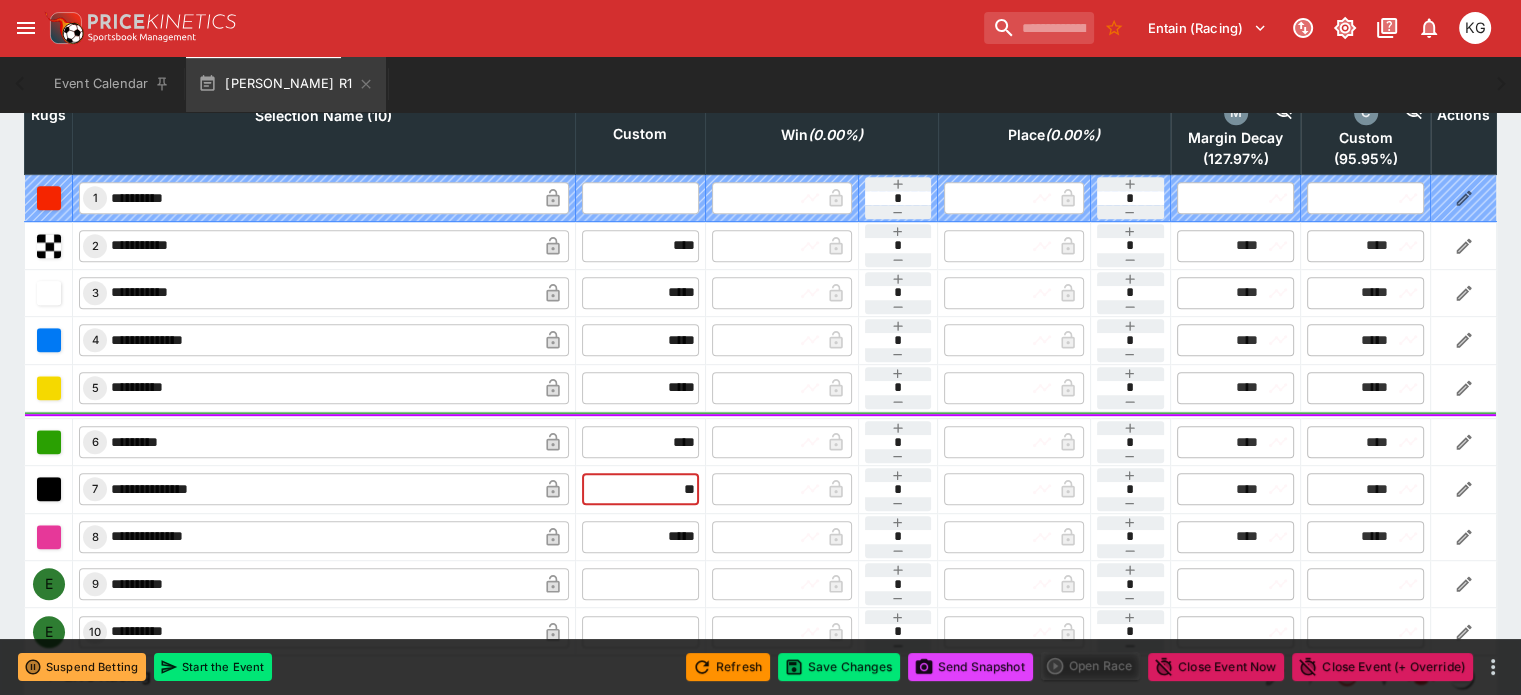 type on "***" 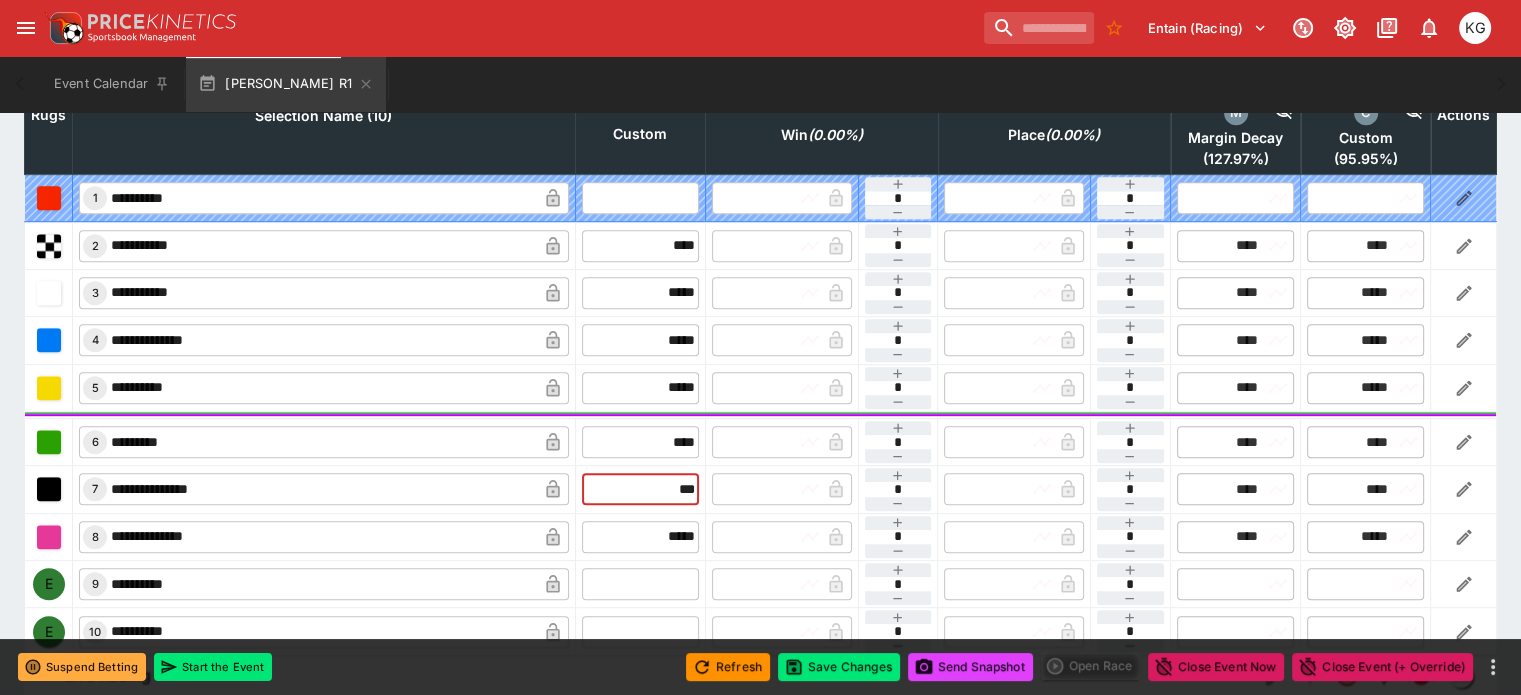type on "****" 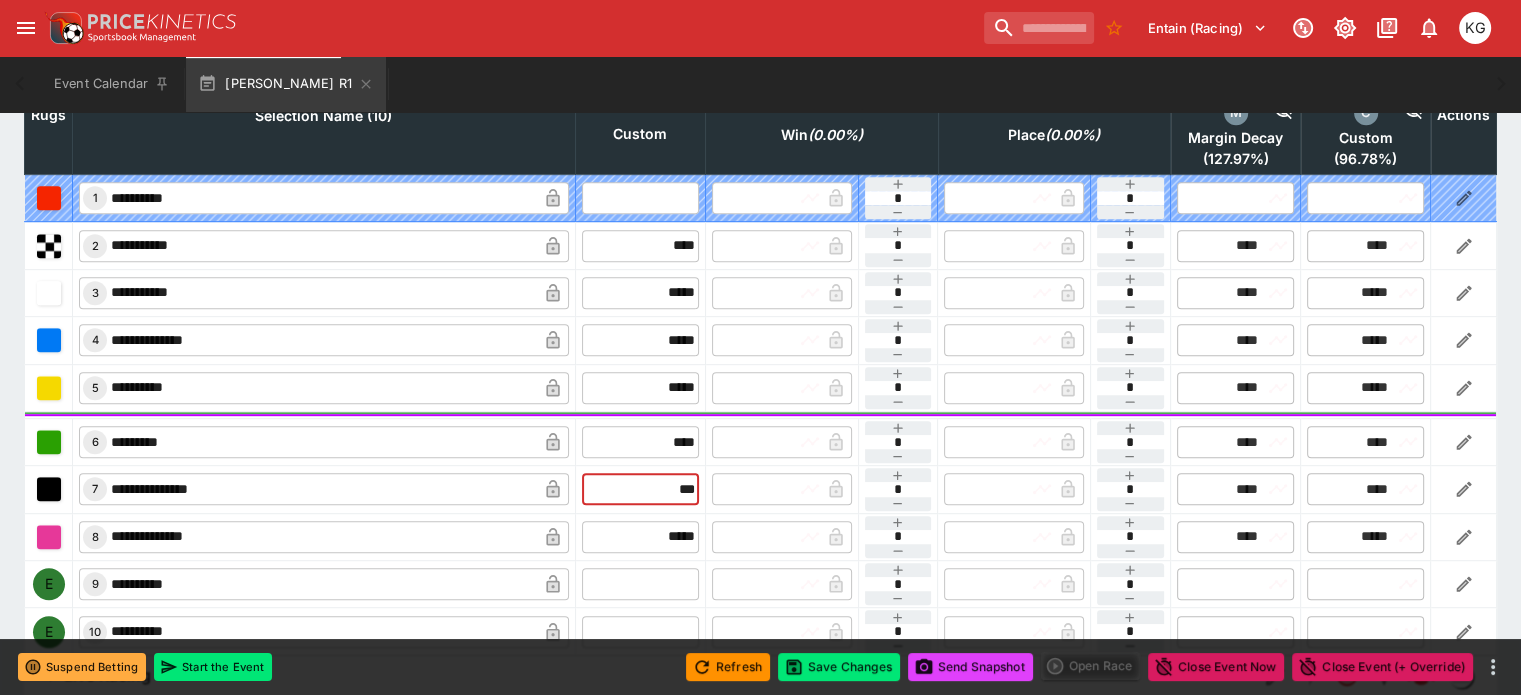 type on "****" 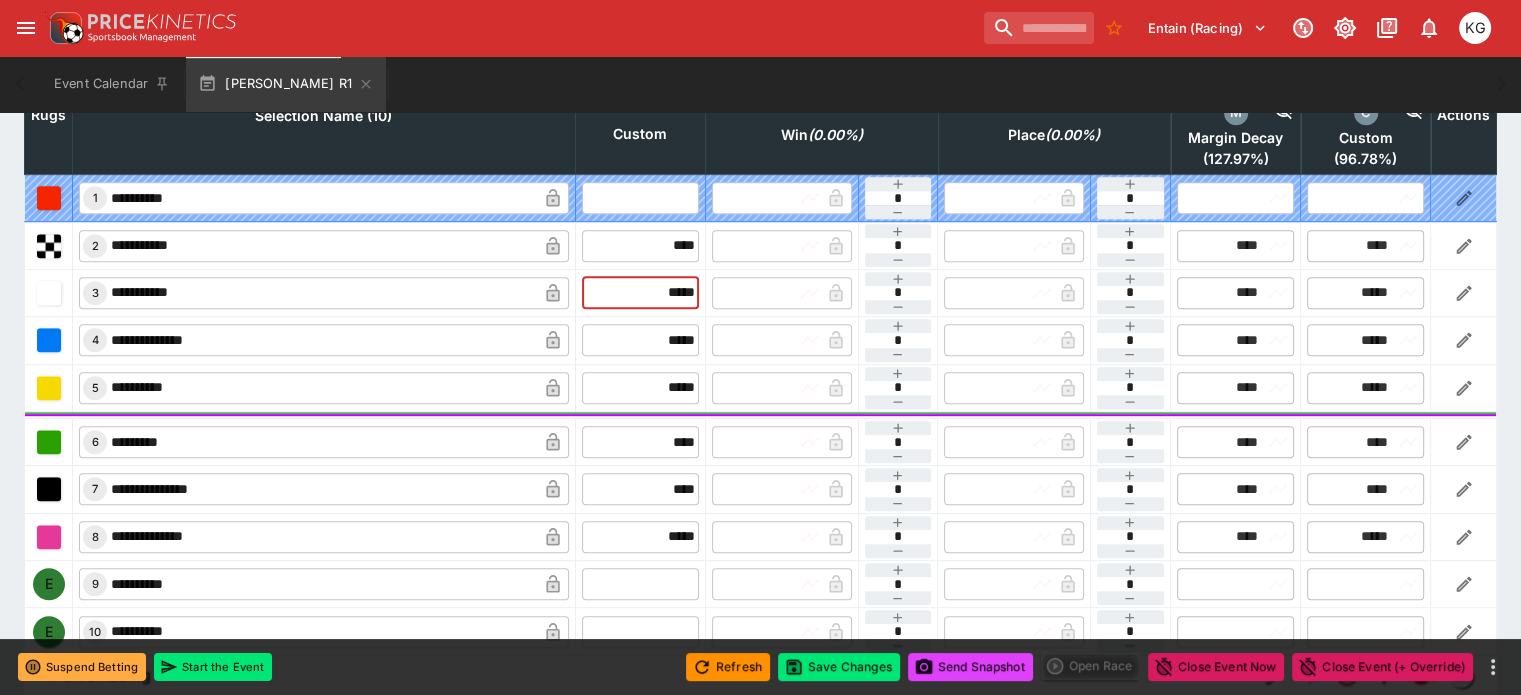 drag, startPoint x: 619, startPoint y: 239, endPoint x: 706, endPoint y: 239, distance: 87 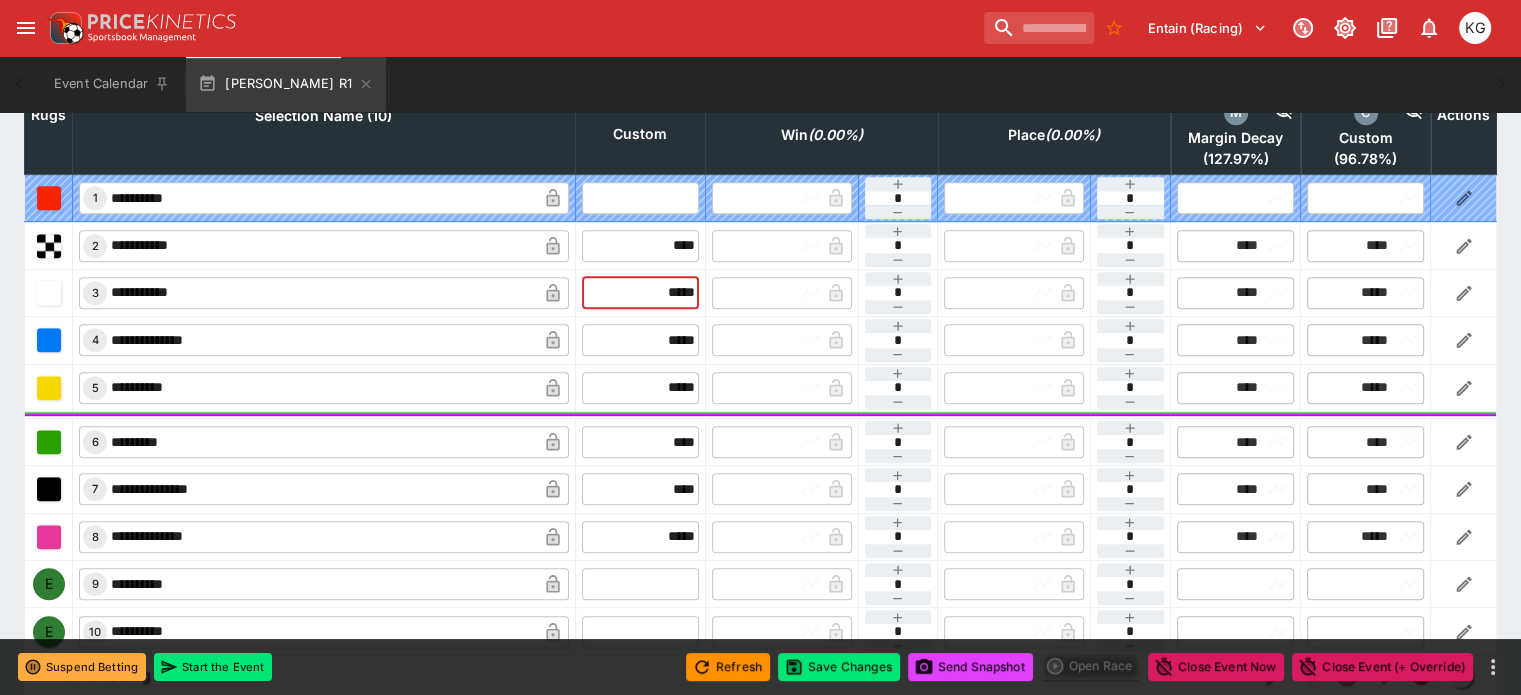 click on "**********" at bounding box center (761, 292) 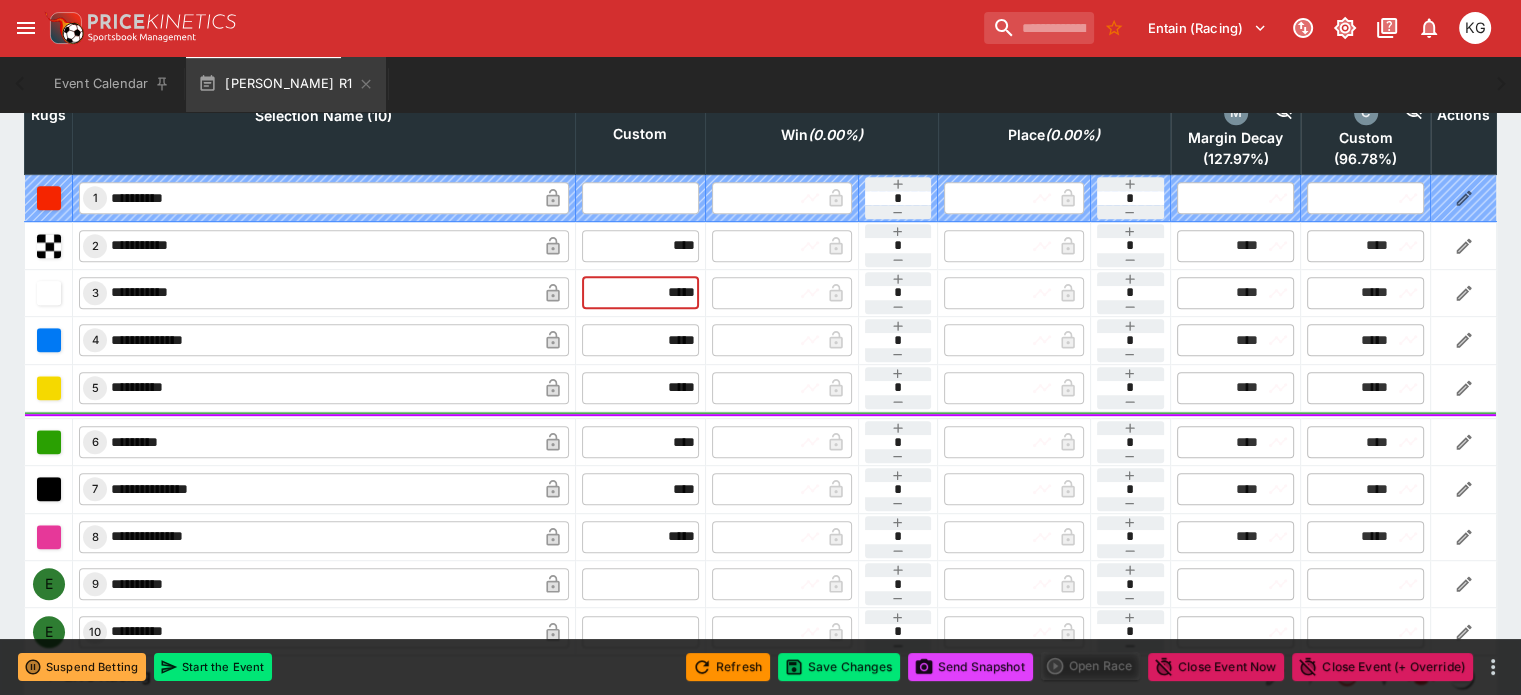 type on "*" 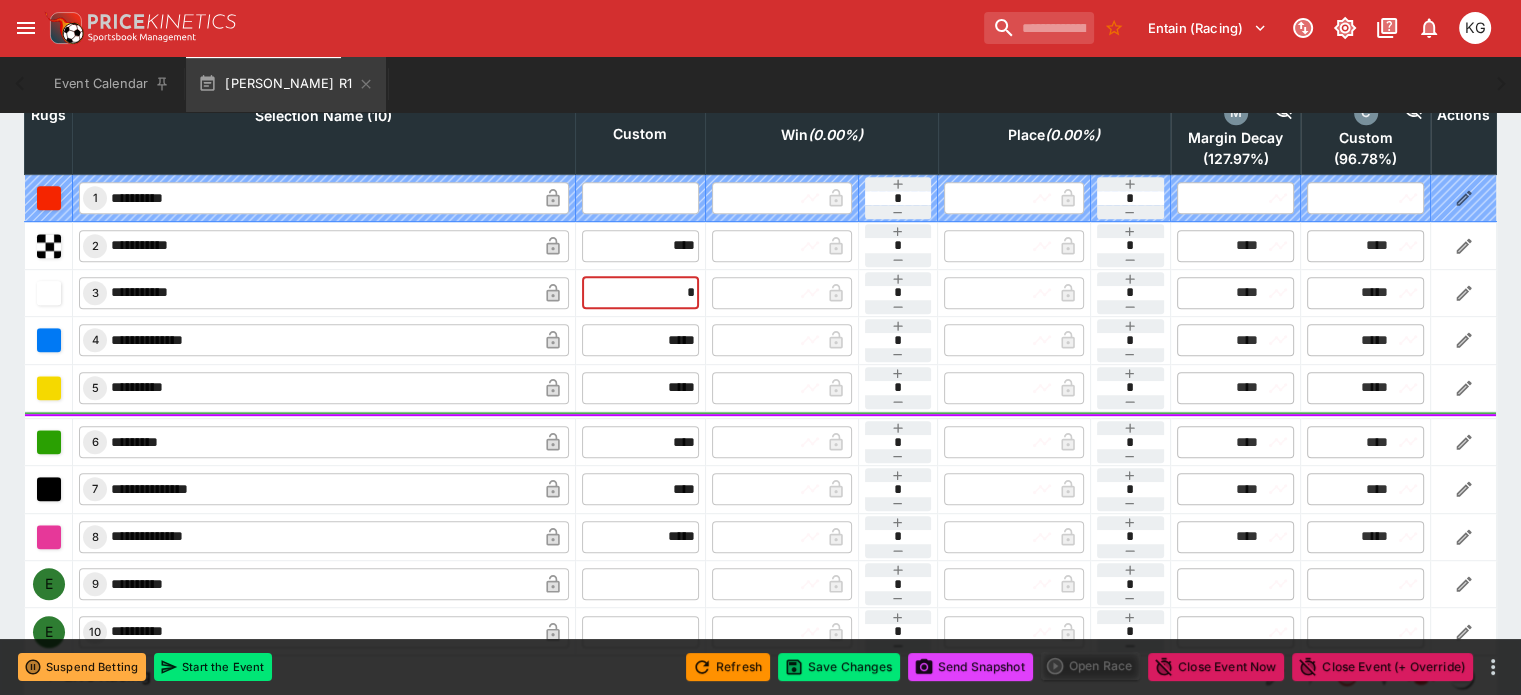 type on "****" 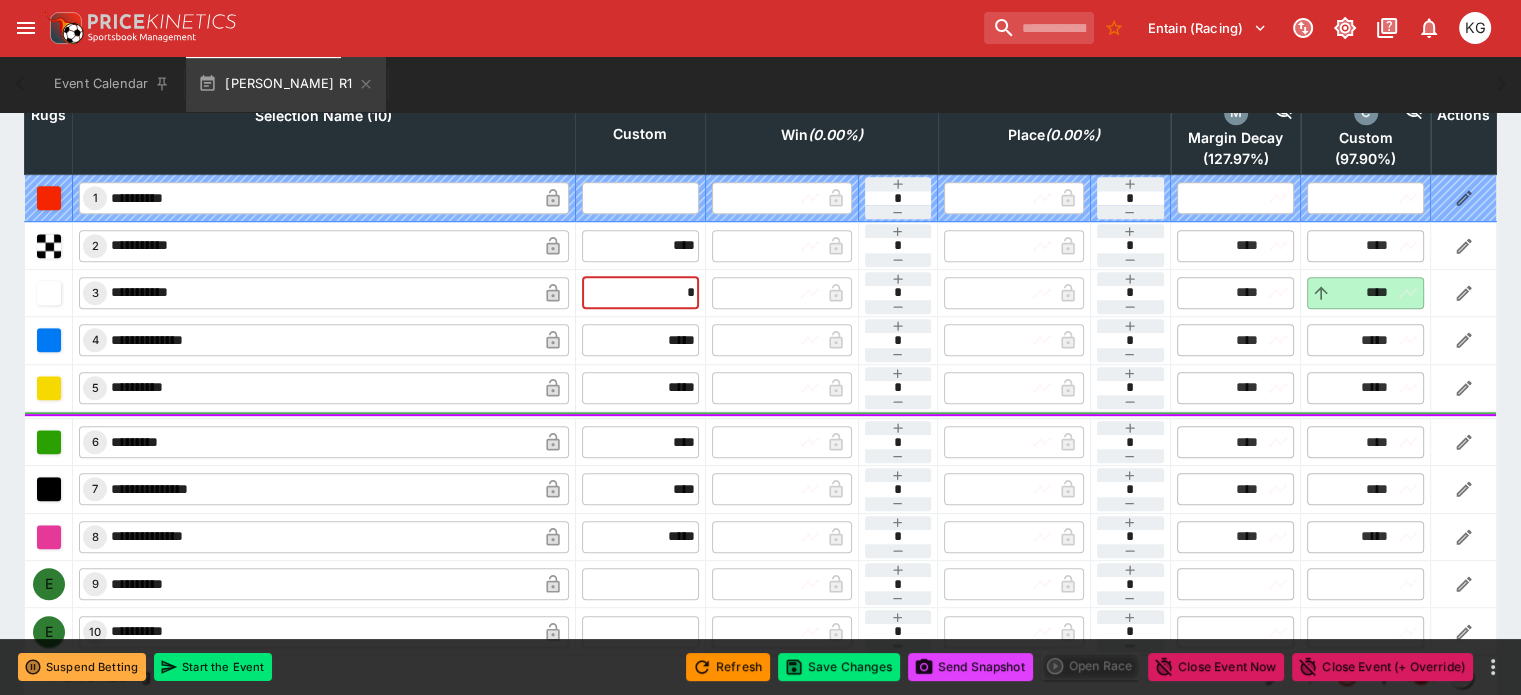 type on "****" 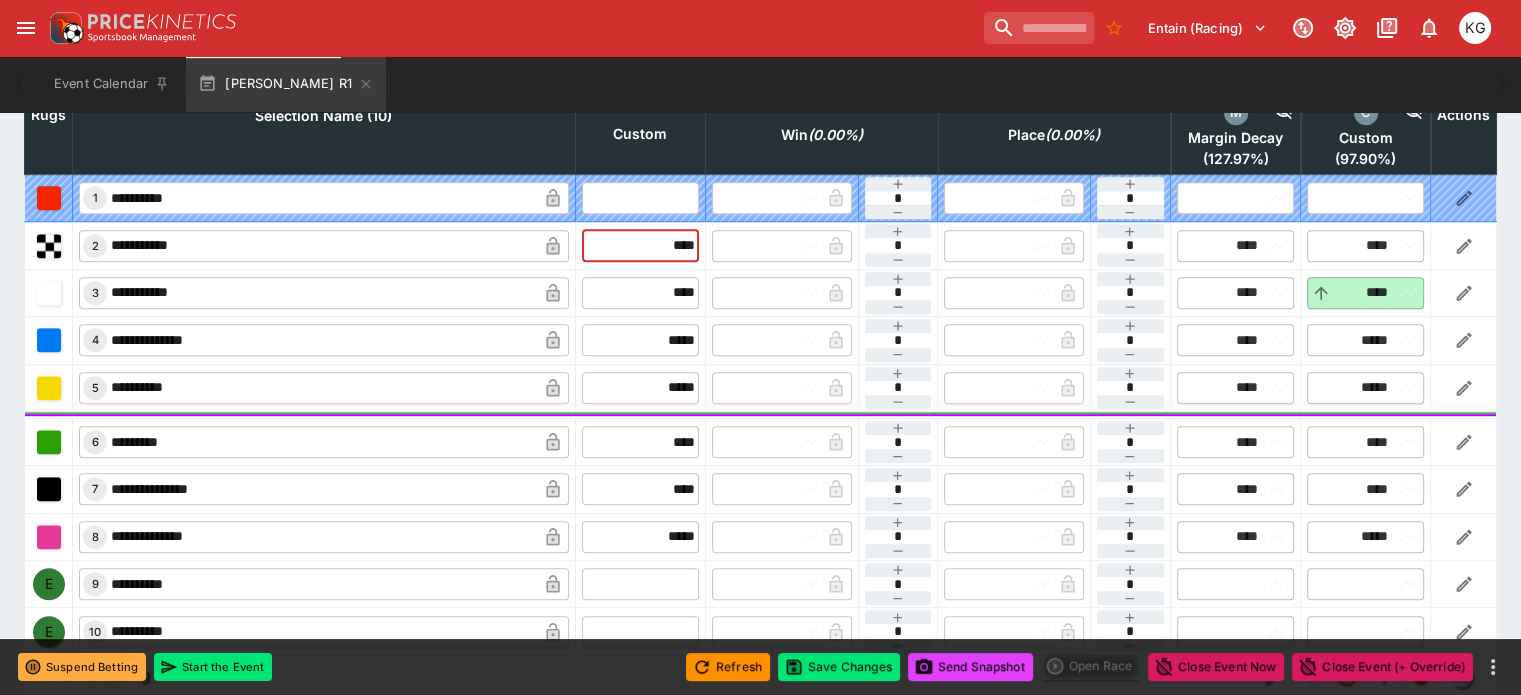 drag, startPoint x: 678, startPoint y: 197, endPoint x: 689, endPoint y: 197, distance: 11 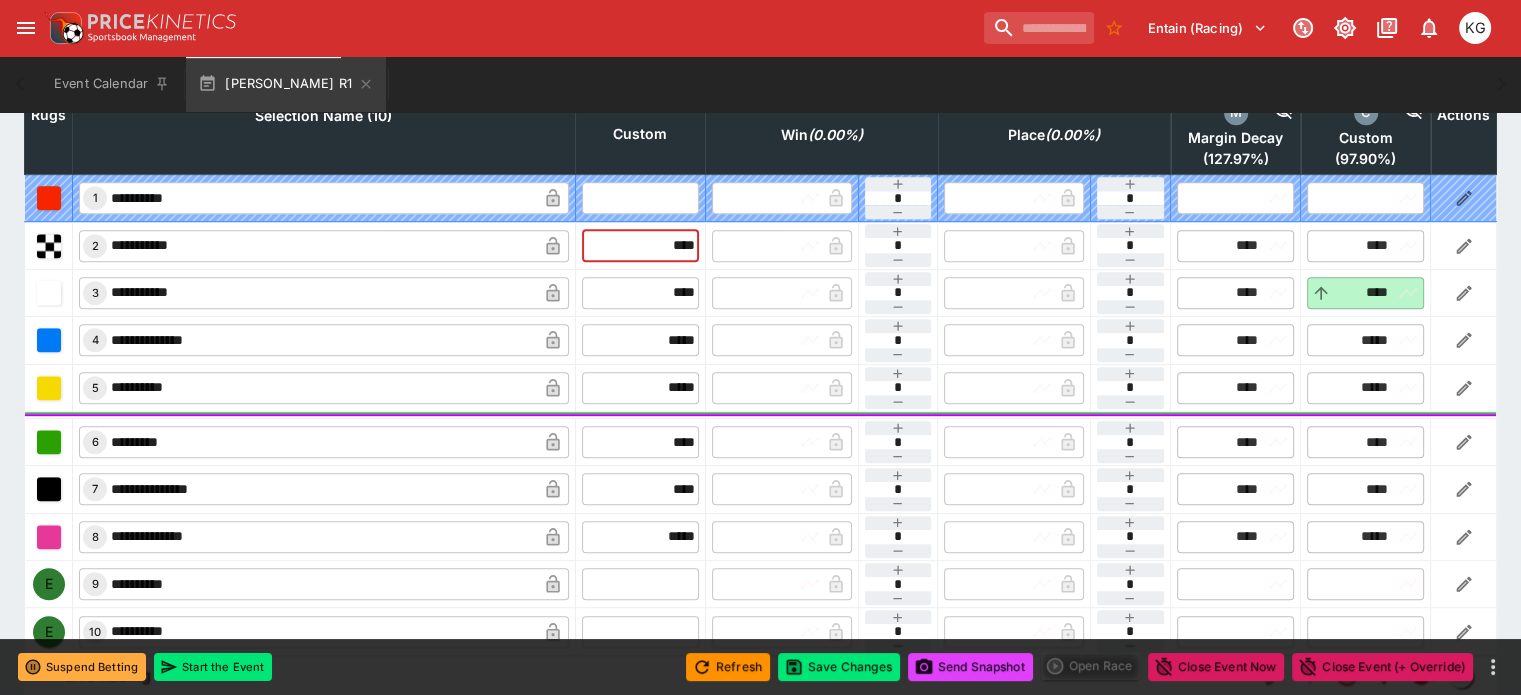 click on "**********" at bounding box center [761, 245] 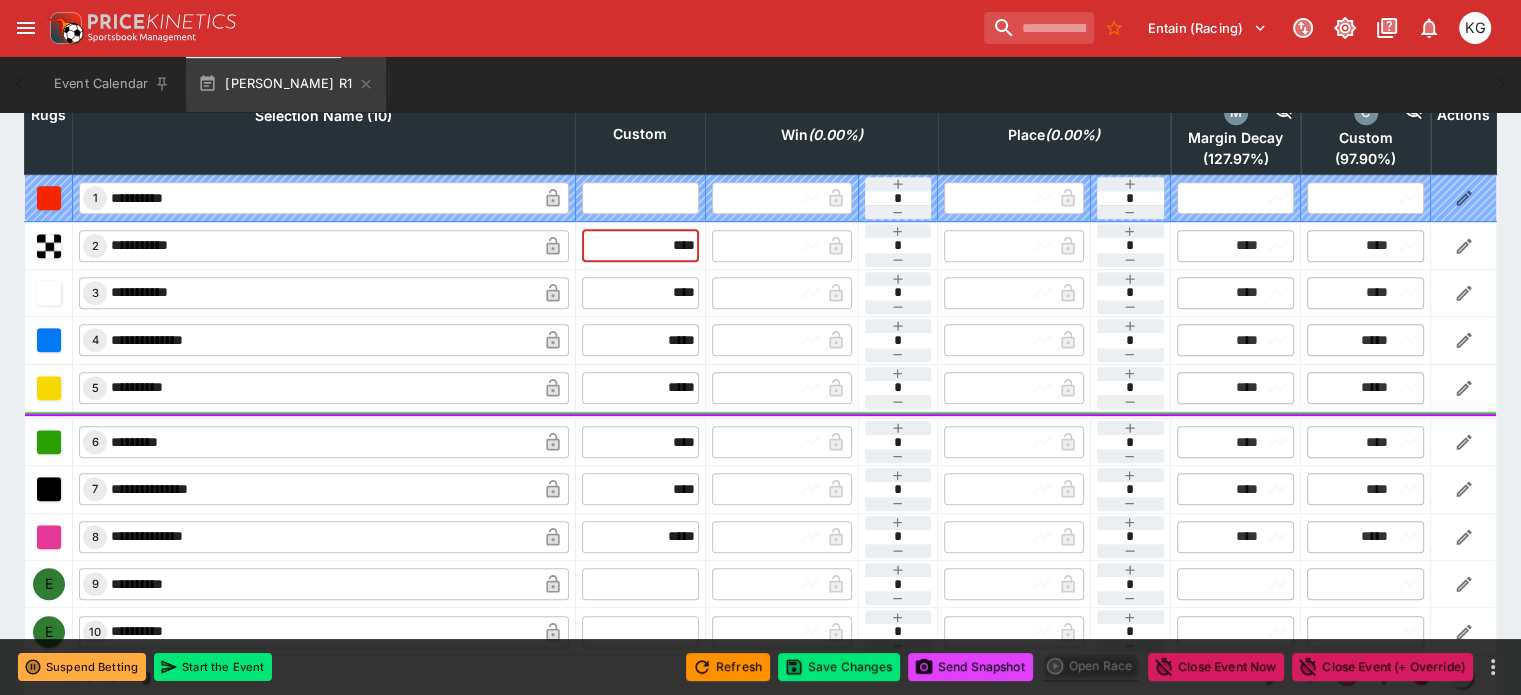 type on "*" 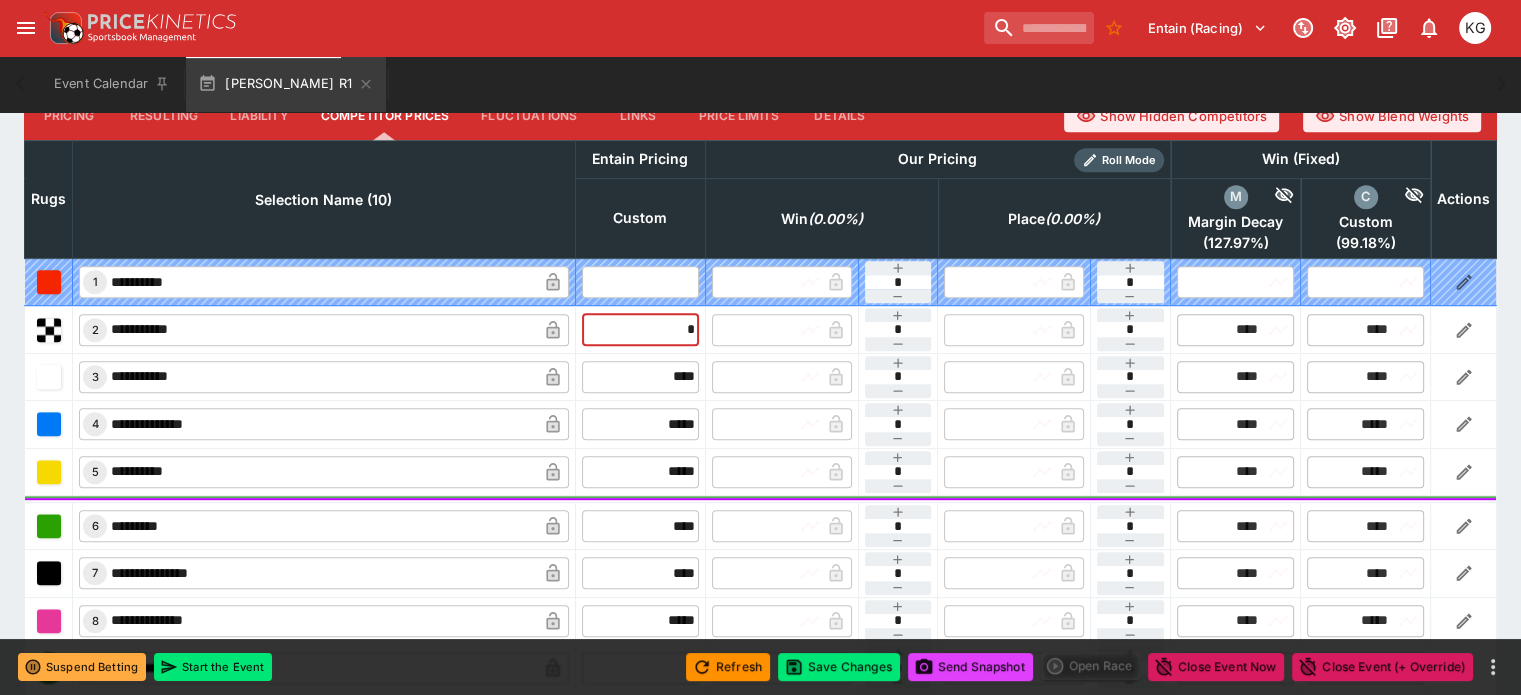 type on "****" 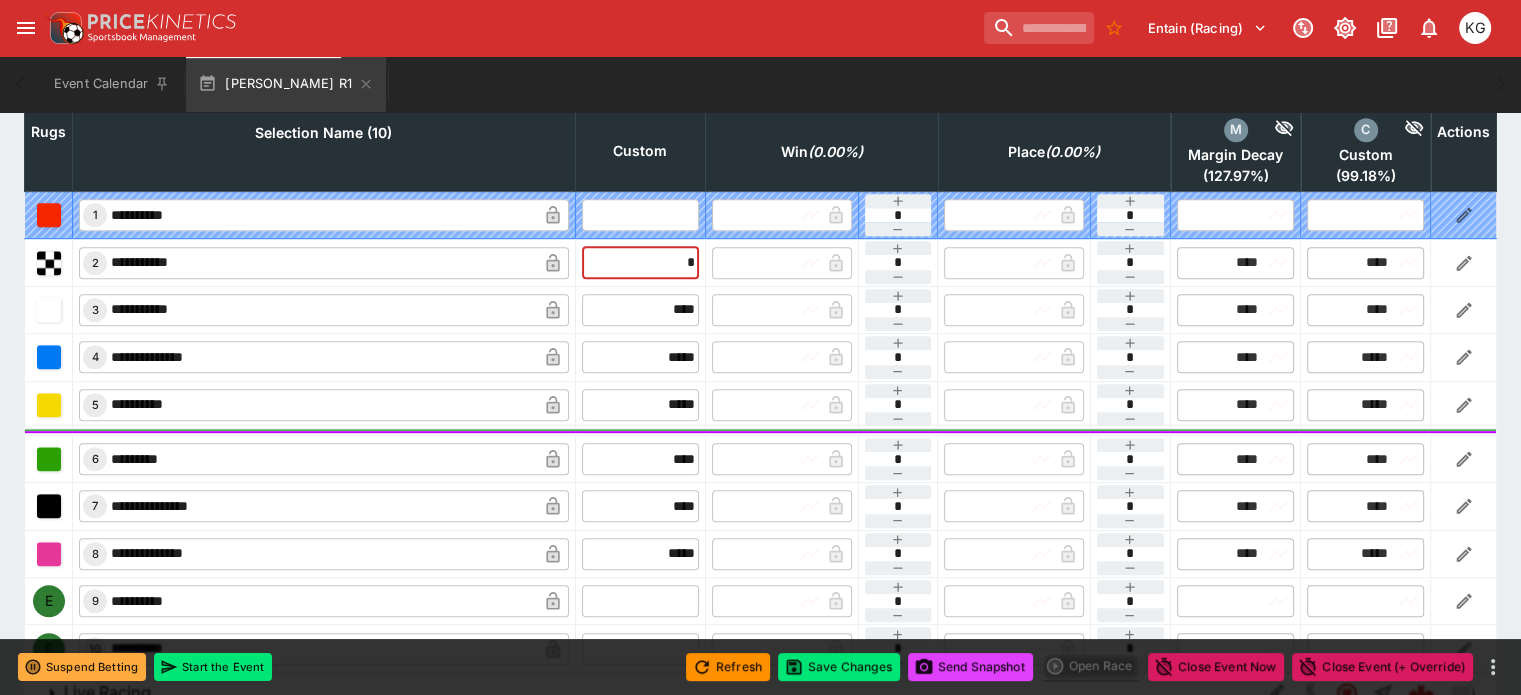 scroll, scrollTop: 1000, scrollLeft: 0, axis: vertical 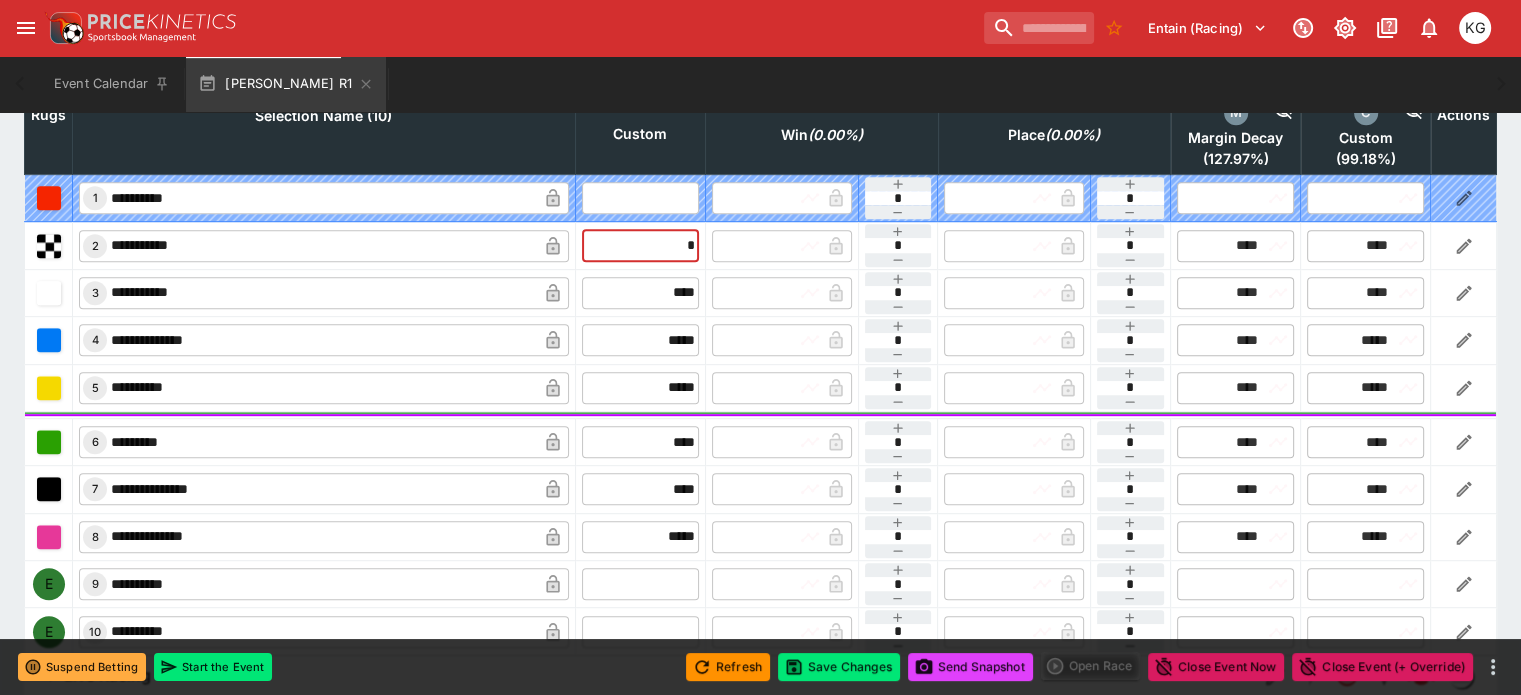 type on "****" 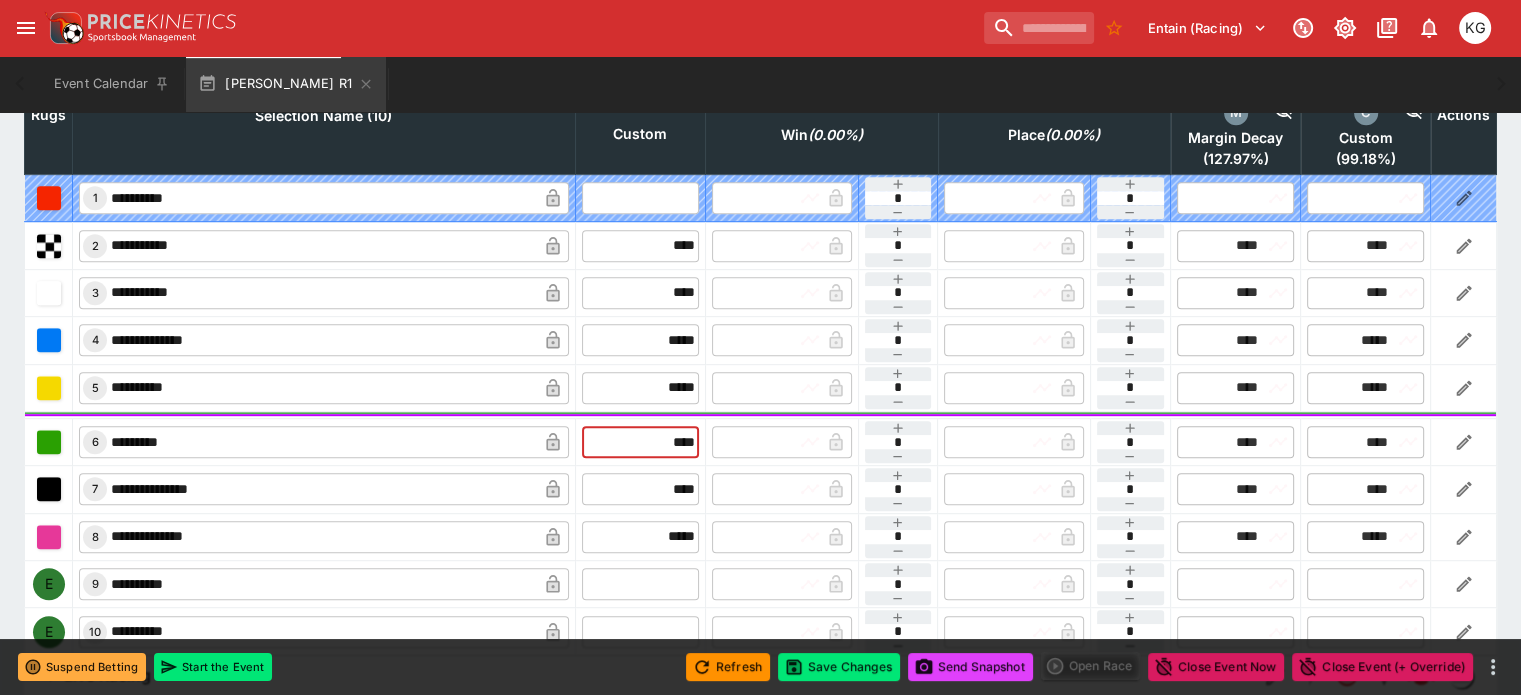 drag, startPoint x: 635, startPoint y: 383, endPoint x: 711, endPoint y: 381, distance: 76.02631 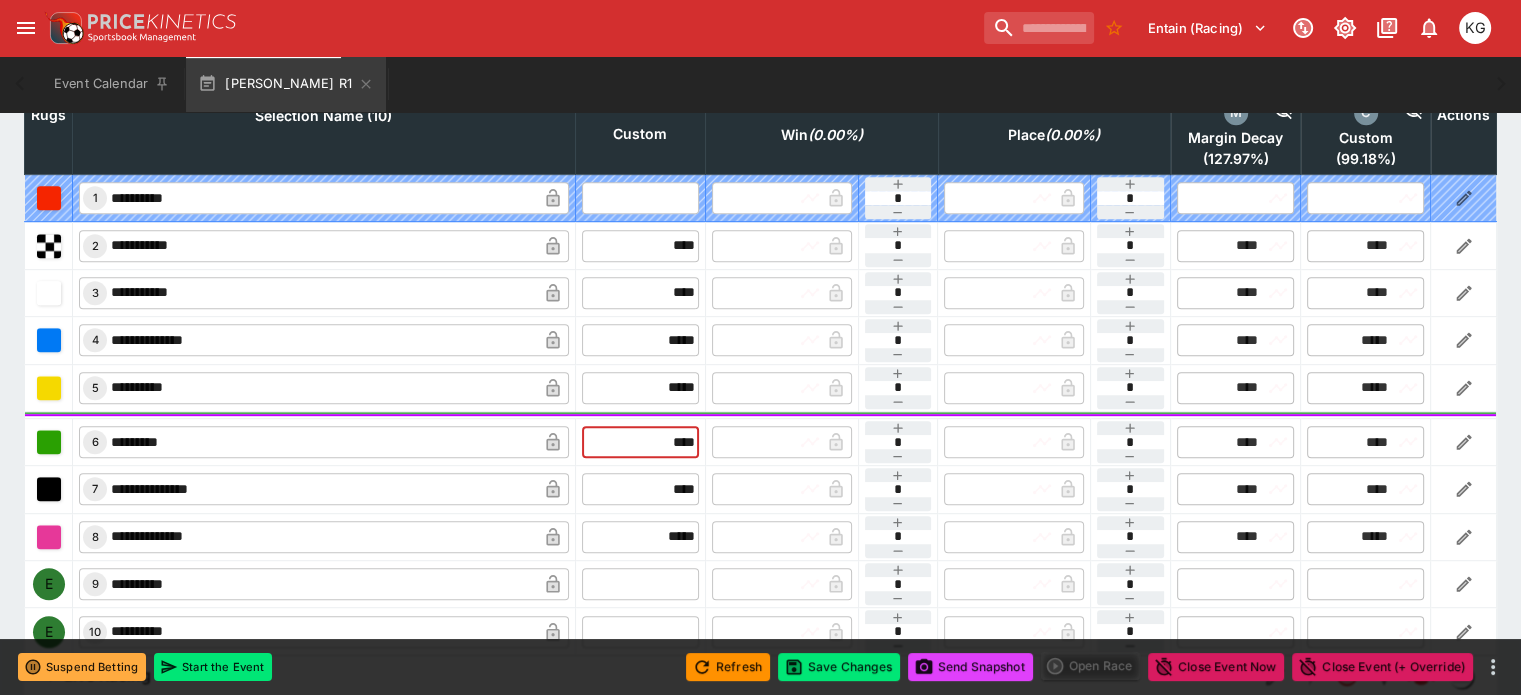 click on "​ 6 ********* ​ **** ​ ​ ​ * ​ ​ ​ * ​ ​ **** ​ ​ **** ​" at bounding box center [761, 441] 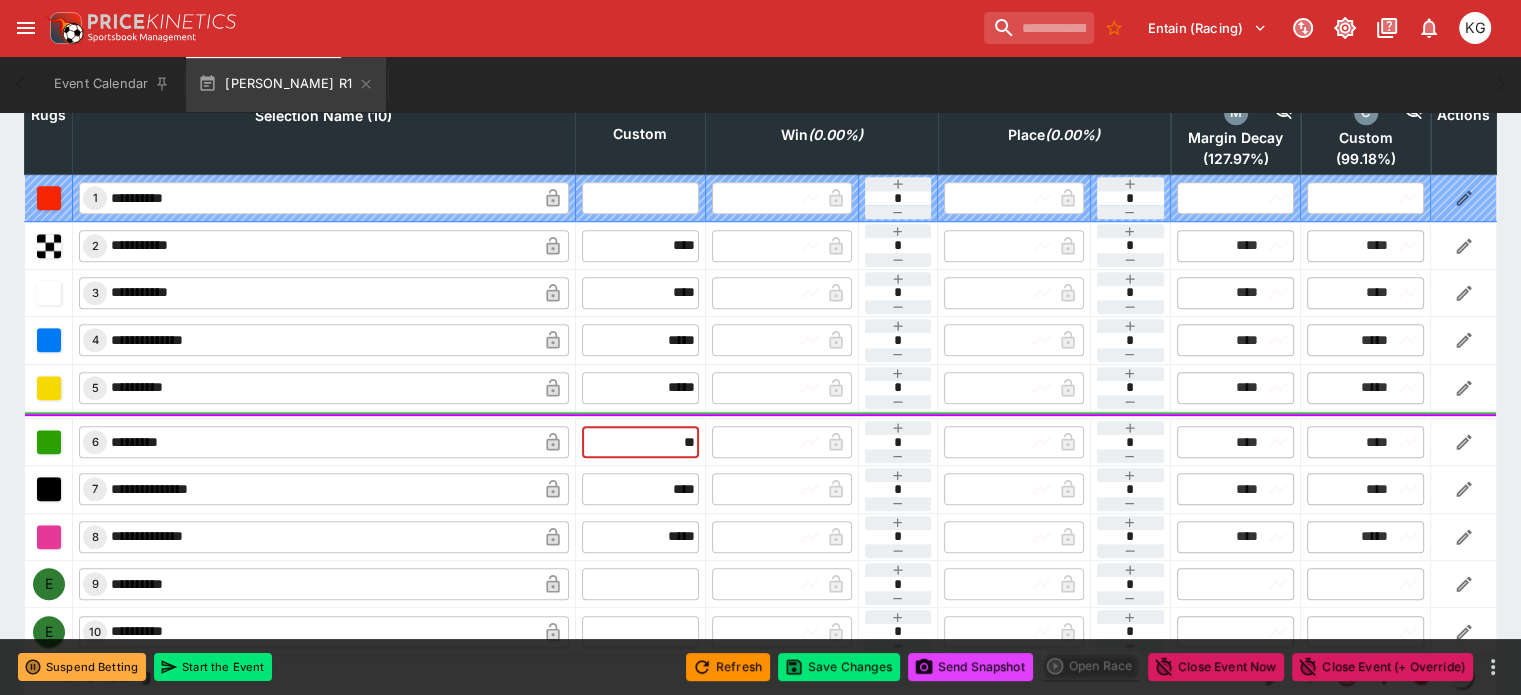 type on "***" 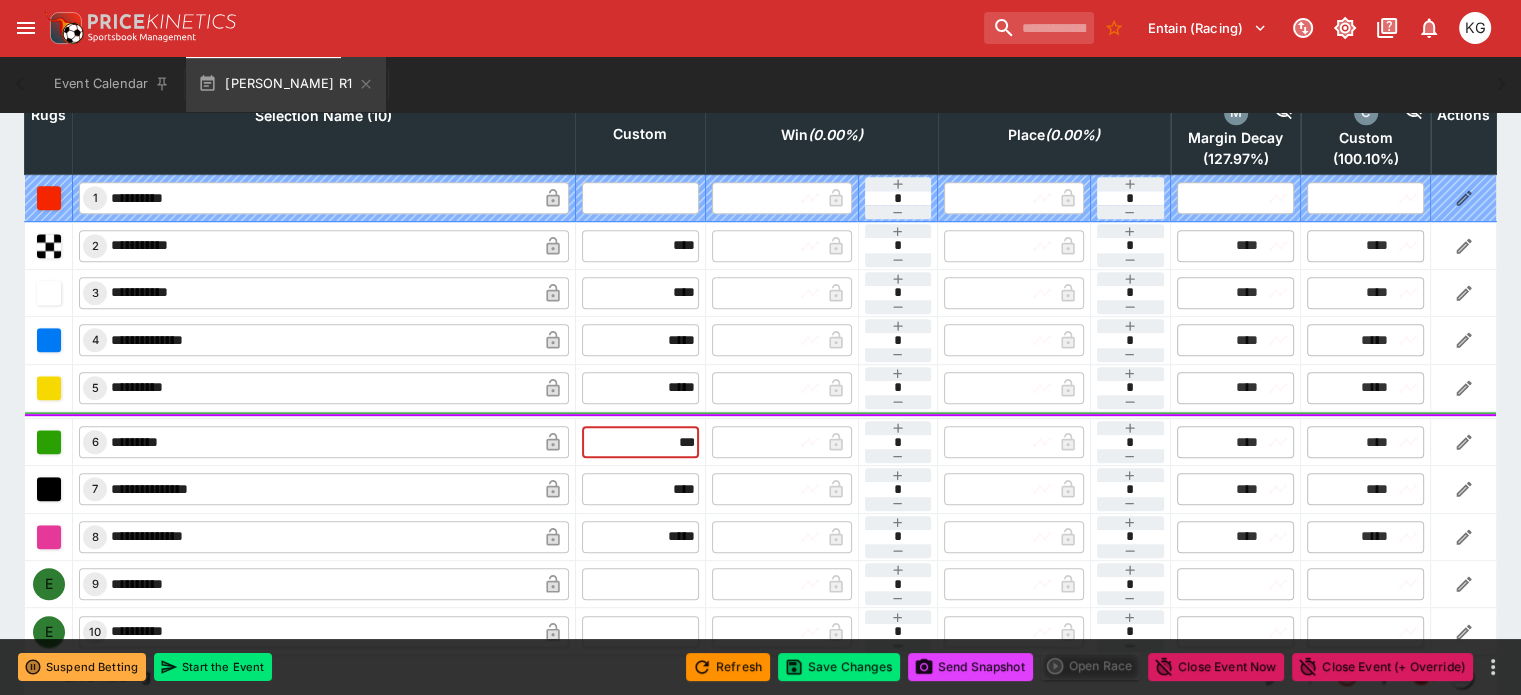 type on "****" 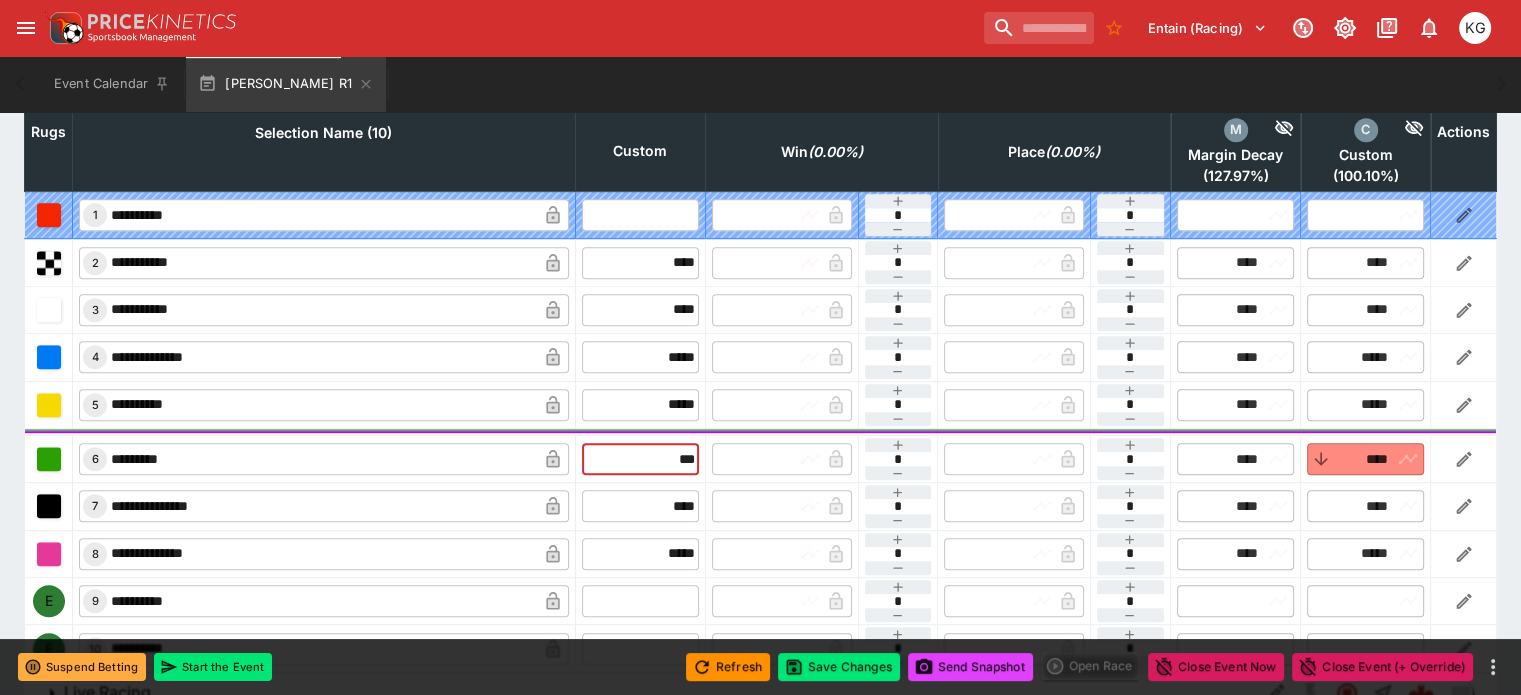scroll, scrollTop: 1000, scrollLeft: 0, axis: vertical 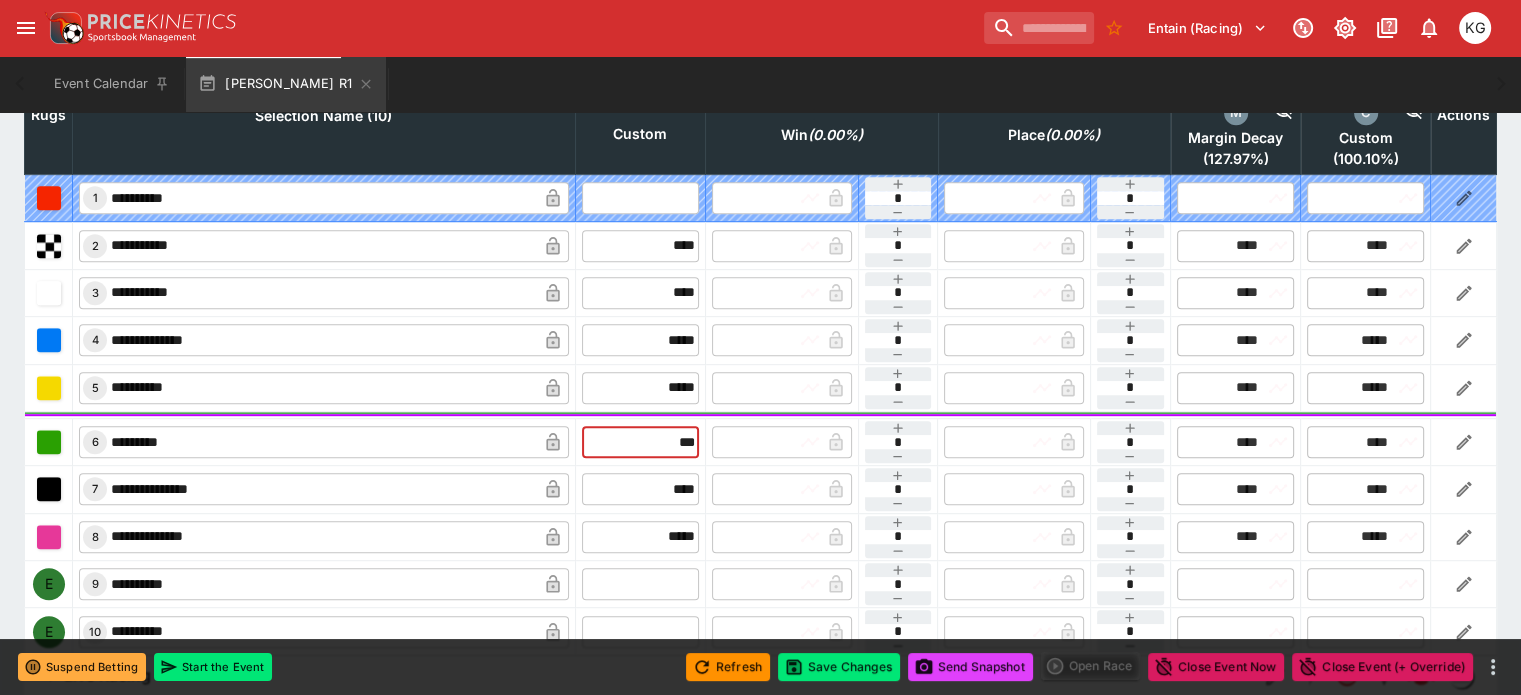 type on "****" 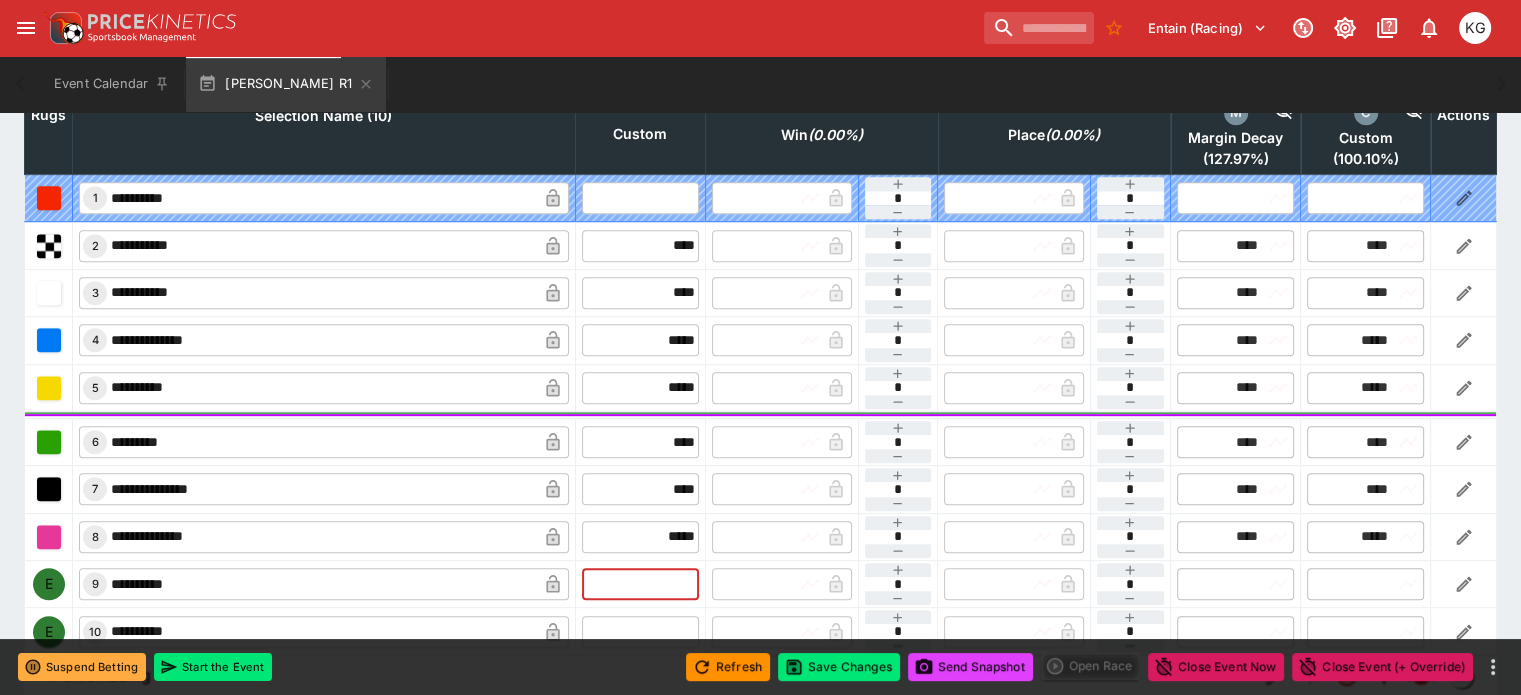 click at bounding box center (640, 584) 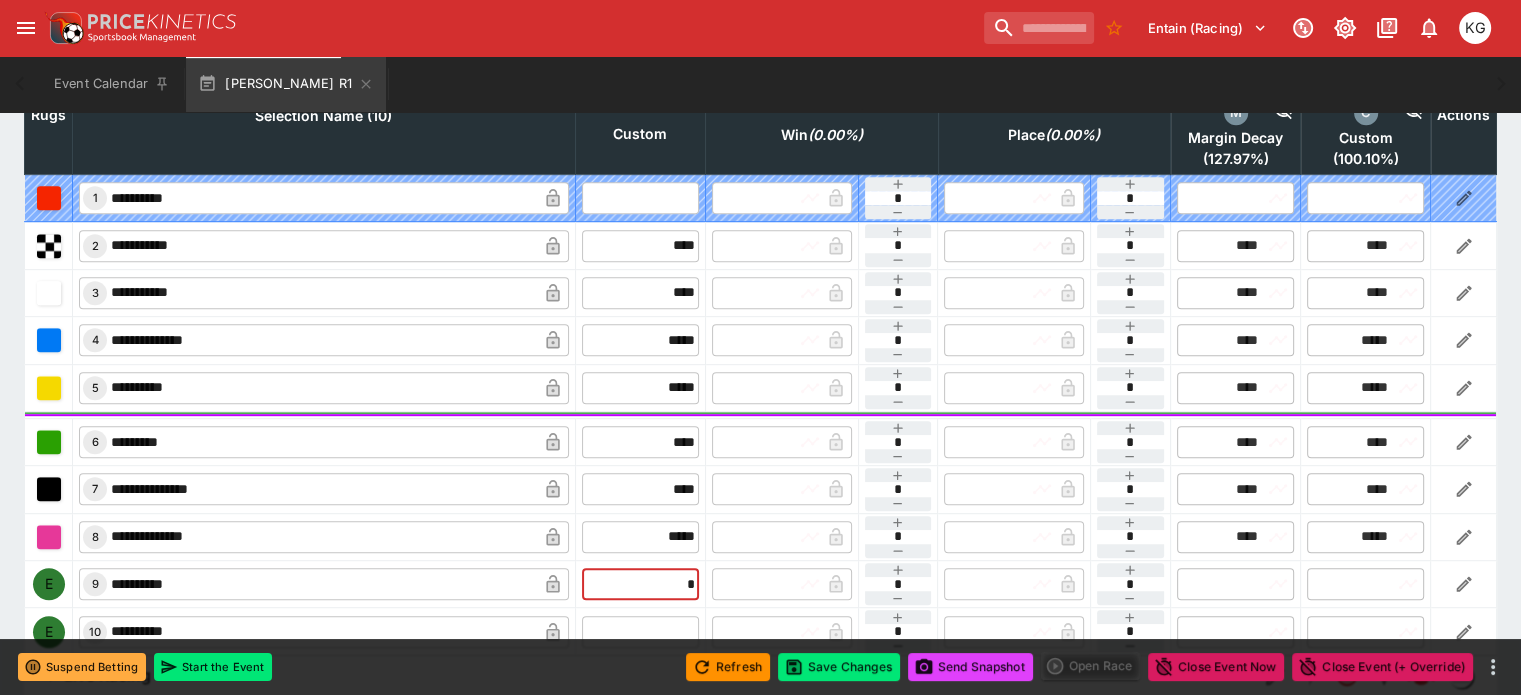 type on "**" 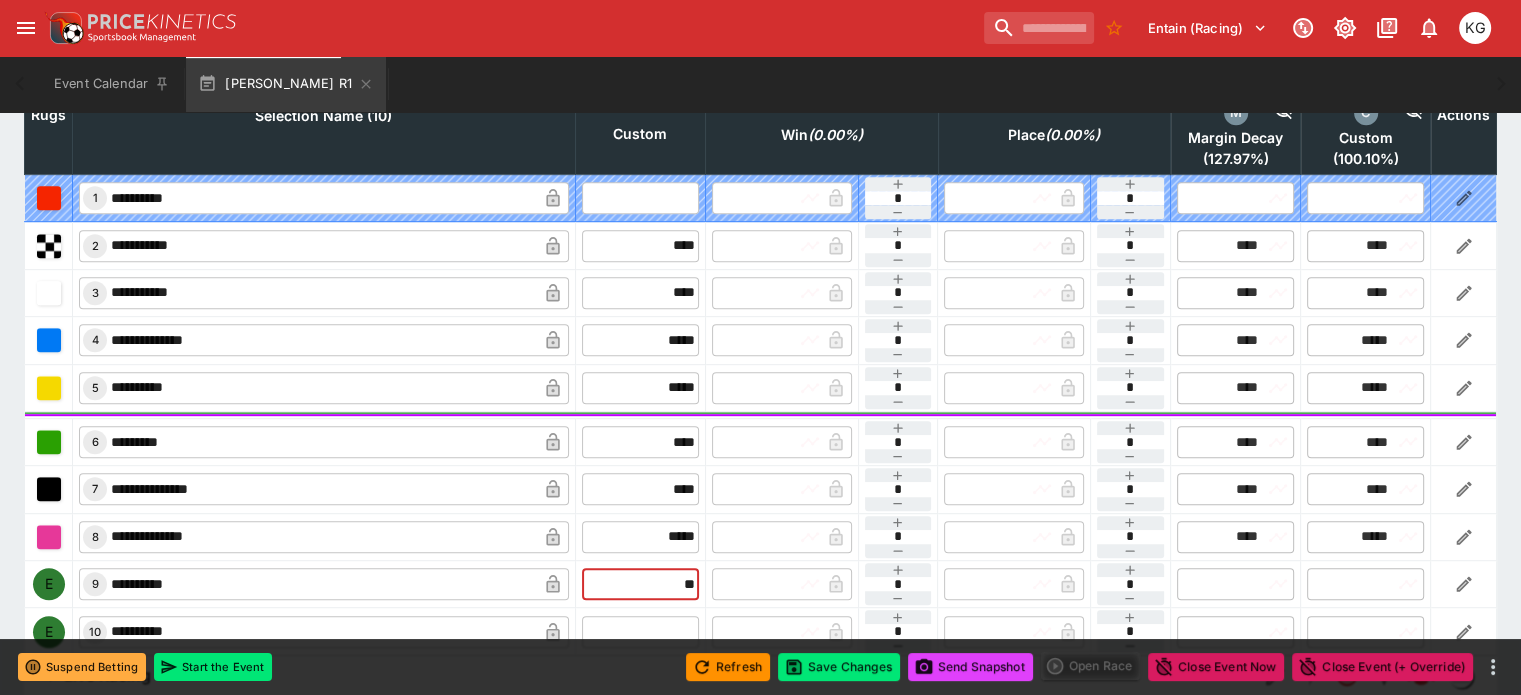 type on "*****" 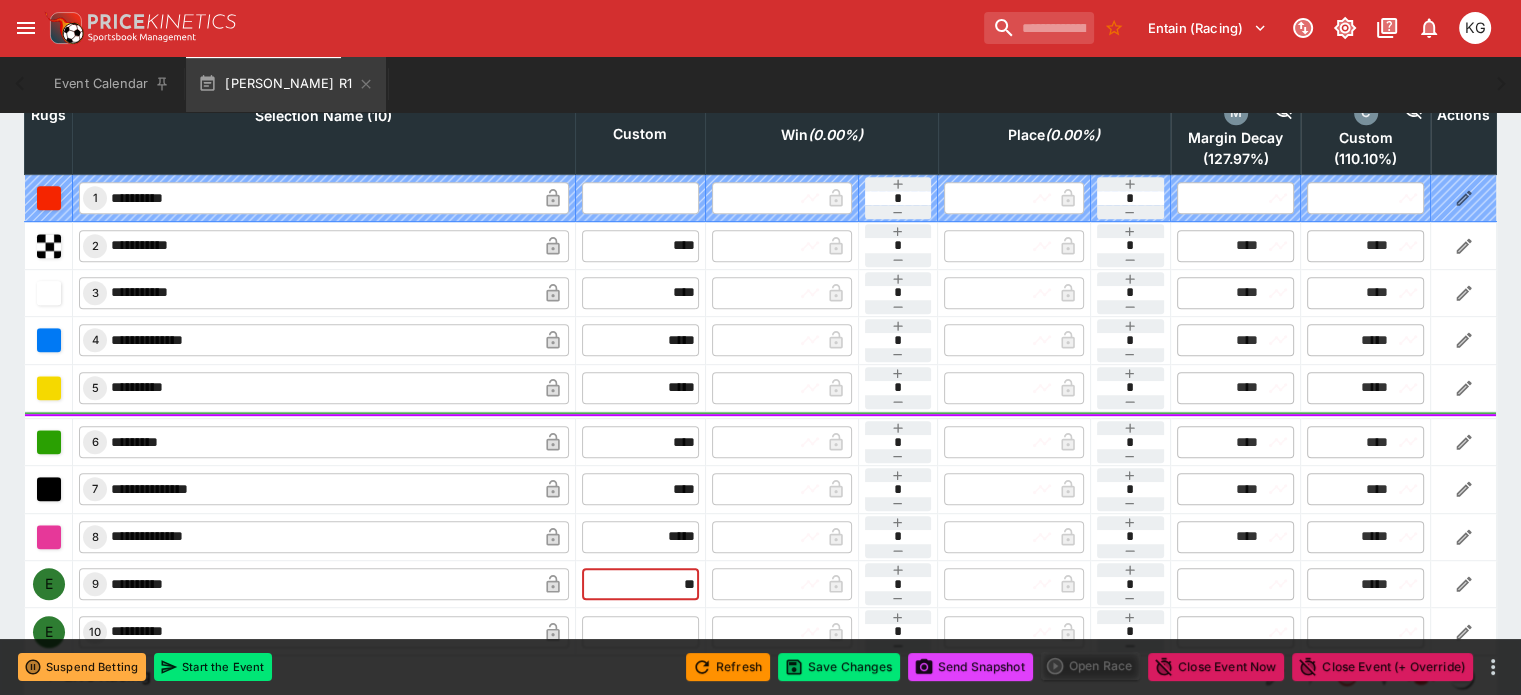 type on "*****" 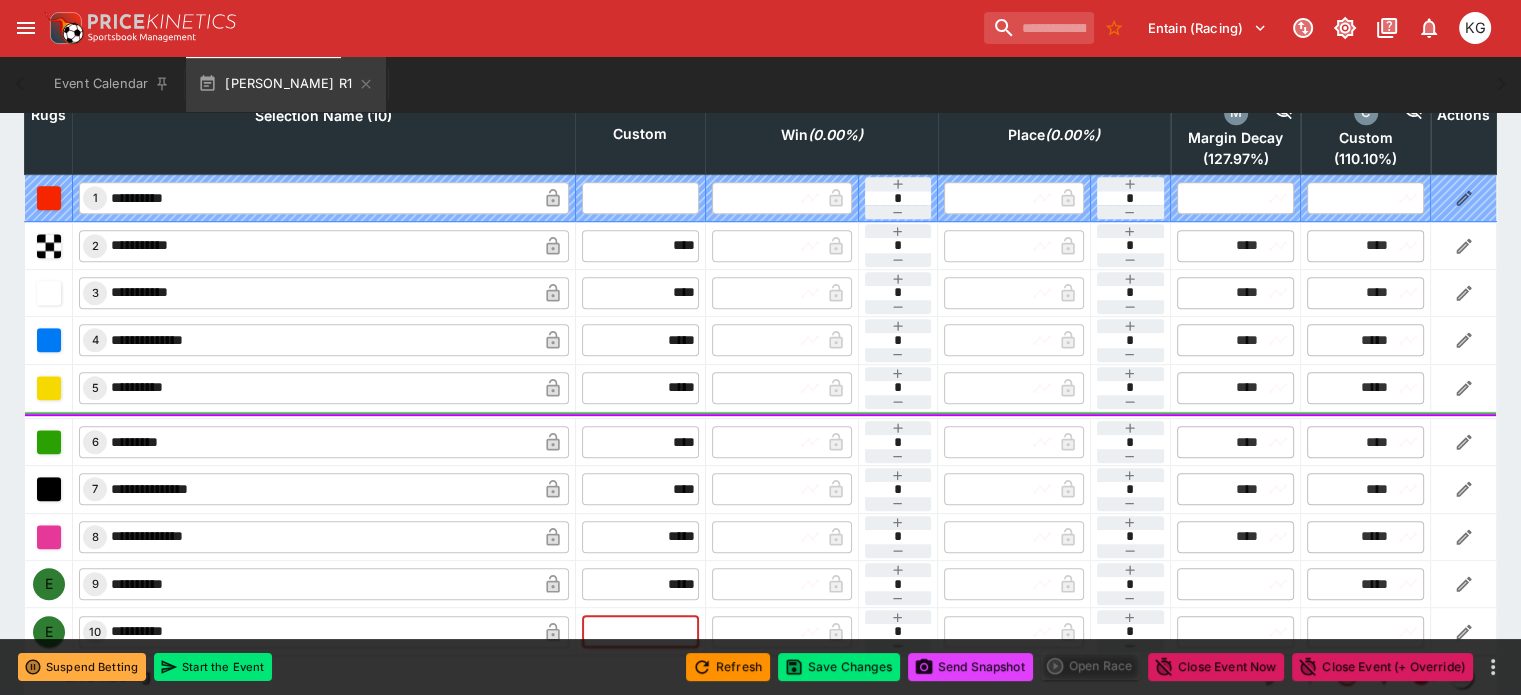 click at bounding box center (640, 632) 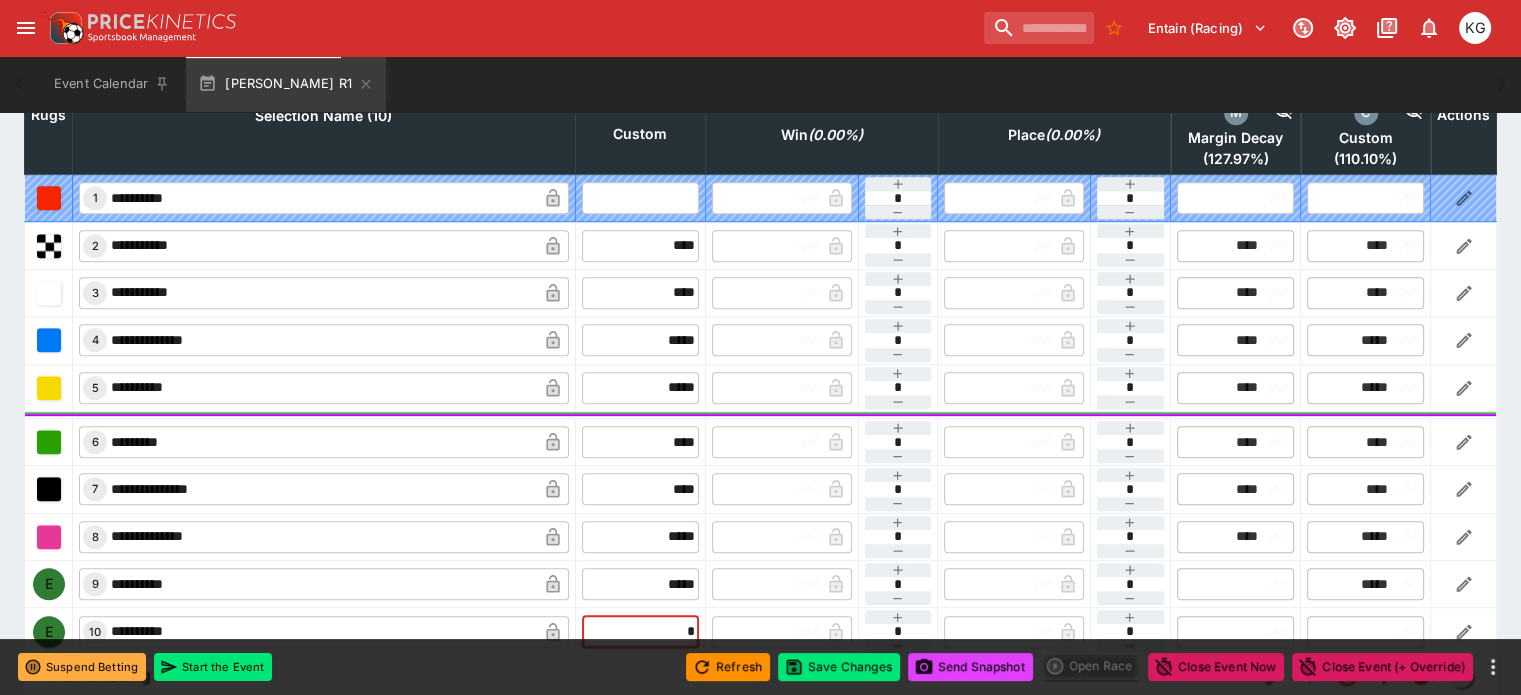 type on "**" 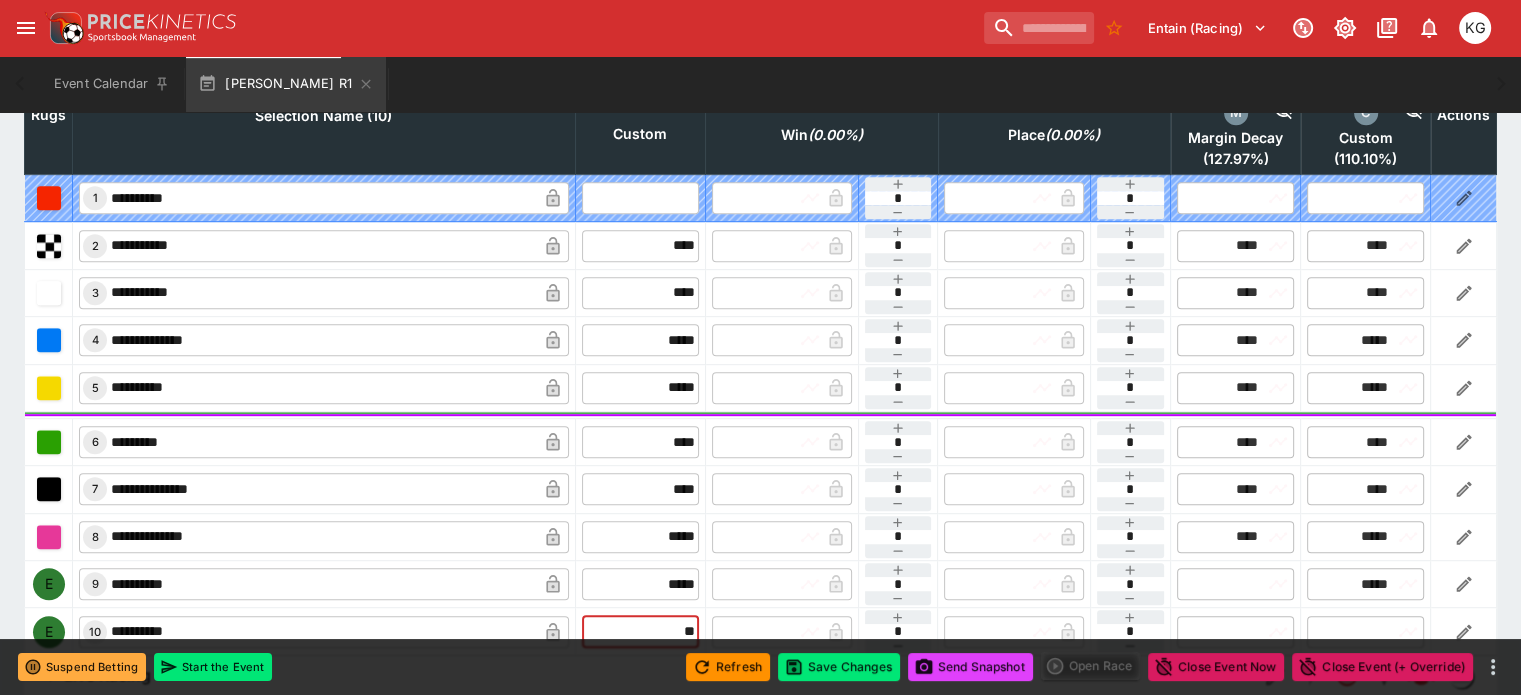 type on "*****" 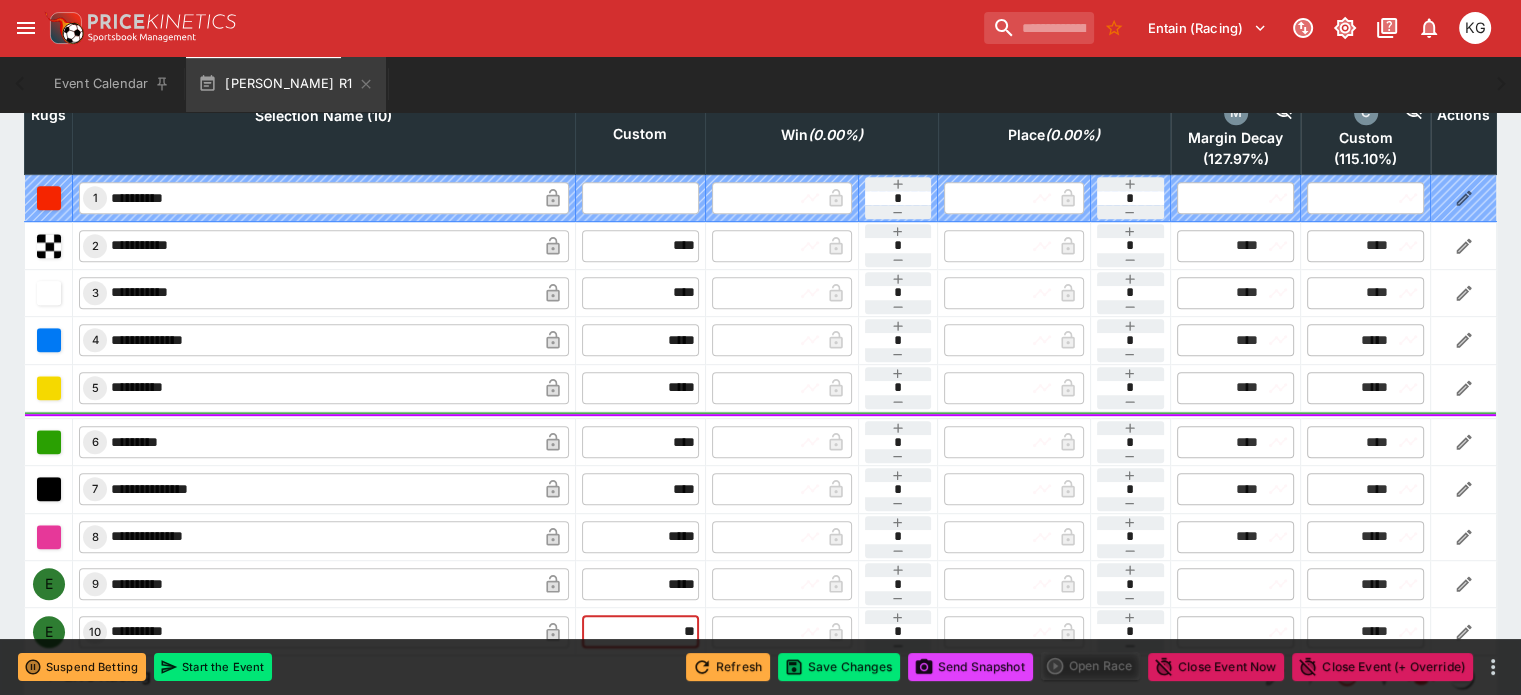 type on "*****" 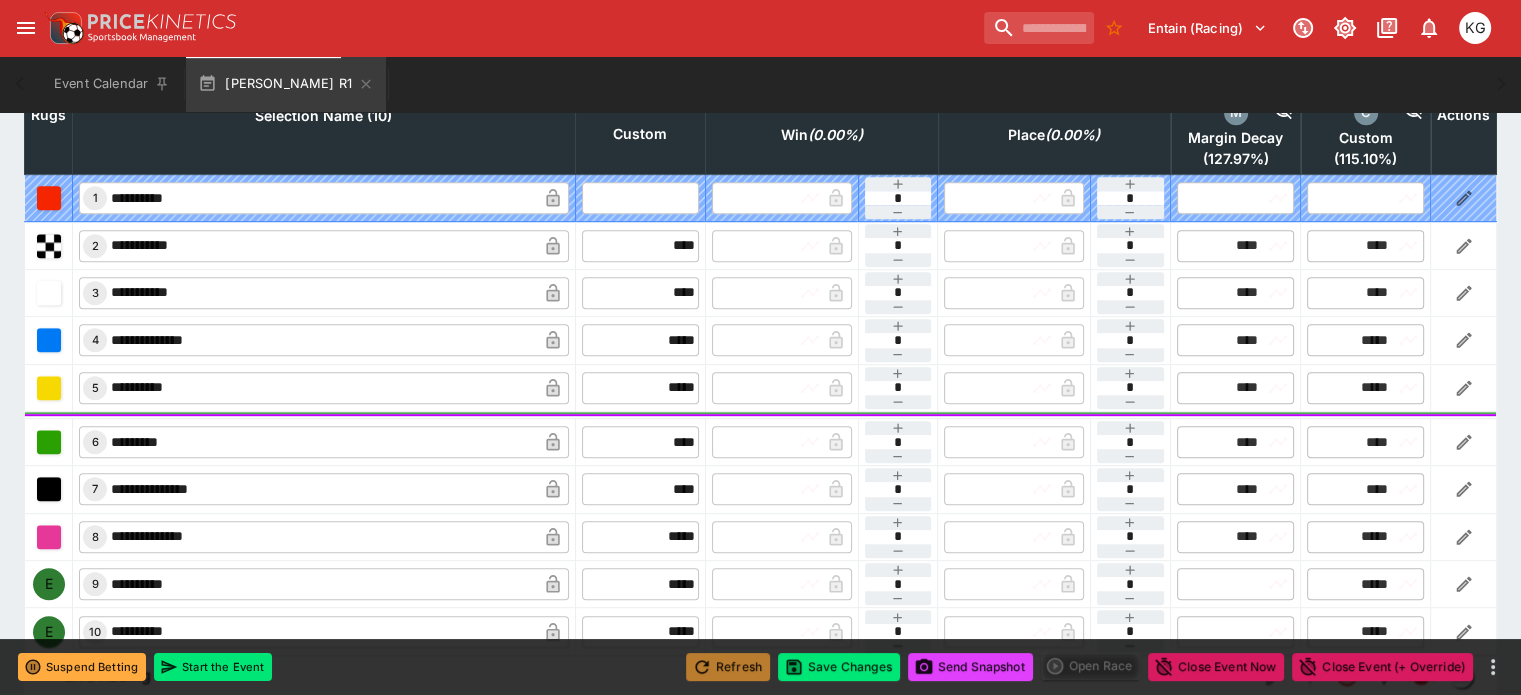 click on "Refresh" at bounding box center [728, 667] 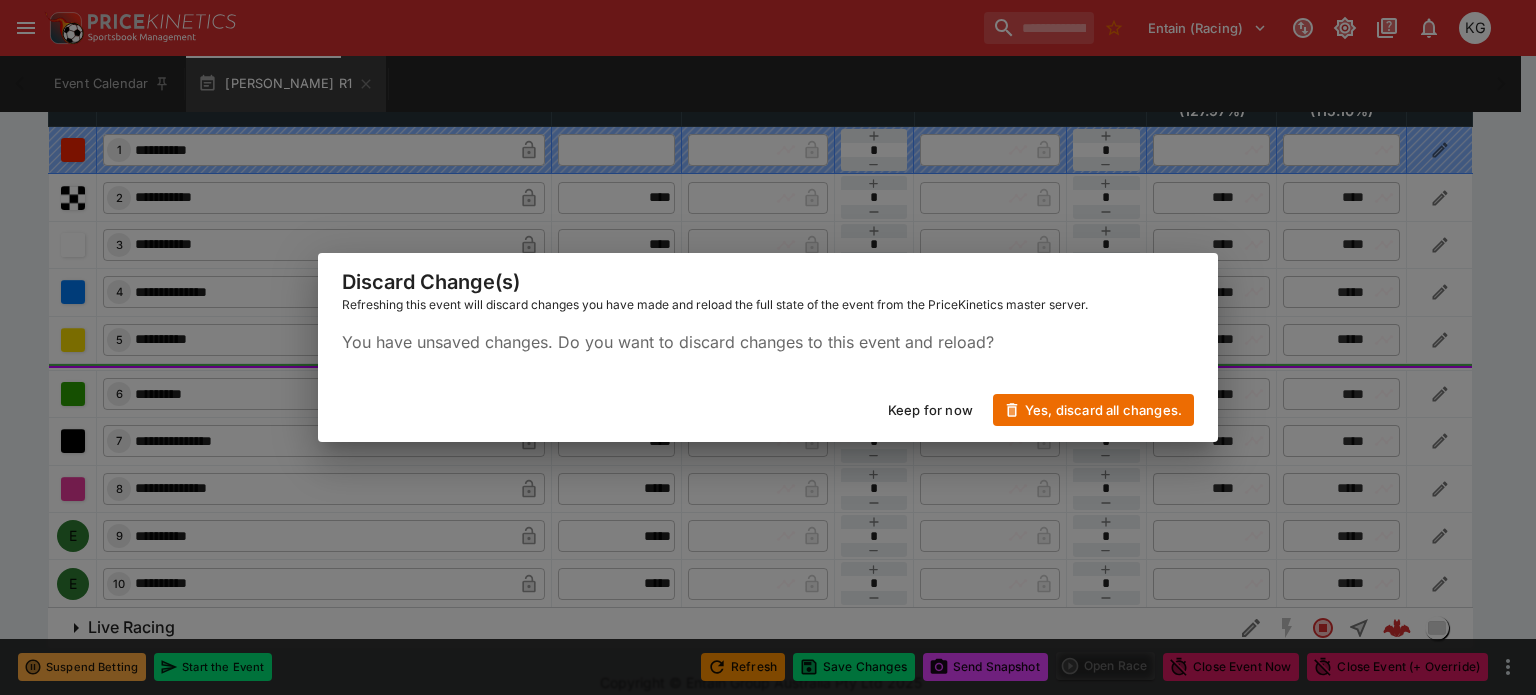 click on "Keep for now" at bounding box center (930, 410) 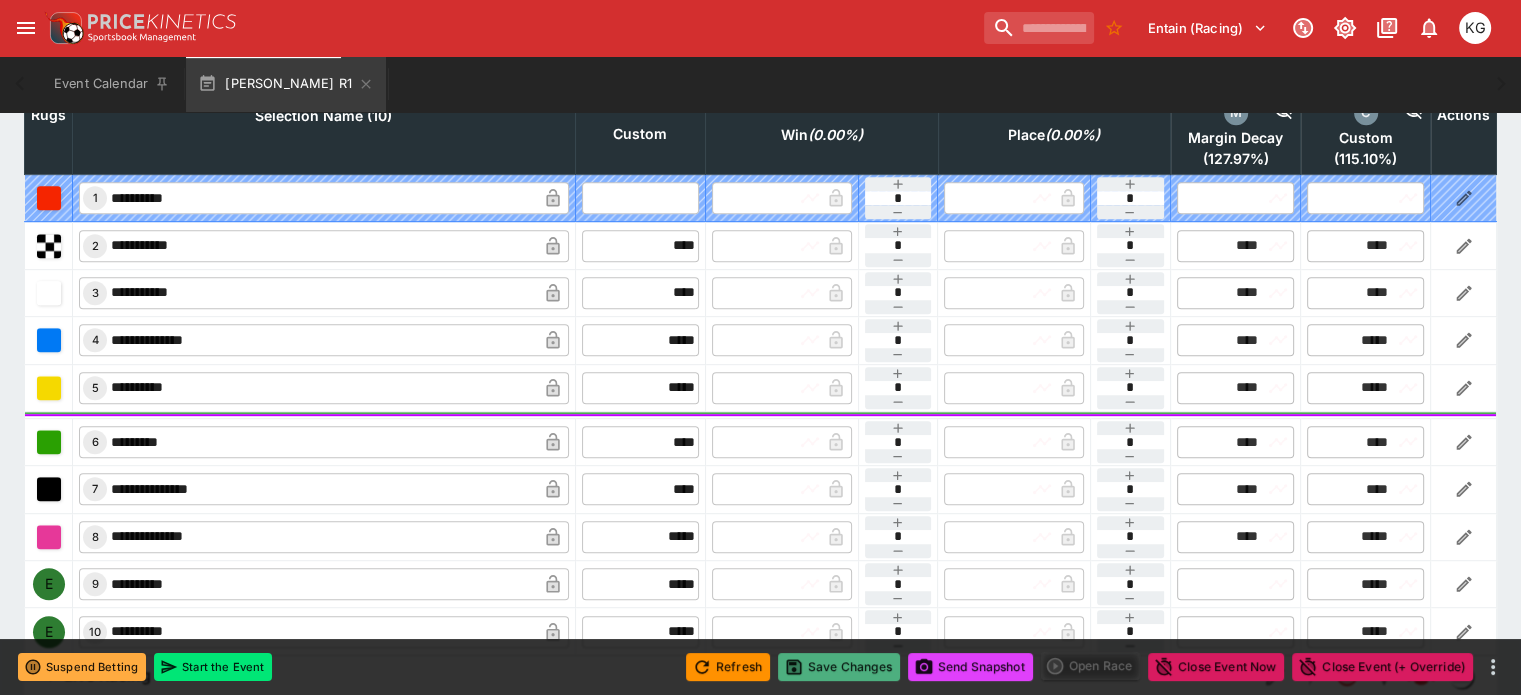 click on "Save Changes" at bounding box center [839, 667] 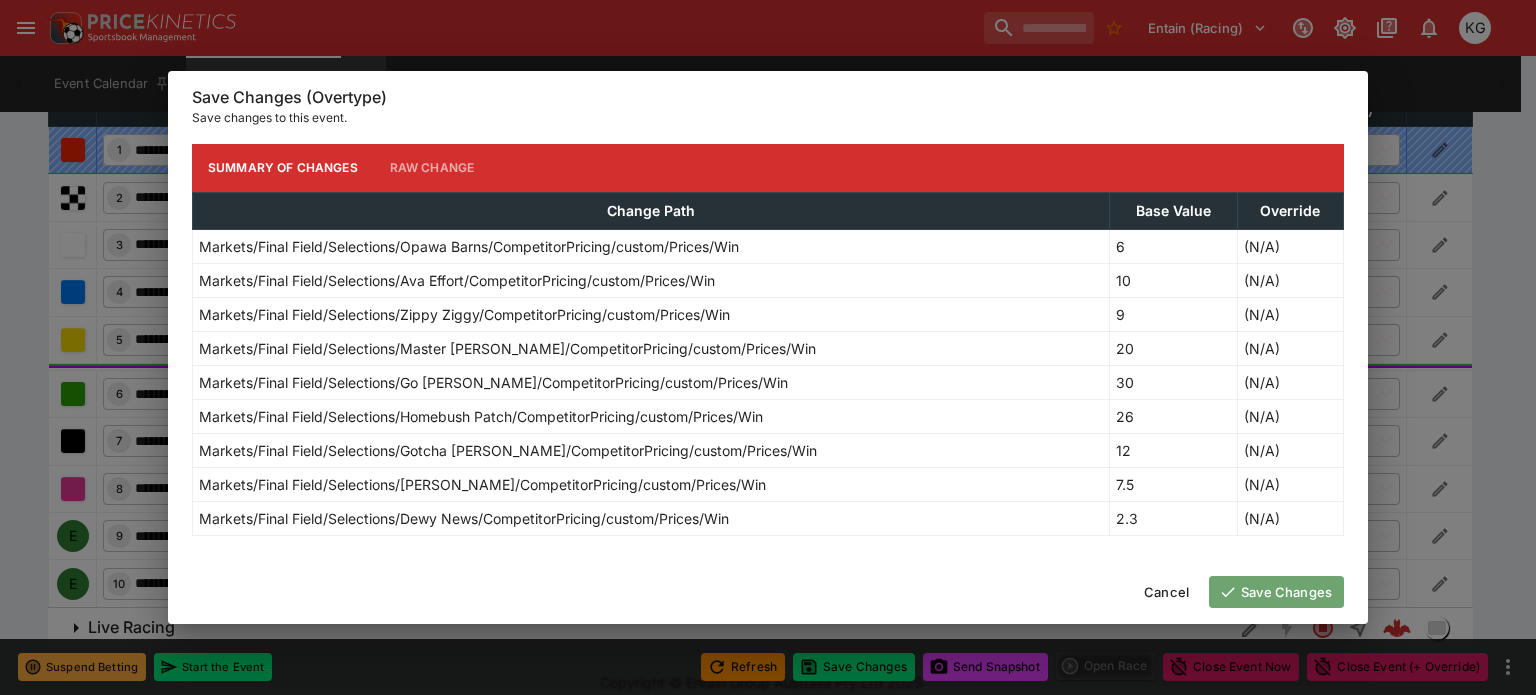 click on "Save Changes" at bounding box center (1276, 592) 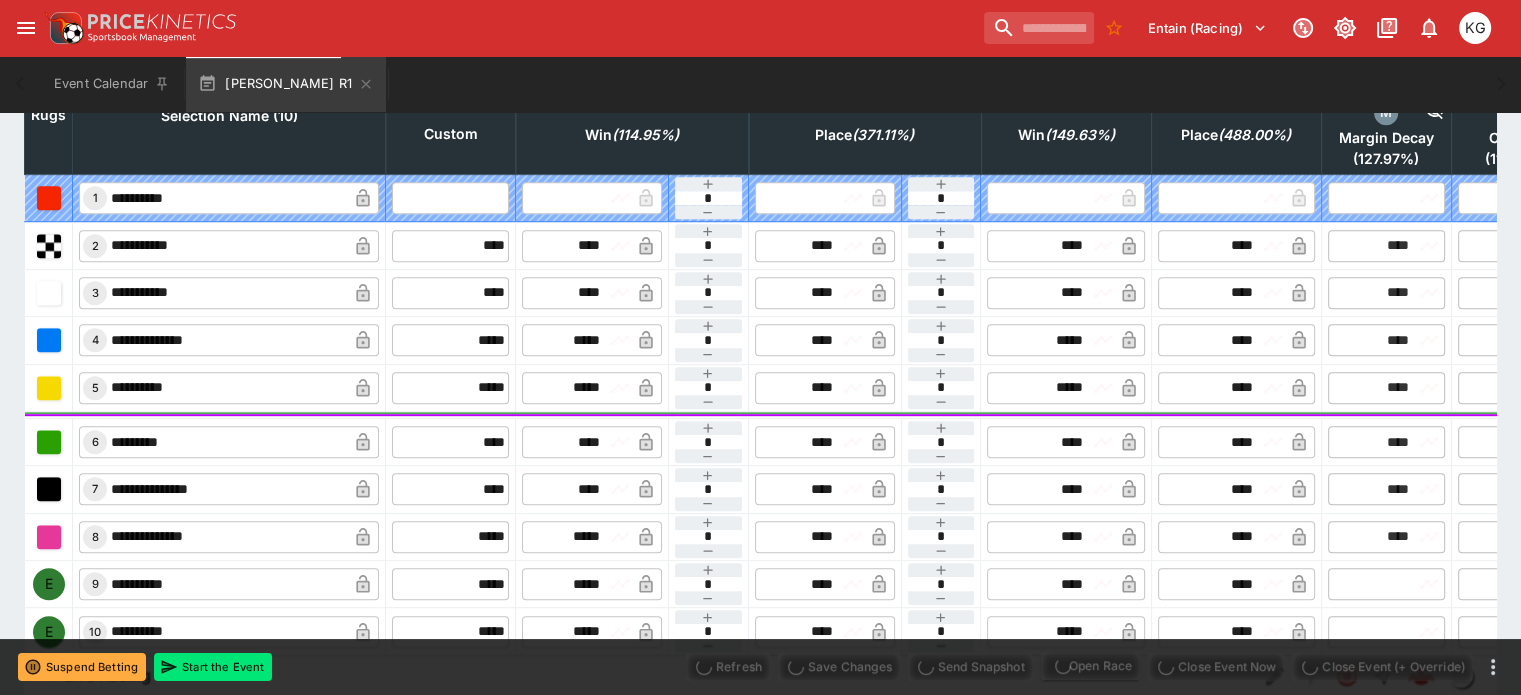 type on "**********" 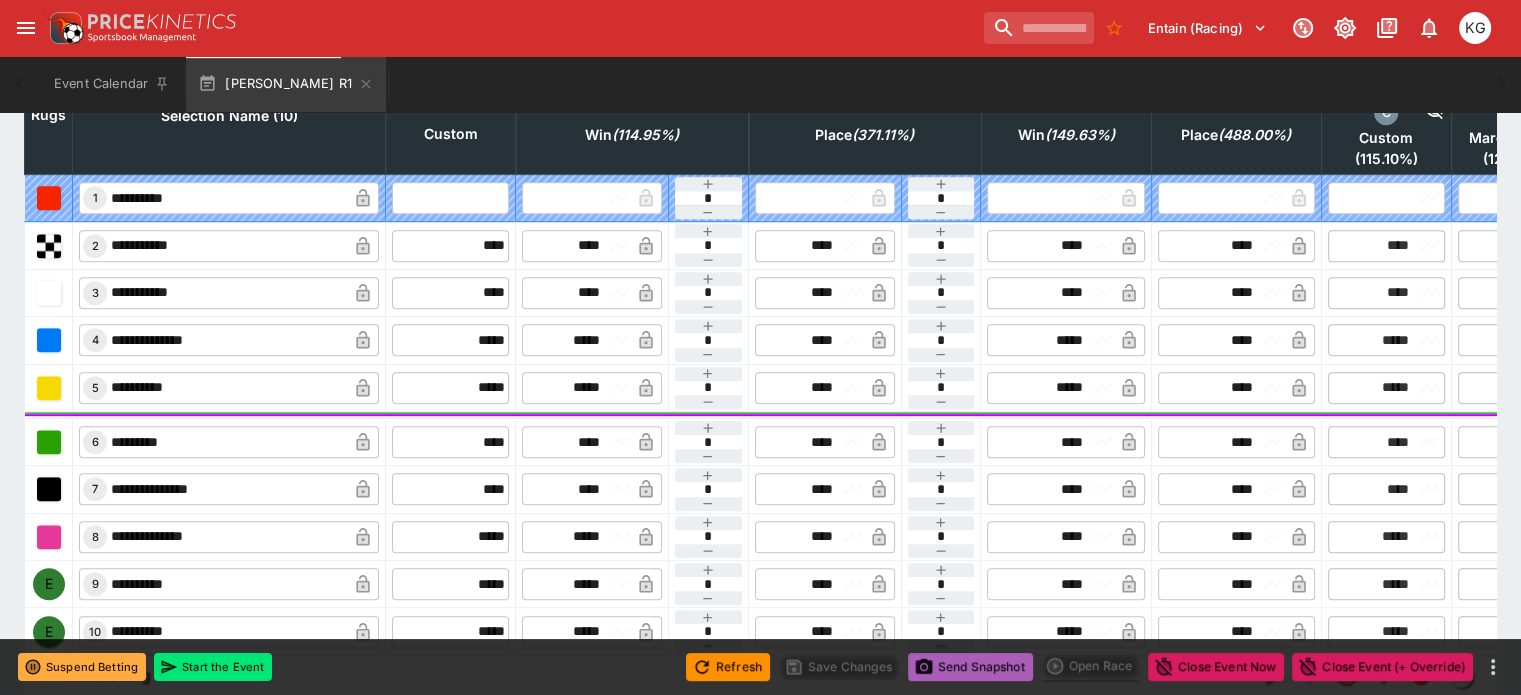 click on "Send Snapshot" at bounding box center [970, 667] 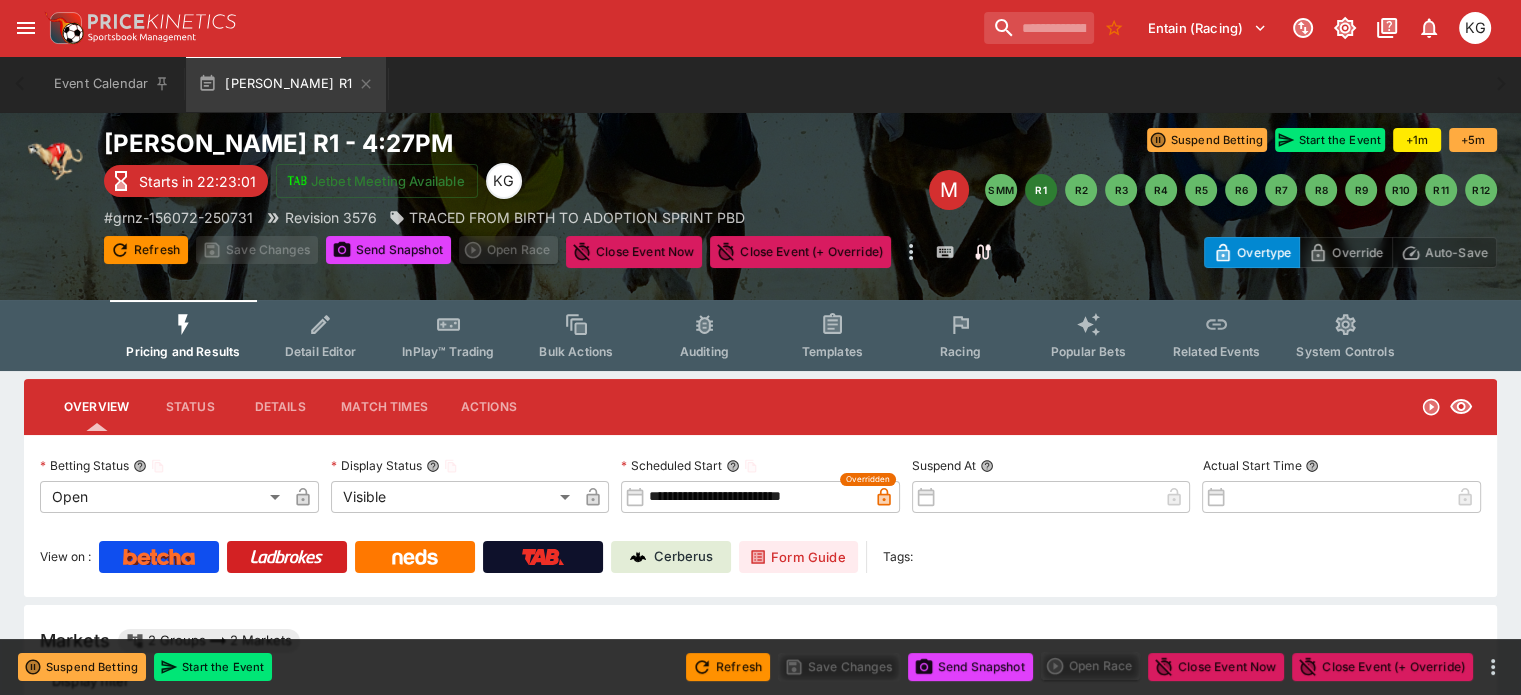 scroll, scrollTop: 0, scrollLeft: 0, axis: both 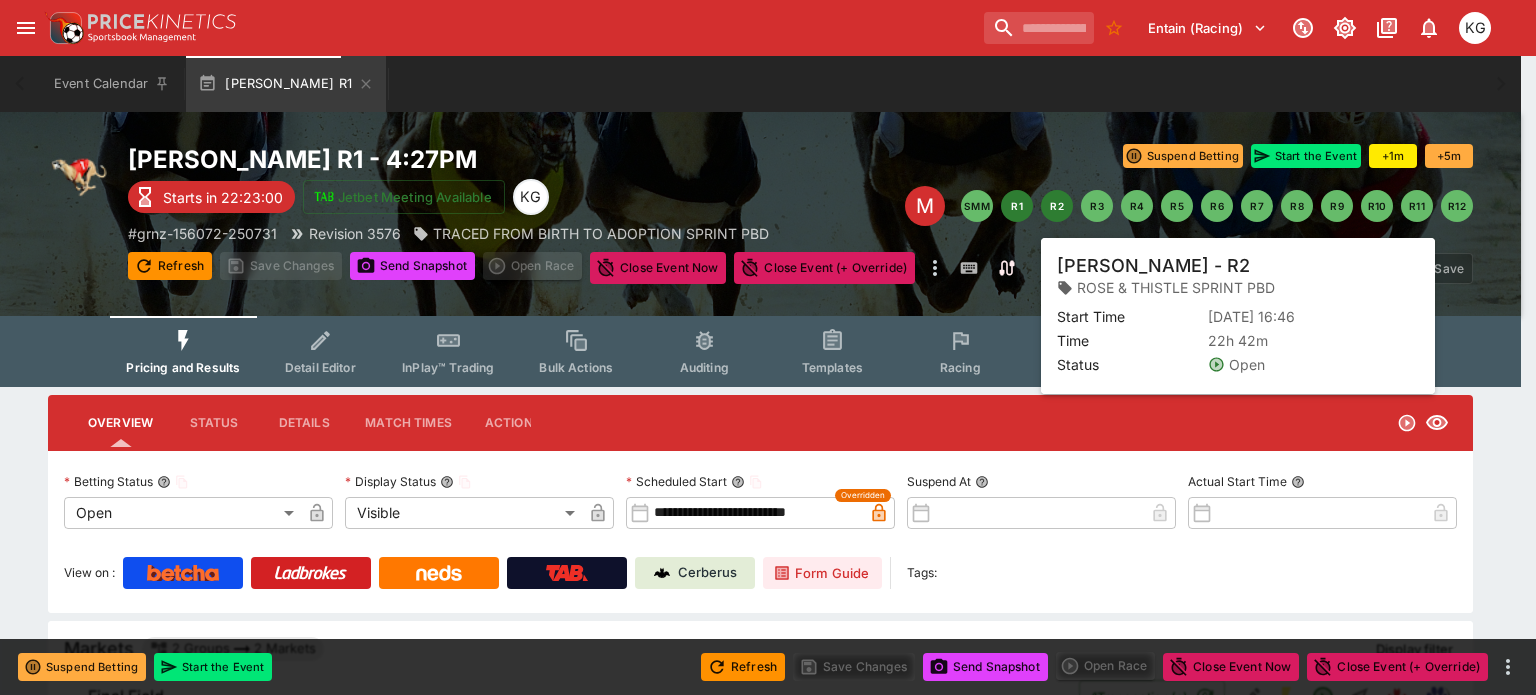 click on "R2" at bounding box center [1057, 206] 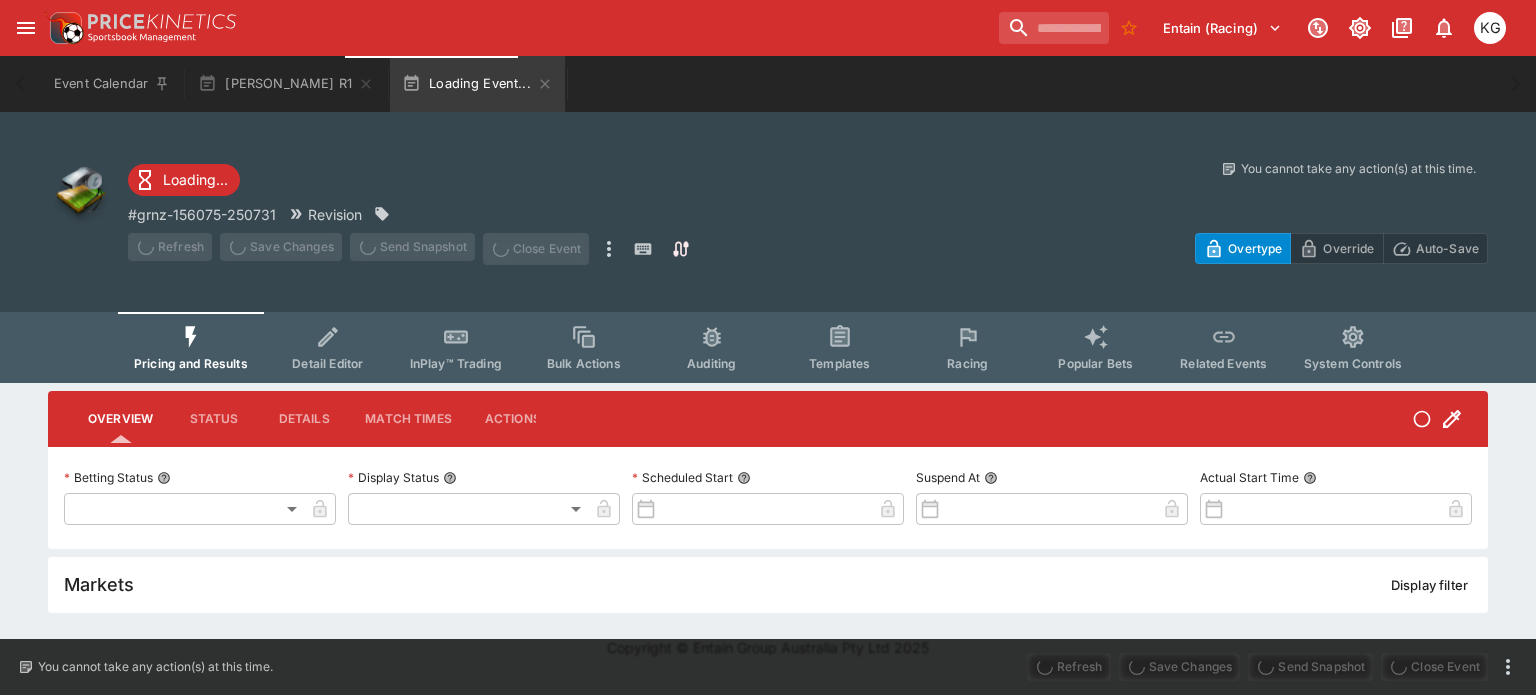 type on "**********" 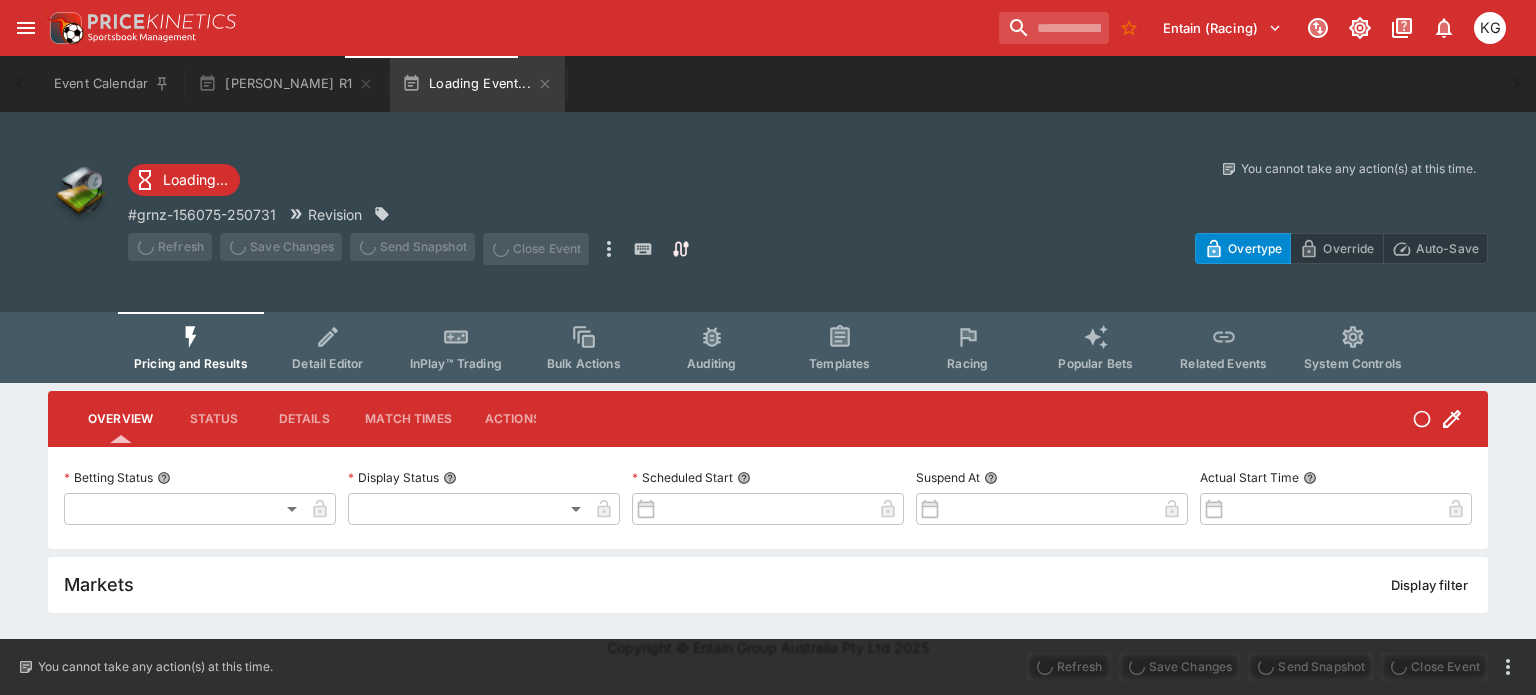 type on "*******" 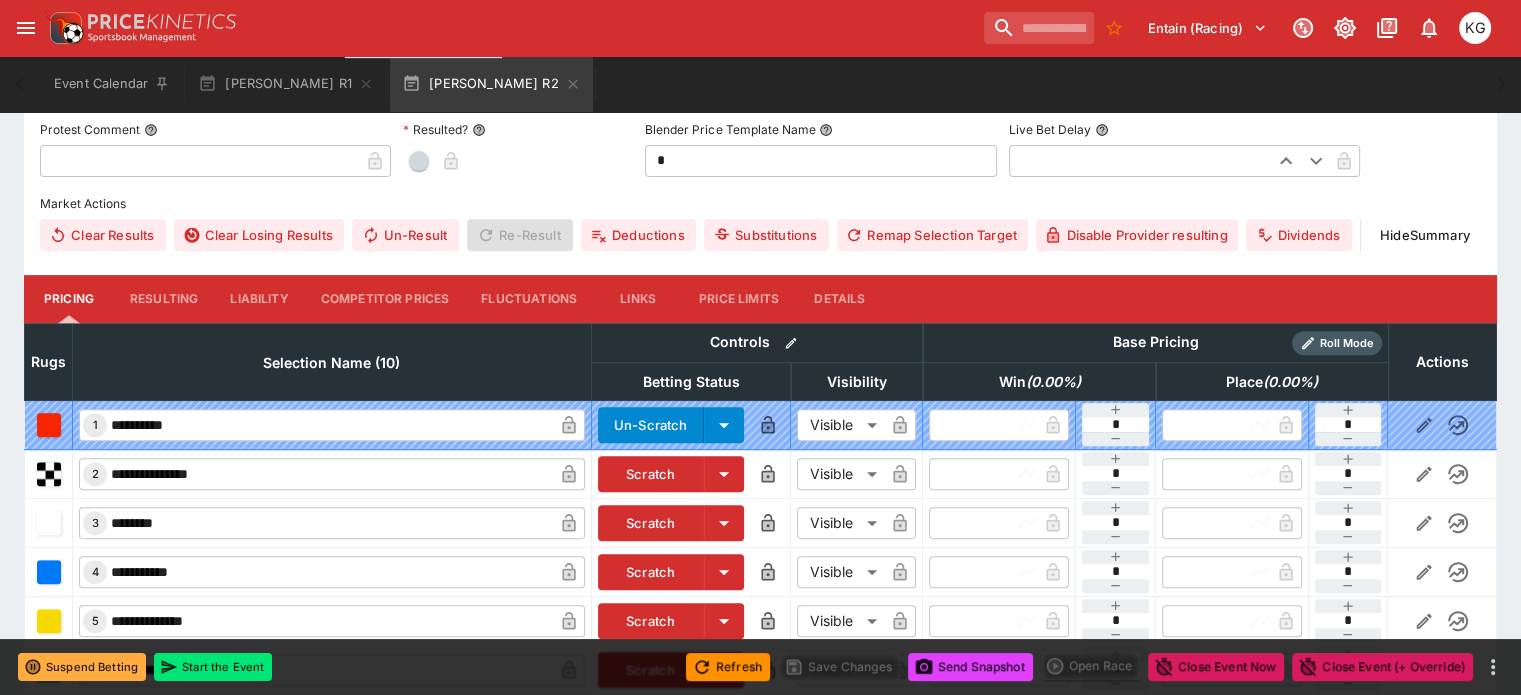 scroll, scrollTop: 800, scrollLeft: 0, axis: vertical 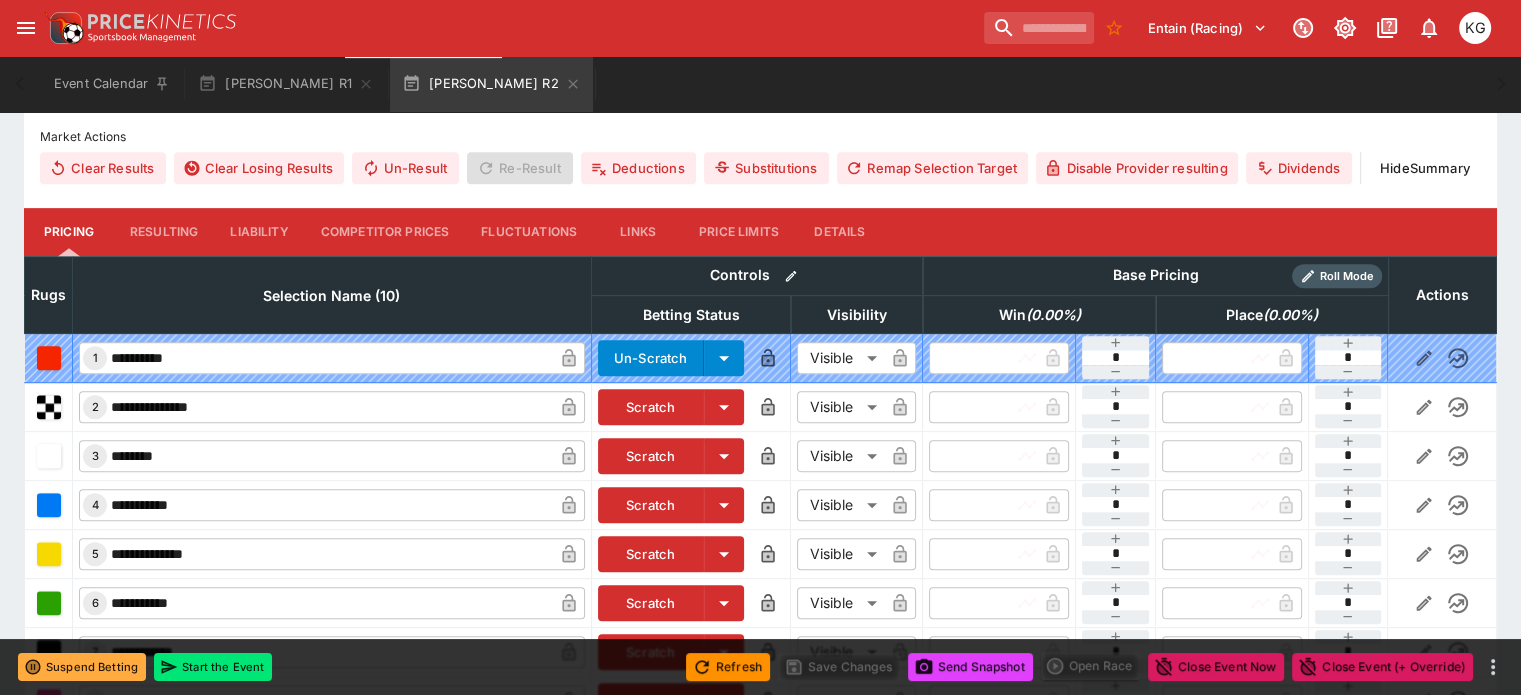 click on "Competitor Prices" at bounding box center [385, 232] 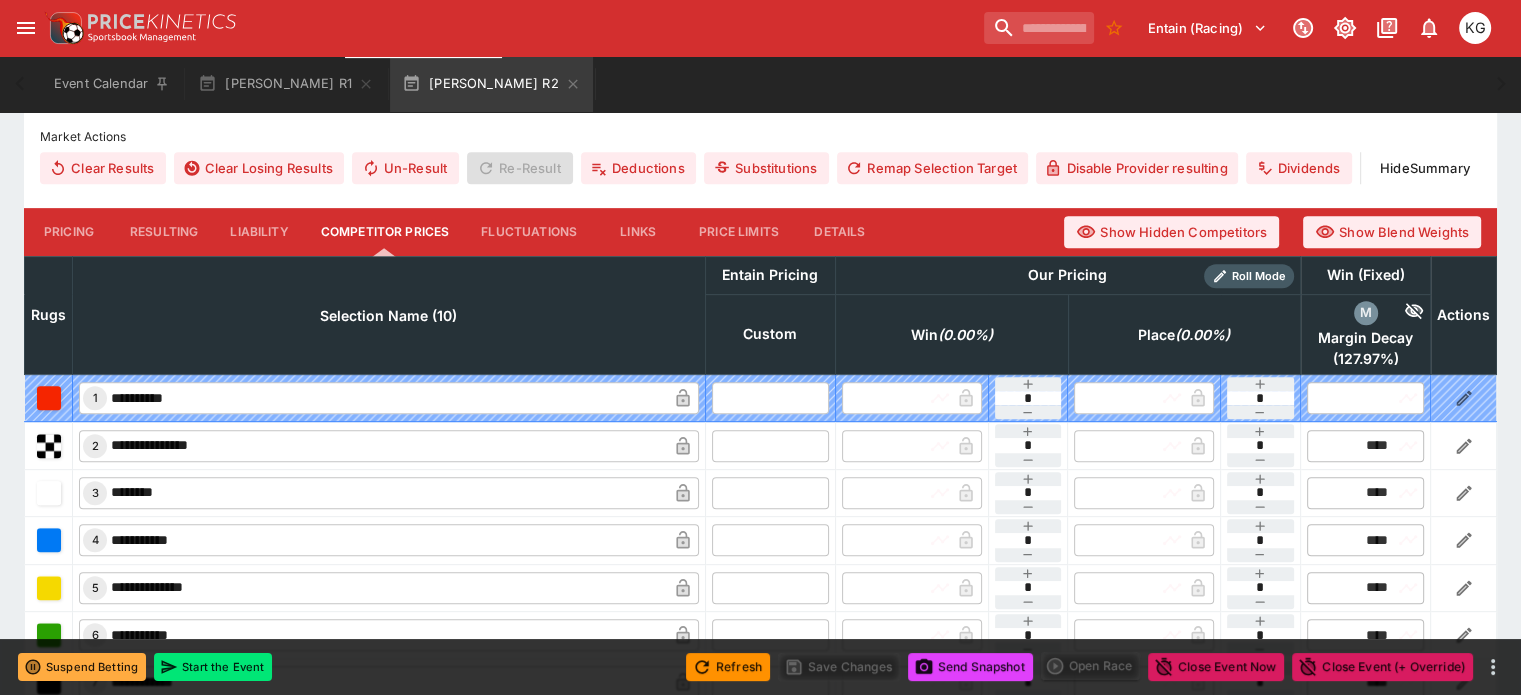 click at bounding box center [770, 445] 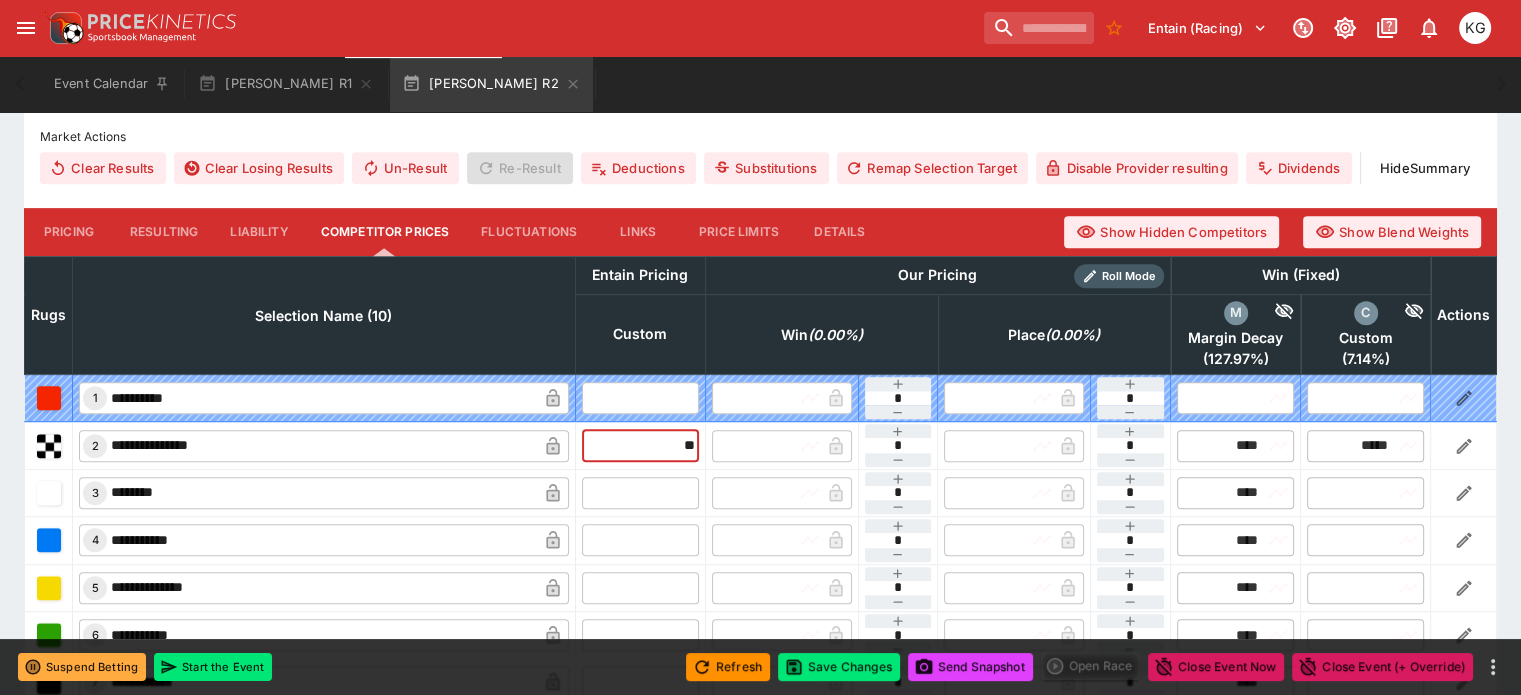type on "*****" 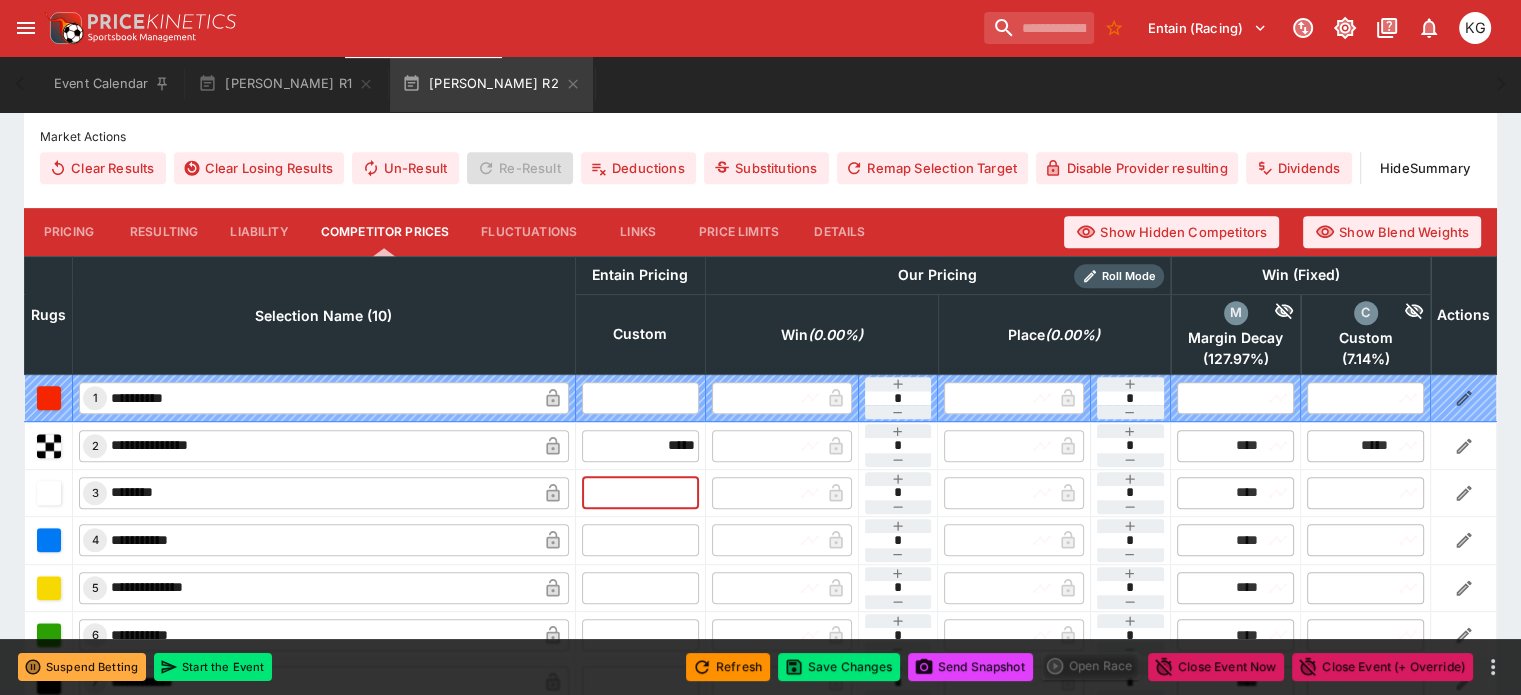 click at bounding box center [640, 493] 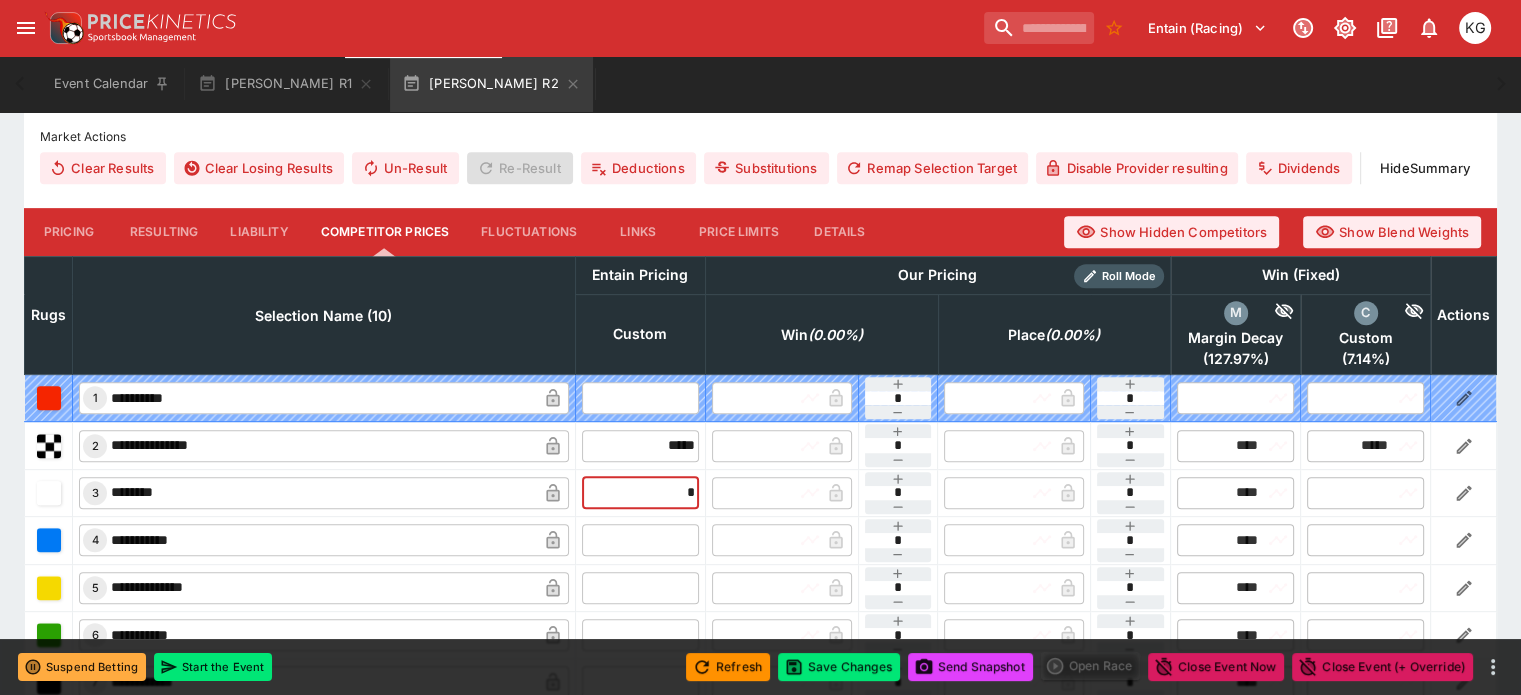 type on "**" 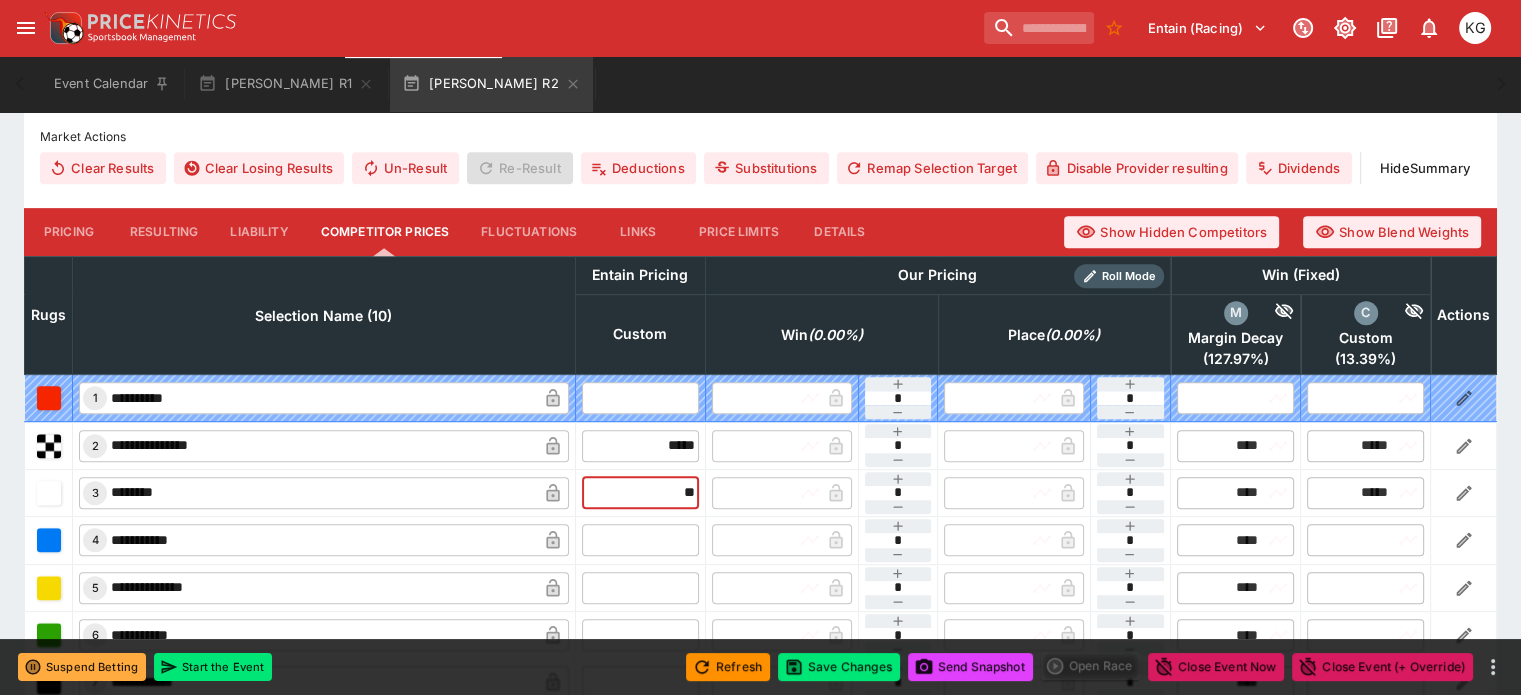 type on "*****" 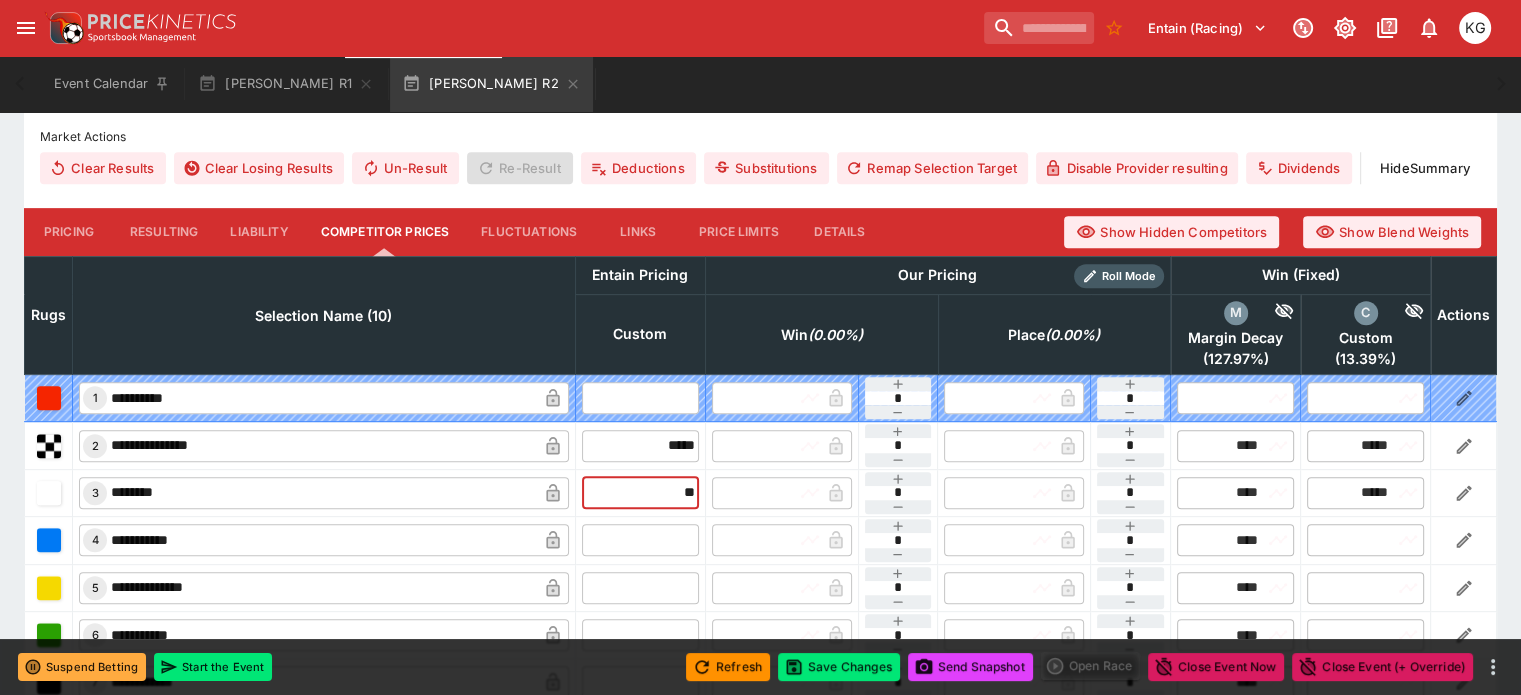 type on "*****" 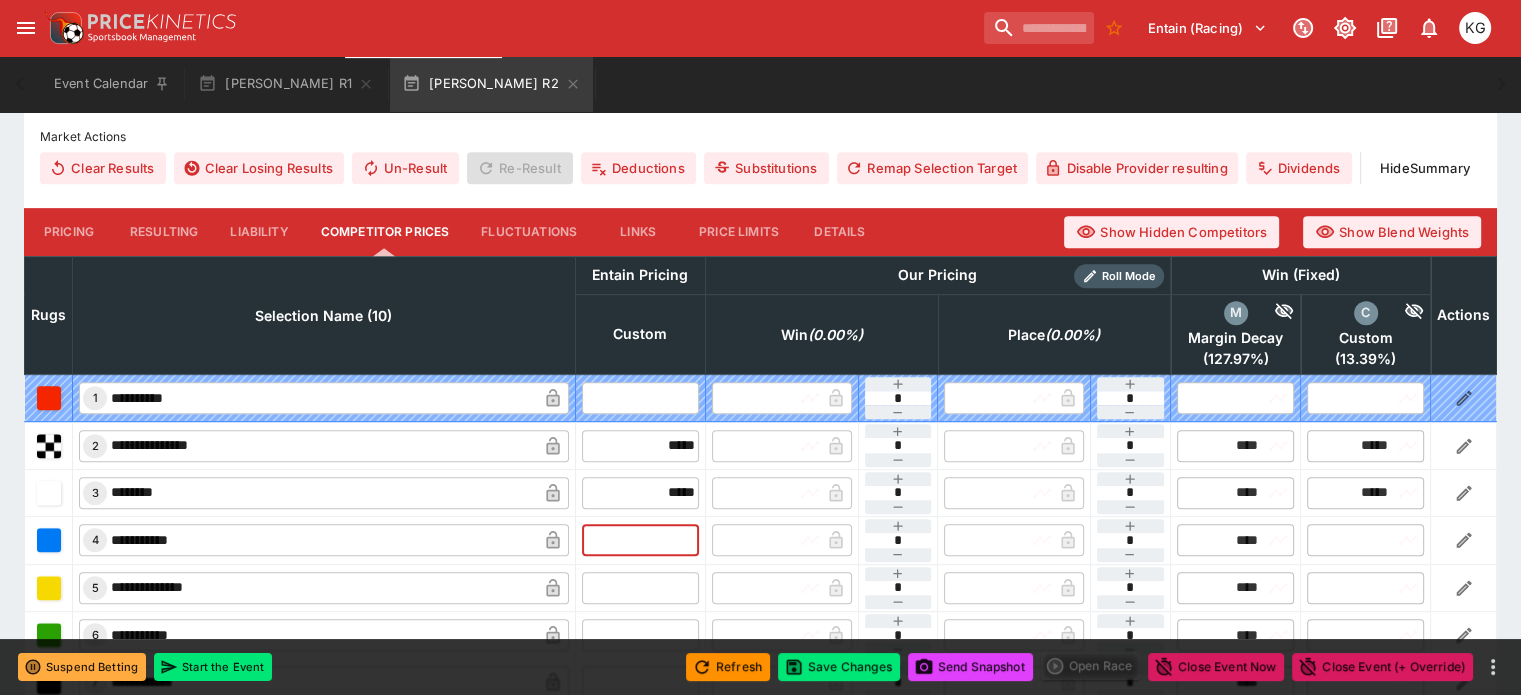 click at bounding box center [640, 540] 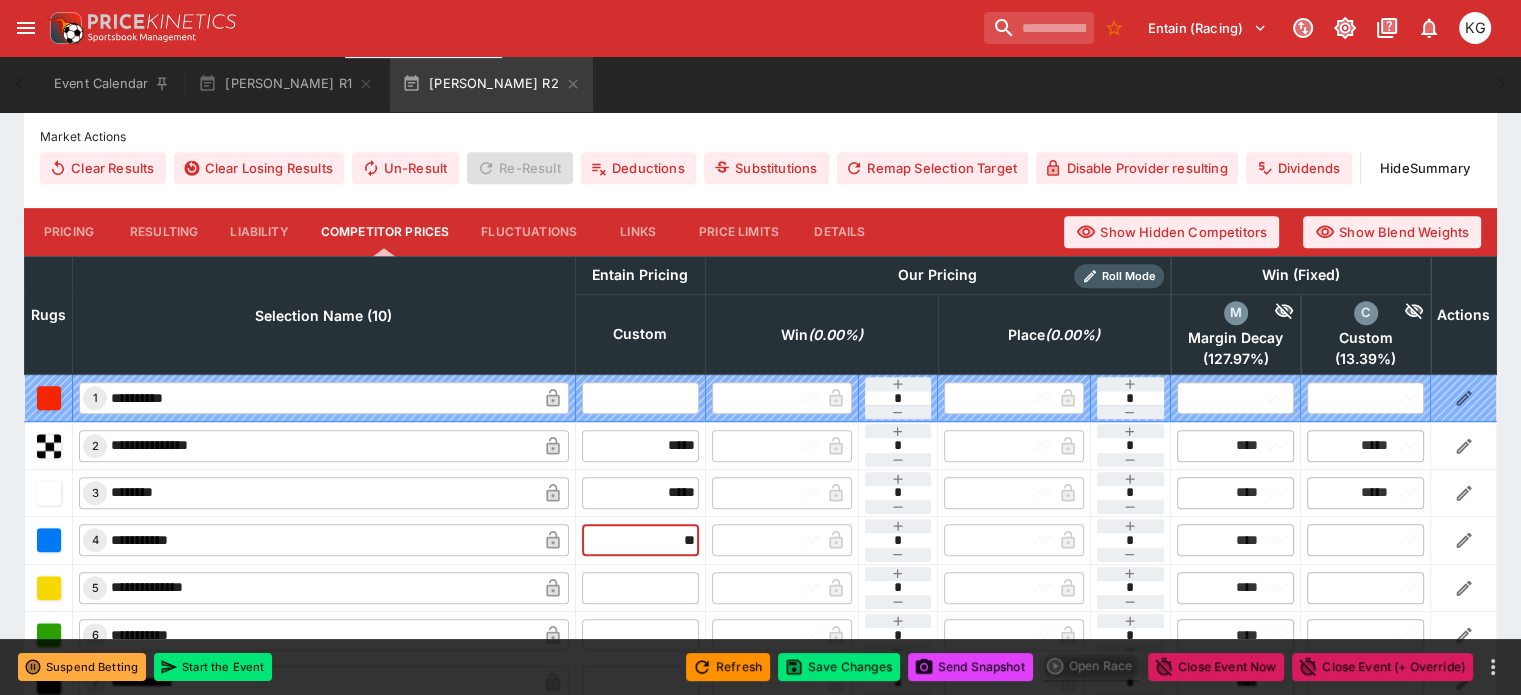 type on "***" 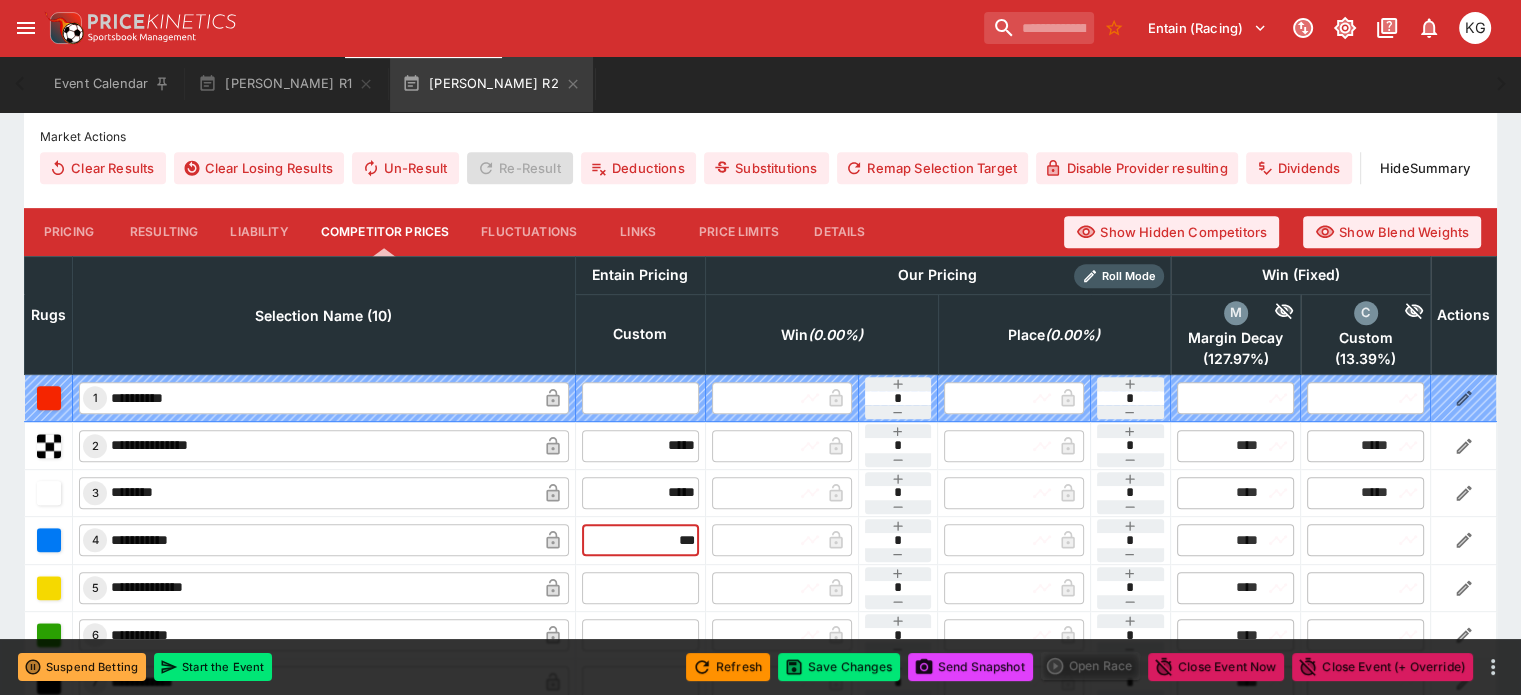 type on "****" 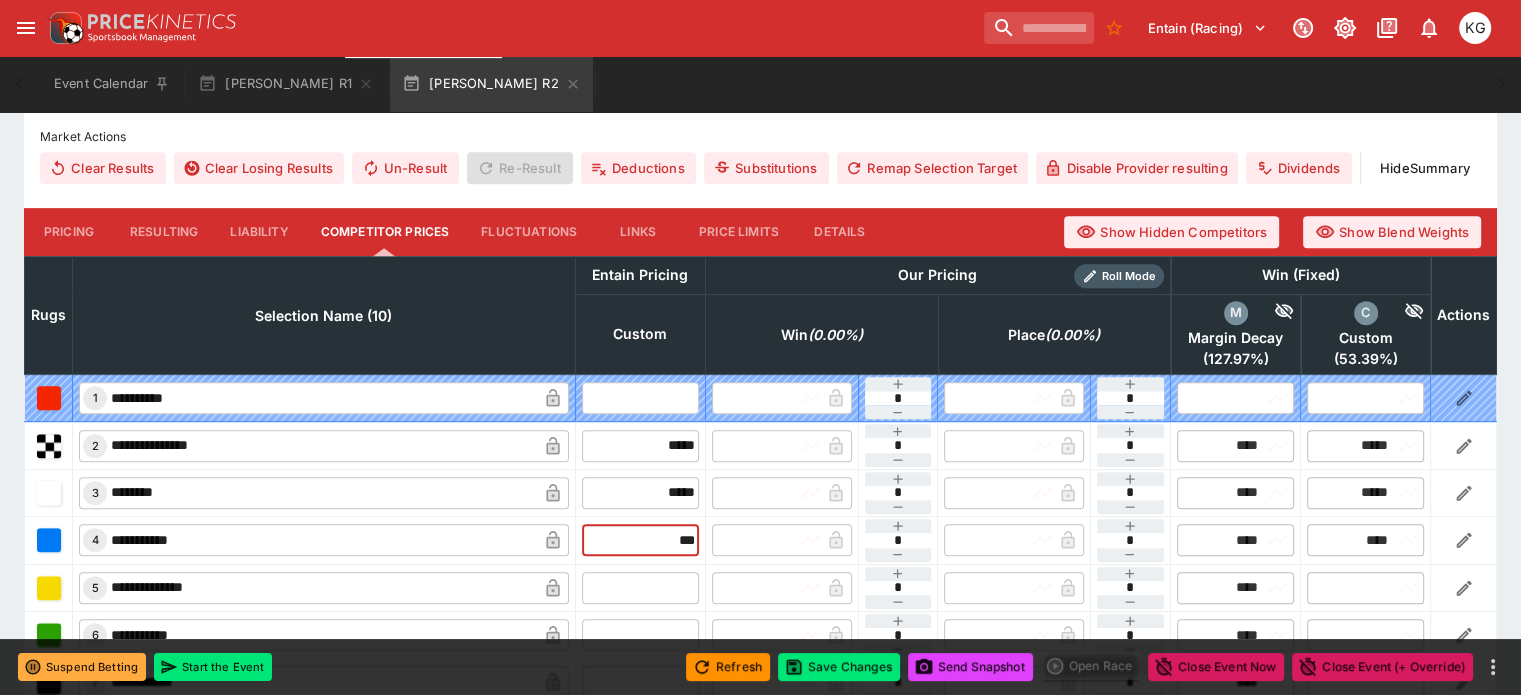 type on "****" 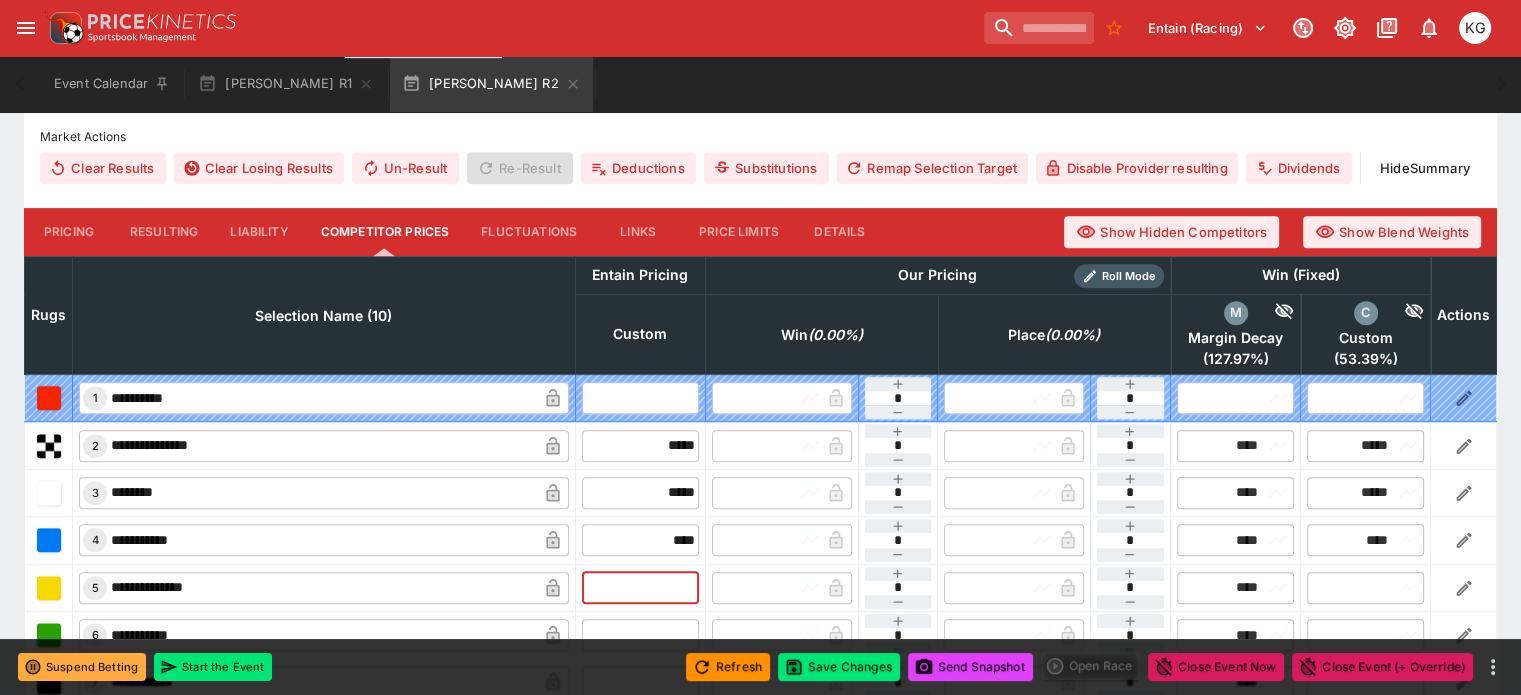 click at bounding box center [640, 588] 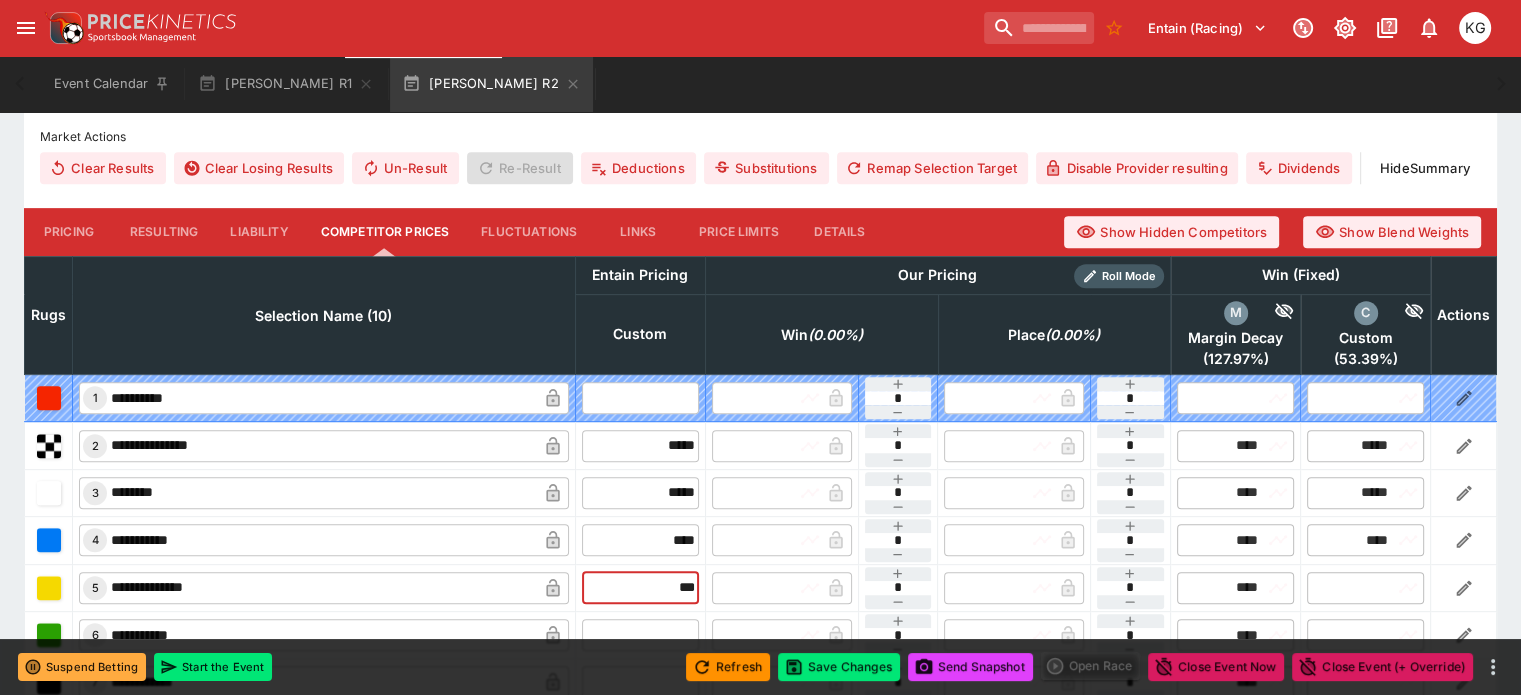 type on "****" 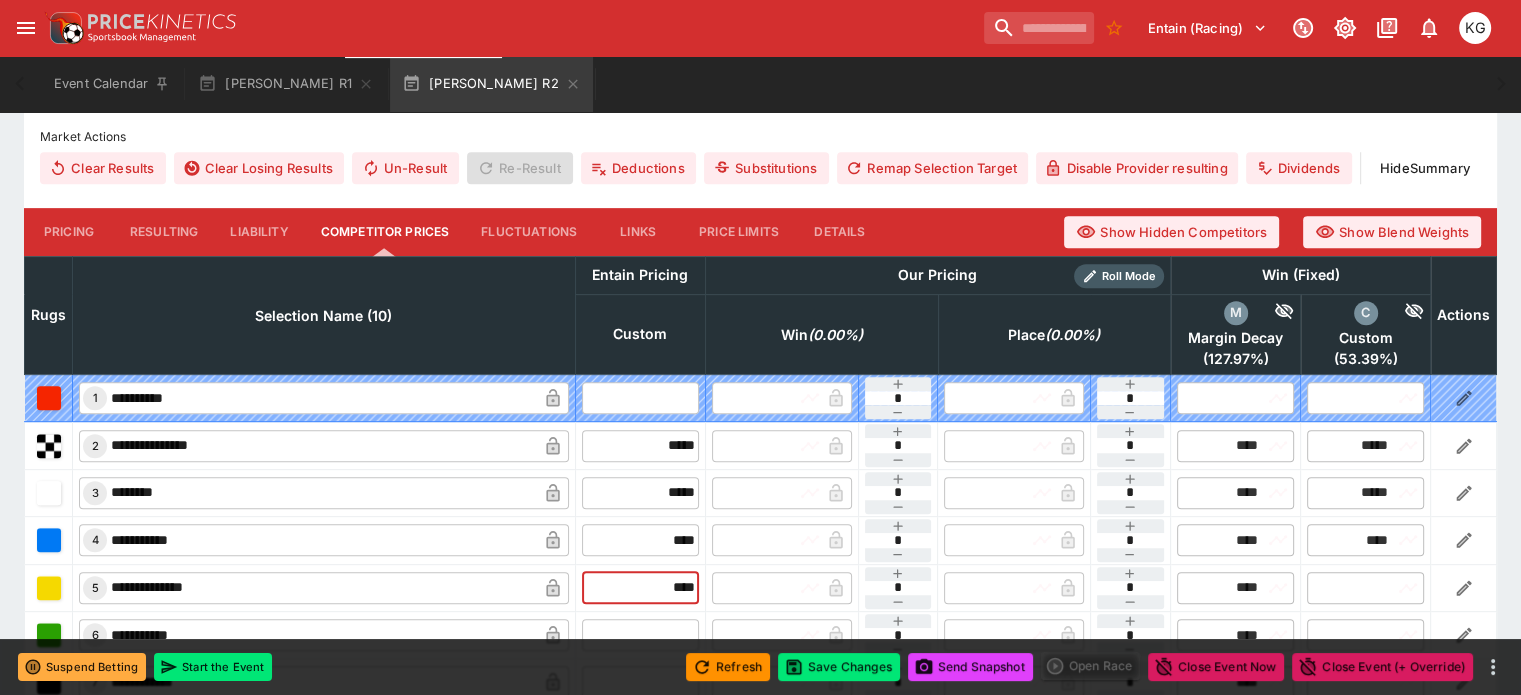type on "****" 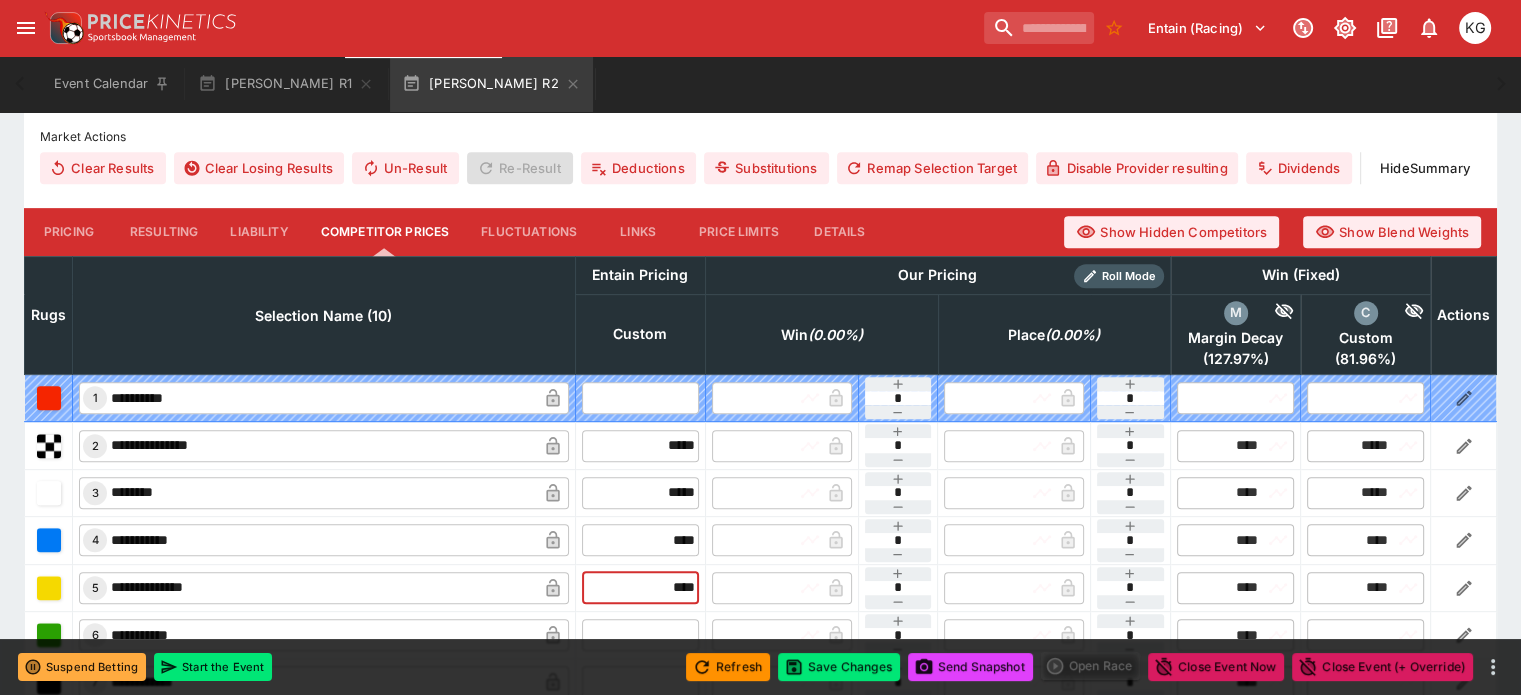 type on "****" 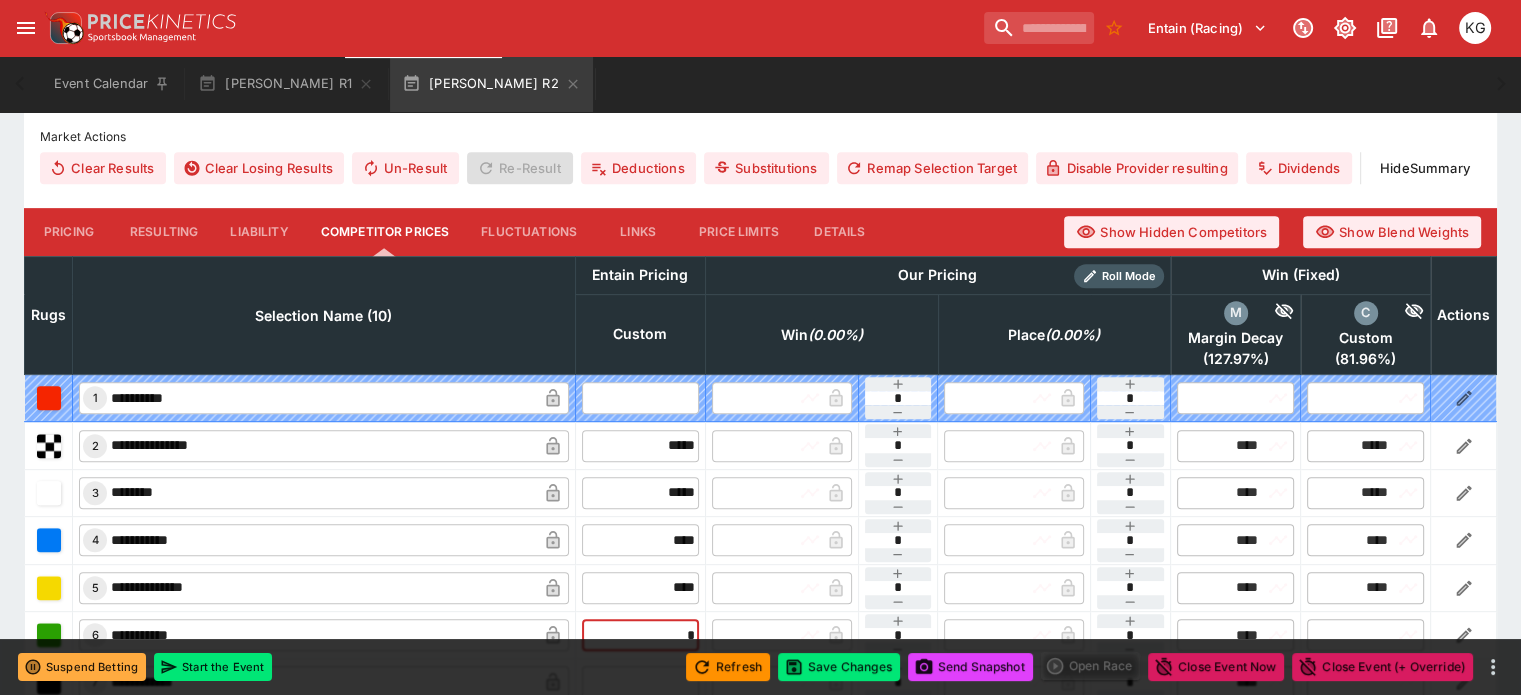 type on "**" 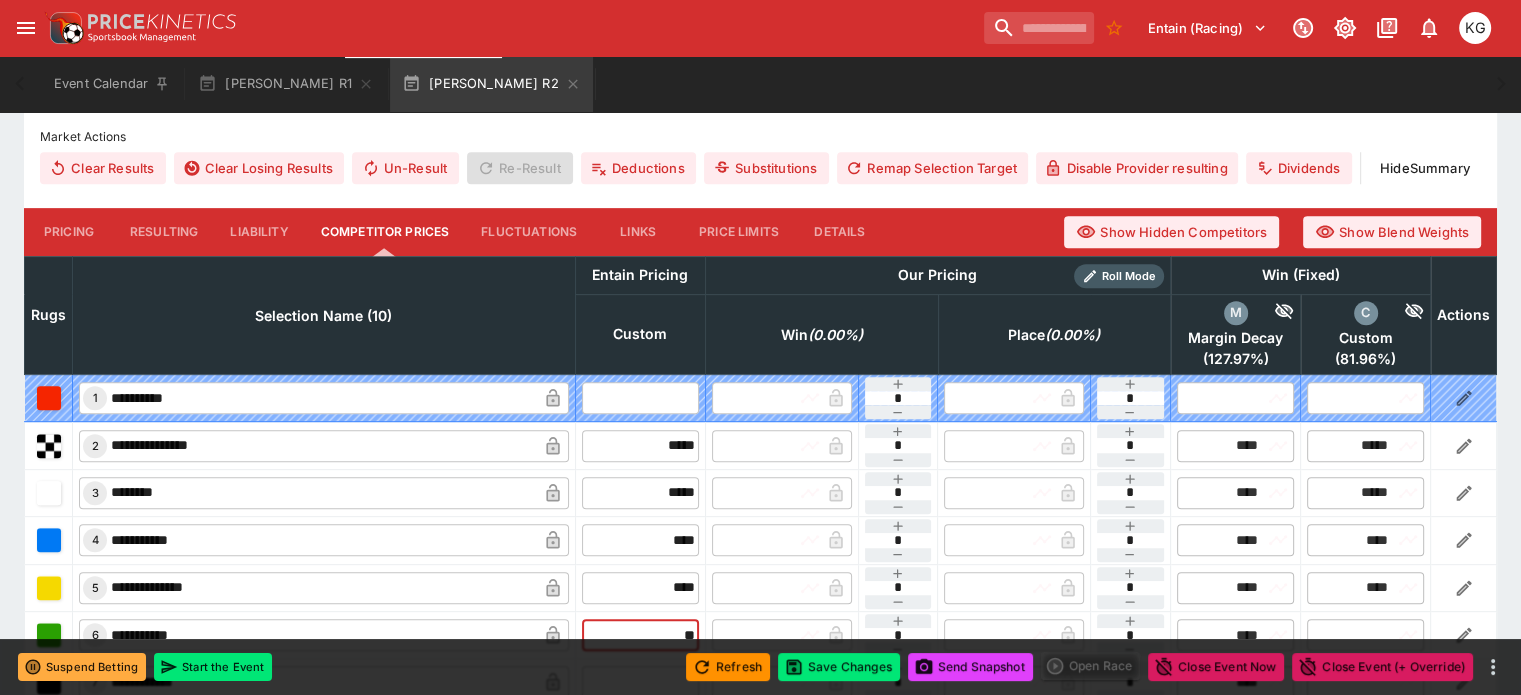 type on "*****" 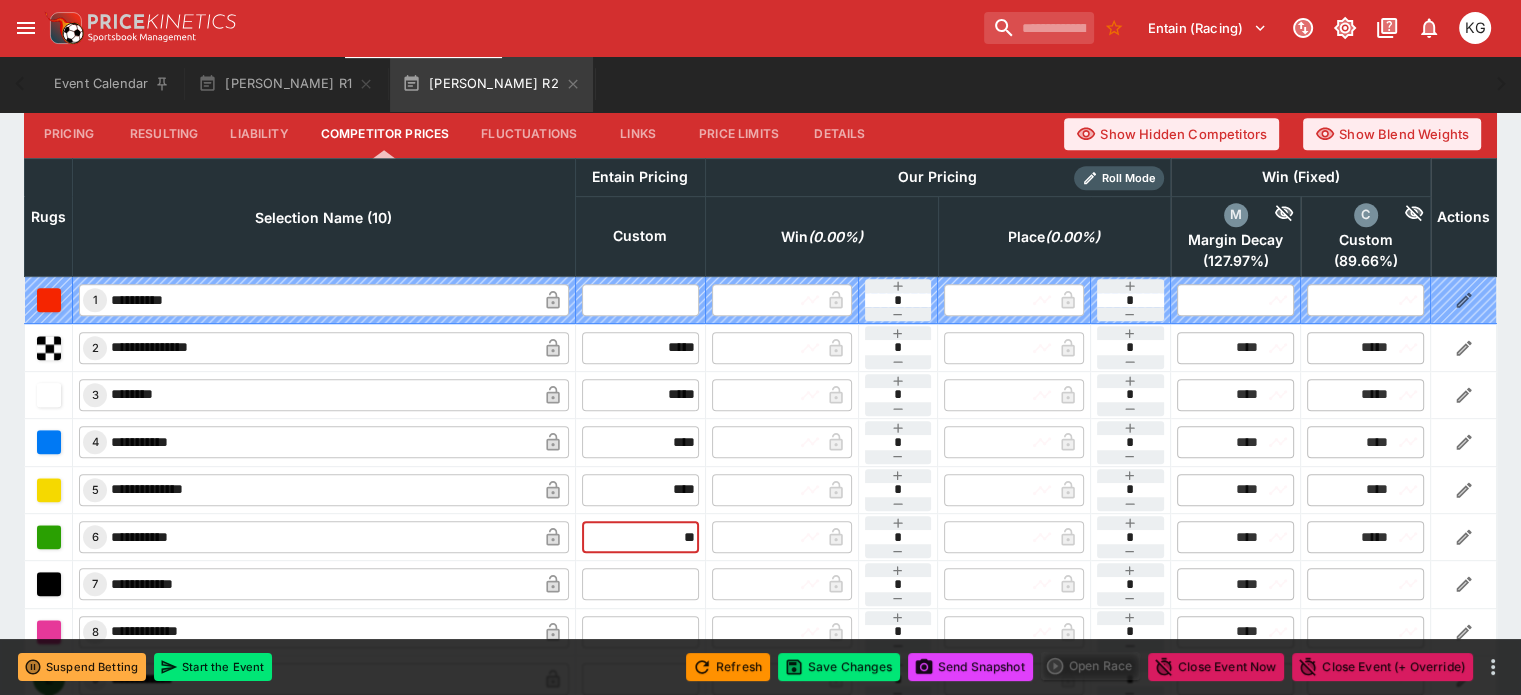 scroll, scrollTop: 900, scrollLeft: 0, axis: vertical 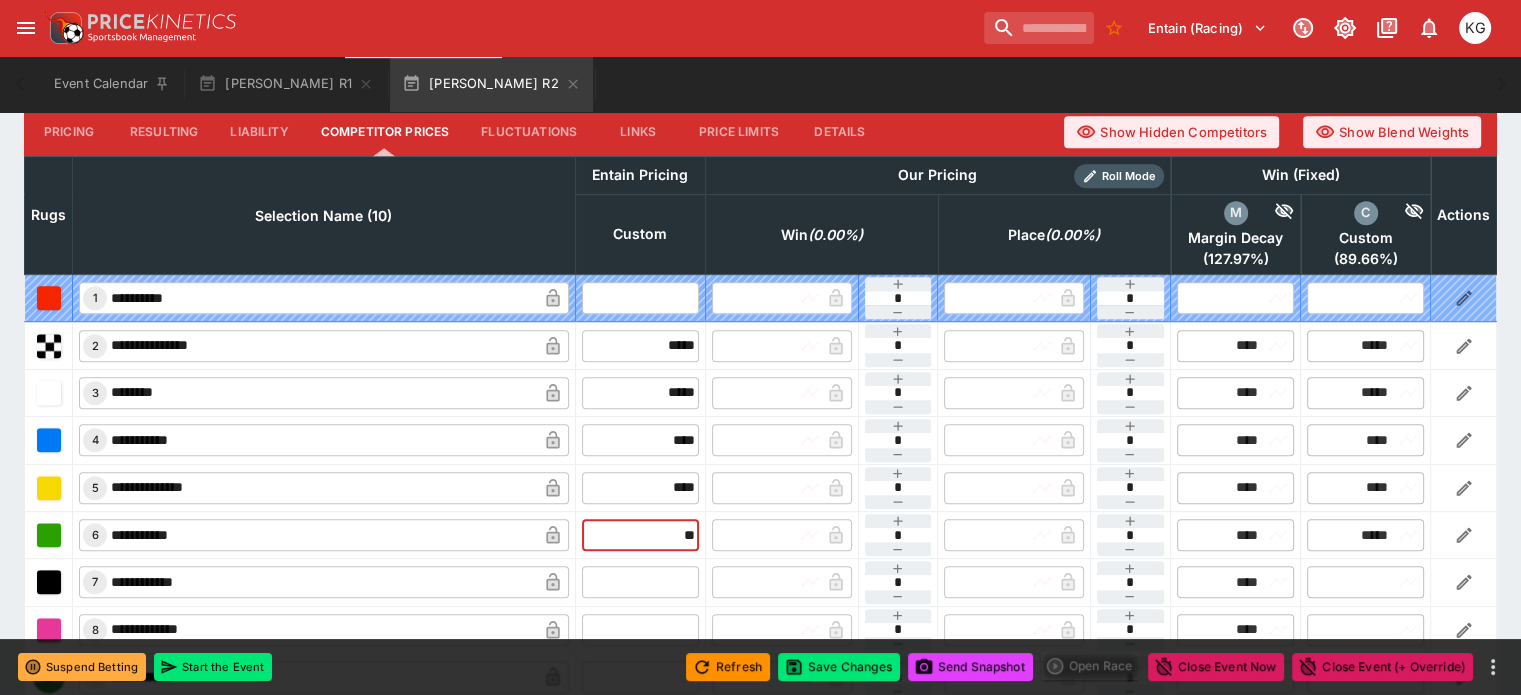 type on "*****" 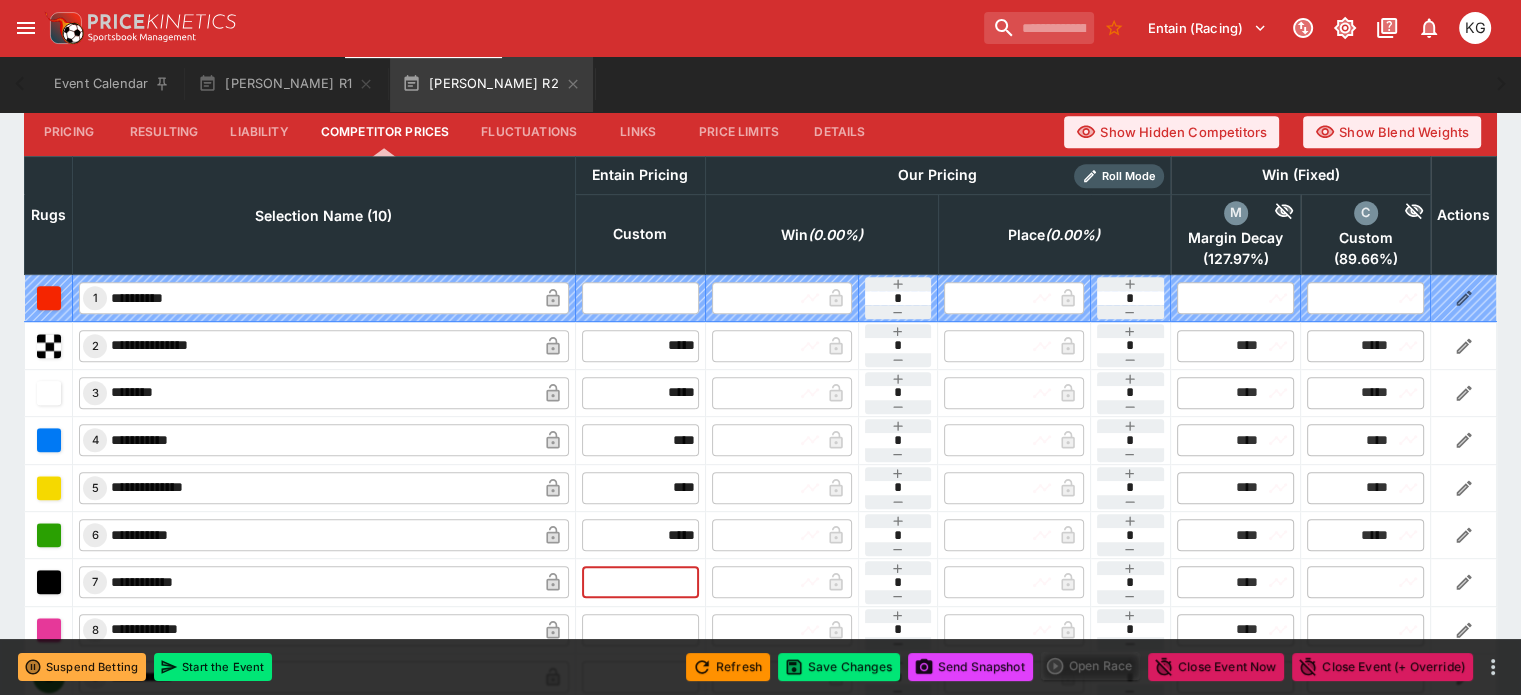 click at bounding box center (640, 582) 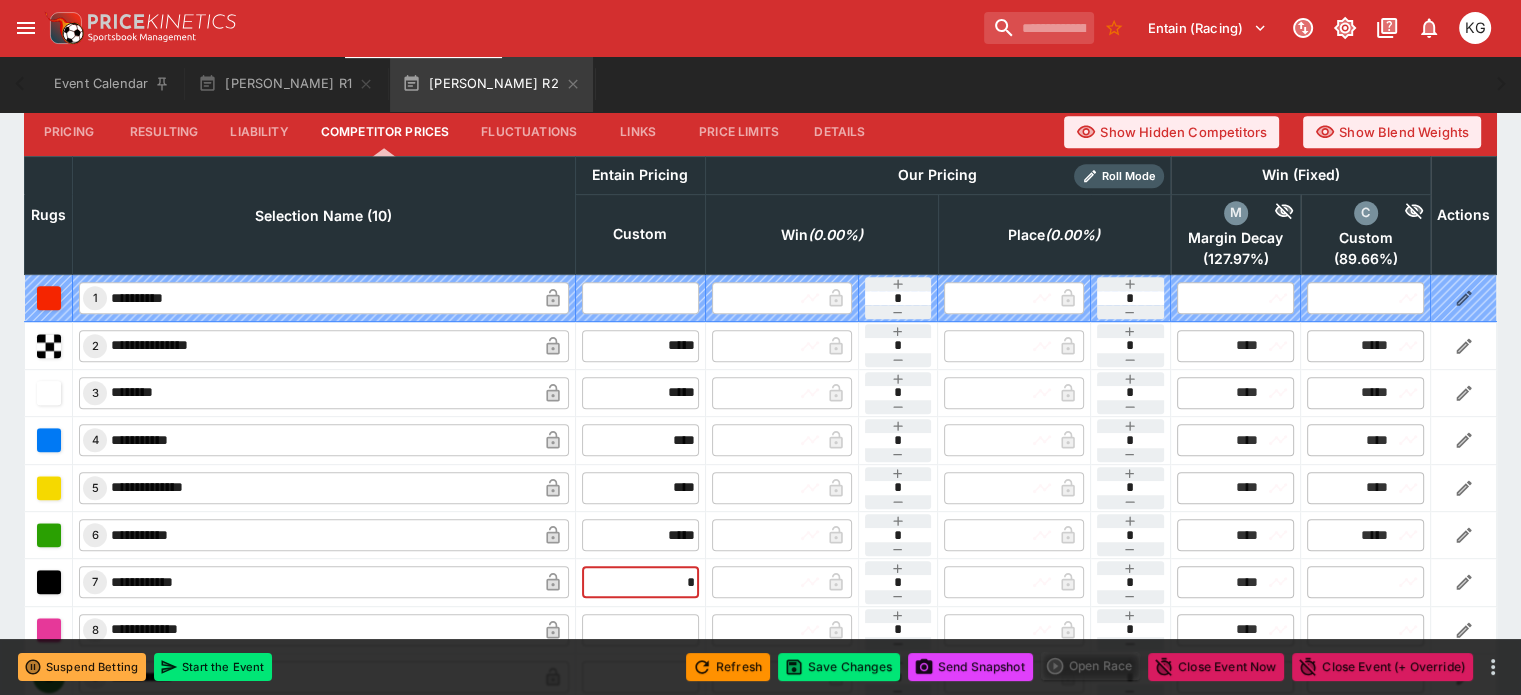 type on "**" 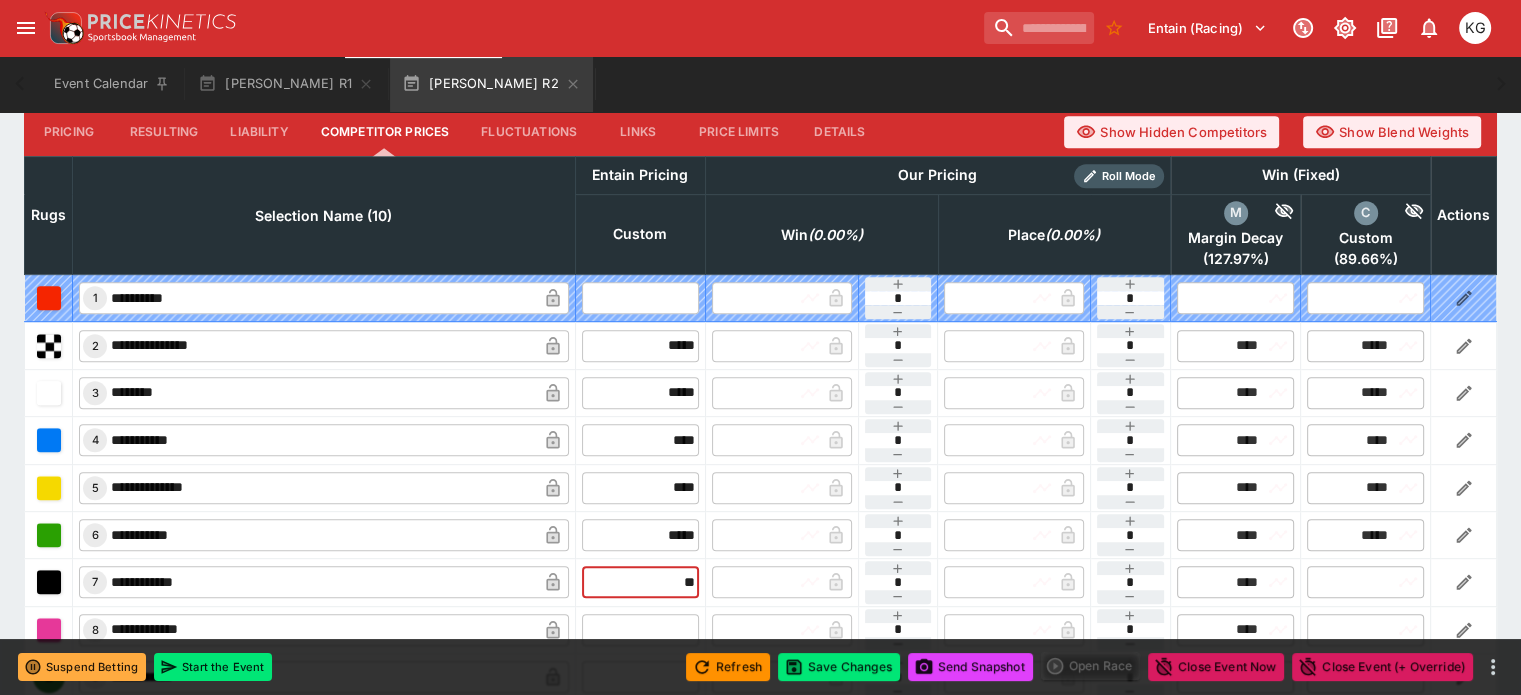type on "*****" 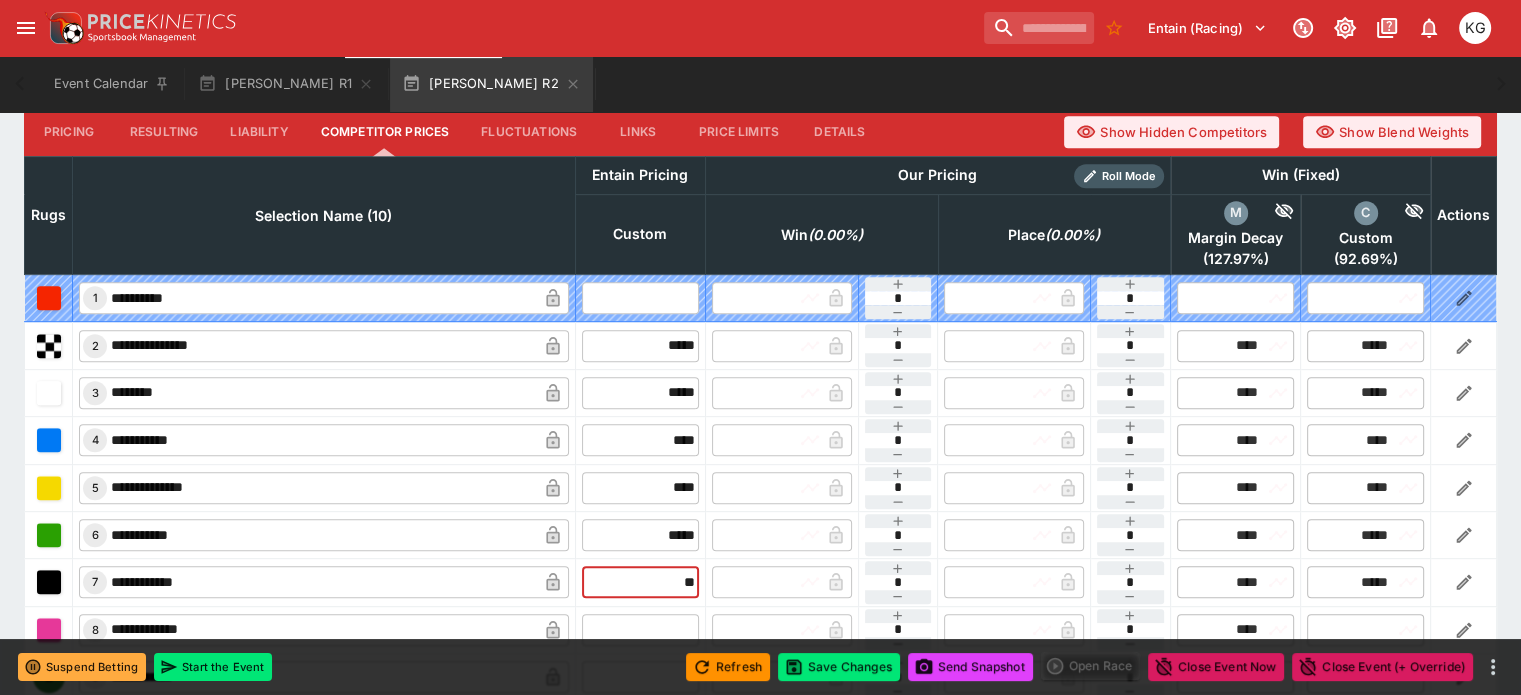 type on "*****" 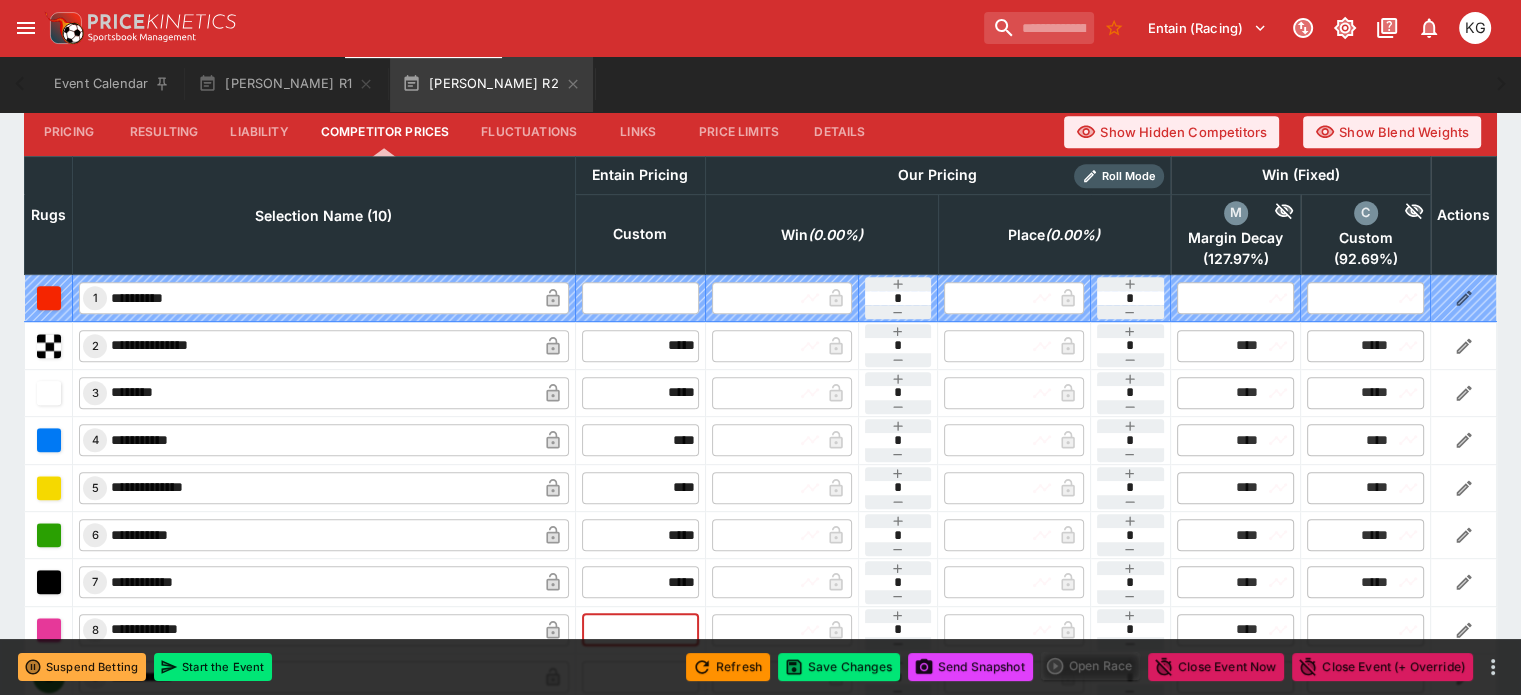 click at bounding box center [640, 630] 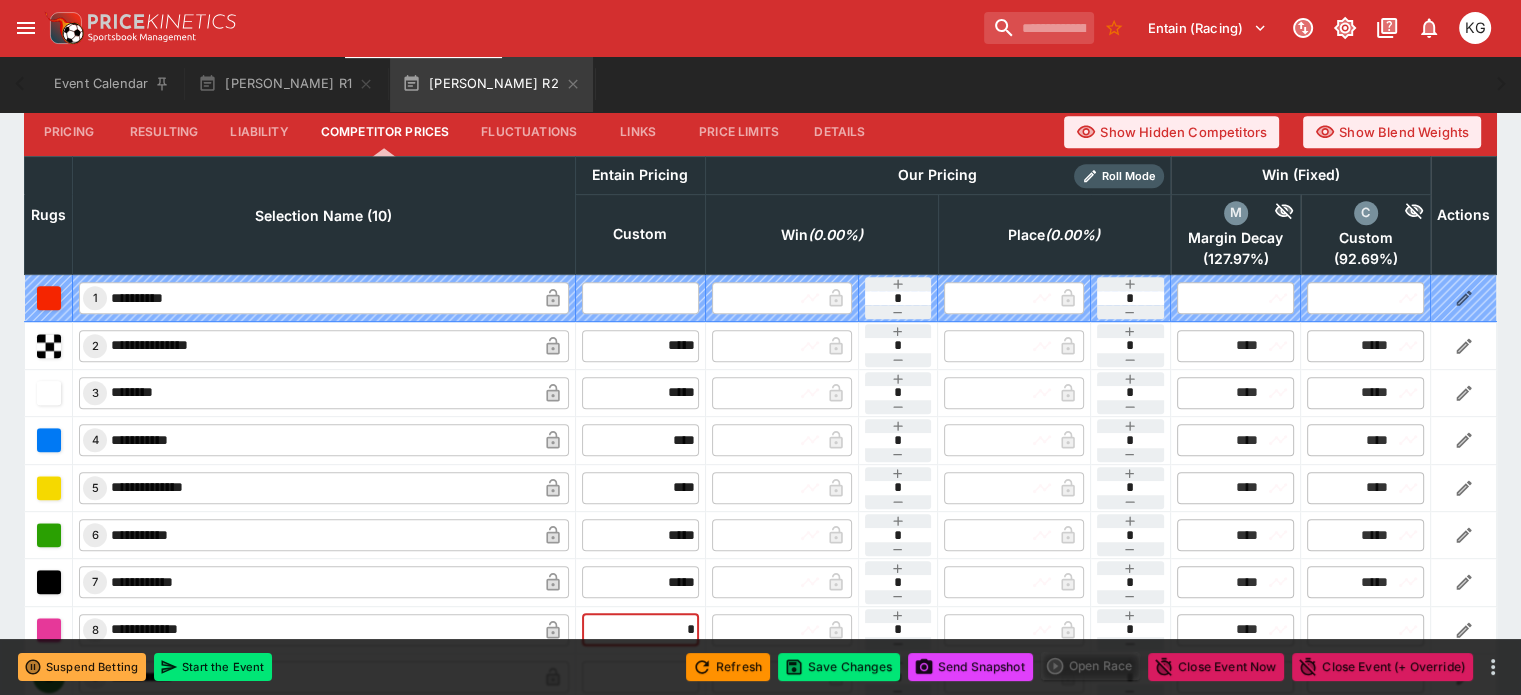 type on "**" 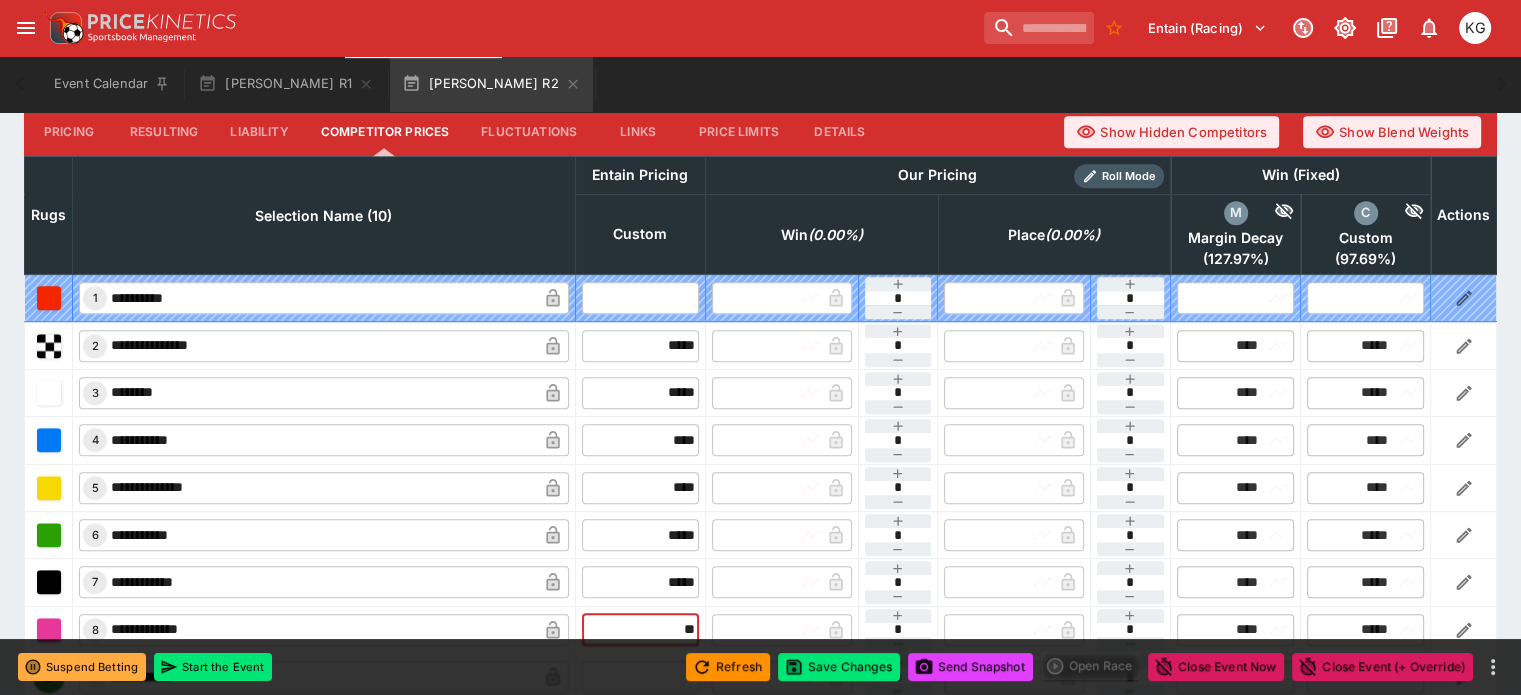 type on "*****" 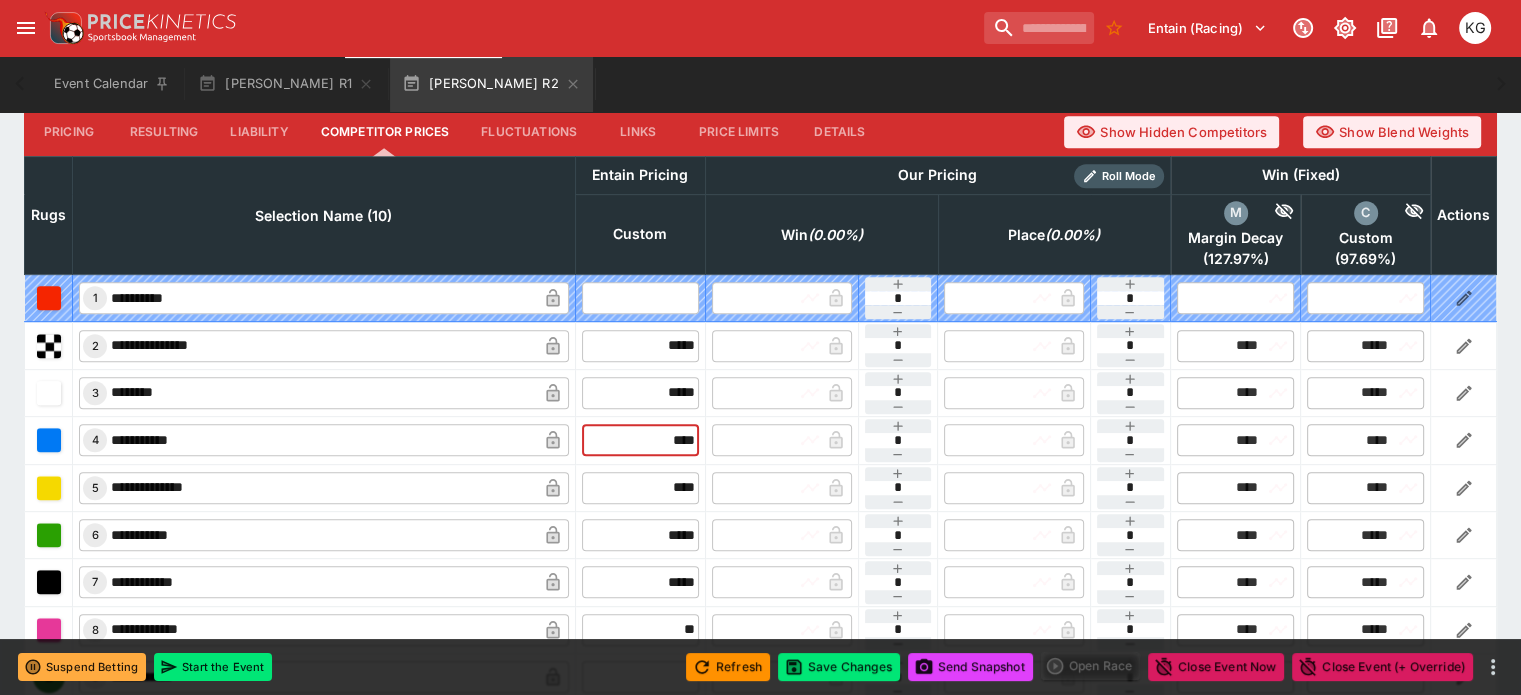 type on "*****" 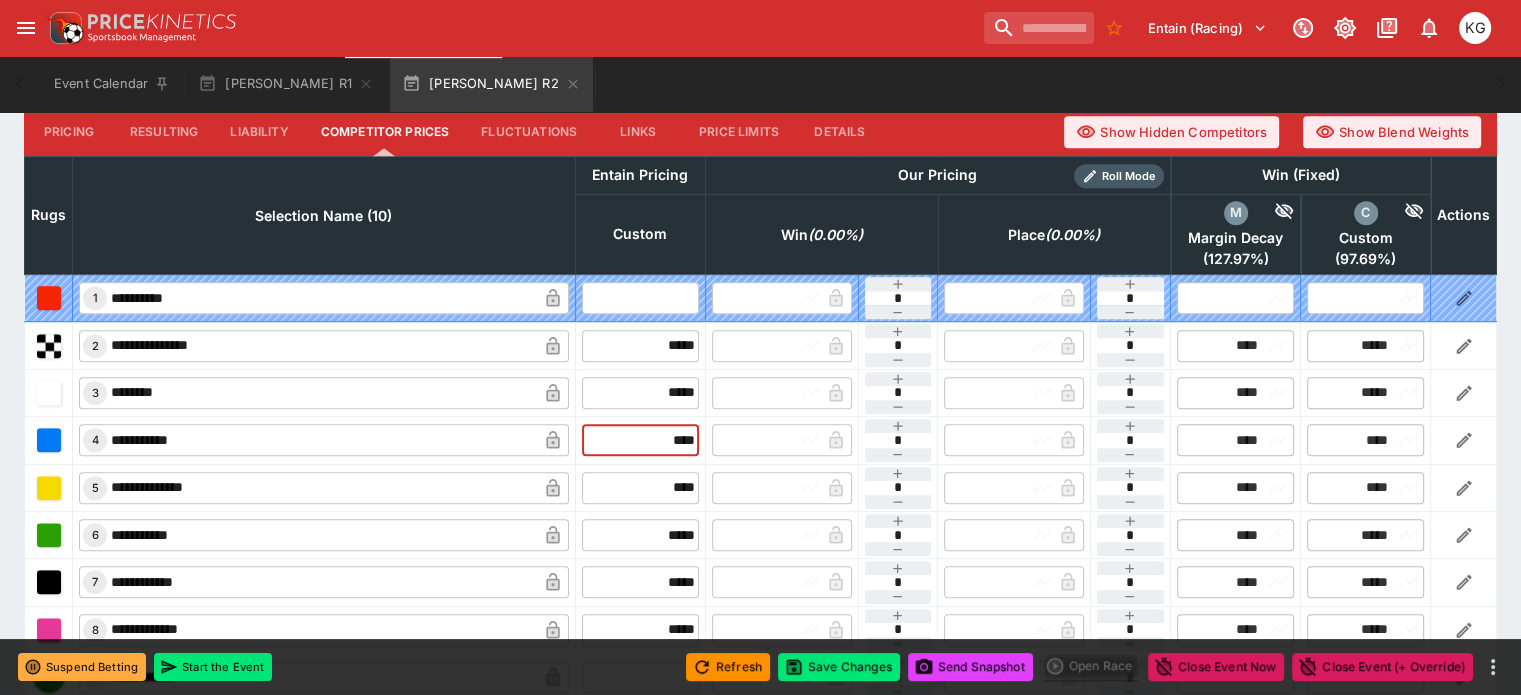 drag, startPoint x: 632, startPoint y: 387, endPoint x: 677, endPoint y: 381, distance: 45.39824 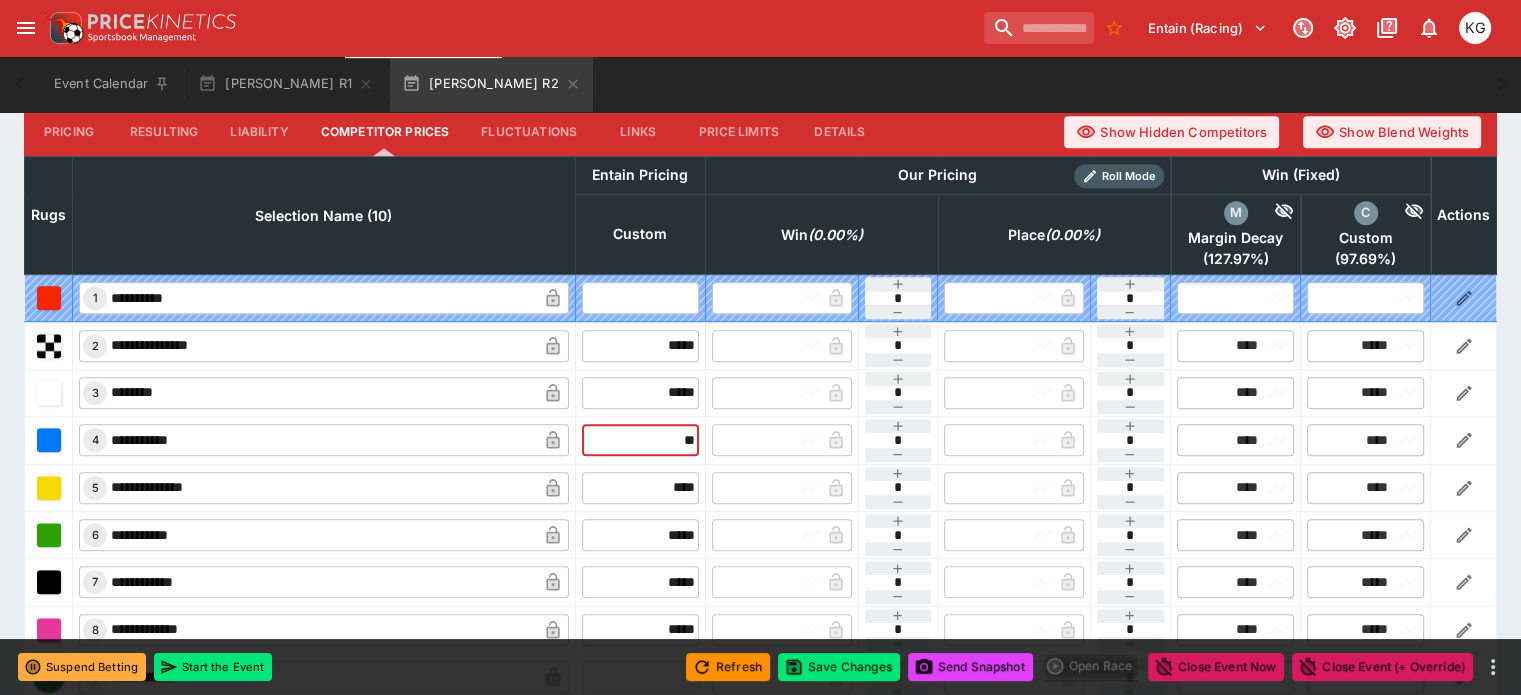type on "***" 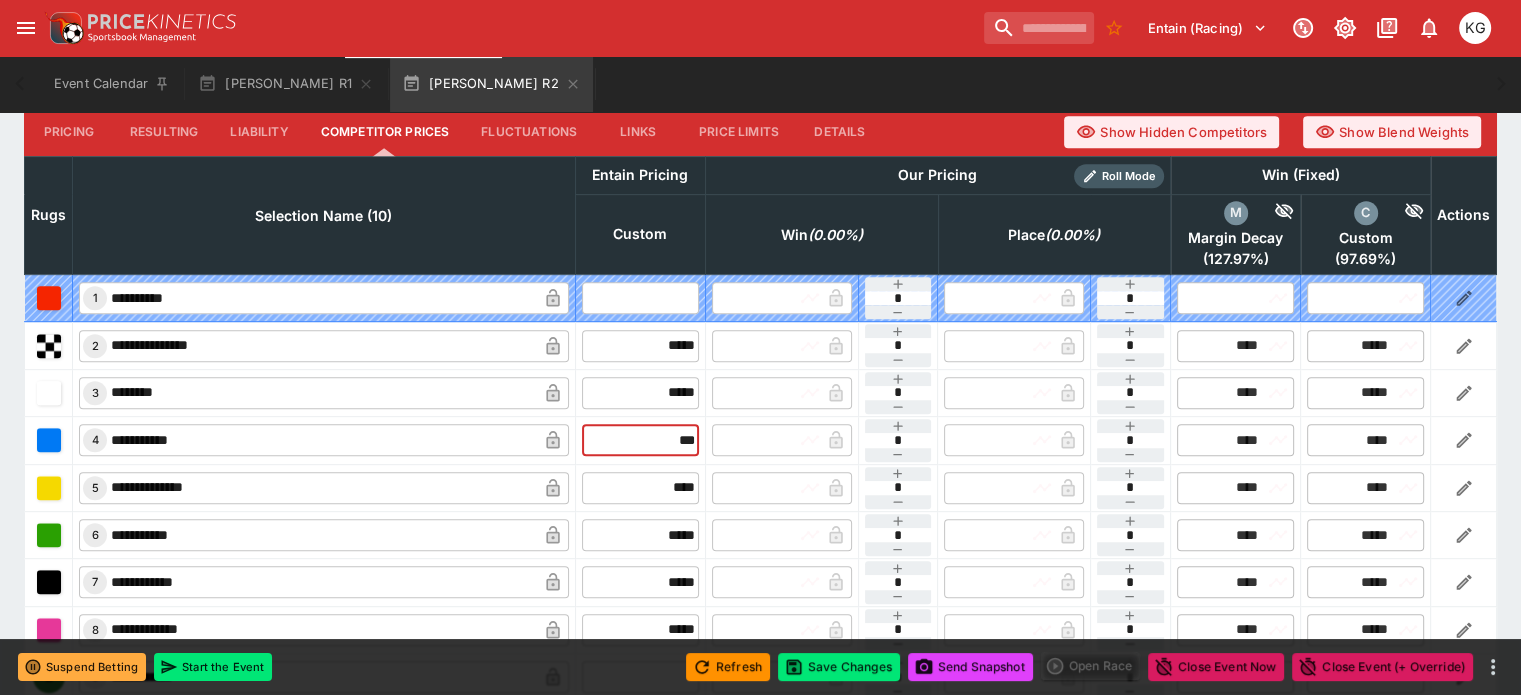 type on "****" 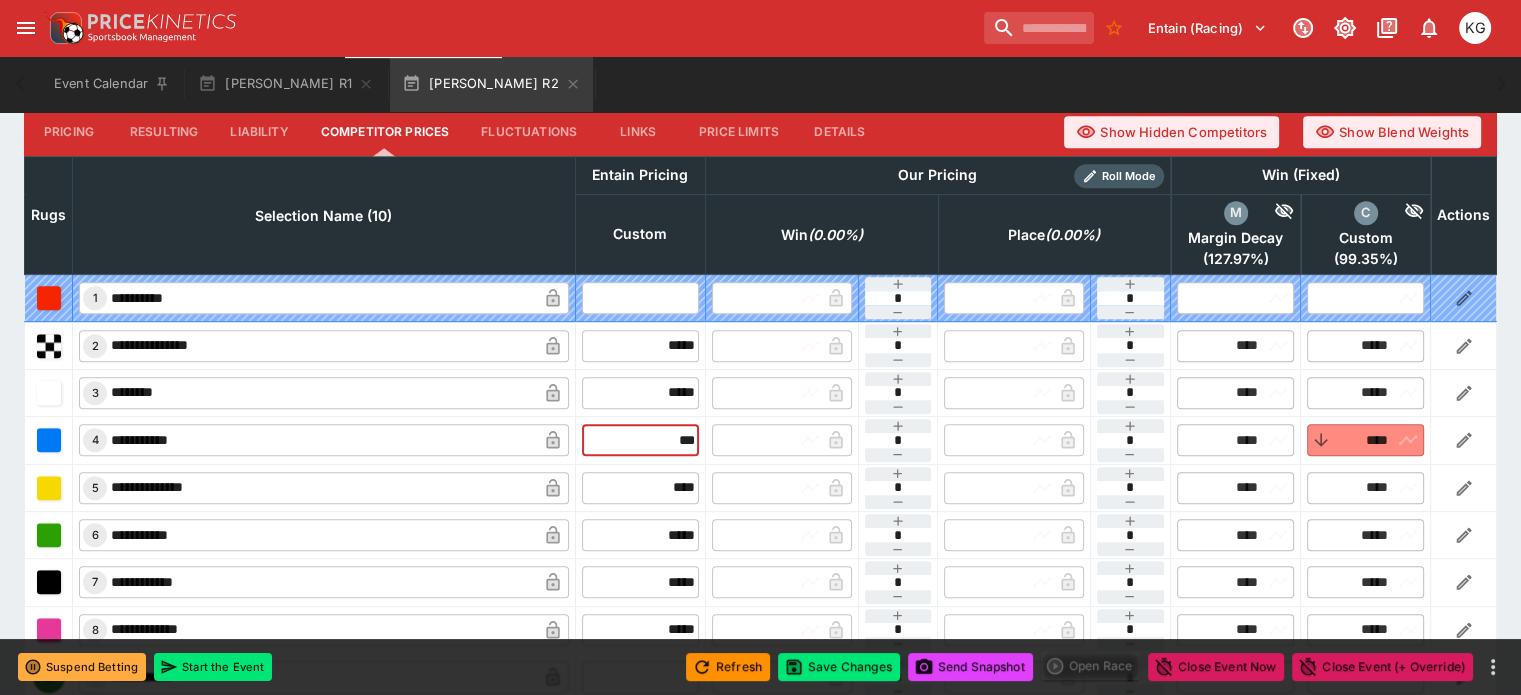 type on "****" 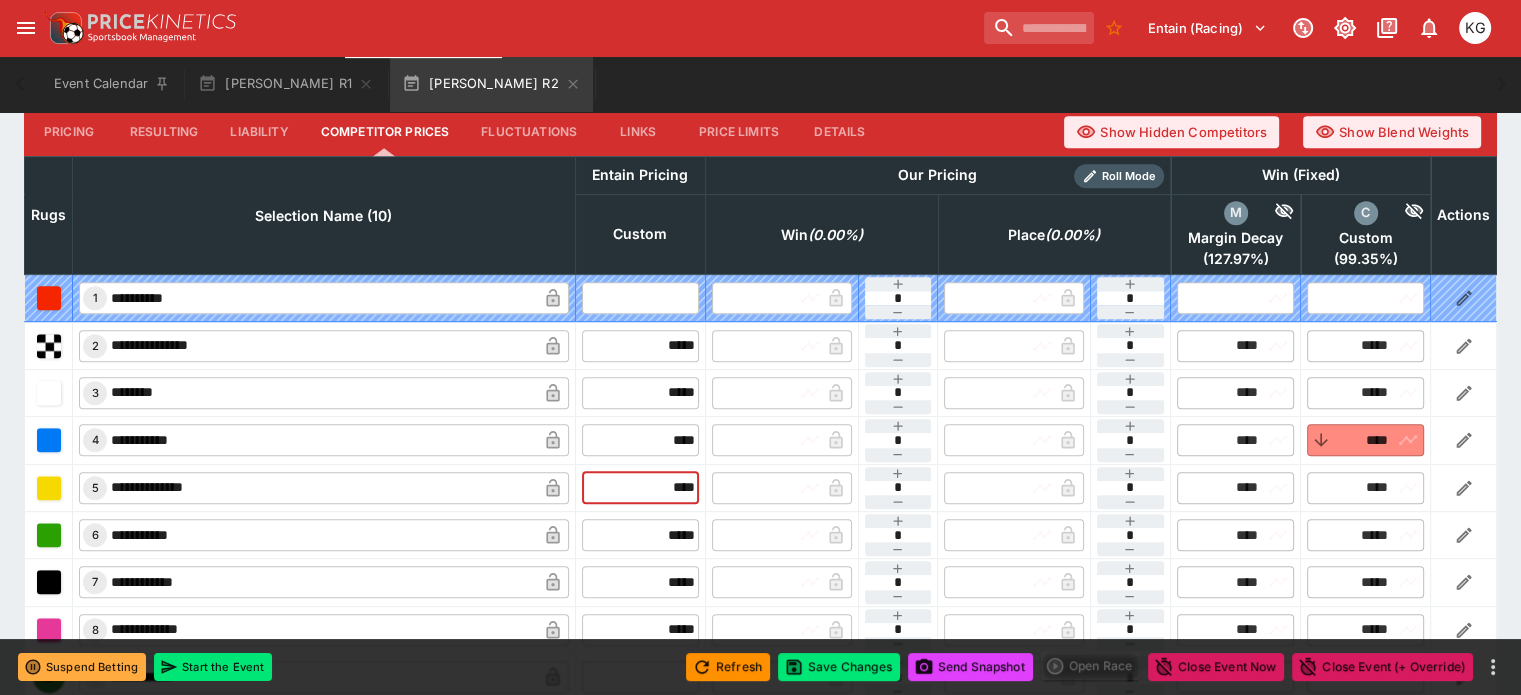 drag, startPoint x: 640, startPoint y: 444, endPoint x: 712, endPoint y: 447, distance: 72.06247 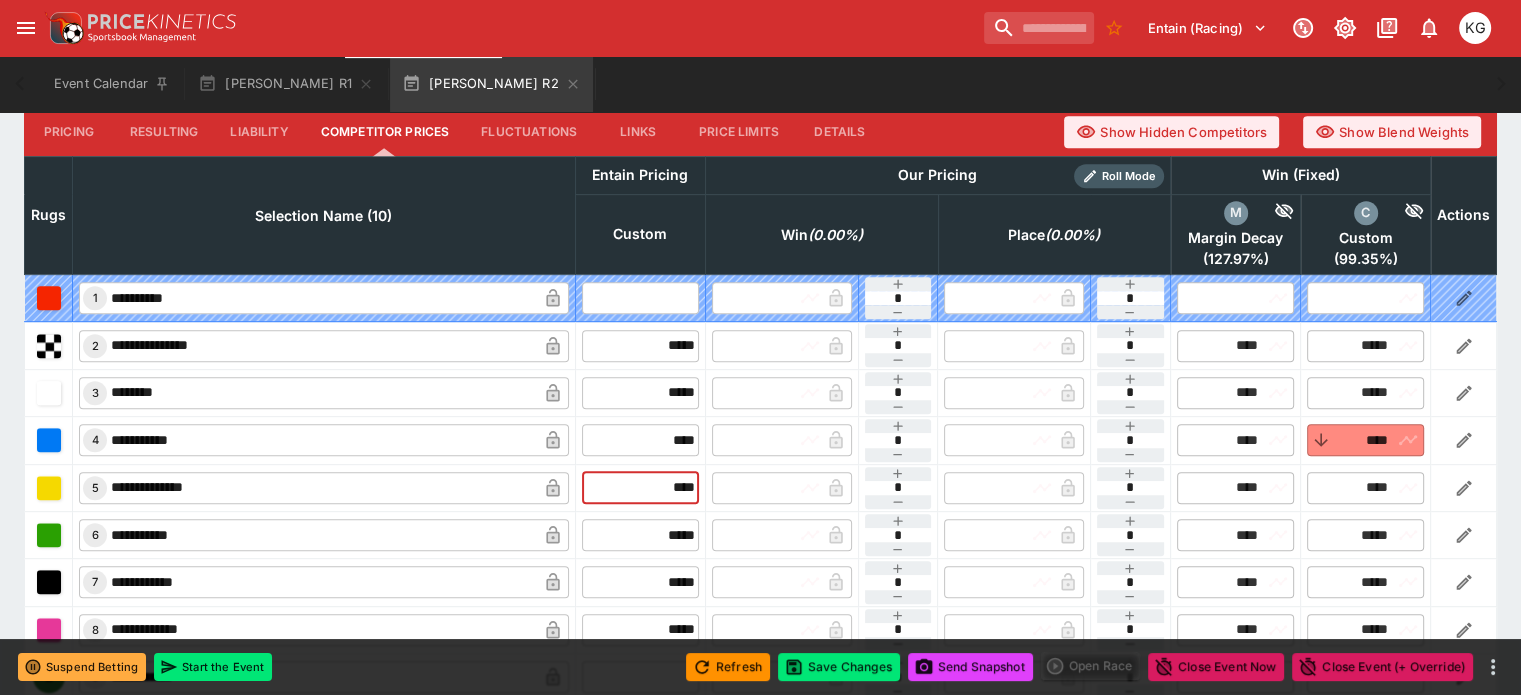 click on "**********" at bounding box center [761, 487] 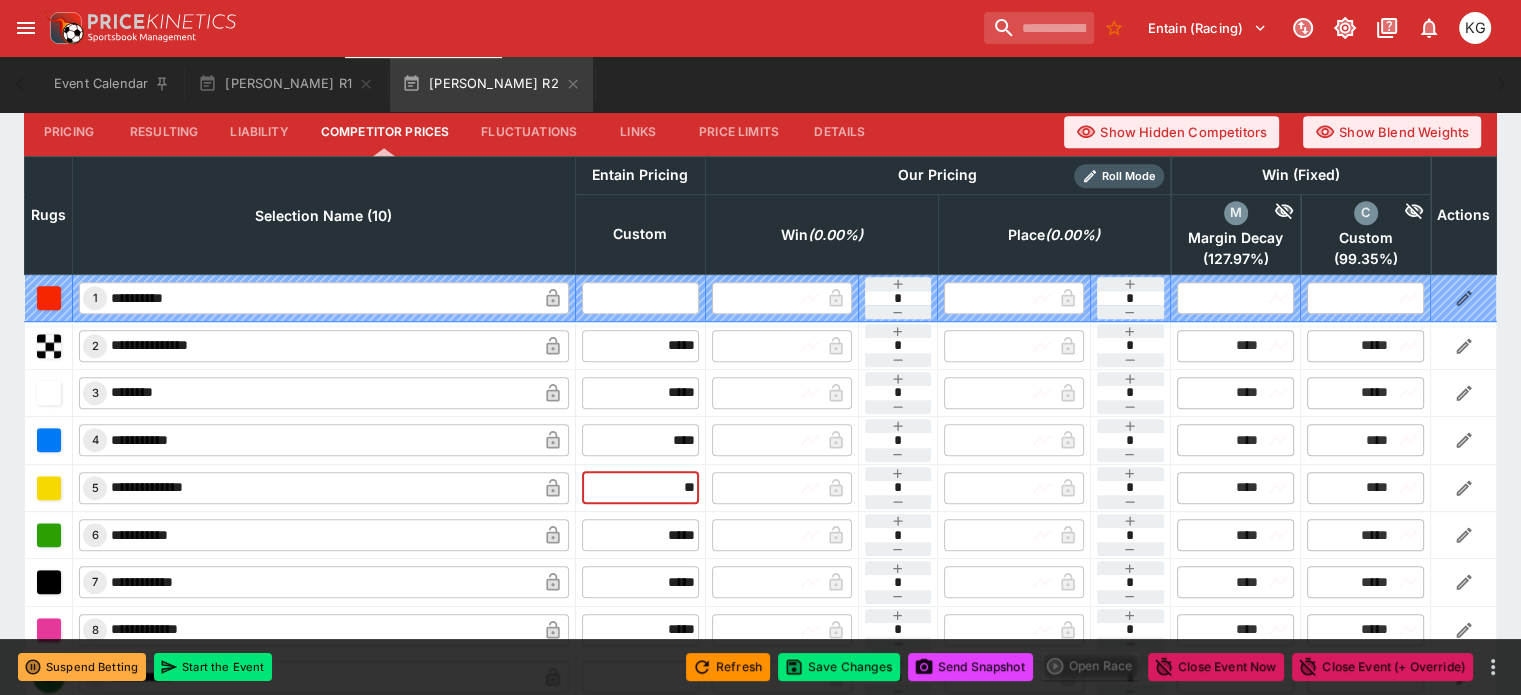 type on "***" 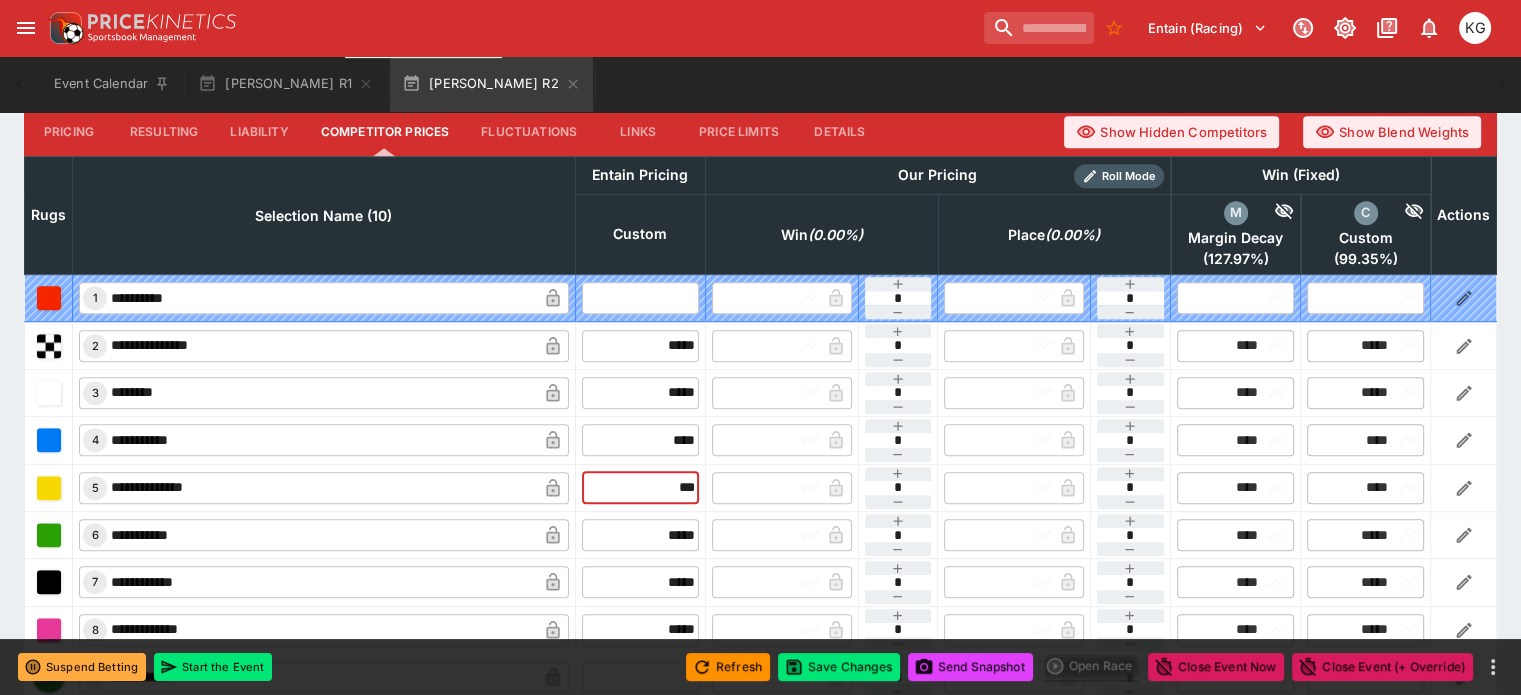 type on "****" 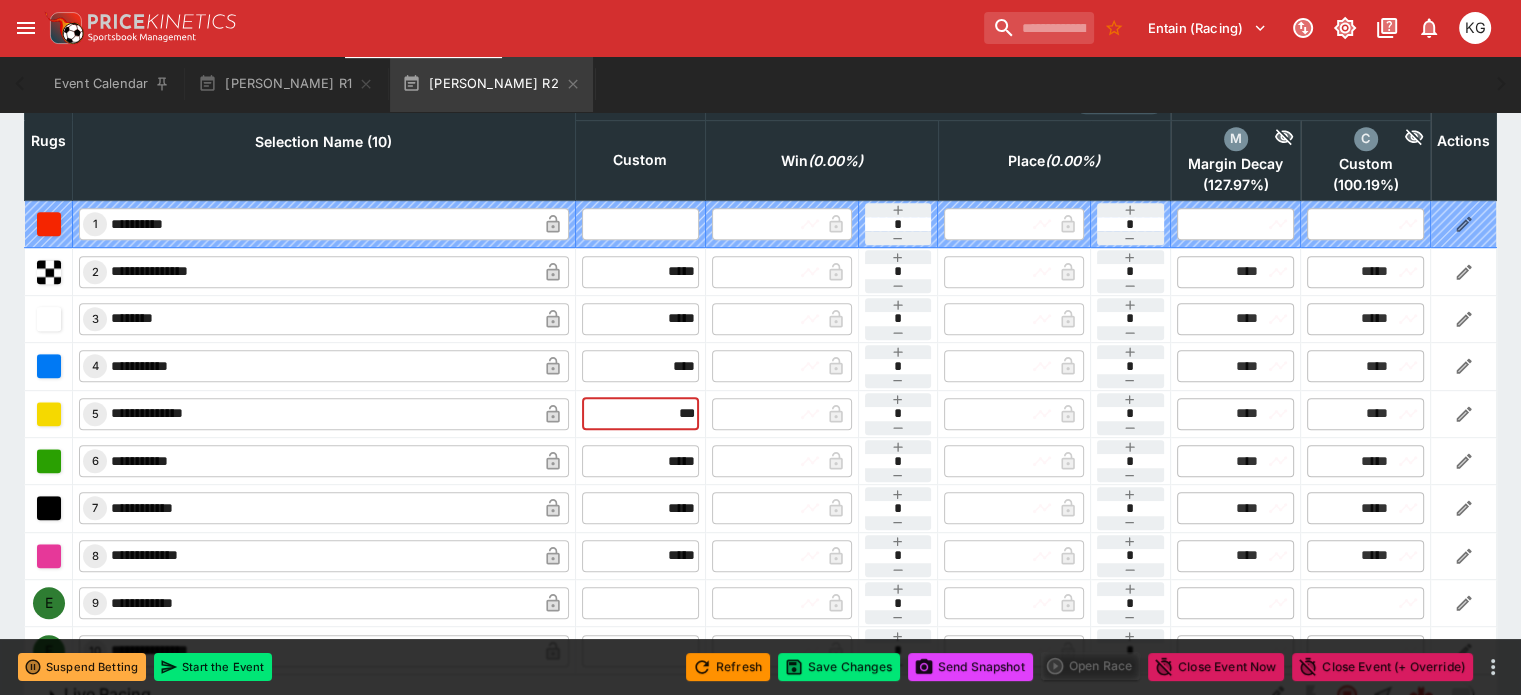scroll, scrollTop: 1012, scrollLeft: 0, axis: vertical 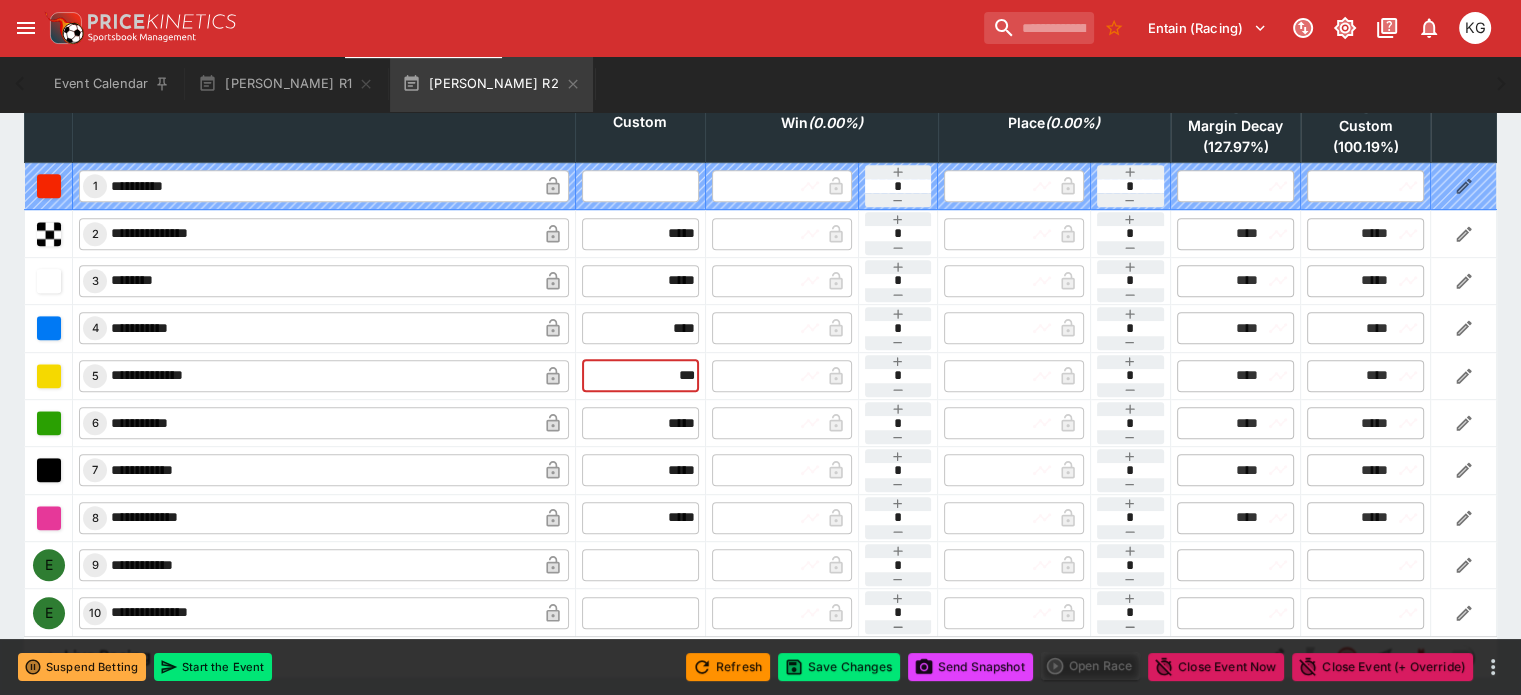 type on "****" 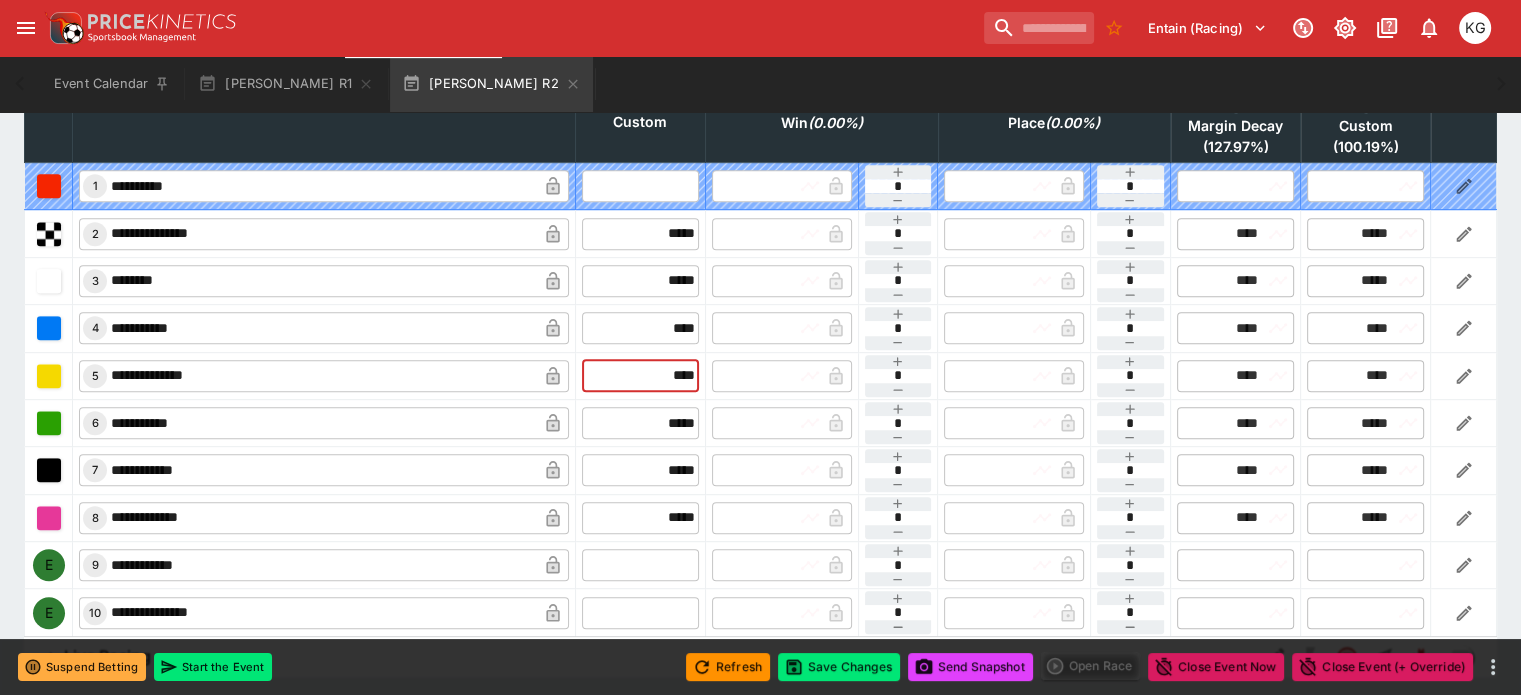 click at bounding box center [640, 565] 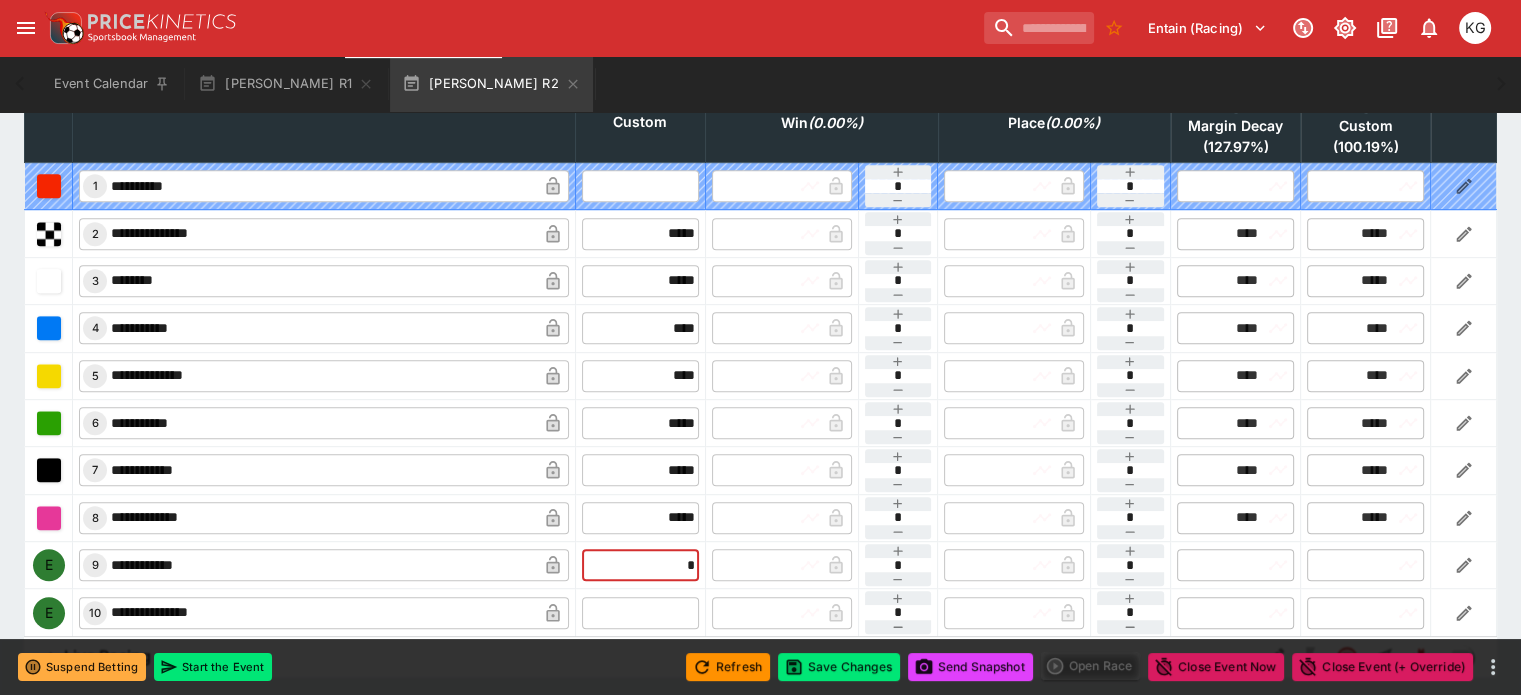type on "**" 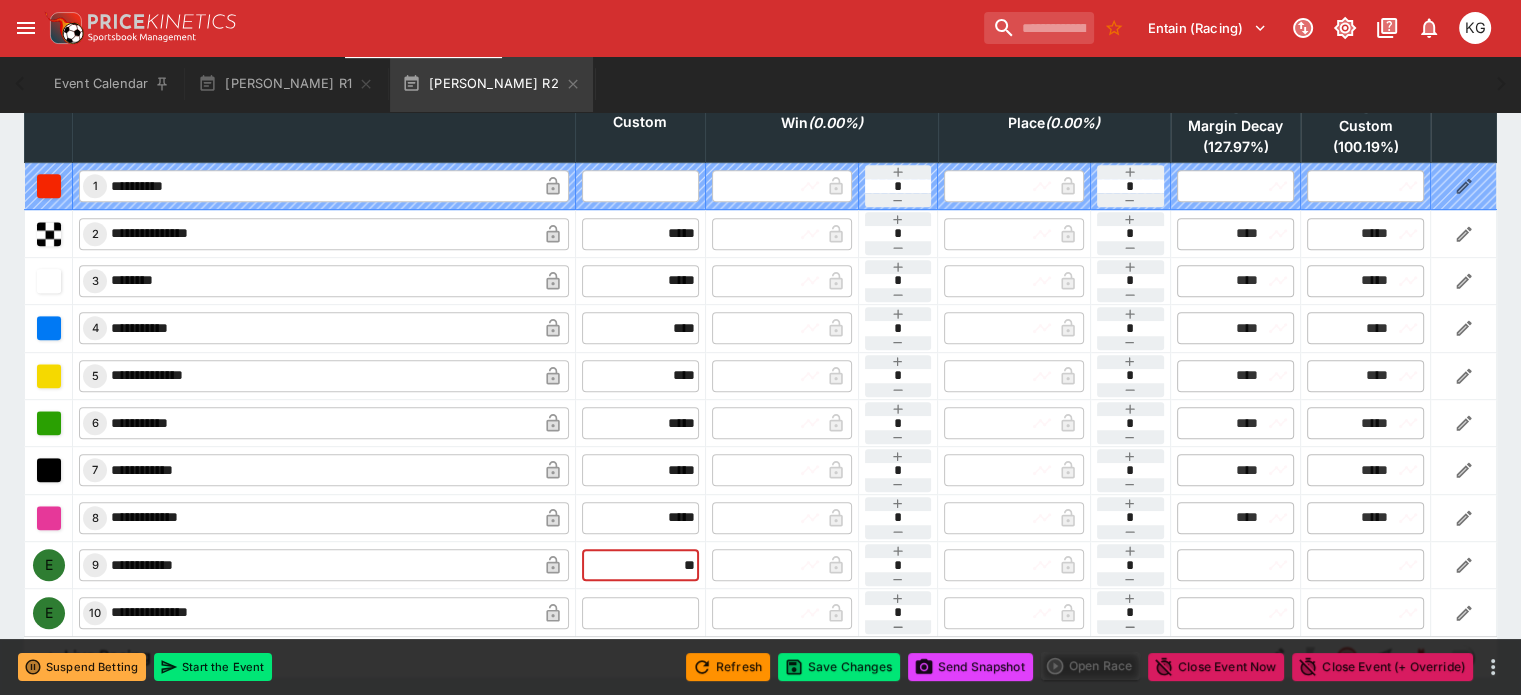 type on "*****" 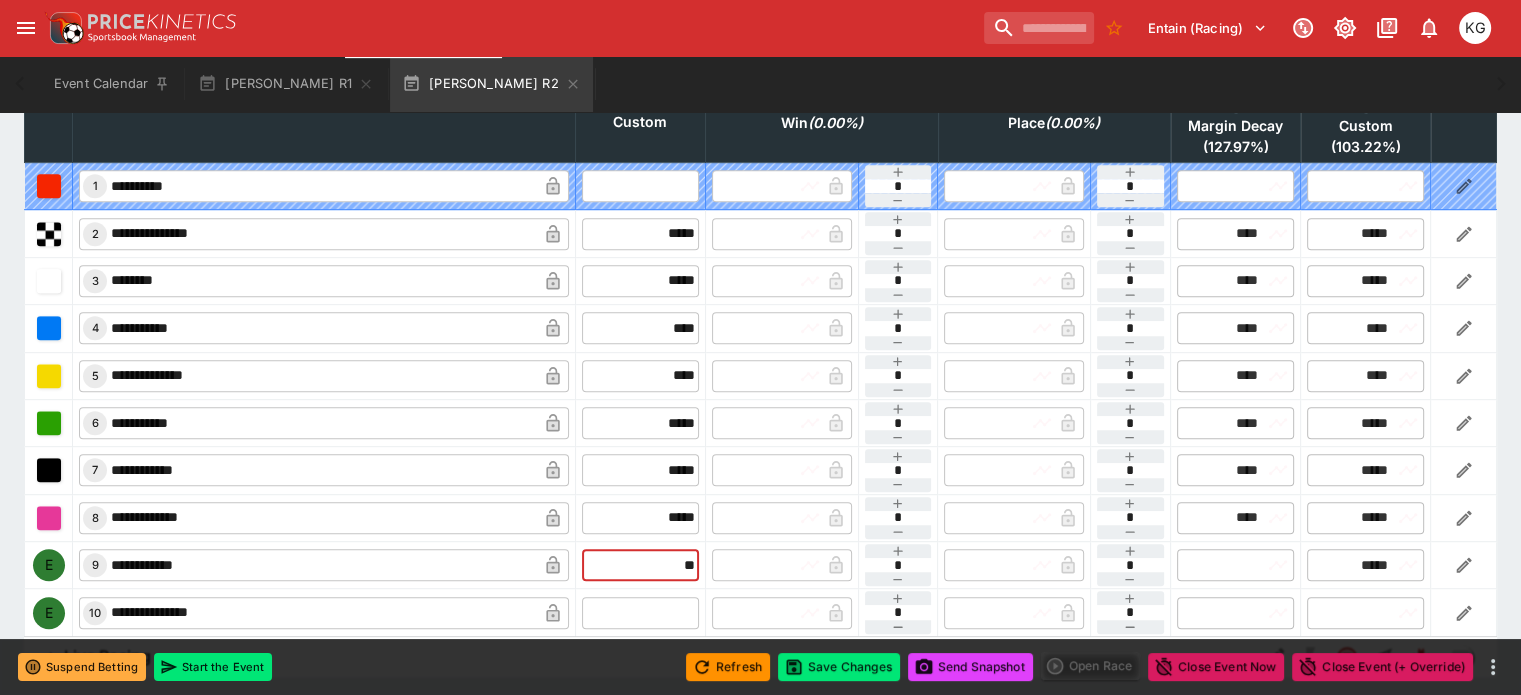 type on "*****" 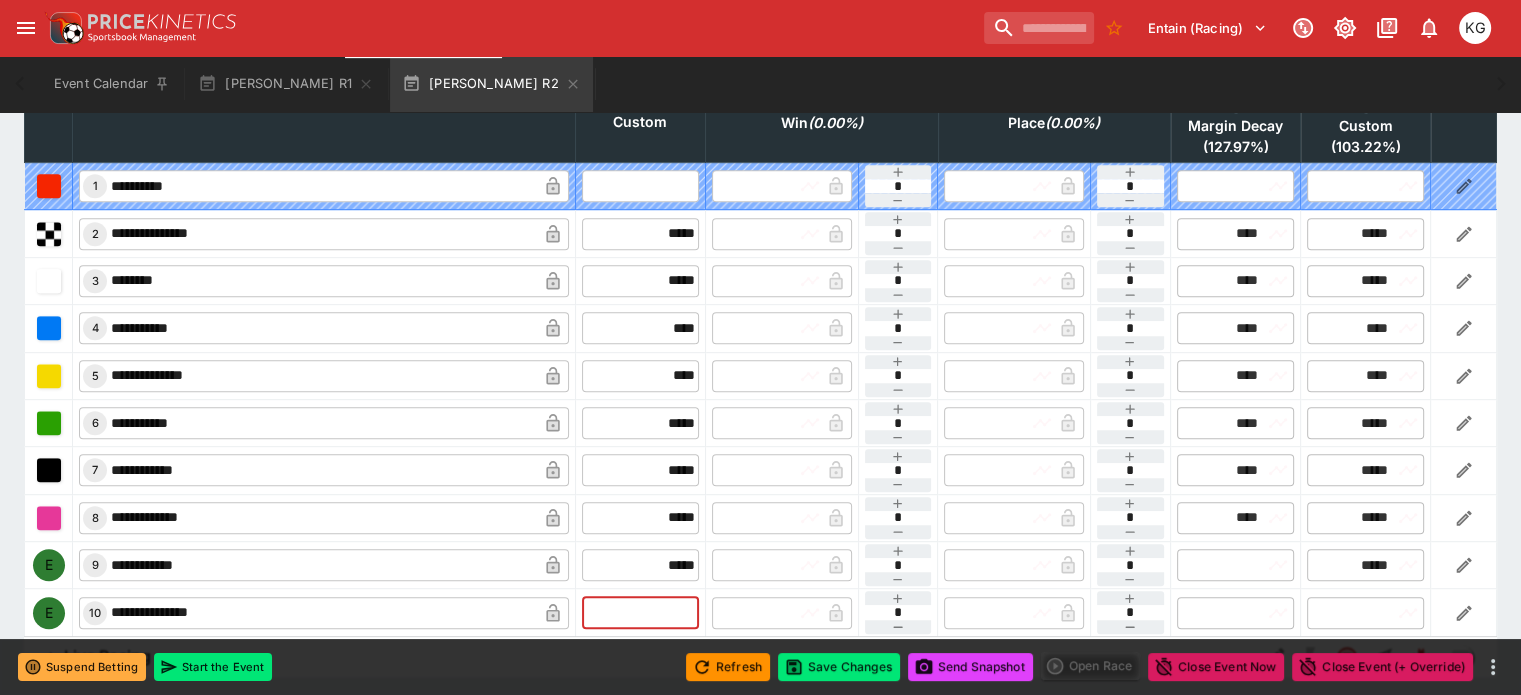 click at bounding box center (640, 613) 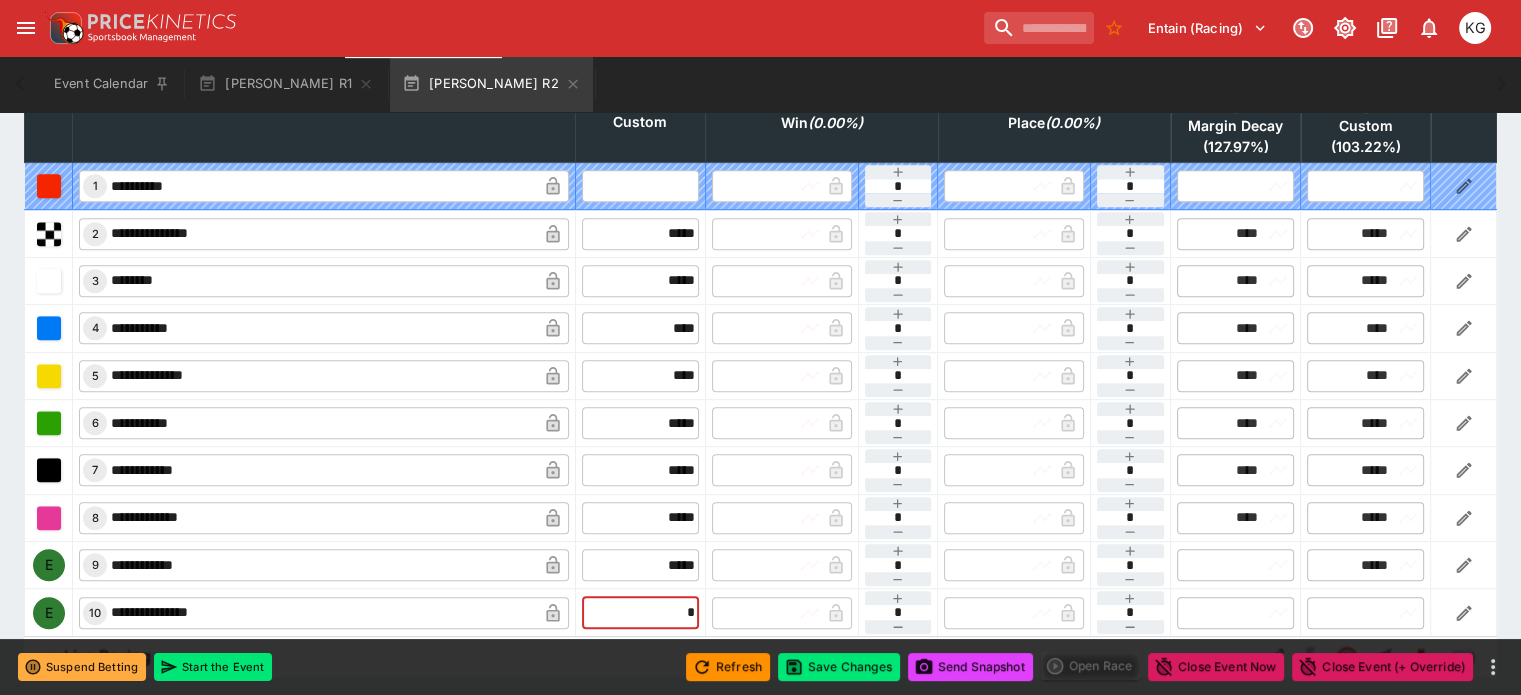 type on "**" 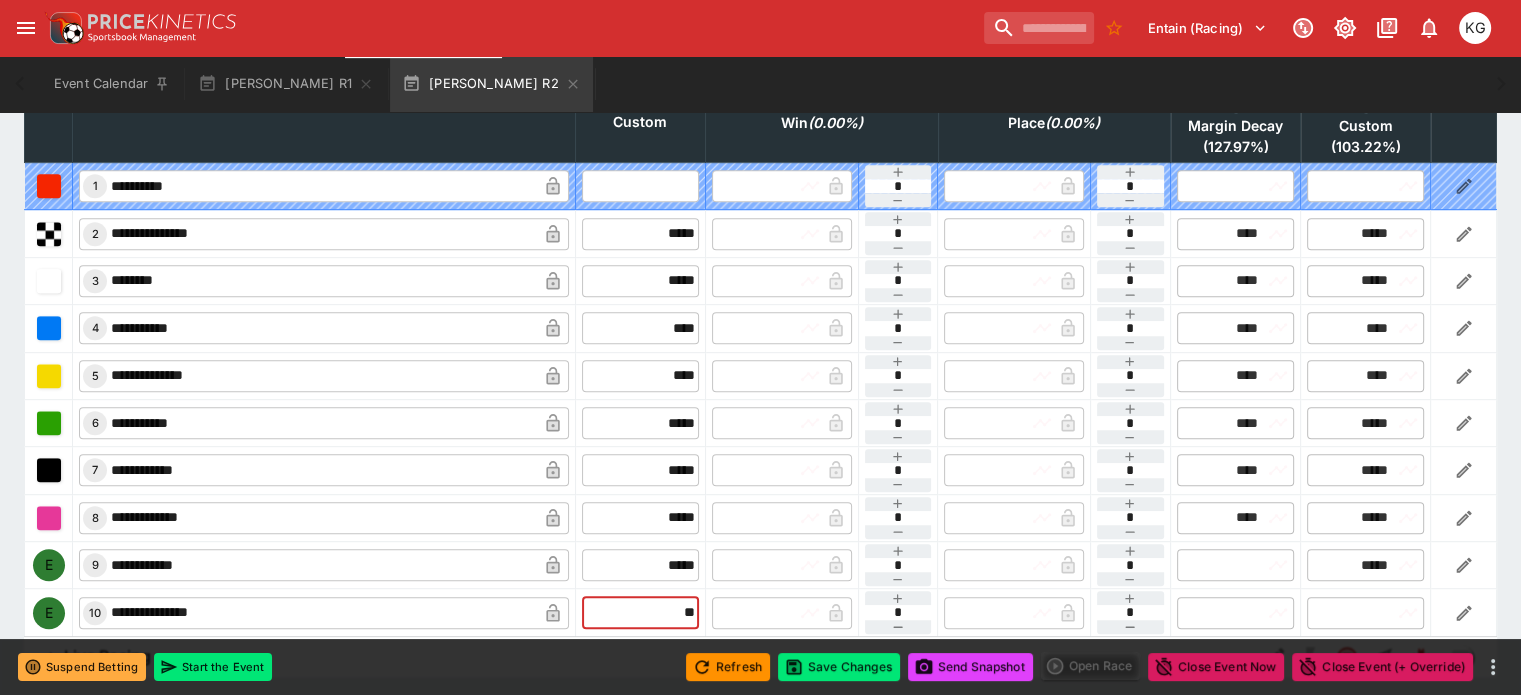 type on "*****" 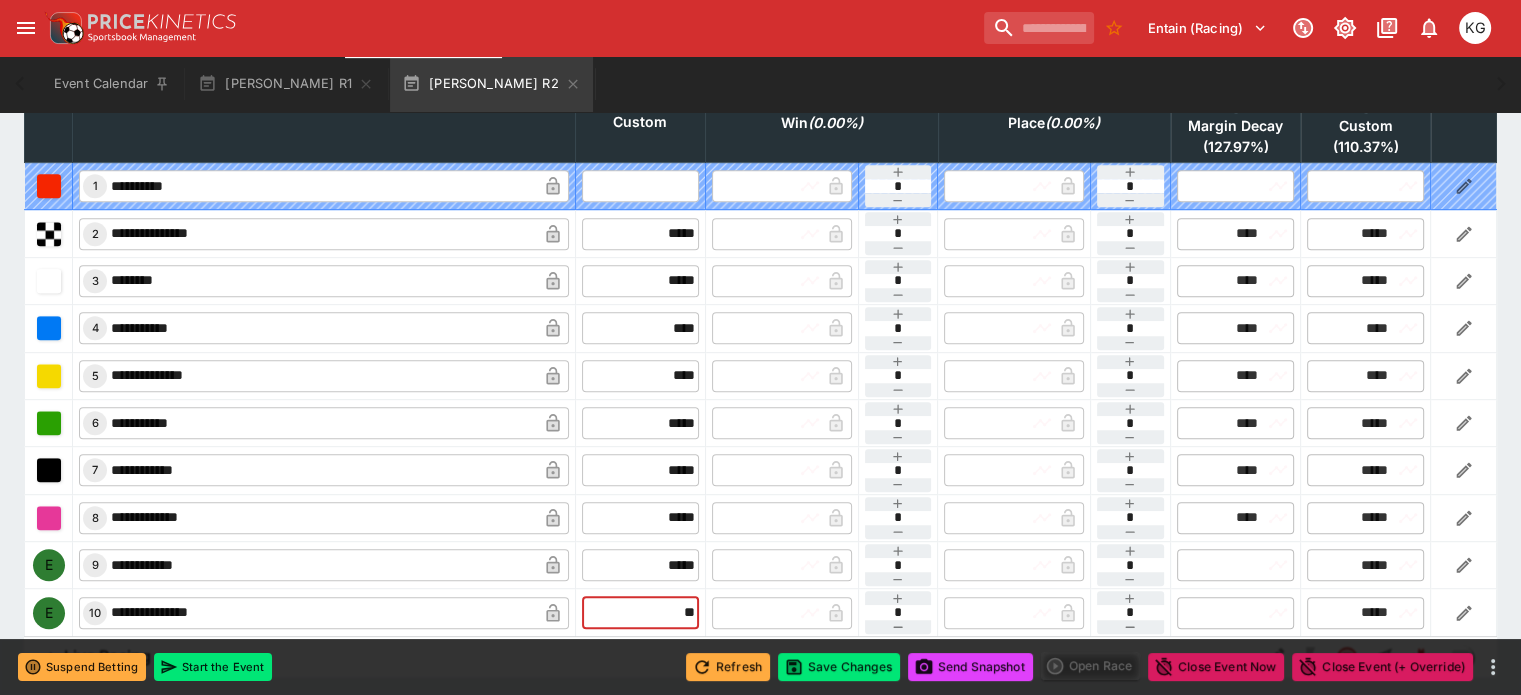type on "*****" 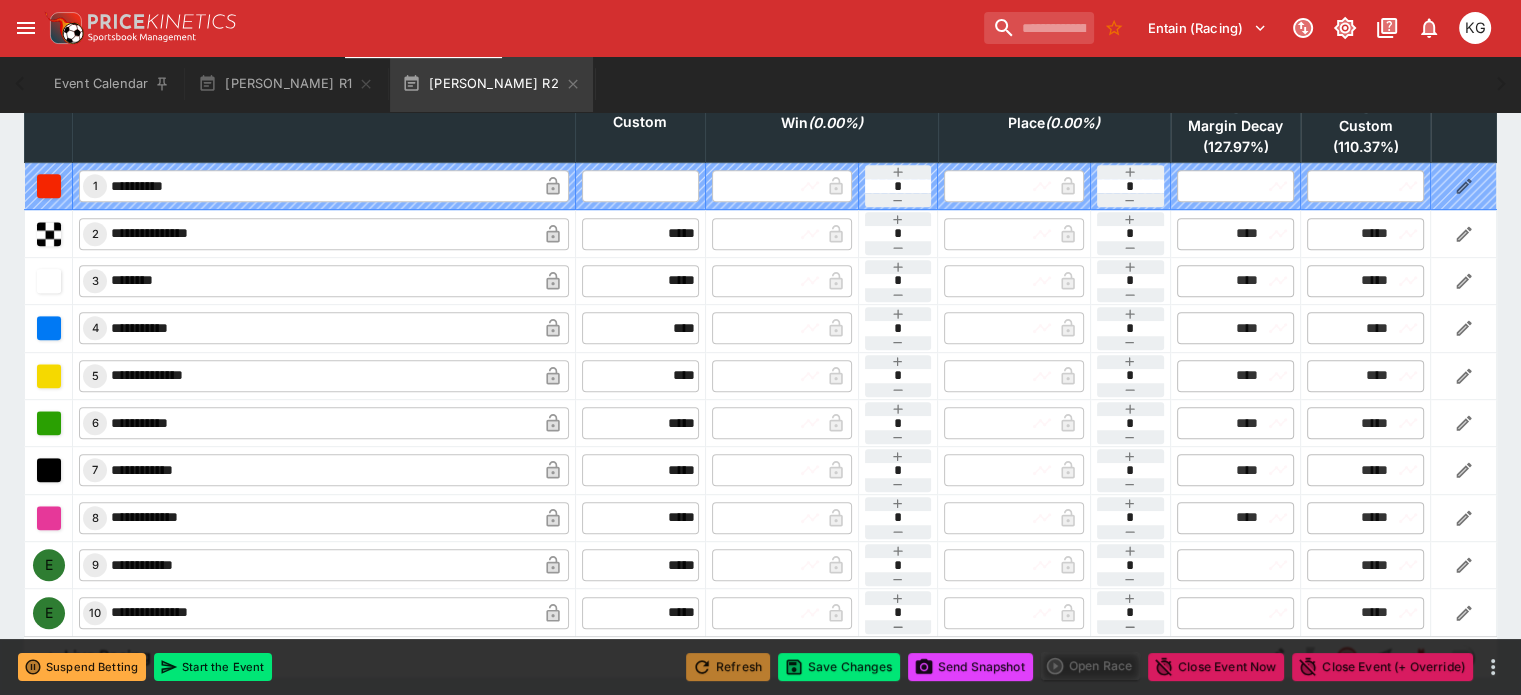 click on "Refresh" at bounding box center [728, 667] 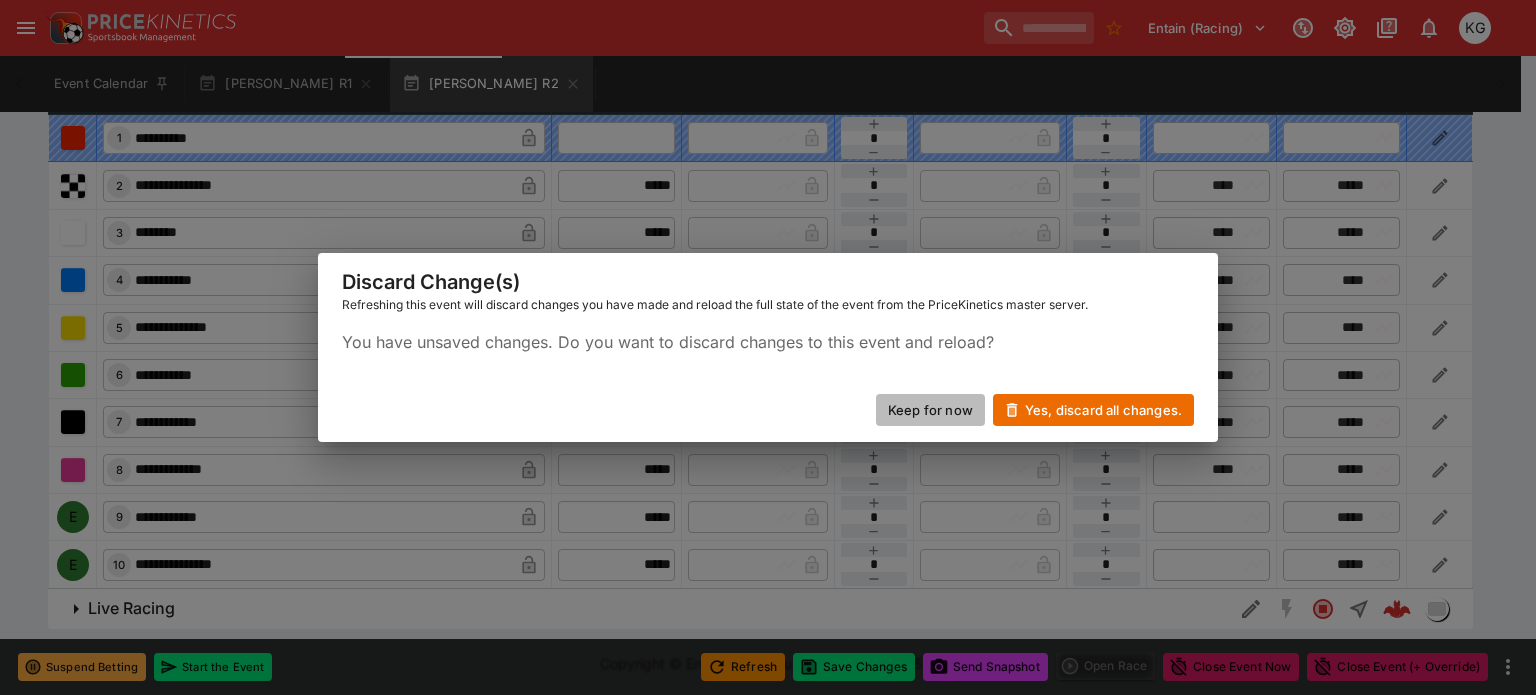 click on "Keep for now" at bounding box center (930, 410) 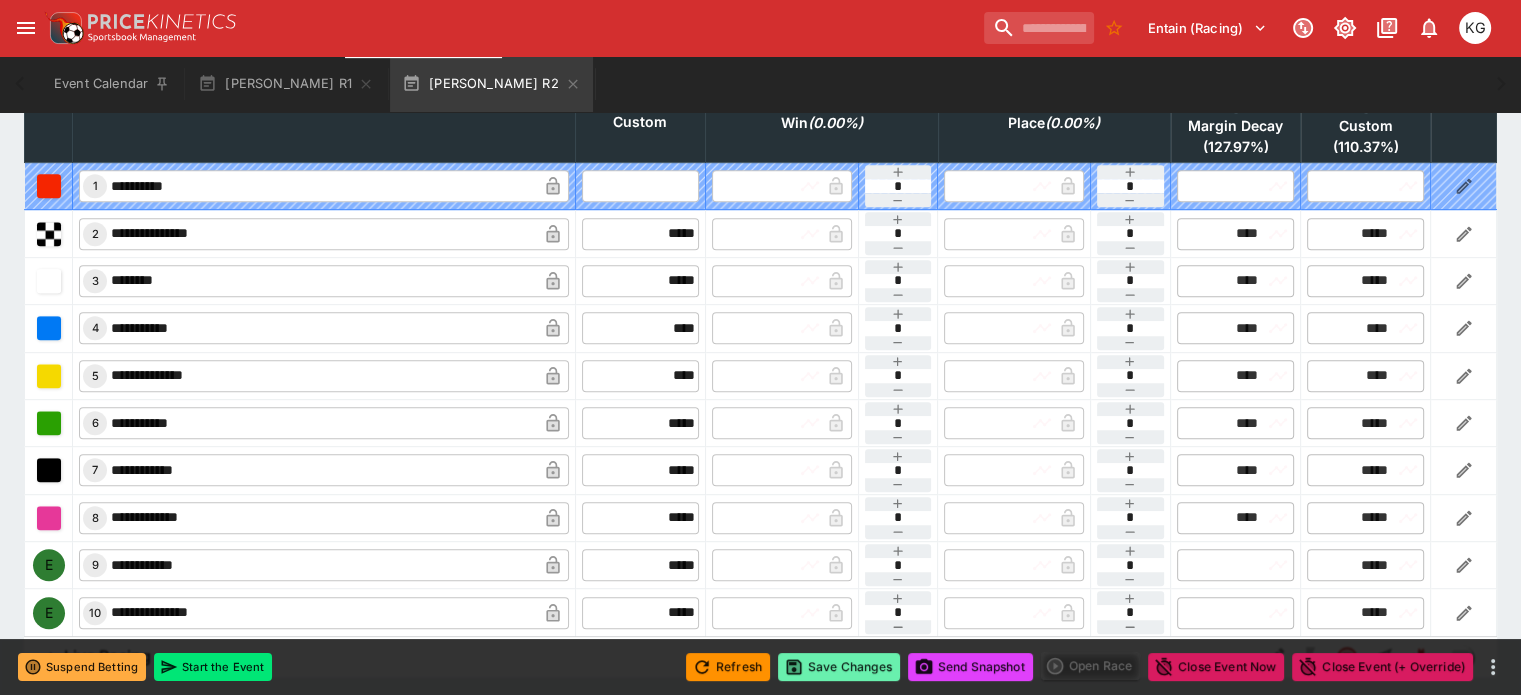 click on "Save Changes" at bounding box center (839, 667) 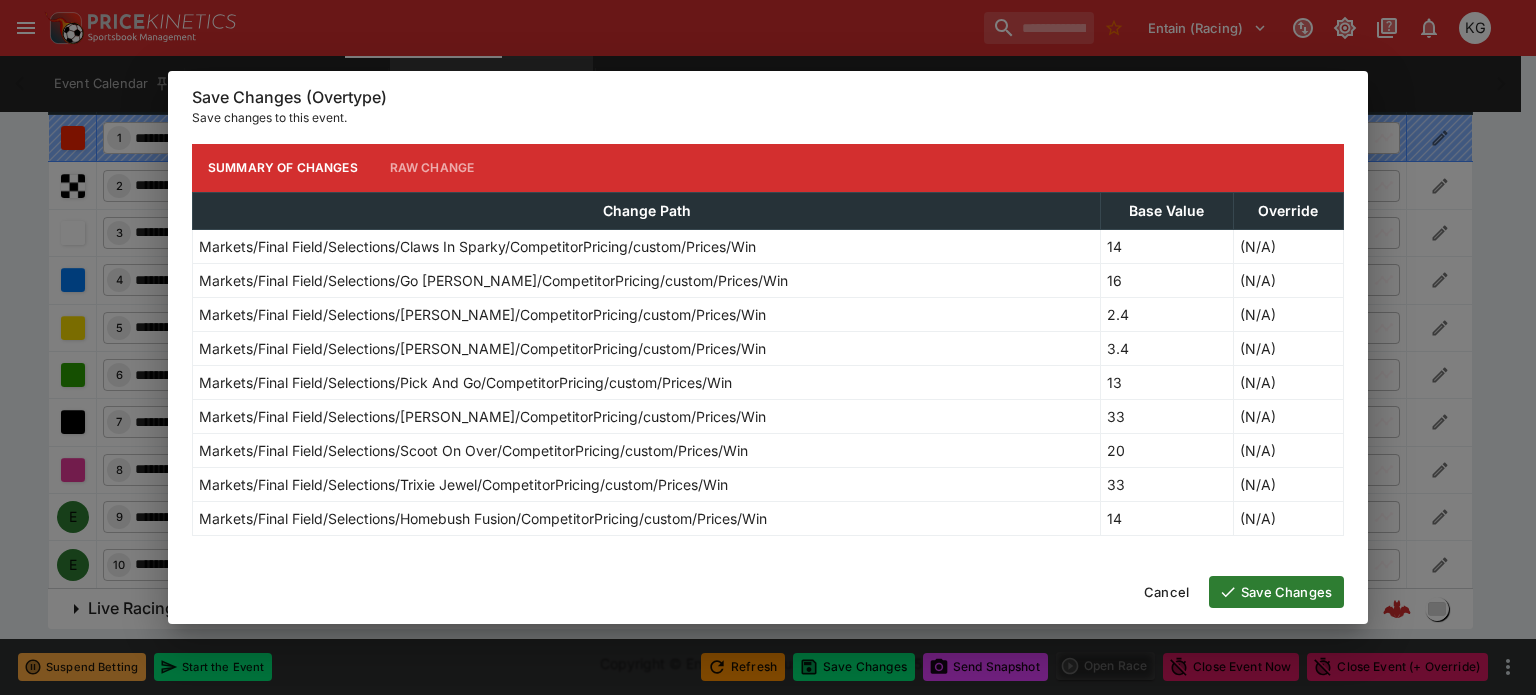 click on "Save Changes" at bounding box center (1276, 592) 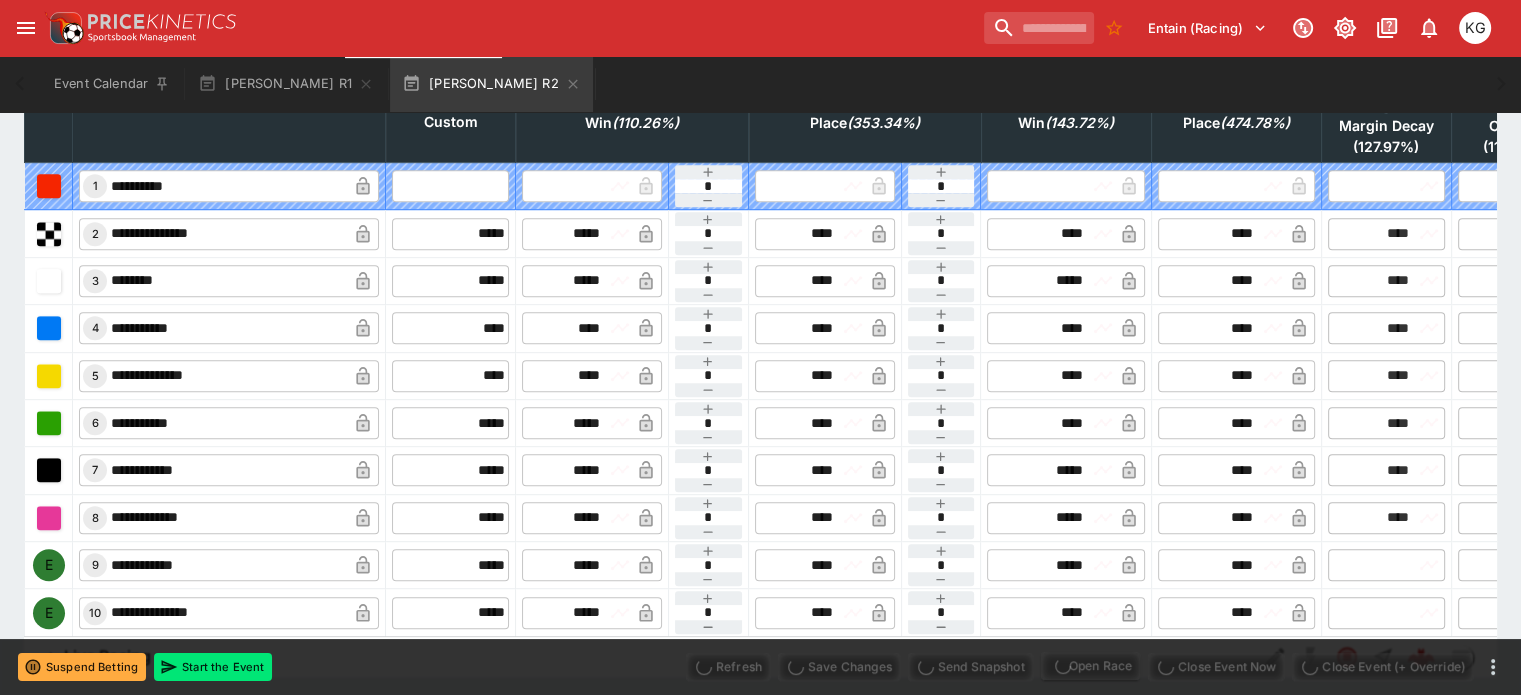 type on "**********" 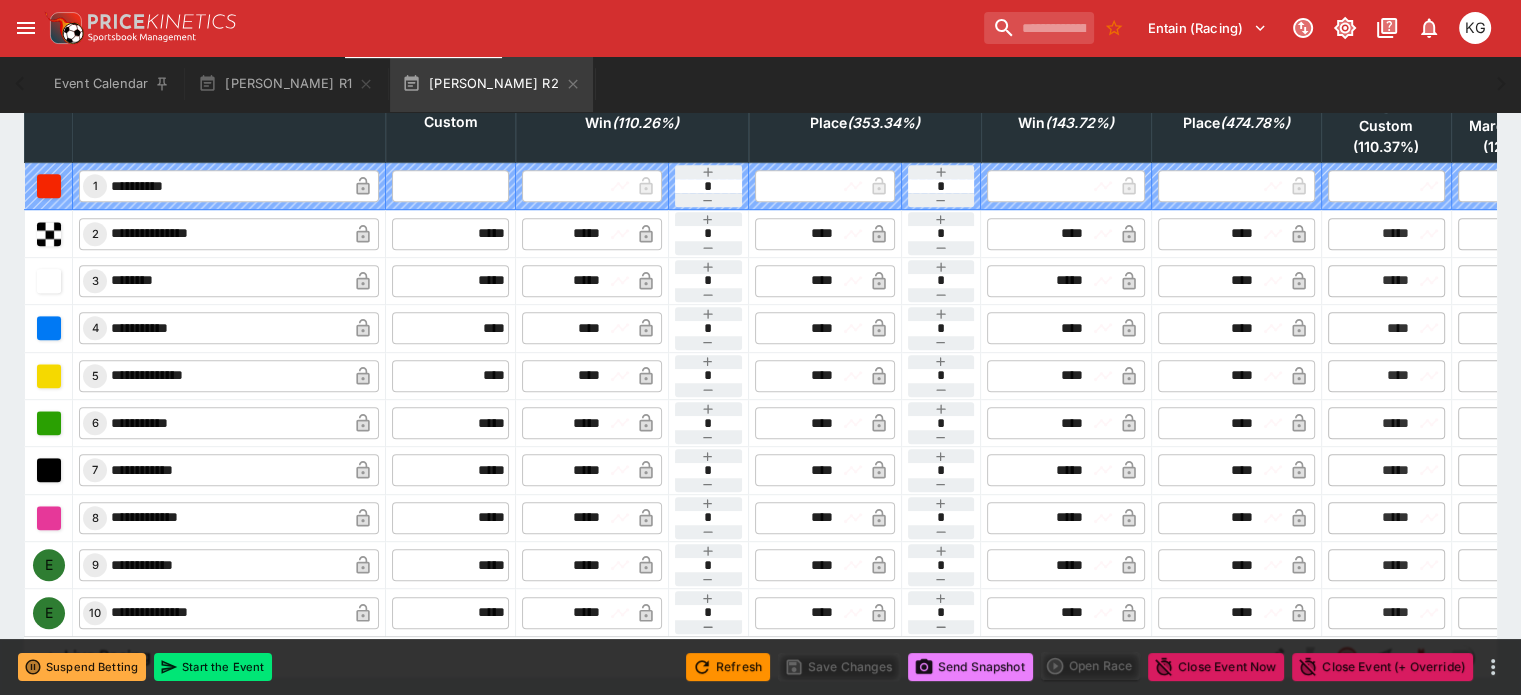 click on "Send Snapshot" at bounding box center (970, 667) 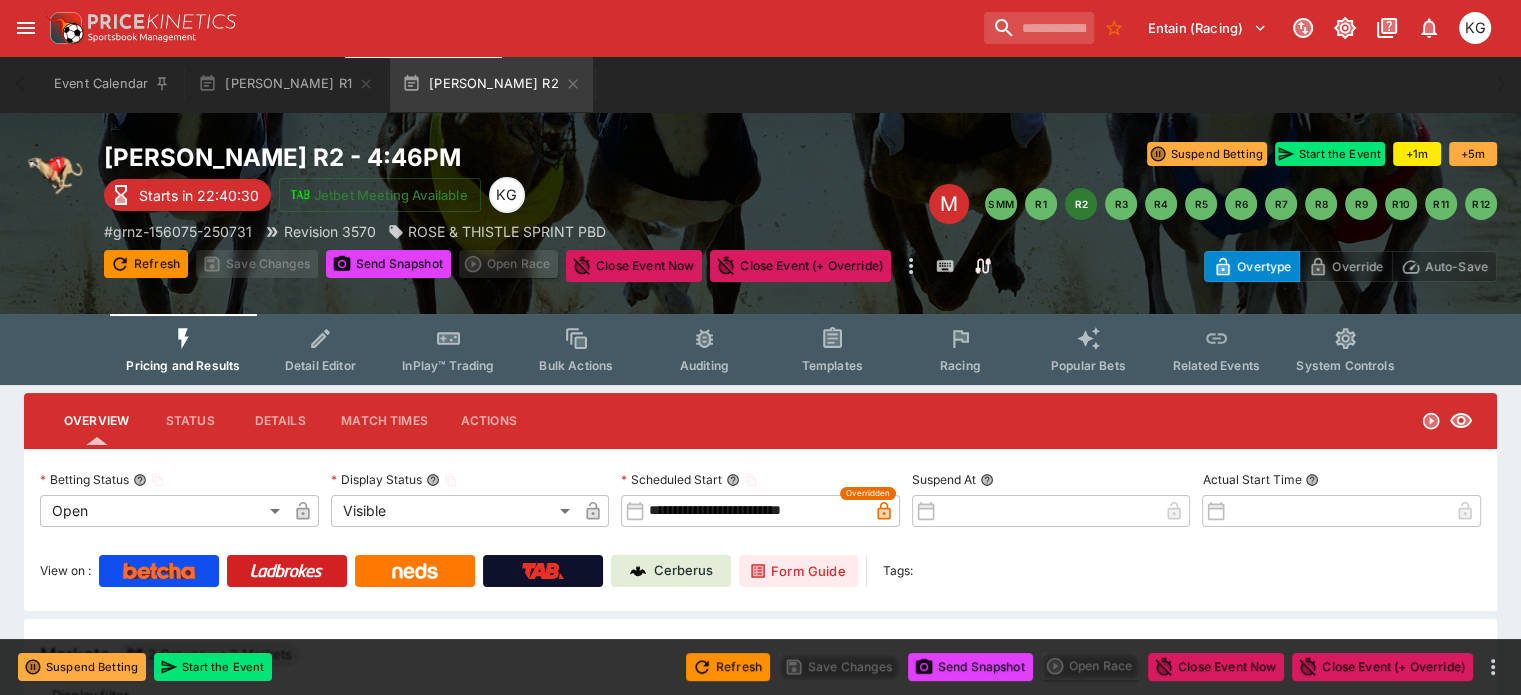 scroll, scrollTop: 0, scrollLeft: 0, axis: both 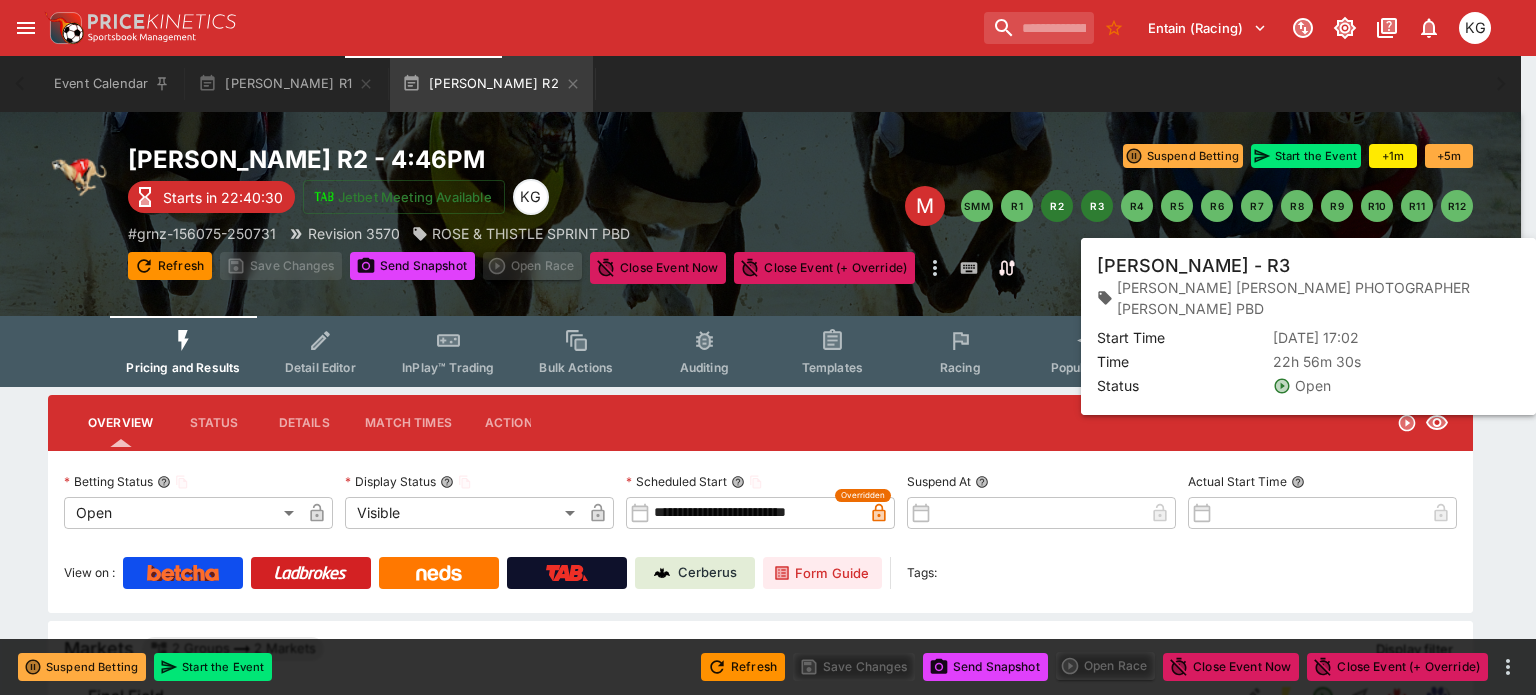 click on "R3" at bounding box center [1097, 206] 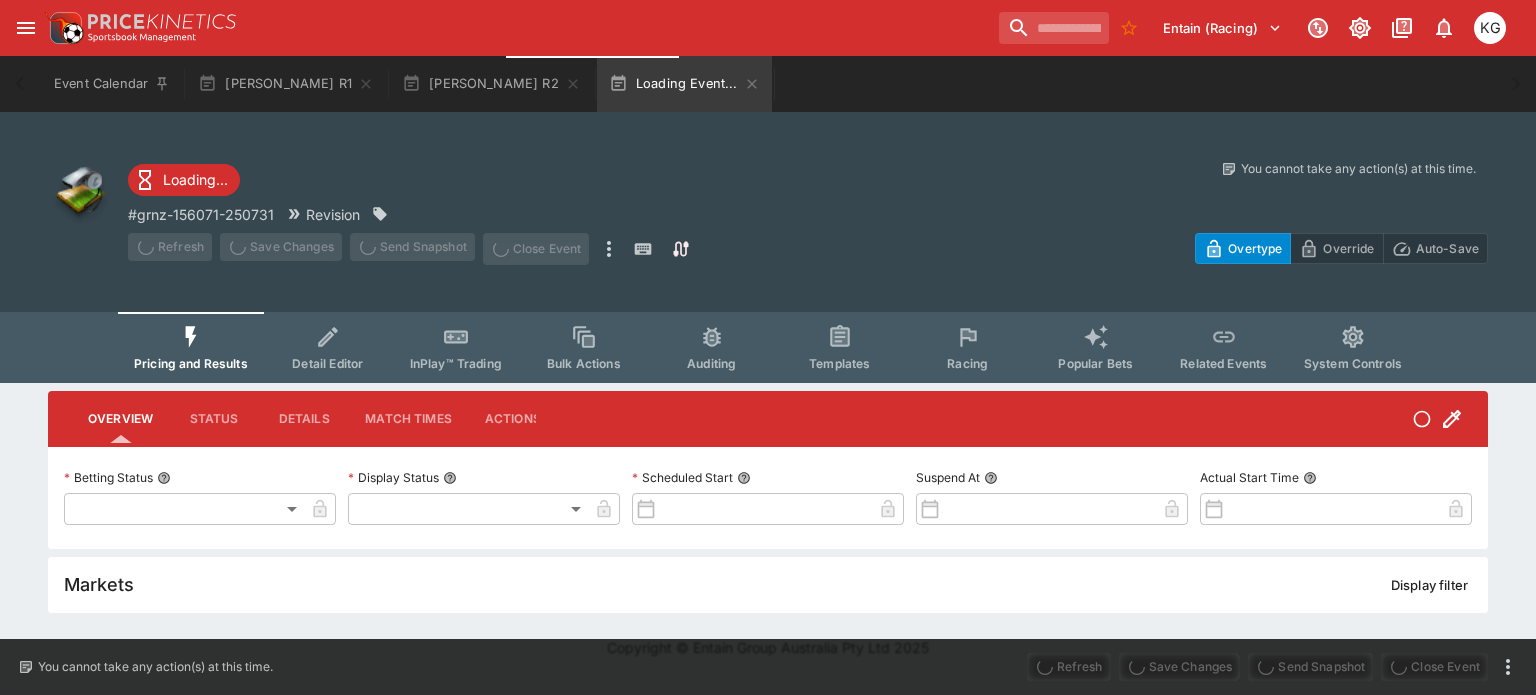 type on "**********" 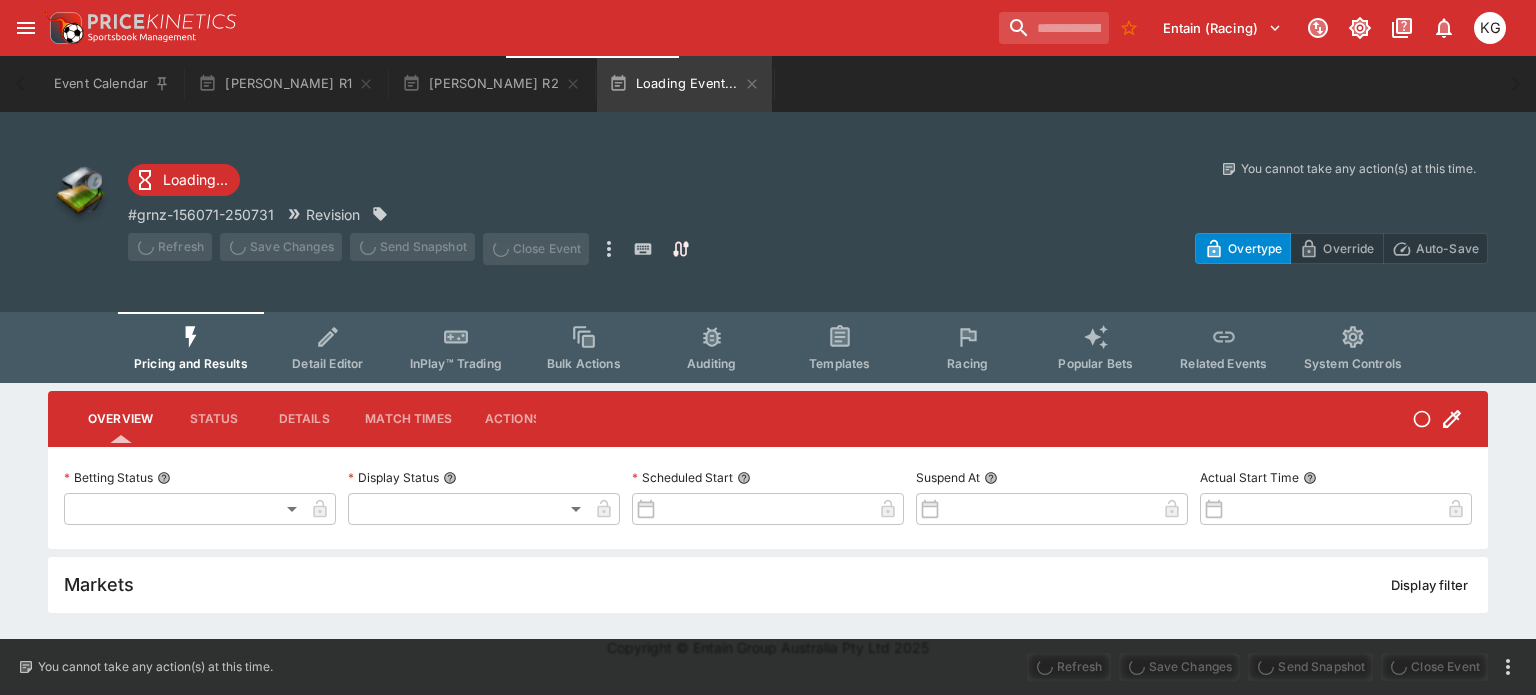 type on "*******" 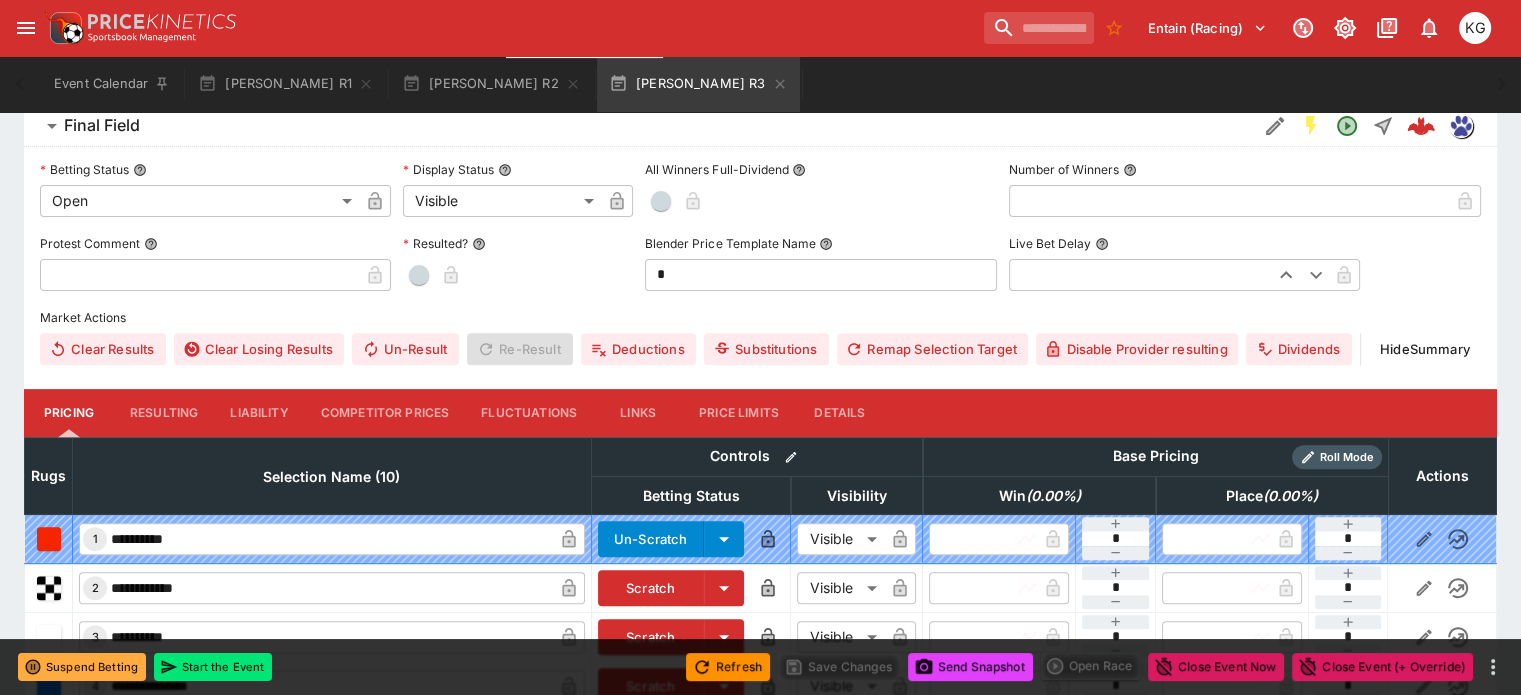 scroll, scrollTop: 700, scrollLeft: 0, axis: vertical 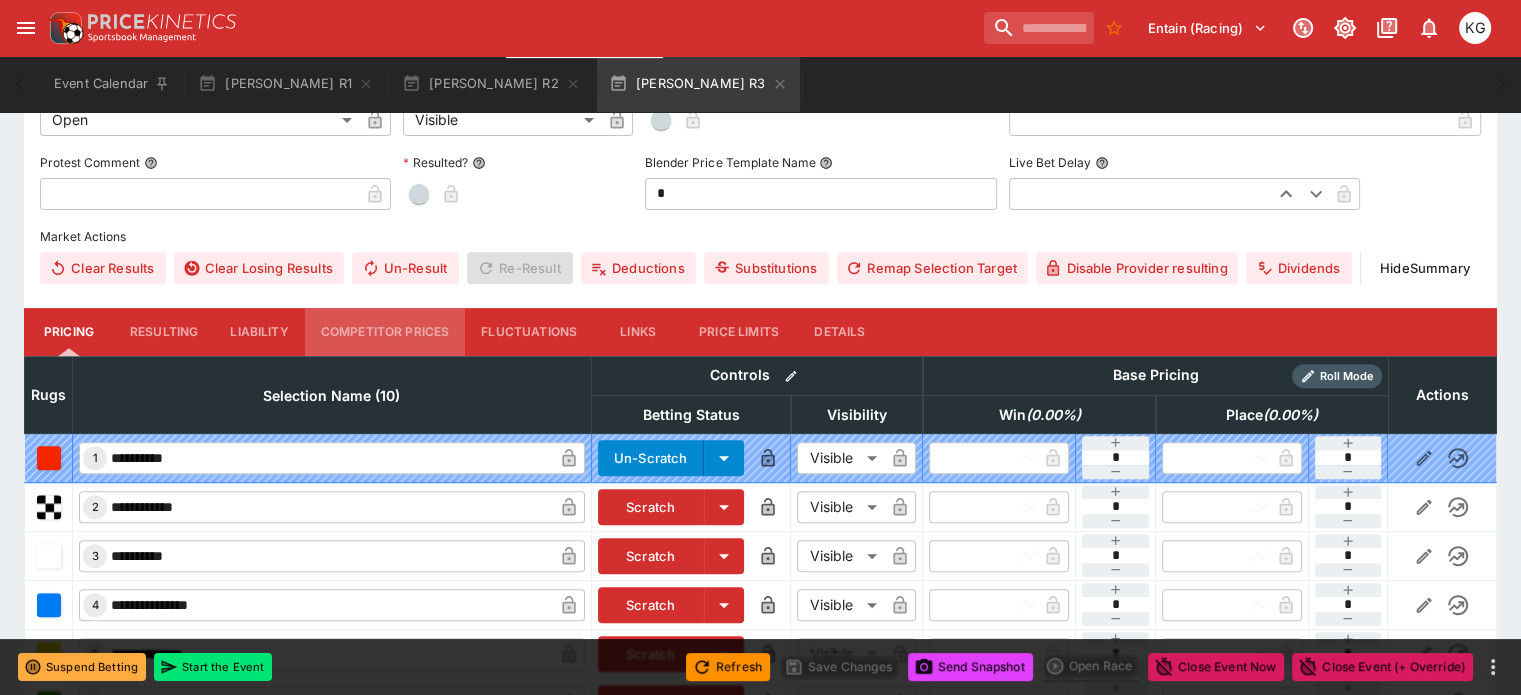 click on "Competitor Prices" at bounding box center (385, 332) 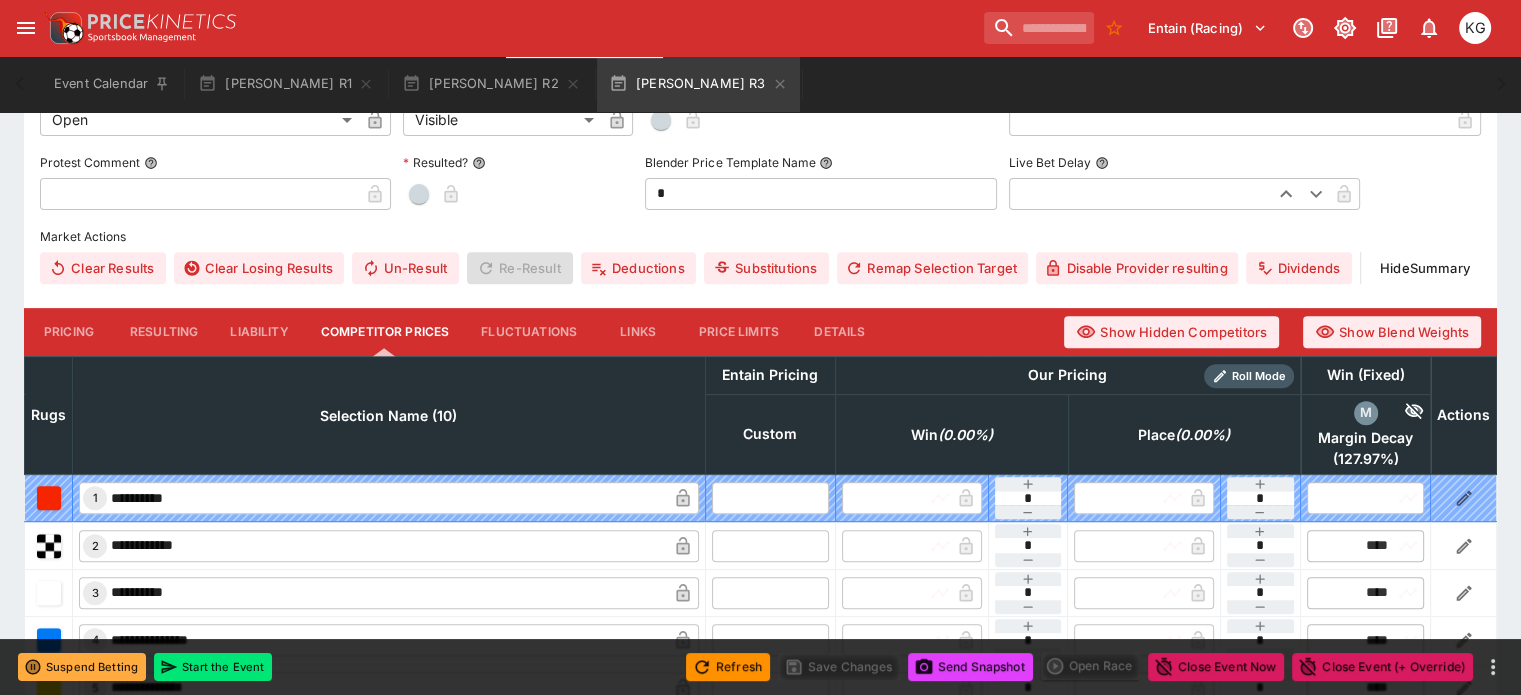 click at bounding box center [770, 545] 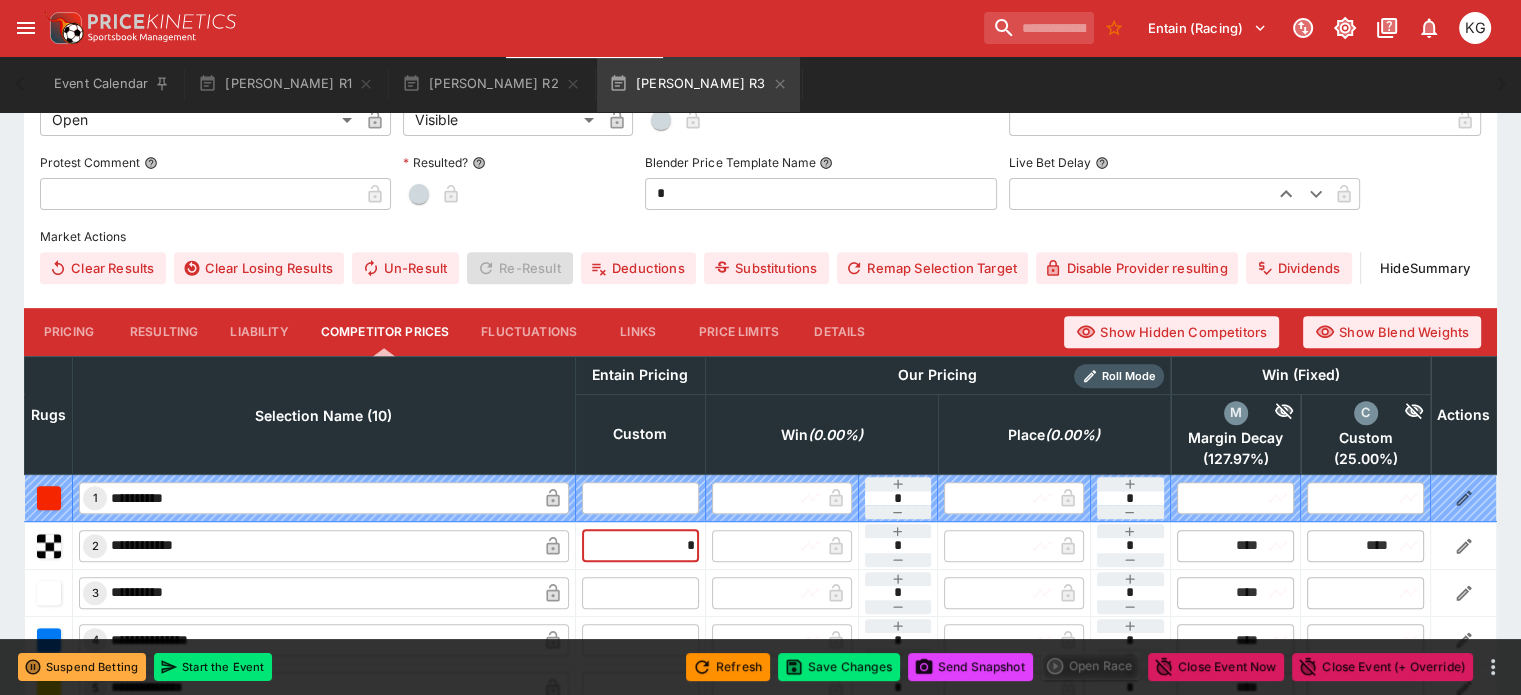 type on "****" 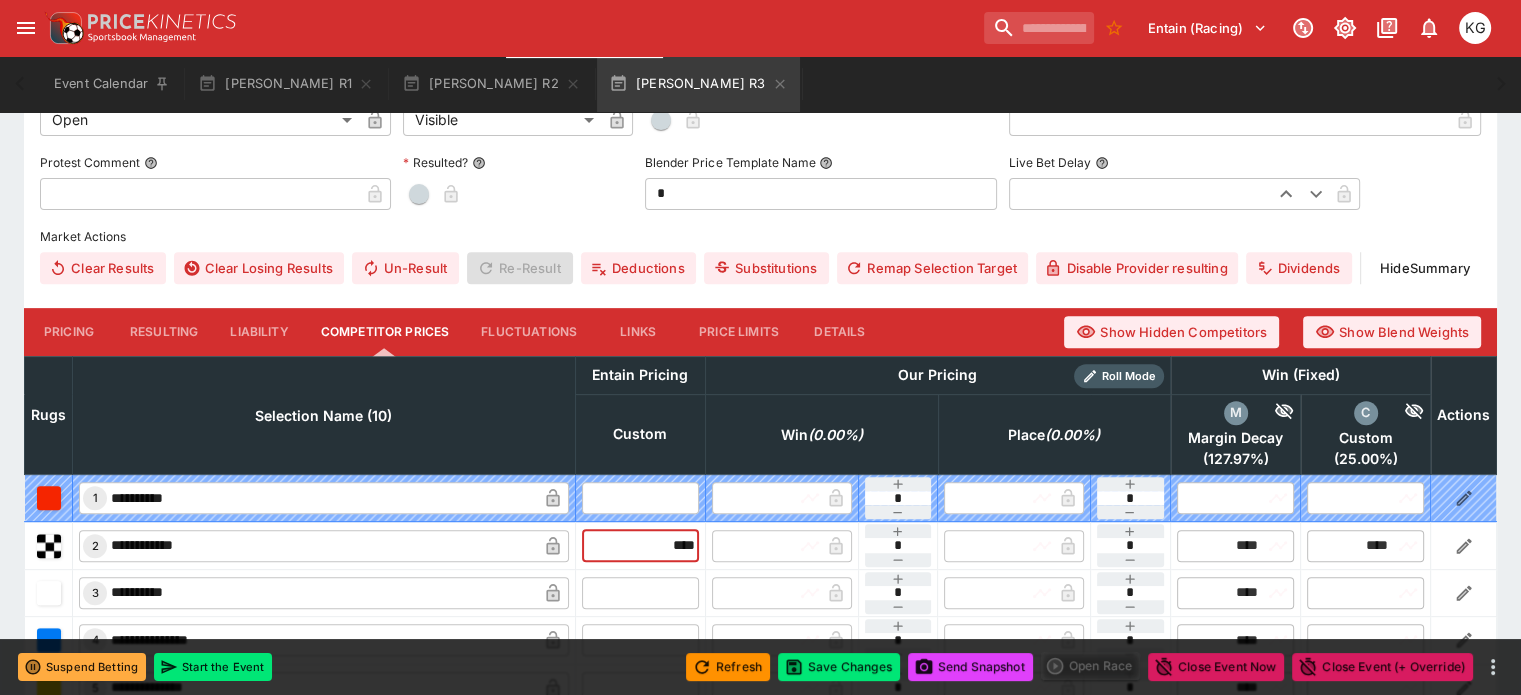 click at bounding box center [640, 593] 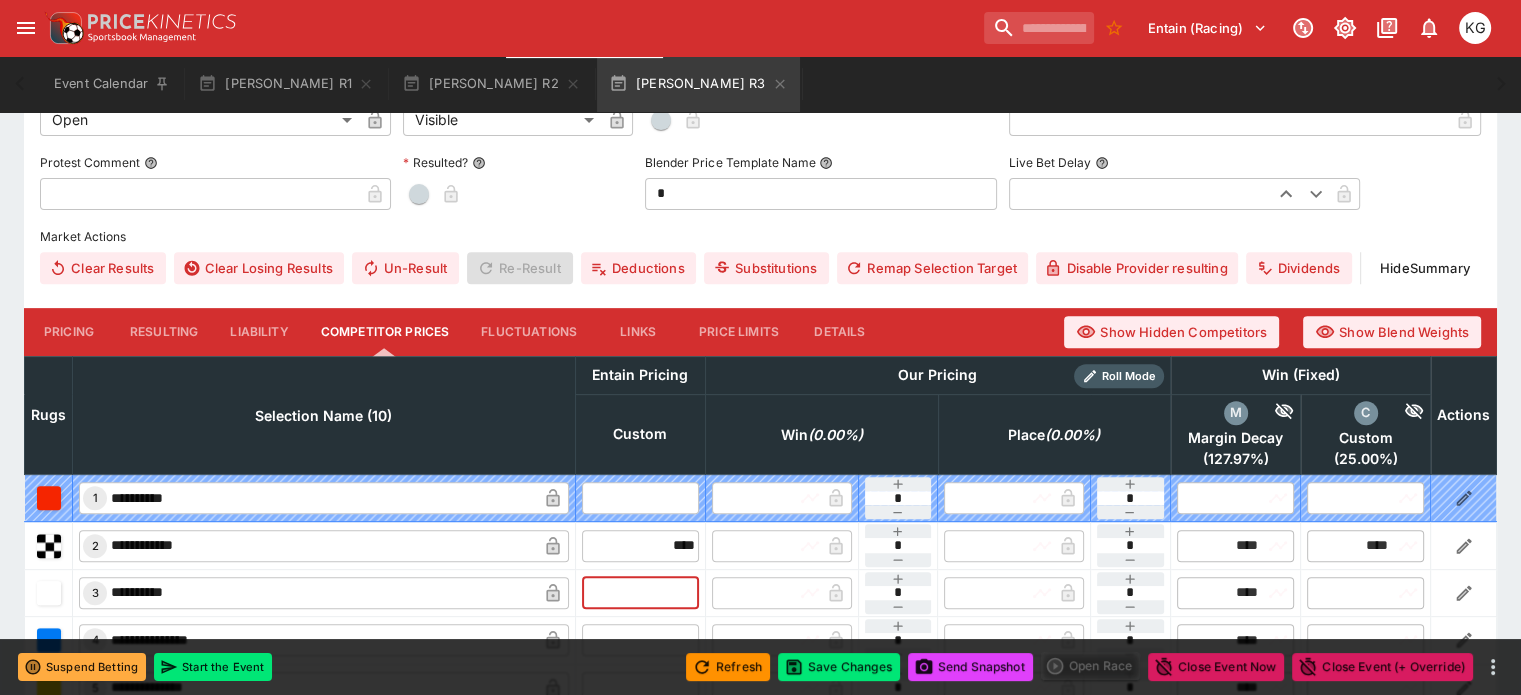 type on "*" 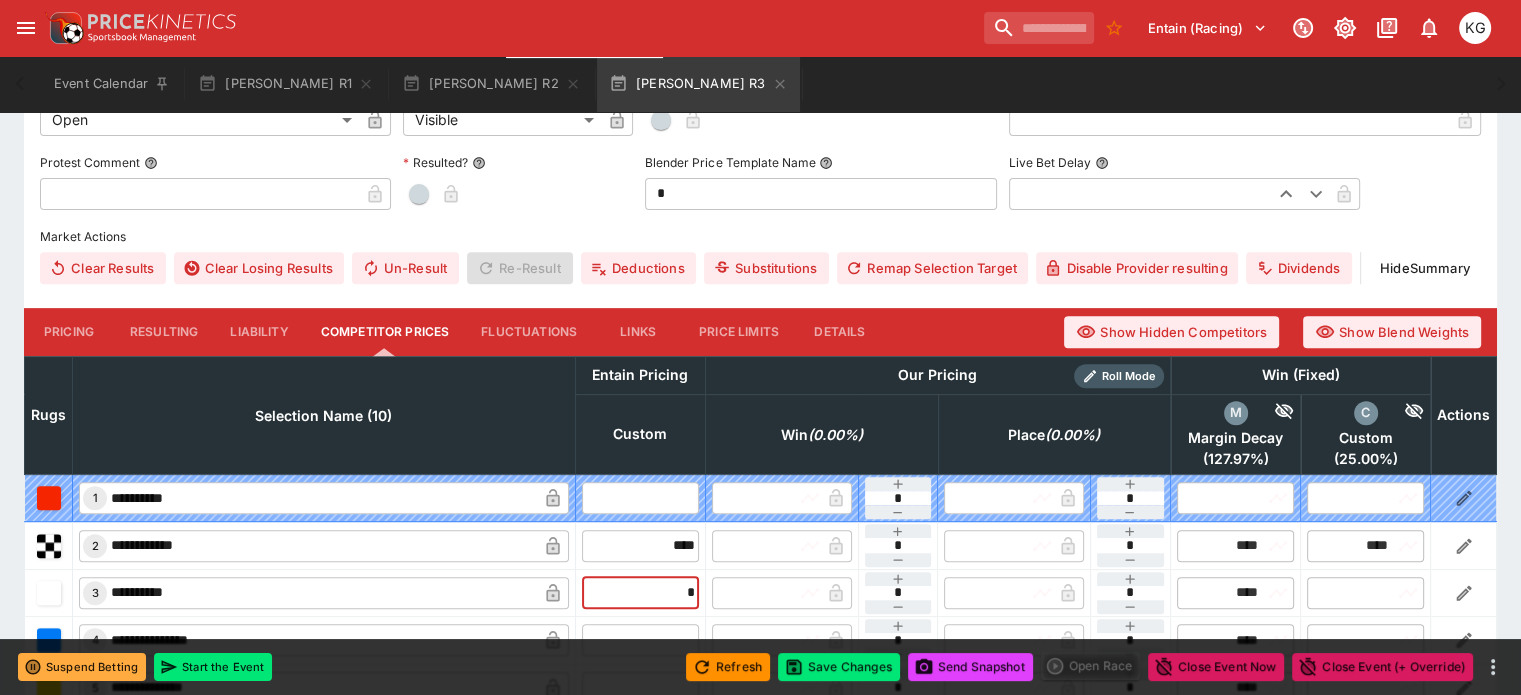 type on "****" 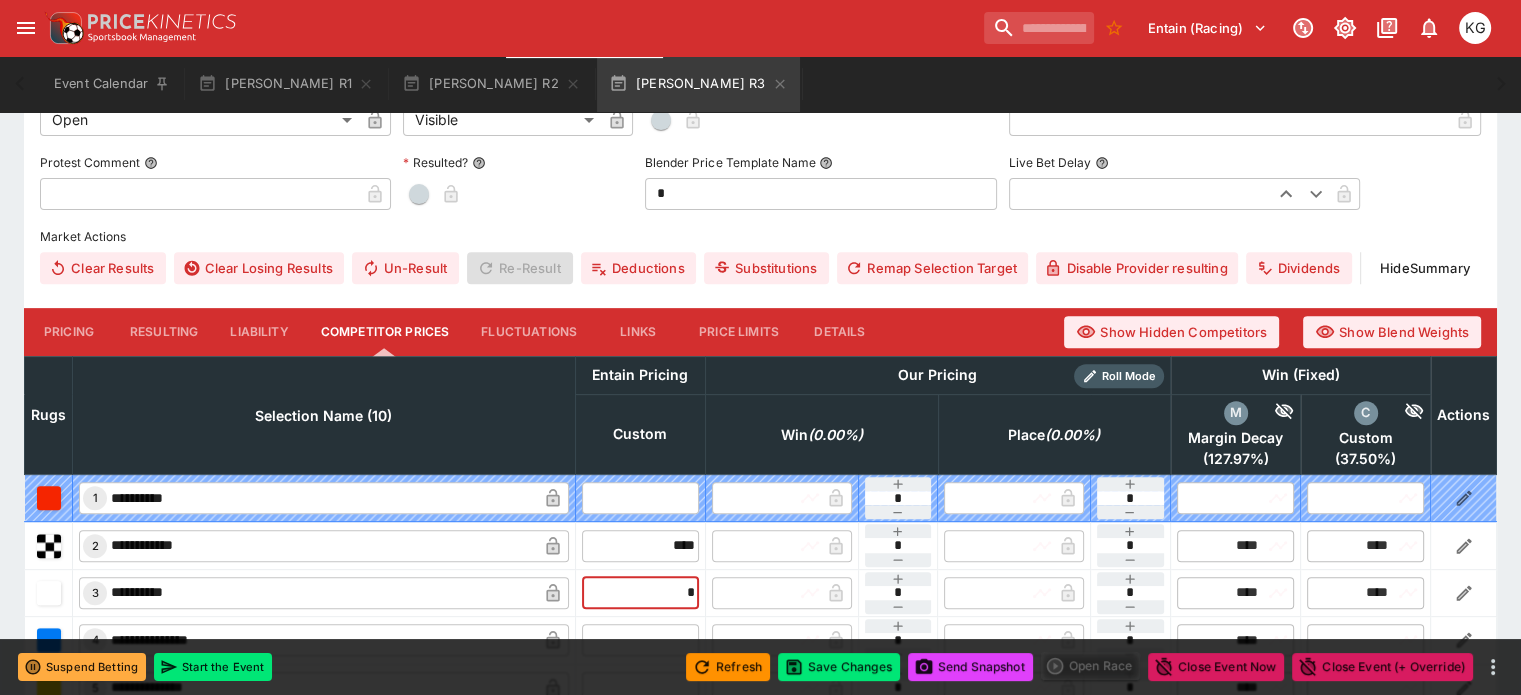 type on "****" 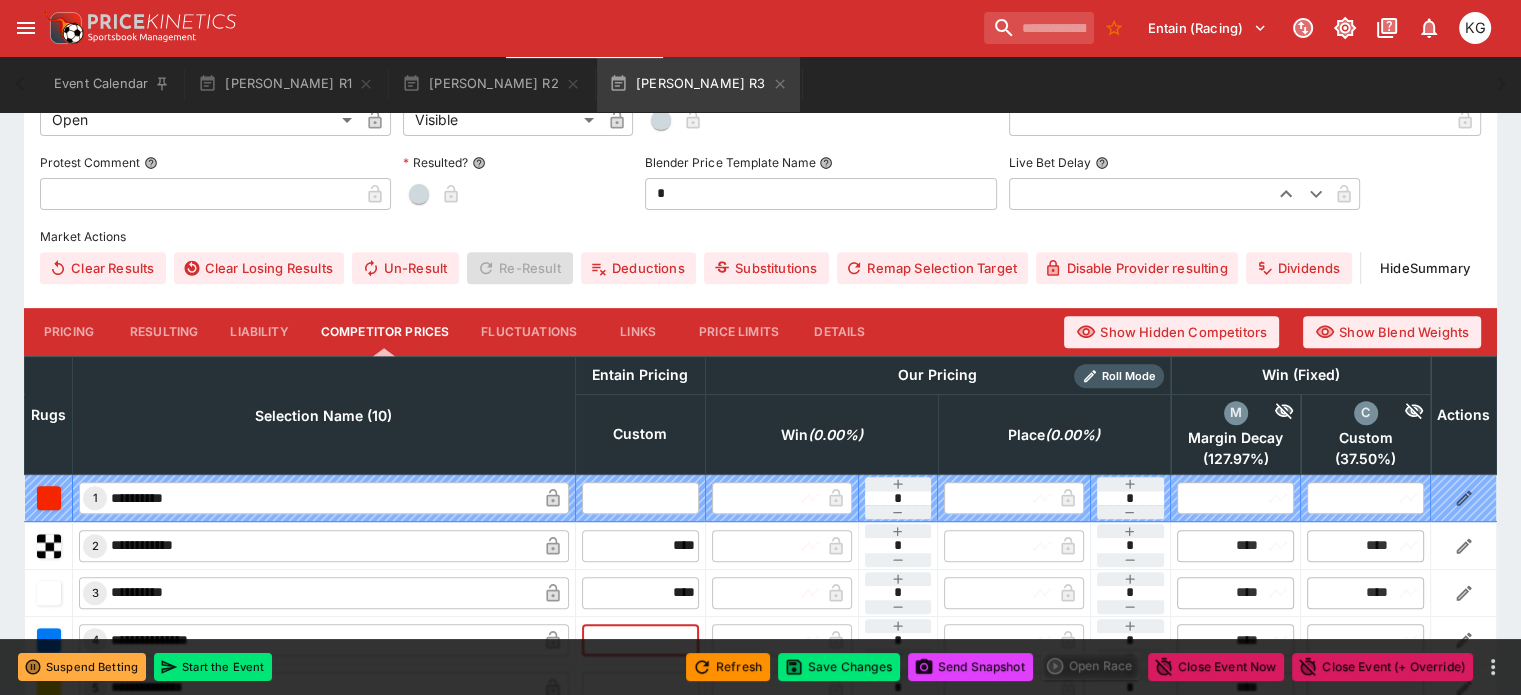 click at bounding box center [640, 640] 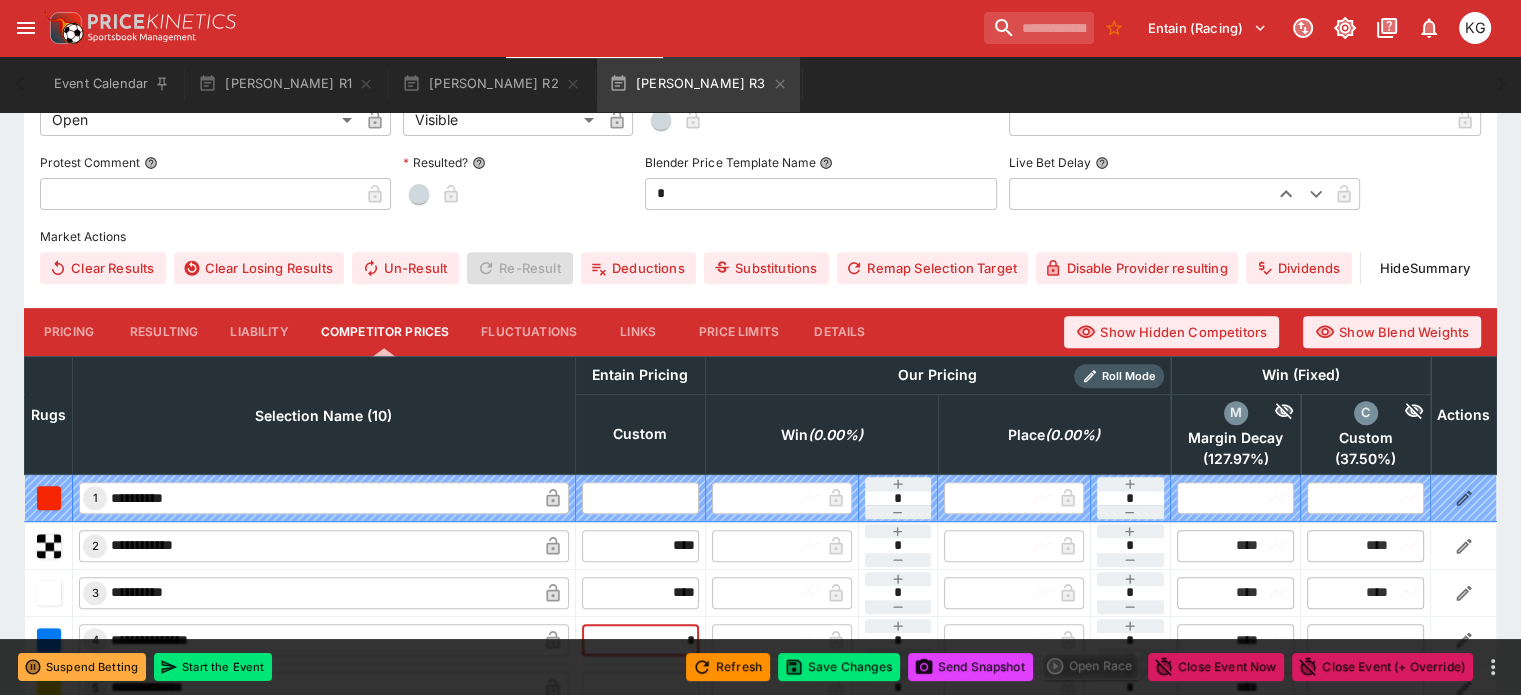 type on "**" 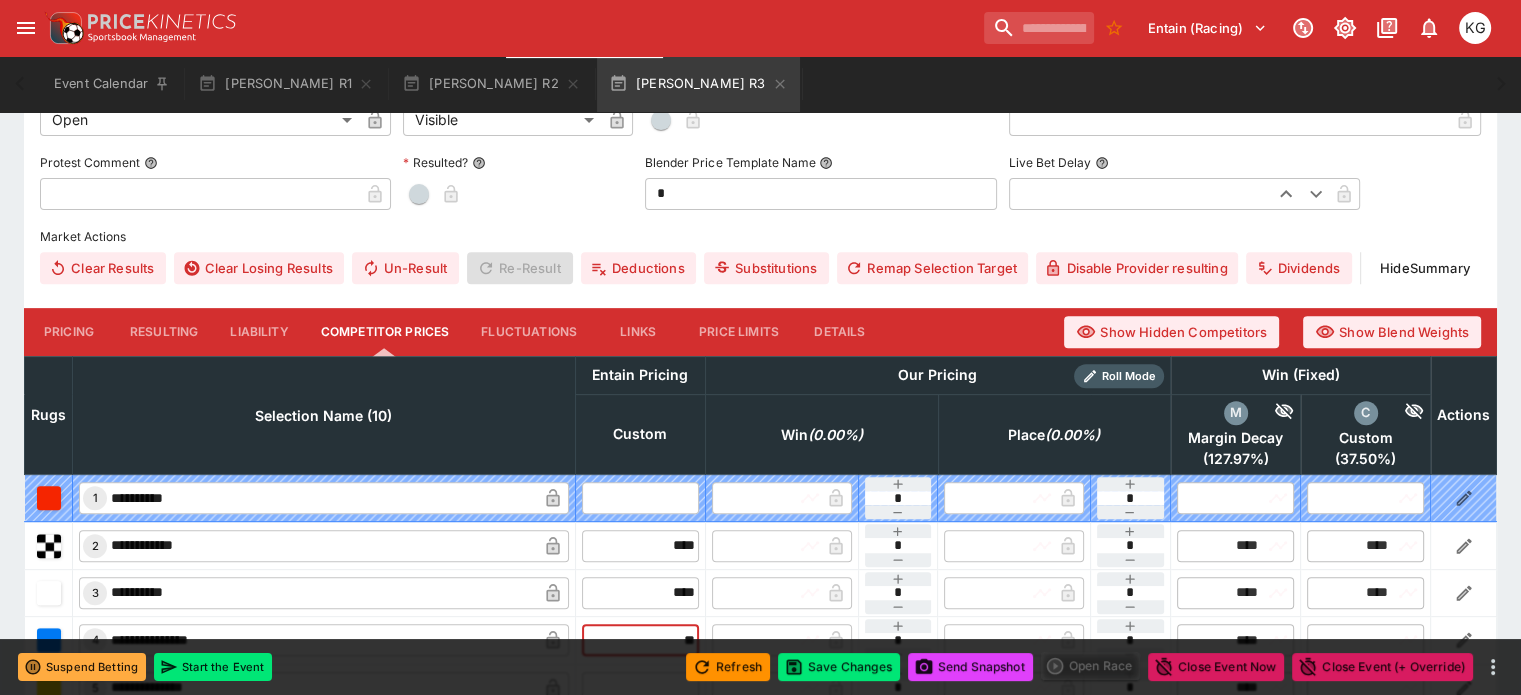 type on "*****" 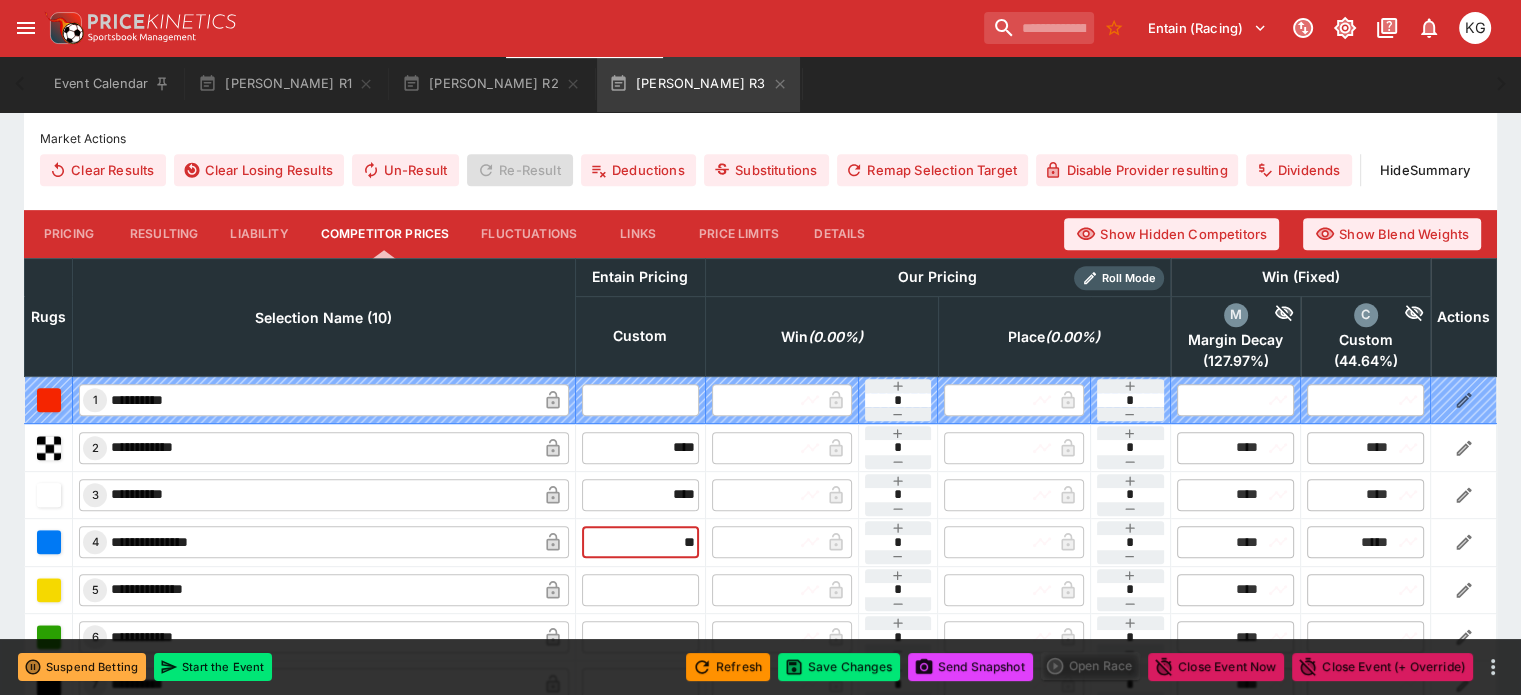 scroll, scrollTop: 800, scrollLeft: 0, axis: vertical 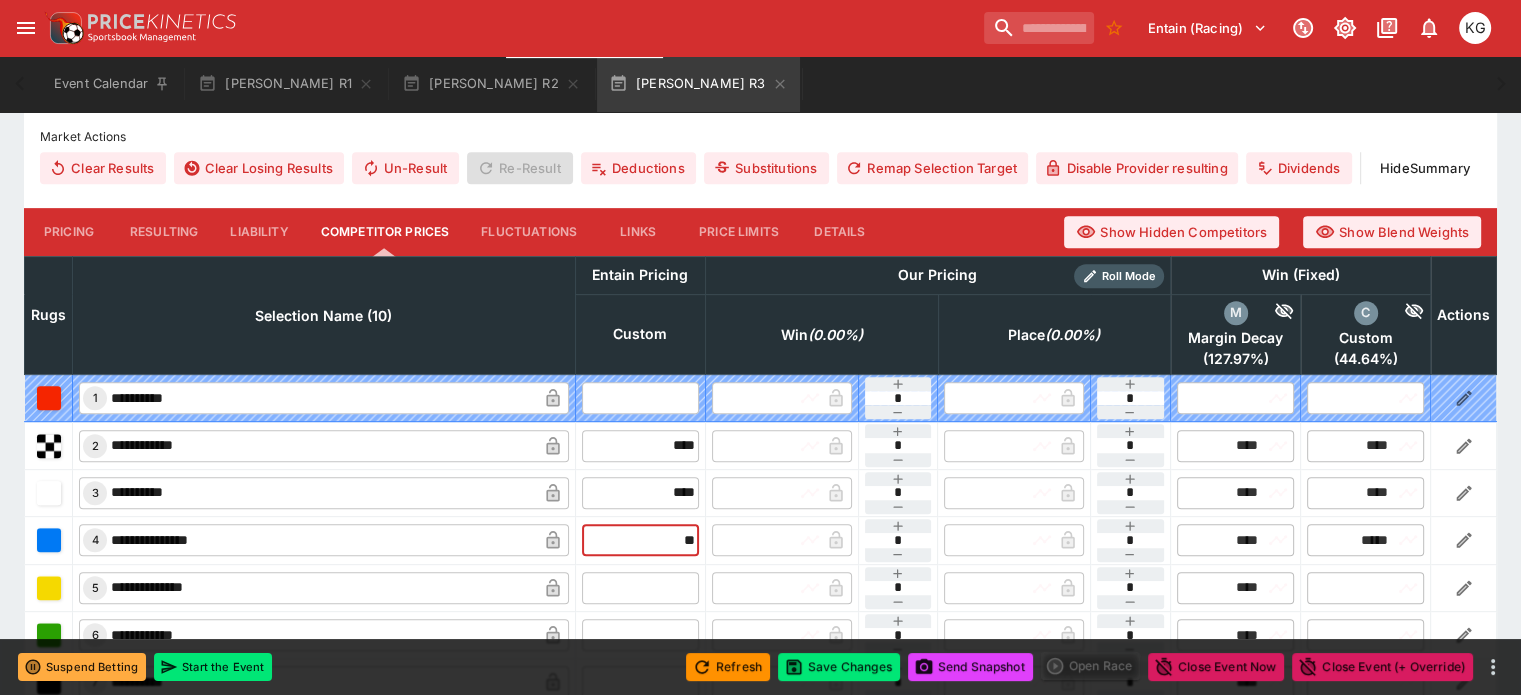 type on "*****" 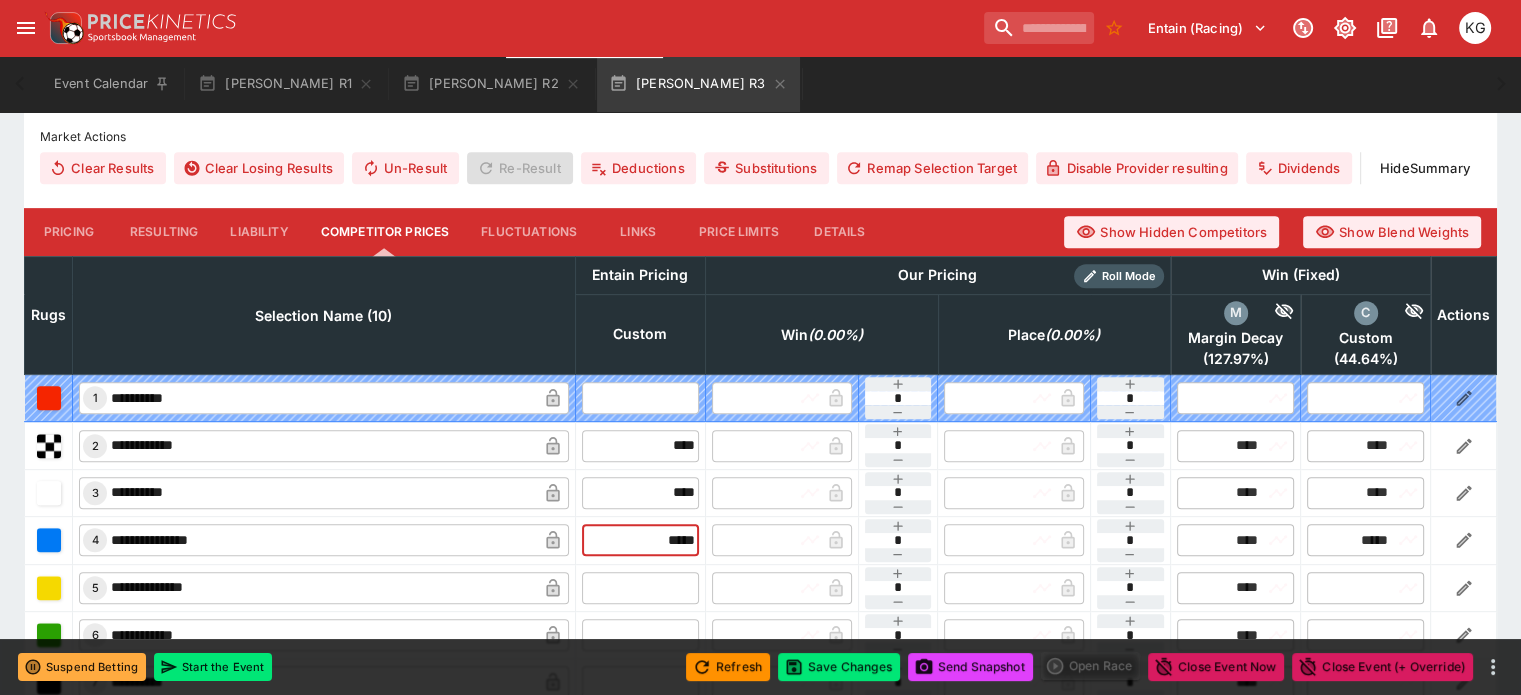 click at bounding box center [640, 588] 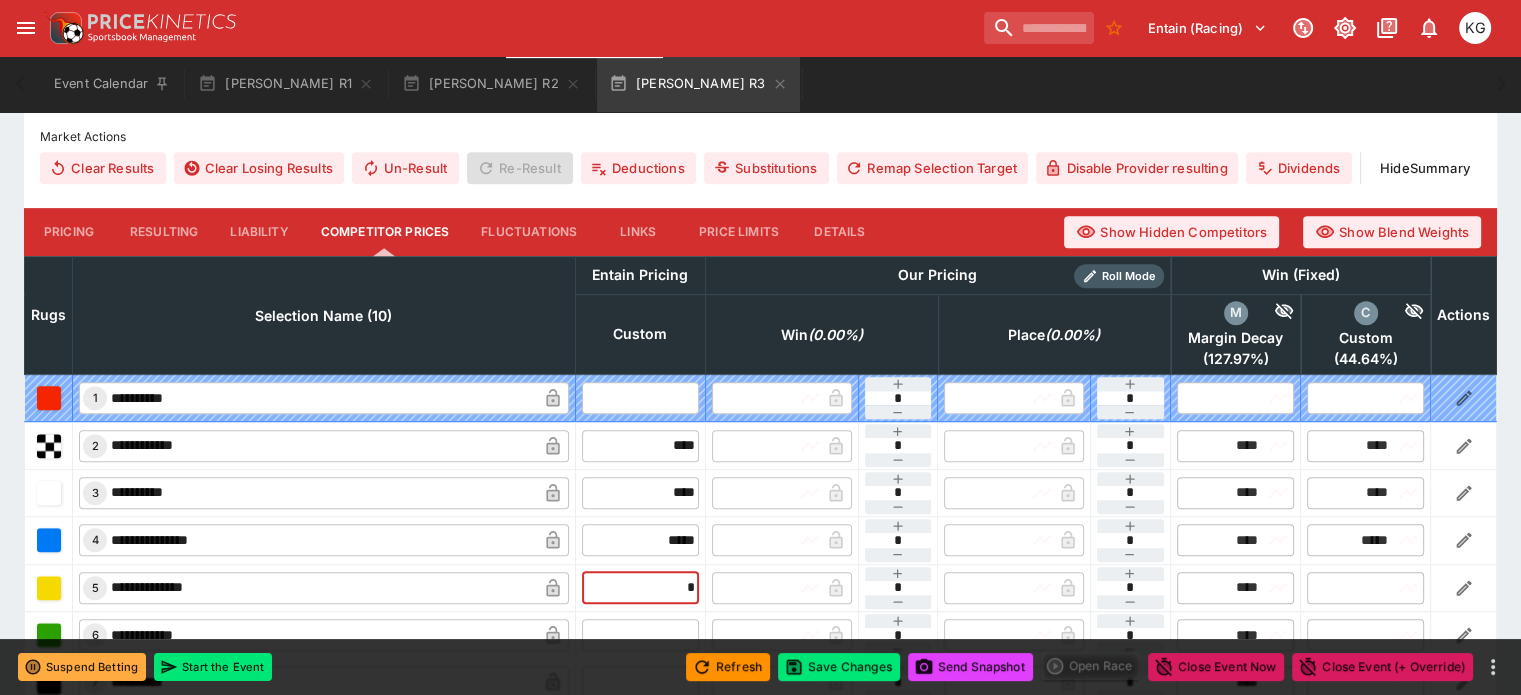 type on "**" 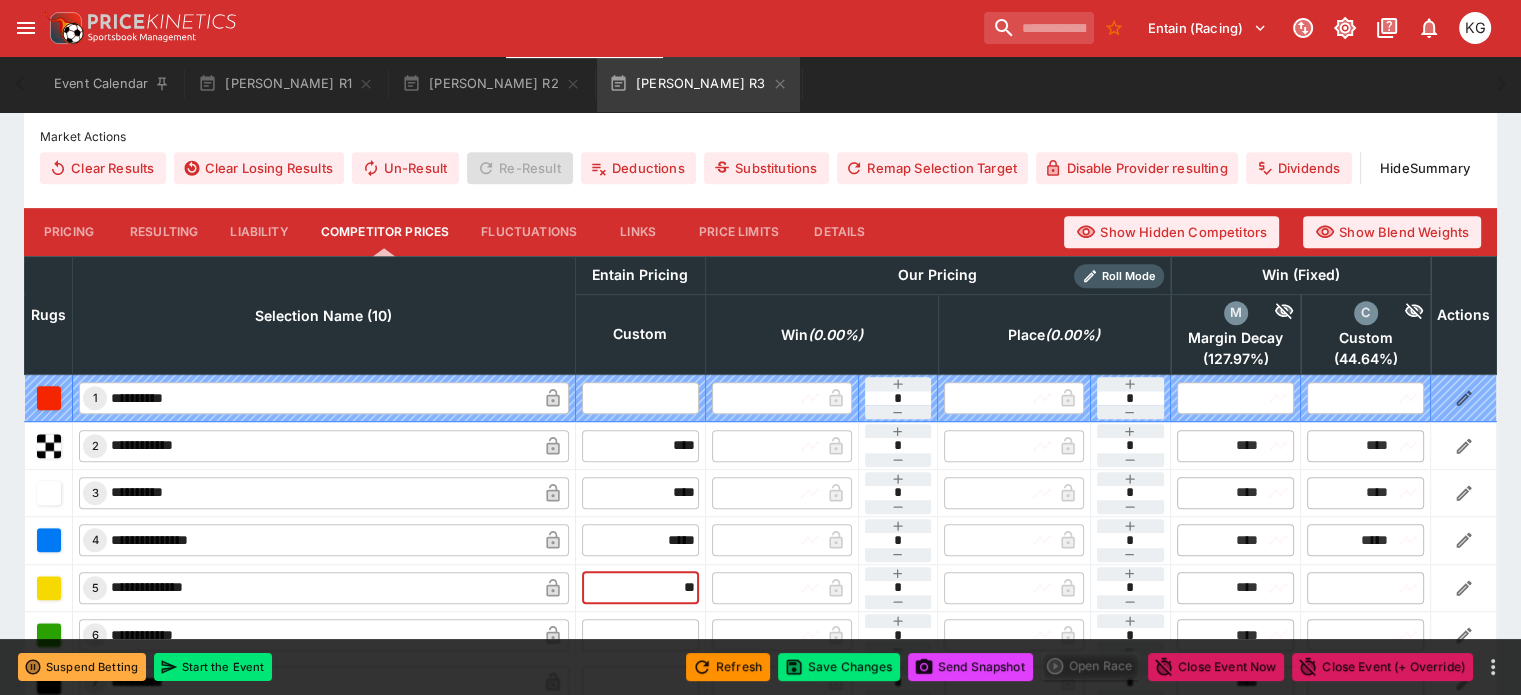 type on "*****" 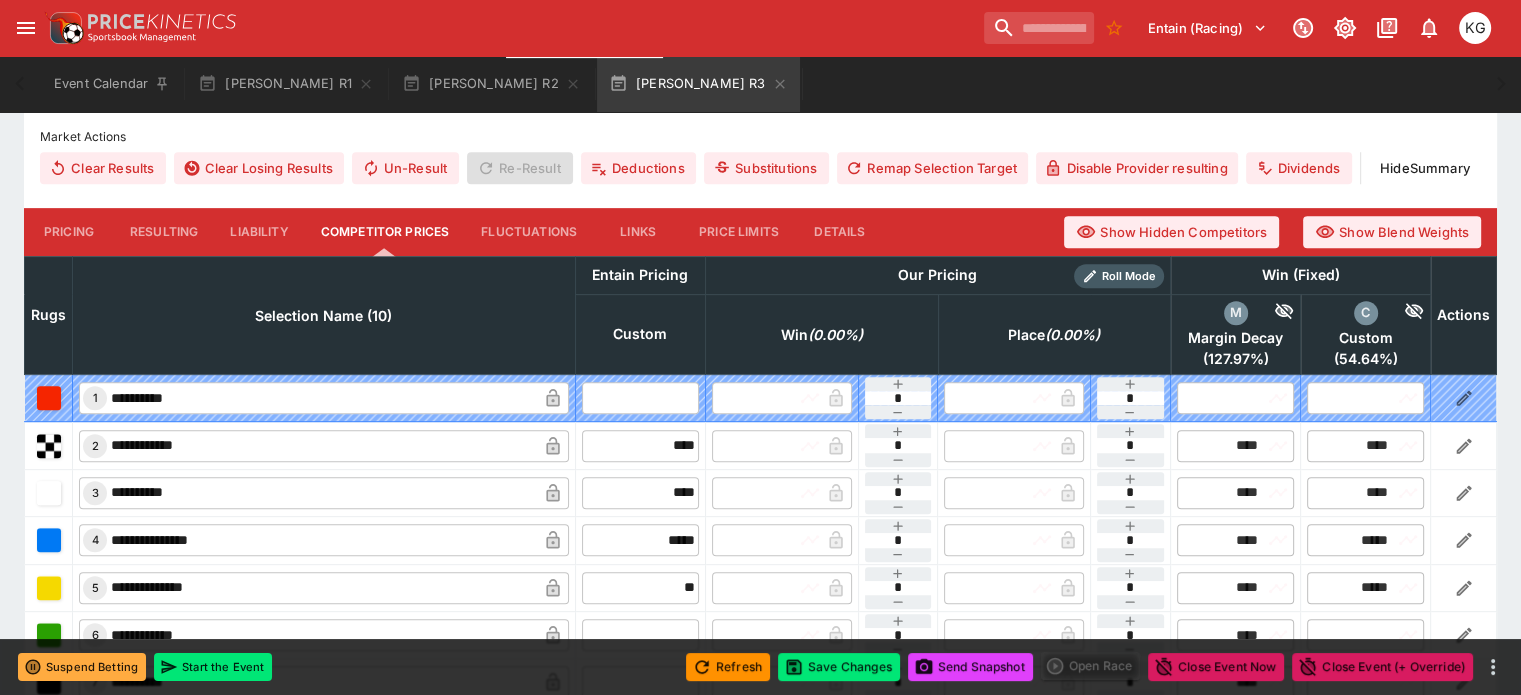 type on "*****" 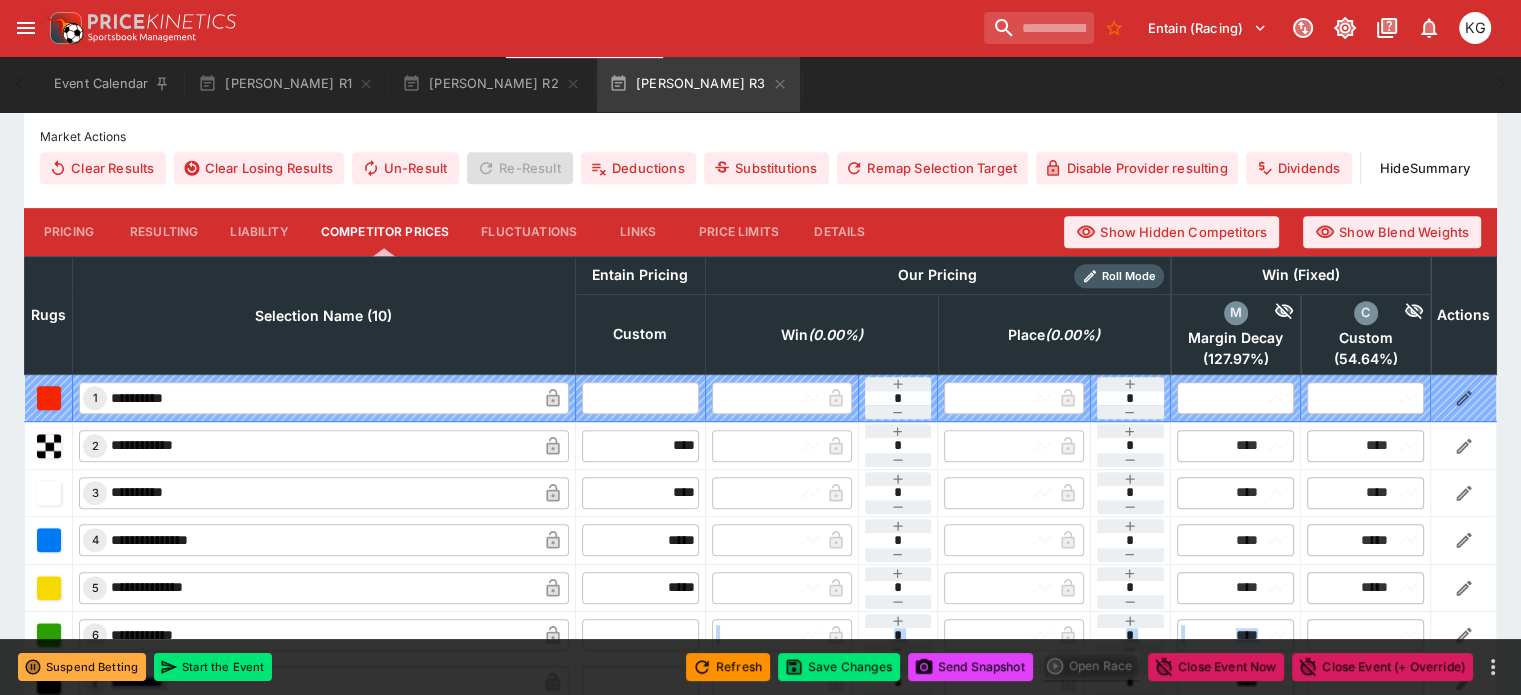 drag, startPoint x: 574, startPoint y: 611, endPoint x: 565, endPoint y: 623, distance: 15 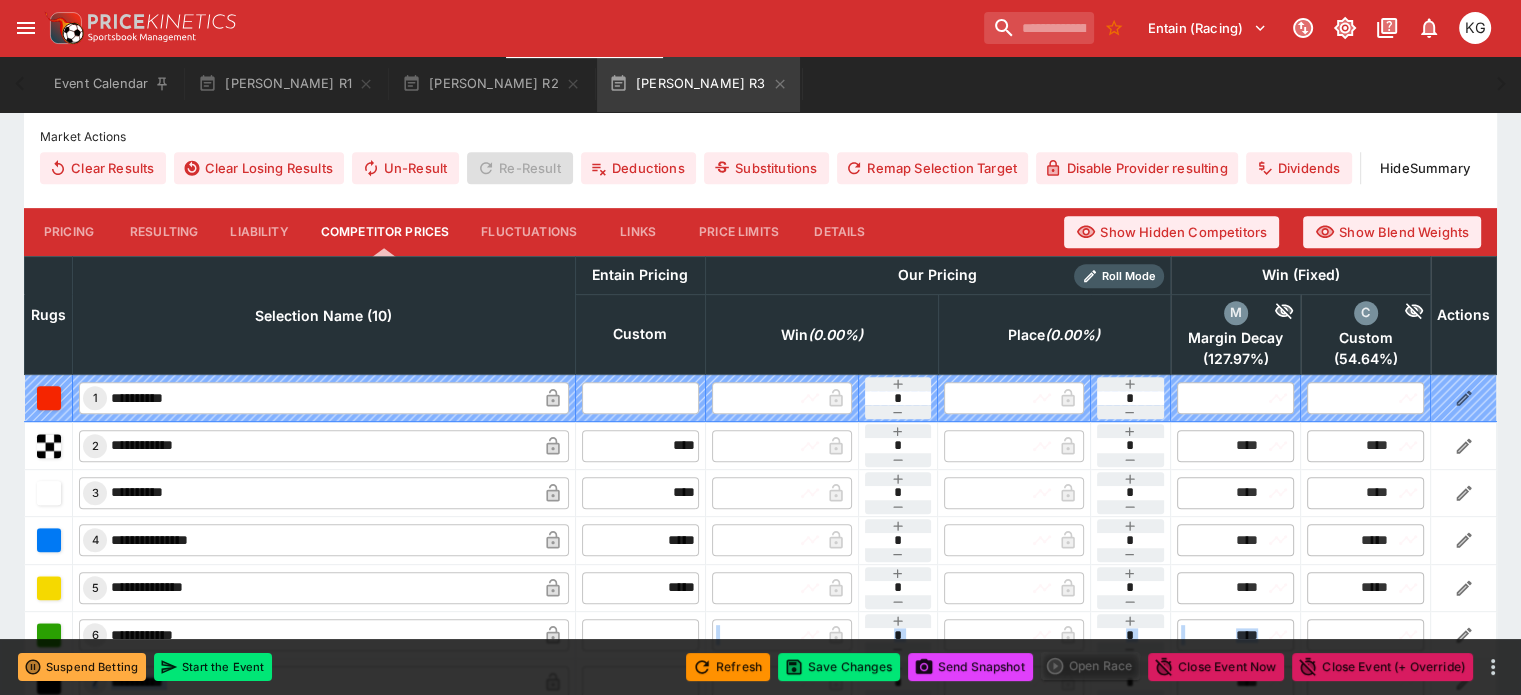 click on "**********" at bounding box center [761, 611] 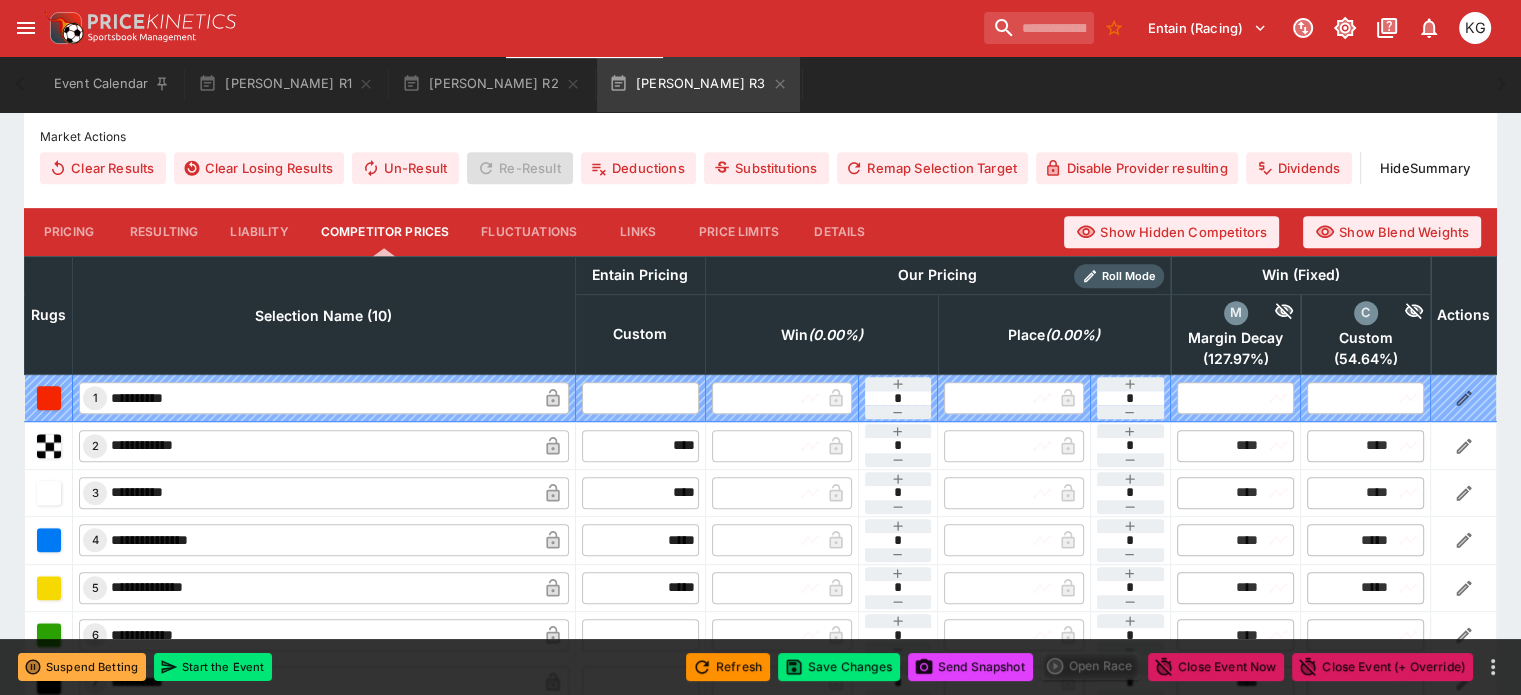 click at bounding box center [640, 635] 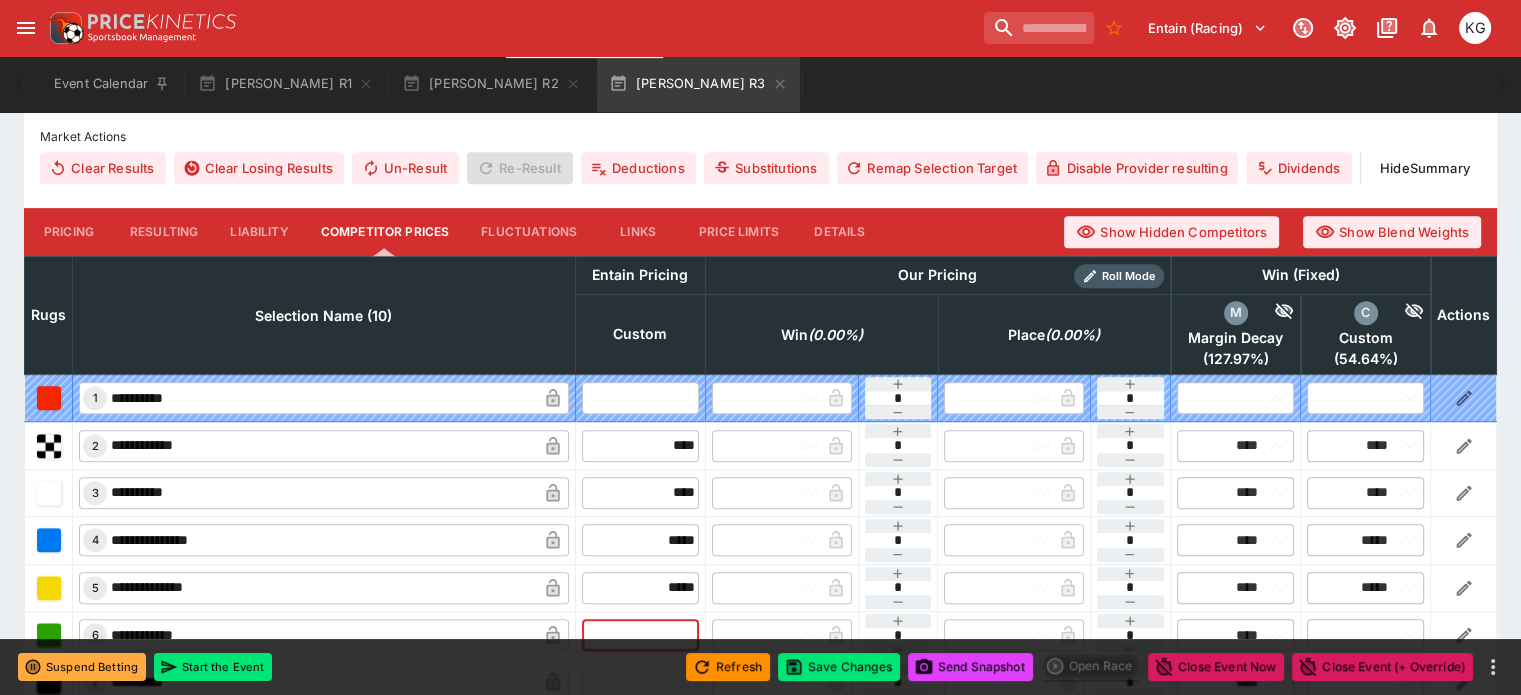 type on "*" 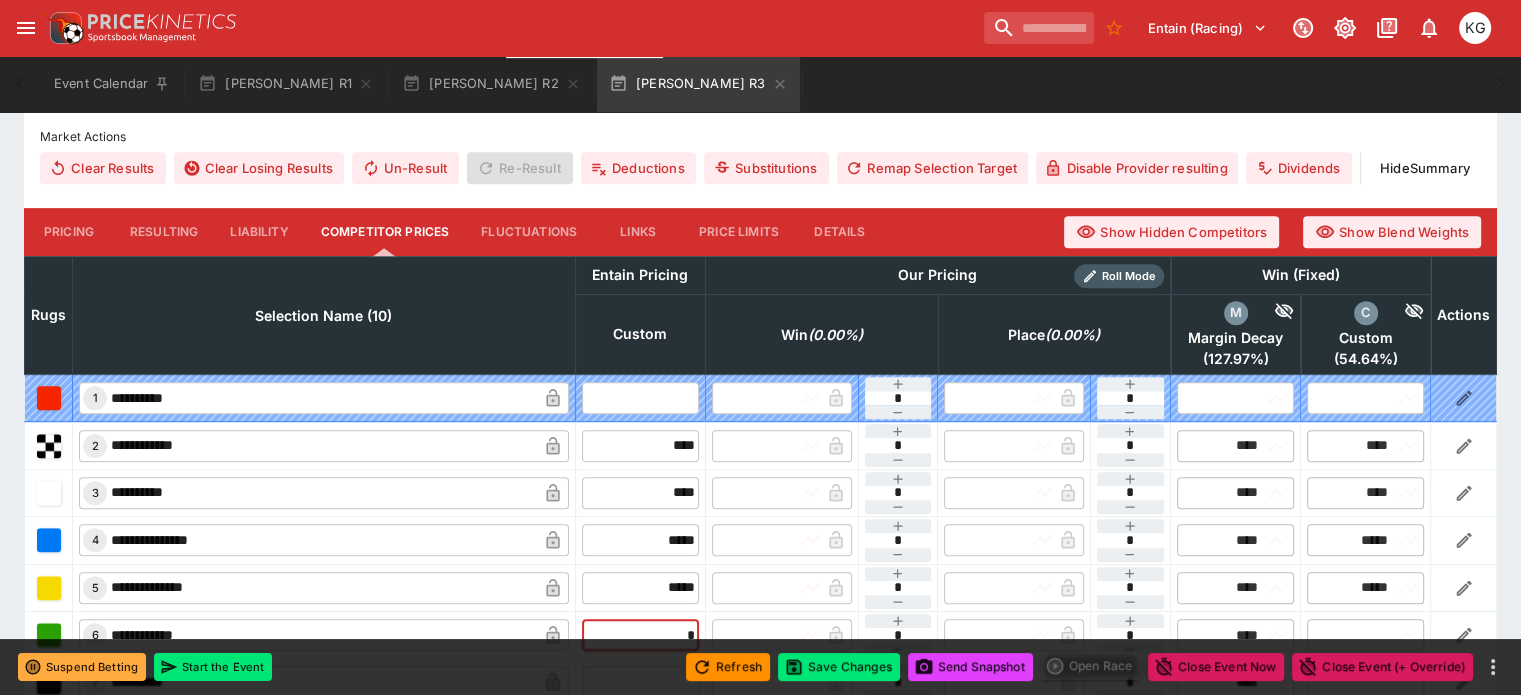 type on "****" 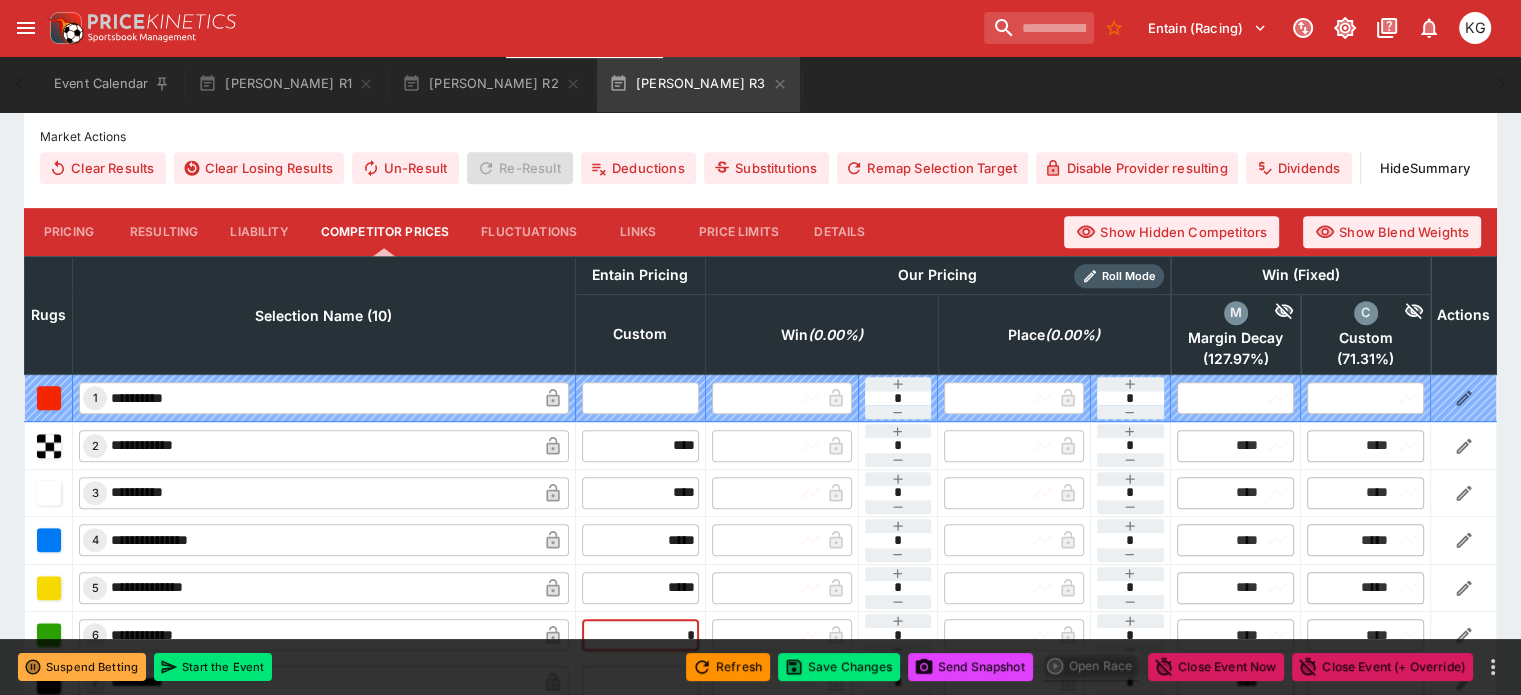 scroll, scrollTop: 1000, scrollLeft: 0, axis: vertical 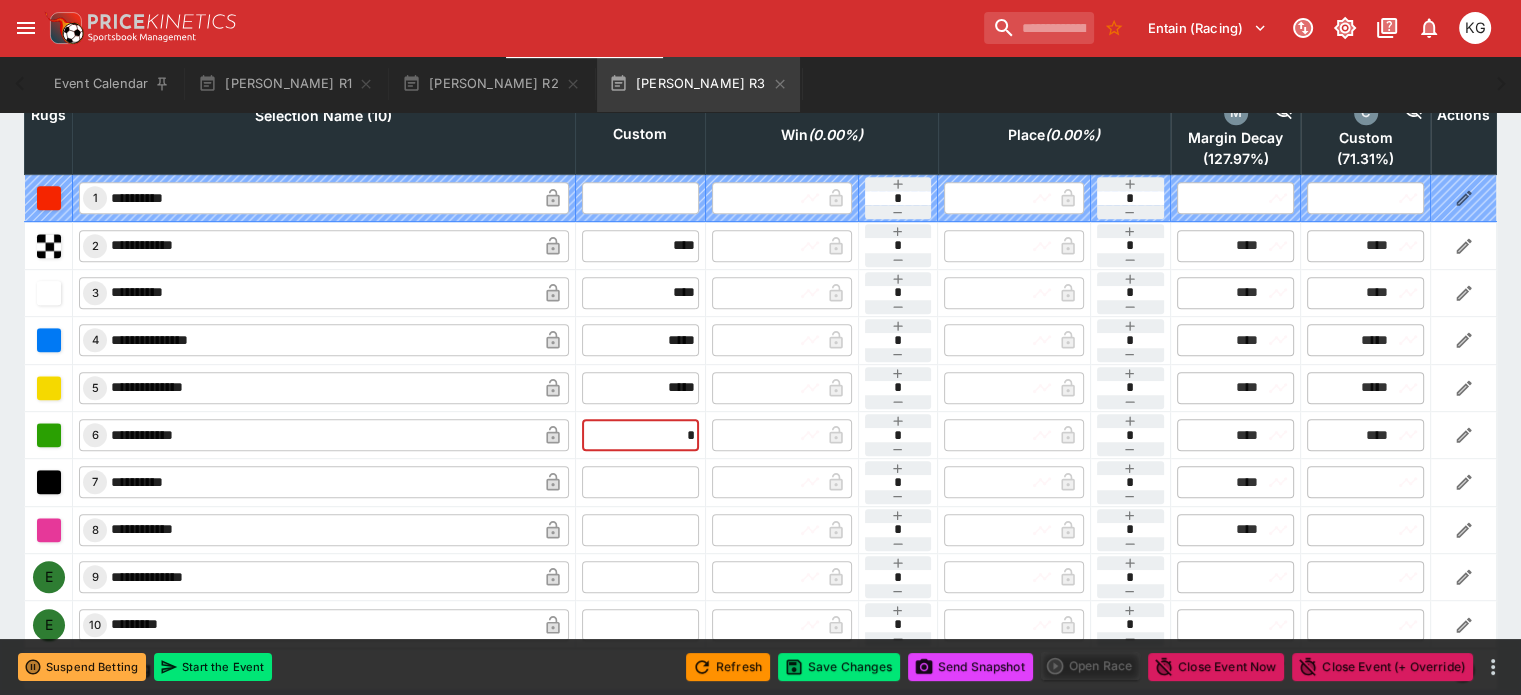 type on "****" 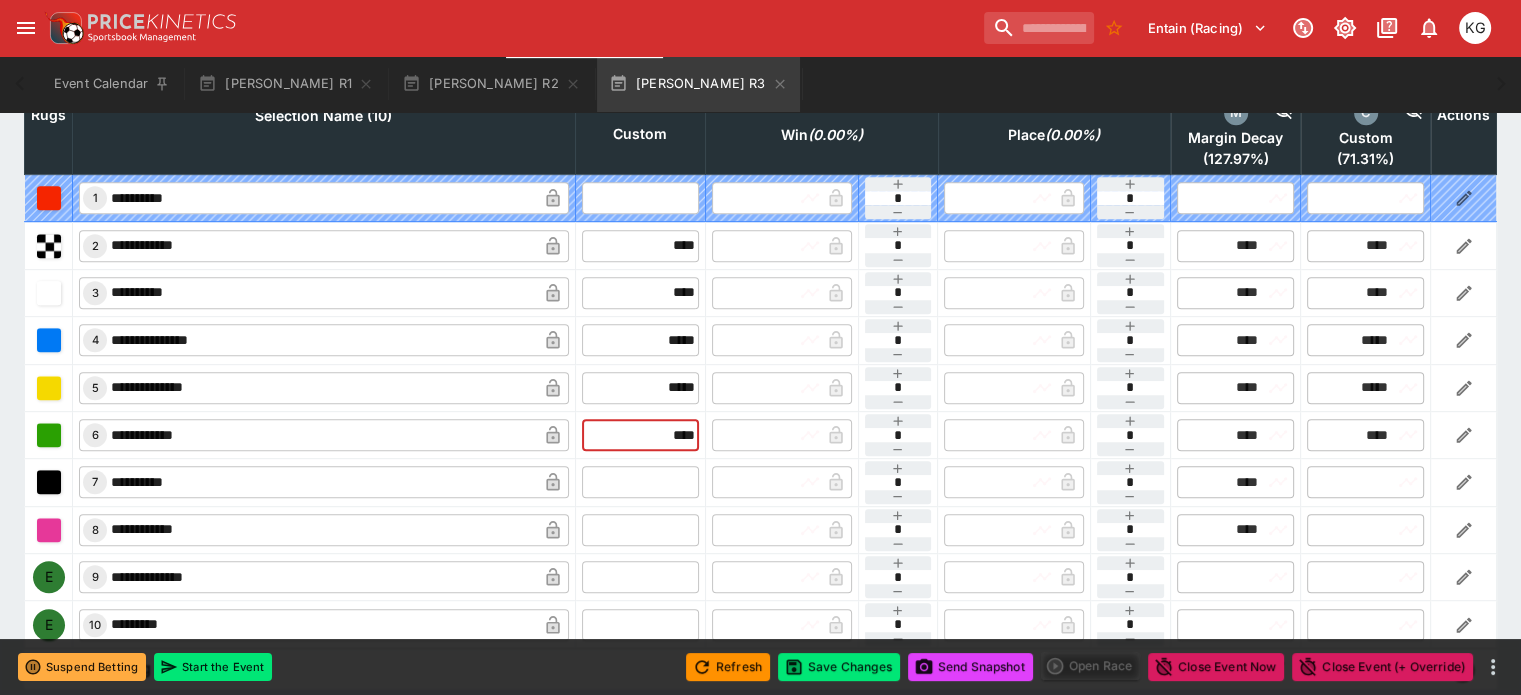 click at bounding box center [640, 482] 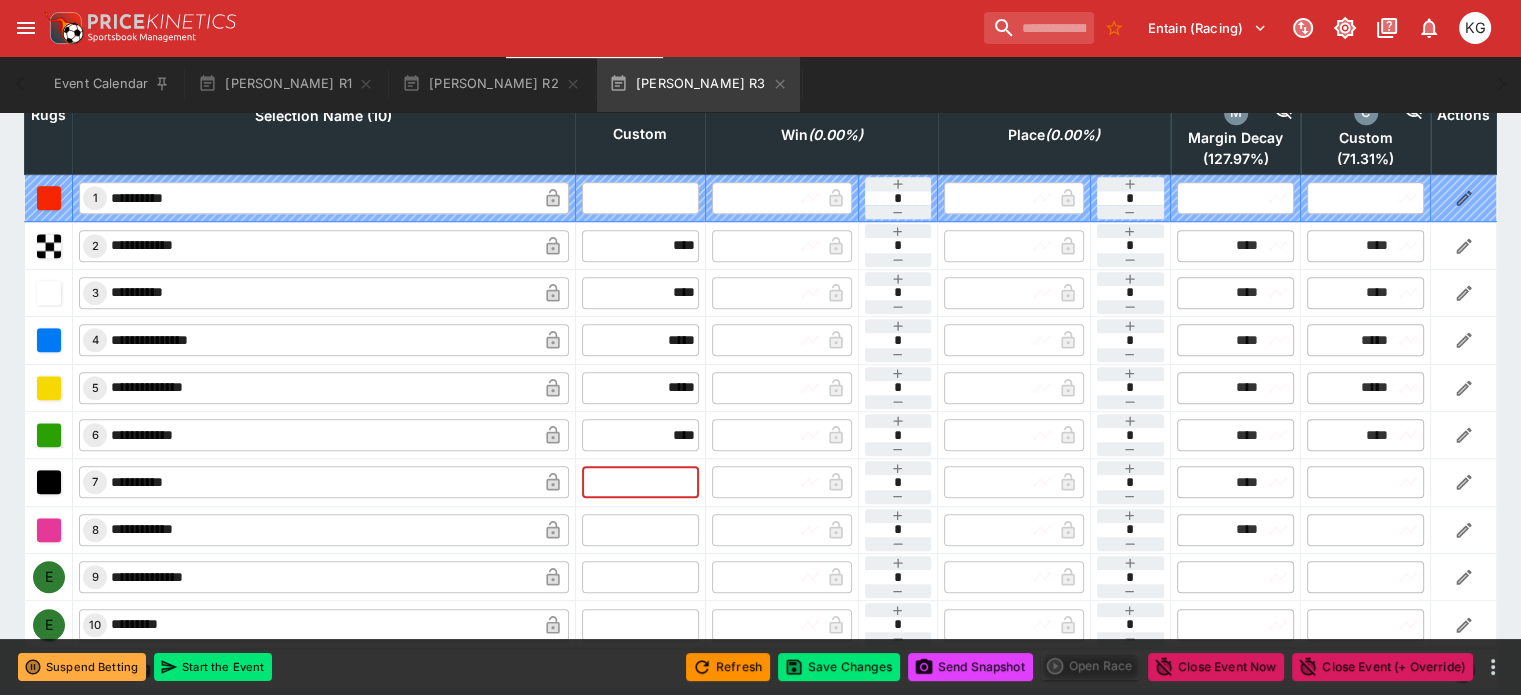 click at bounding box center (640, 530) 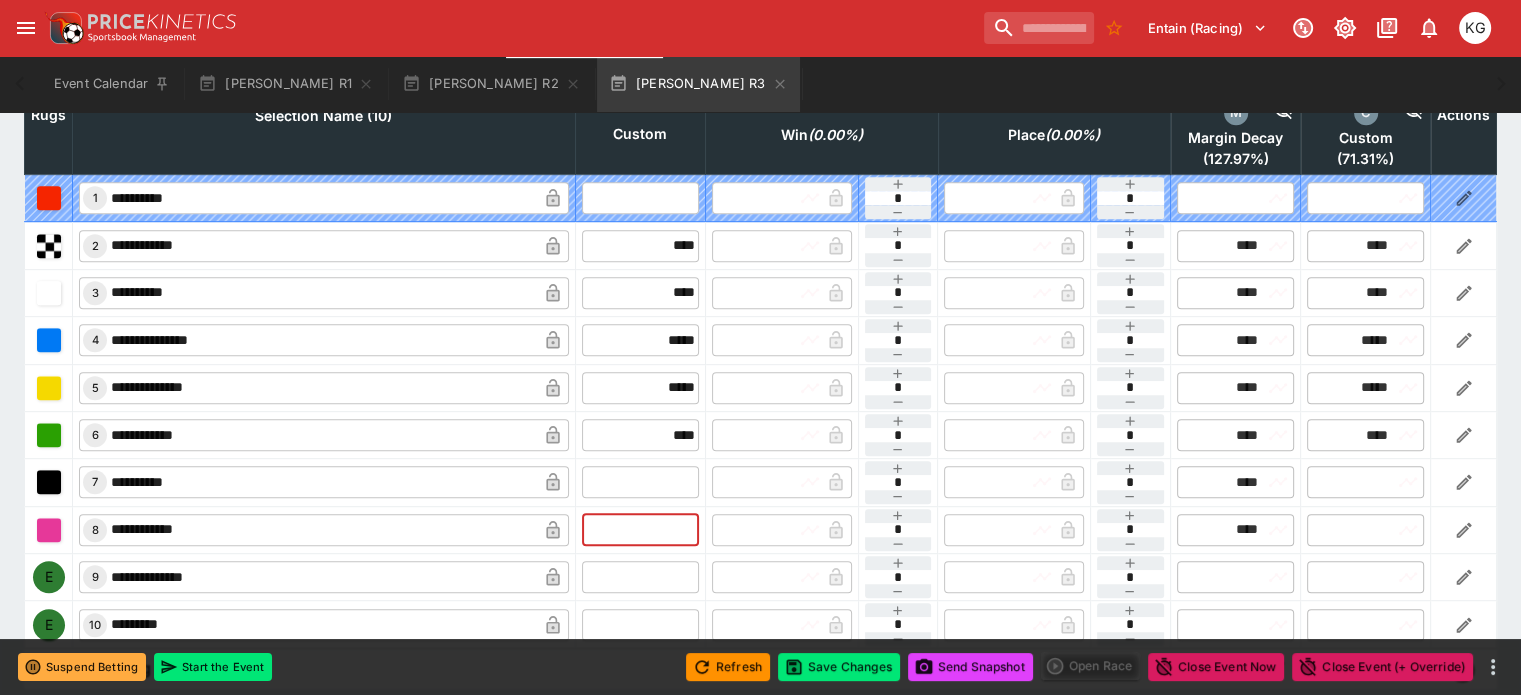 type on "*" 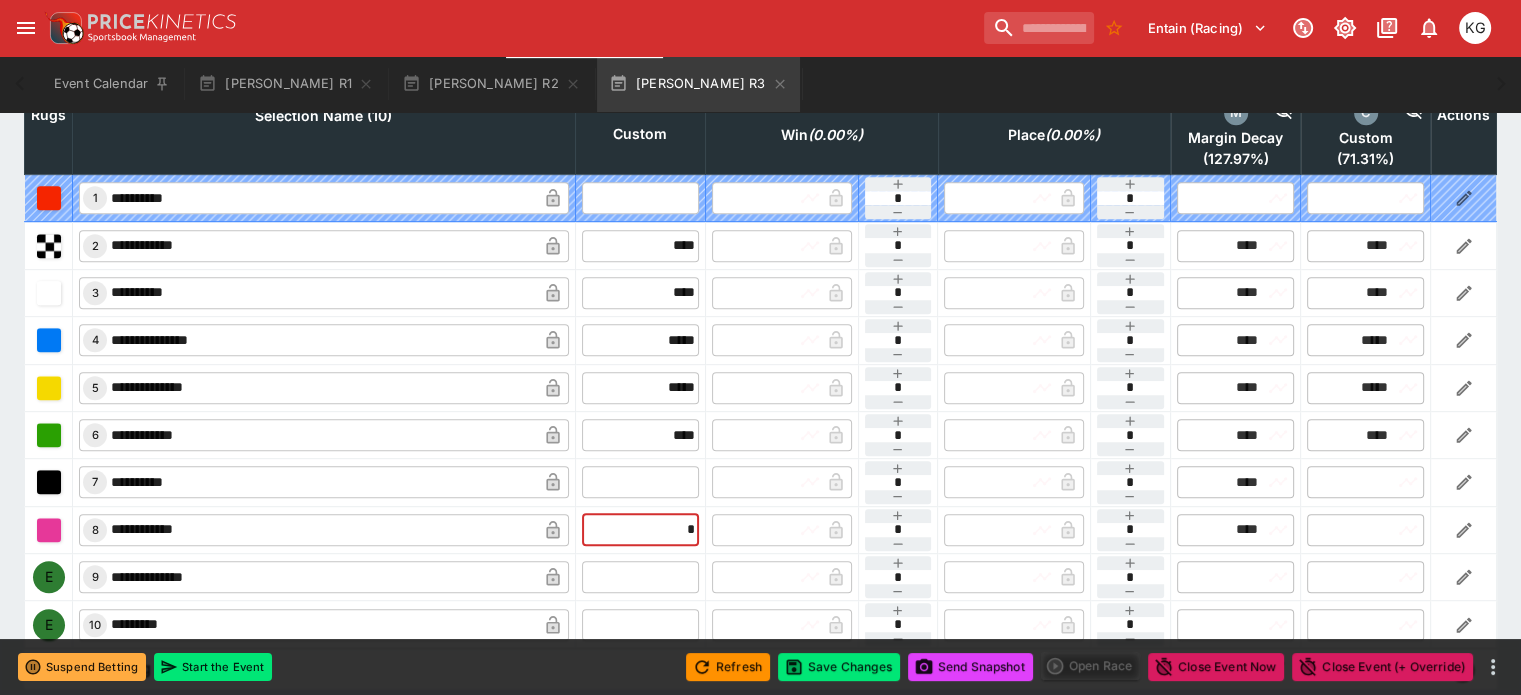 type on "****" 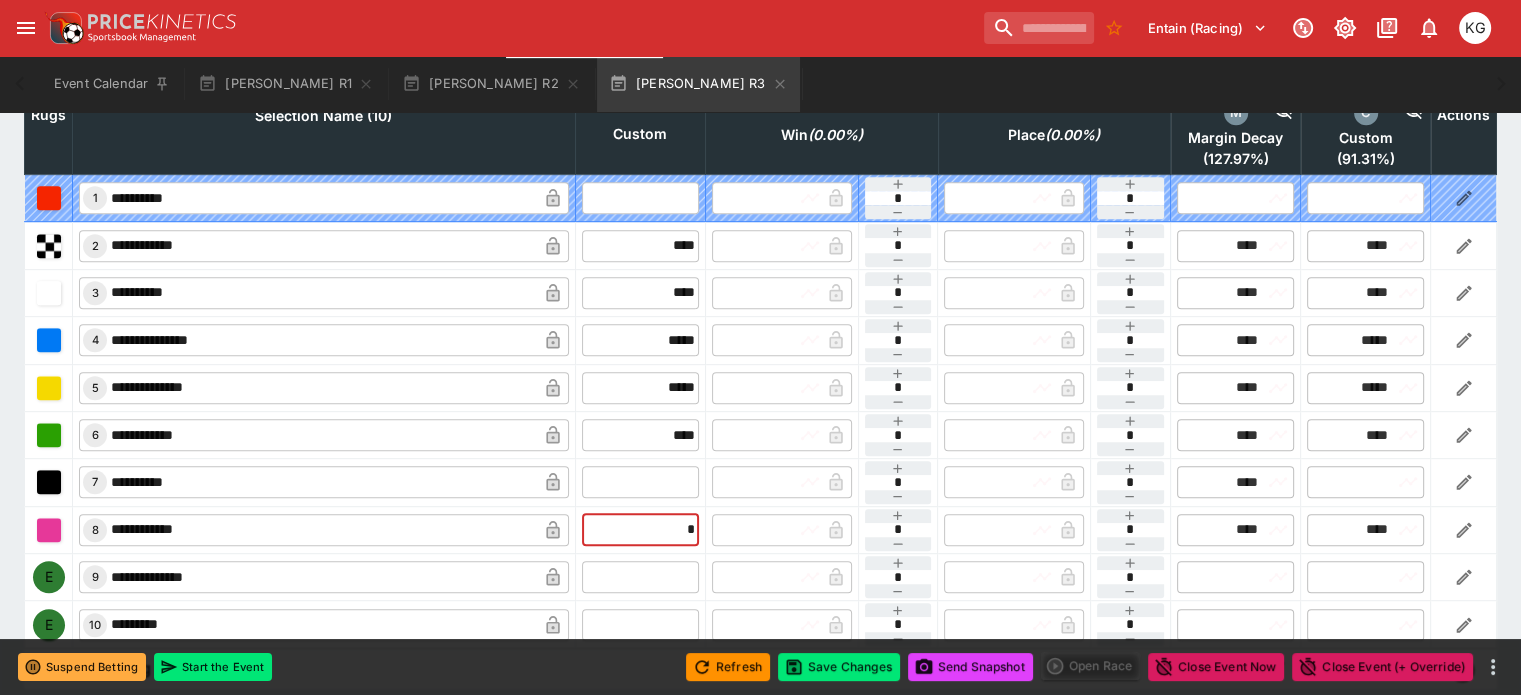 type on "****" 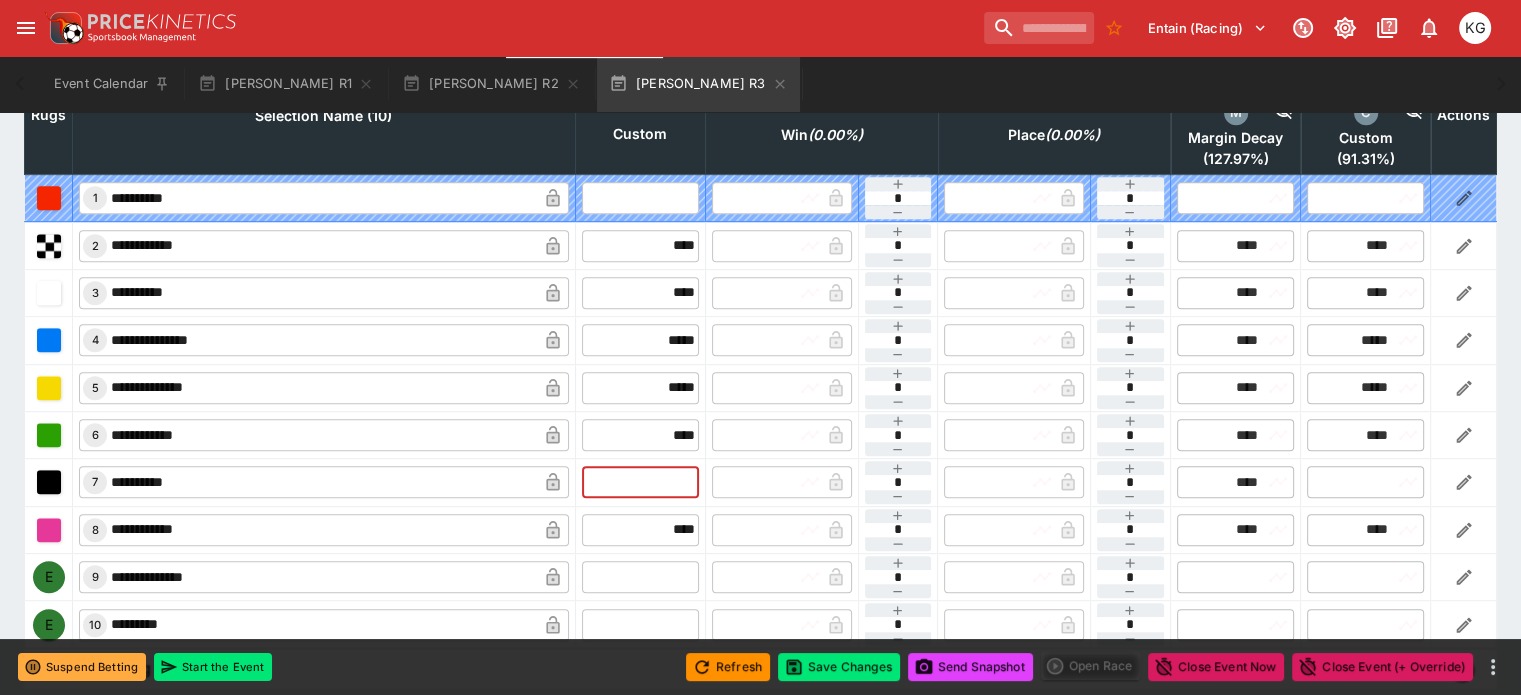 click at bounding box center (640, 482) 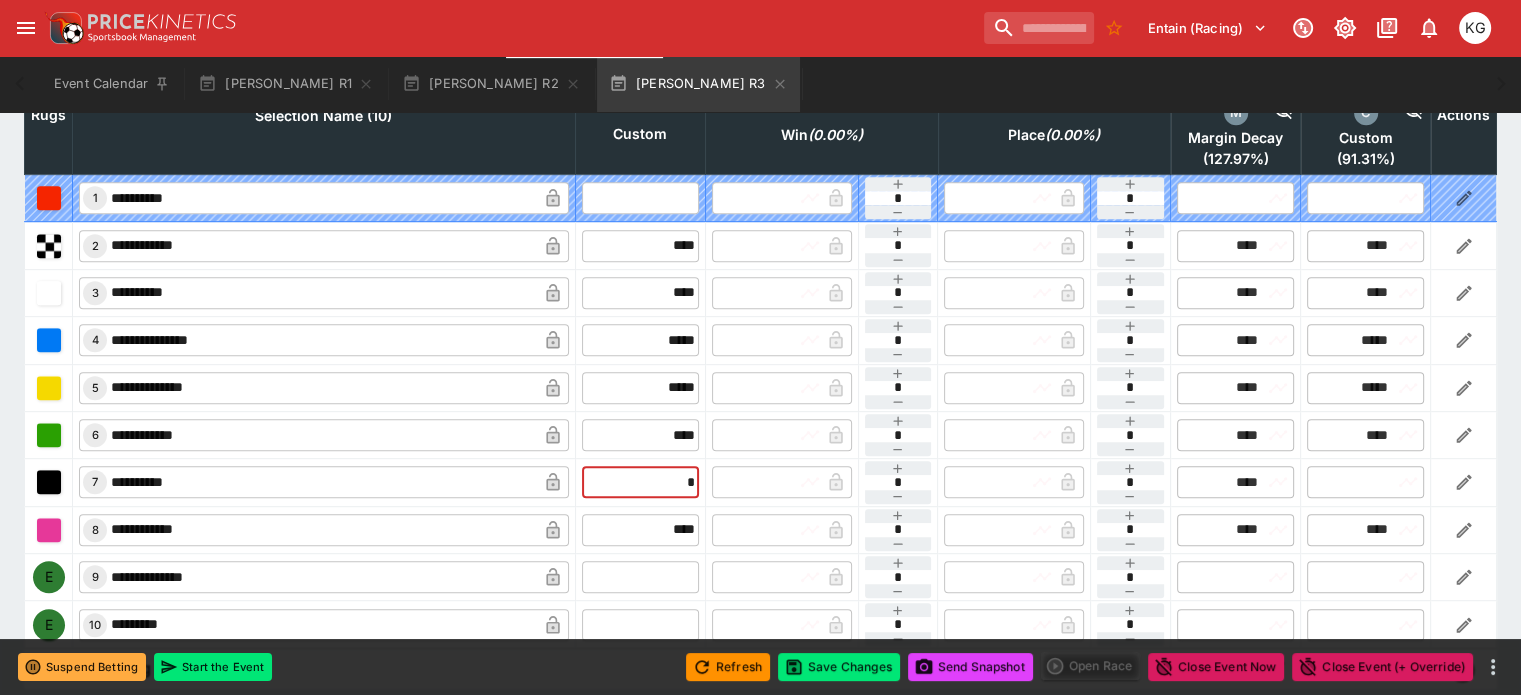 type on "**" 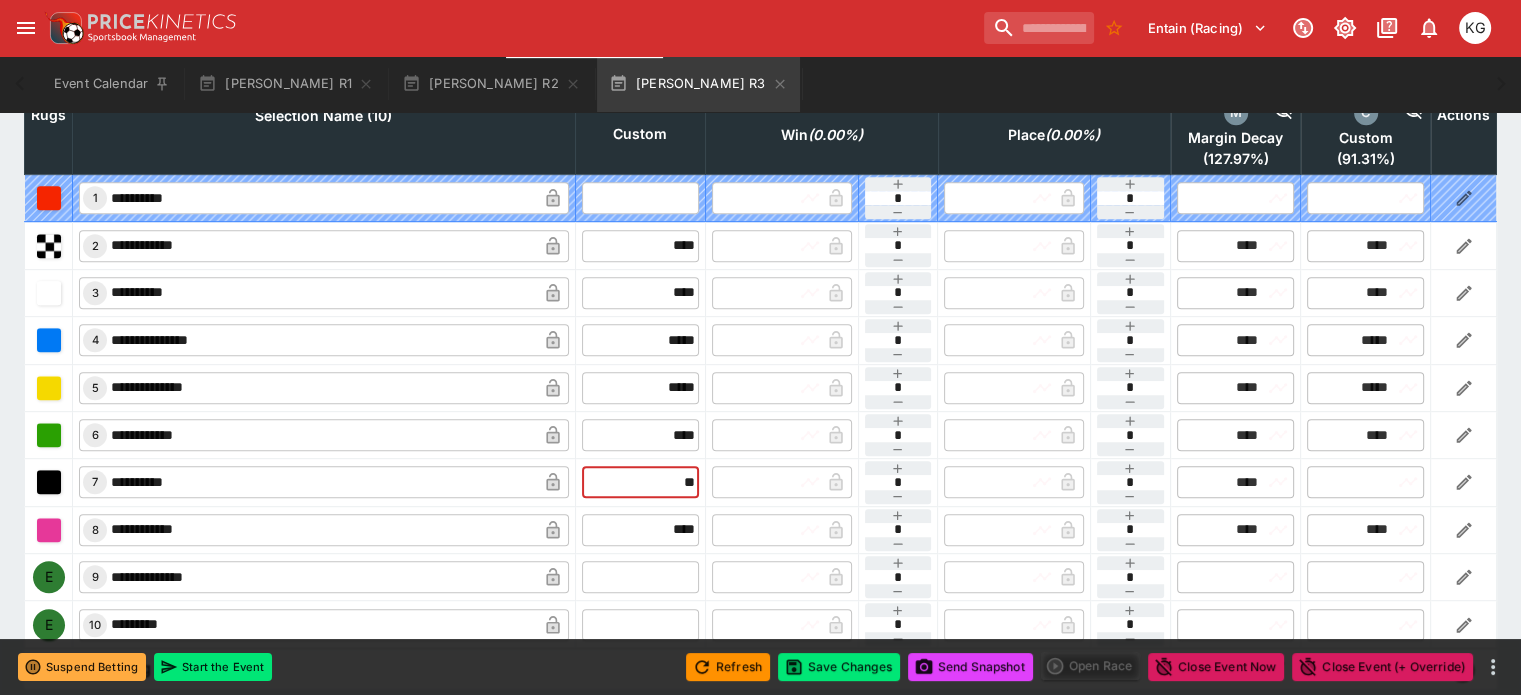 type on "*****" 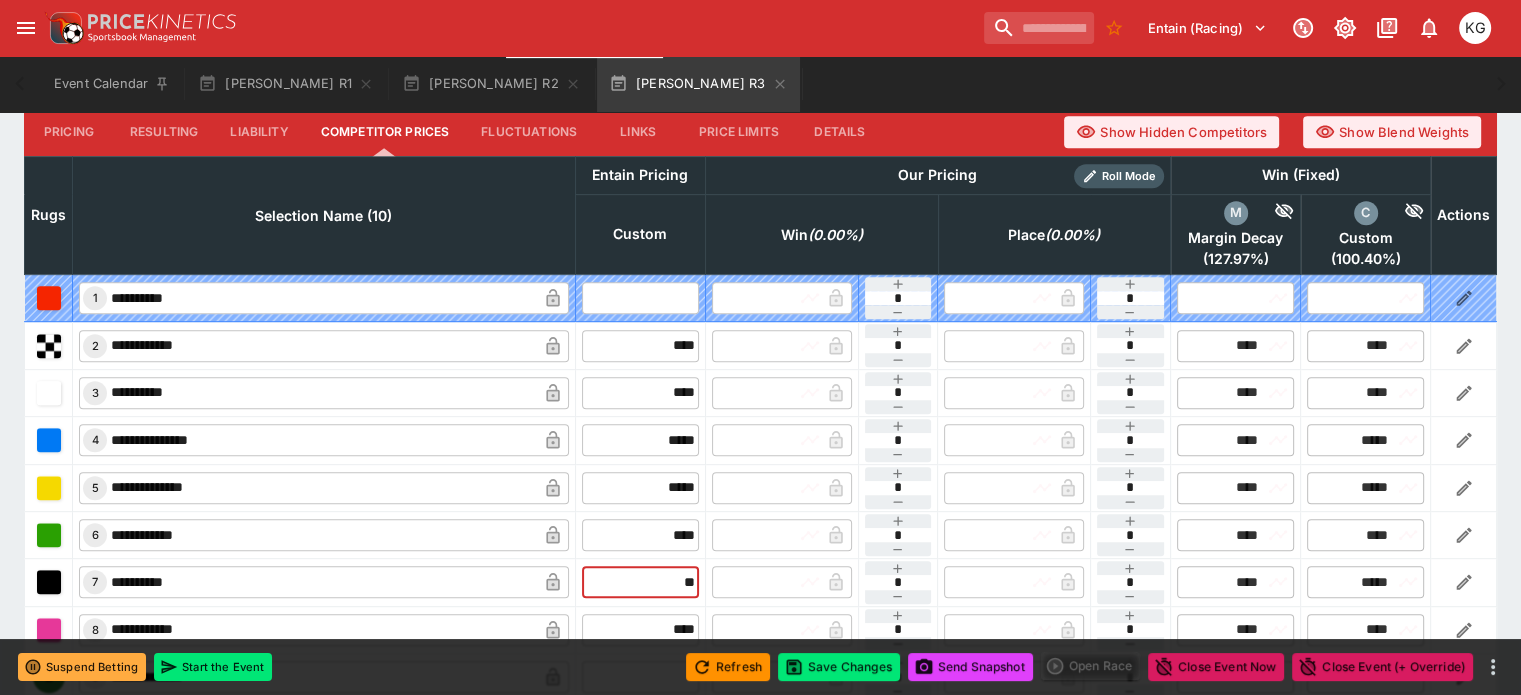 scroll, scrollTop: 1012, scrollLeft: 0, axis: vertical 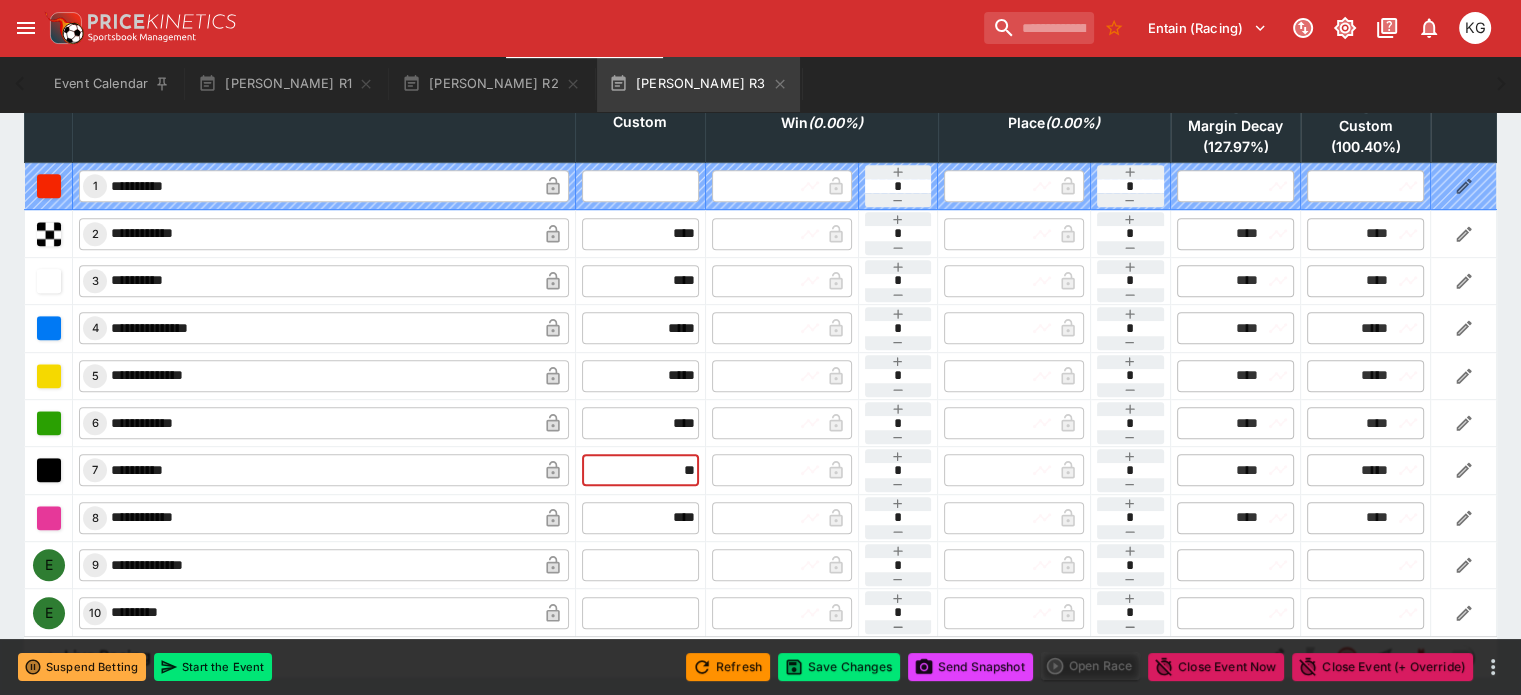 type on "*****" 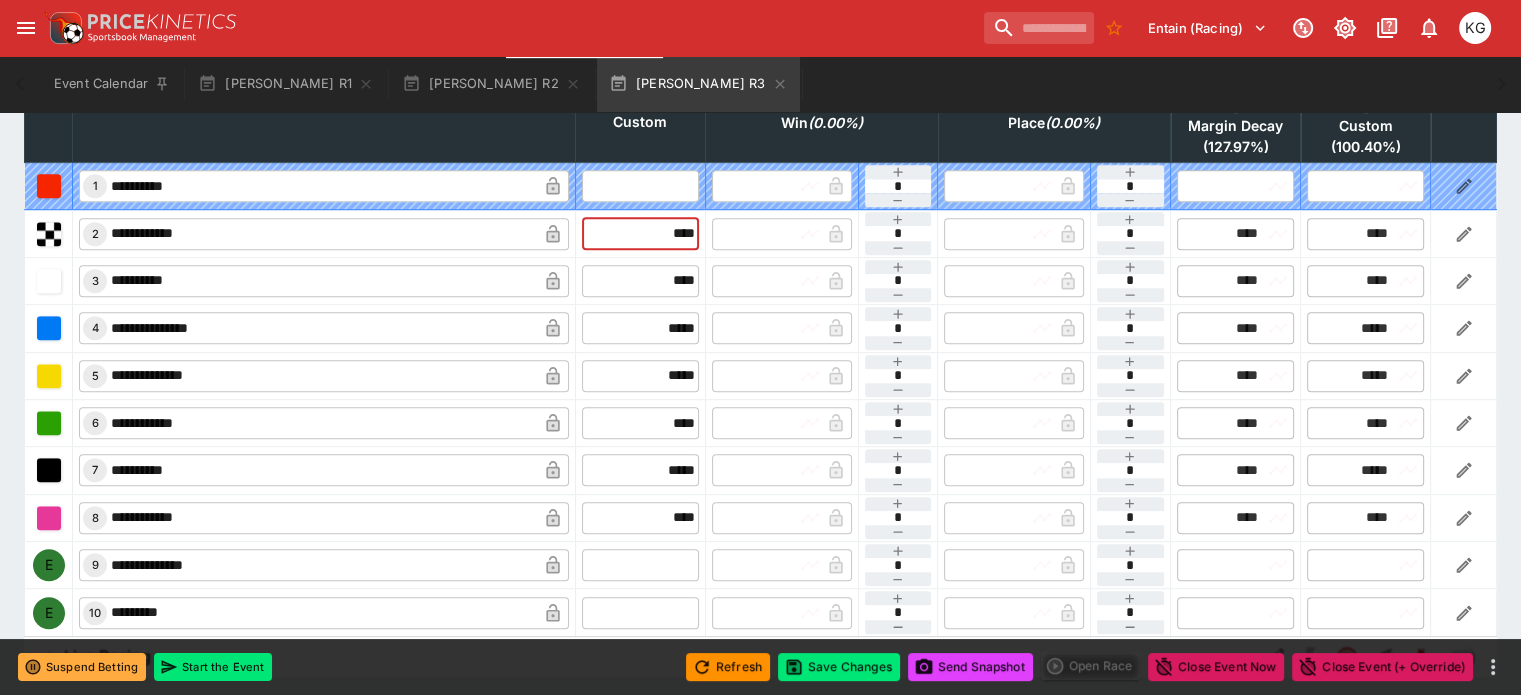 drag, startPoint x: 626, startPoint y: 186, endPoint x: 683, endPoint y: 177, distance: 57.706154 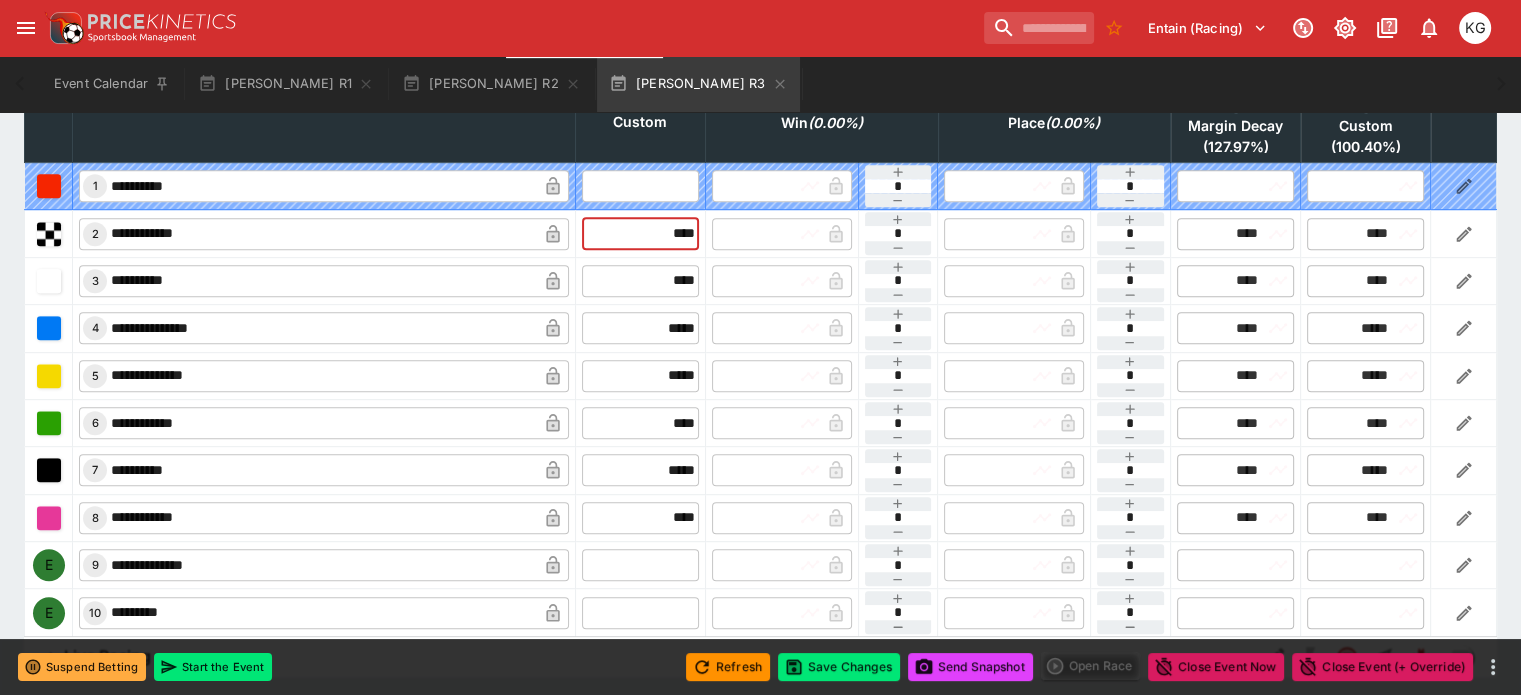 click on "**********" at bounding box center [761, 233] 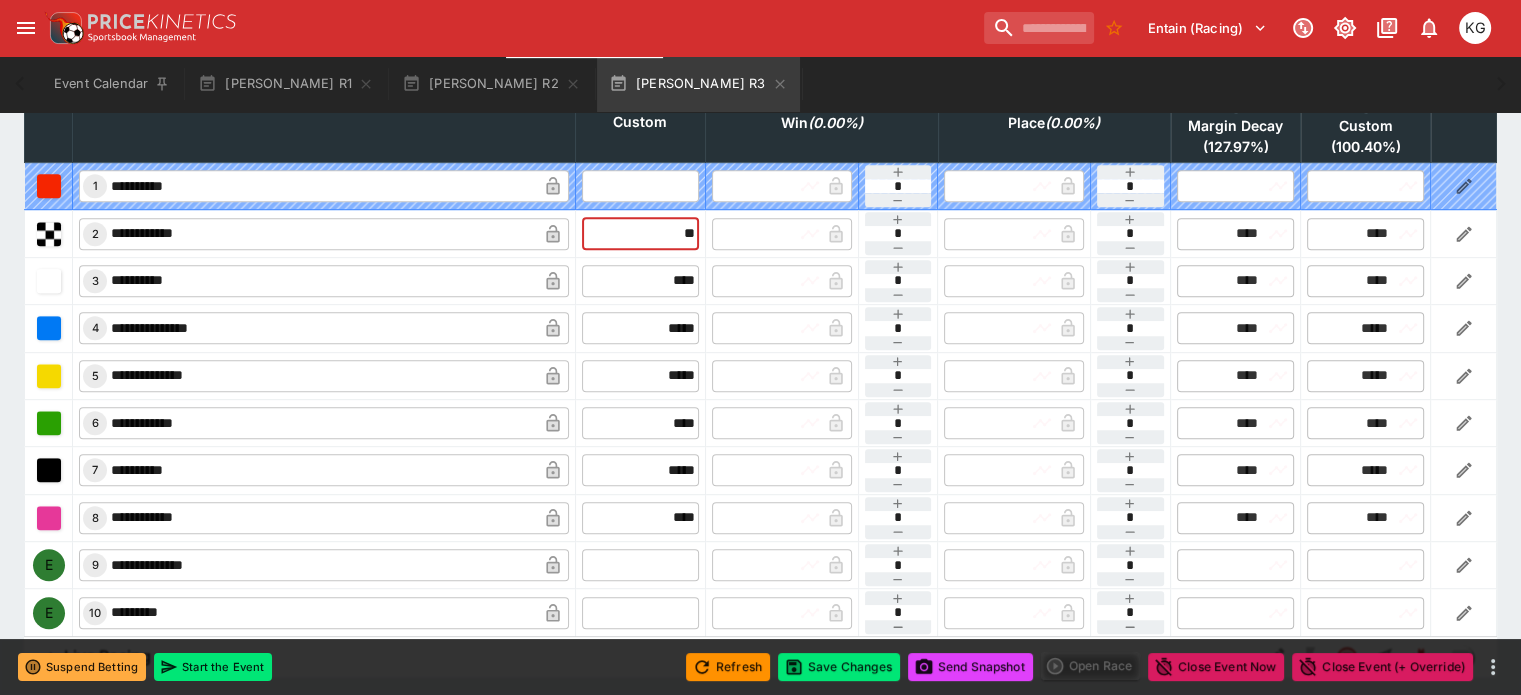 type on "***" 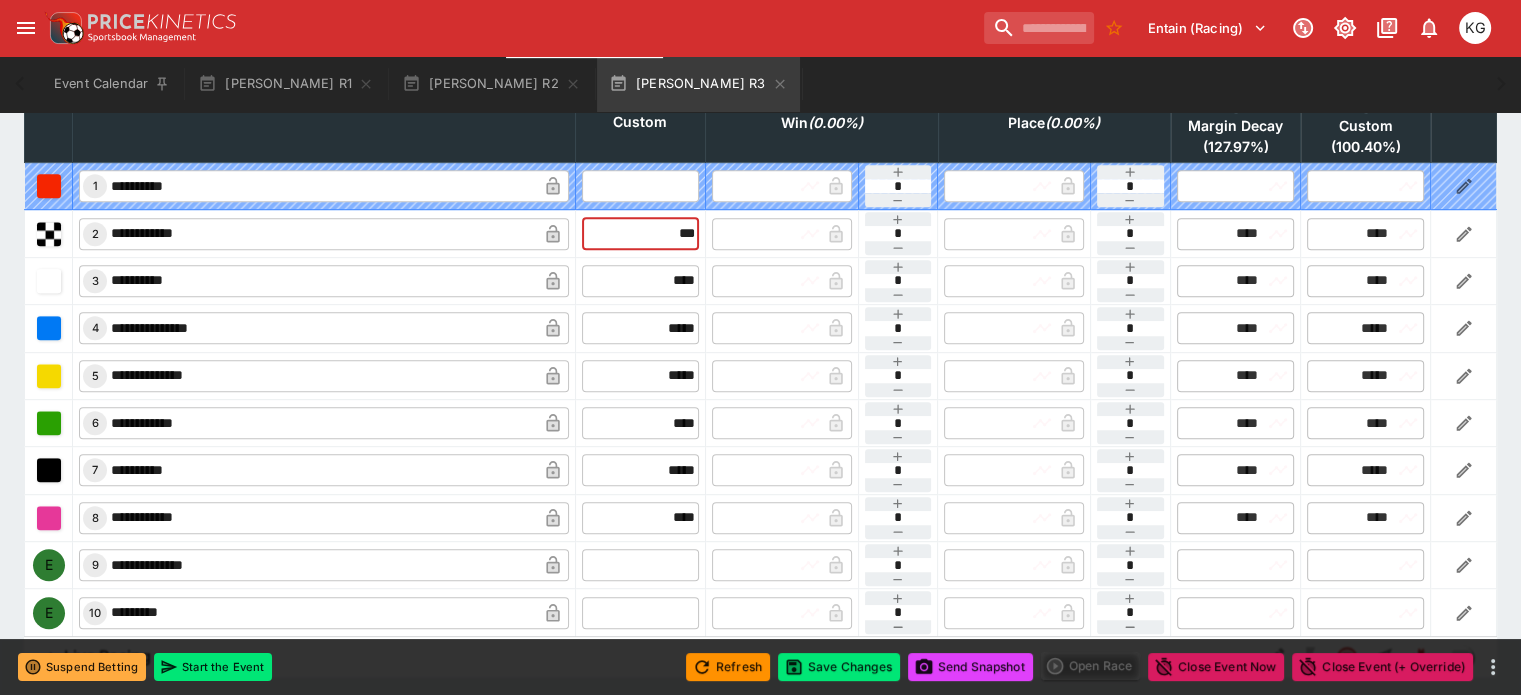 type on "****" 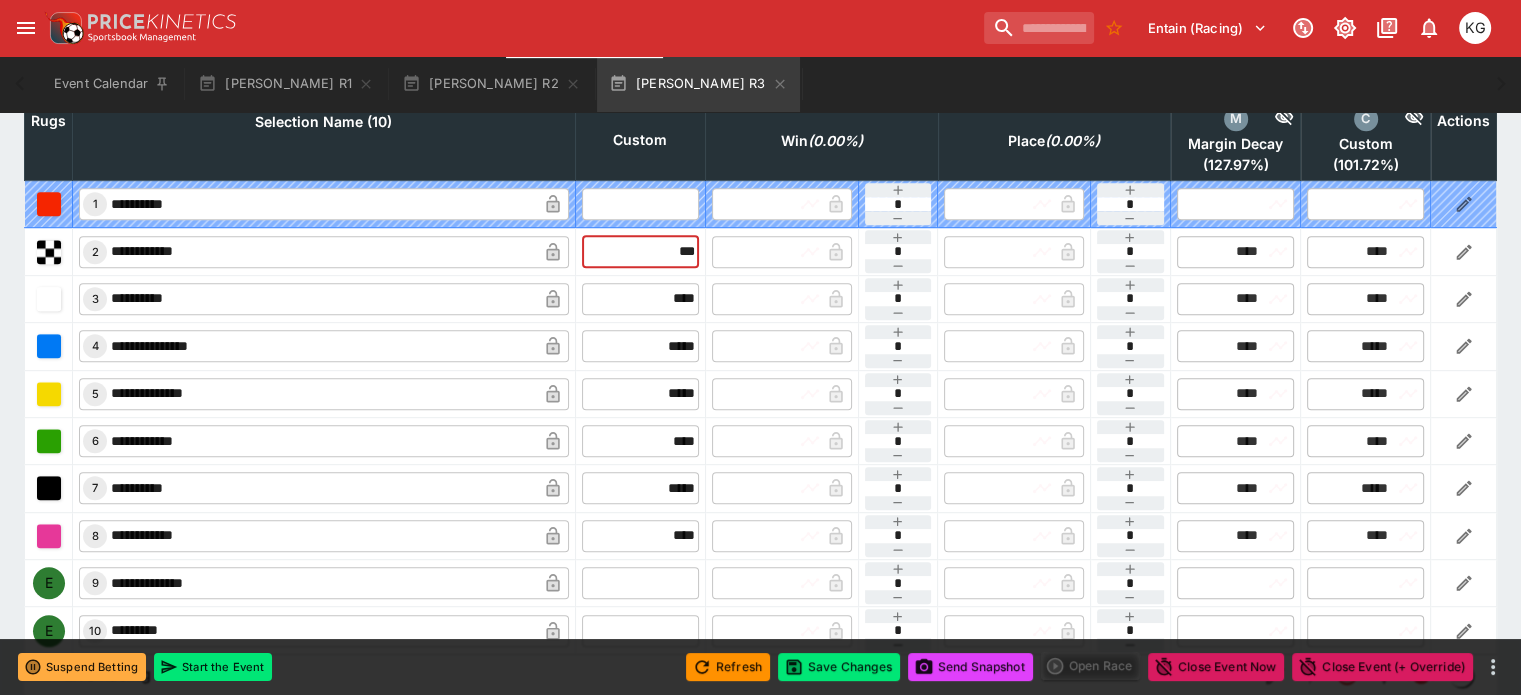 scroll, scrollTop: 1012, scrollLeft: 0, axis: vertical 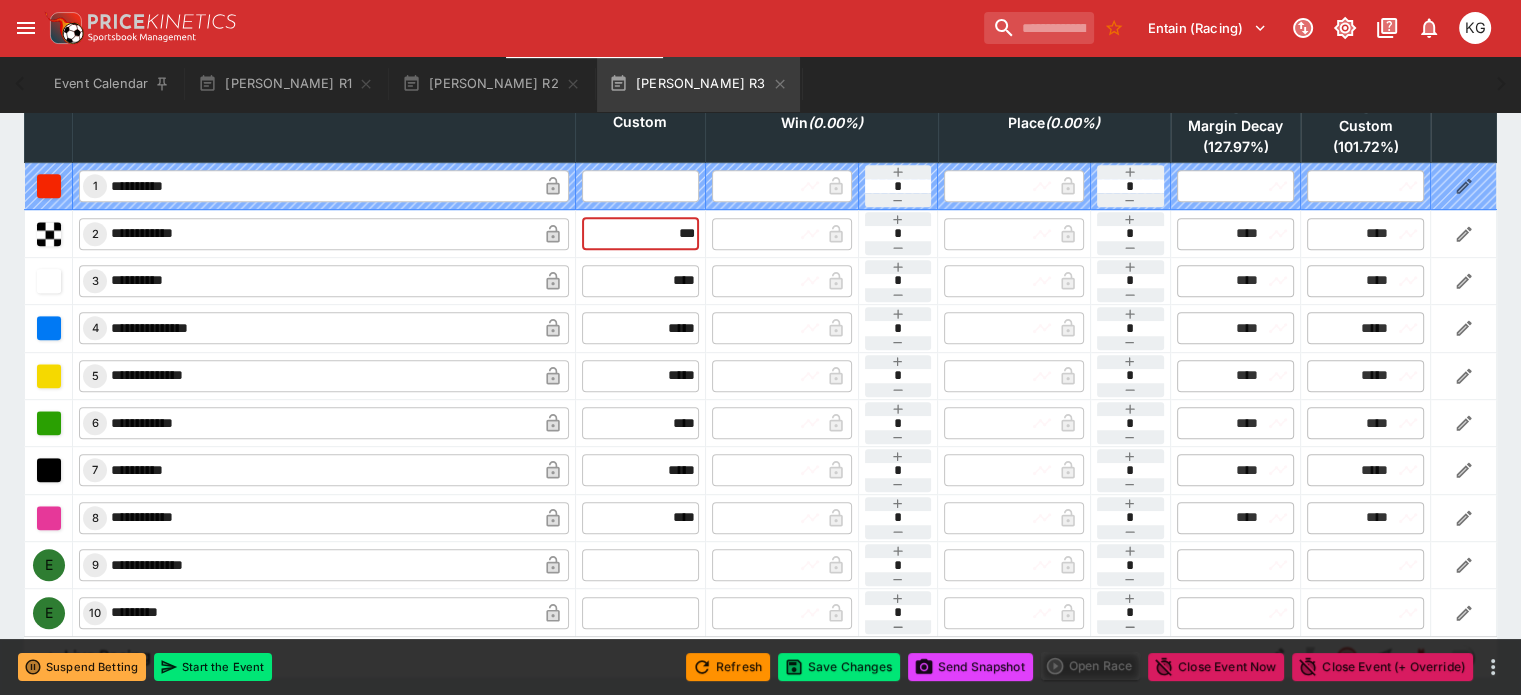 type on "****" 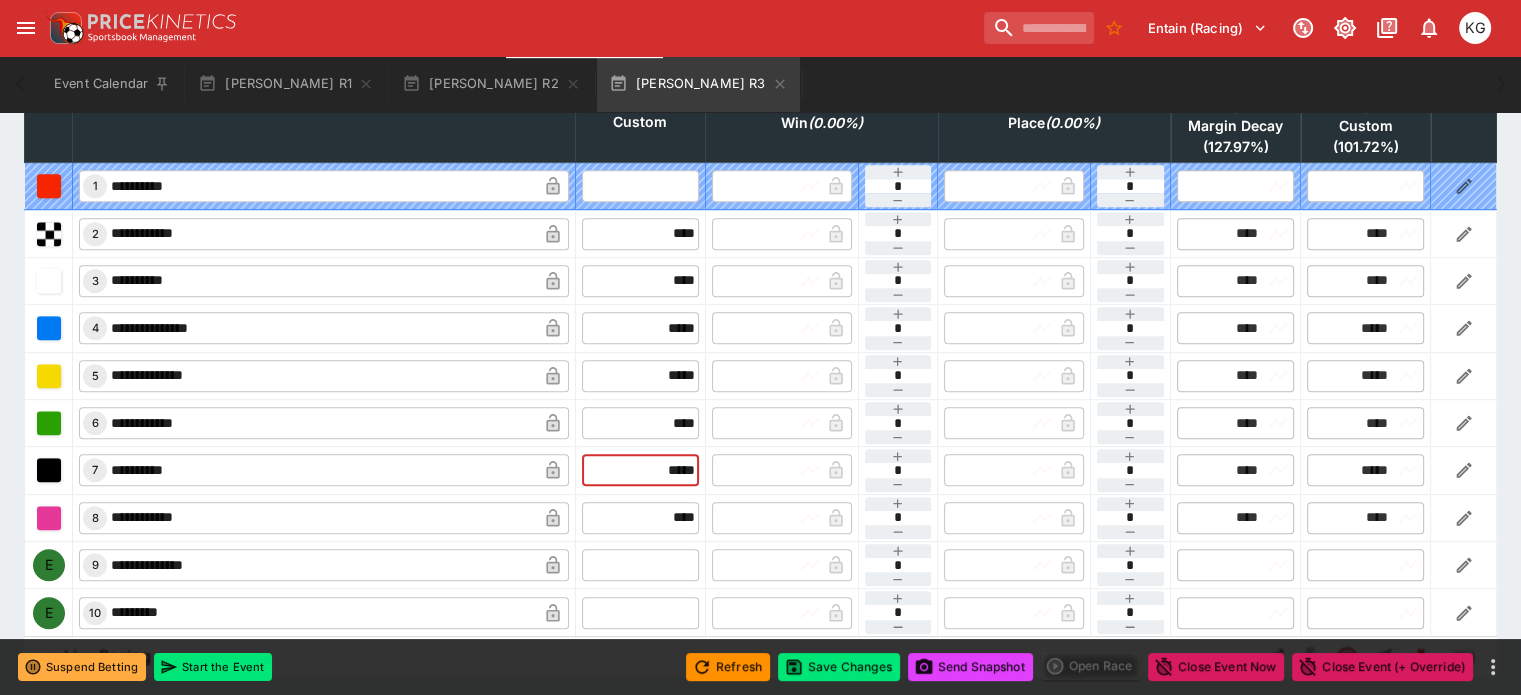drag, startPoint x: 633, startPoint y: 424, endPoint x: 706, endPoint y: 427, distance: 73.061615 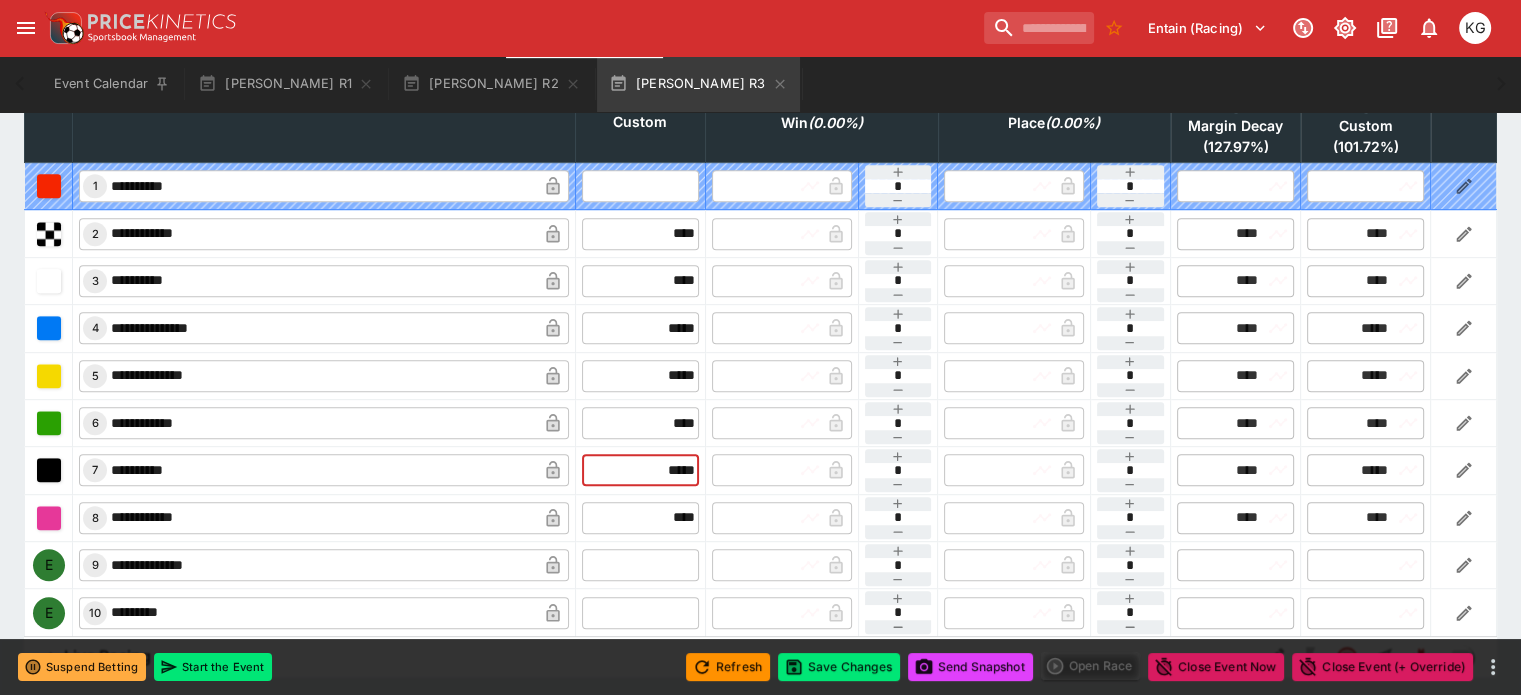 click on "**********" at bounding box center (761, 470) 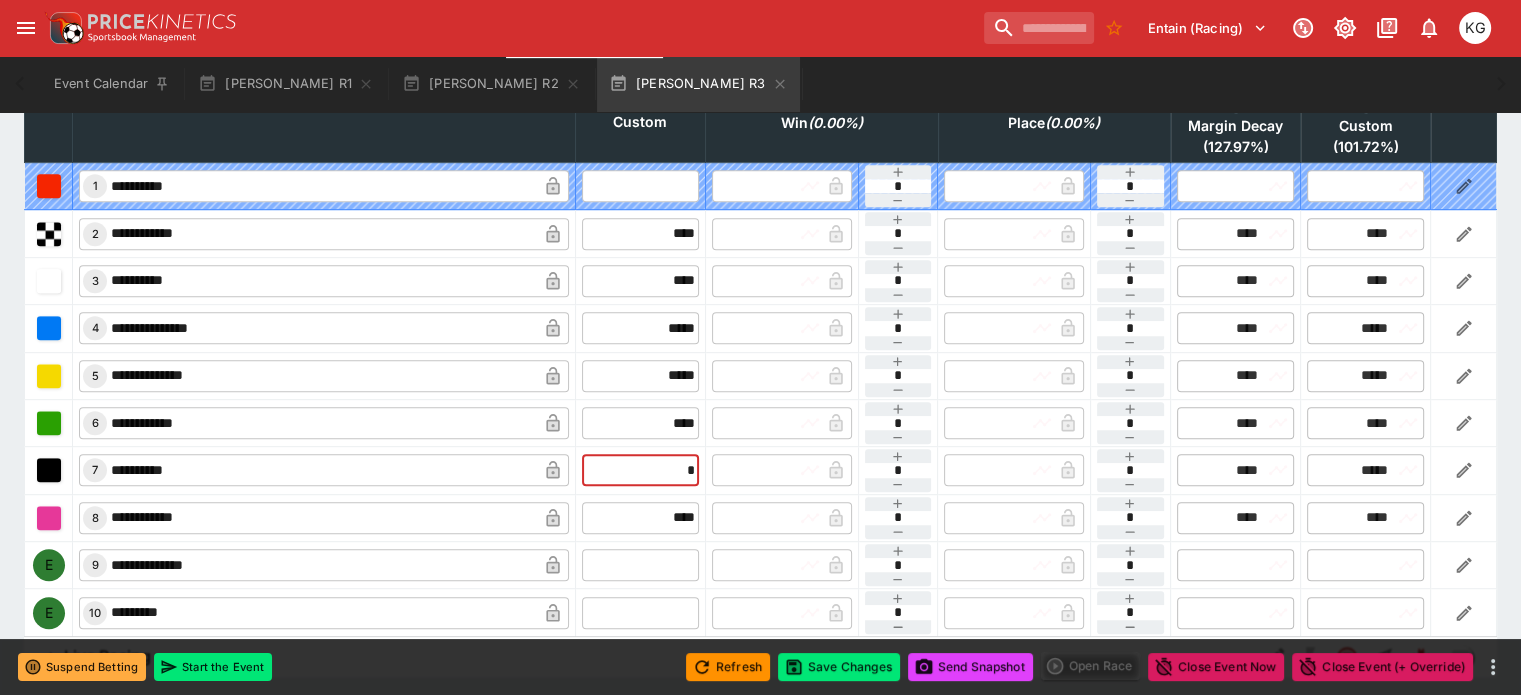 type on "**" 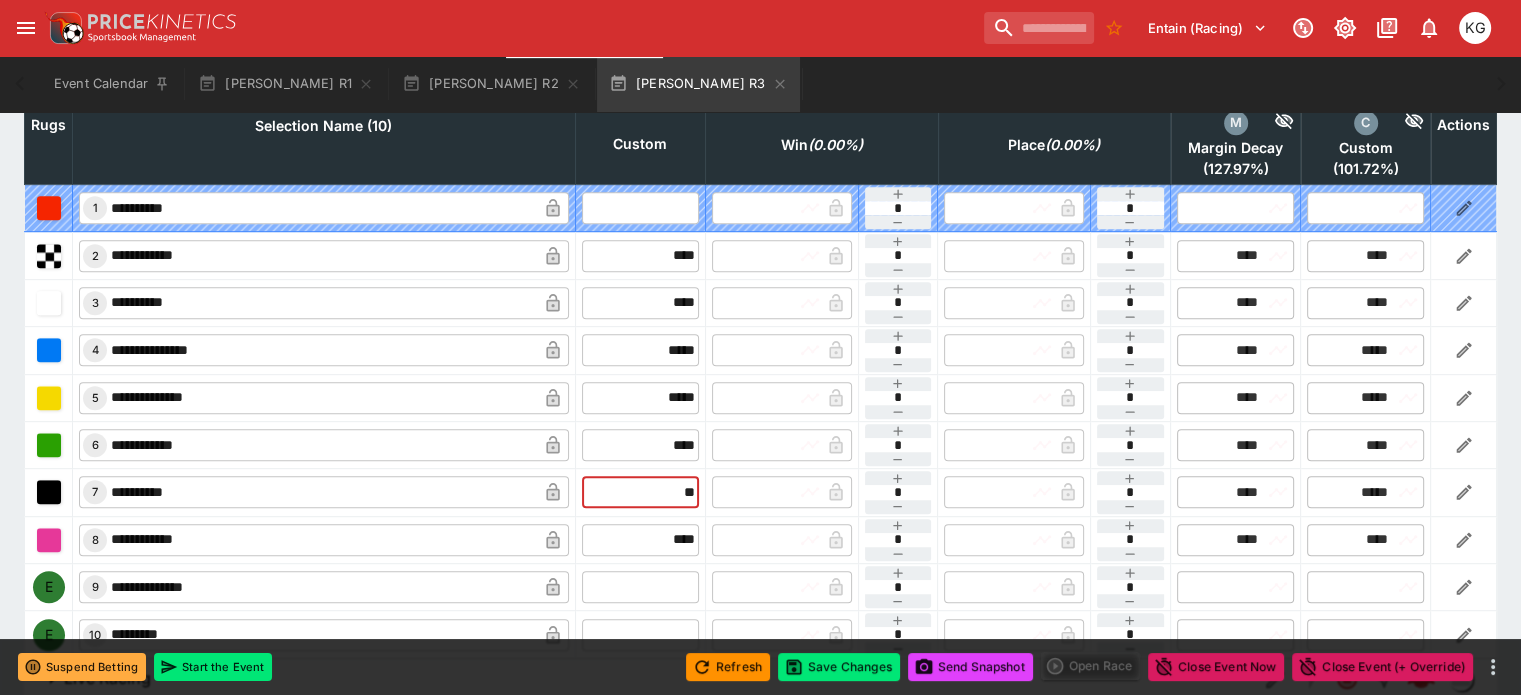 type on "*****" 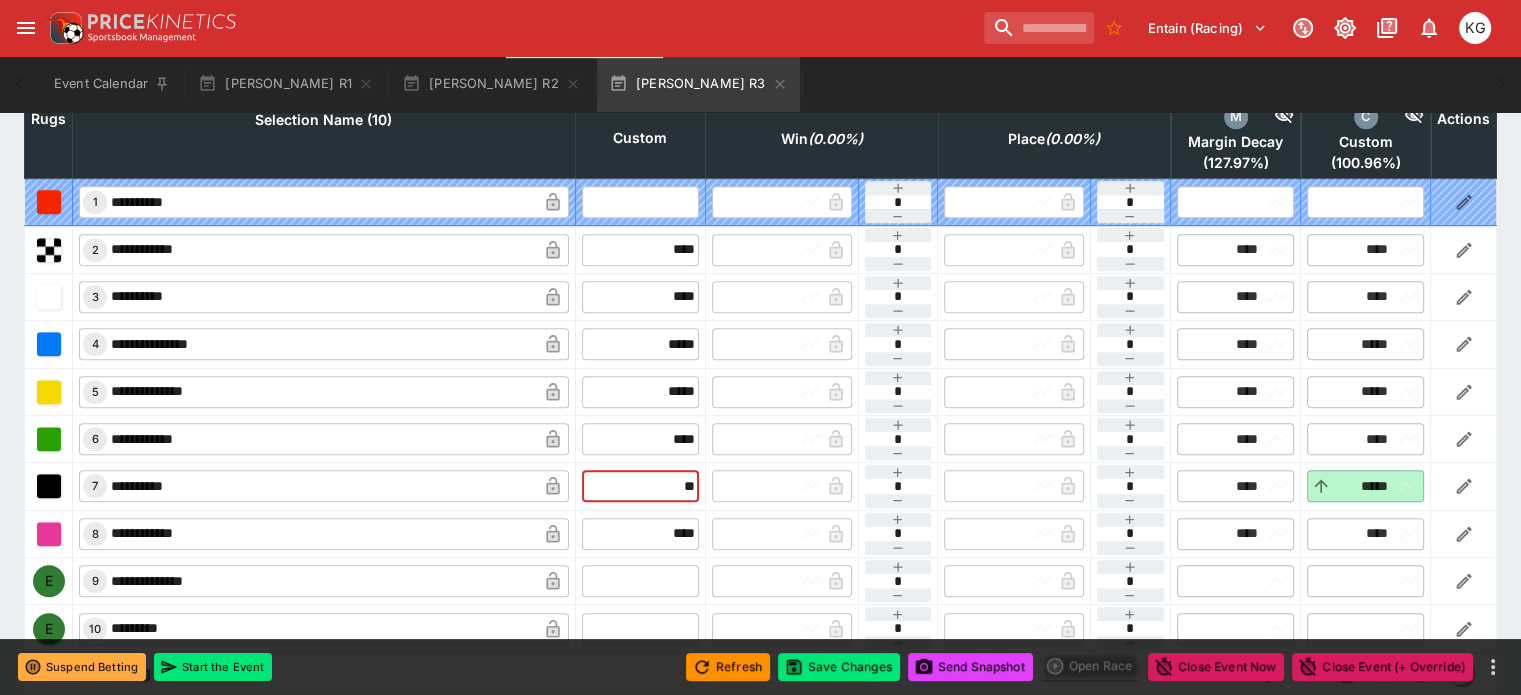 scroll, scrollTop: 1012, scrollLeft: 0, axis: vertical 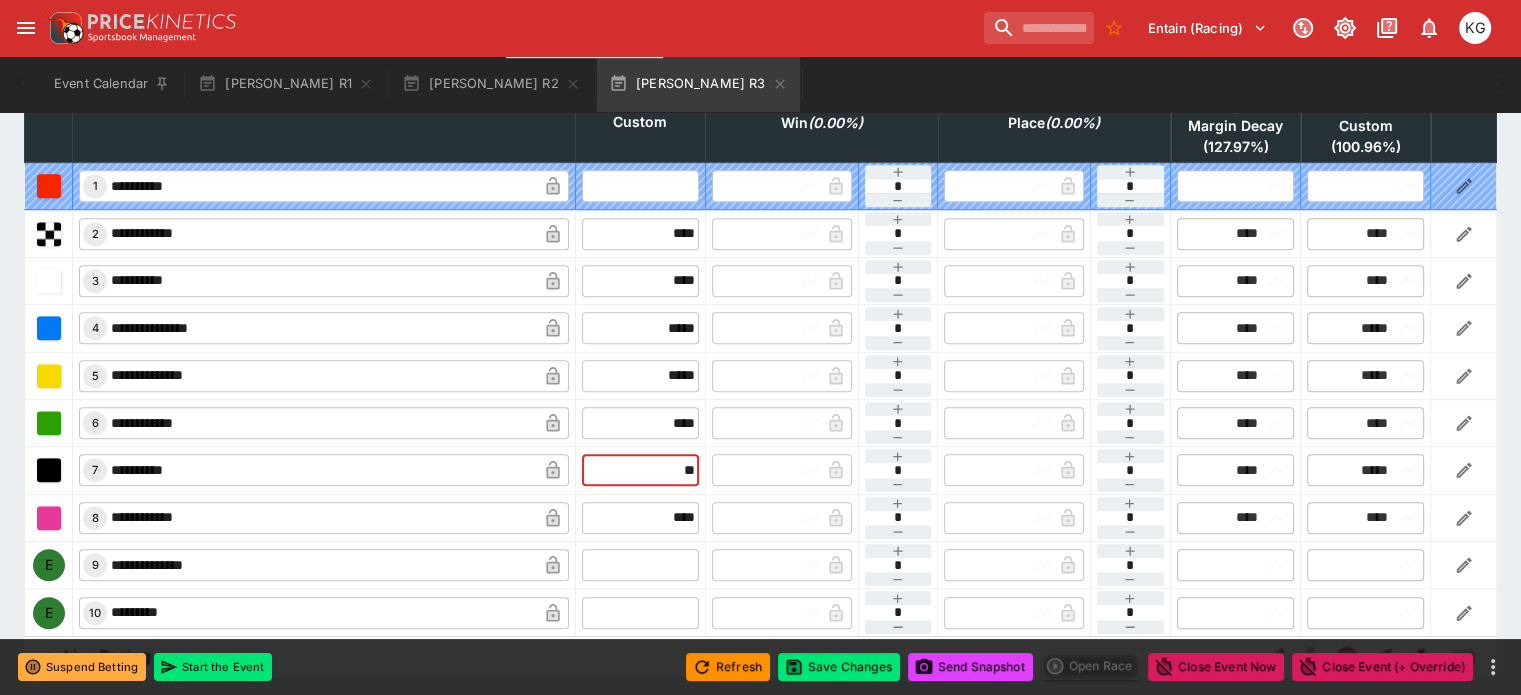 type on "*****" 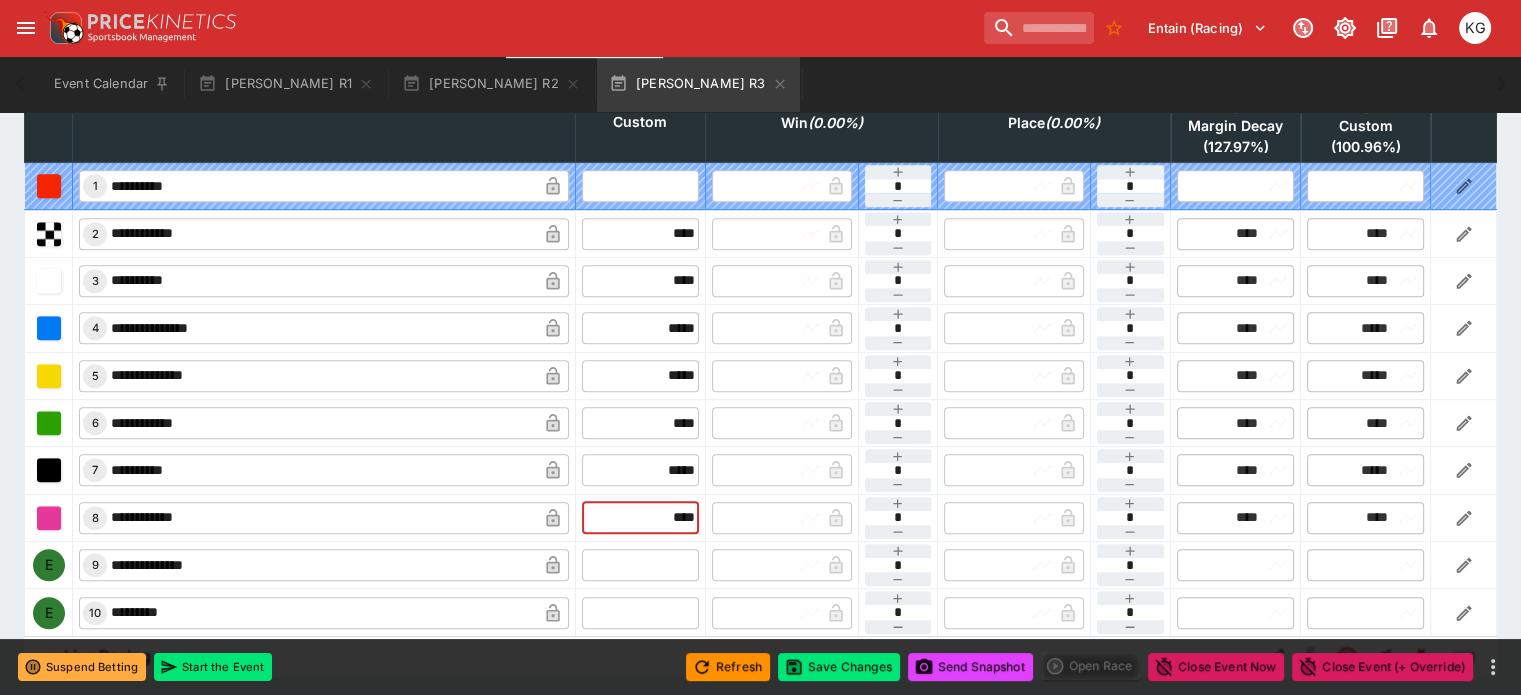 drag, startPoint x: 640, startPoint y: 468, endPoint x: 697, endPoint y: 470, distance: 57.035076 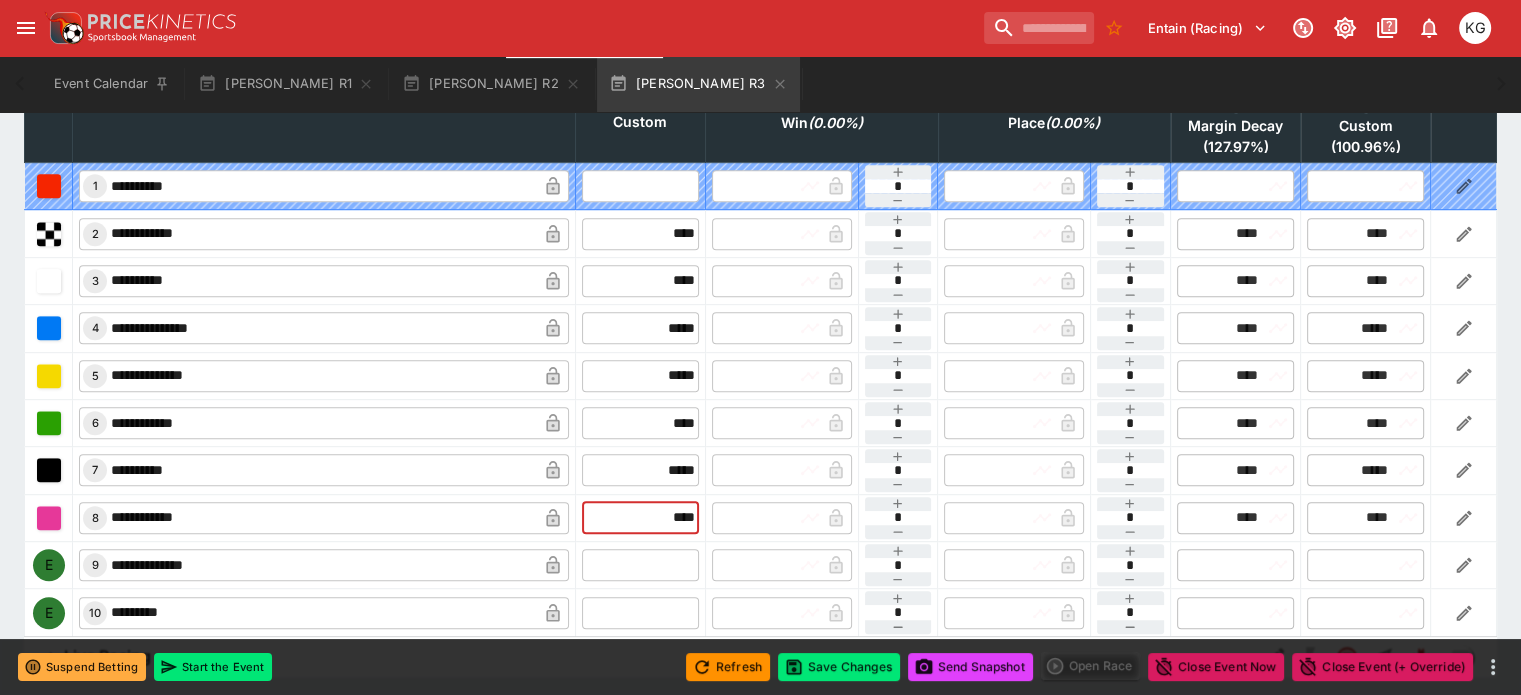 click on "**********" at bounding box center [761, 517] 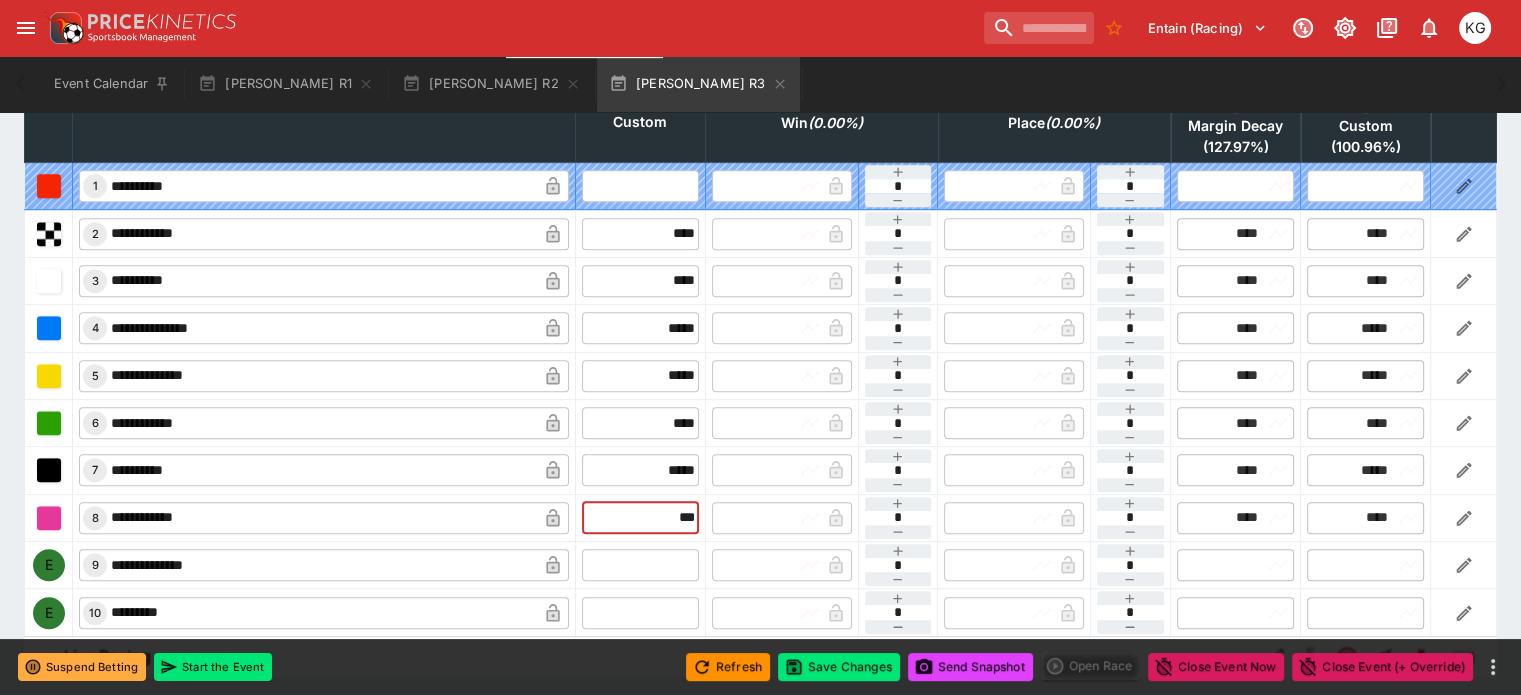 type on "****" 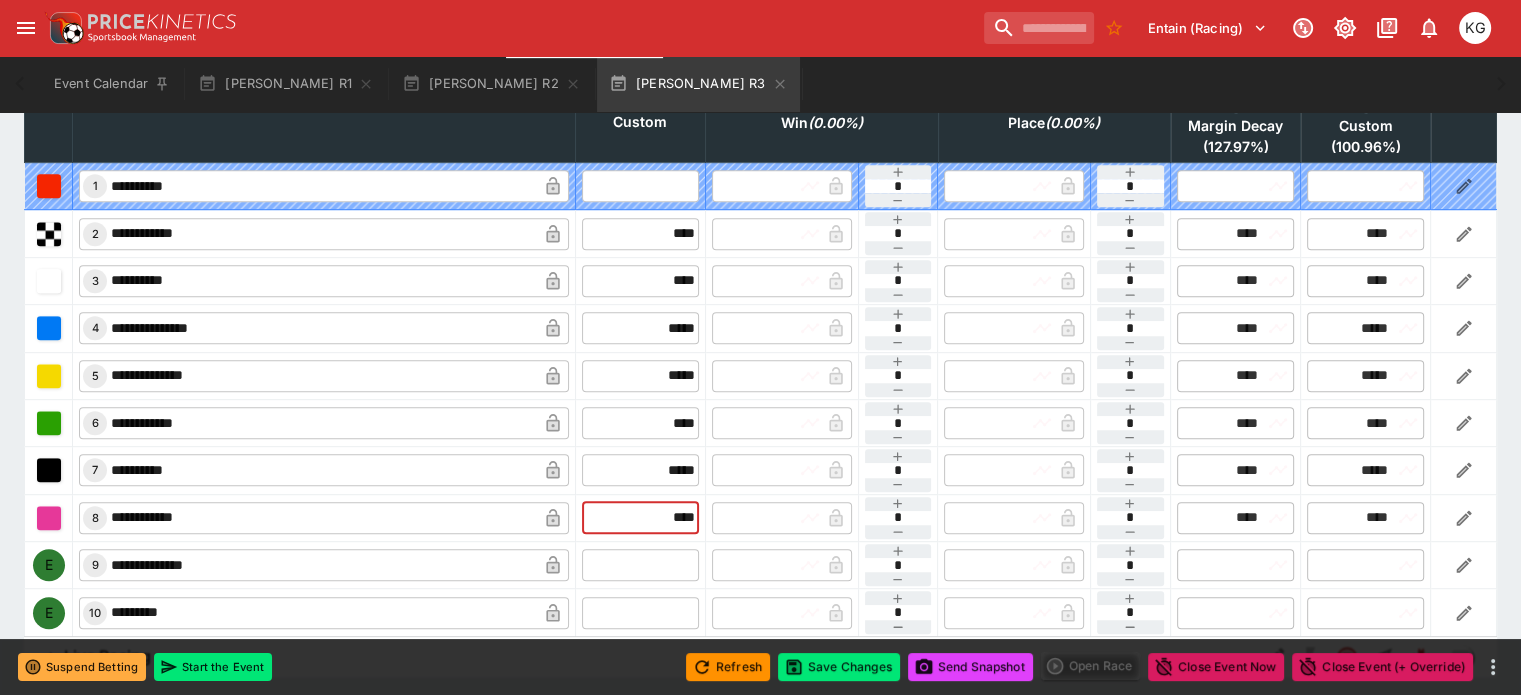 type on "****" 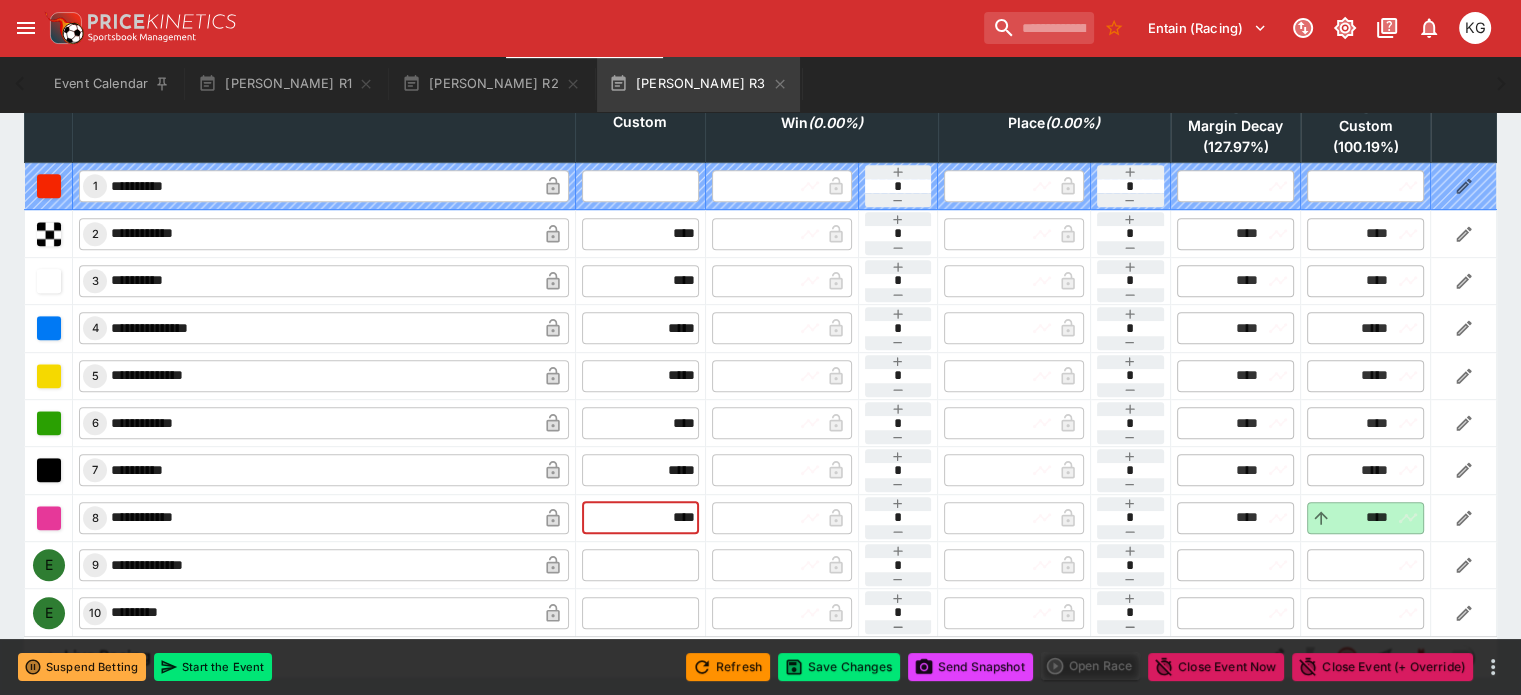 type on "****" 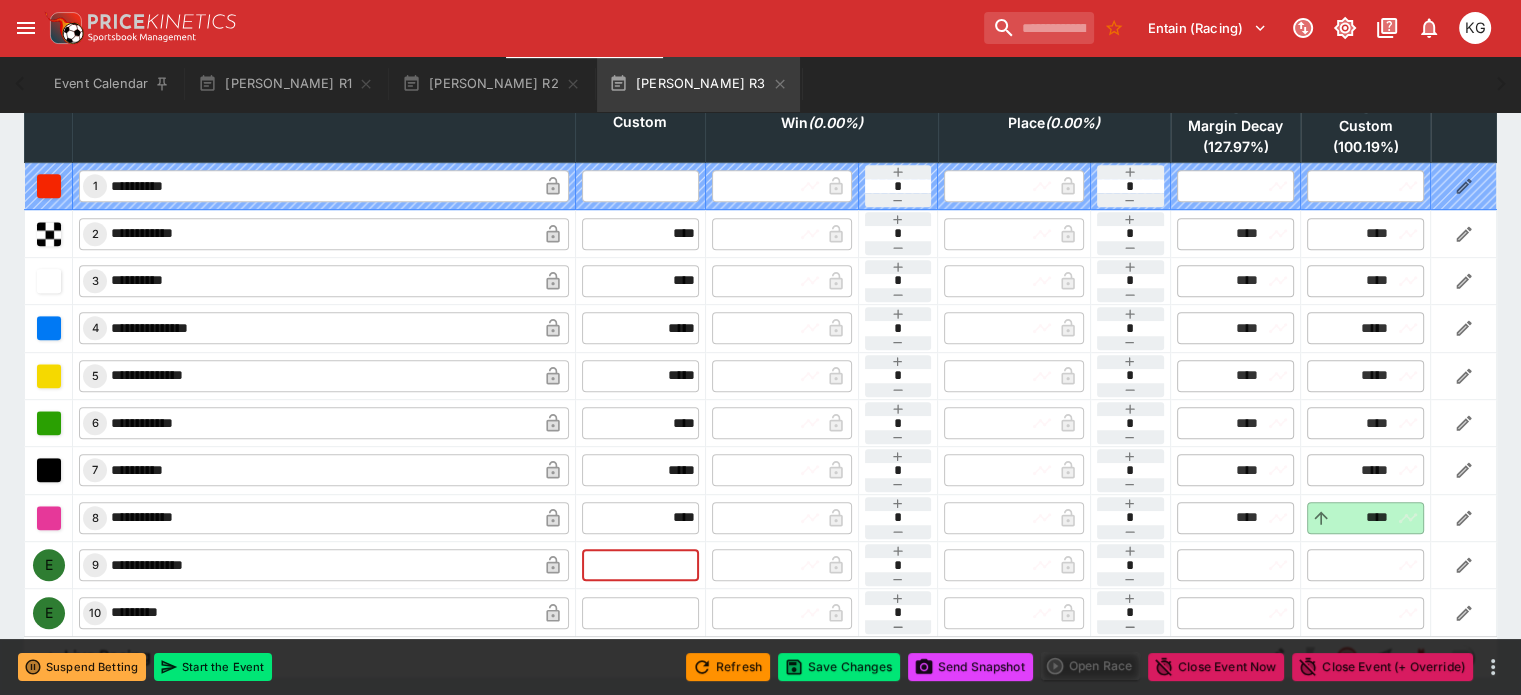 click at bounding box center [640, 565] 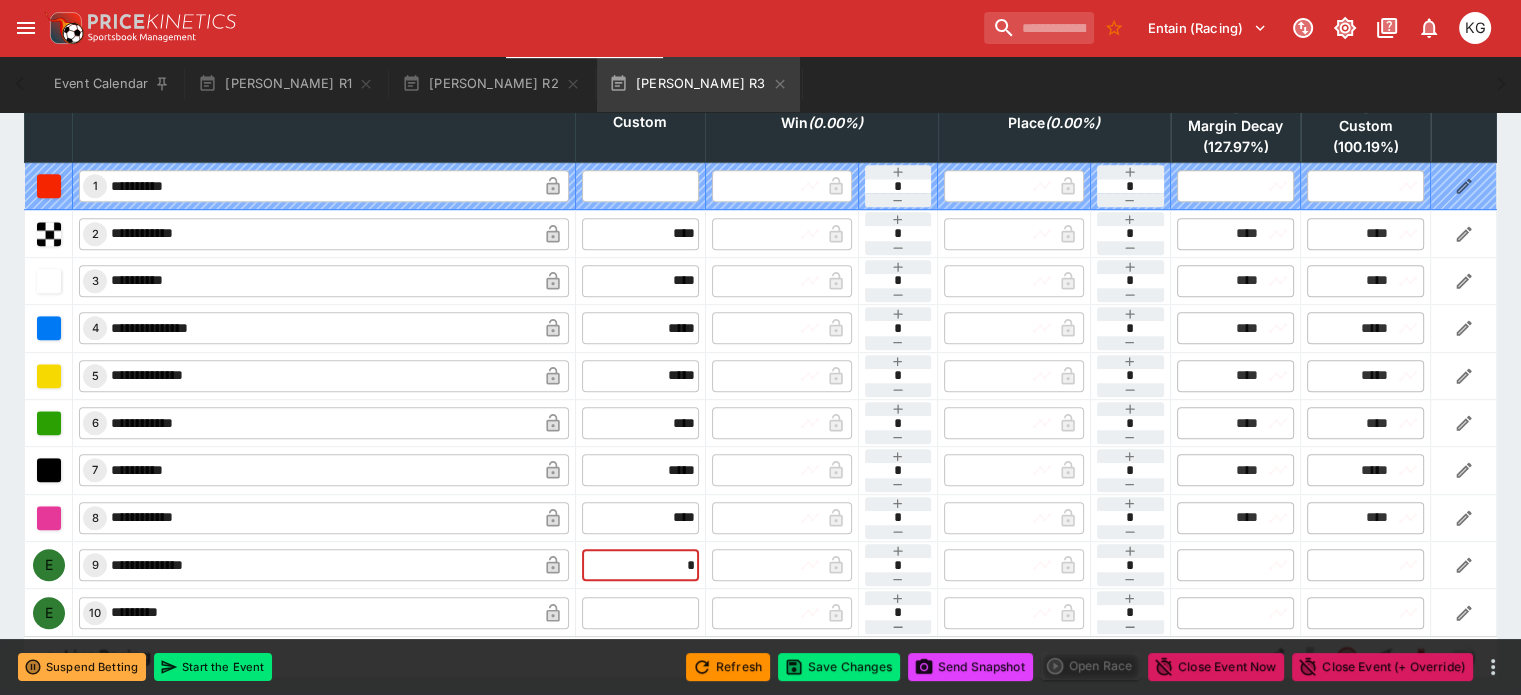 type on "**" 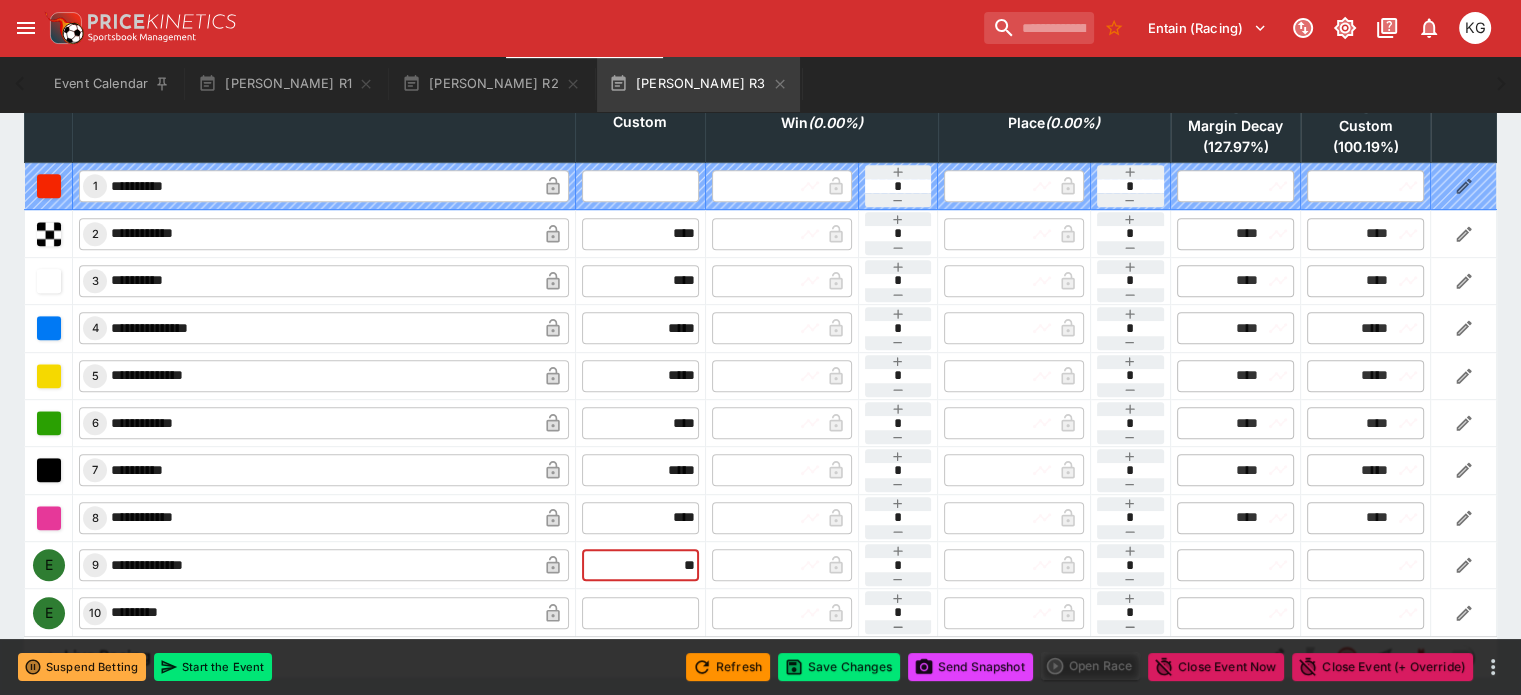type on "*****" 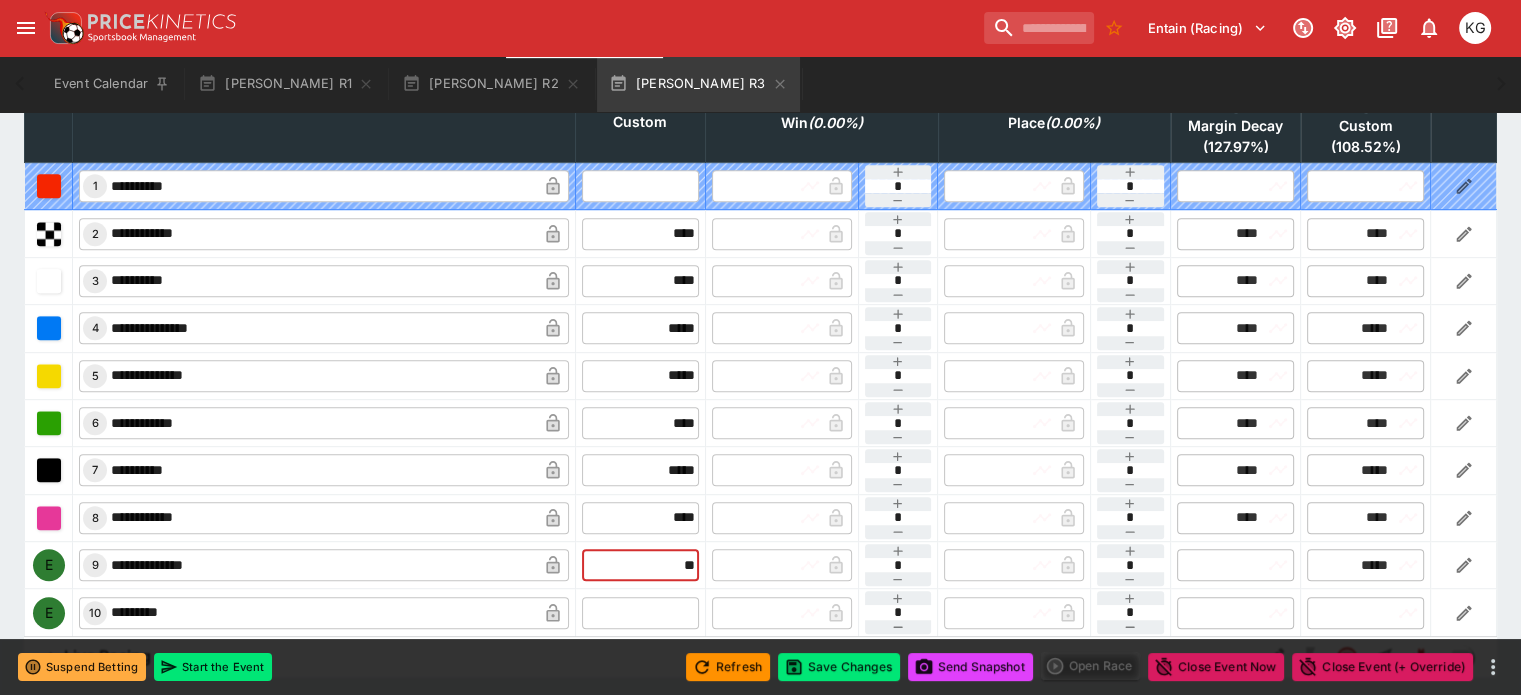 type on "*****" 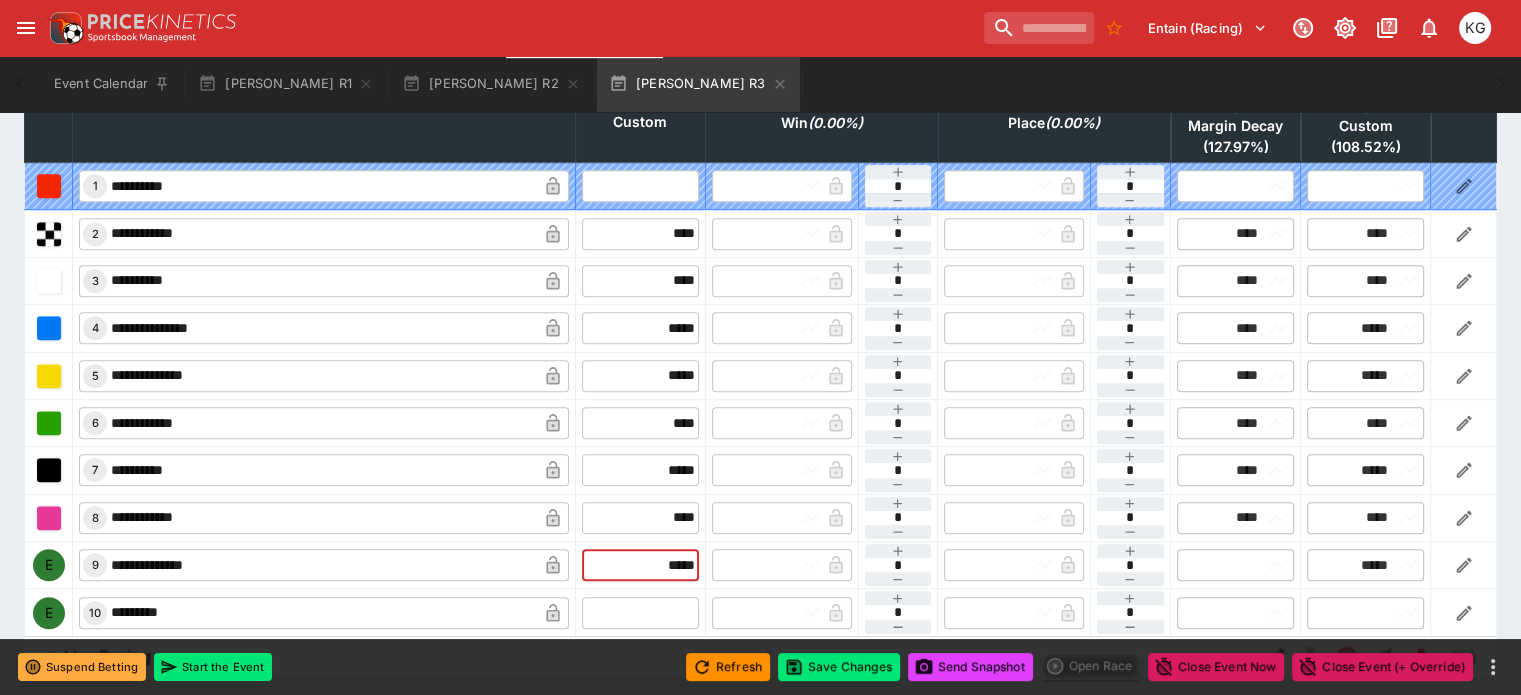 click at bounding box center [640, 613] 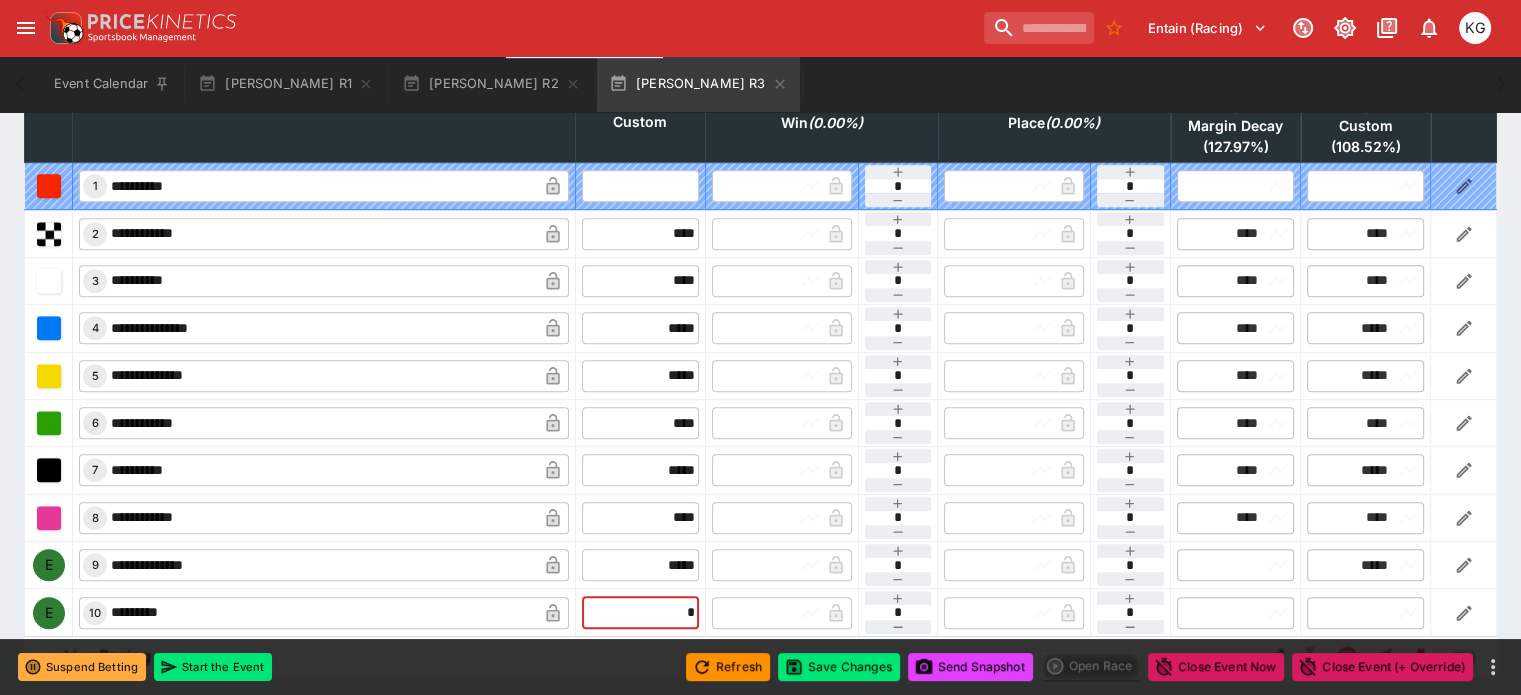 type on "**" 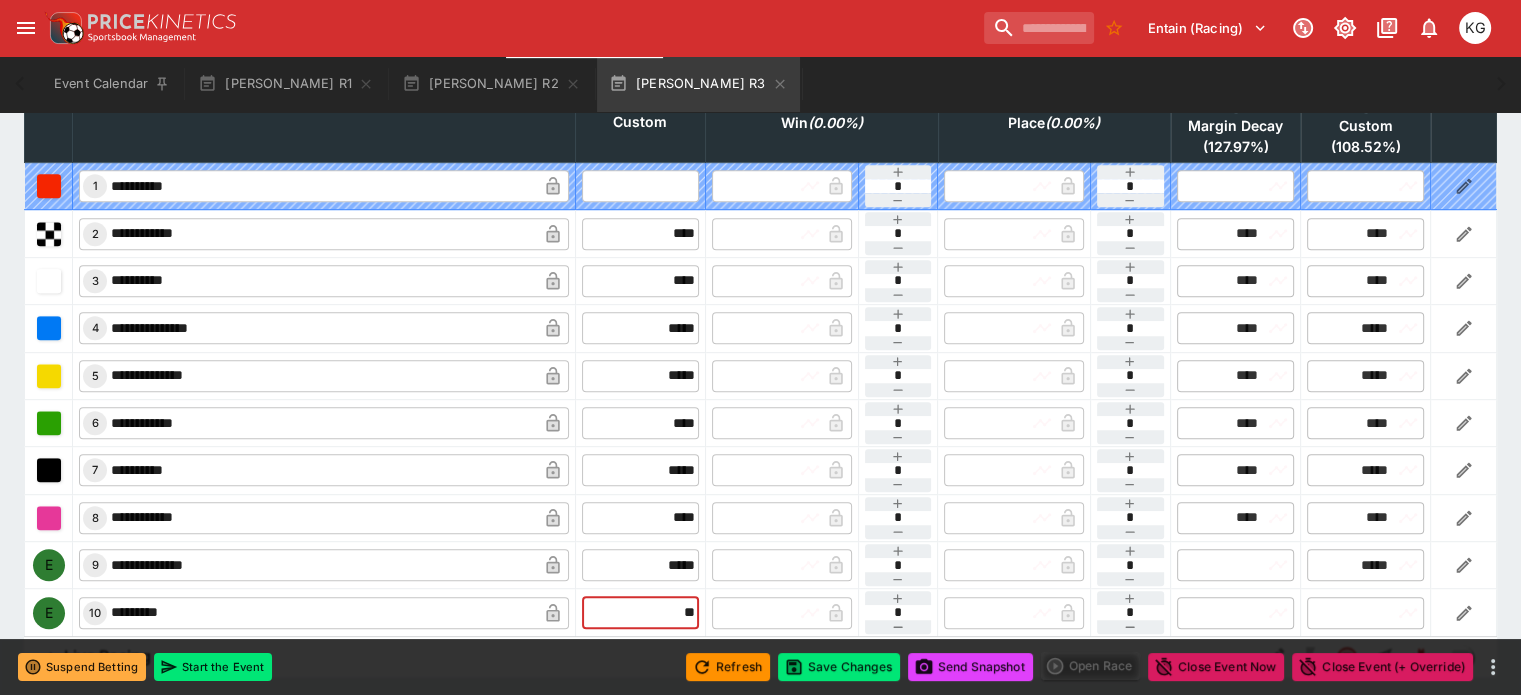 type on "*****" 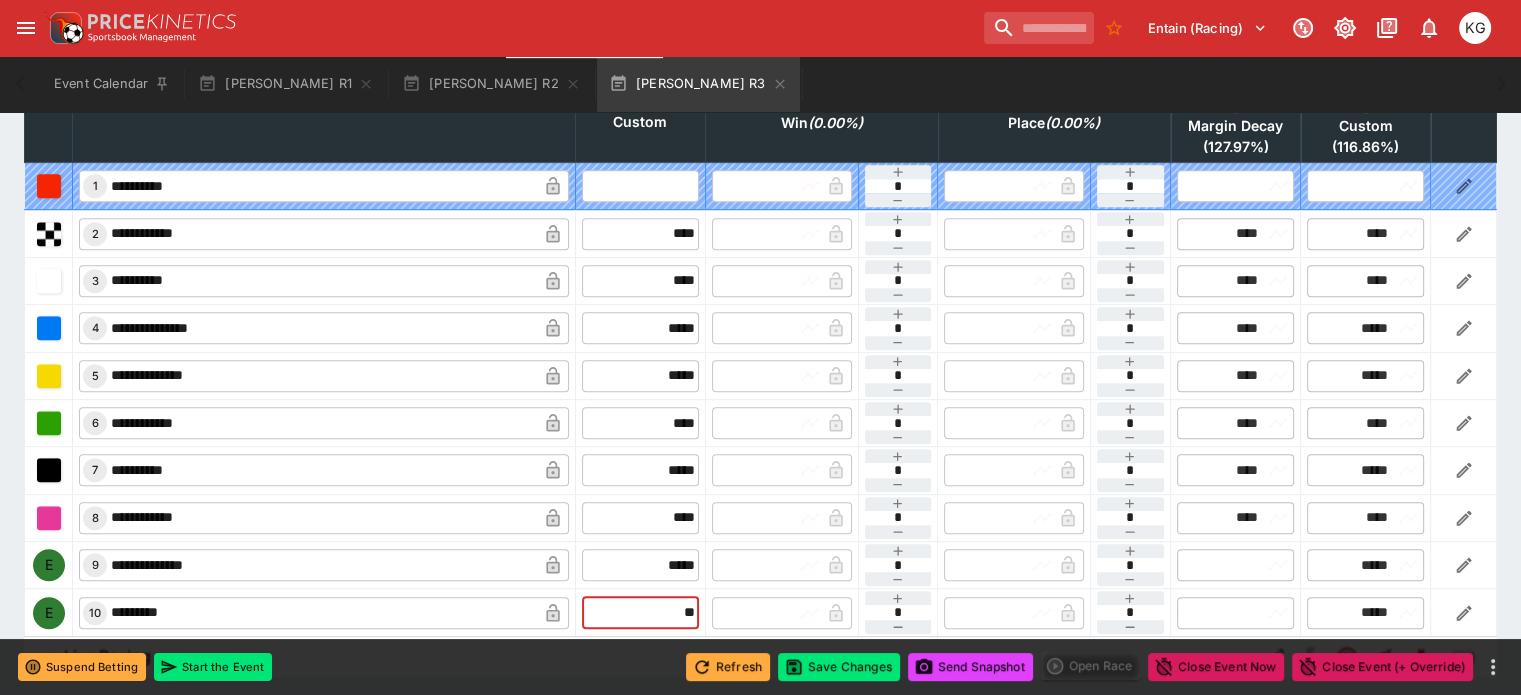 type on "*****" 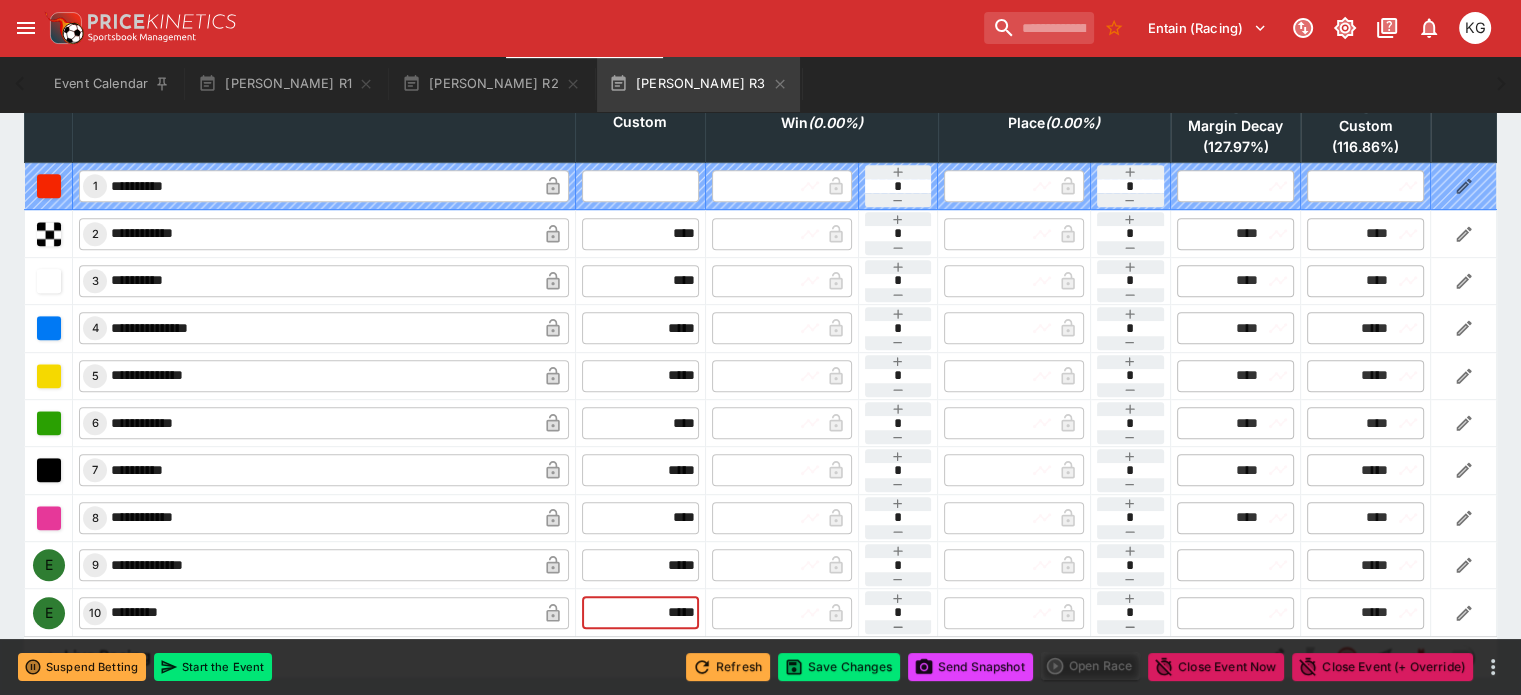 click on "Refresh" at bounding box center [728, 667] 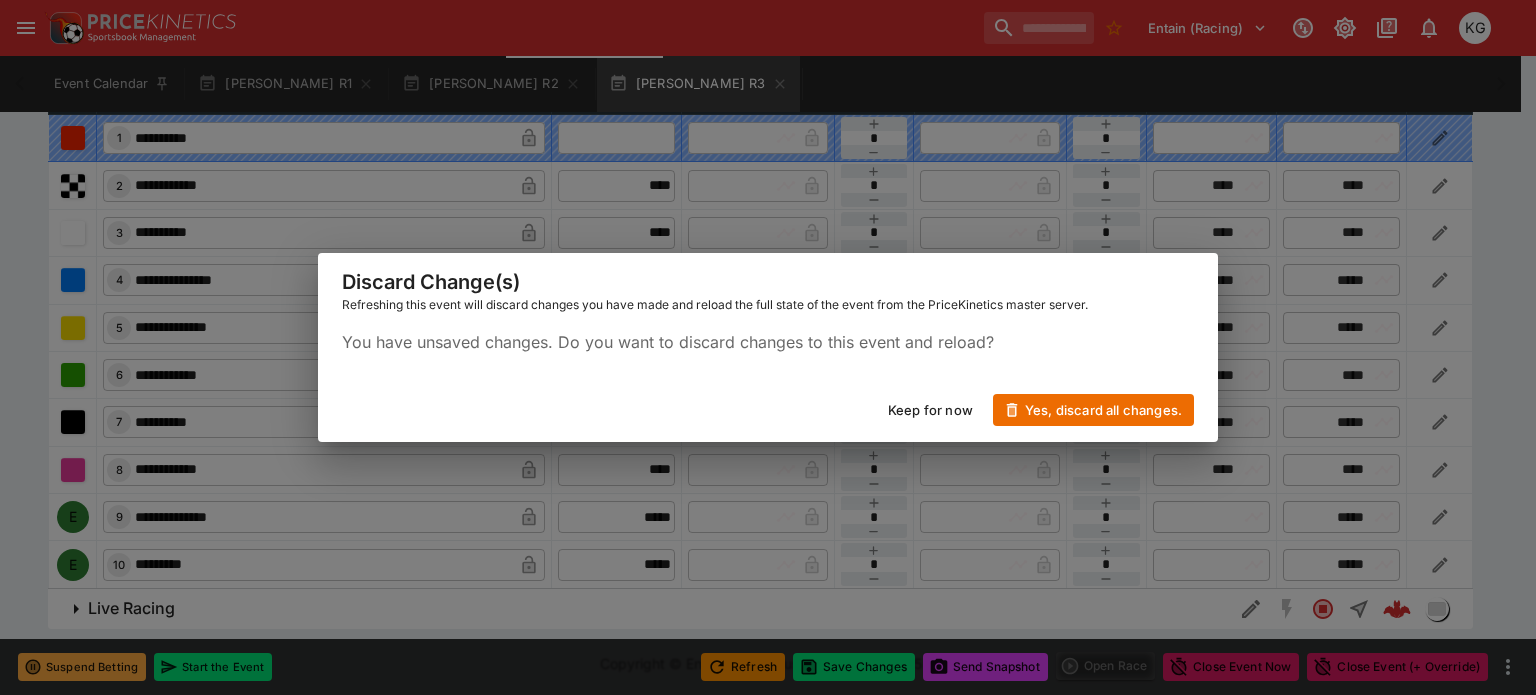 click on "Keep for now" at bounding box center [930, 410] 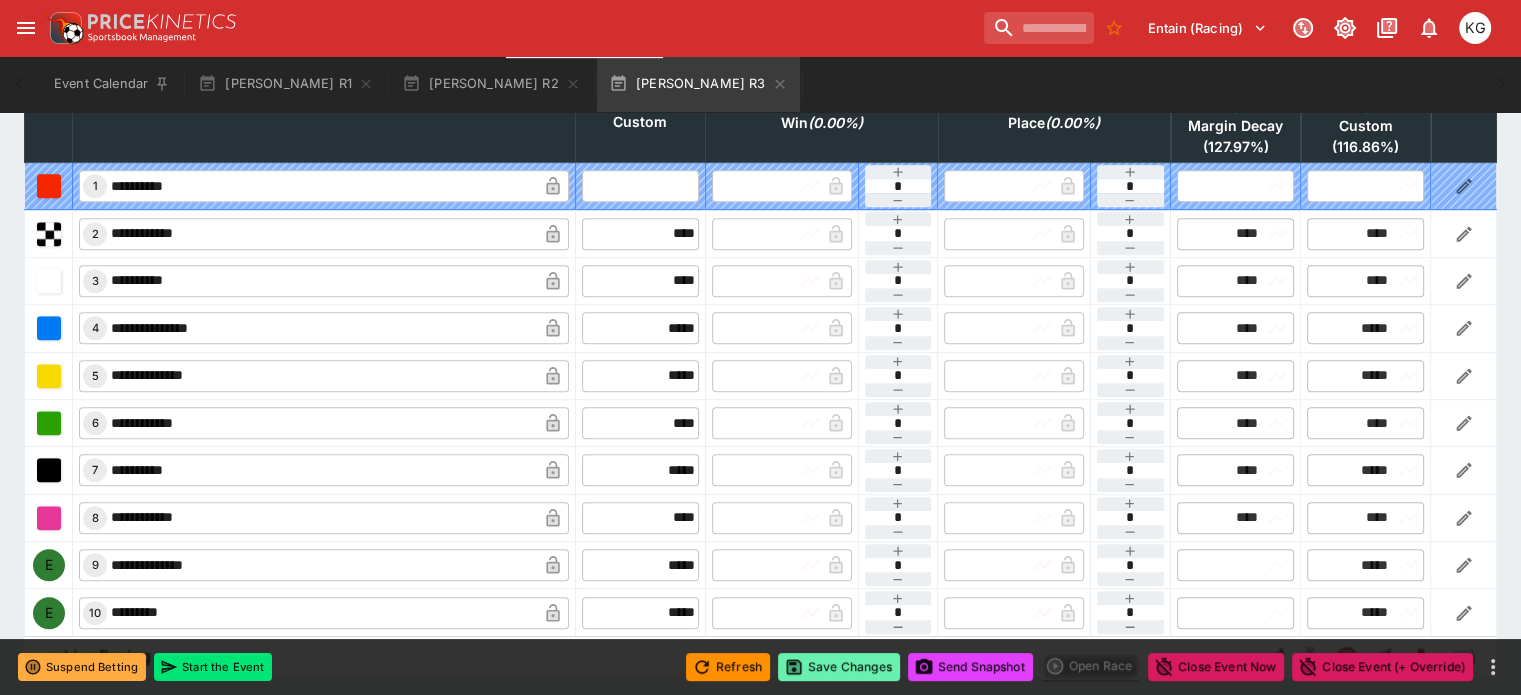 click on "Save Changes" at bounding box center [839, 667] 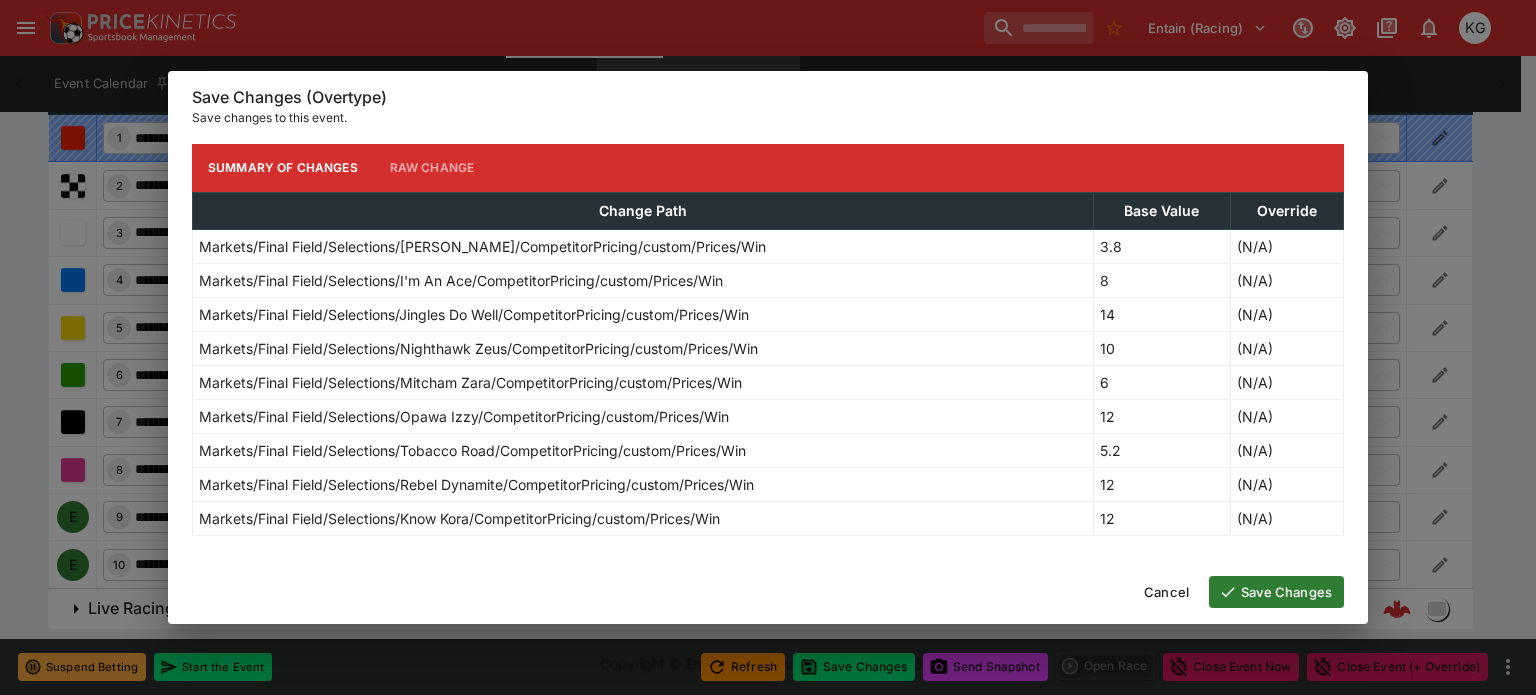 click on "Save Changes" at bounding box center [1276, 592] 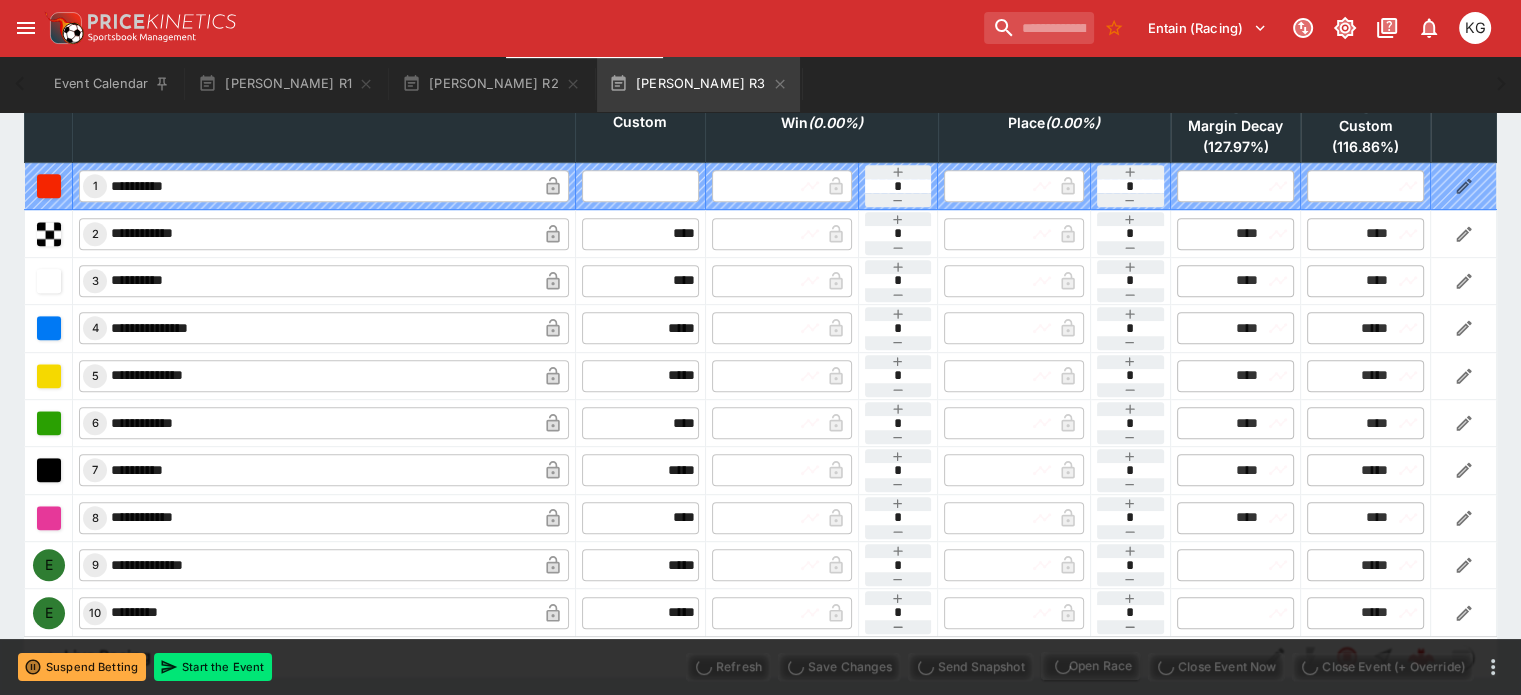 type on "**********" 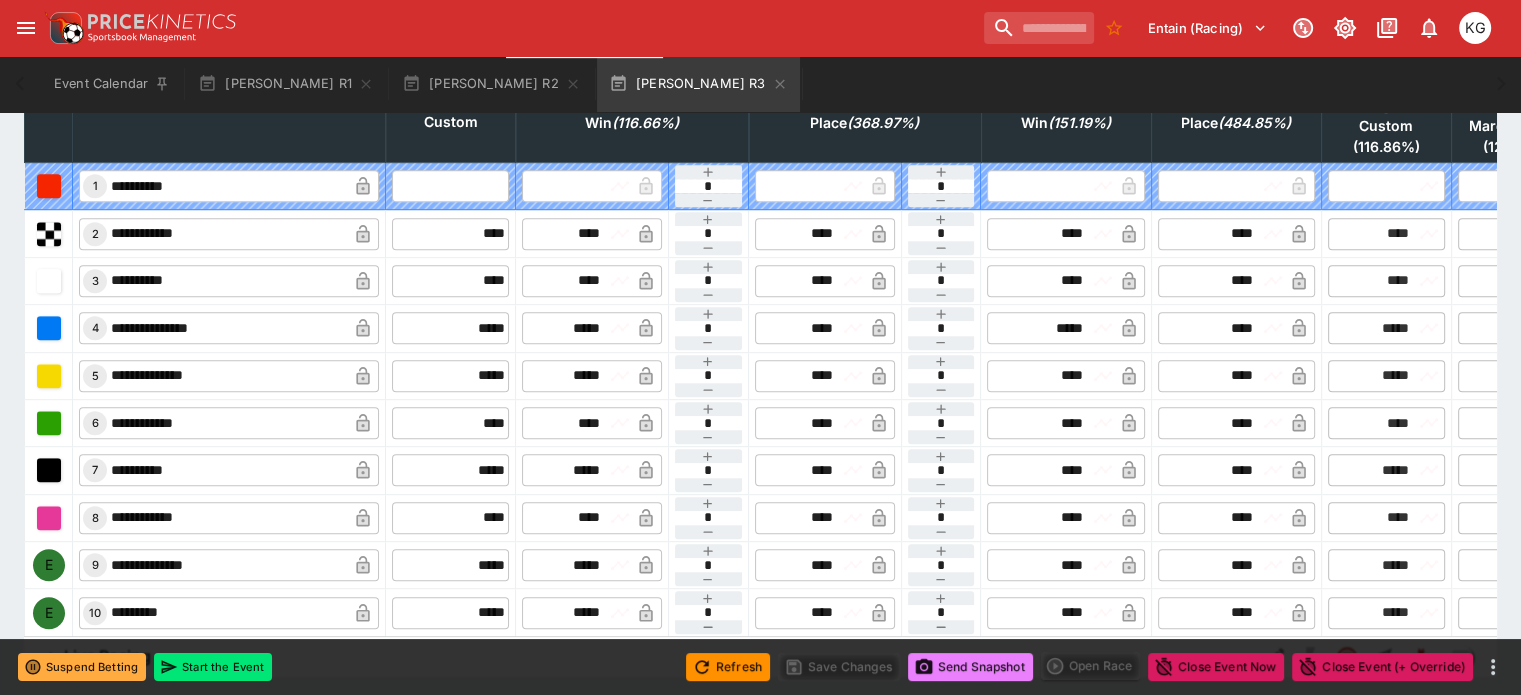 click on "Send Snapshot" at bounding box center [970, 667] 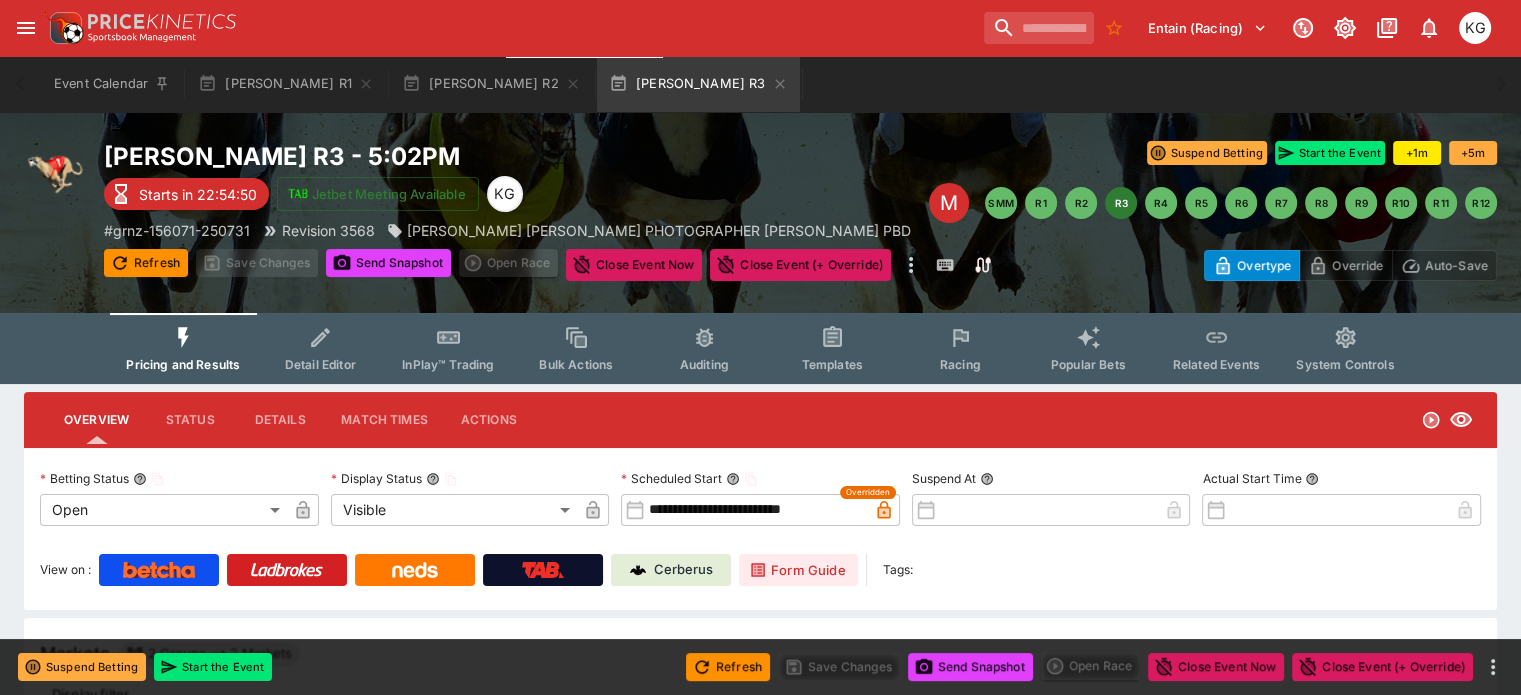 scroll, scrollTop: 0, scrollLeft: 0, axis: both 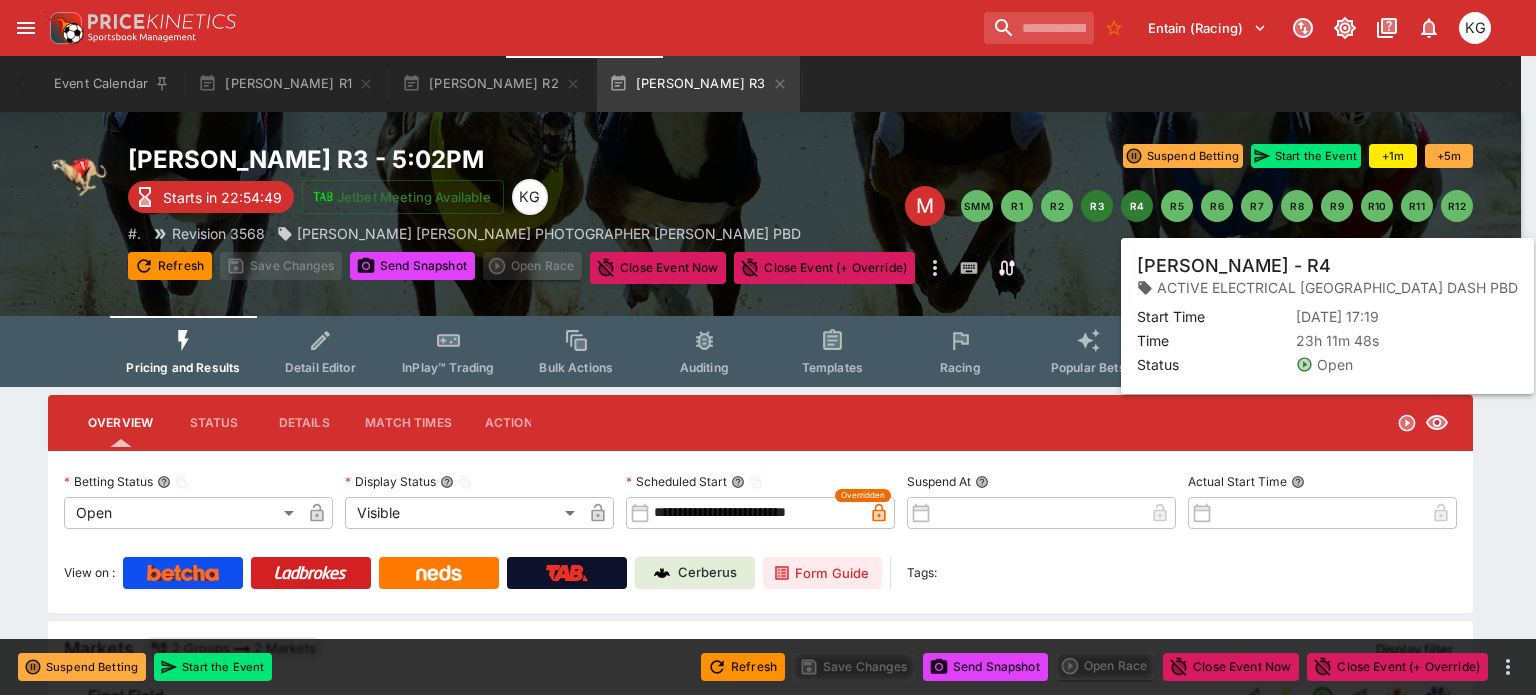 click on "R4" at bounding box center (1137, 206) 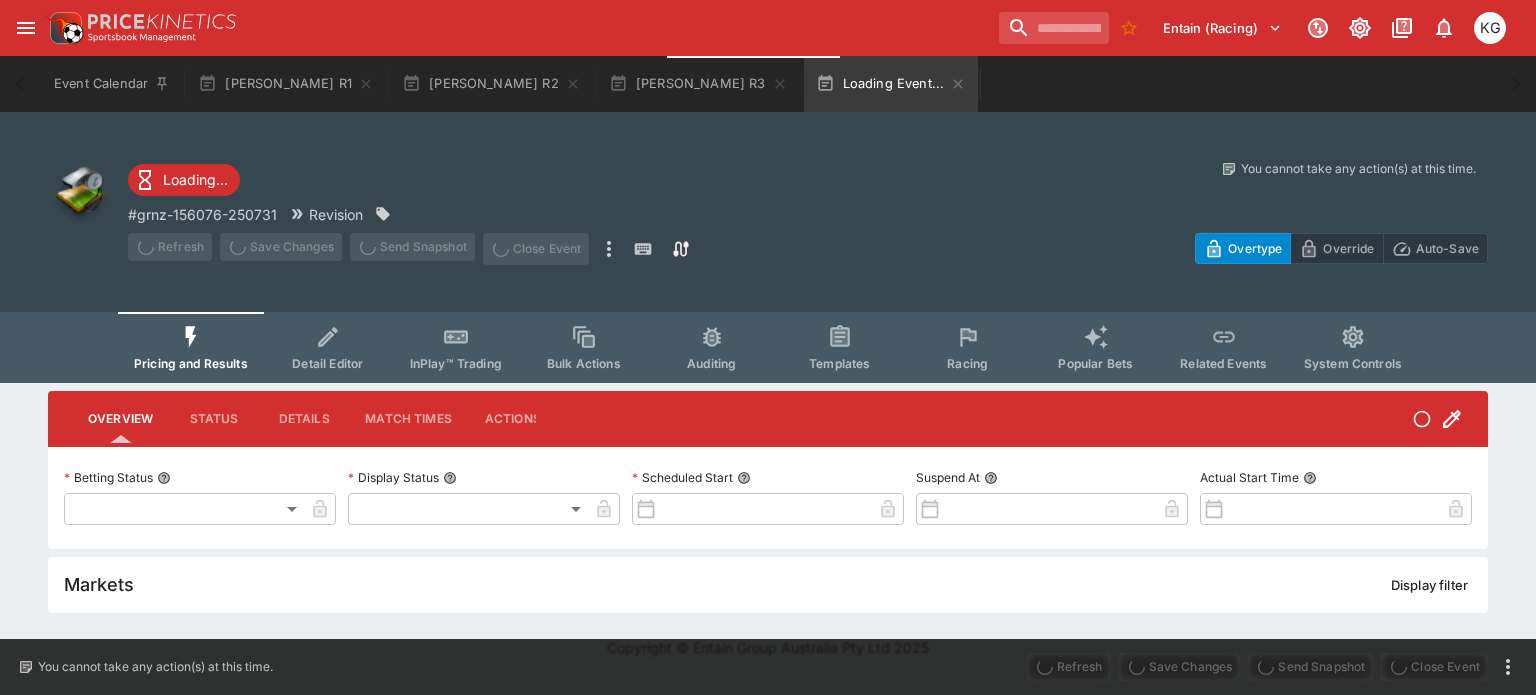 type on "**********" 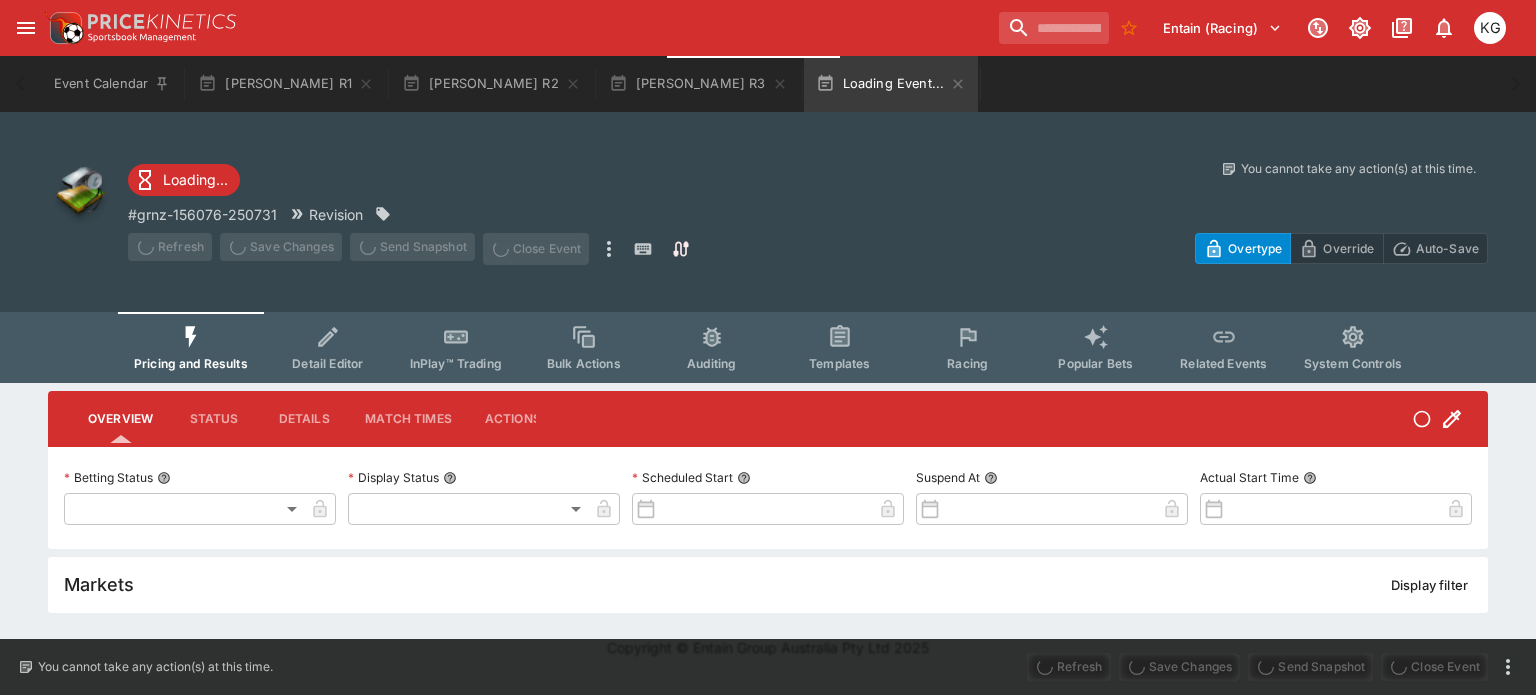 type on "*******" 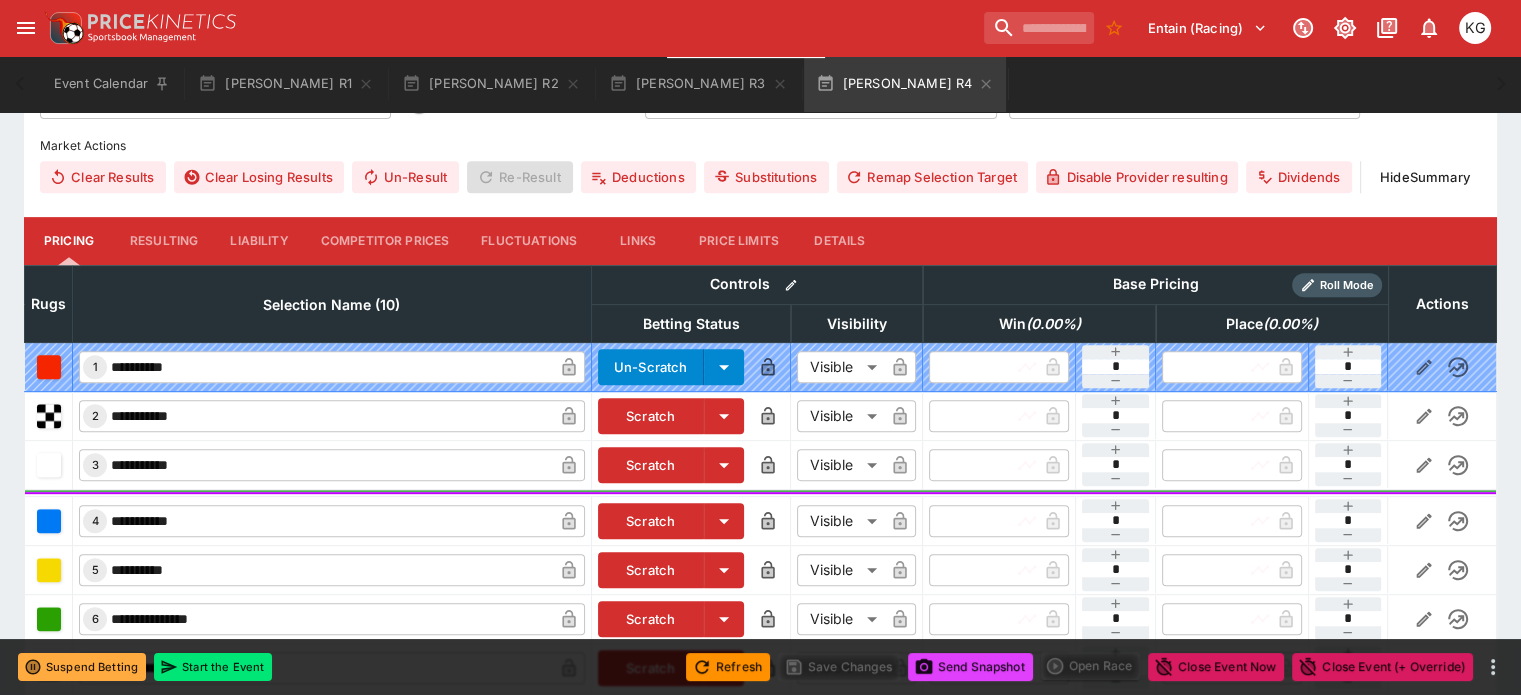 scroll, scrollTop: 800, scrollLeft: 0, axis: vertical 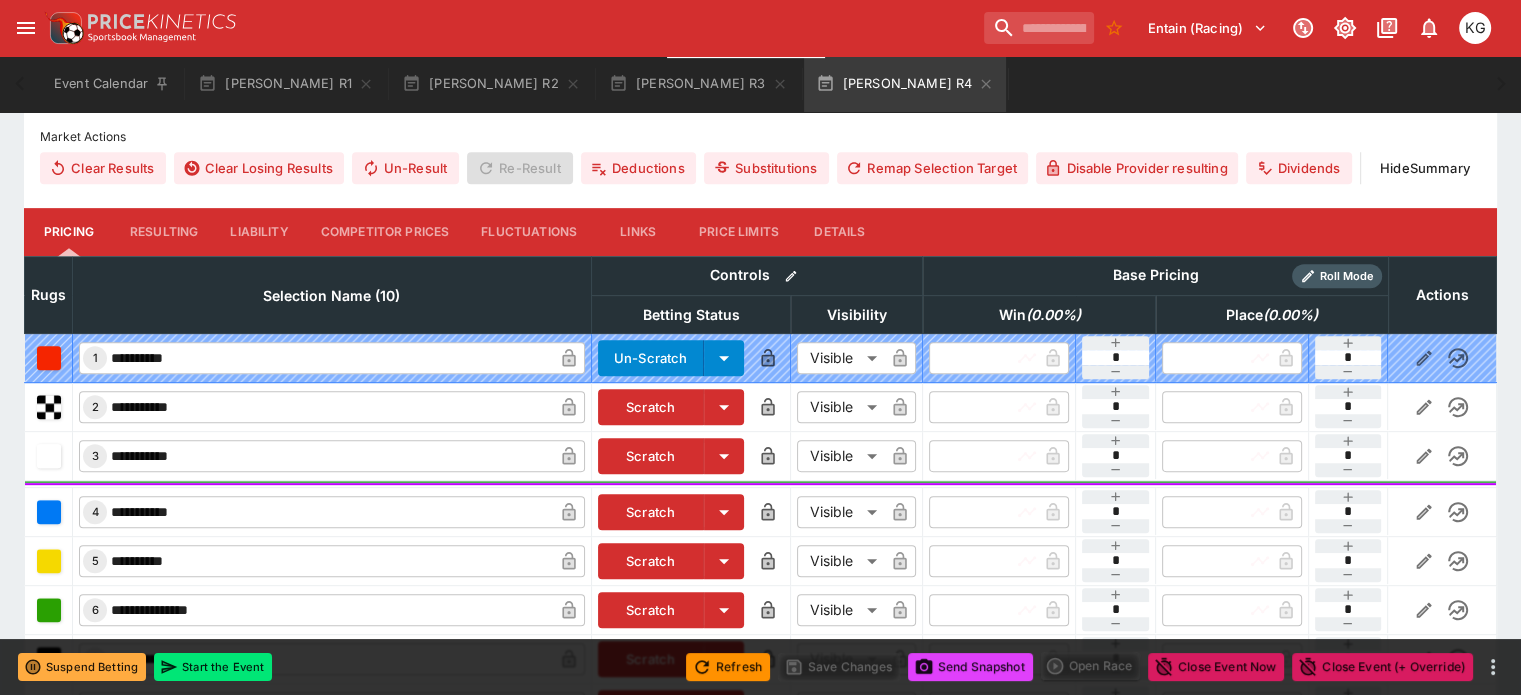 click on "Competitor Prices" at bounding box center (385, 232) 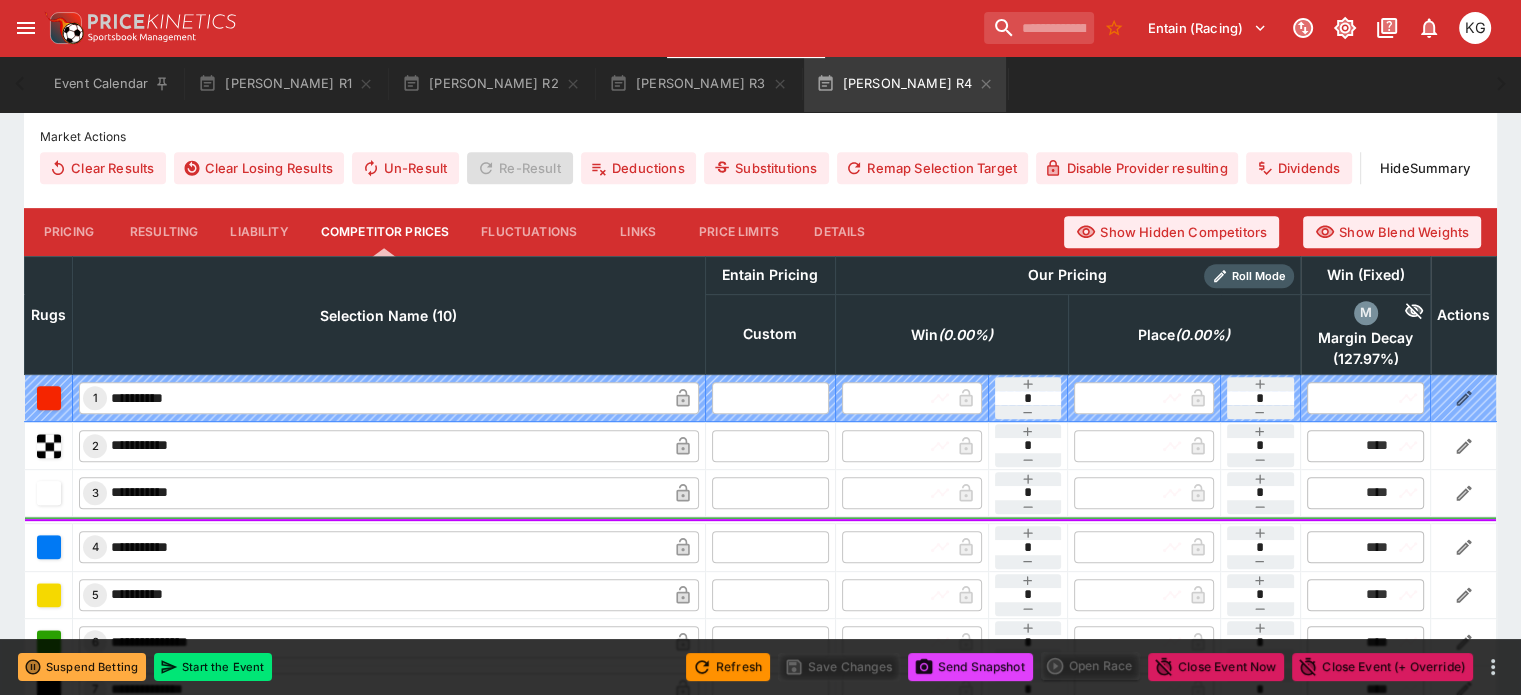 click at bounding box center [770, 445] 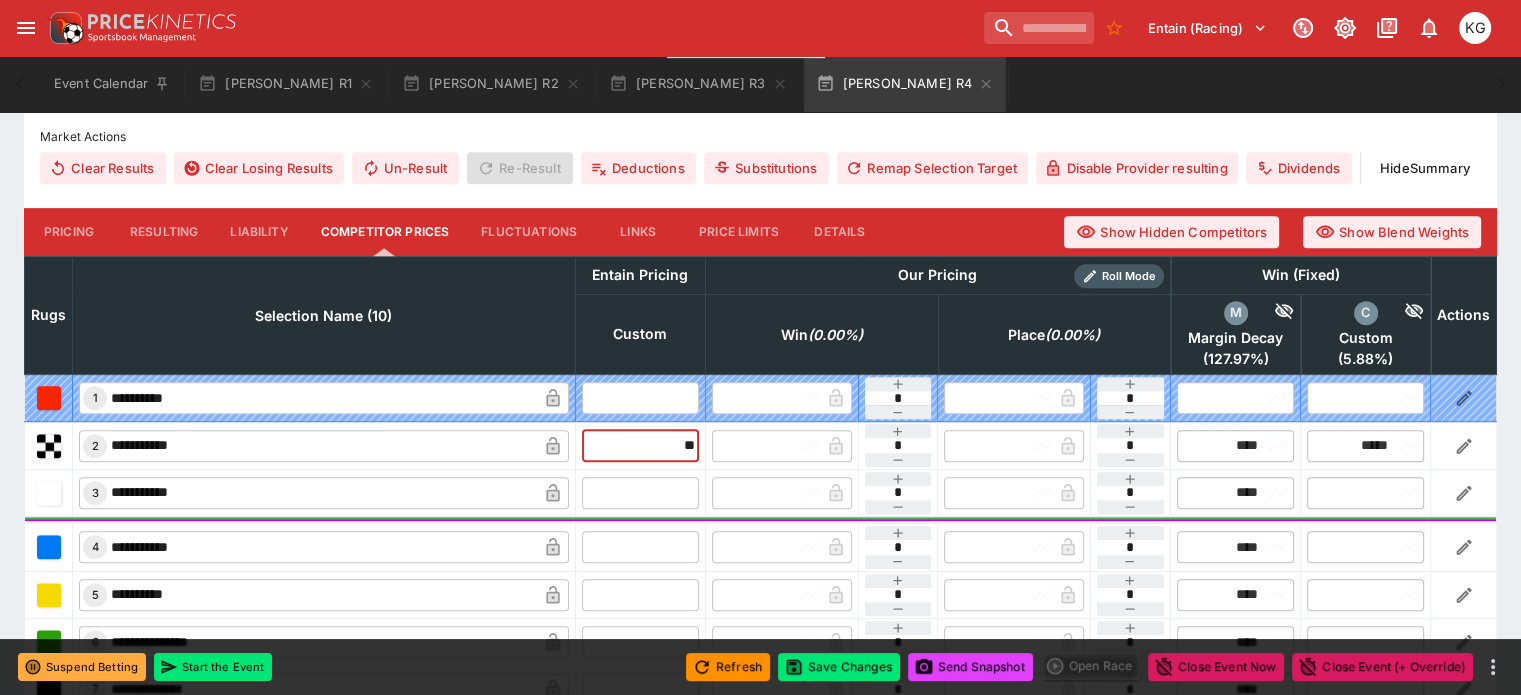 type on "*****" 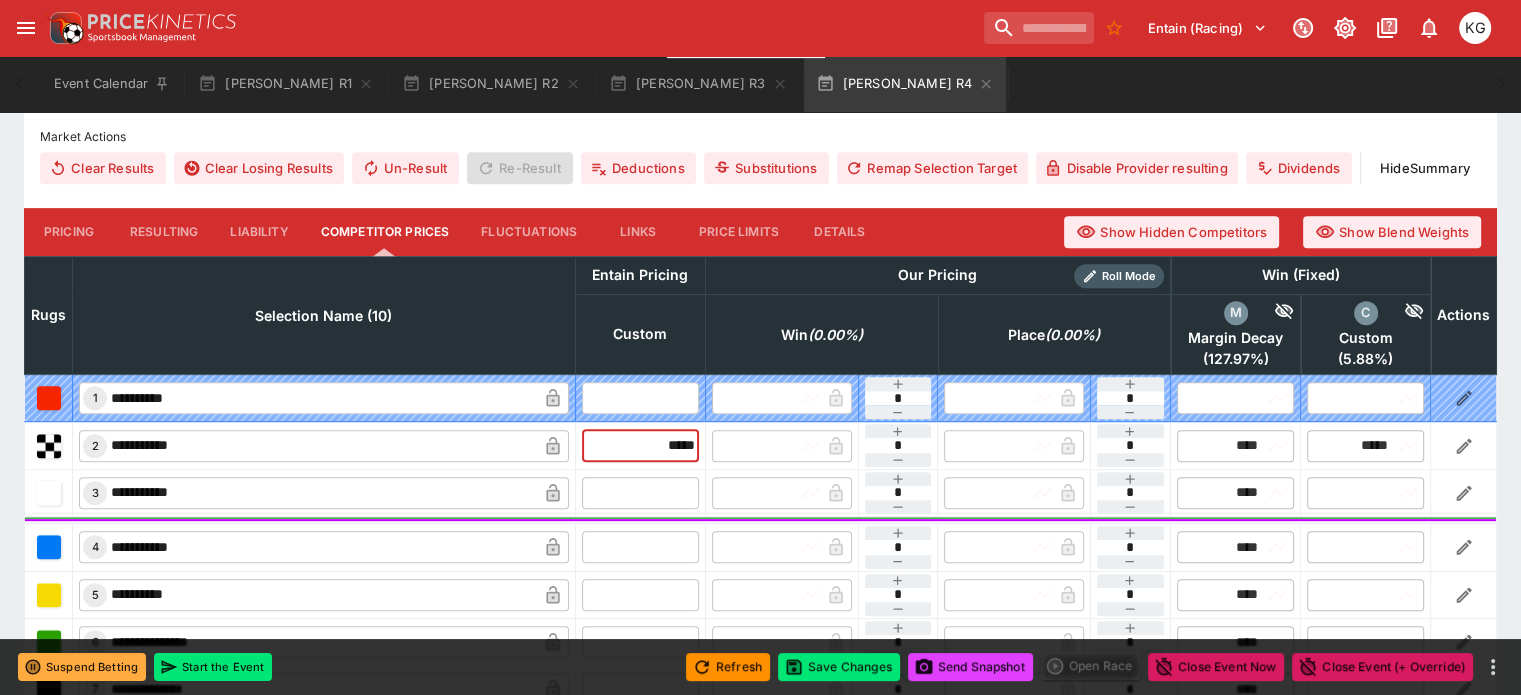 click at bounding box center [640, 493] 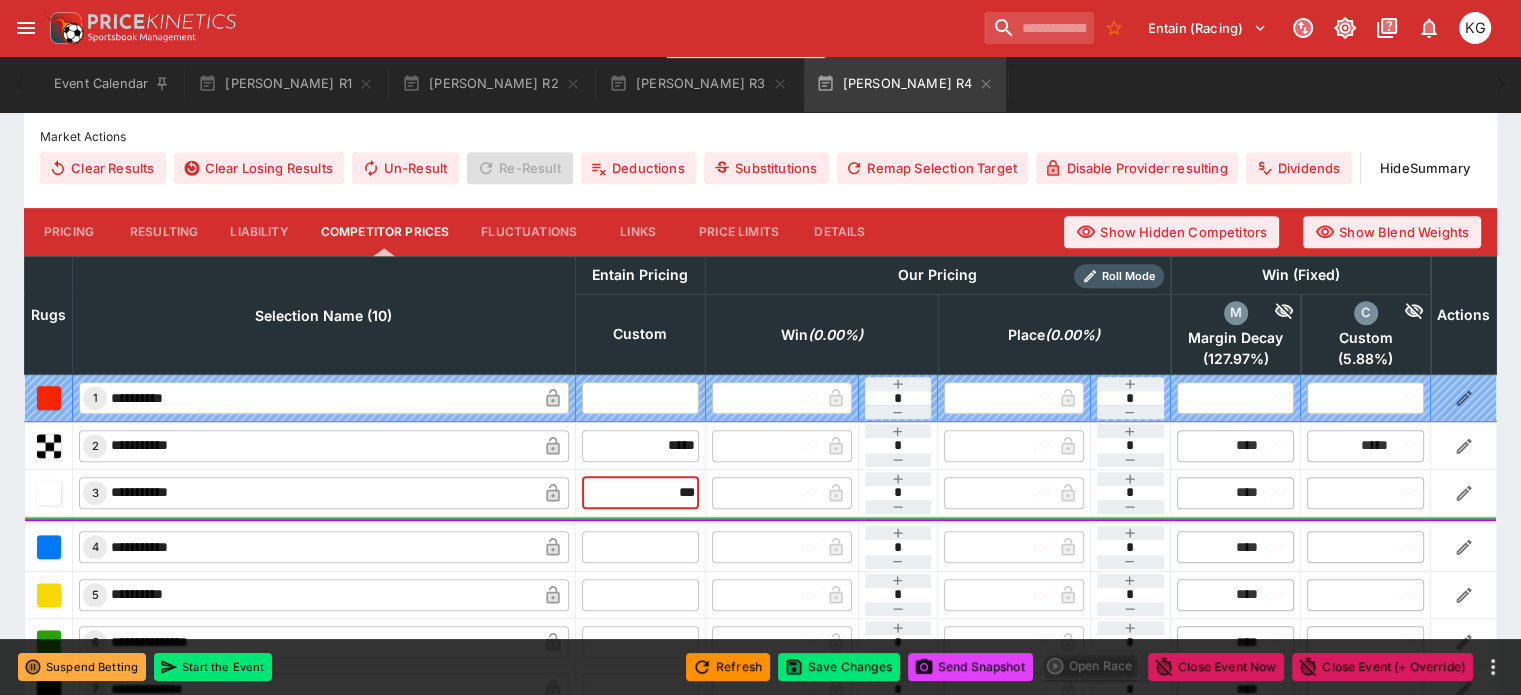 type on "****" 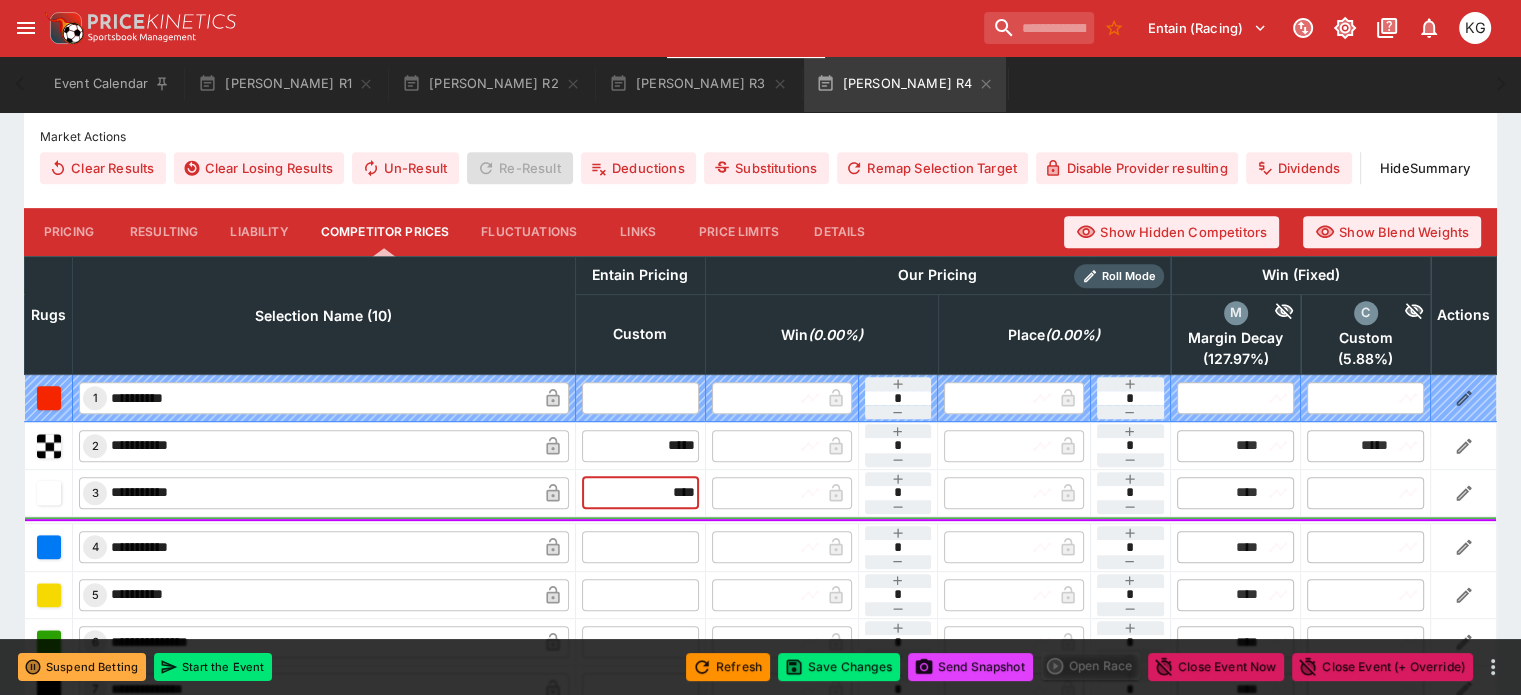 type on "****" 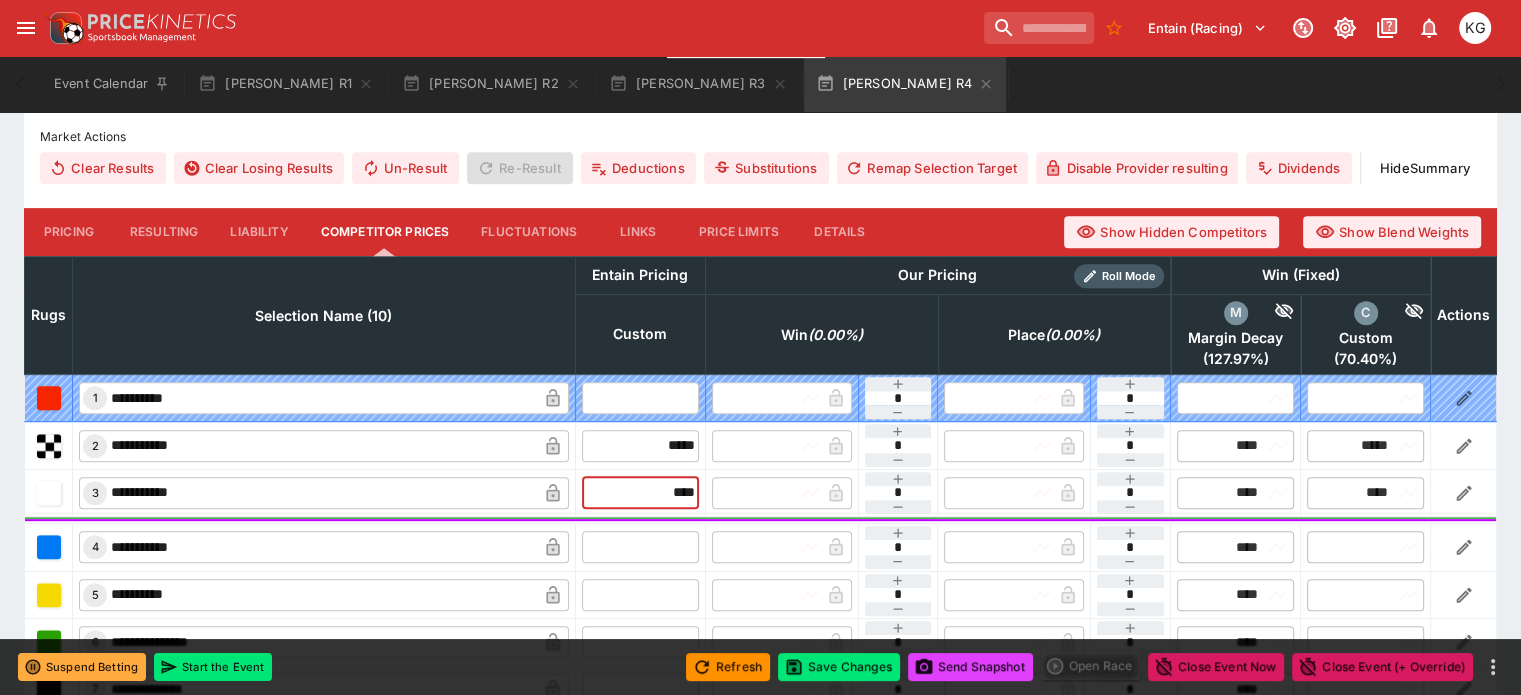 type on "****" 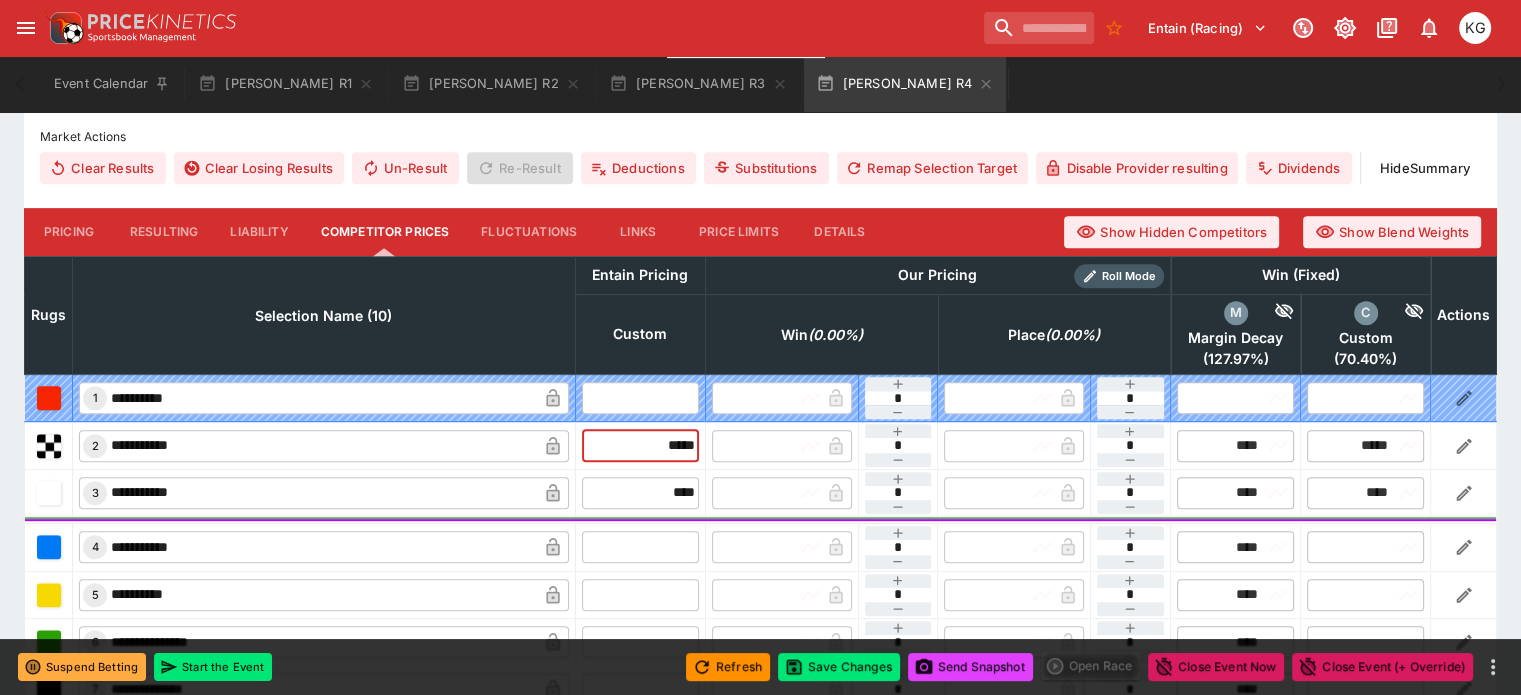 drag, startPoint x: 617, startPoint y: 398, endPoint x: 709, endPoint y: 407, distance: 92.43917 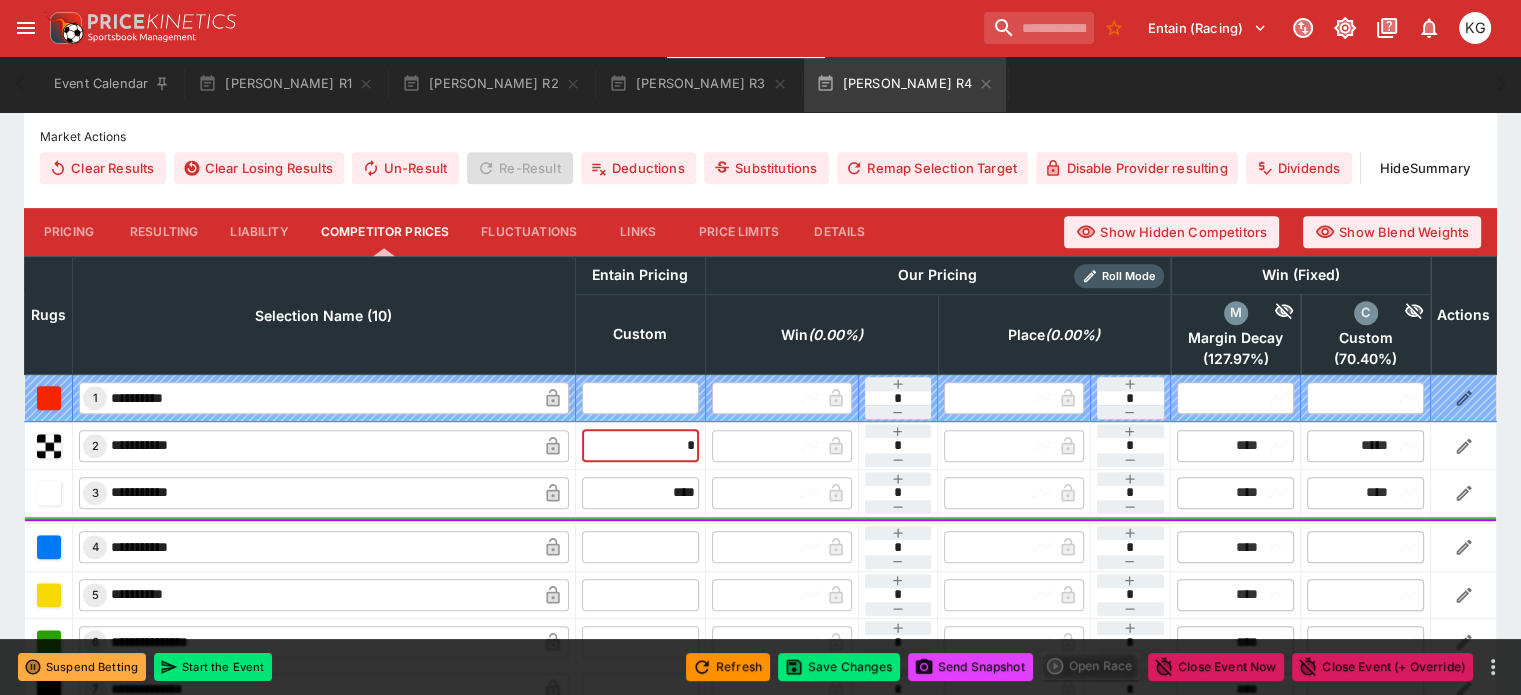type on "**" 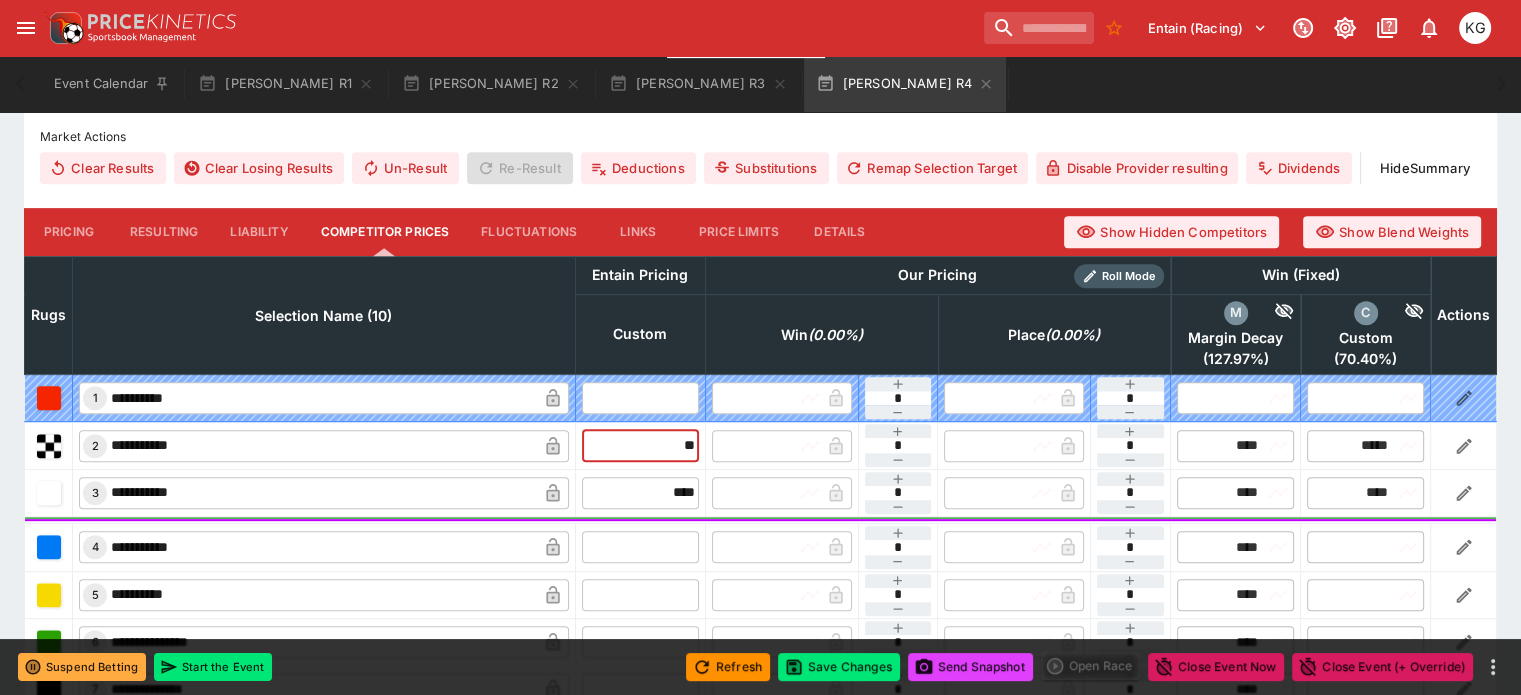 type on "*****" 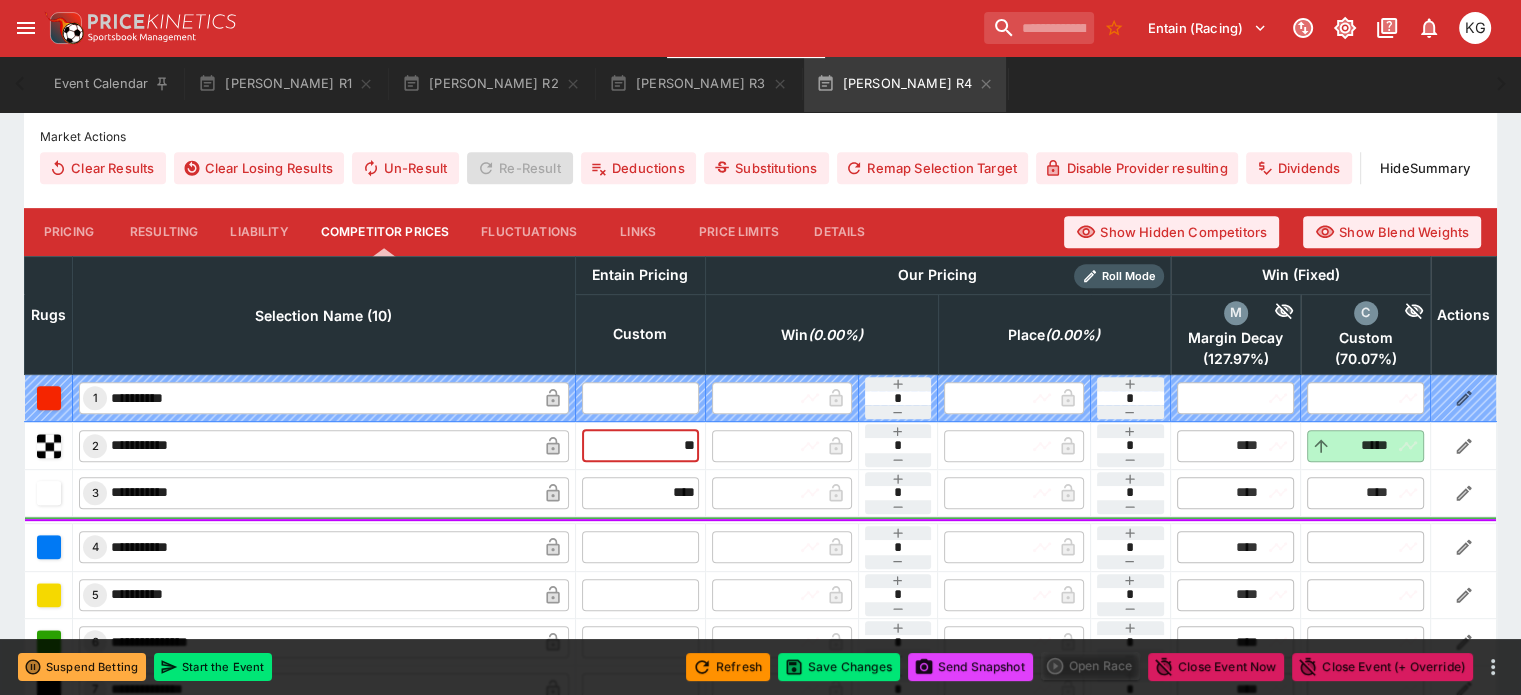 type on "*****" 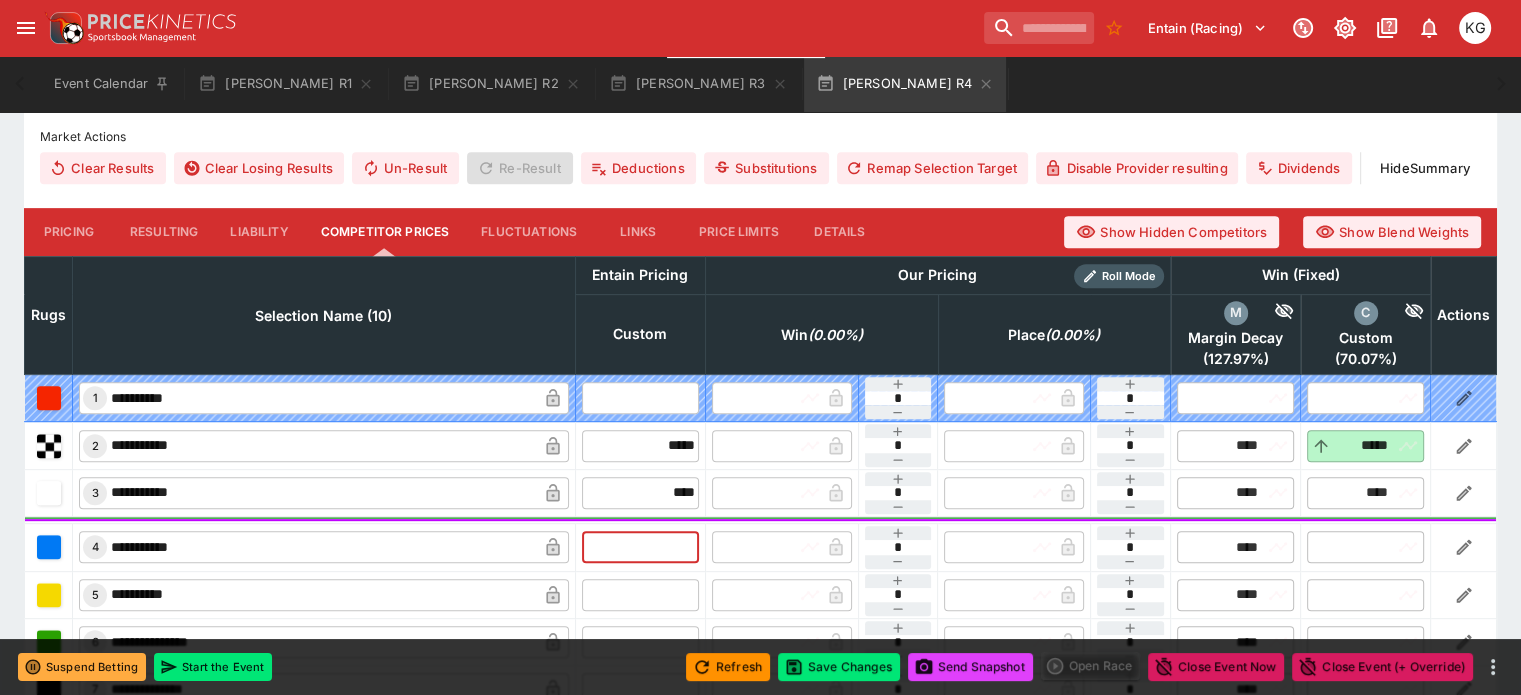 click at bounding box center [640, 547] 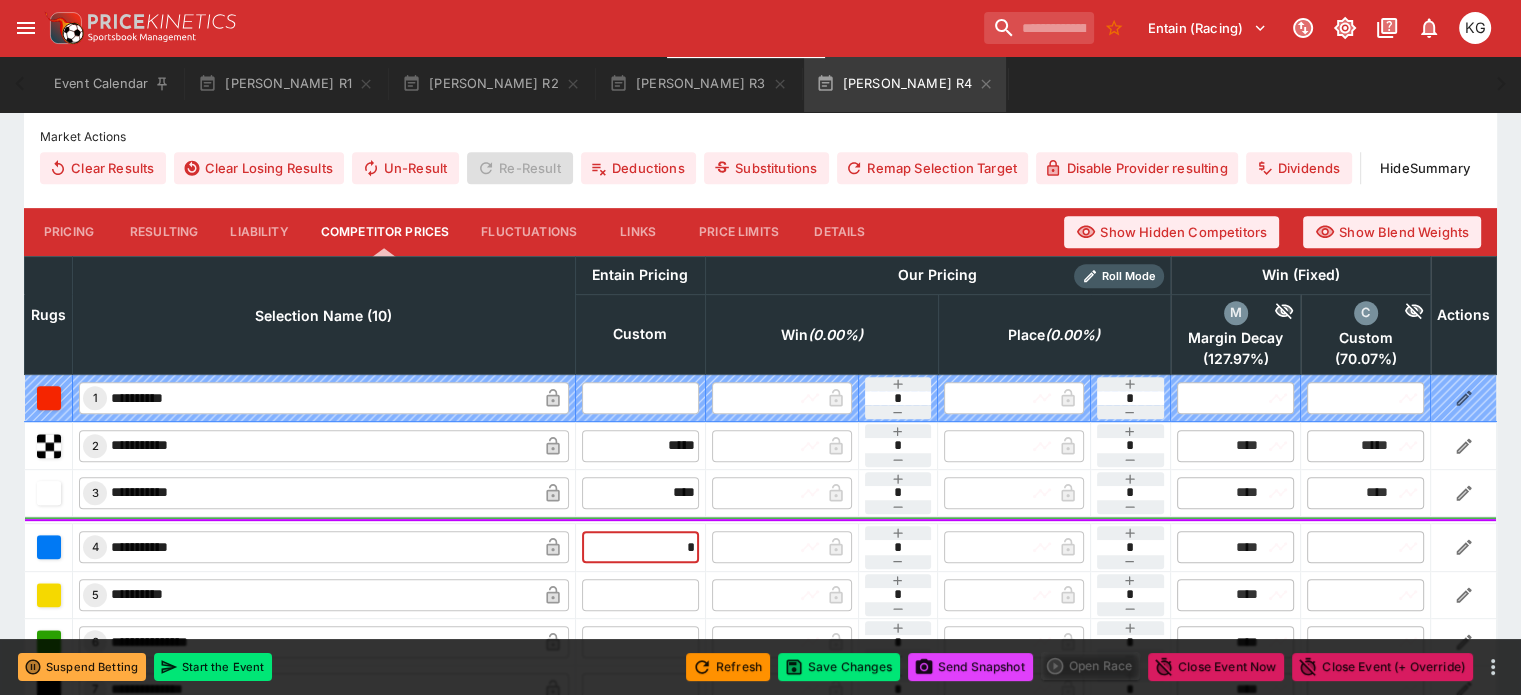 type on "**" 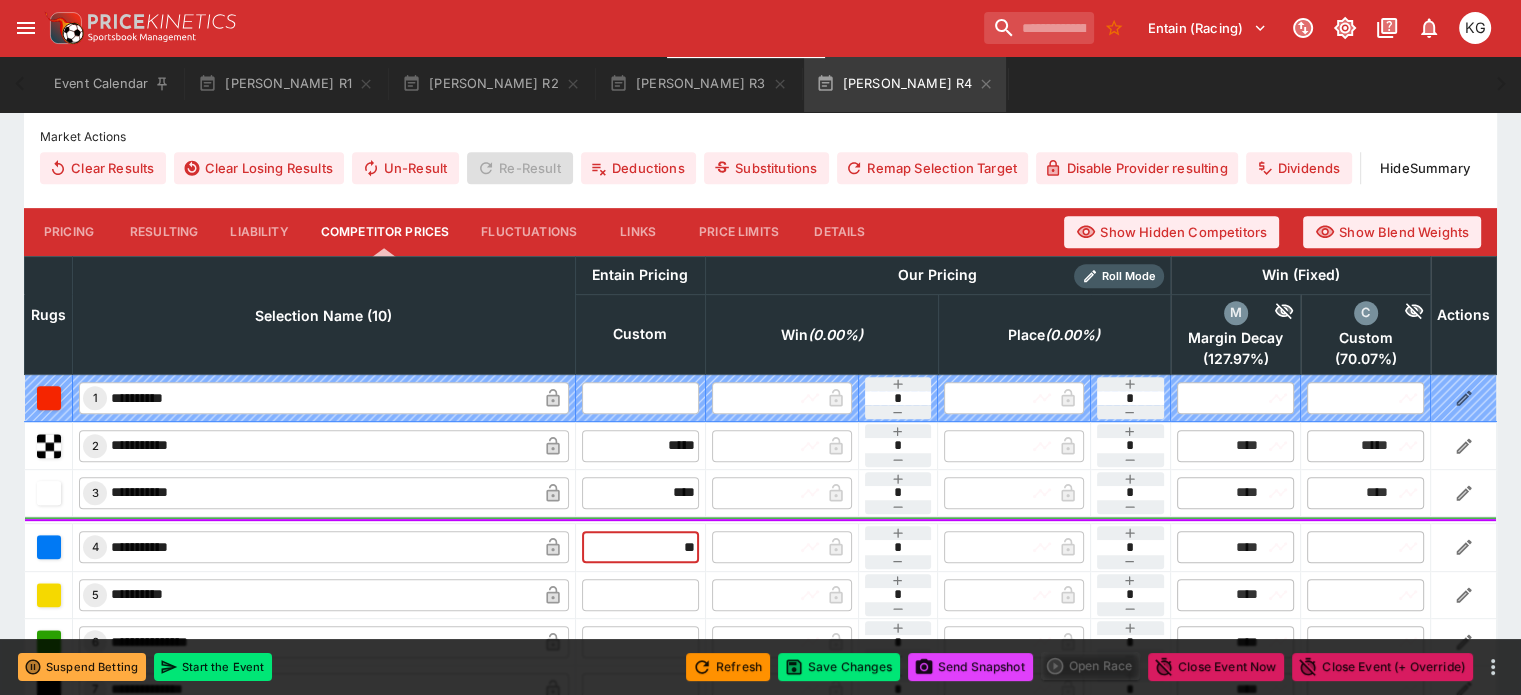 type on "*****" 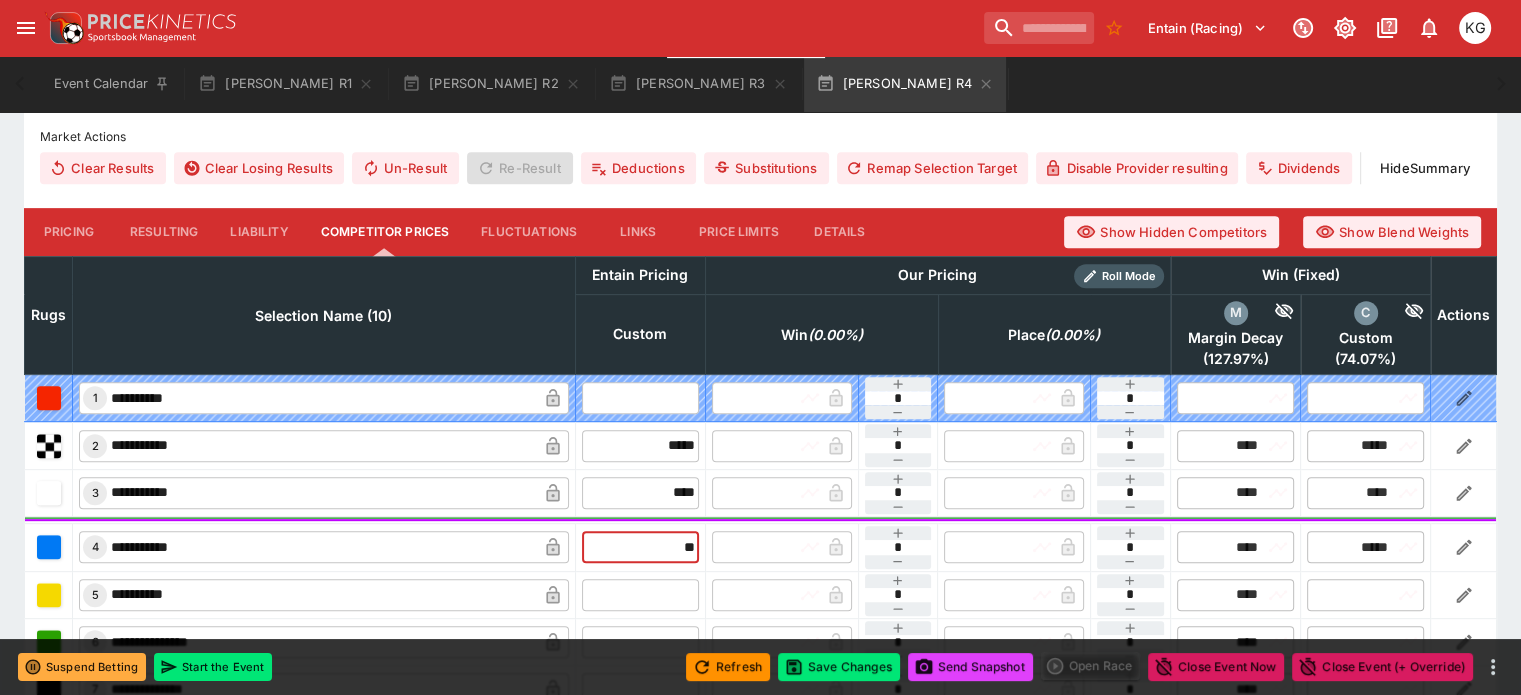 type on "*****" 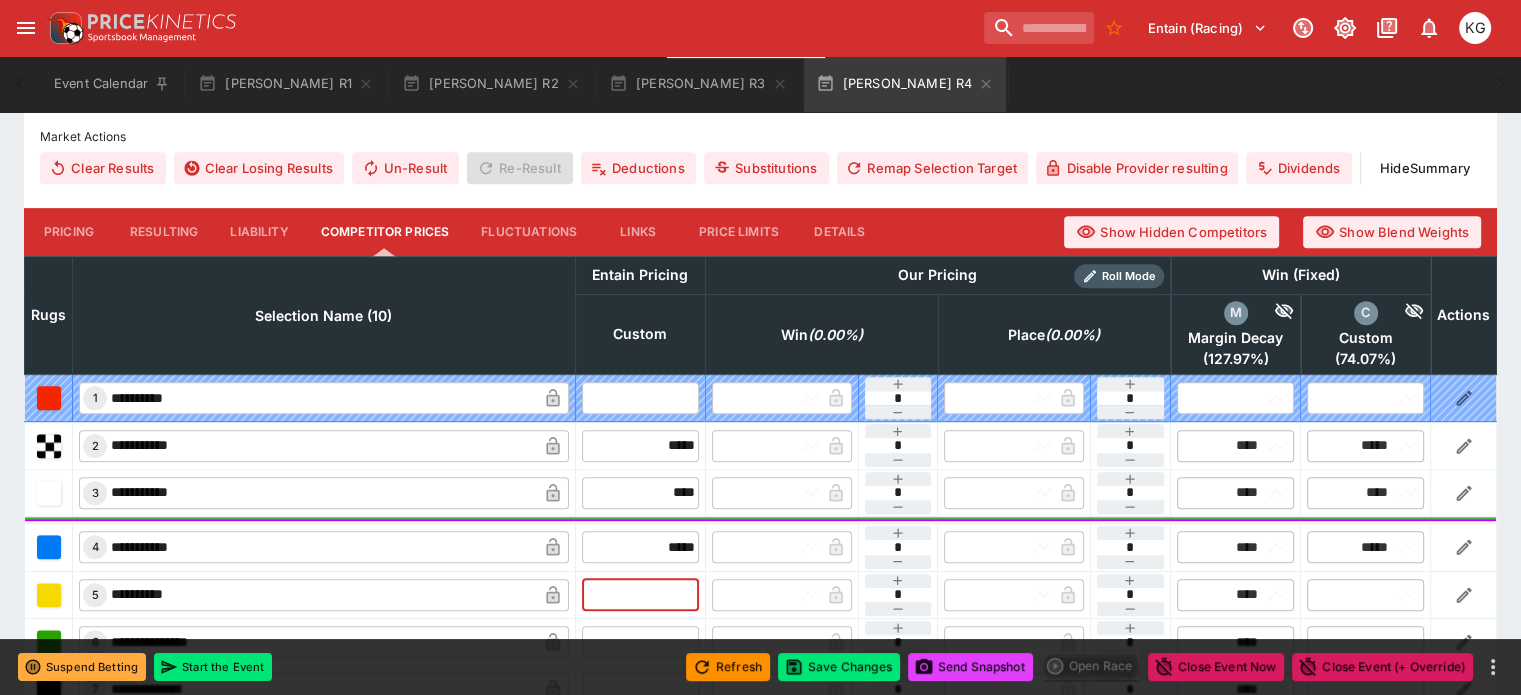 click at bounding box center (640, 595) 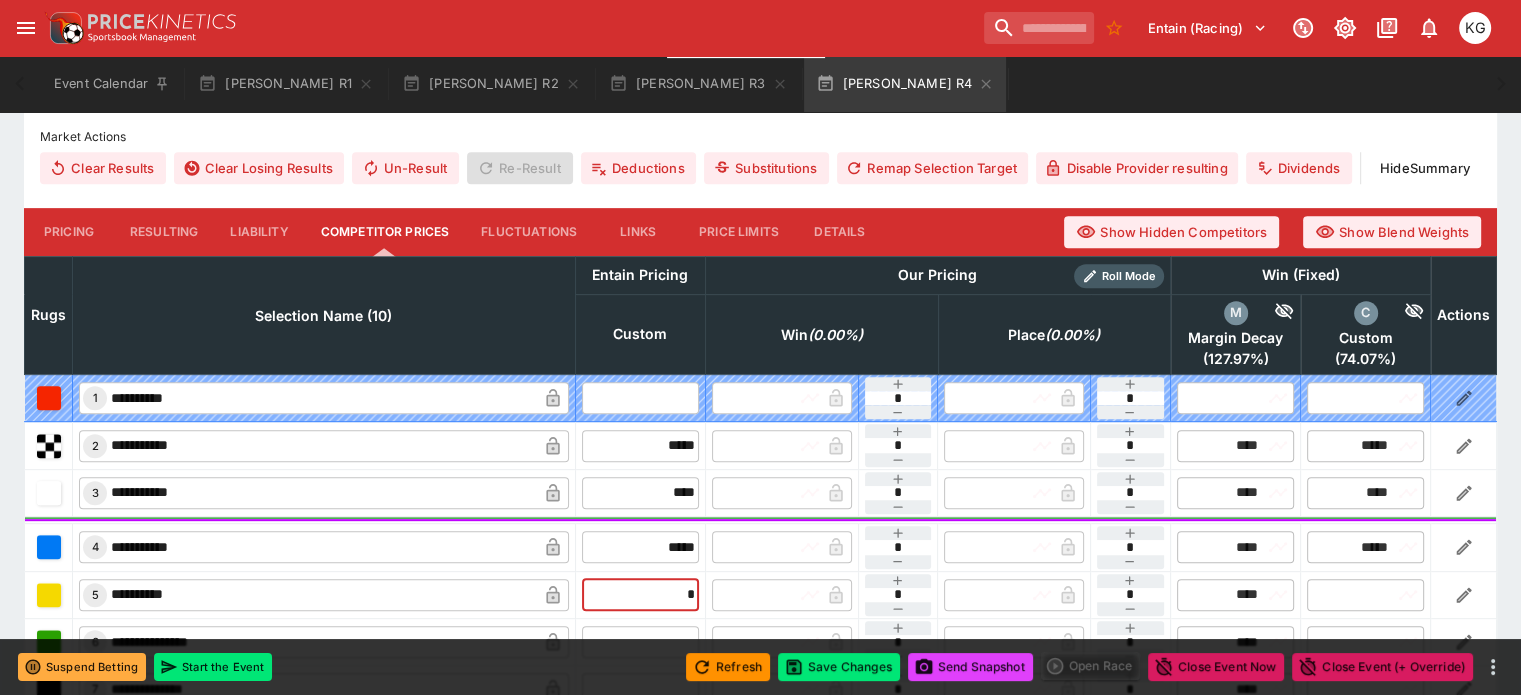 type on "**" 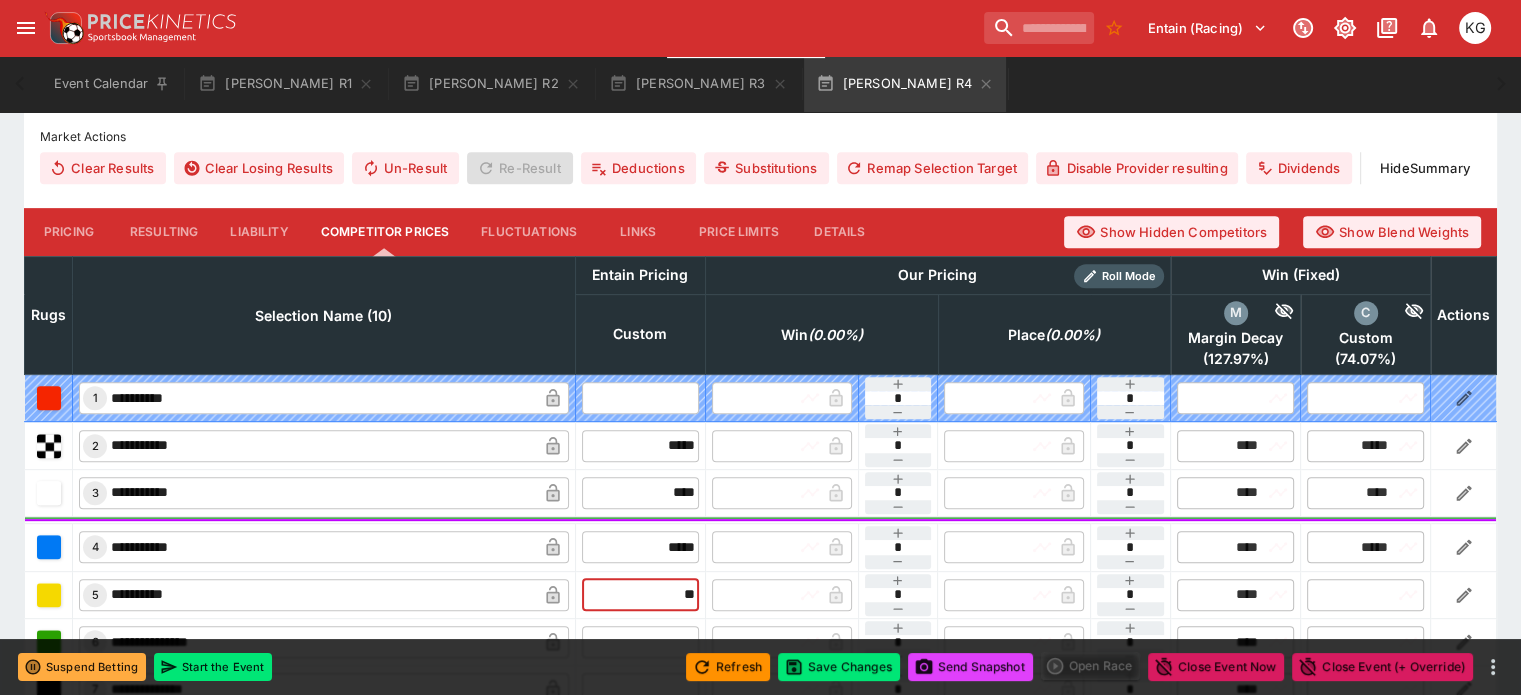 type on "*****" 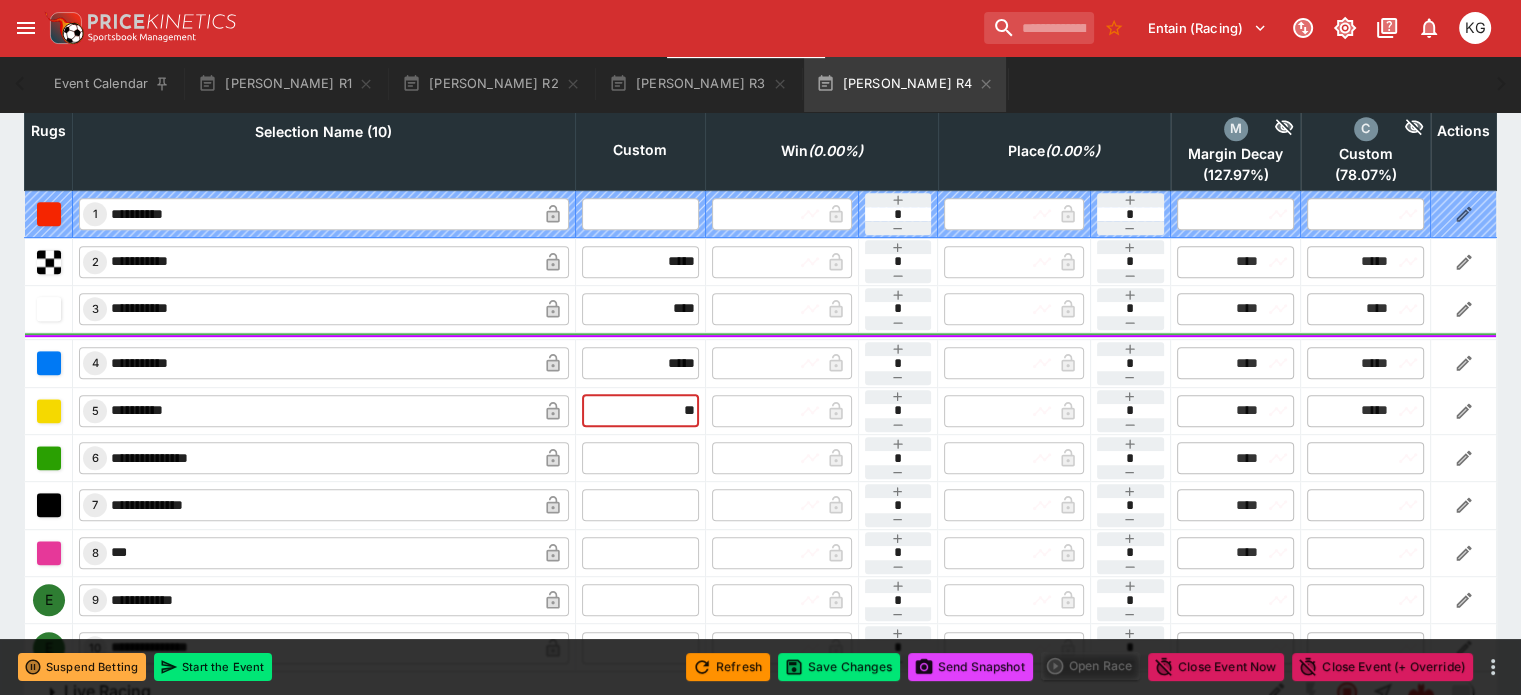 scroll, scrollTop: 1000, scrollLeft: 0, axis: vertical 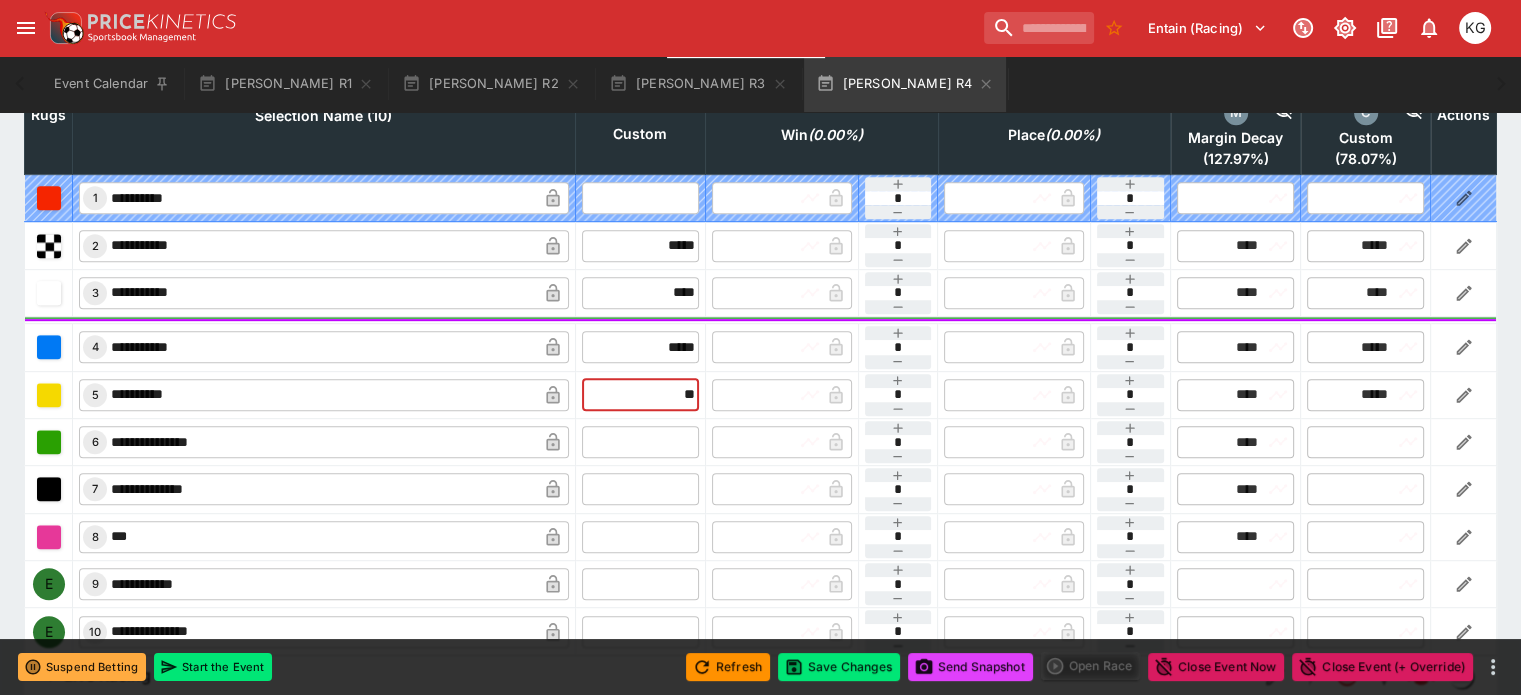 type on "*****" 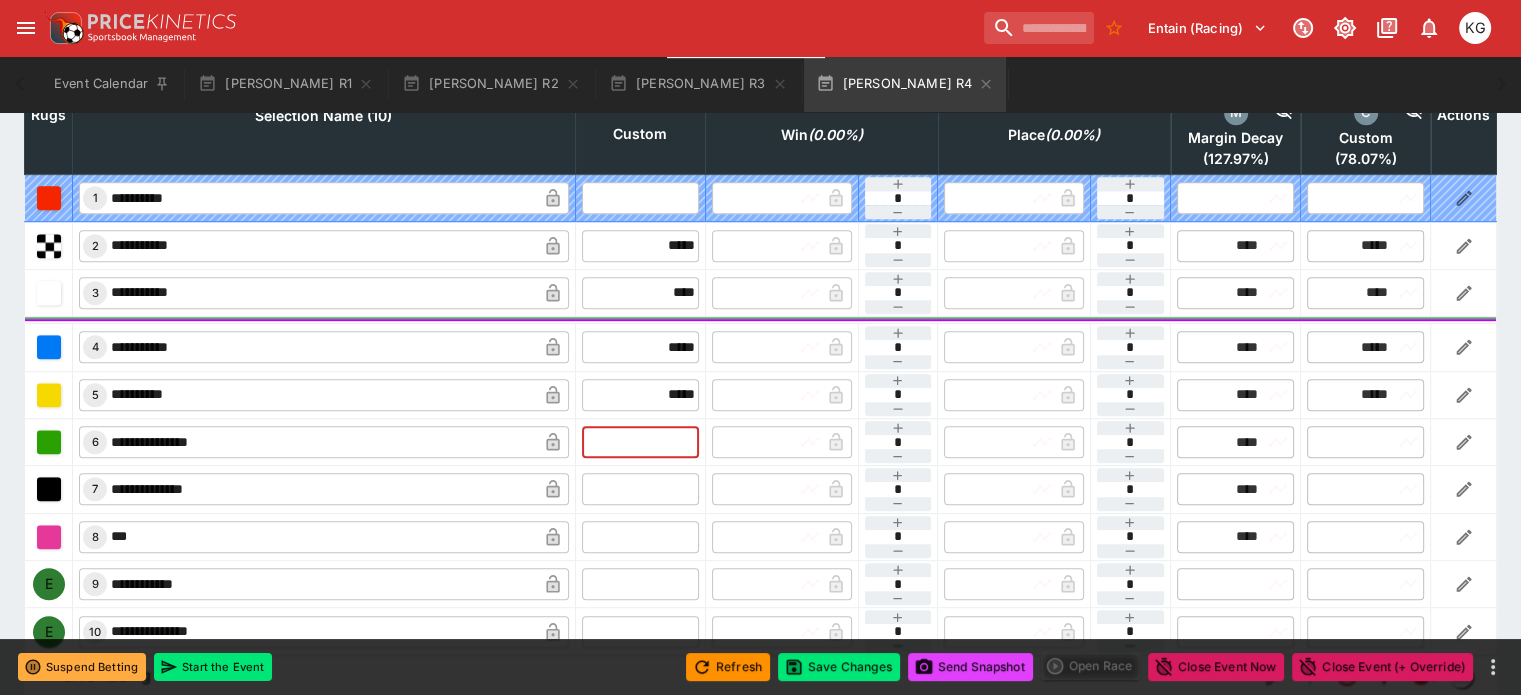 click at bounding box center (640, 442) 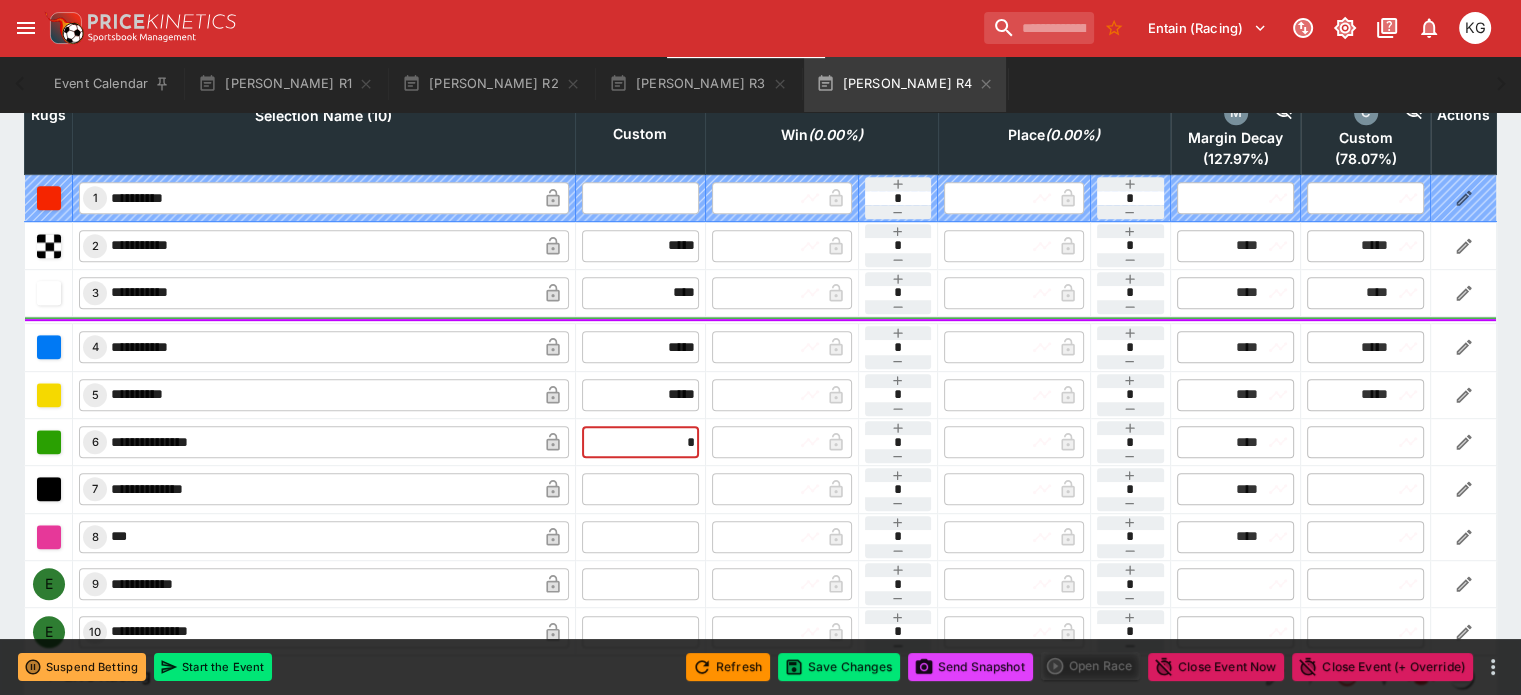 type on "**" 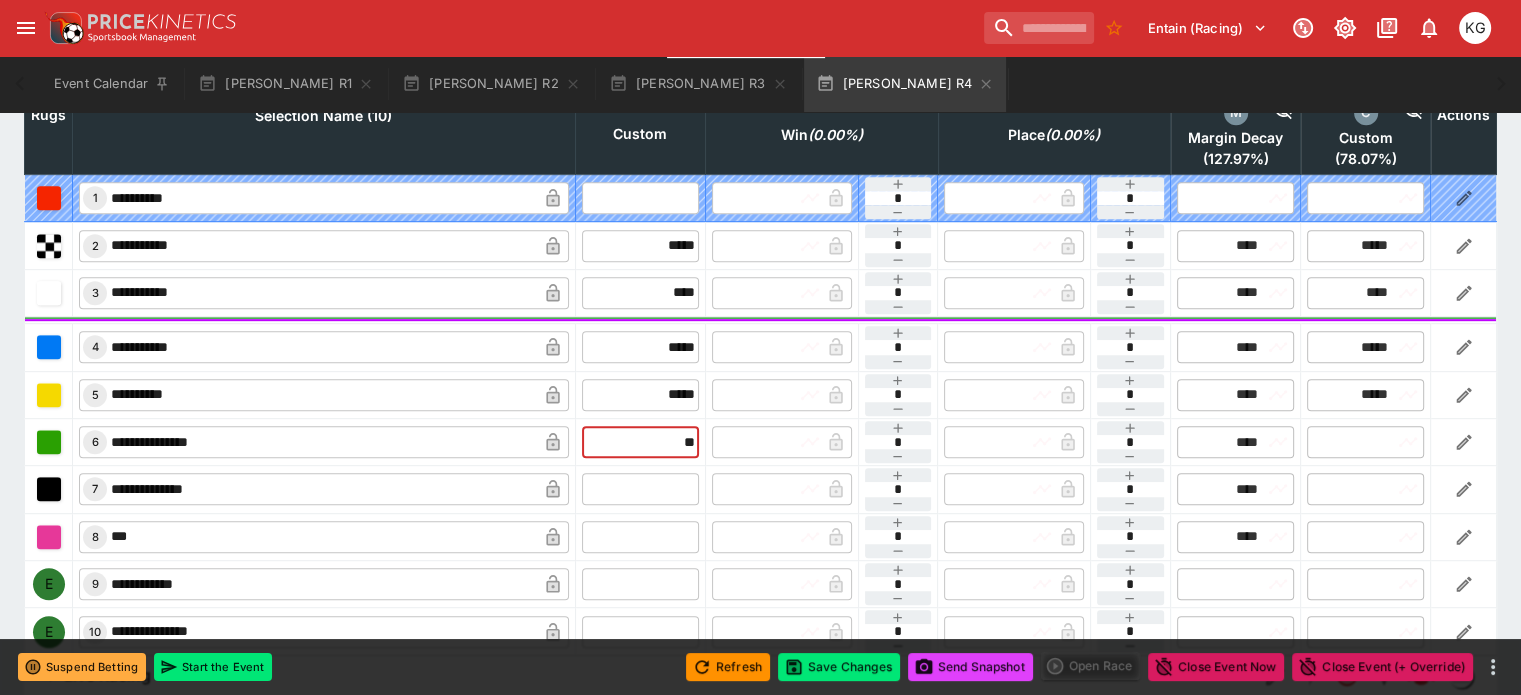 type on "*****" 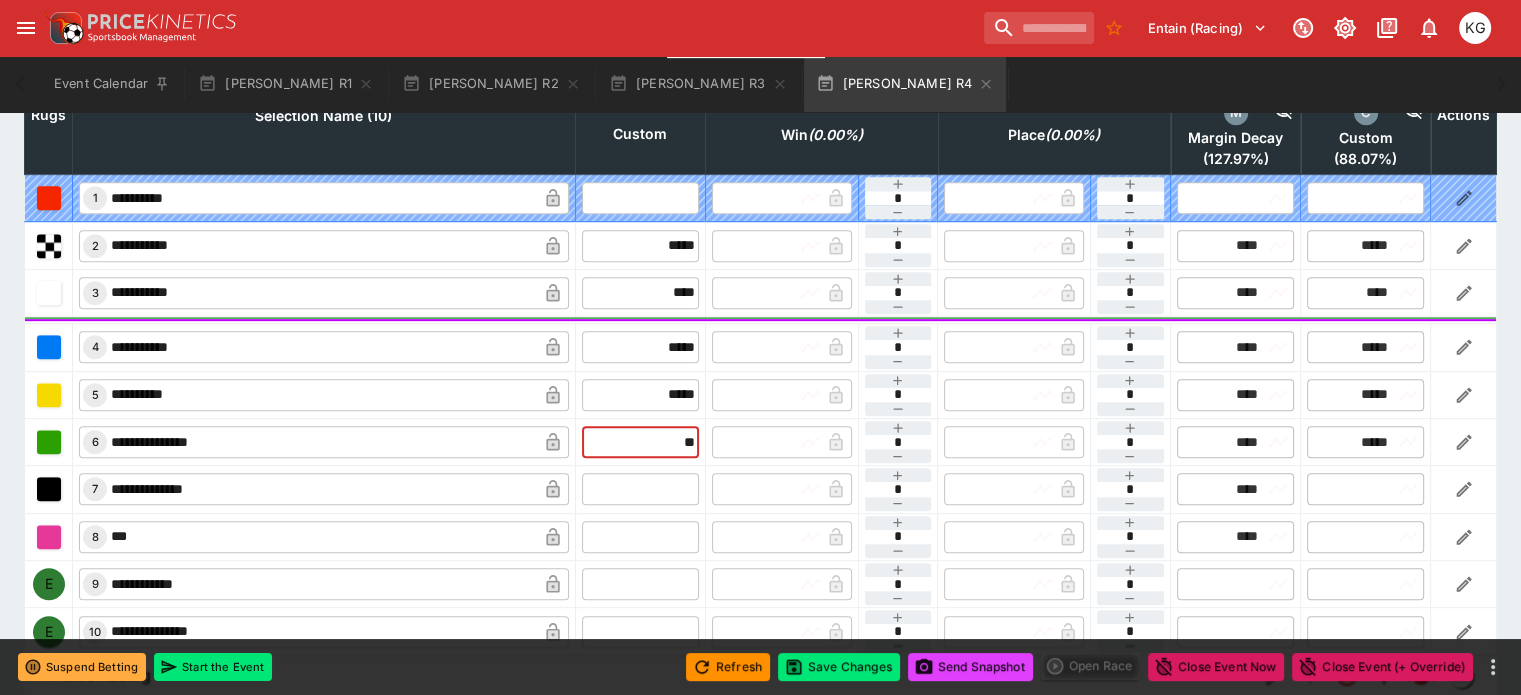 type on "*****" 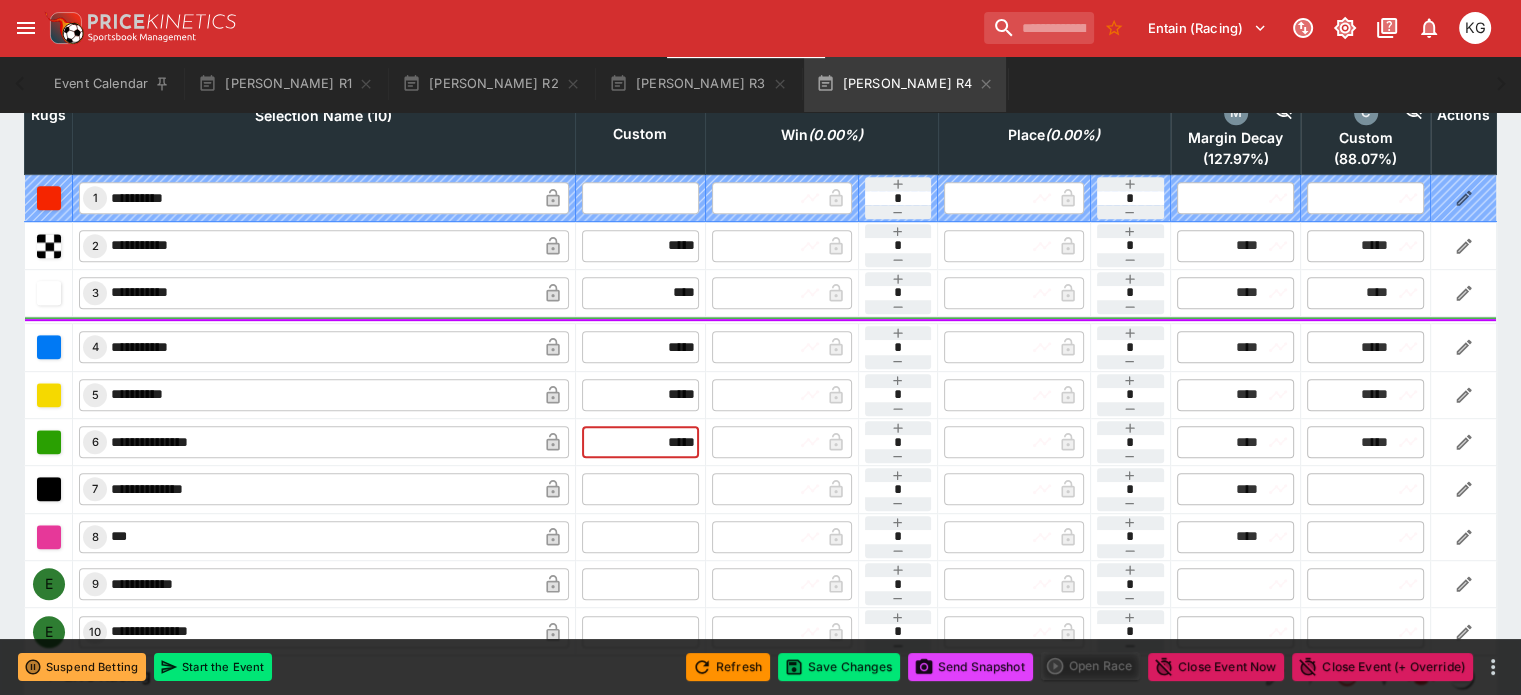 click at bounding box center (640, 489) 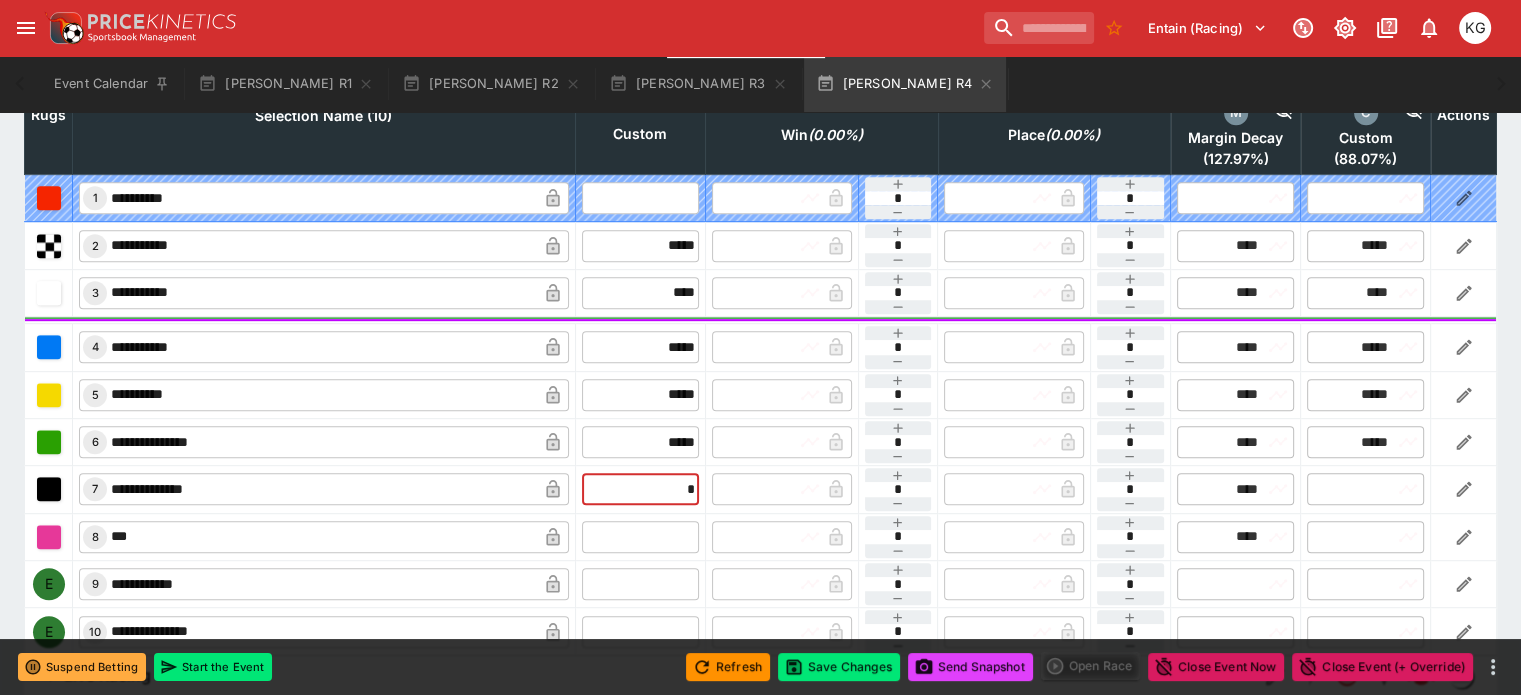 type on "**" 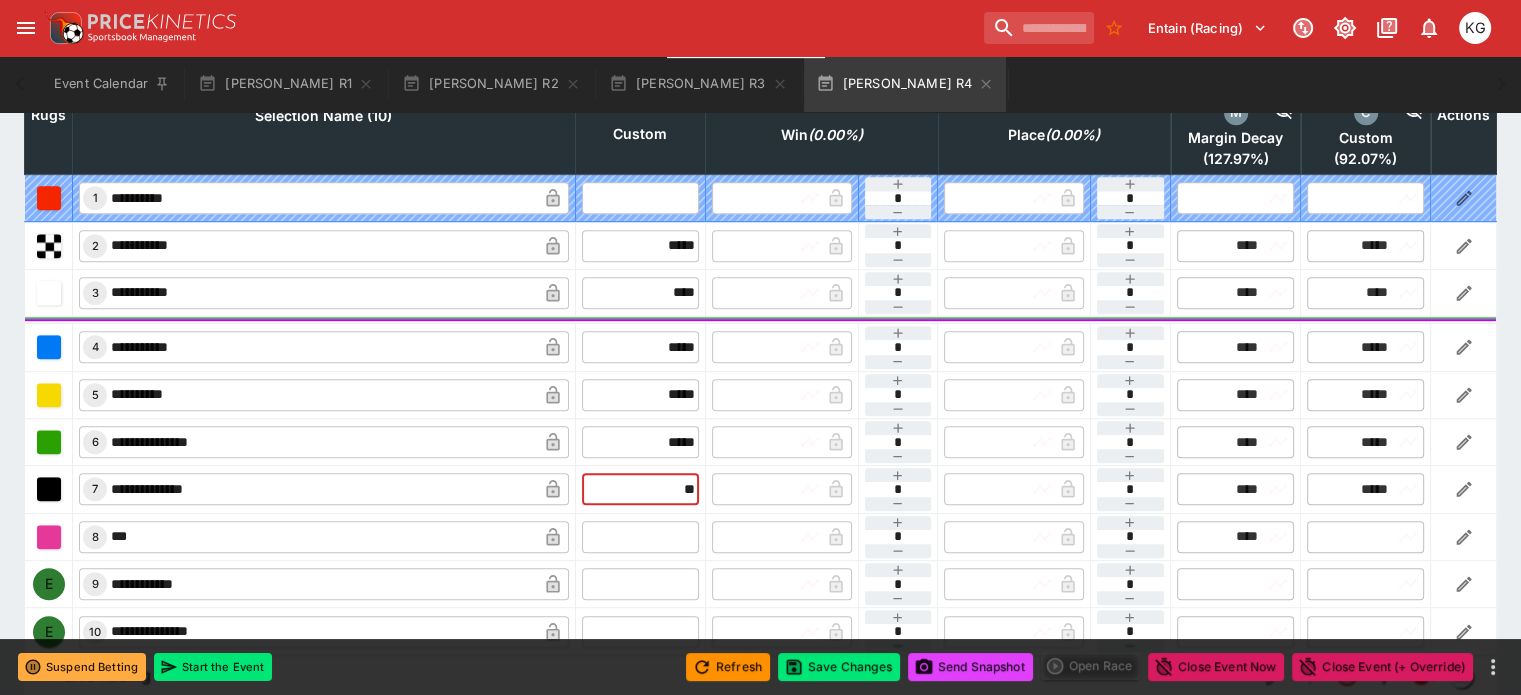 type on "*****" 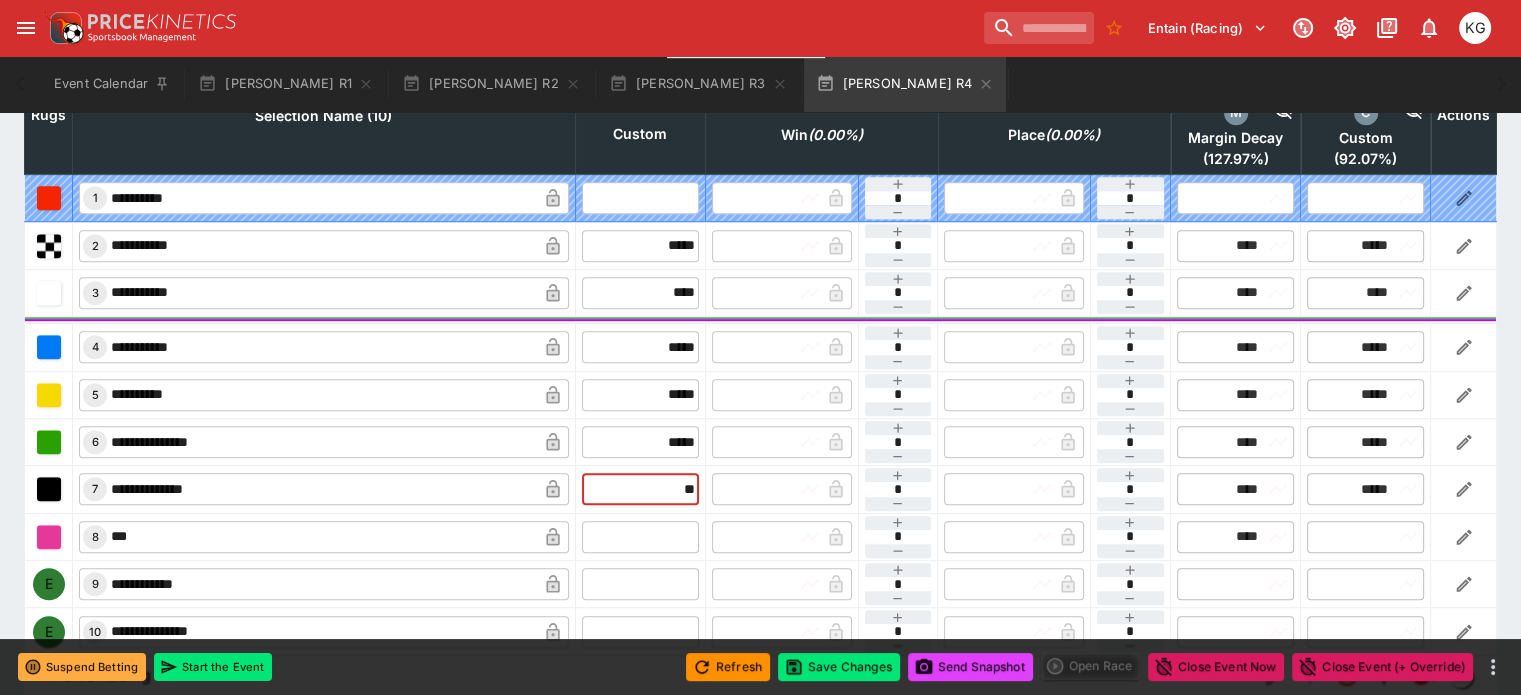 type on "*****" 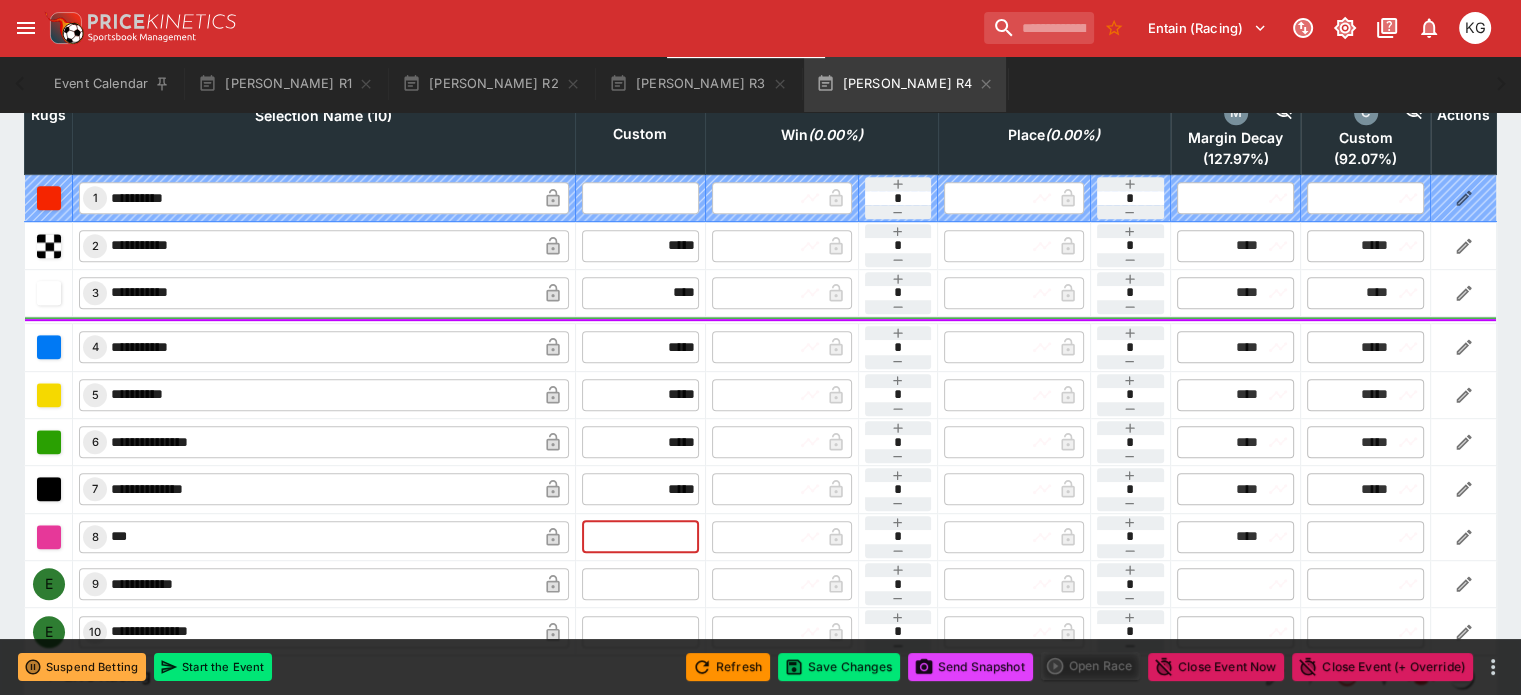 click at bounding box center (640, 537) 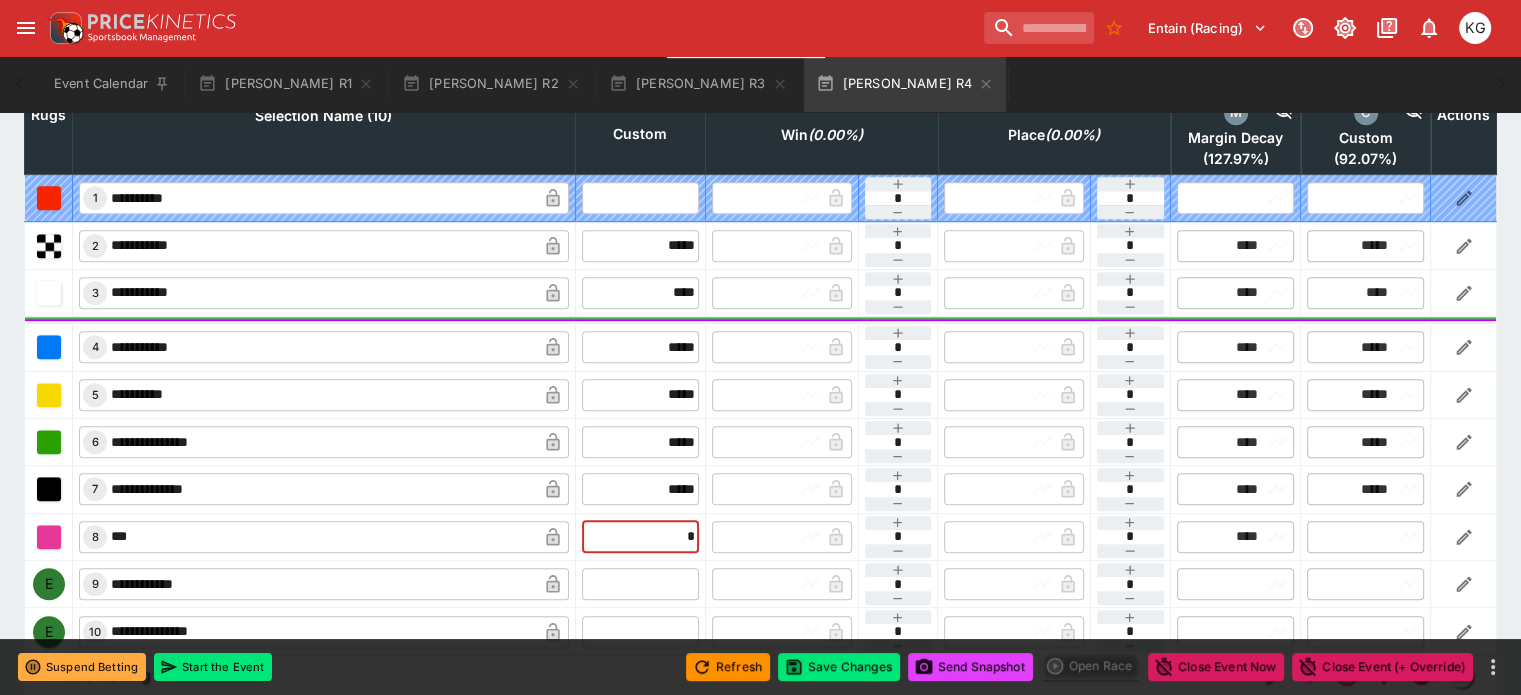 type on "**" 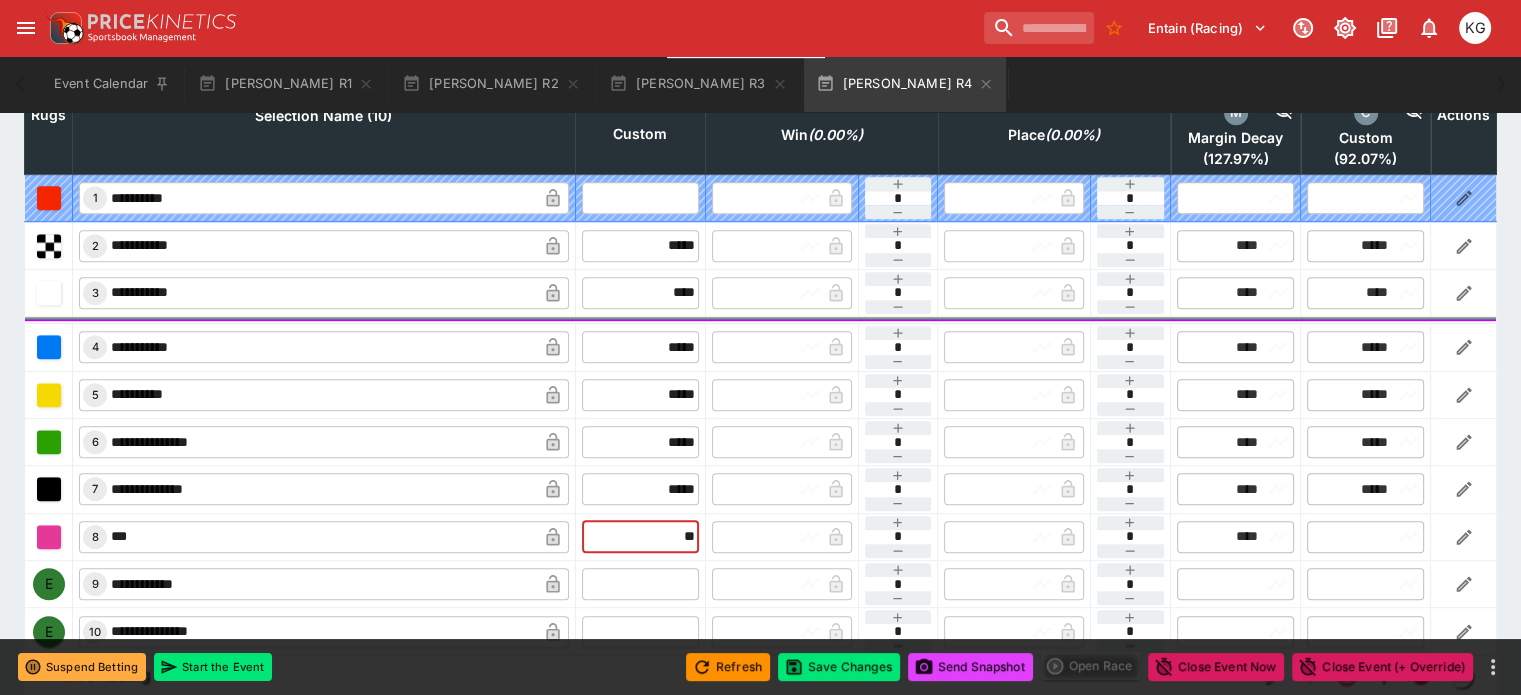 type on "*****" 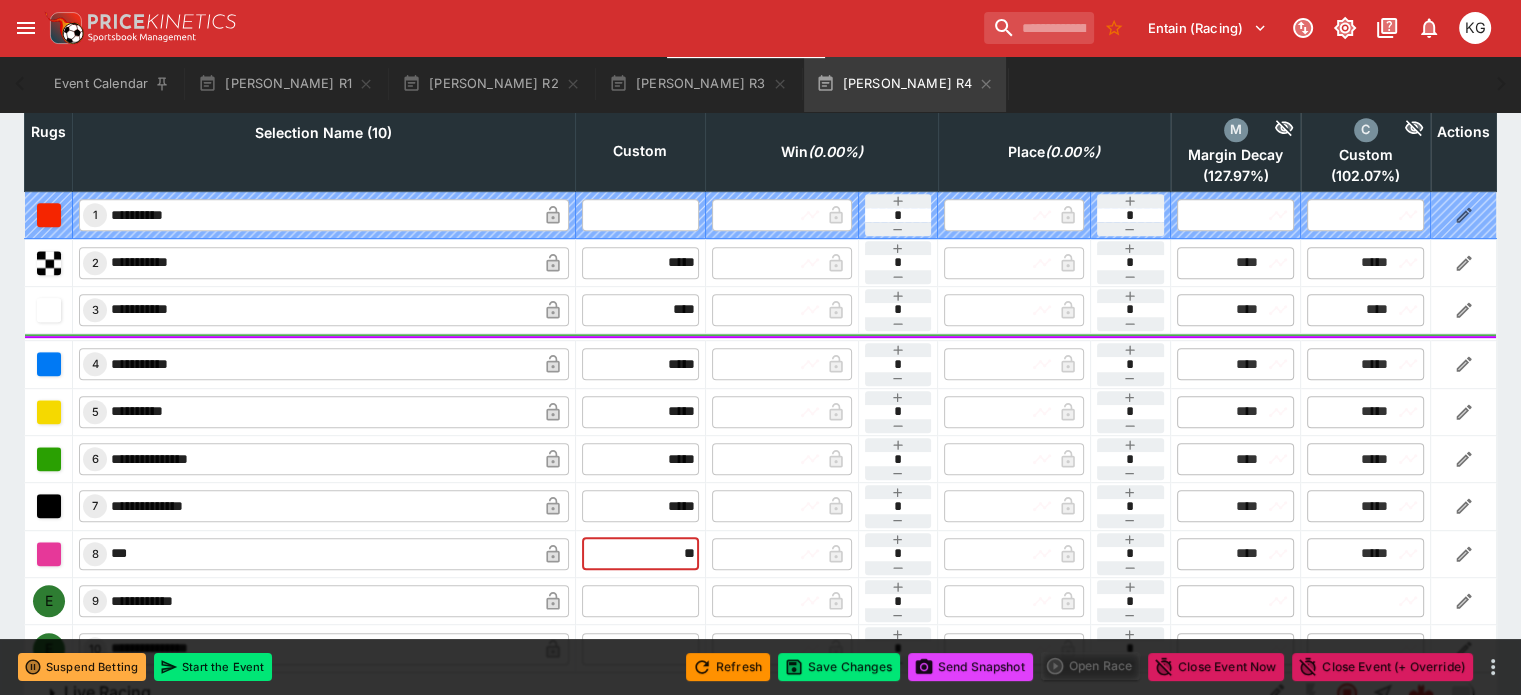 scroll, scrollTop: 1000, scrollLeft: 0, axis: vertical 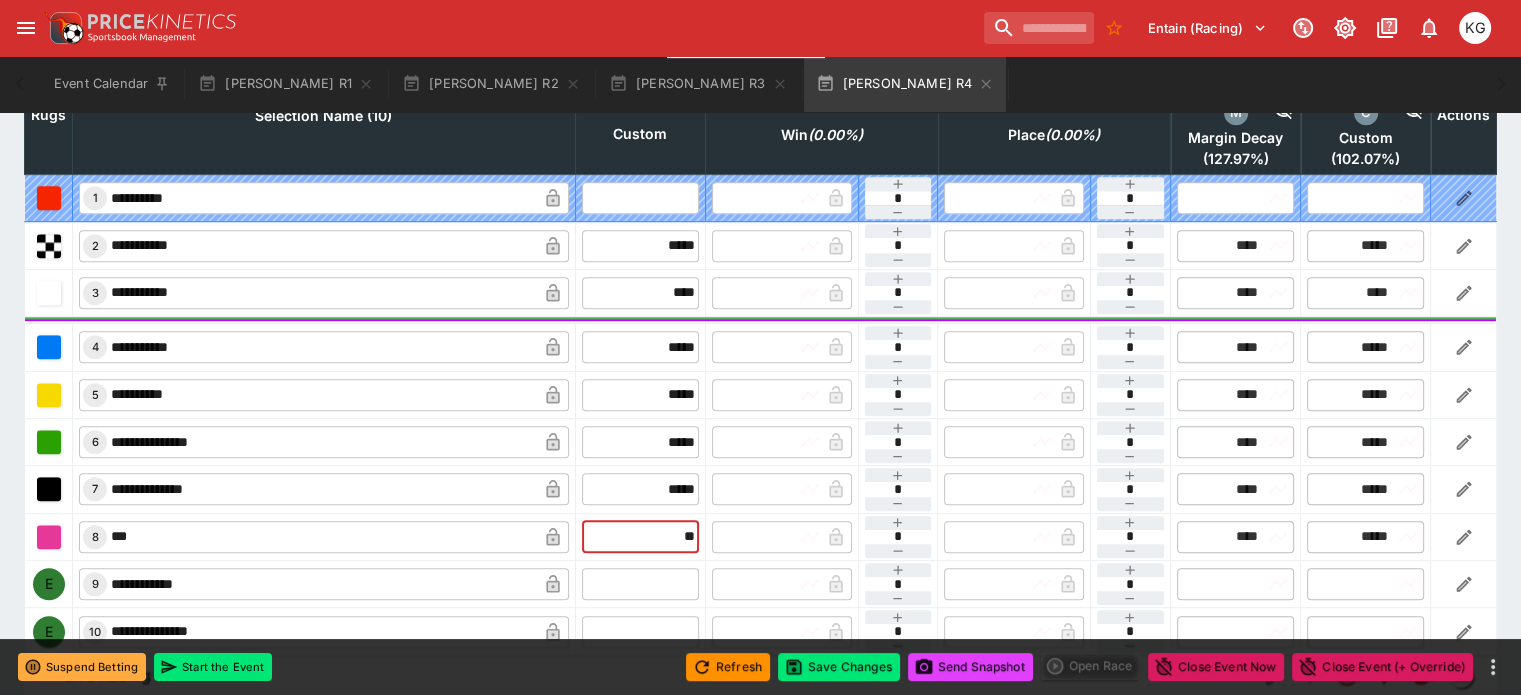 drag, startPoint x: 593, startPoint y: 485, endPoint x: 684, endPoint y: 488, distance: 91.04944 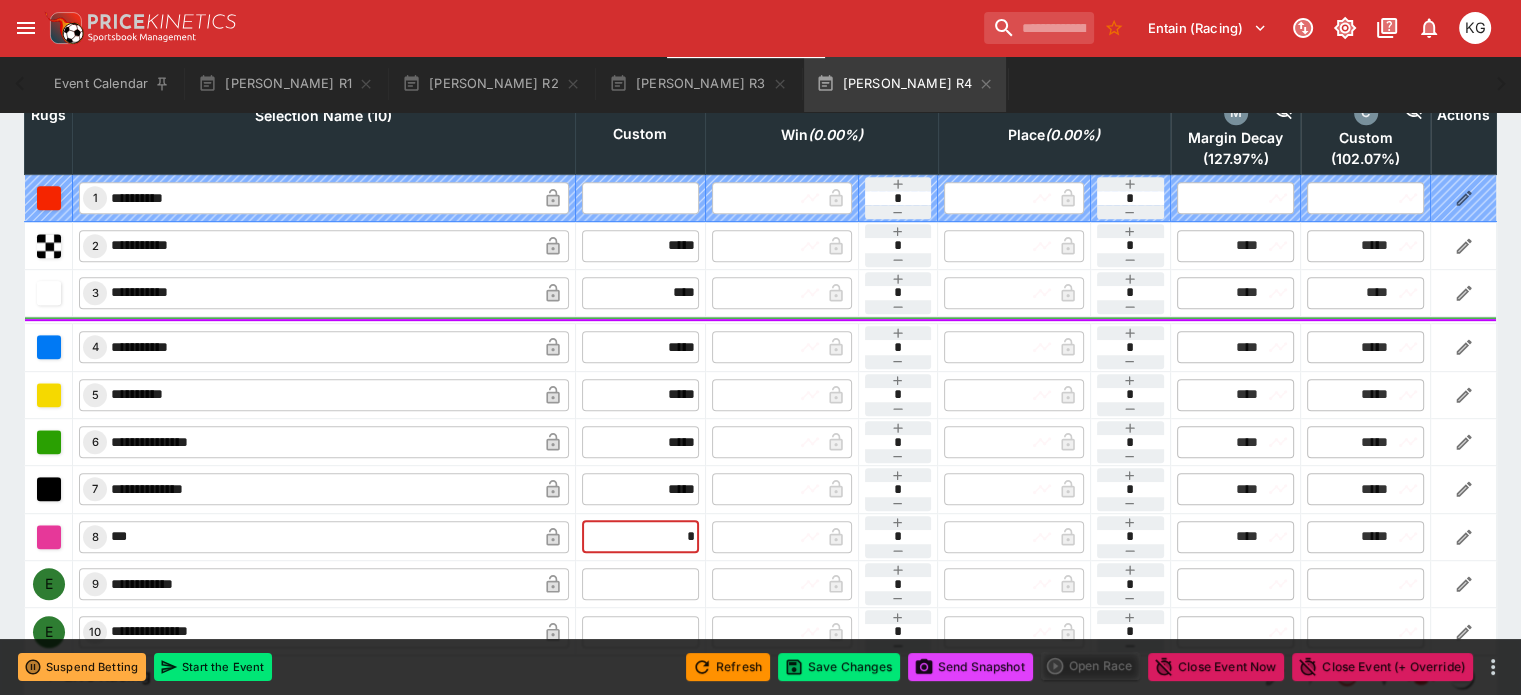 type on "**" 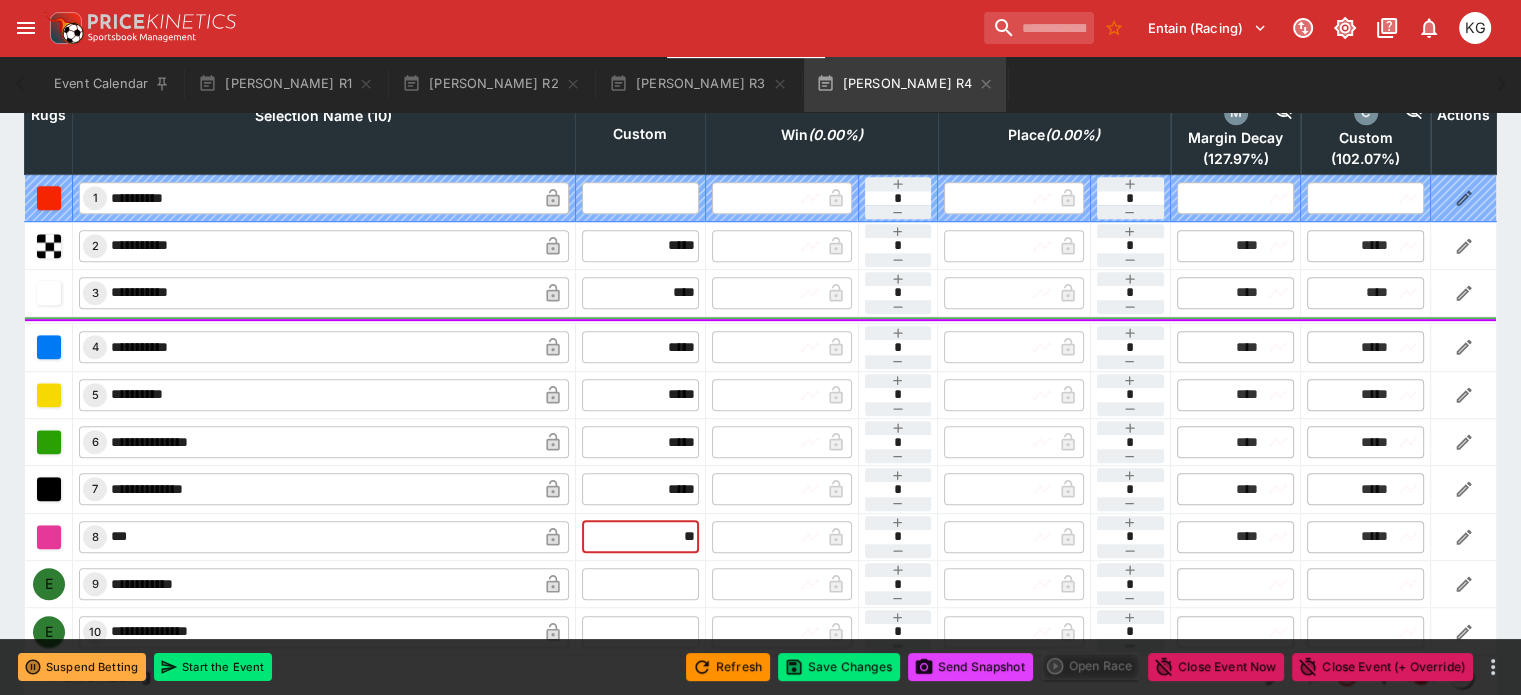 type on "*****" 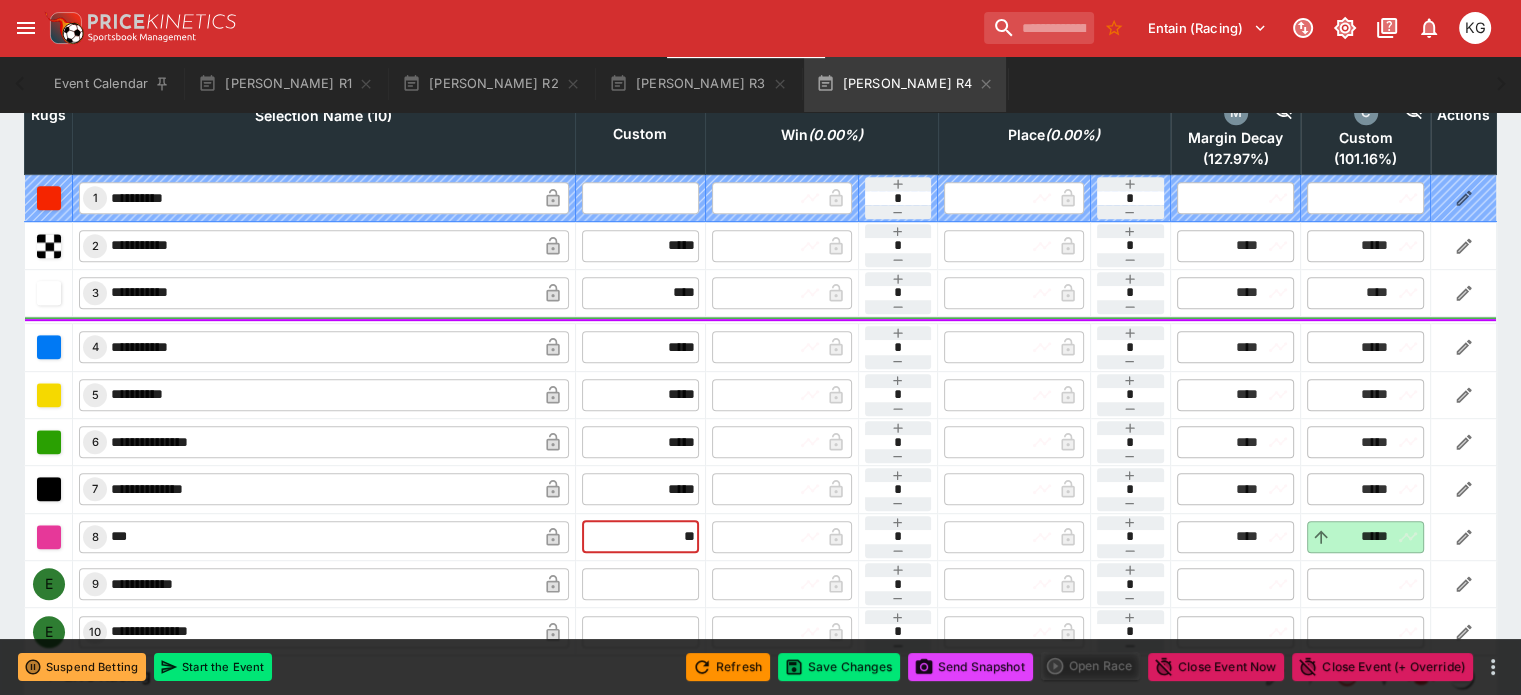 scroll, scrollTop: 900, scrollLeft: 0, axis: vertical 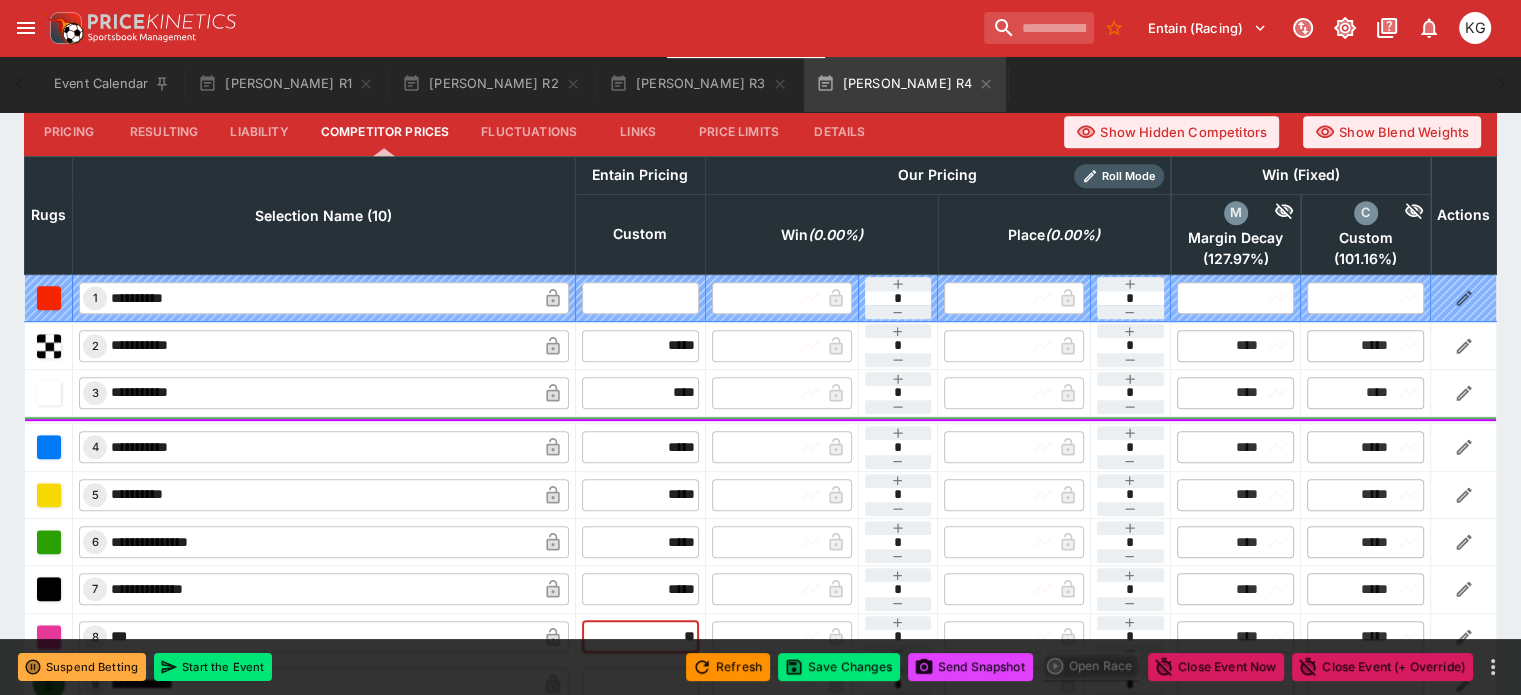 type on "*****" 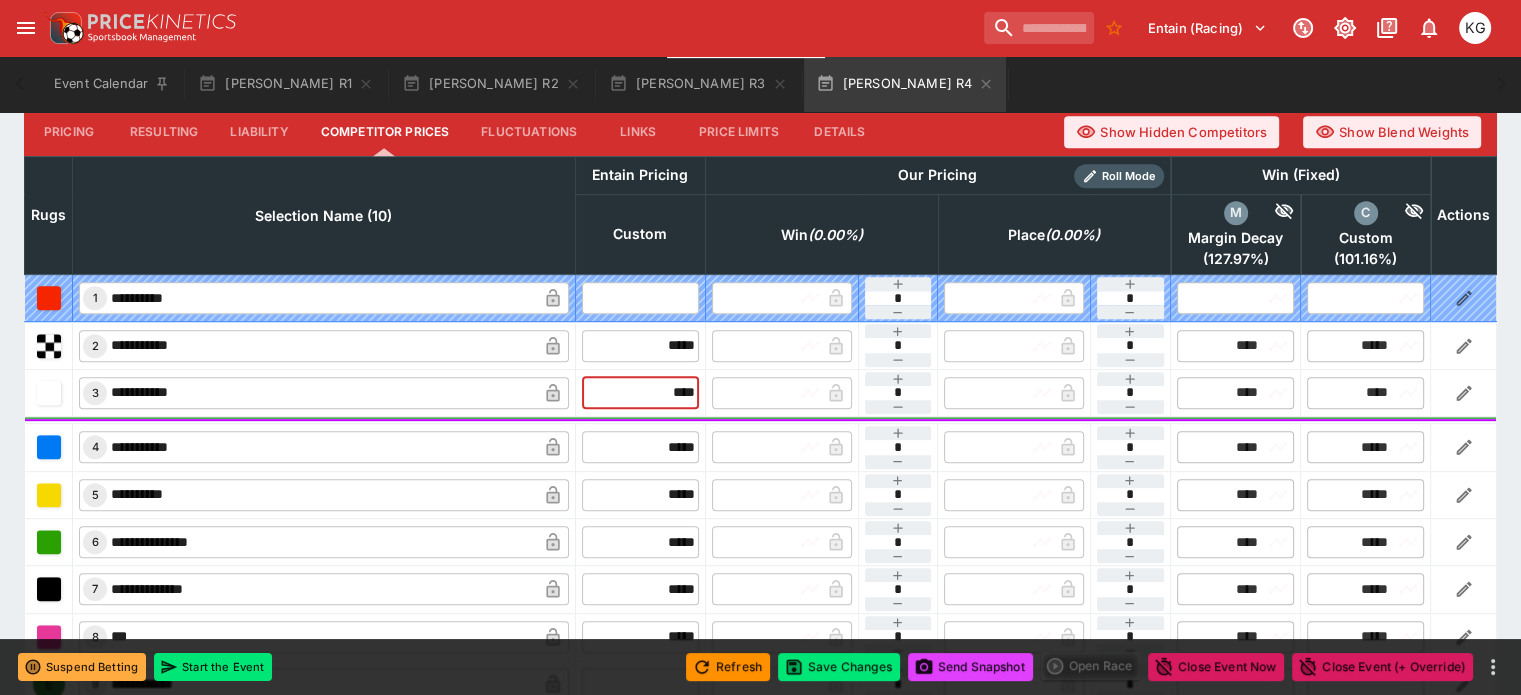 drag, startPoint x: 644, startPoint y: 345, endPoint x: 717, endPoint y: 350, distance: 73.171036 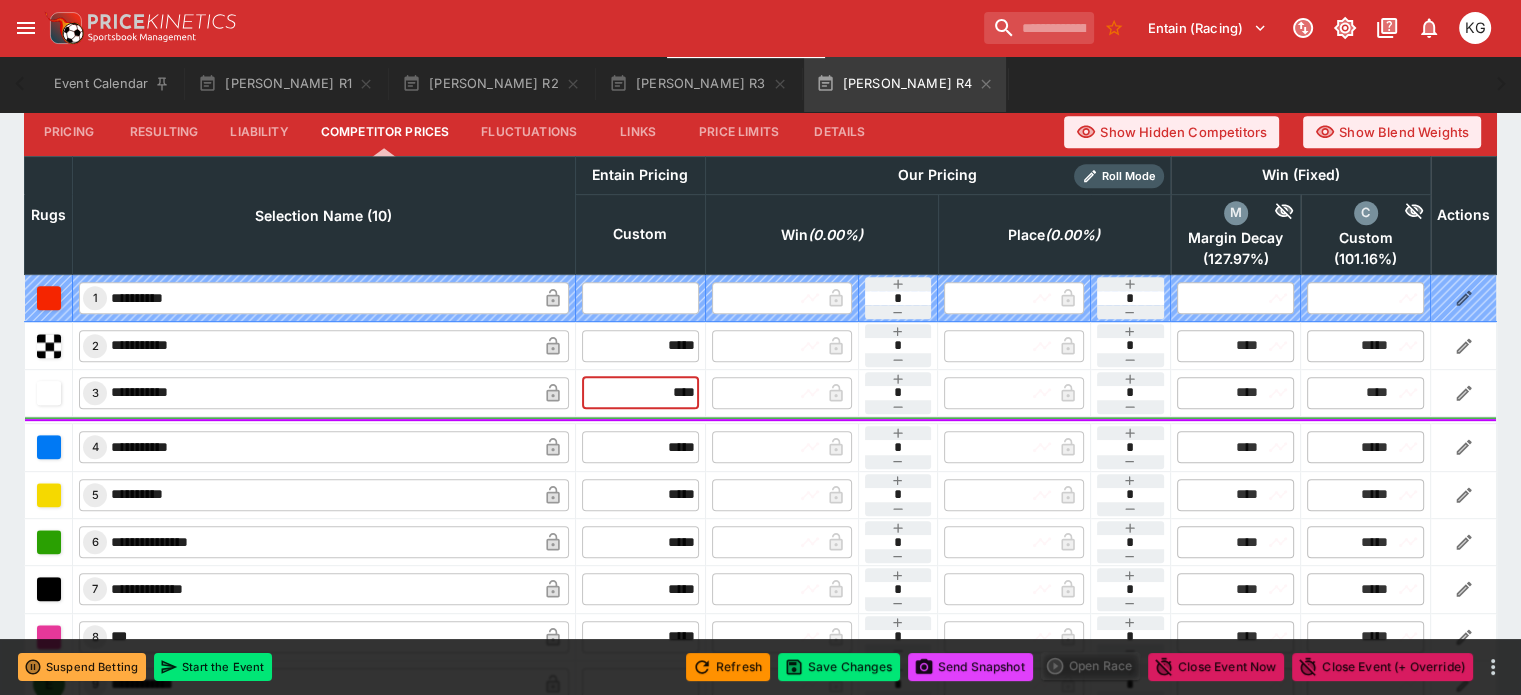 click on "**********" at bounding box center (761, 392) 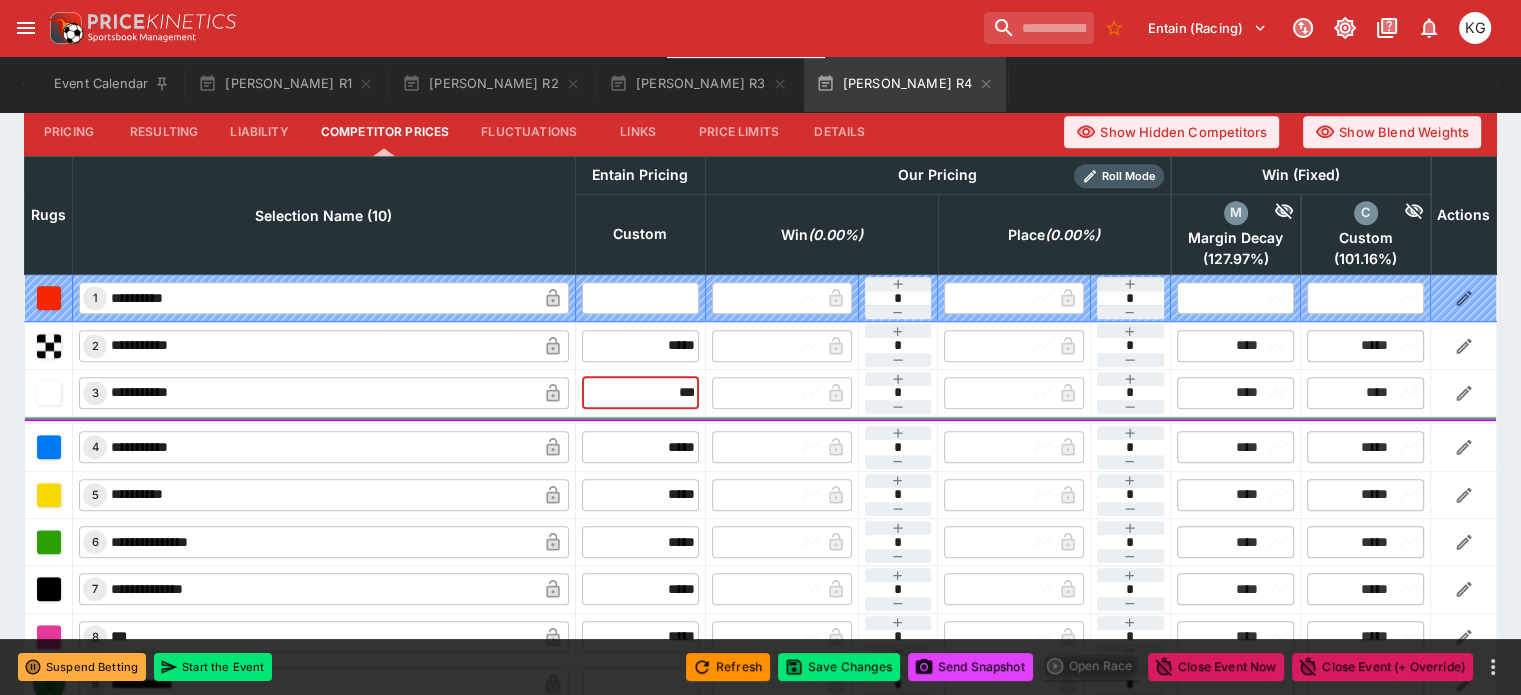 type on "****" 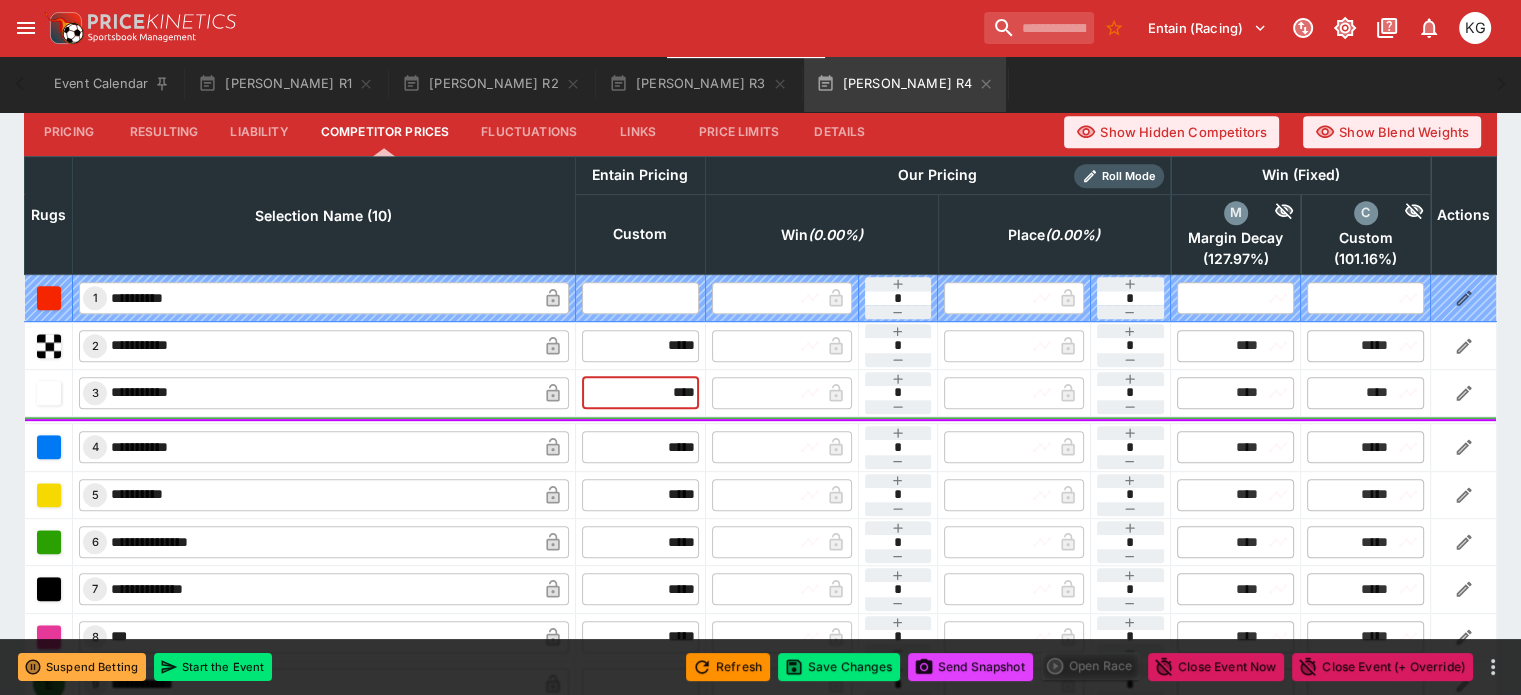 type on "****" 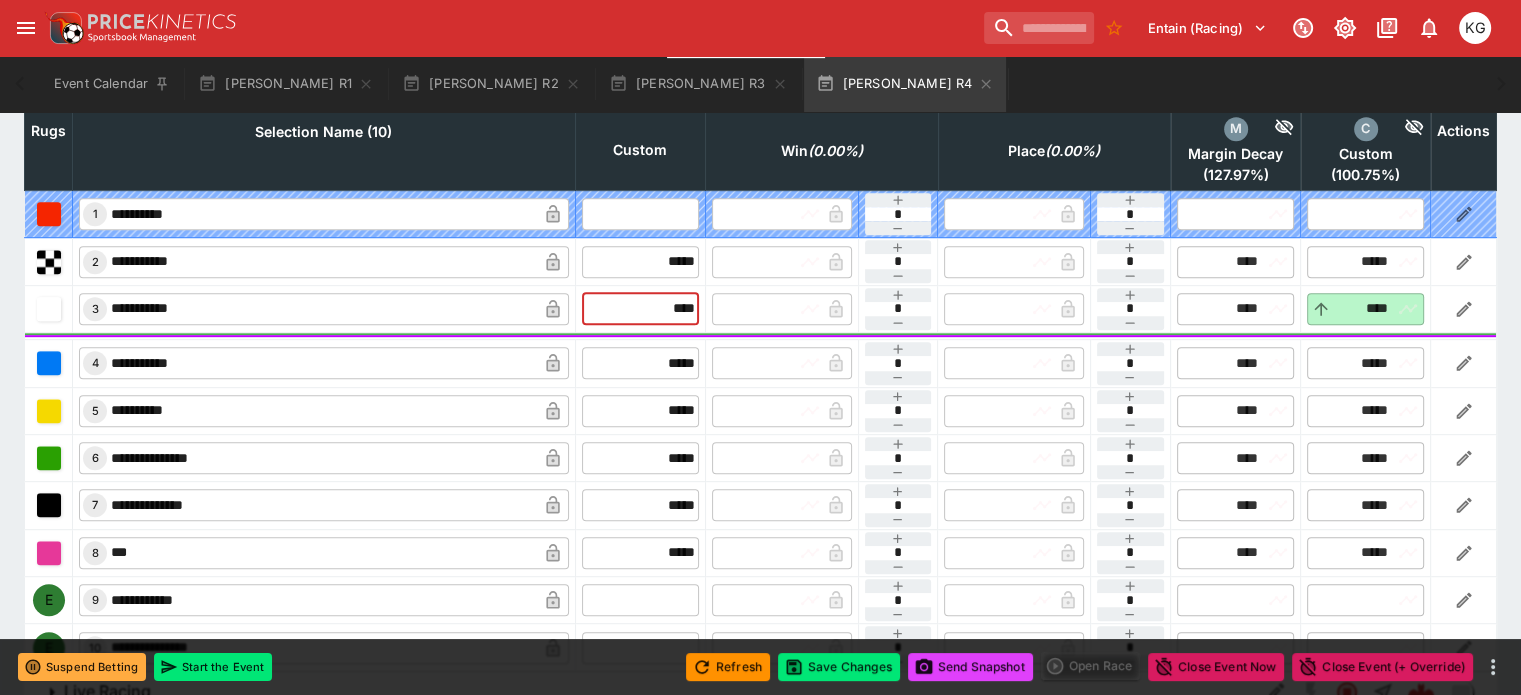 scroll, scrollTop: 1018, scrollLeft: 0, axis: vertical 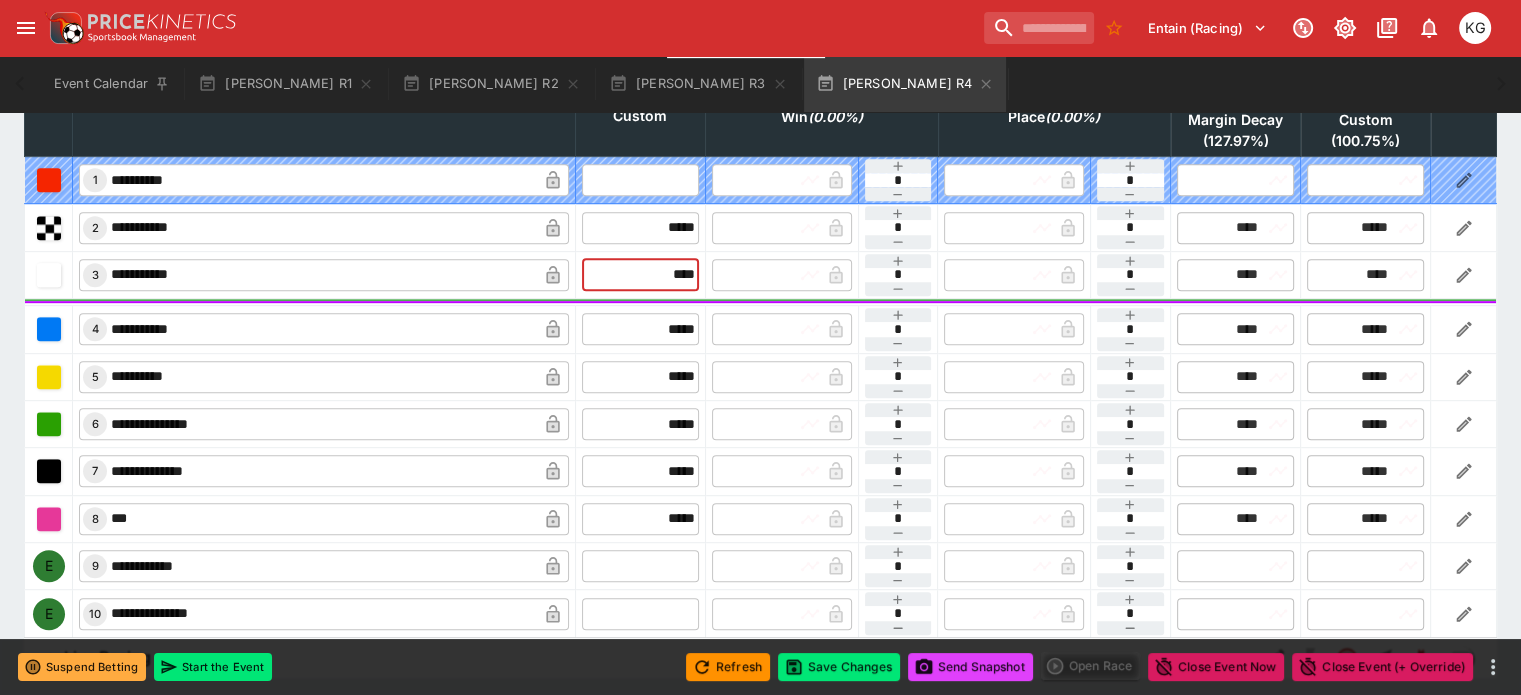 type on "****" 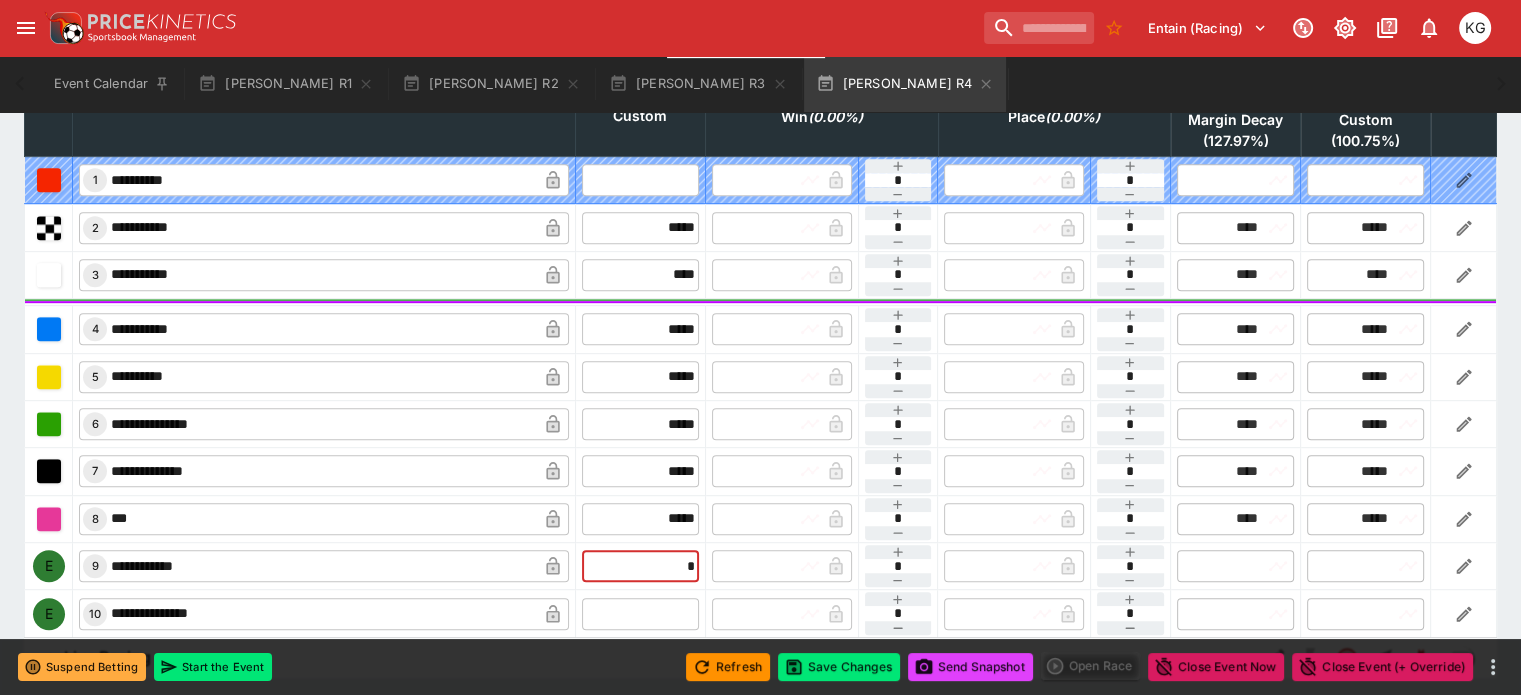 type on "**" 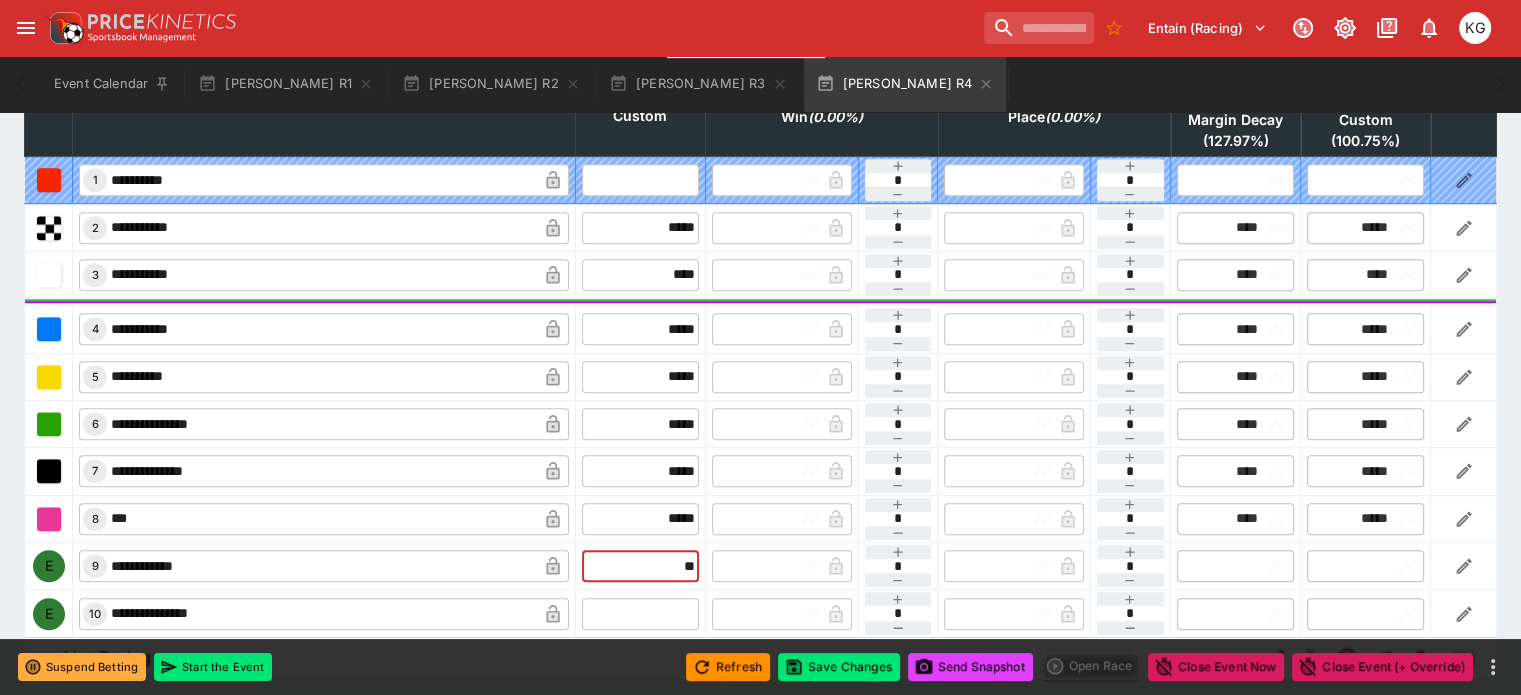 type on "*****" 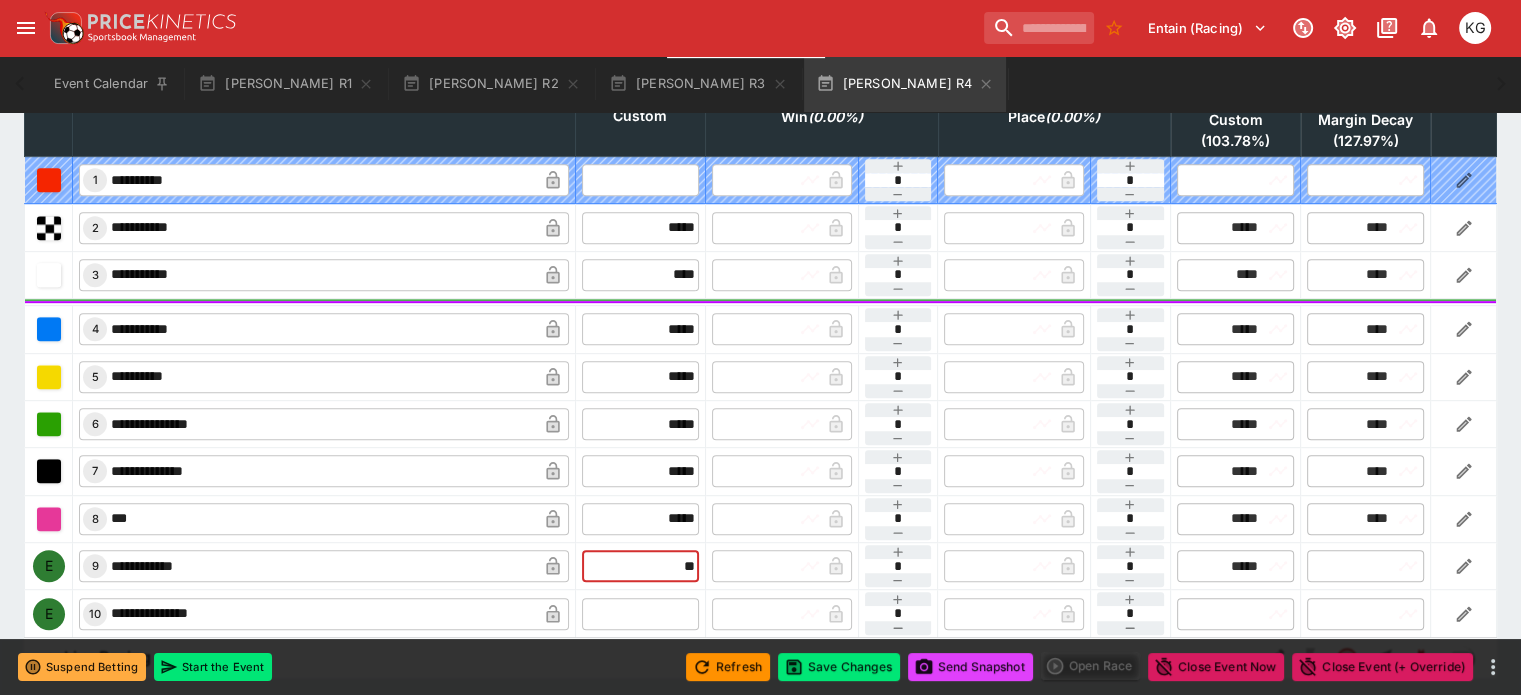 type on "*****" 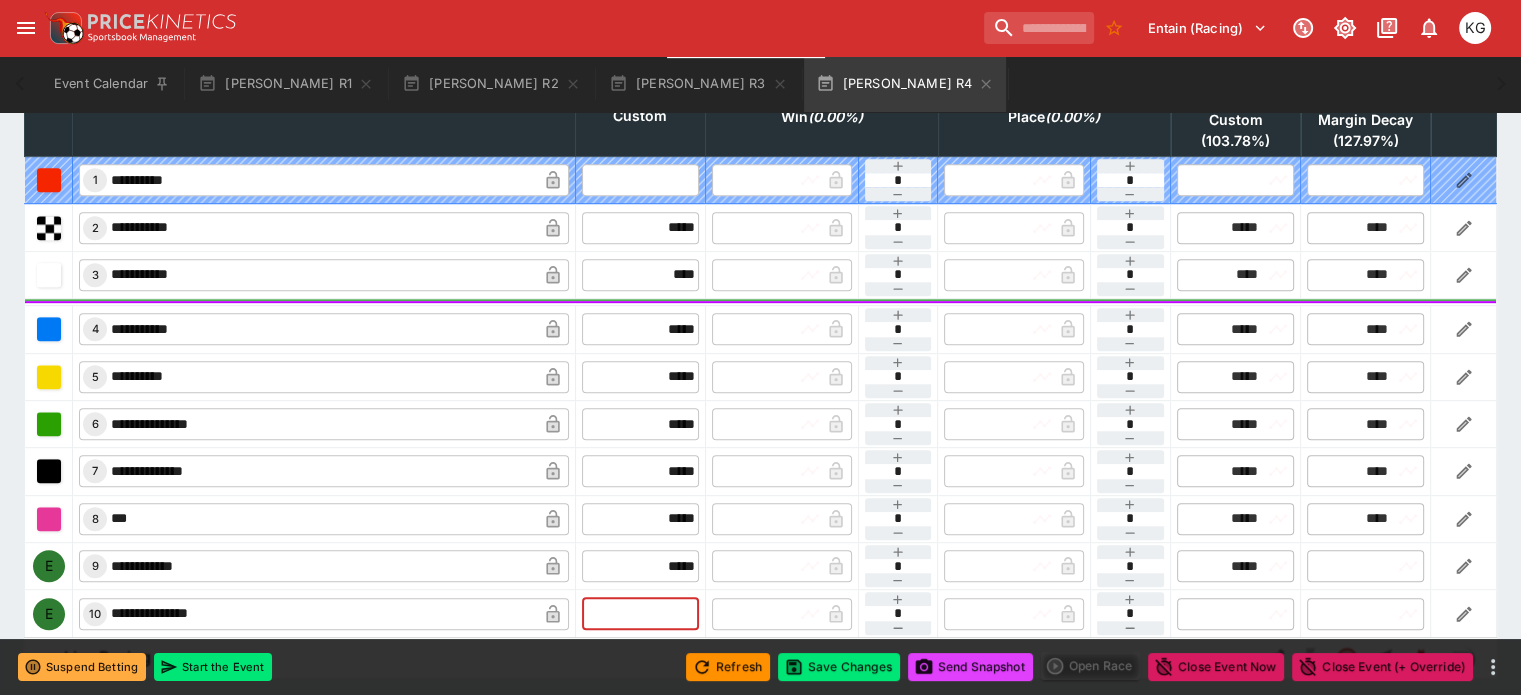 click at bounding box center (640, 614) 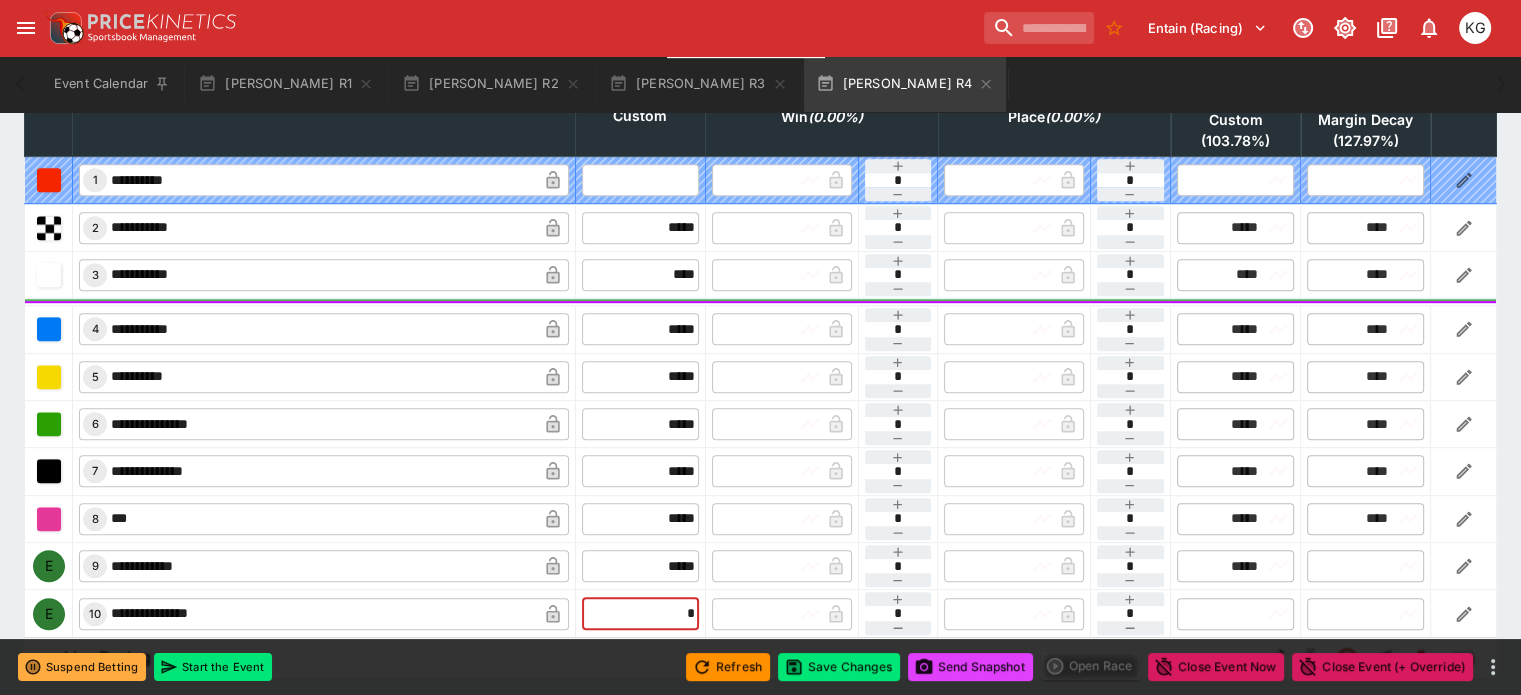type on "**" 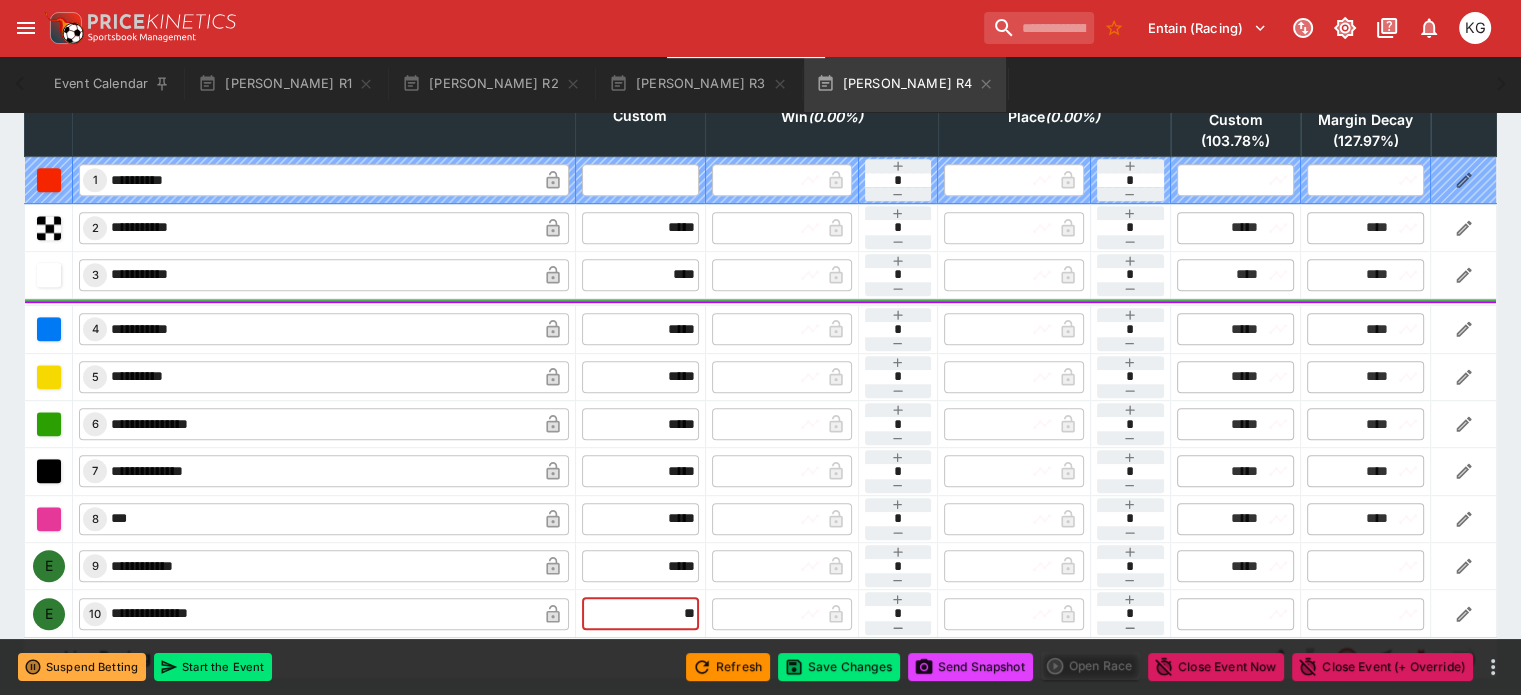 type on "*****" 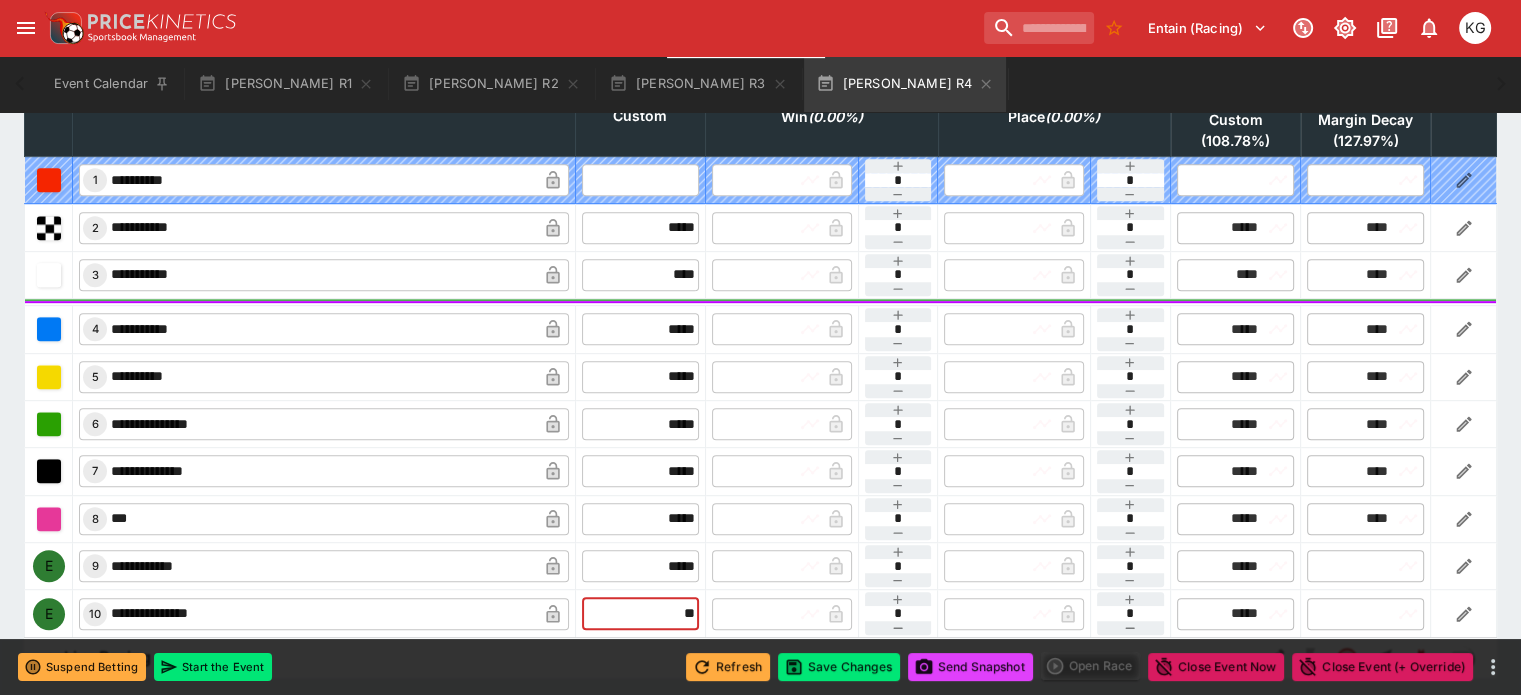 type 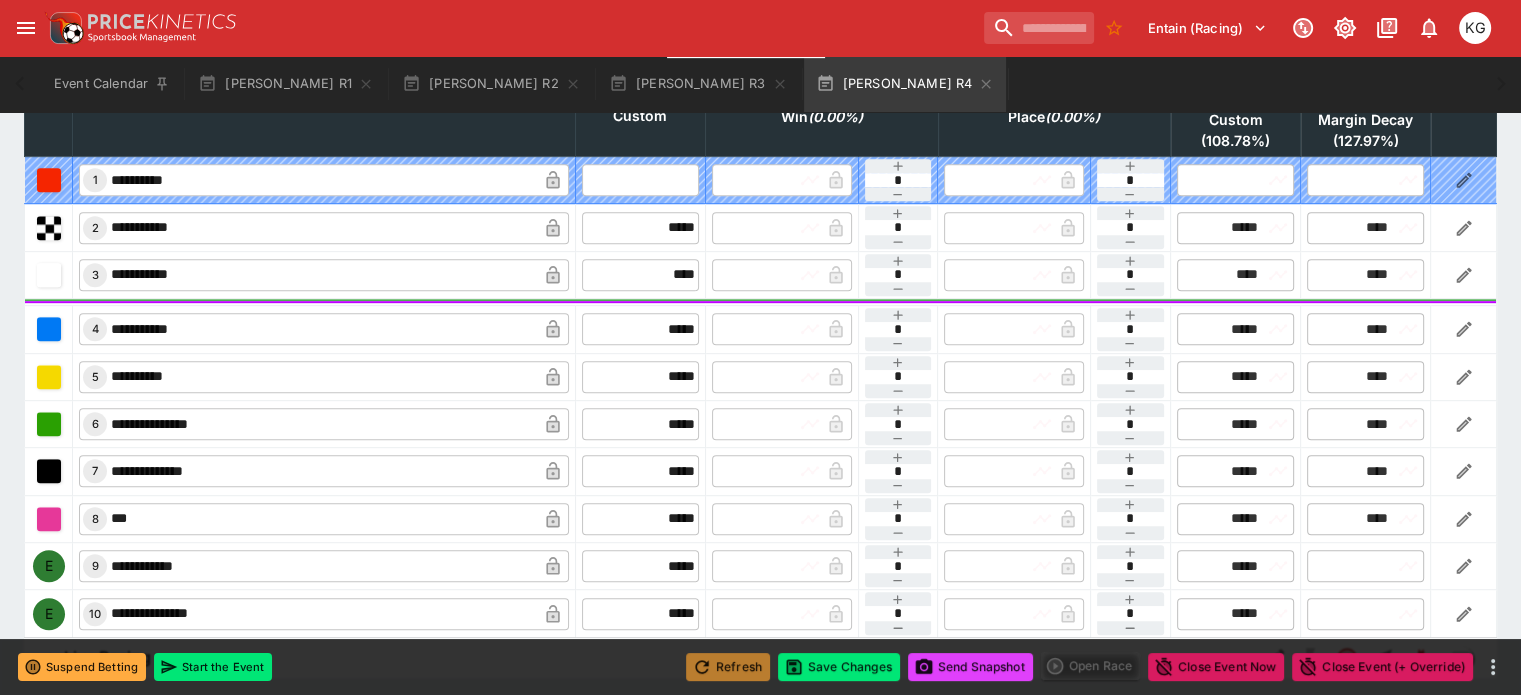 click on "Refresh" at bounding box center (728, 667) 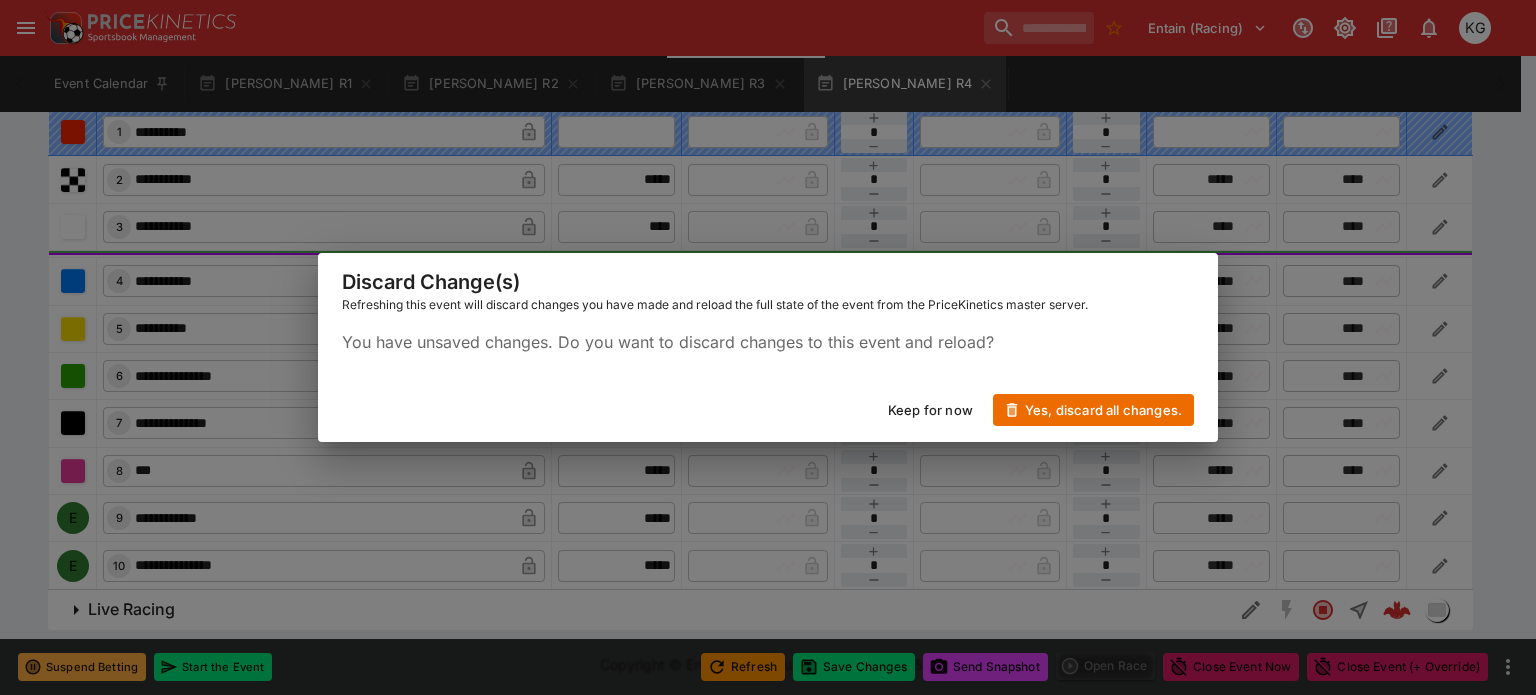 click on "Keep for now" at bounding box center [930, 410] 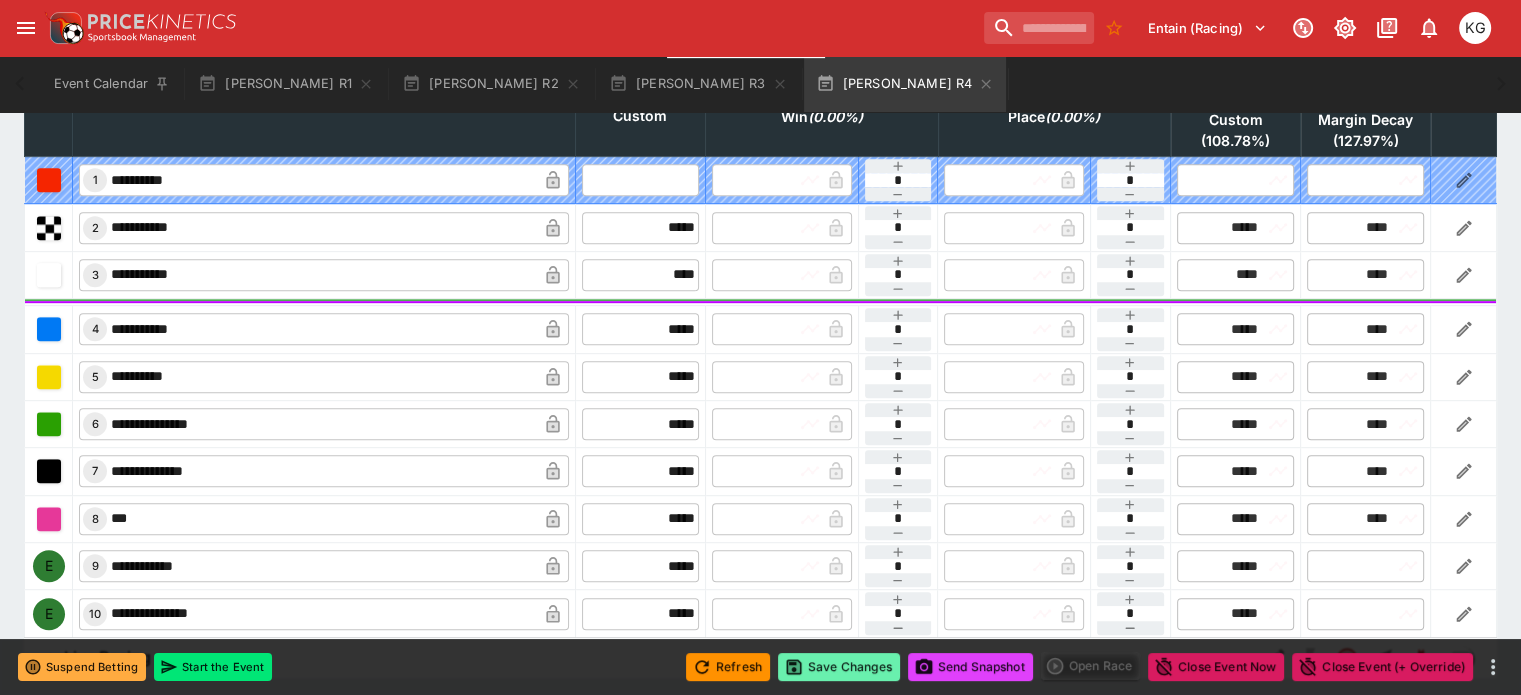 click on "Save Changes" at bounding box center (839, 667) 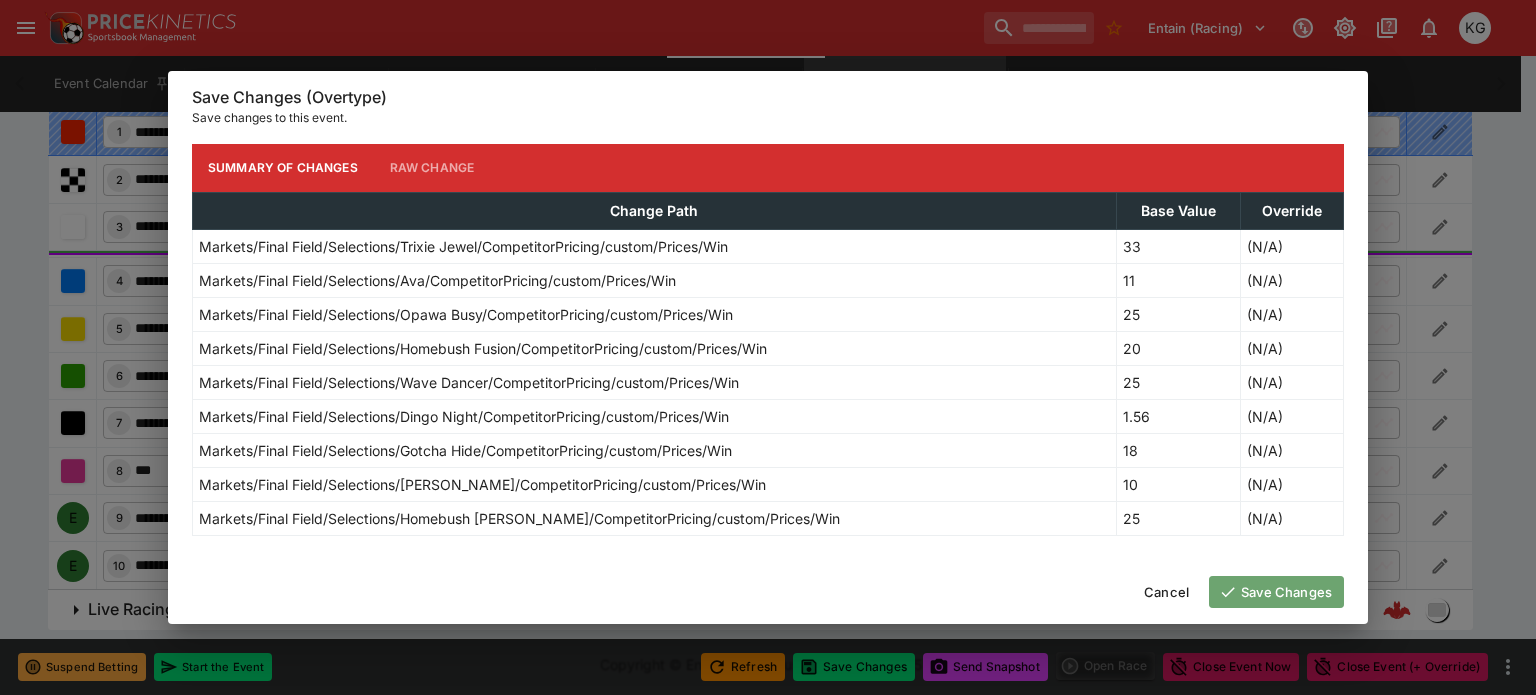 click on "Save Changes" at bounding box center (1276, 592) 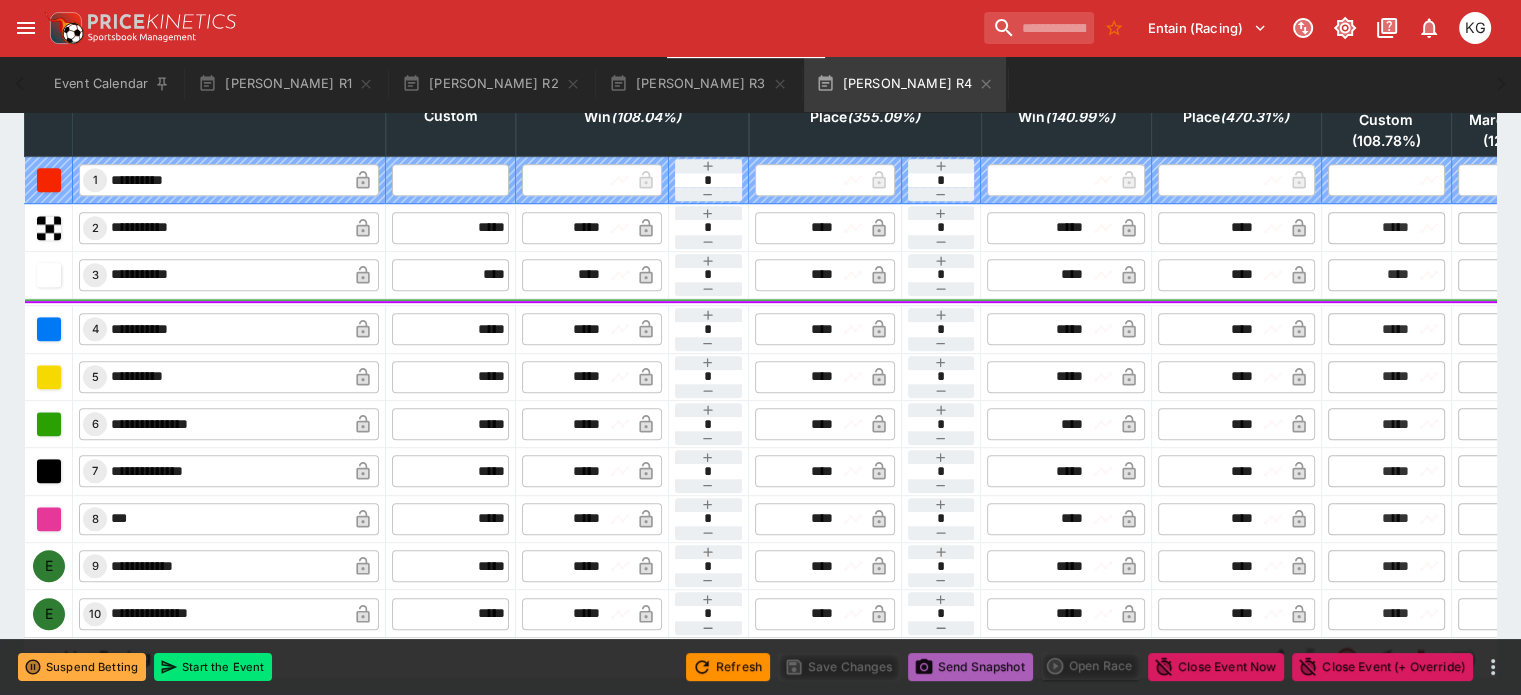 click on "Send Snapshot" at bounding box center (970, 667) 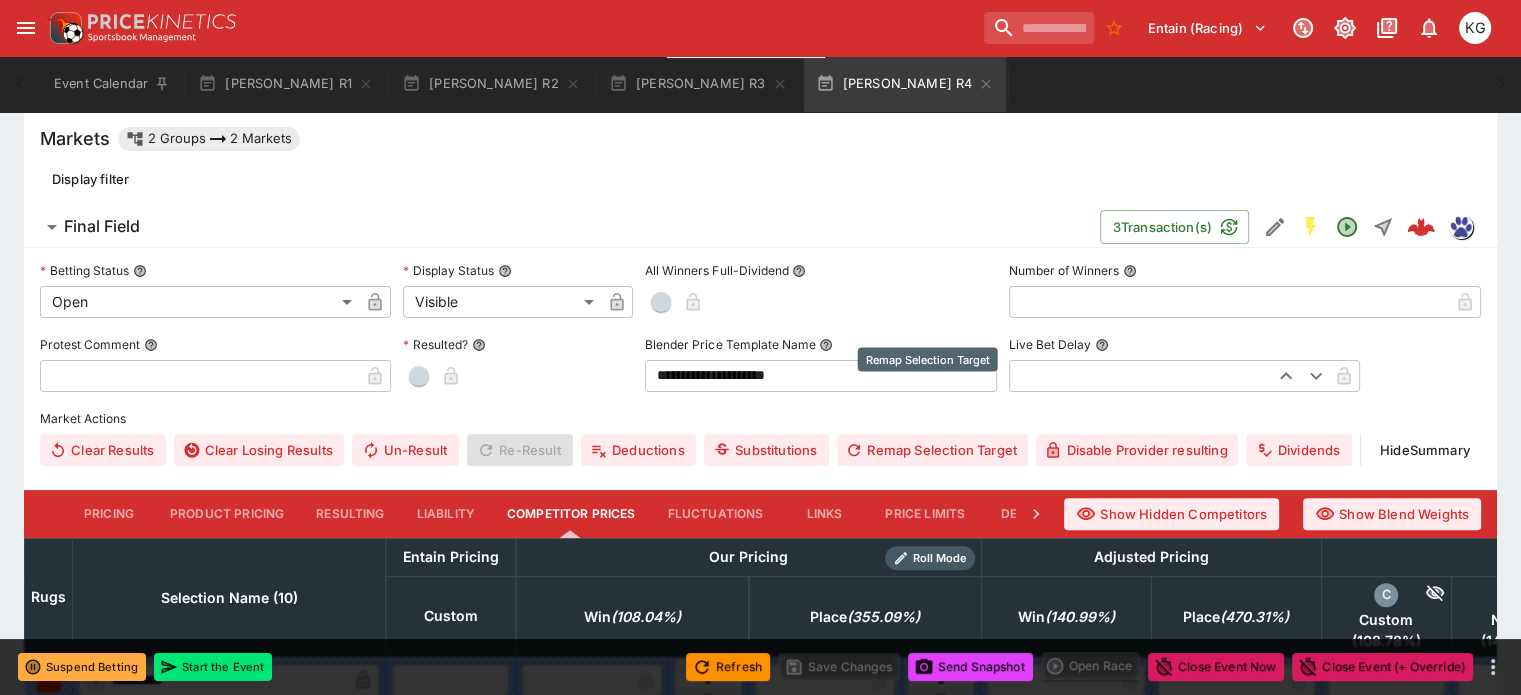 scroll, scrollTop: 0, scrollLeft: 0, axis: both 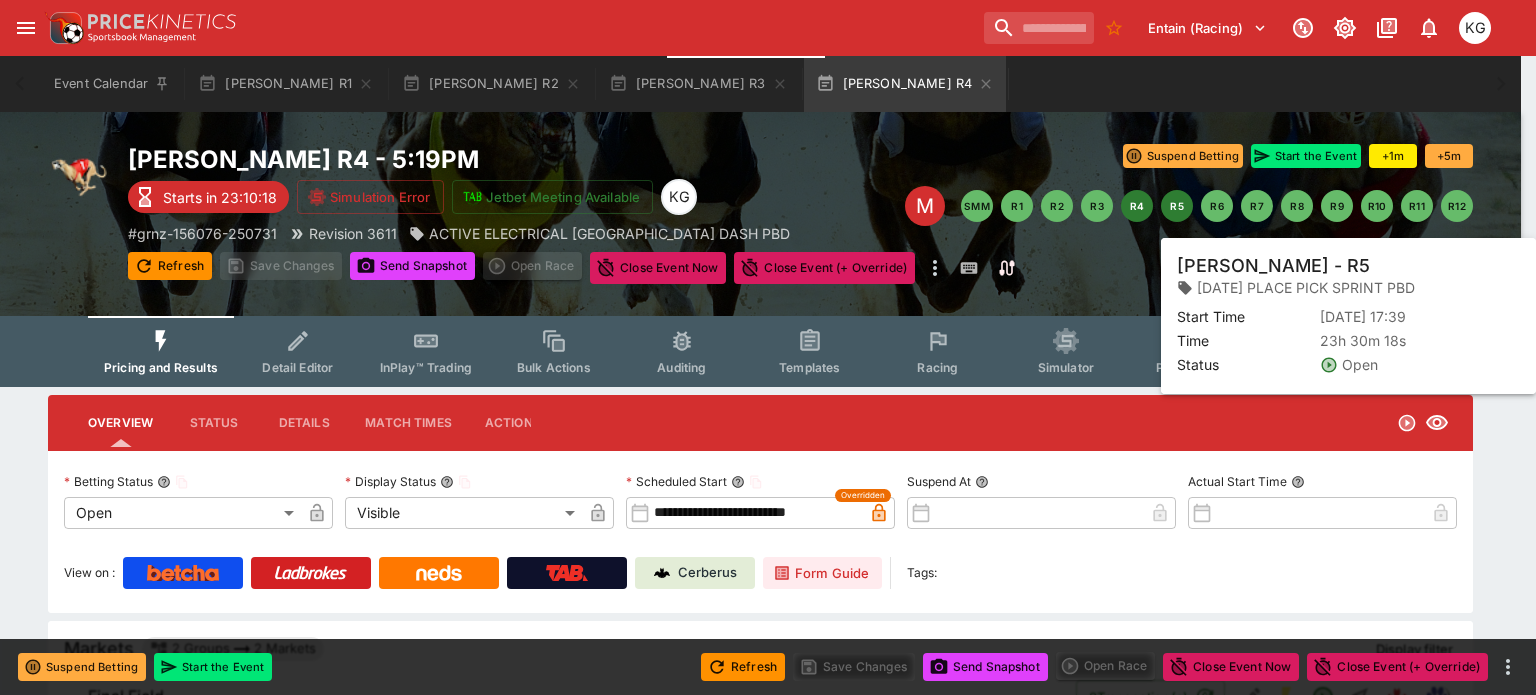 click on "R5" at bounding box center (1177, 206) 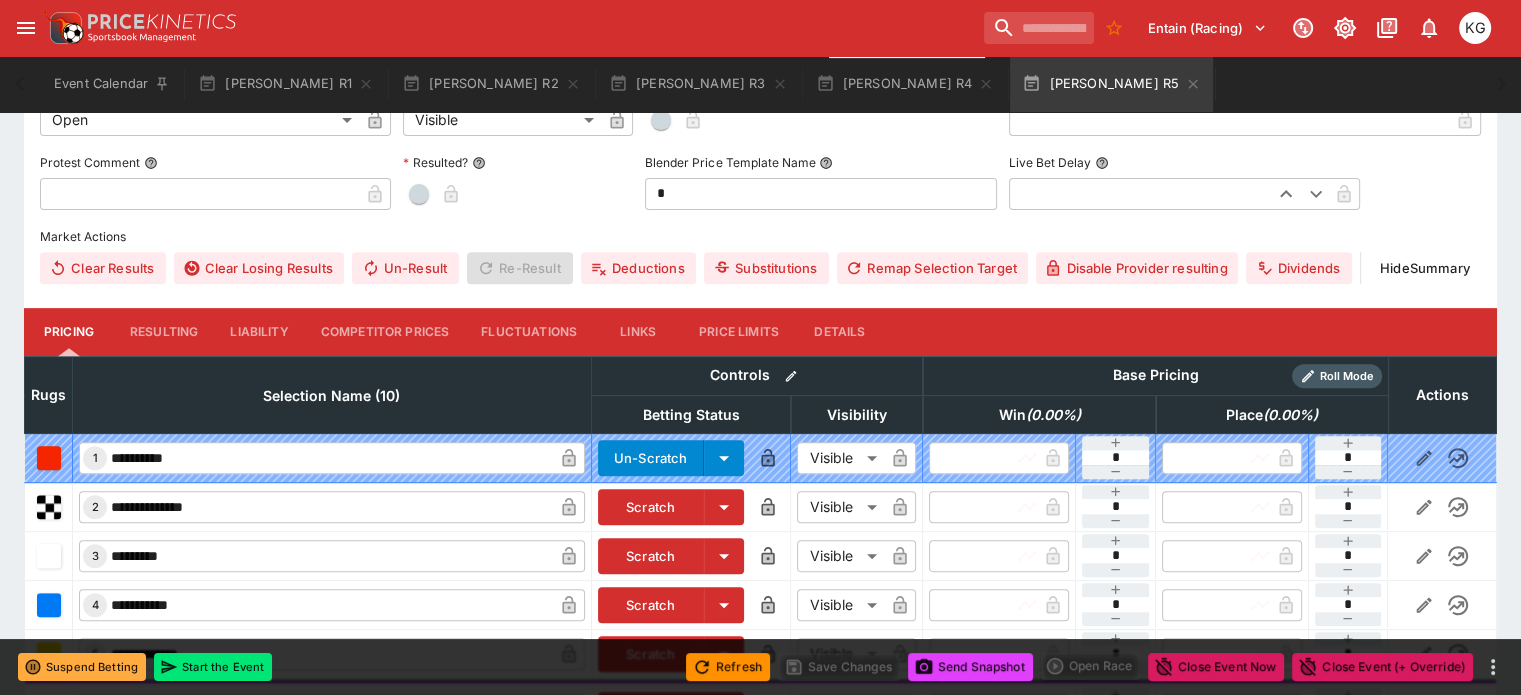 scroll, scrollTop: 702, scrollLeft: 0, axis: vertical 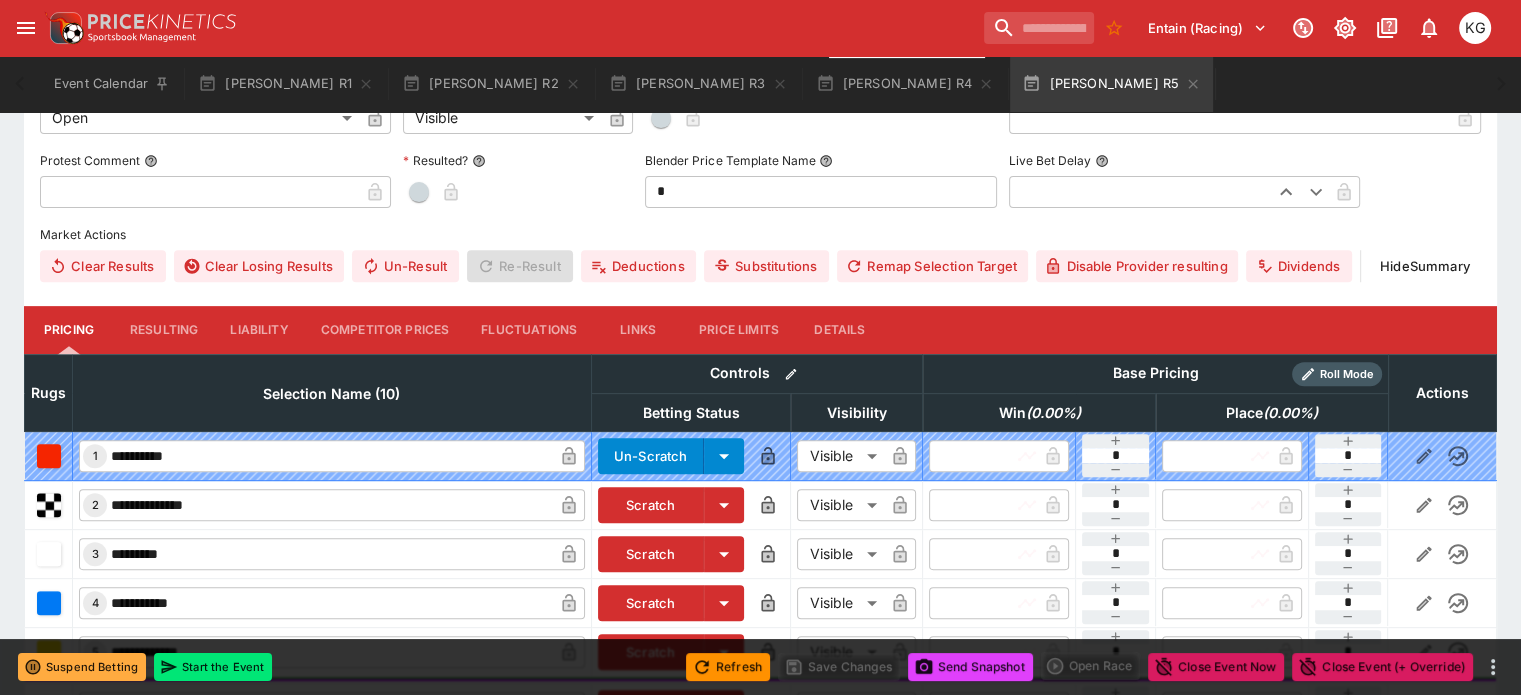 click on "Competitor Prices" at bounding box center [385, 330] 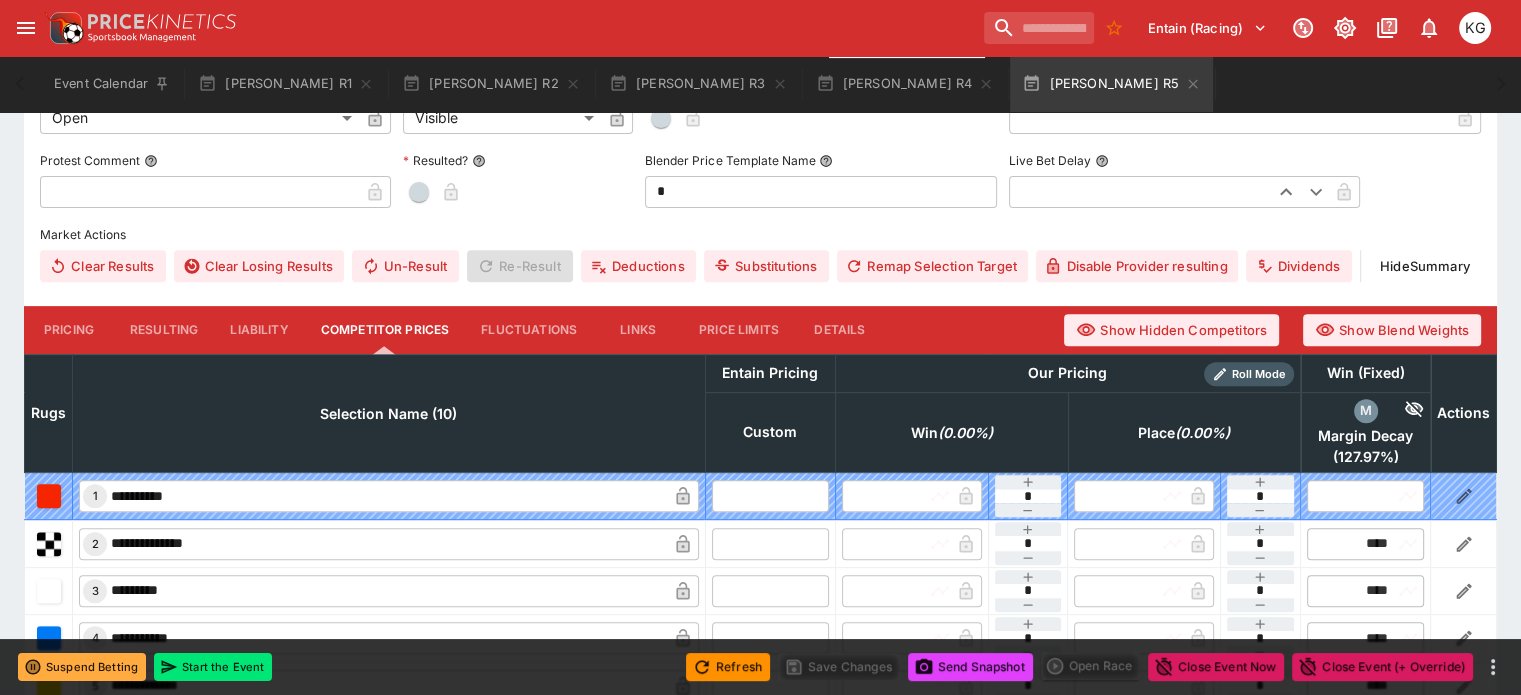 scroll, scrollTop: 902, scrollLeft: 0, axis: vertical 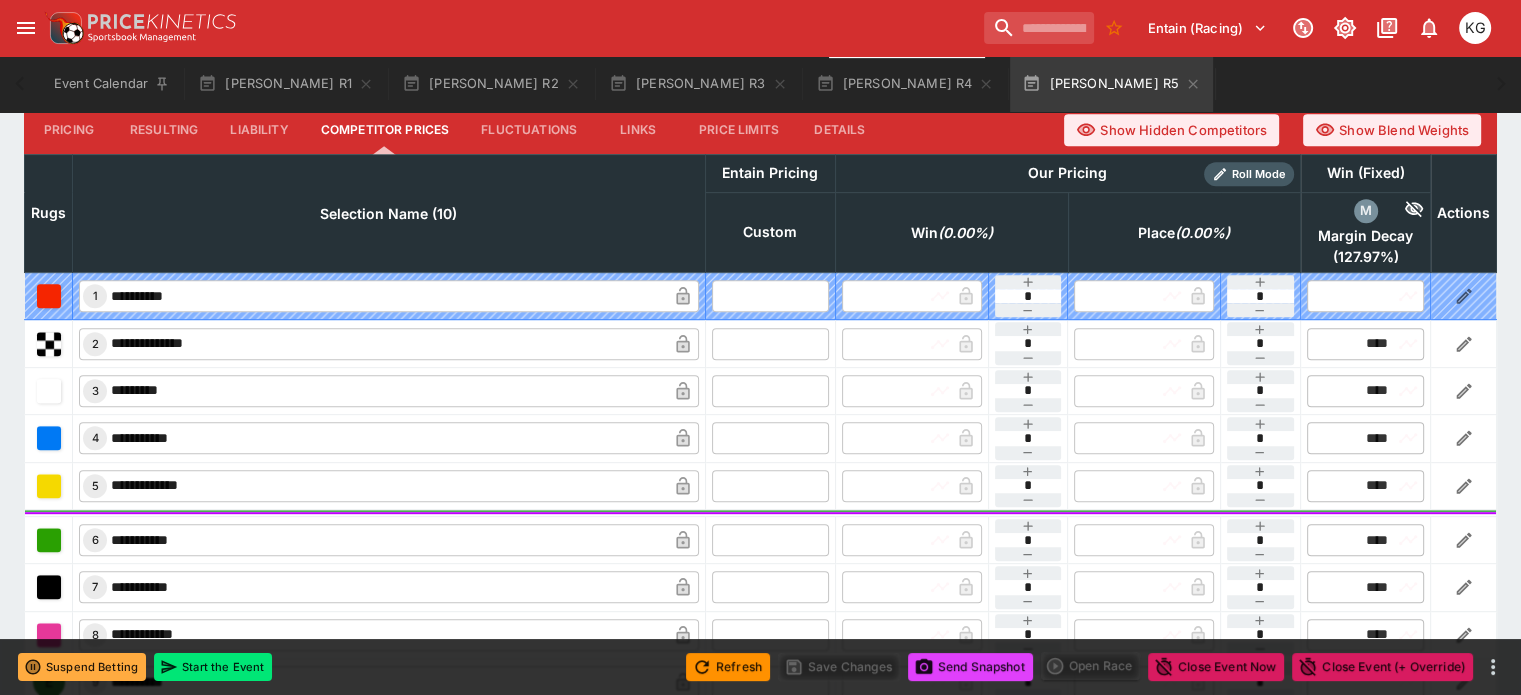 click at bounding box center [770, 343] 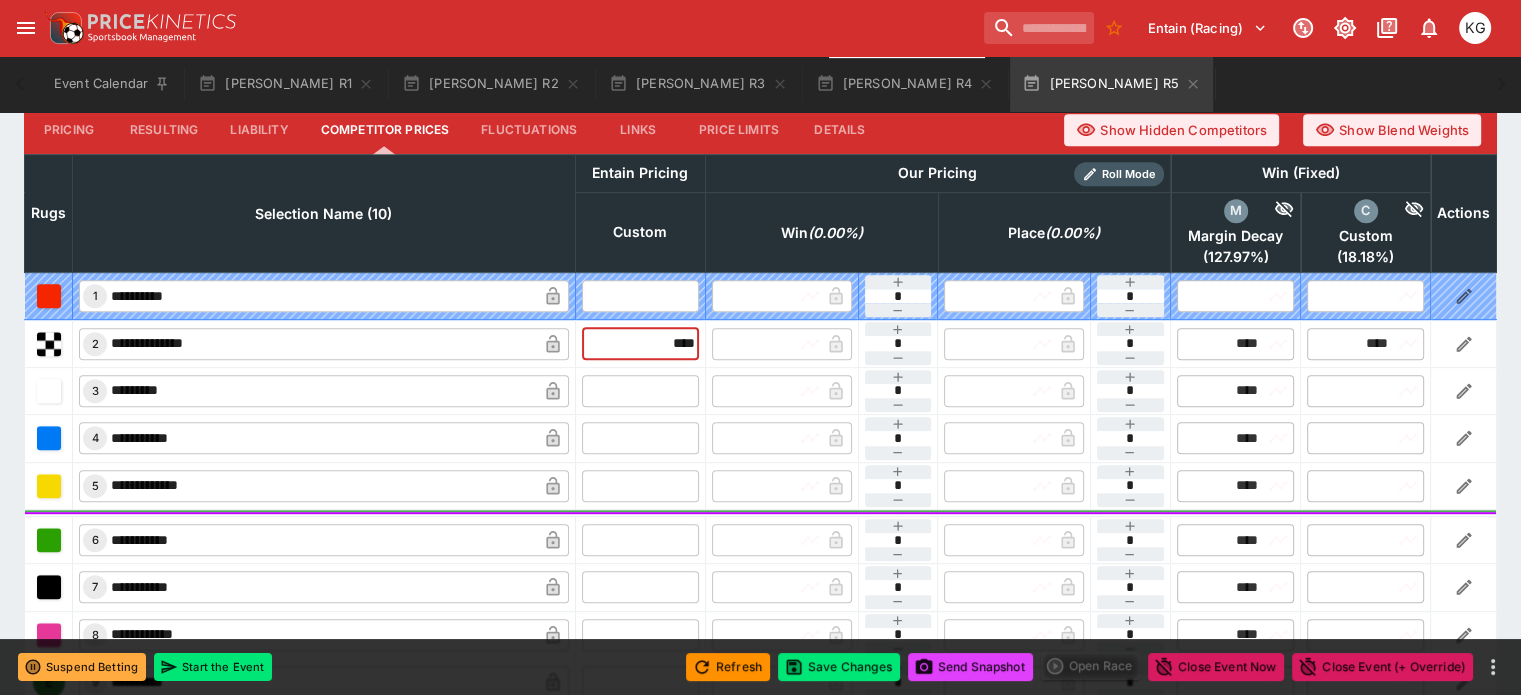 click at bounding box center (640, 391) 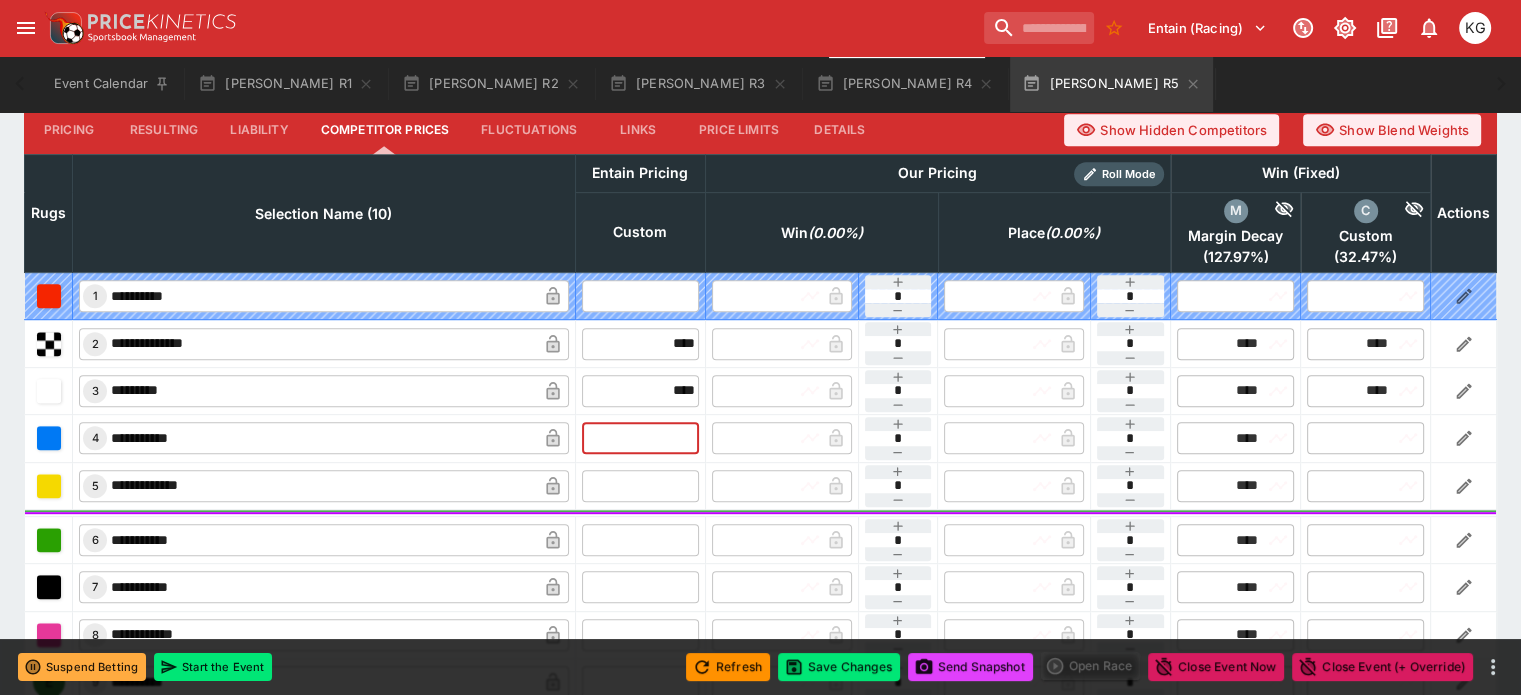 click at bounding box center (640, 438) 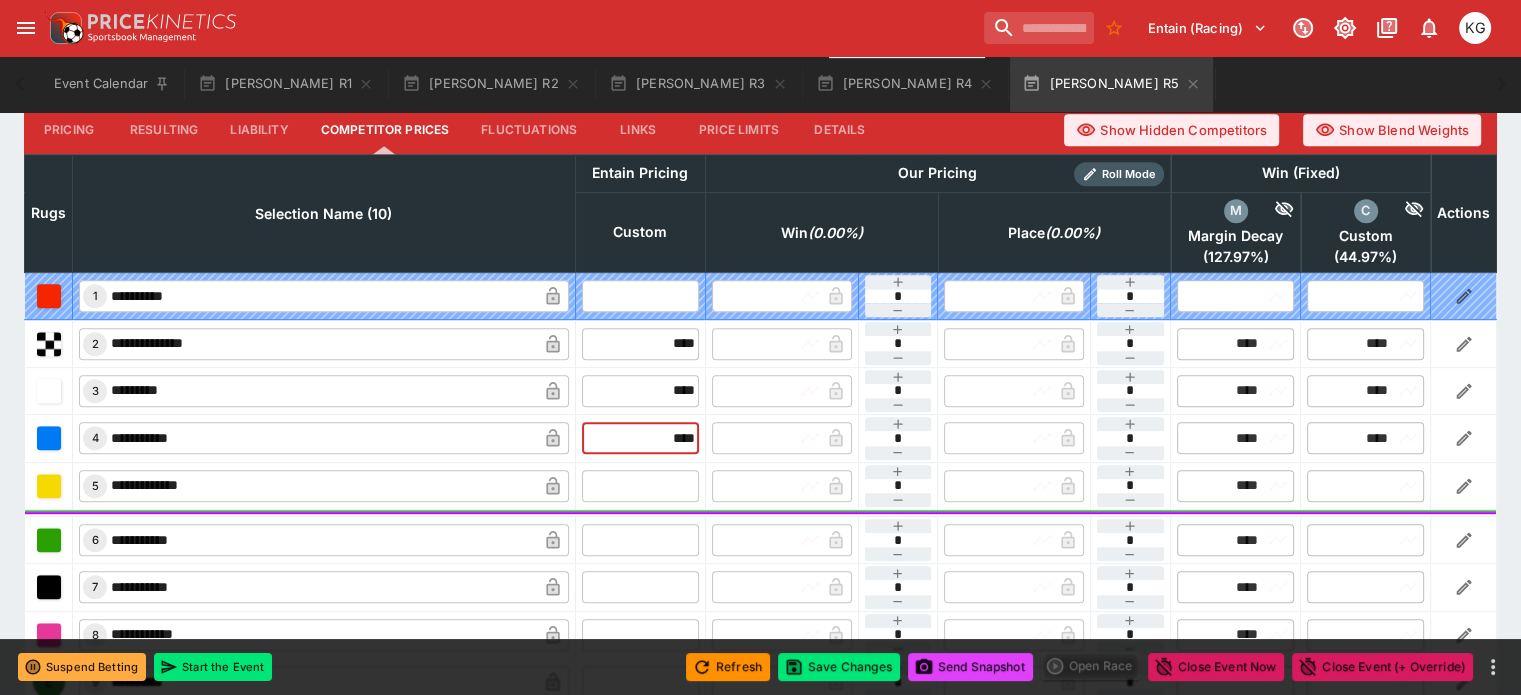 click at bounding box center (640, 486) 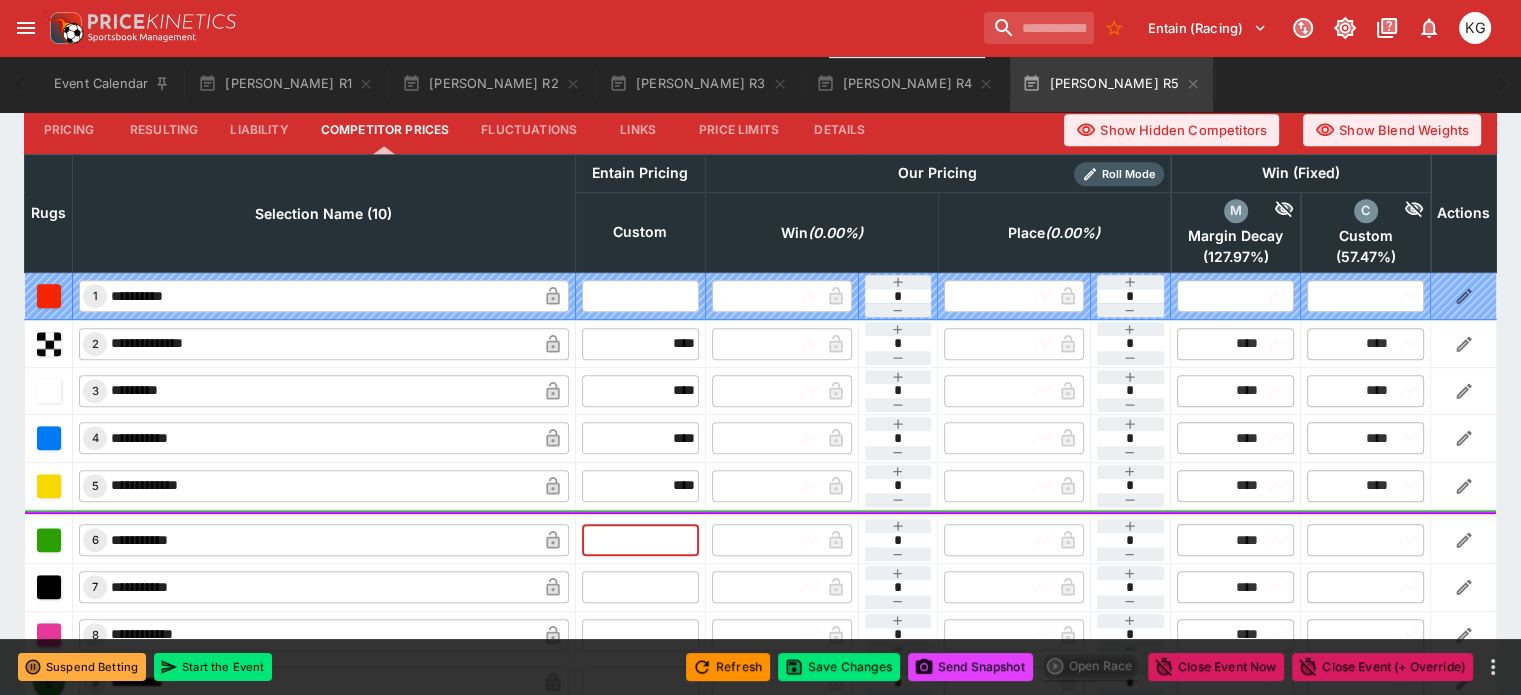 click at bounding box center [640, 540] 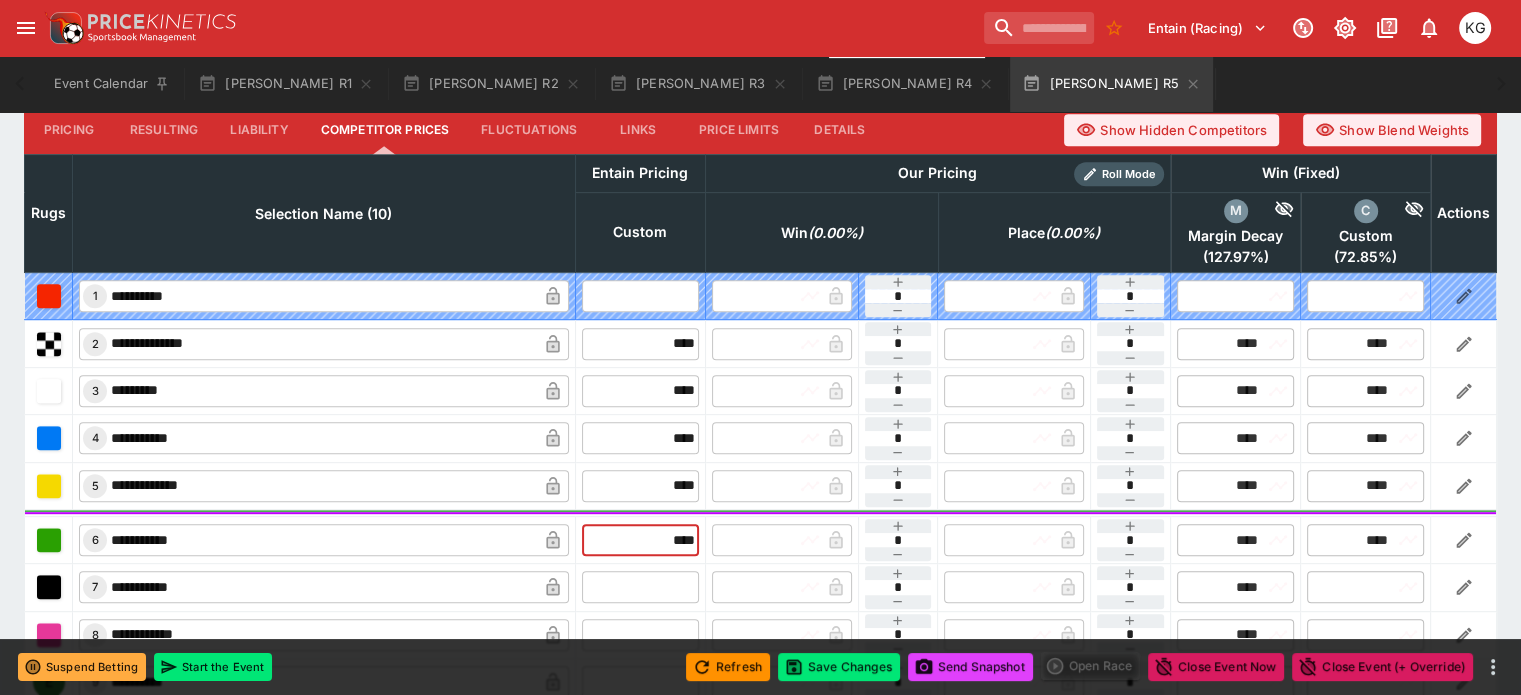 click at bounding box center [640, 587] 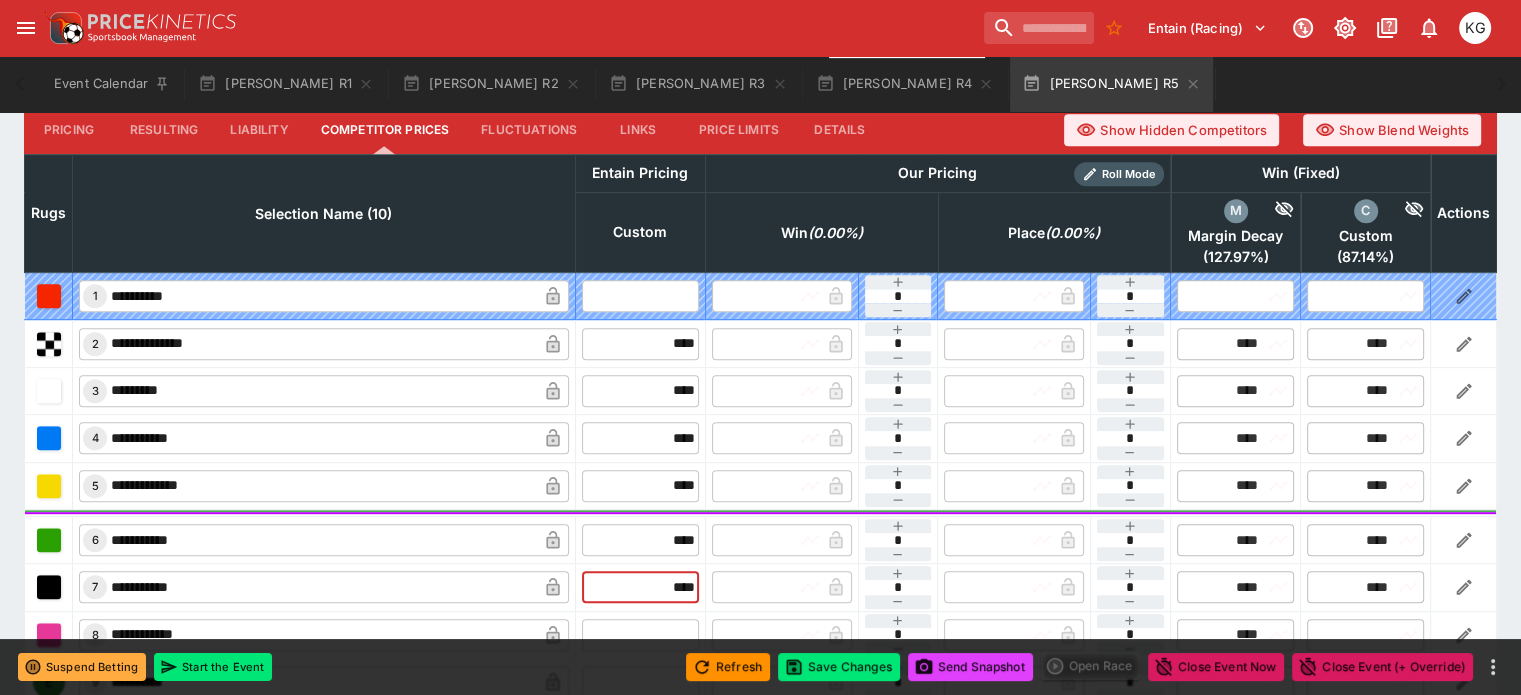 click at bounding box center [640, 635] 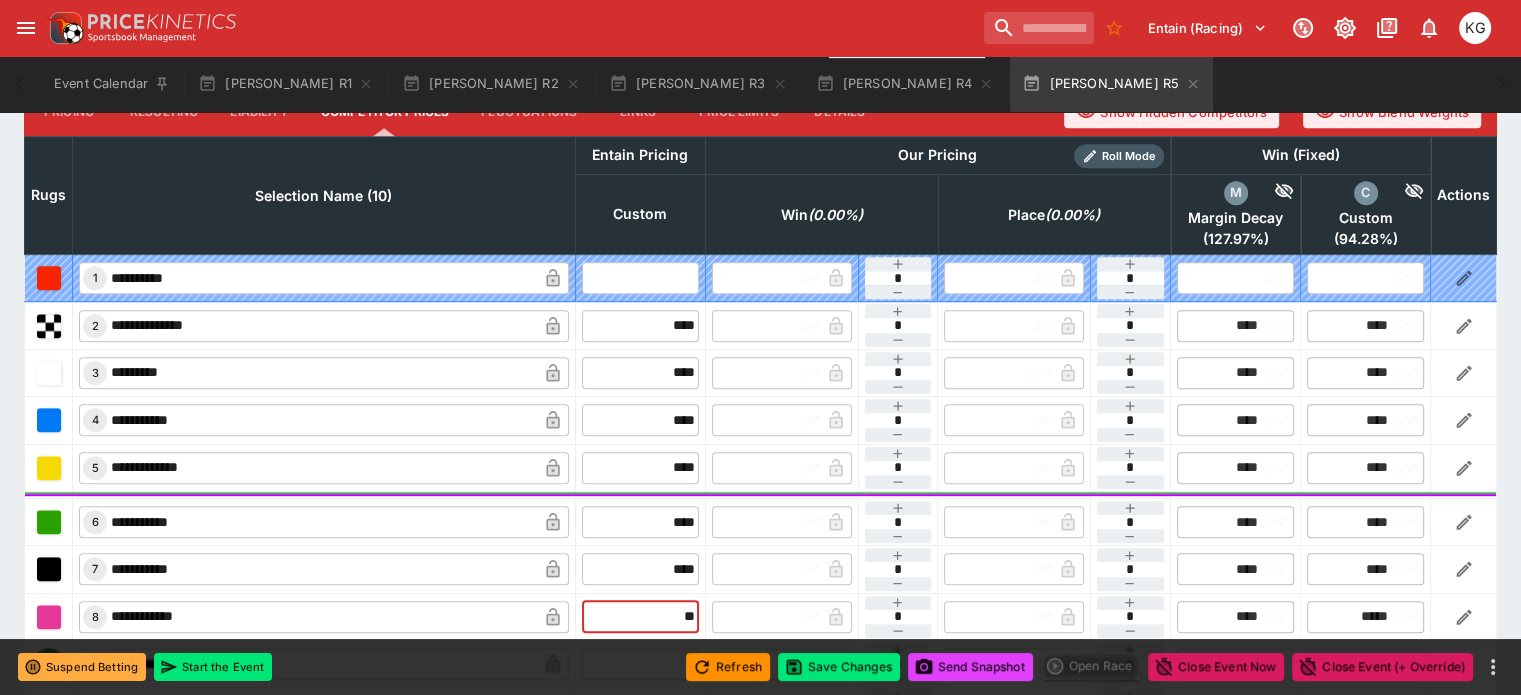 scroll, scrollTop: 1002, scrollLeft: 0, axis: vertical 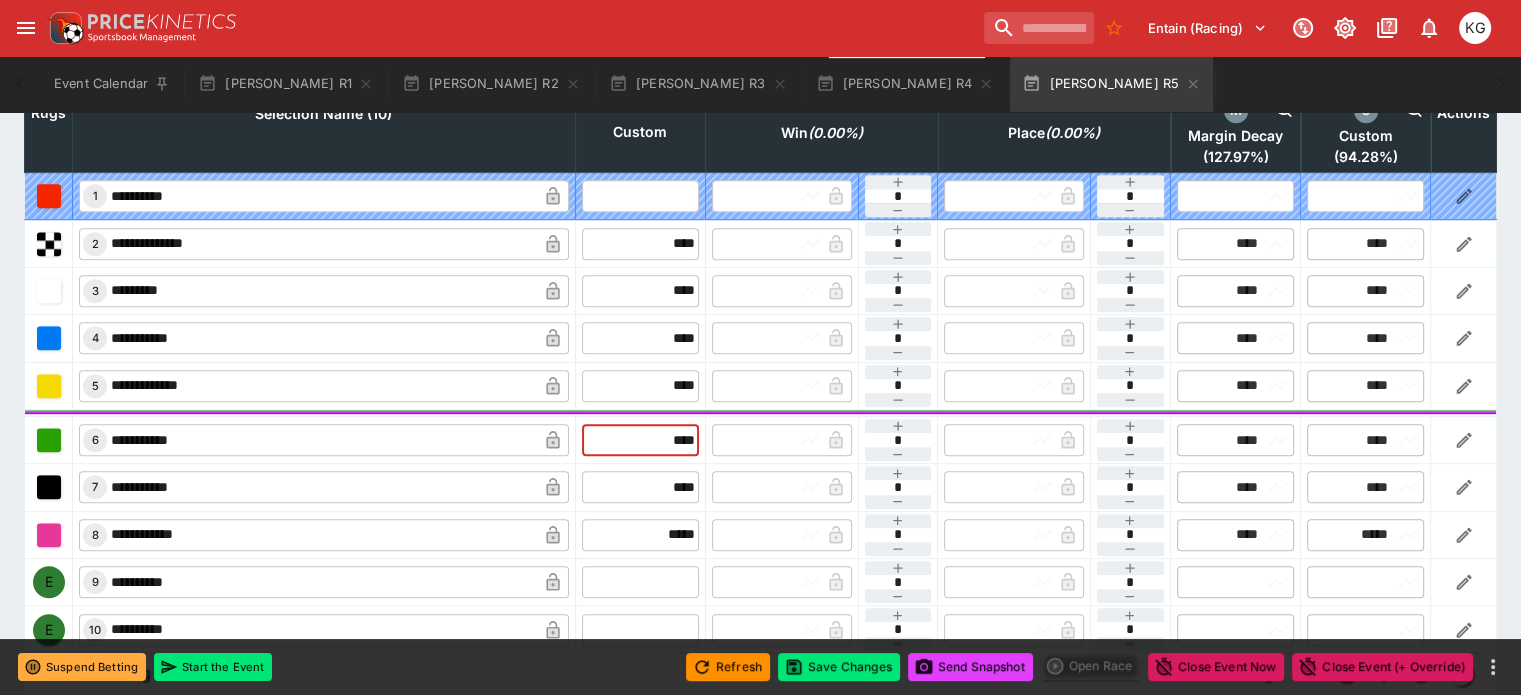 drag, startPoint x: 608, startPoint y: 388, endPoint x: 703, endPoint y: 386, distance: 95.02105 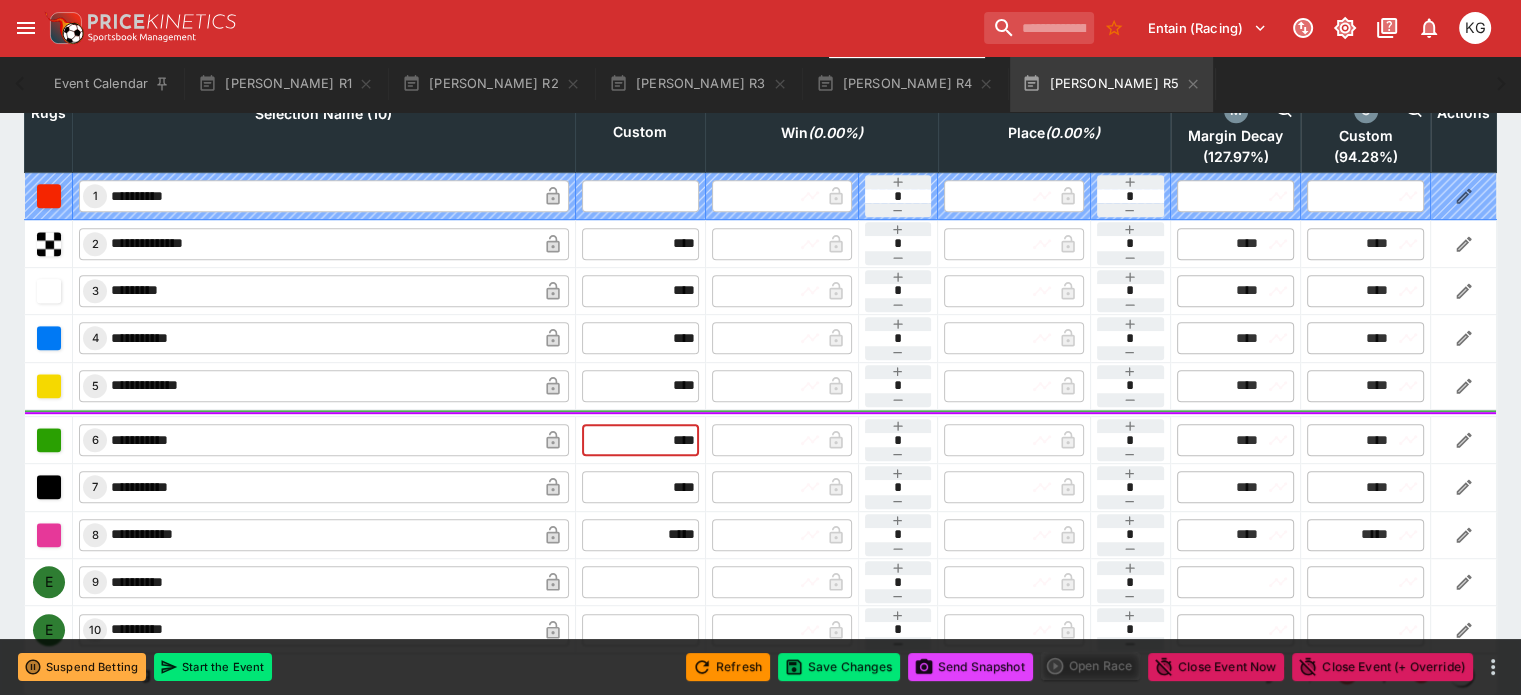 click on "**********" at bounding box center [761, 439] 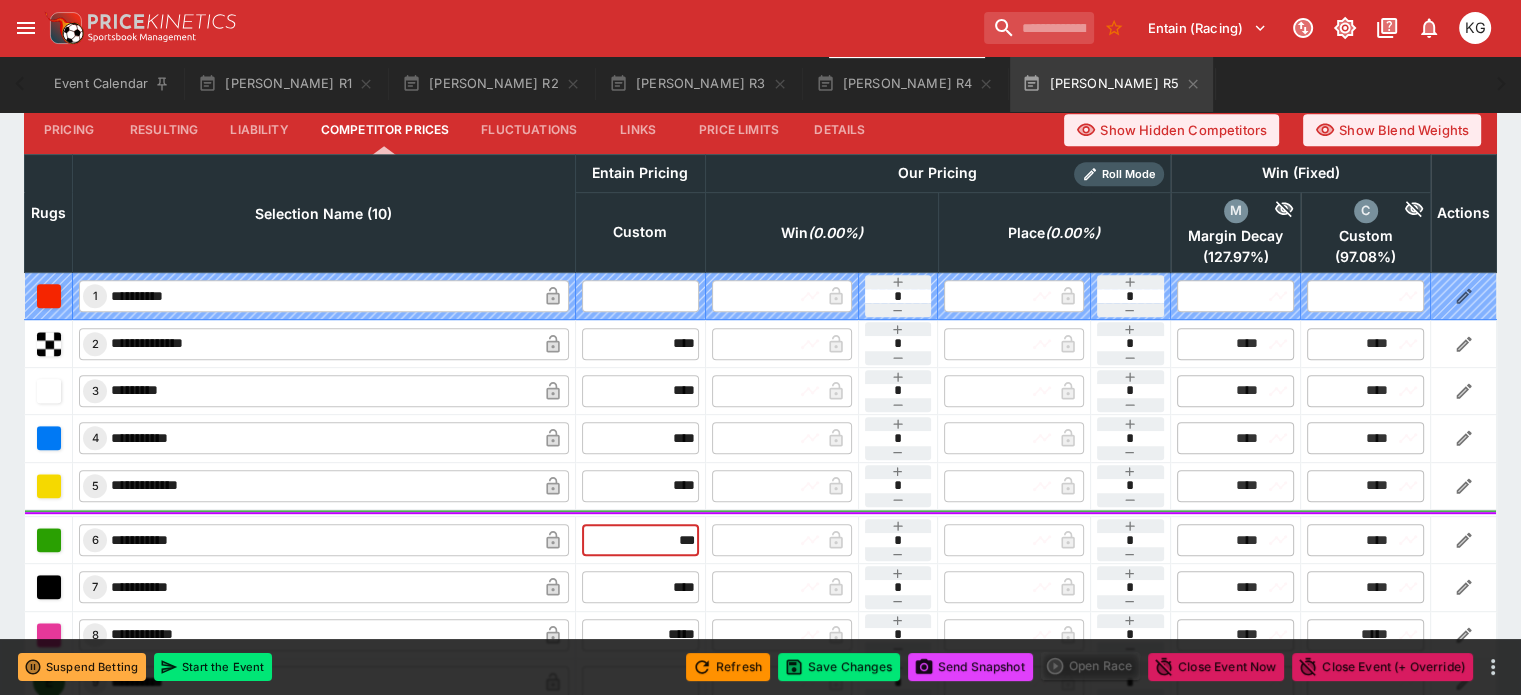 scroll, scrollTop: 702, scrollLeft: 0, axis: vertical 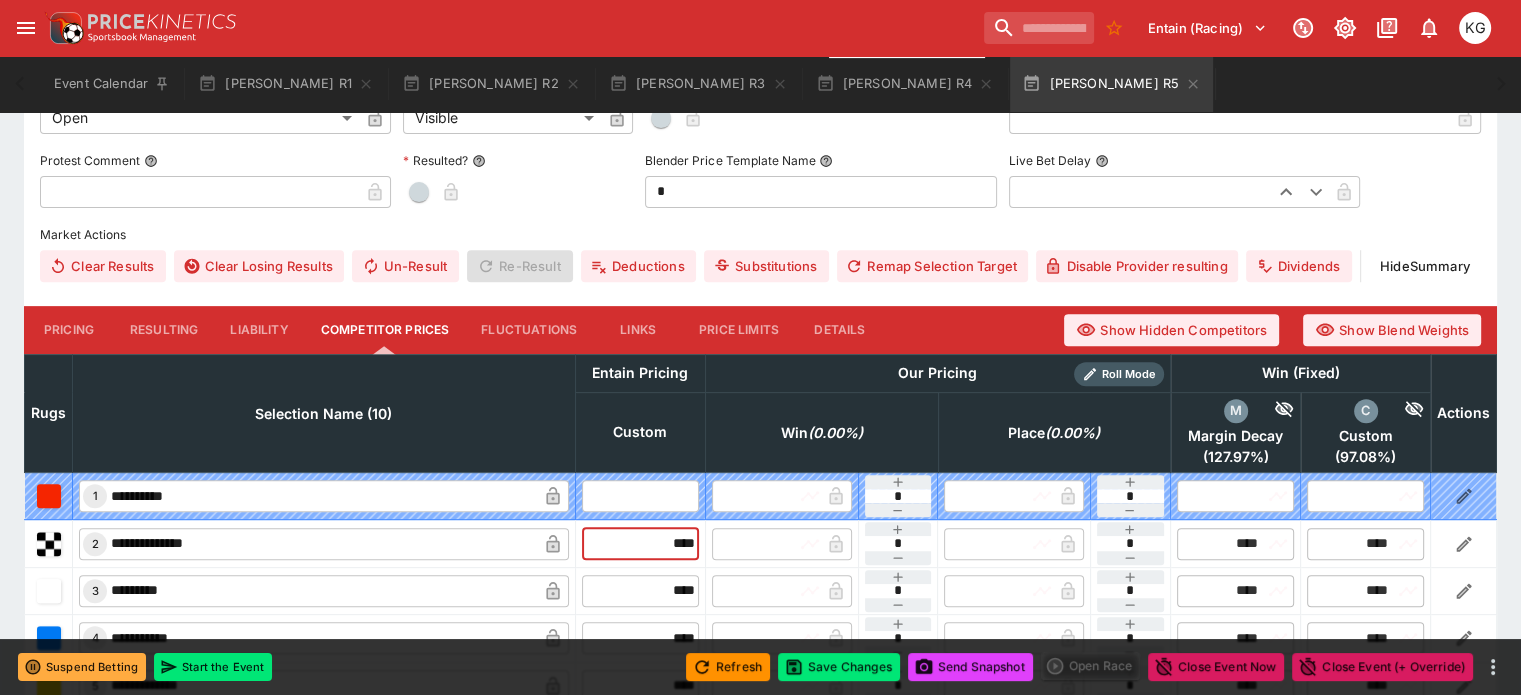 drag, startPoint x: 626, startPoint y: 493, endPoint x: 708, endPoint y: 491, distance: 82.02438 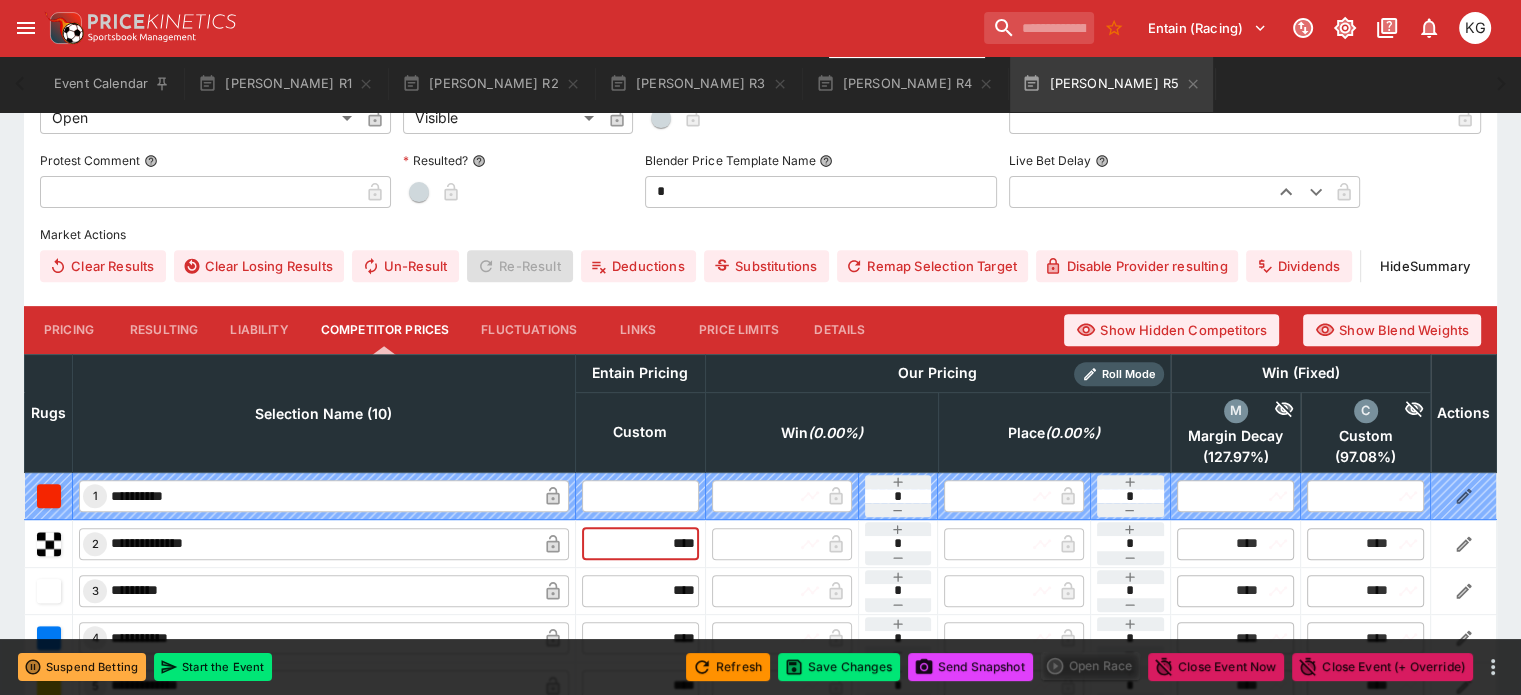 click on "**********" at bounding box center (761, 543) 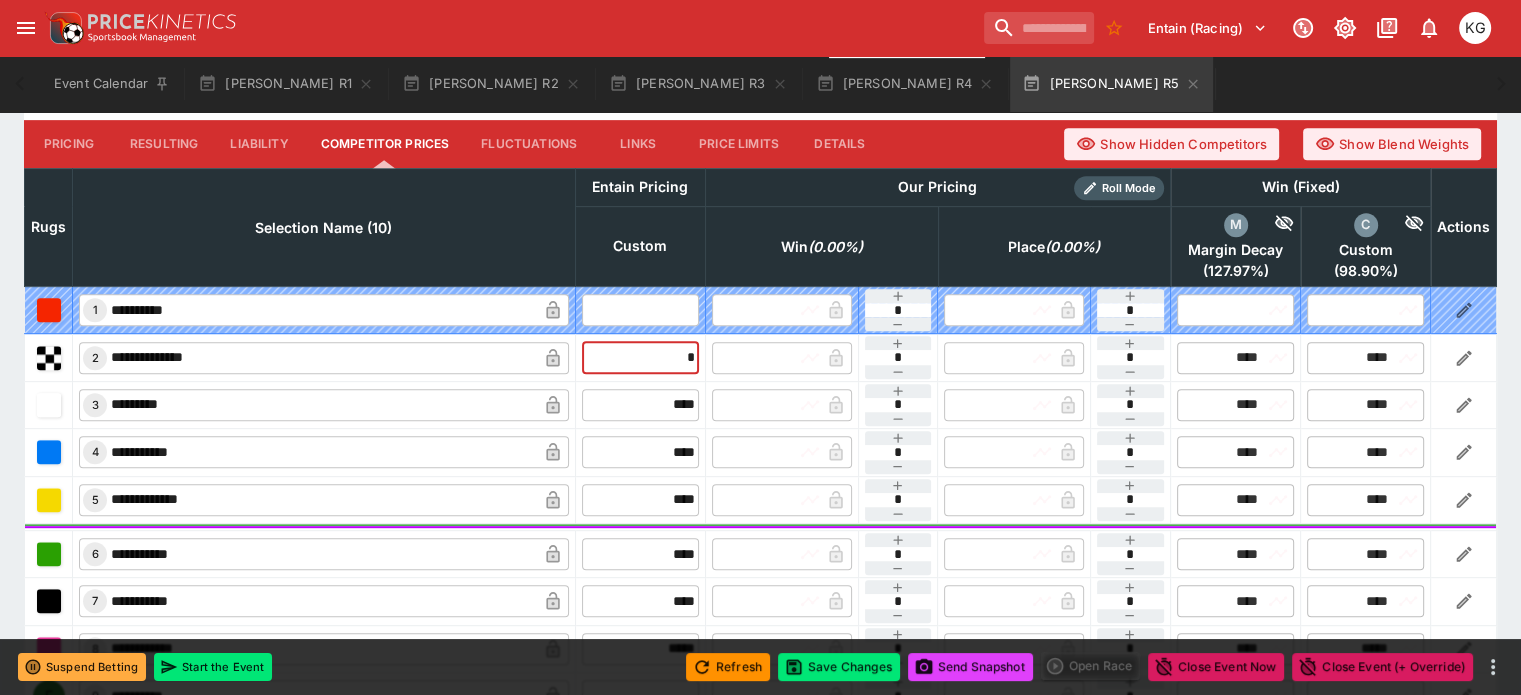 scroll, scrollTop: 902, scrollLeft: 0, axis: vertical 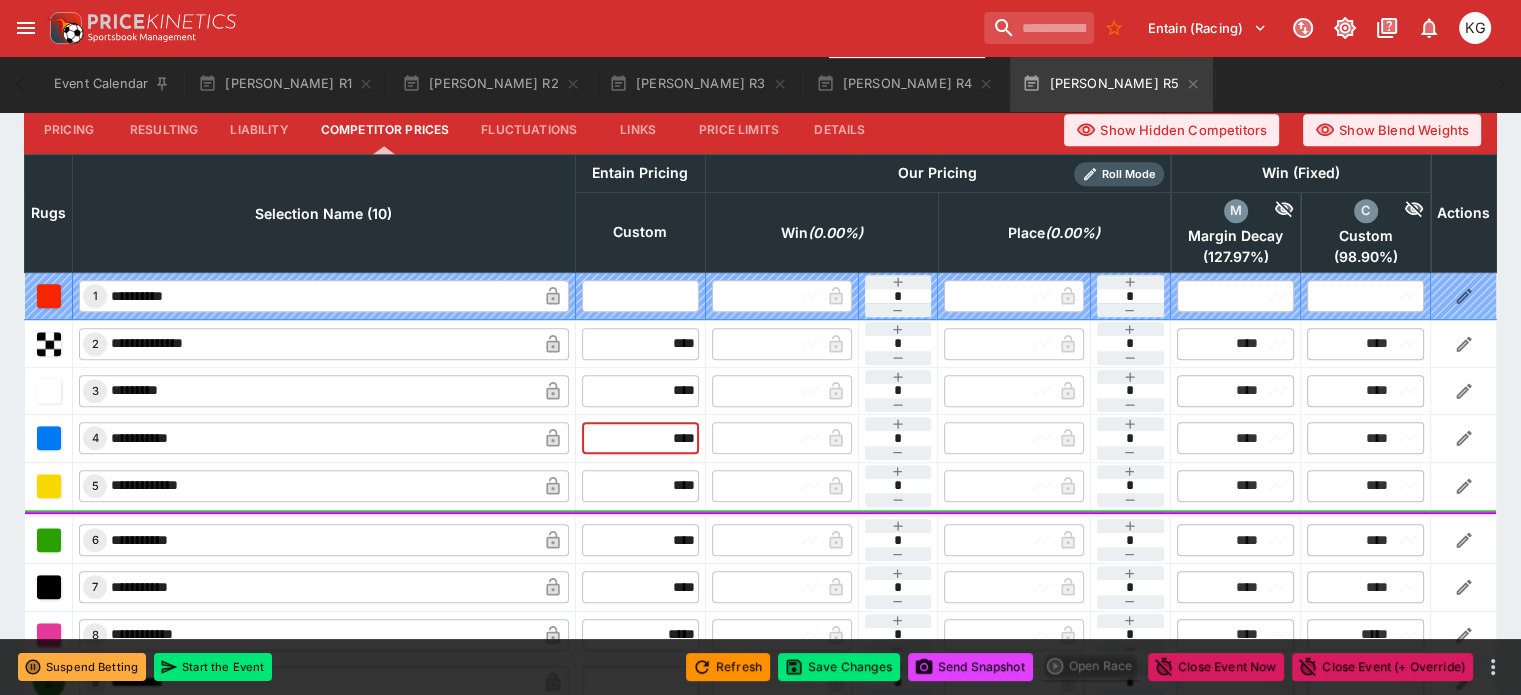 drag, startPoint x: 612, startPoint y: 392, endPoint x: 703, endPoint y: 384, distance: 91.350975 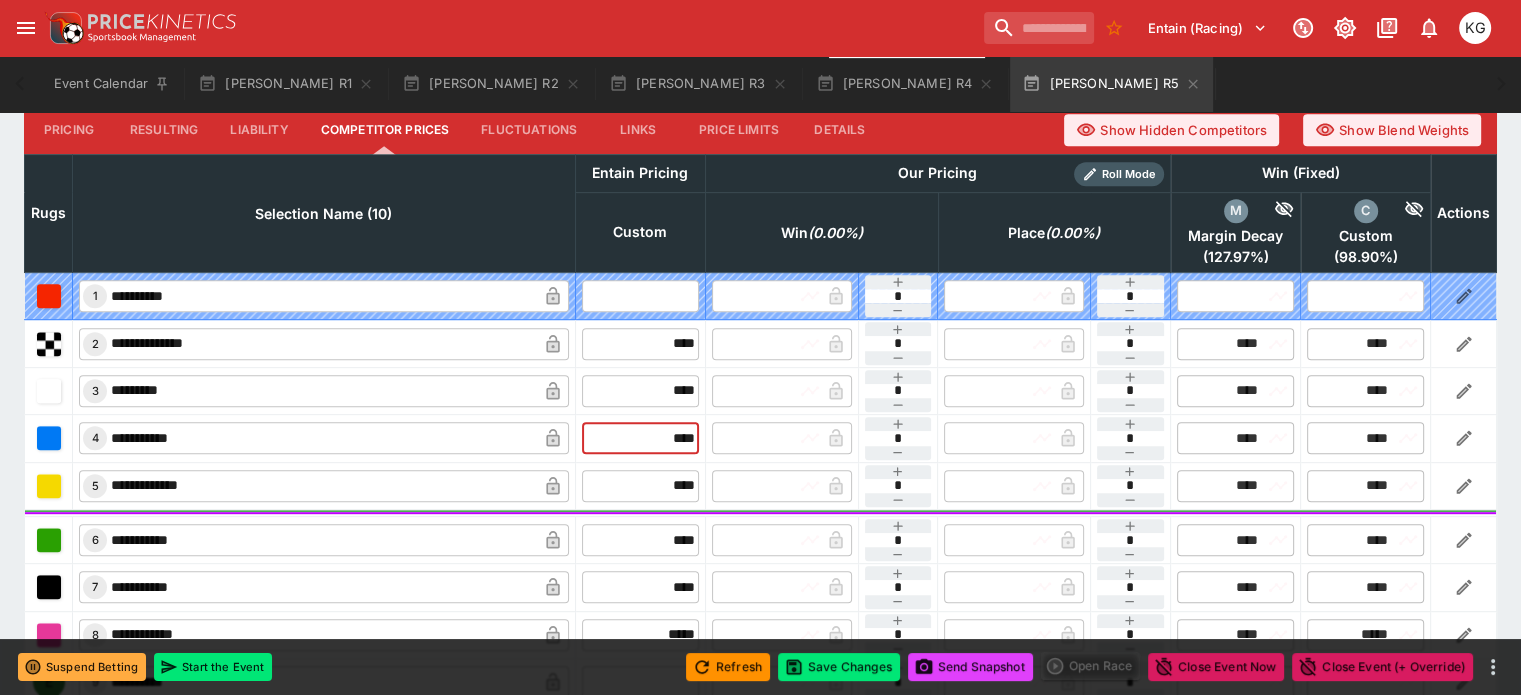 click on "**********" at bounding box center (761, 438) 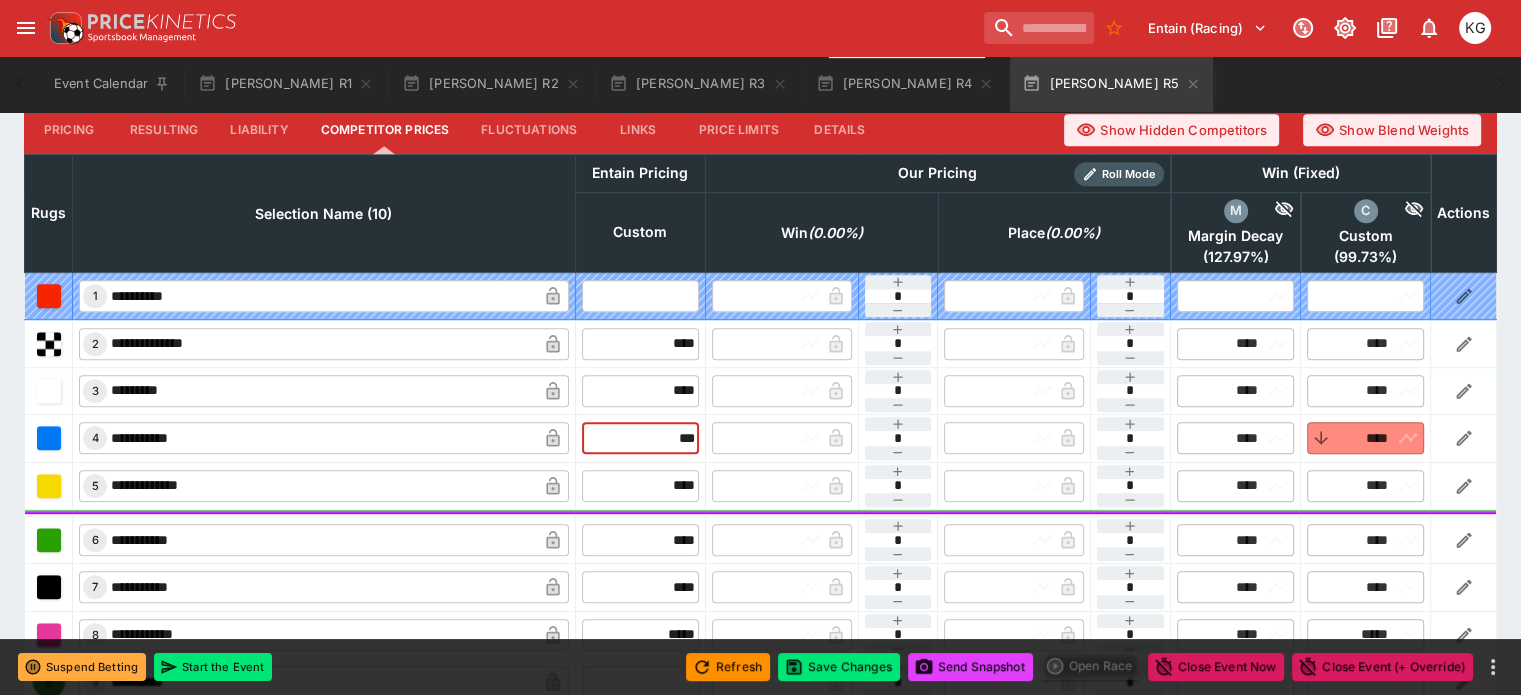 scroll, scrollTop: 1002, scrollLeft: 0, axis: vertical 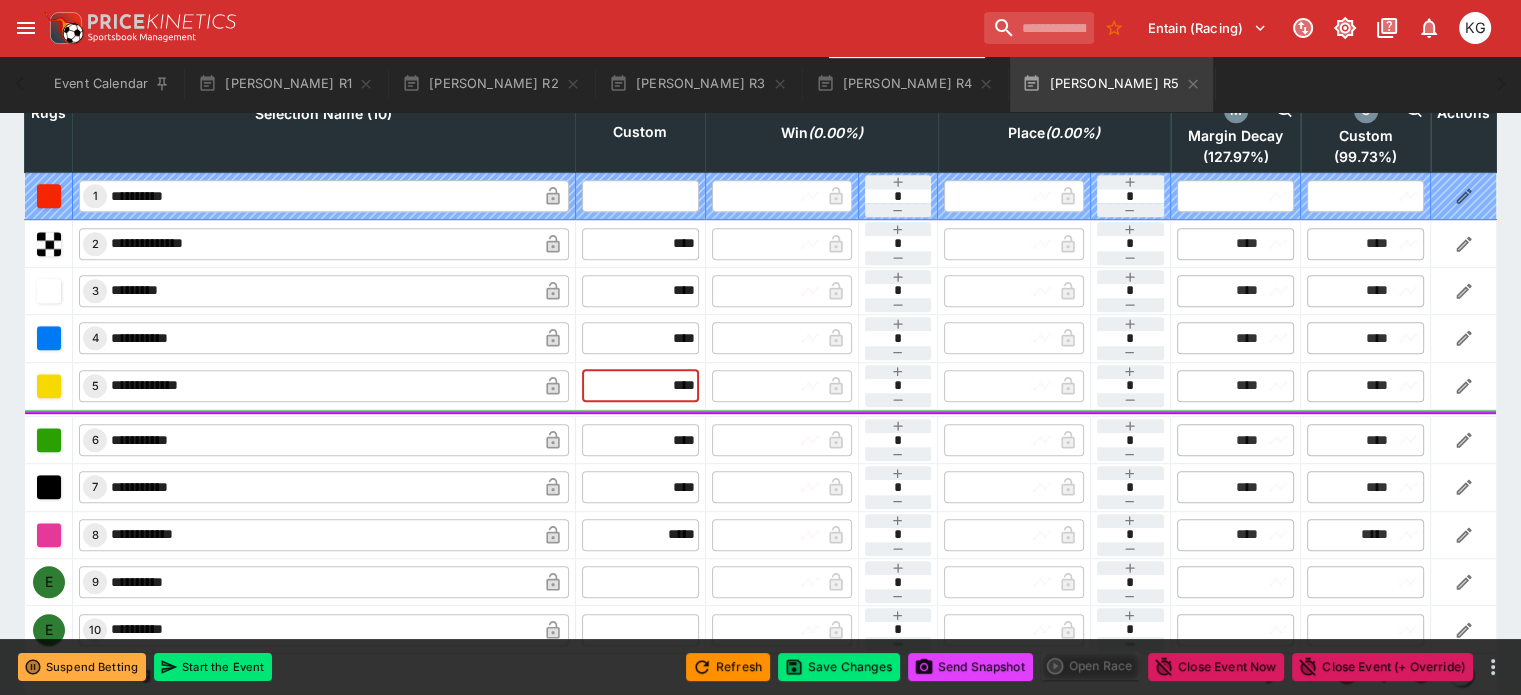 drag, startPoint x: 626, startPoint y: 336, endPoint x: 702, endPoint y: 335, distance: 76.00658 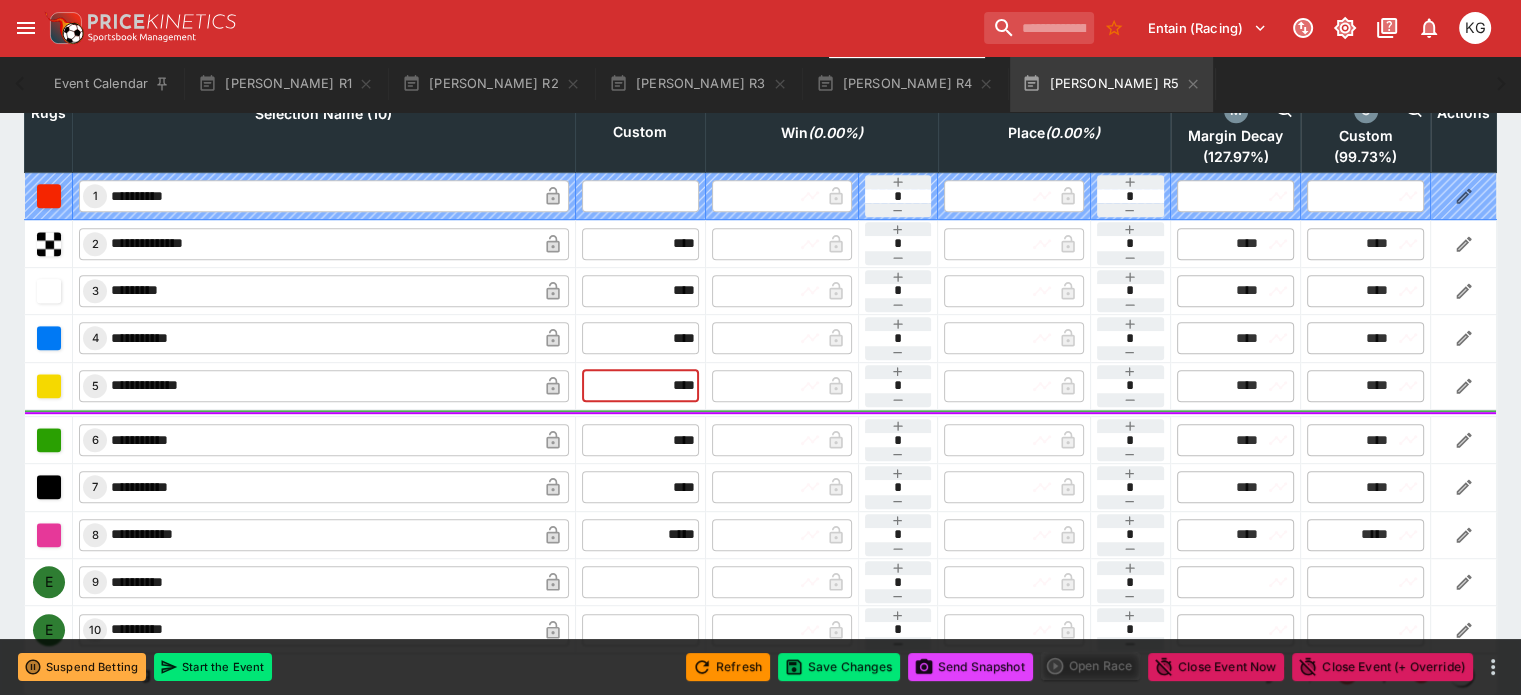 click on "**********" at bounding box center [761, 385] 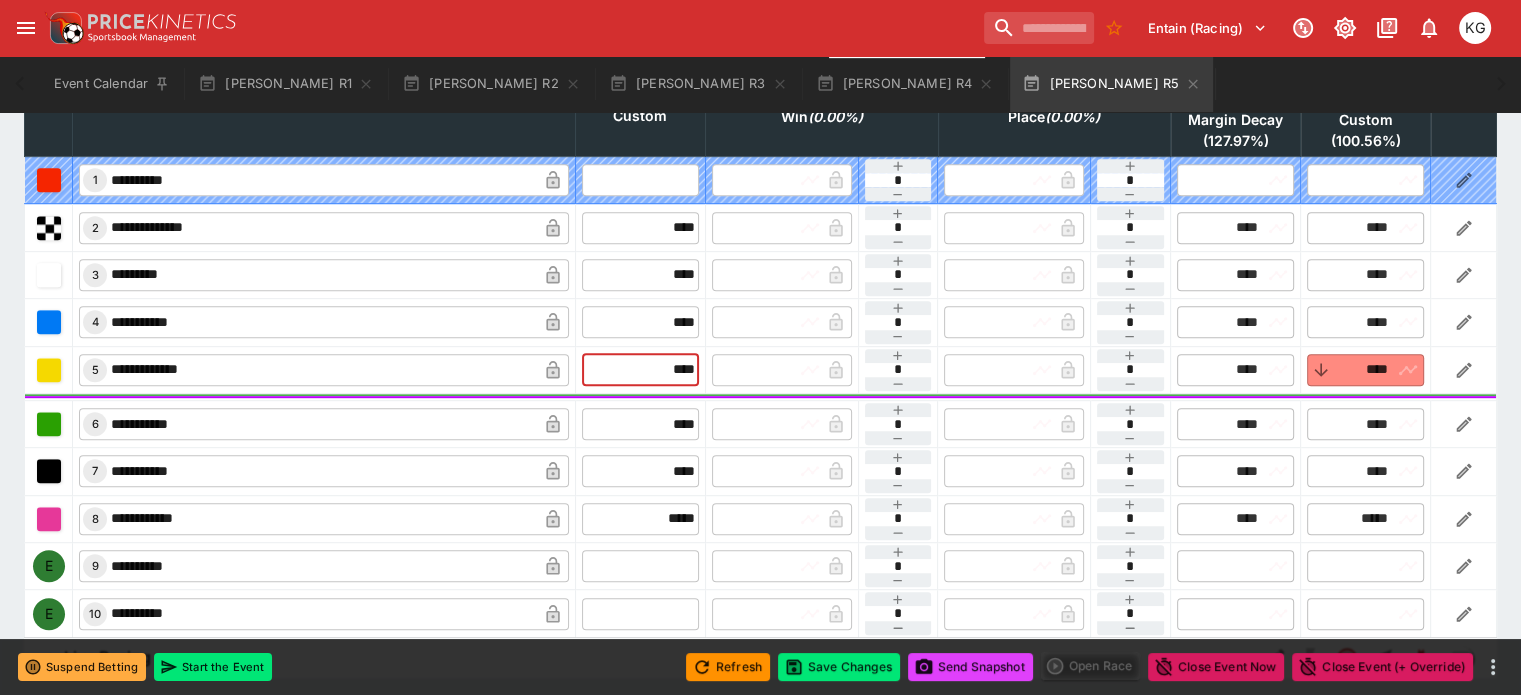 scroll, scrollTop: 1018, scrollLeft: 0, axis: vertical 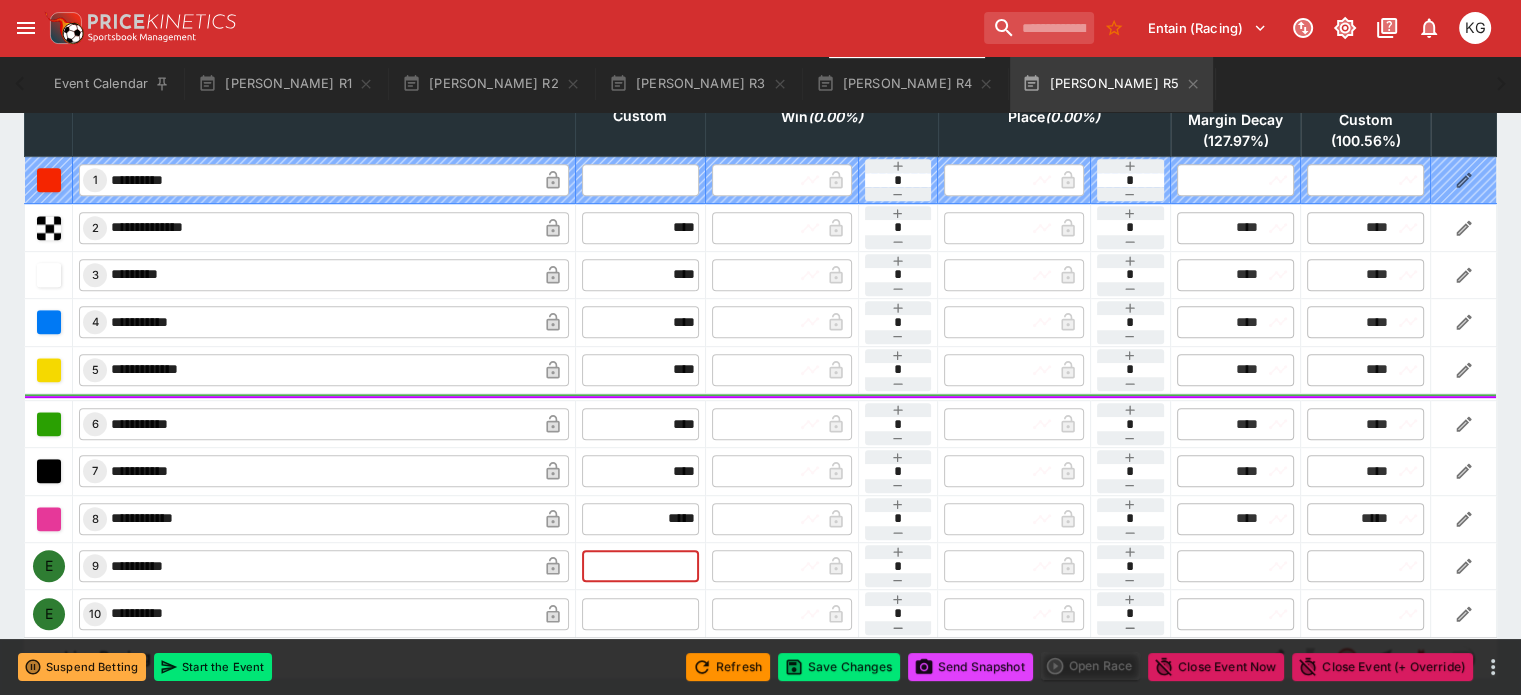 click at bounding box center (640, 566) 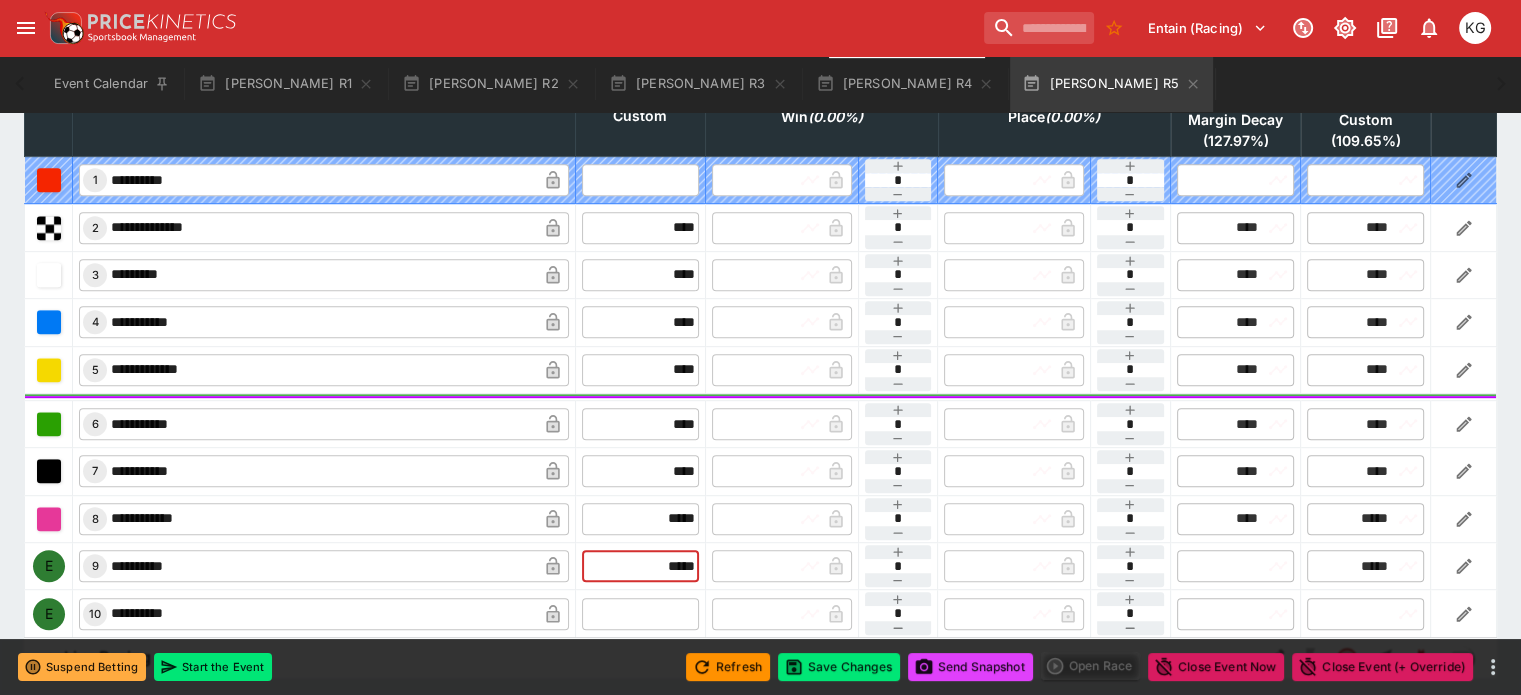 click at bounding box center [640, 614] 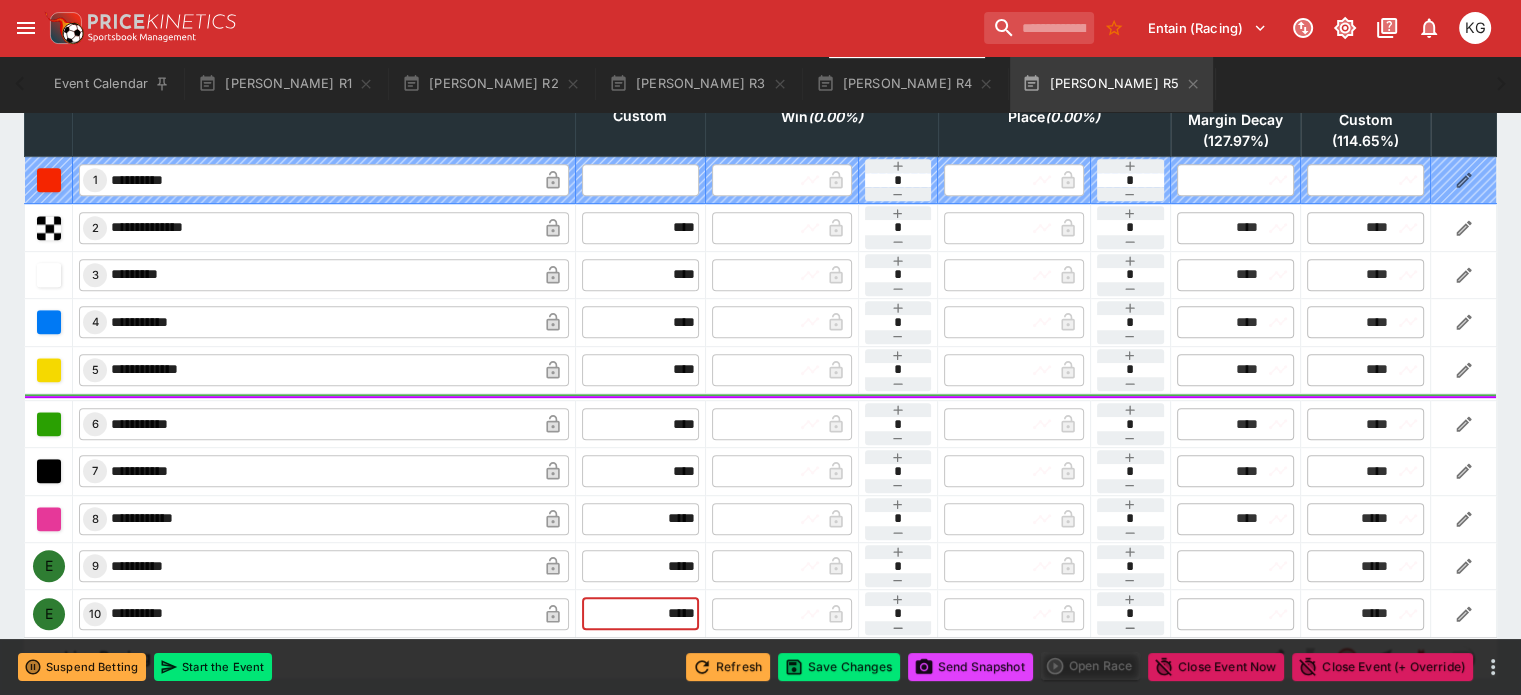 click on "Refresh" at bounding box center [728, 667] 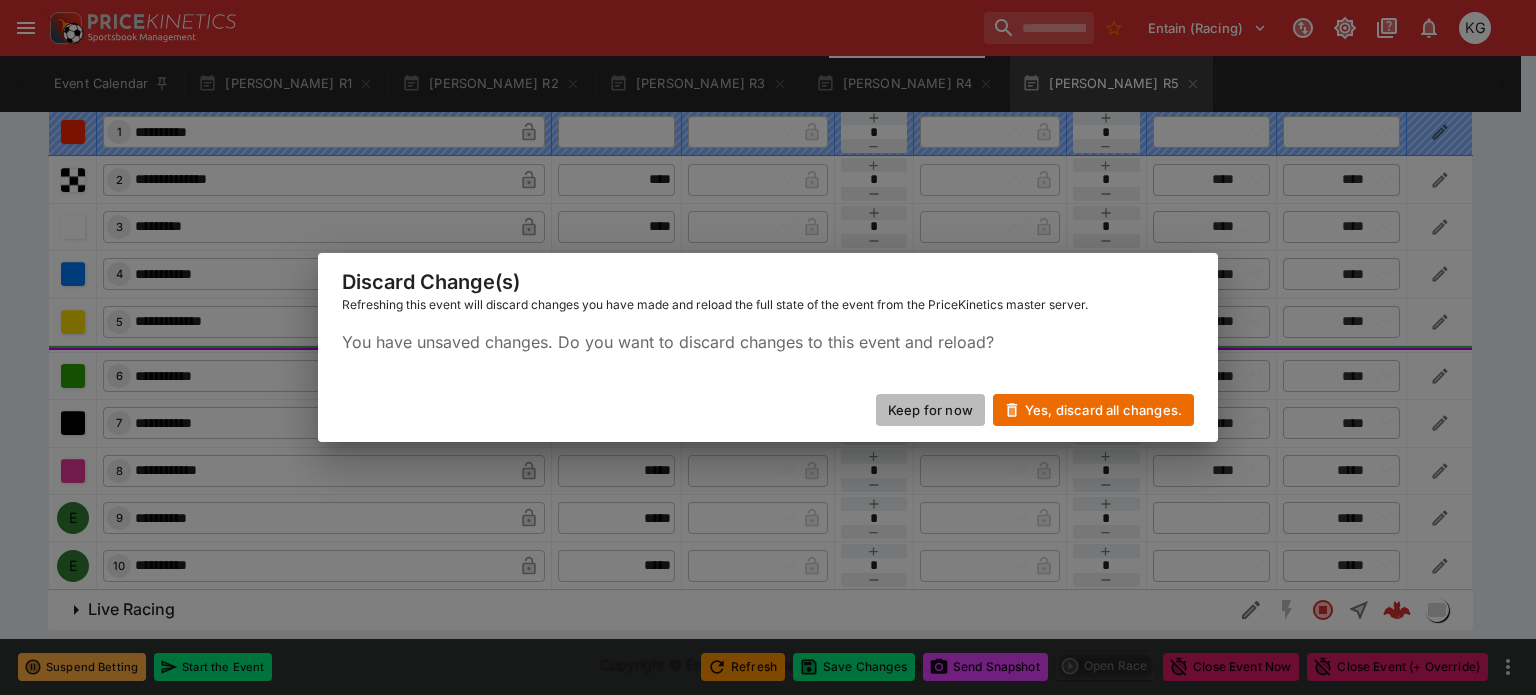 click on "Keep for now" at bounding box center (930, 410) 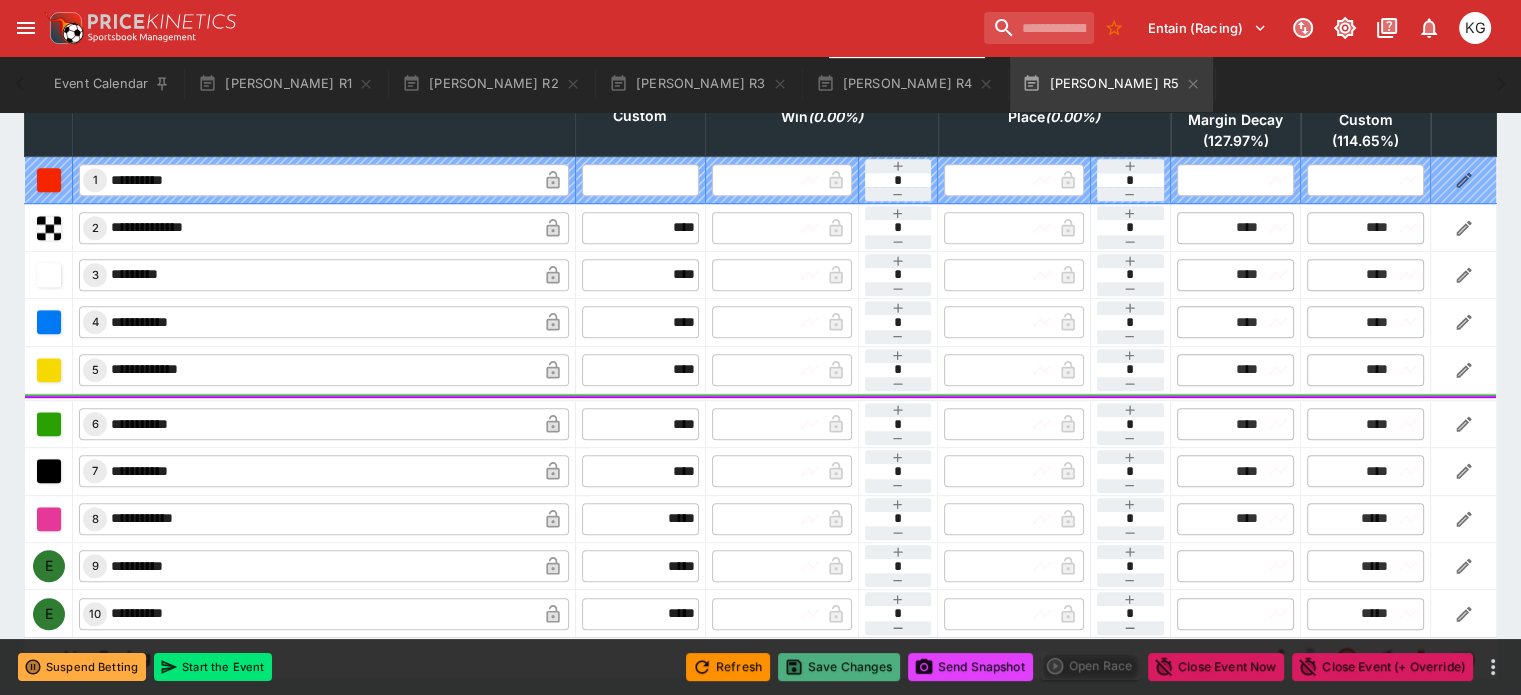click on "Save Changes" at bounding box center [839, 667] 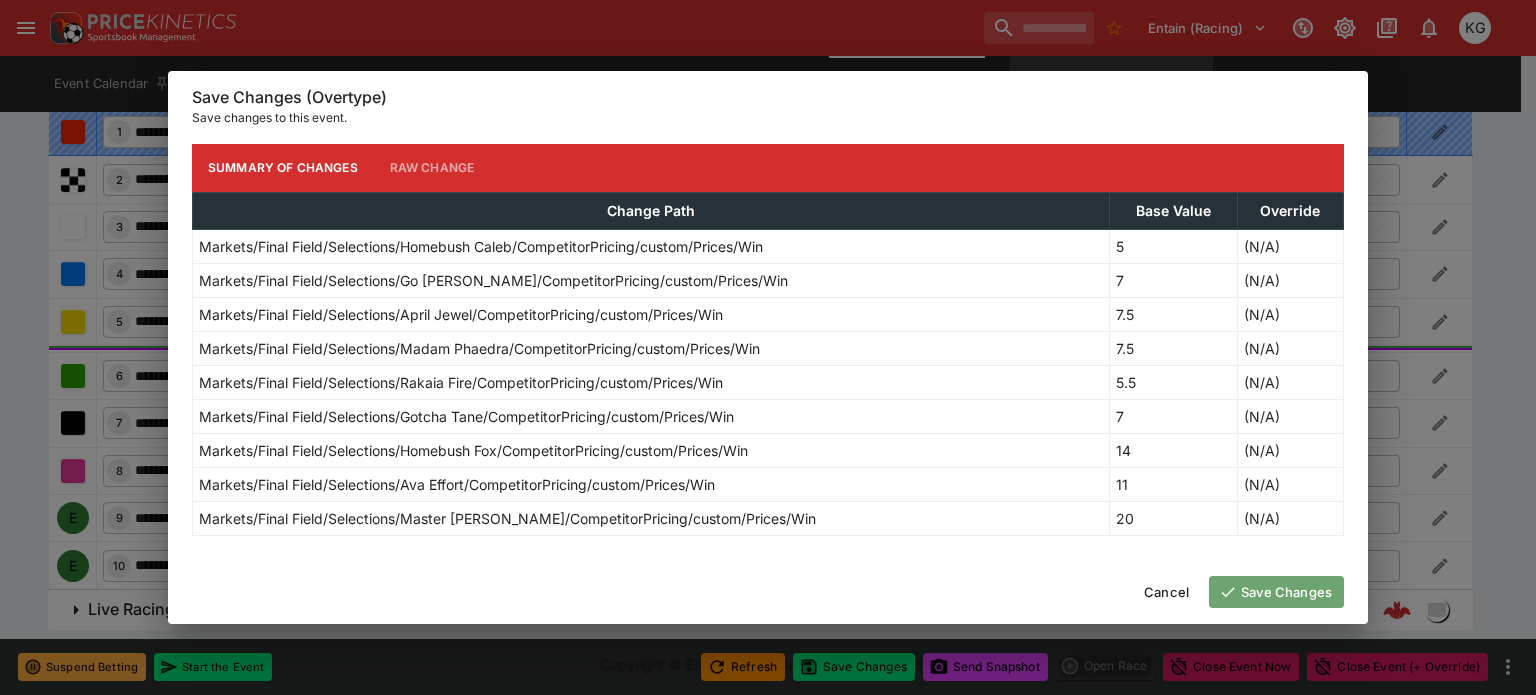 click on "Save Changes" at bounding box center [1276, 592] 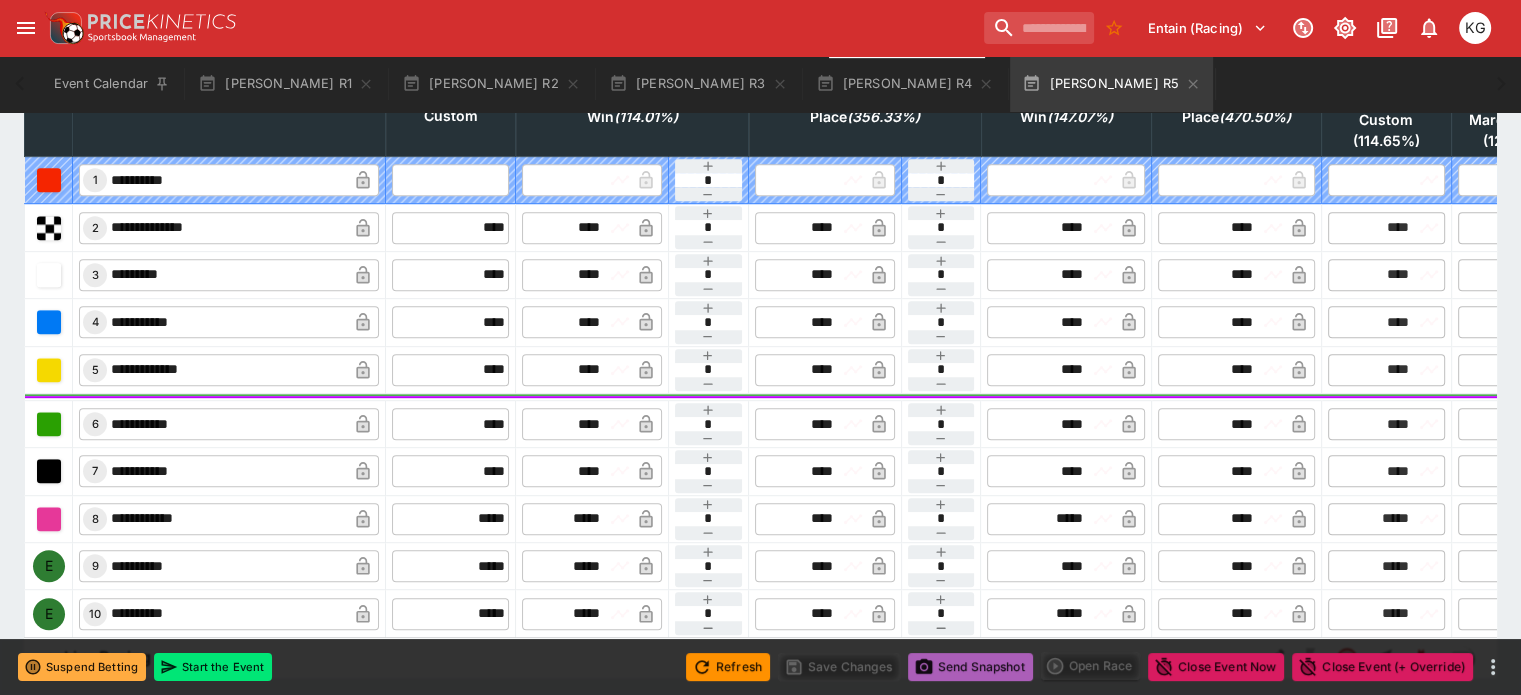 click on "Send Snapshot" at bounding box center (970, 667) 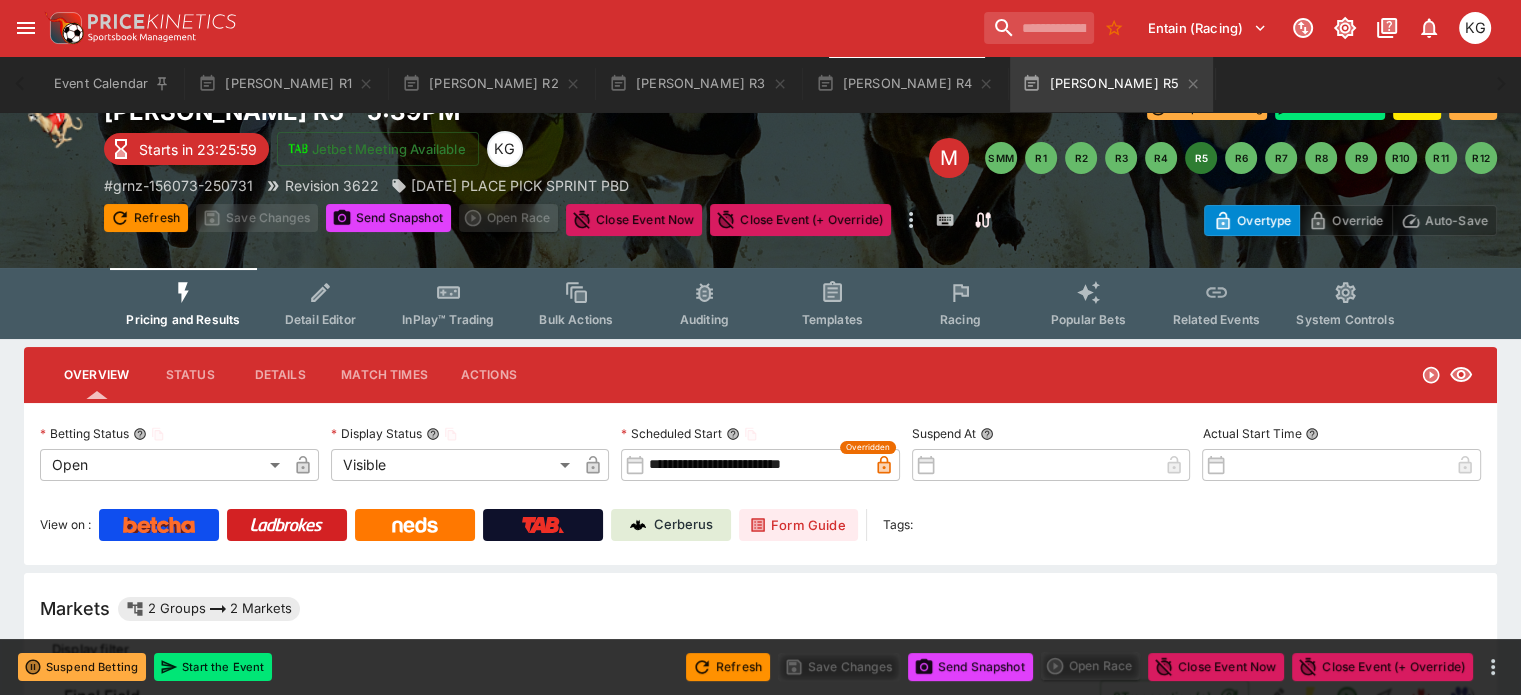 scroll, scrollTop: 0, scrollLeft: 0, axis: both 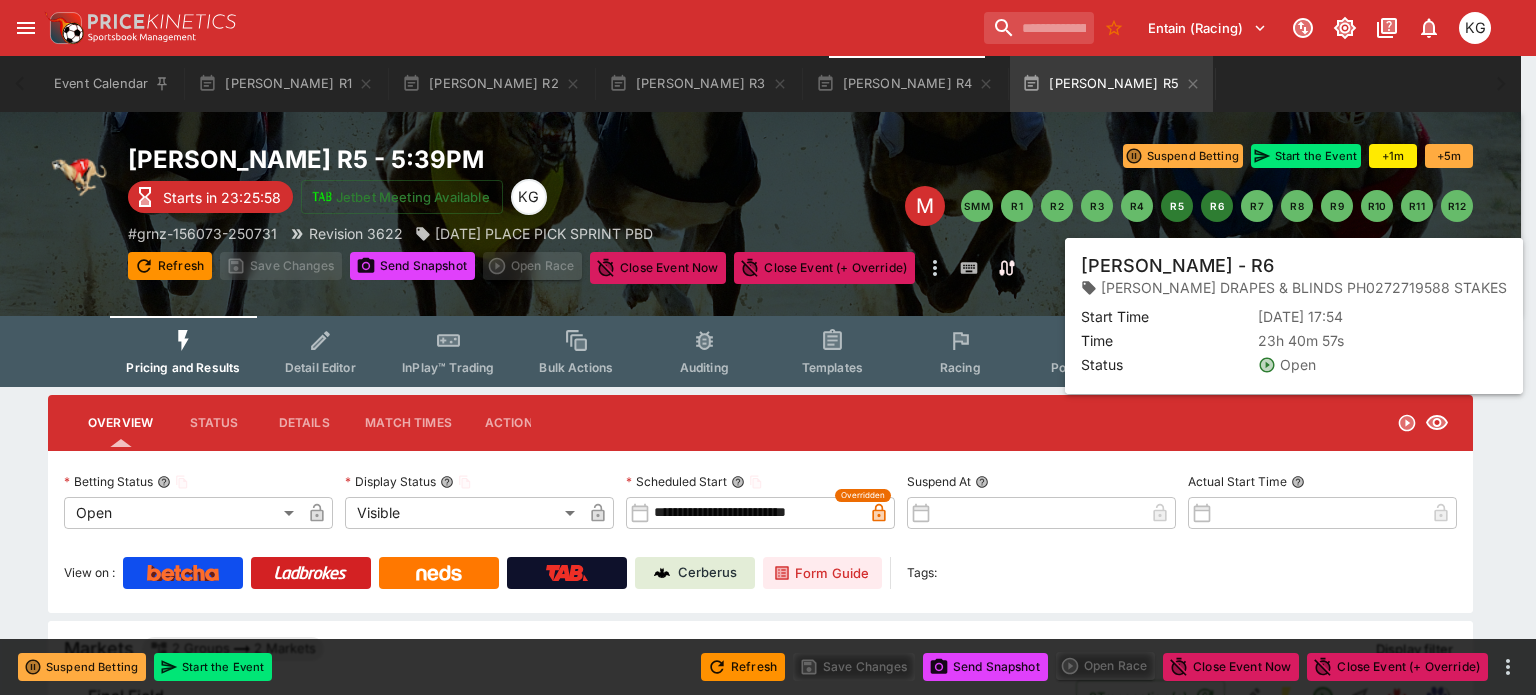 click on "R6" at bounding box center [1217, 206] 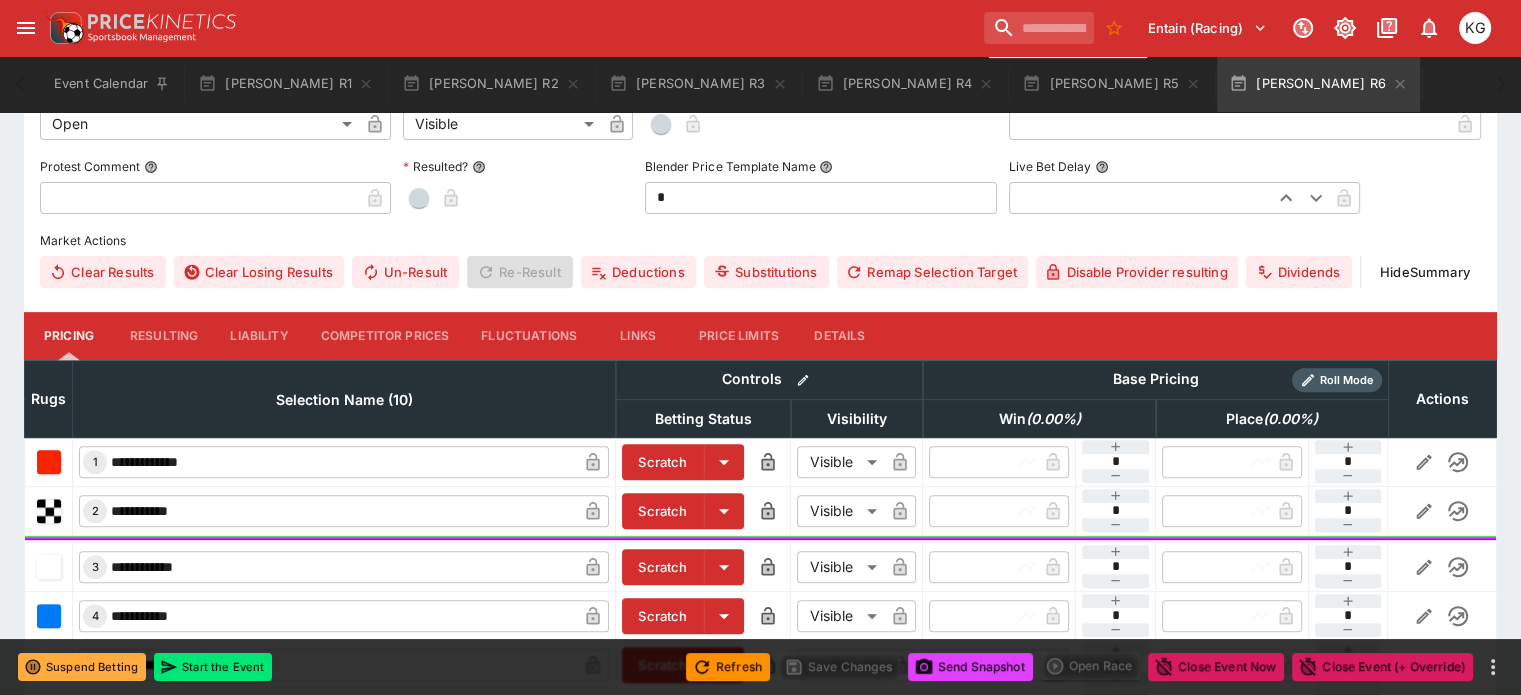 scroll, scrollTop: 700, scrollLeft: 0, axis: vertical 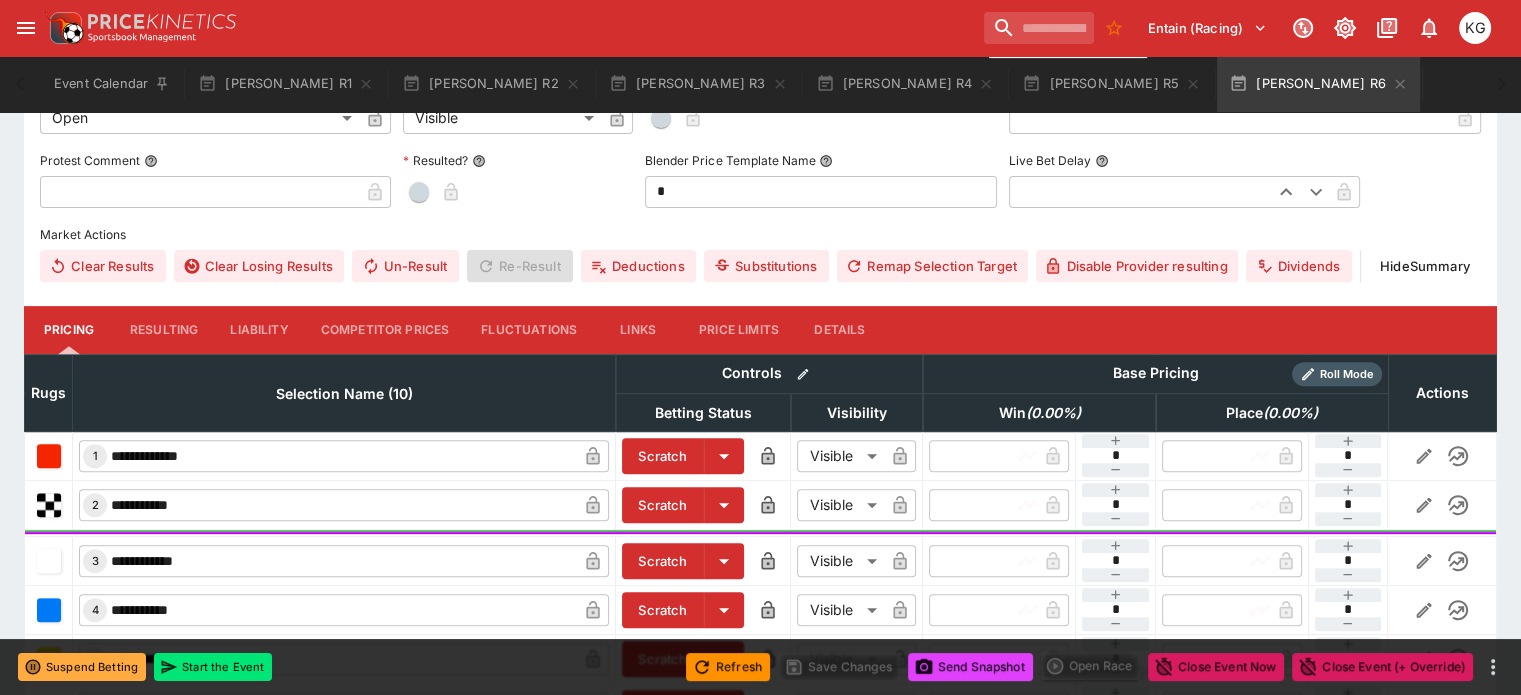 click on "Competitor Prices" at bounding box center [385, 330] 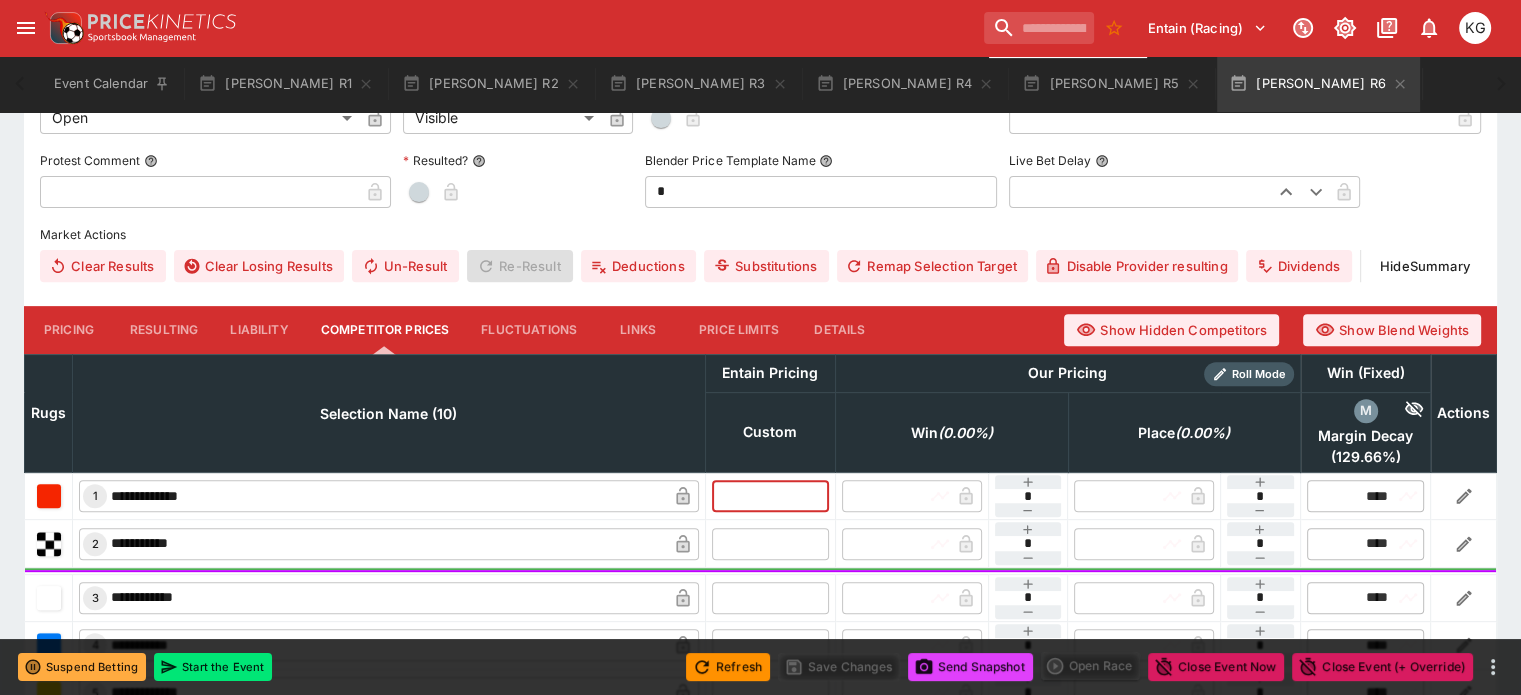 click at bounding box center (770, 496) 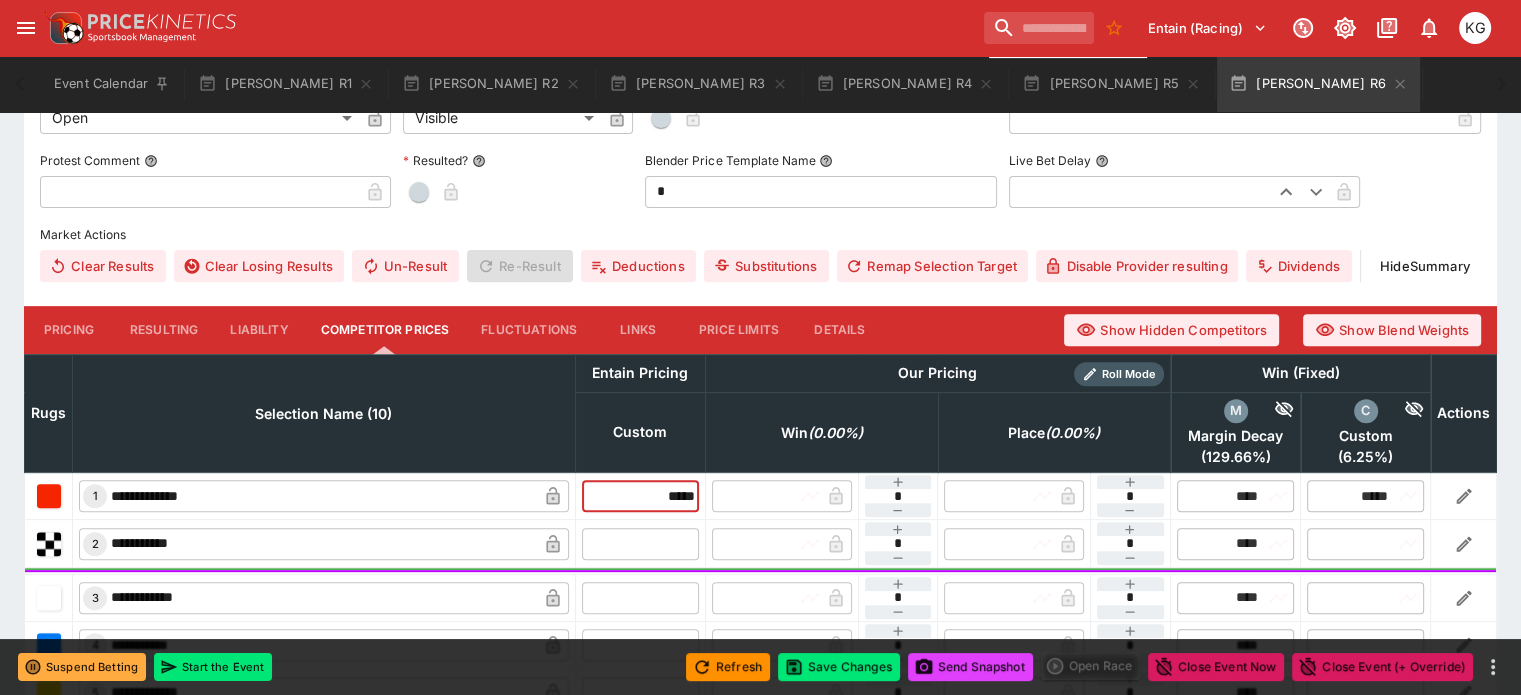 click at bounding box center [640, 543] 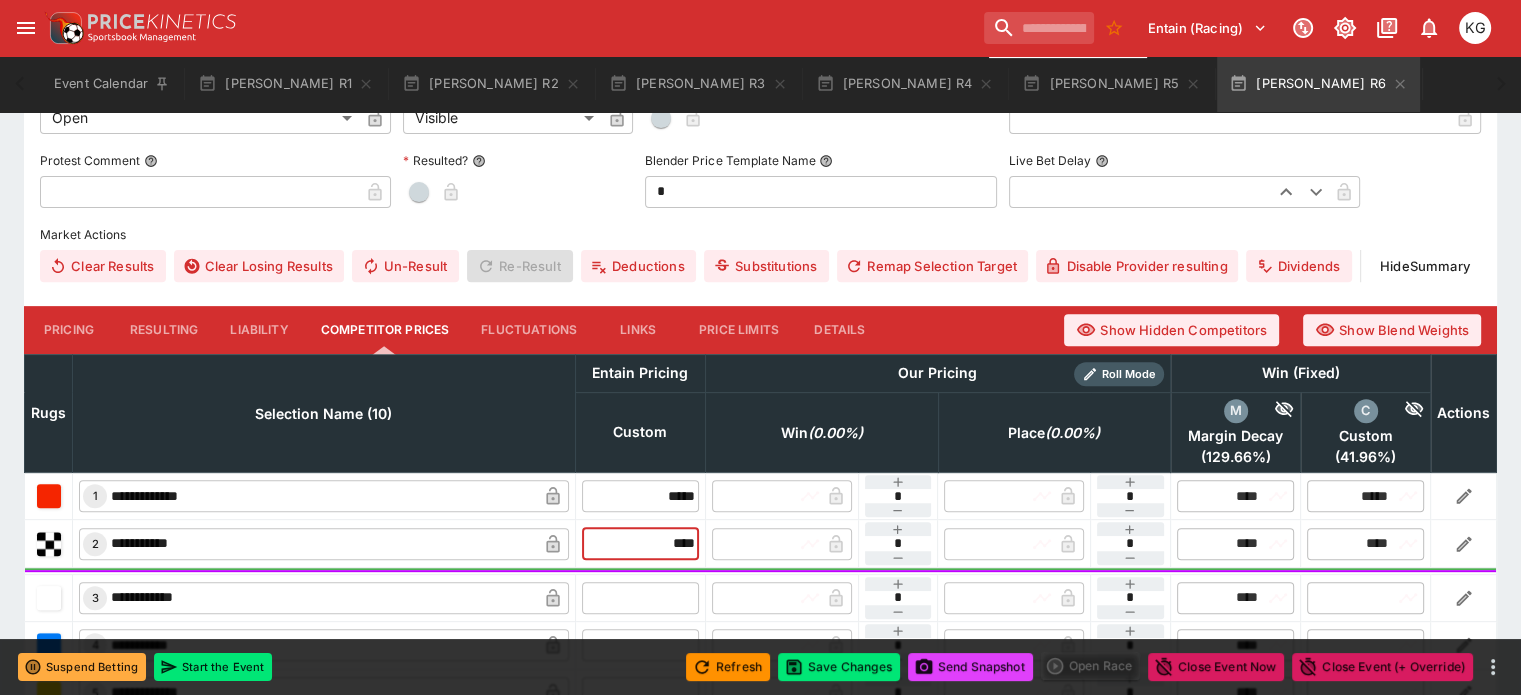 scroll, scrollTop: 800, scrollLeft: 0, axis: vertical 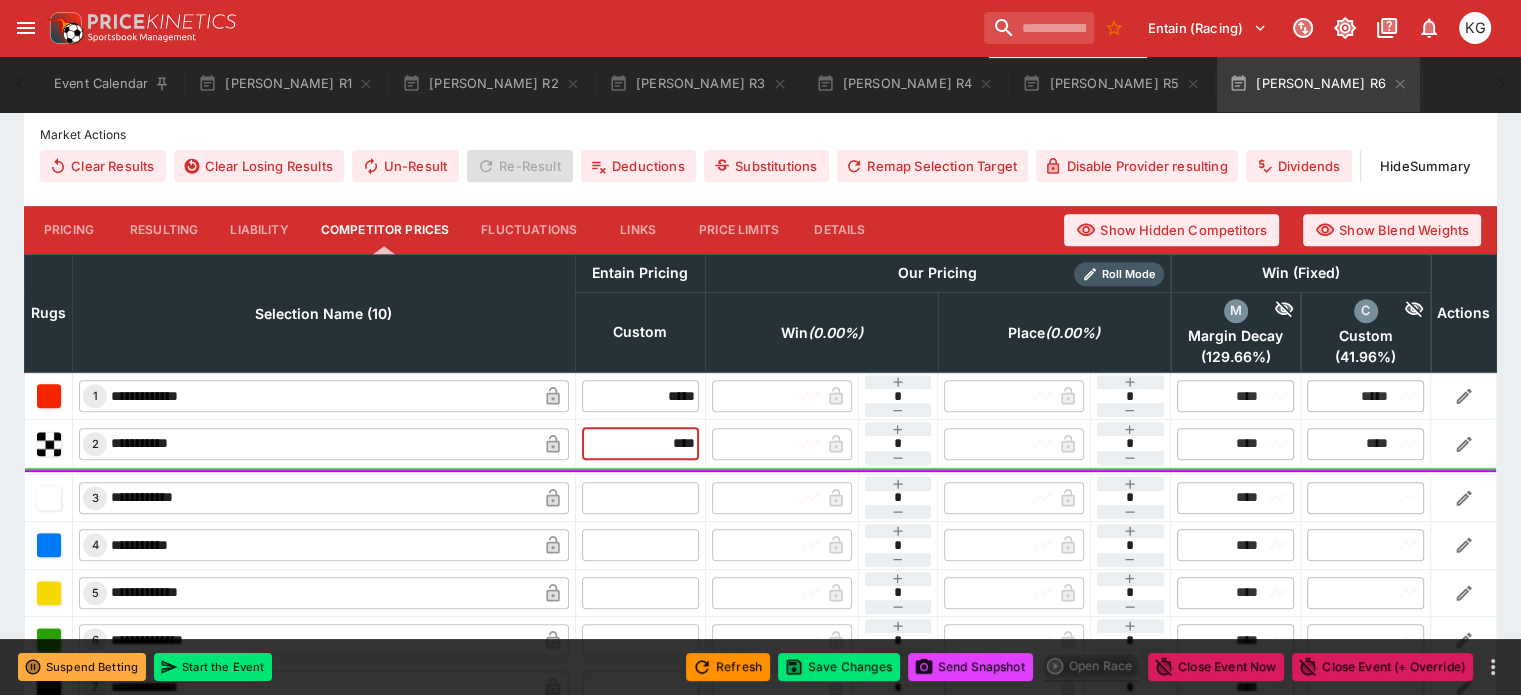 click at bounding box center [640, 498] 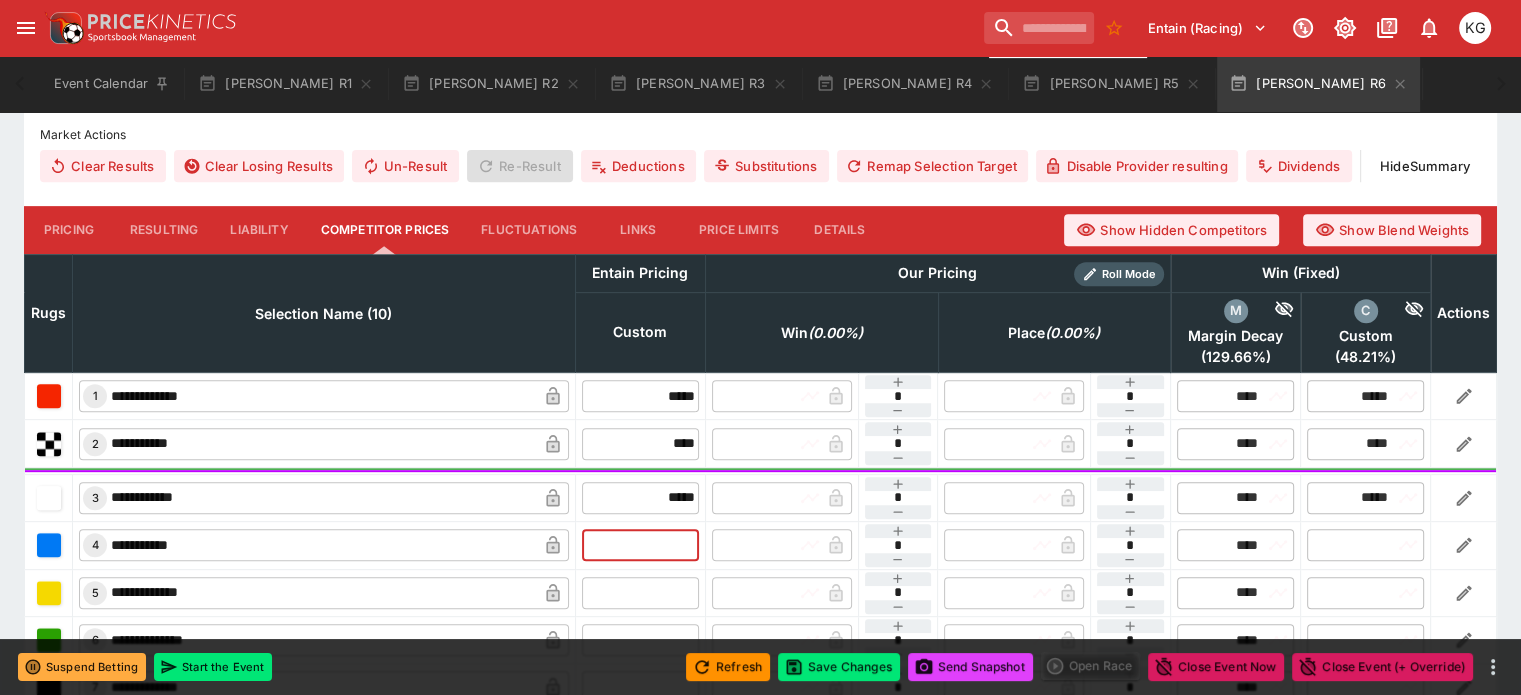 click at bounding box center [640, 545] 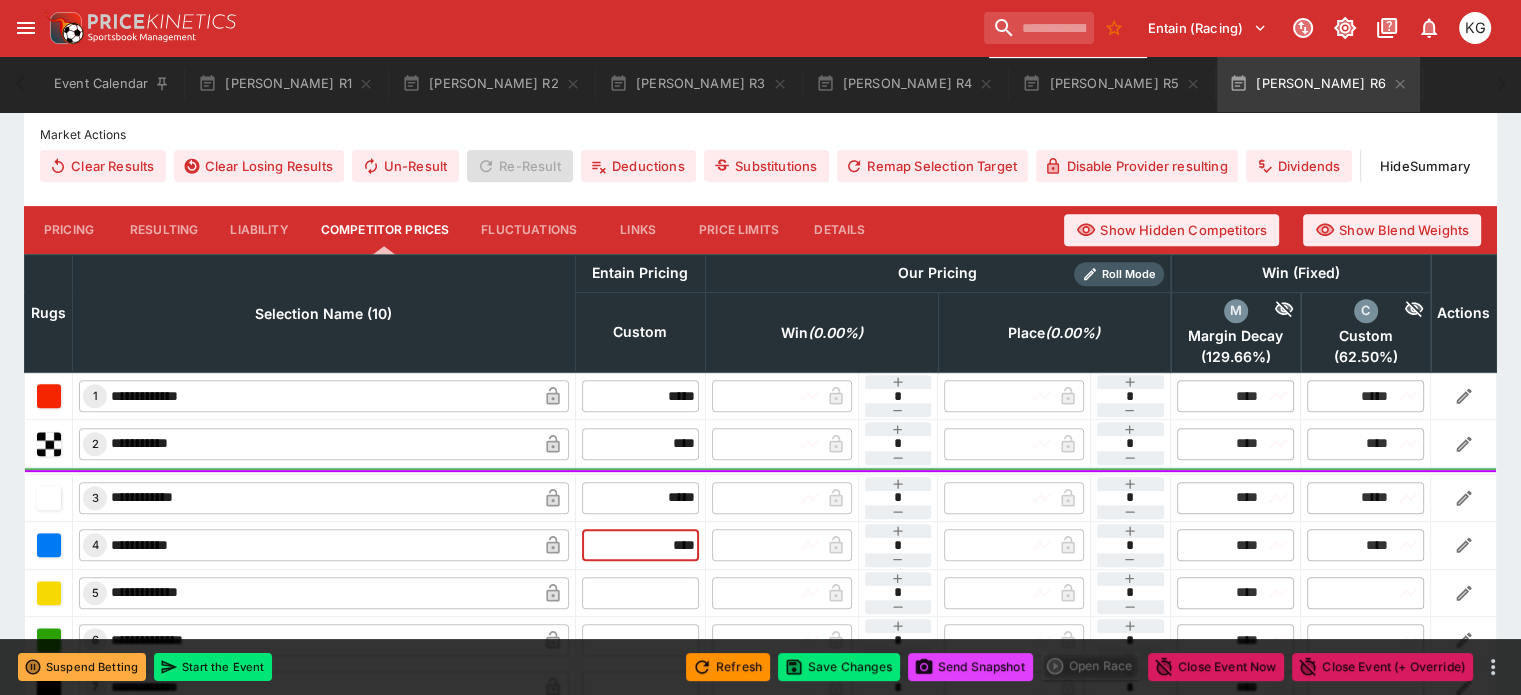 click at bounding box center [640, 593] 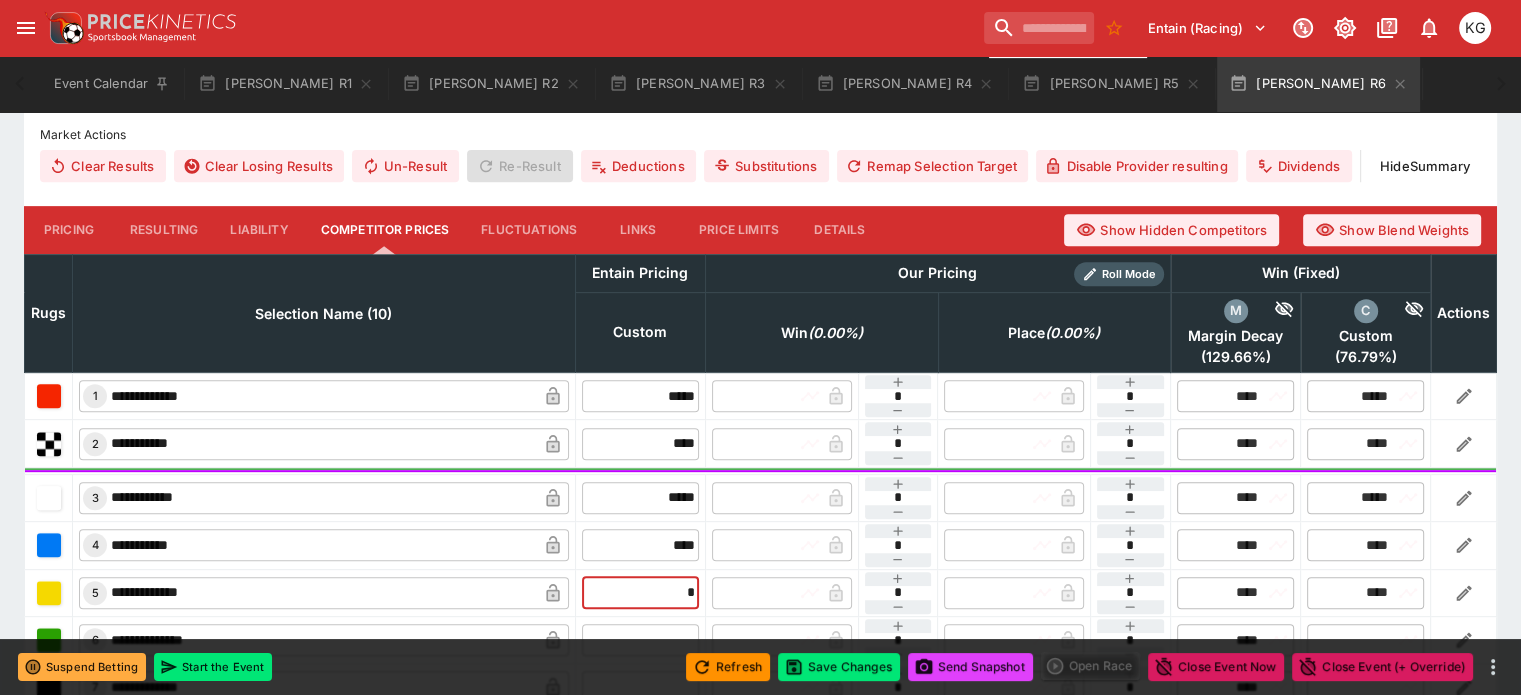 scroll, scrollTop: 900, scrollLeft: 0, axis: vertical 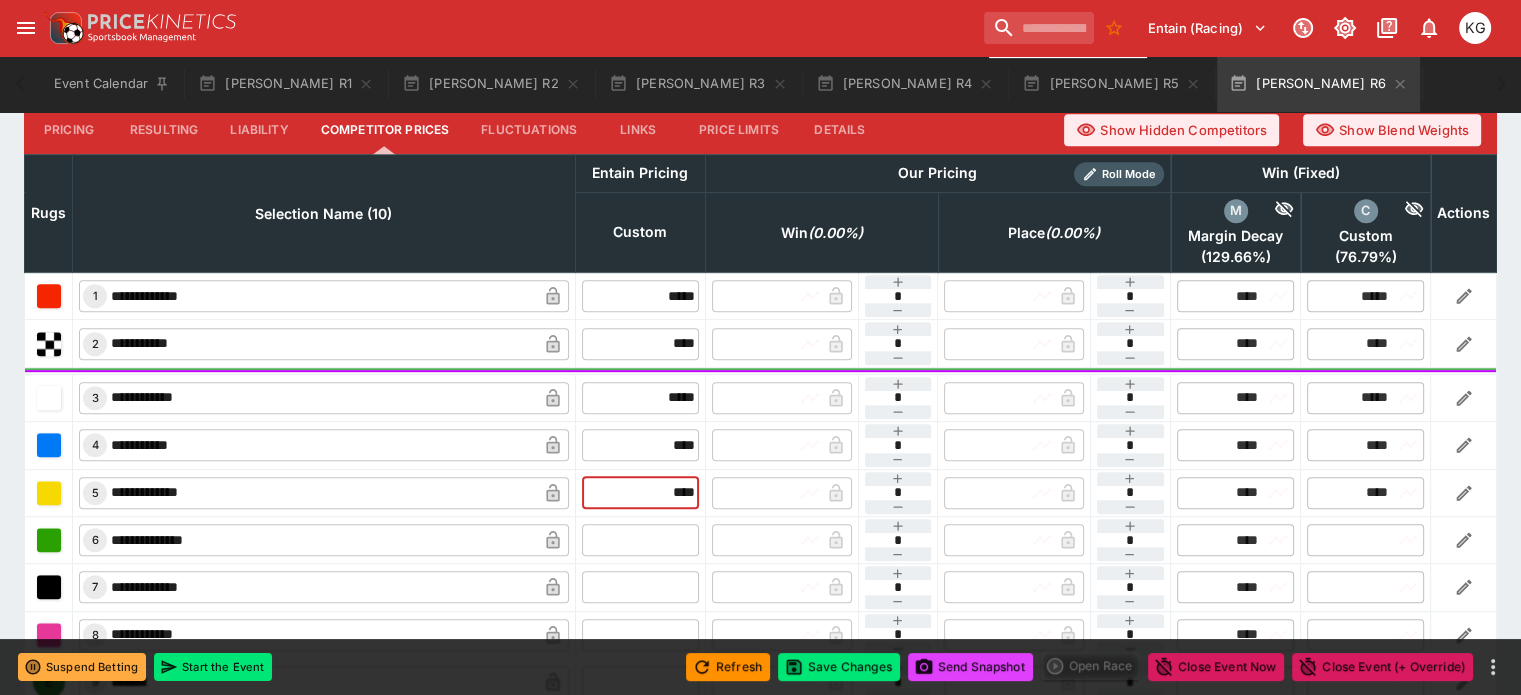 click at bounding box center (640, 540) 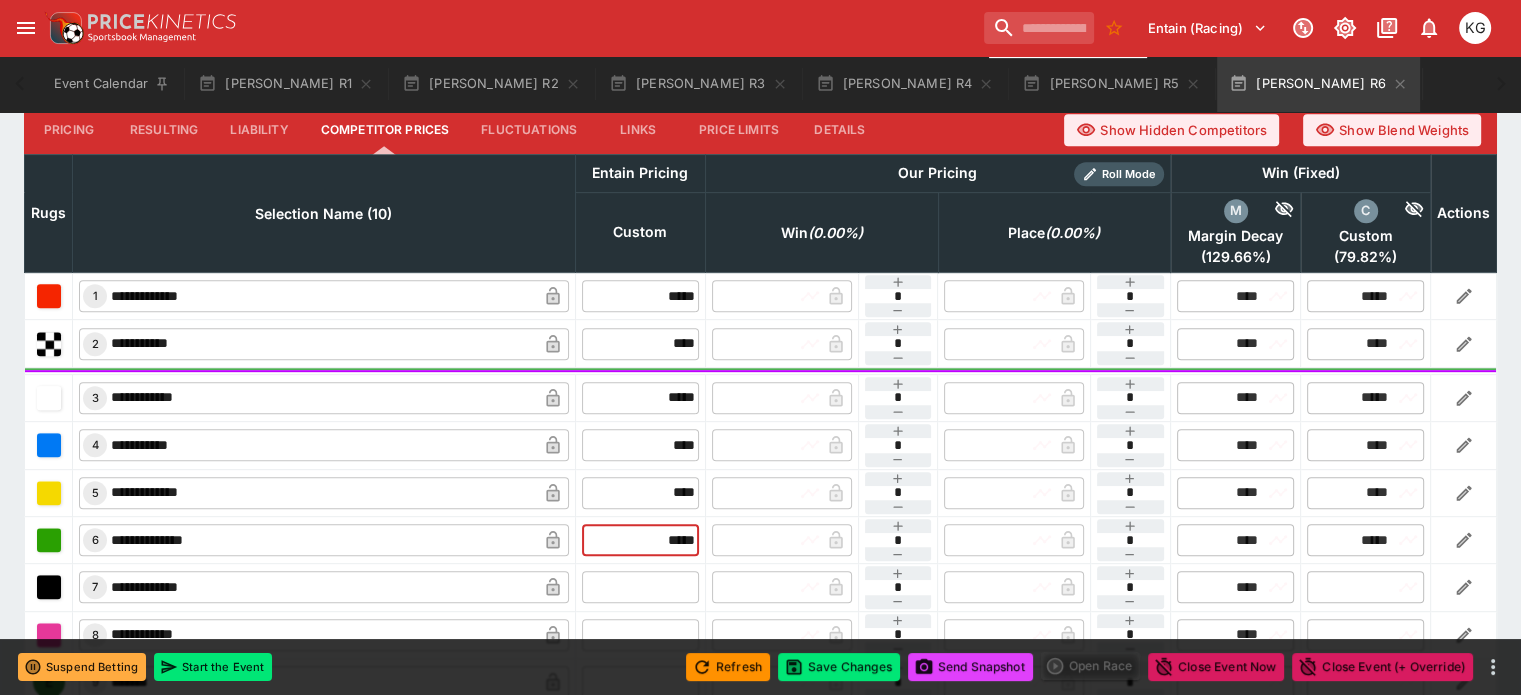 click at bounding box center (640, 587) 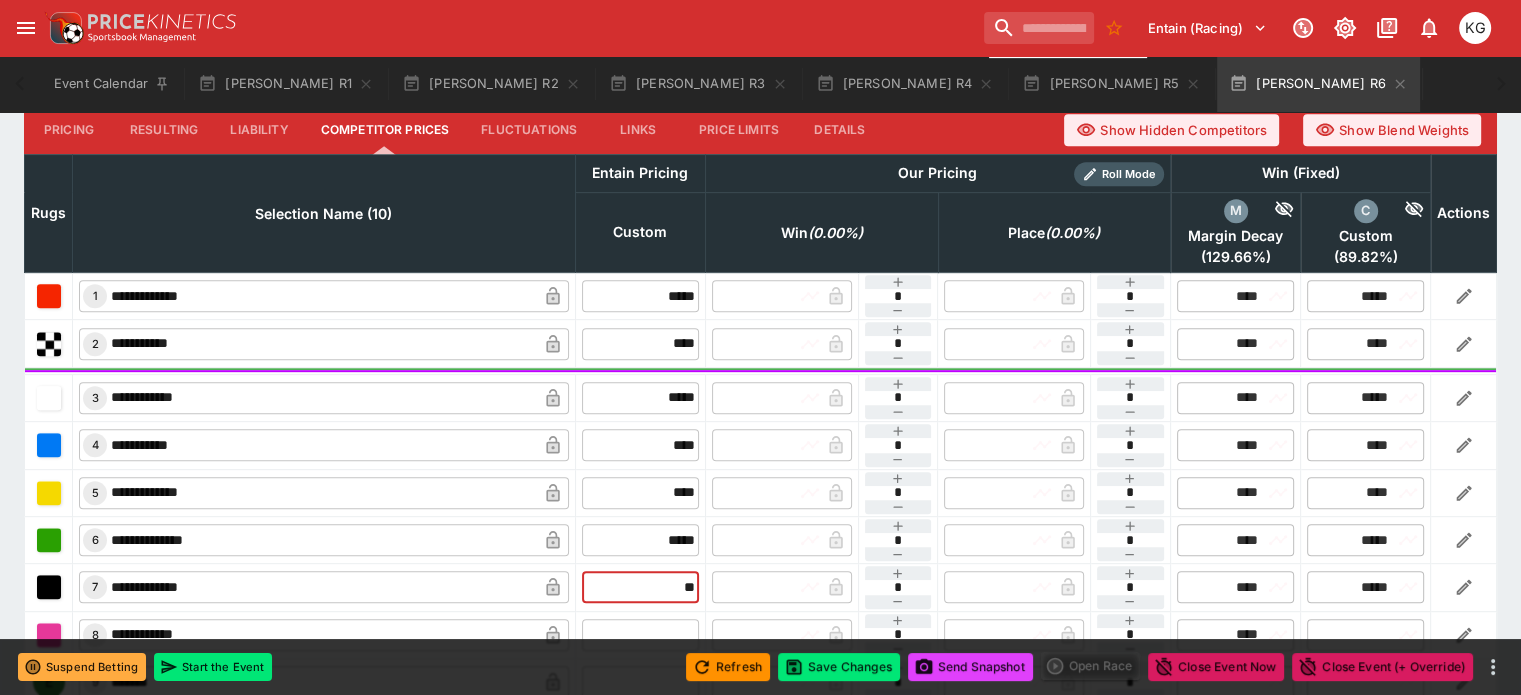 scroll, scrollTop: 1000, scrollLeft: 0, axis: vertical 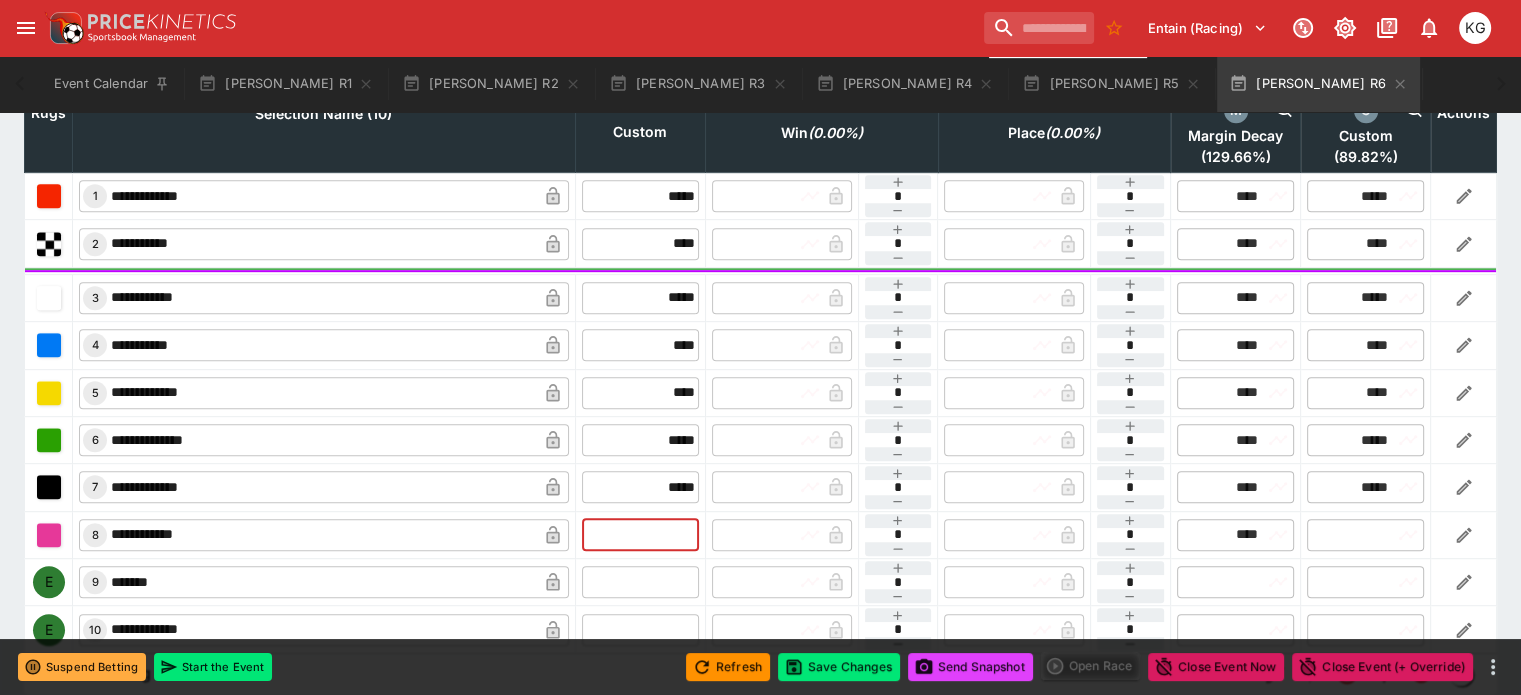 click at bounding box center (640, 535) 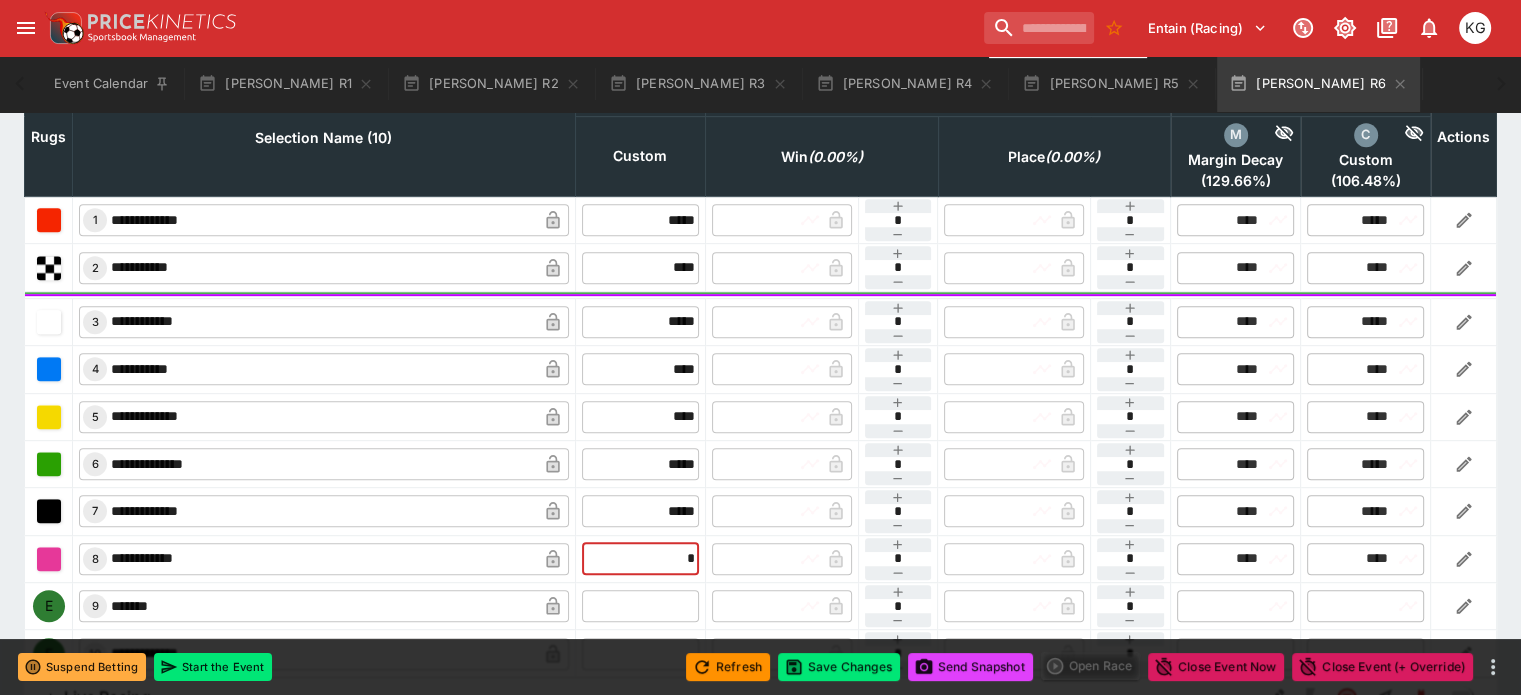 scroll, scrollTop: 1016, scrollLeft: 0, axis: vertical 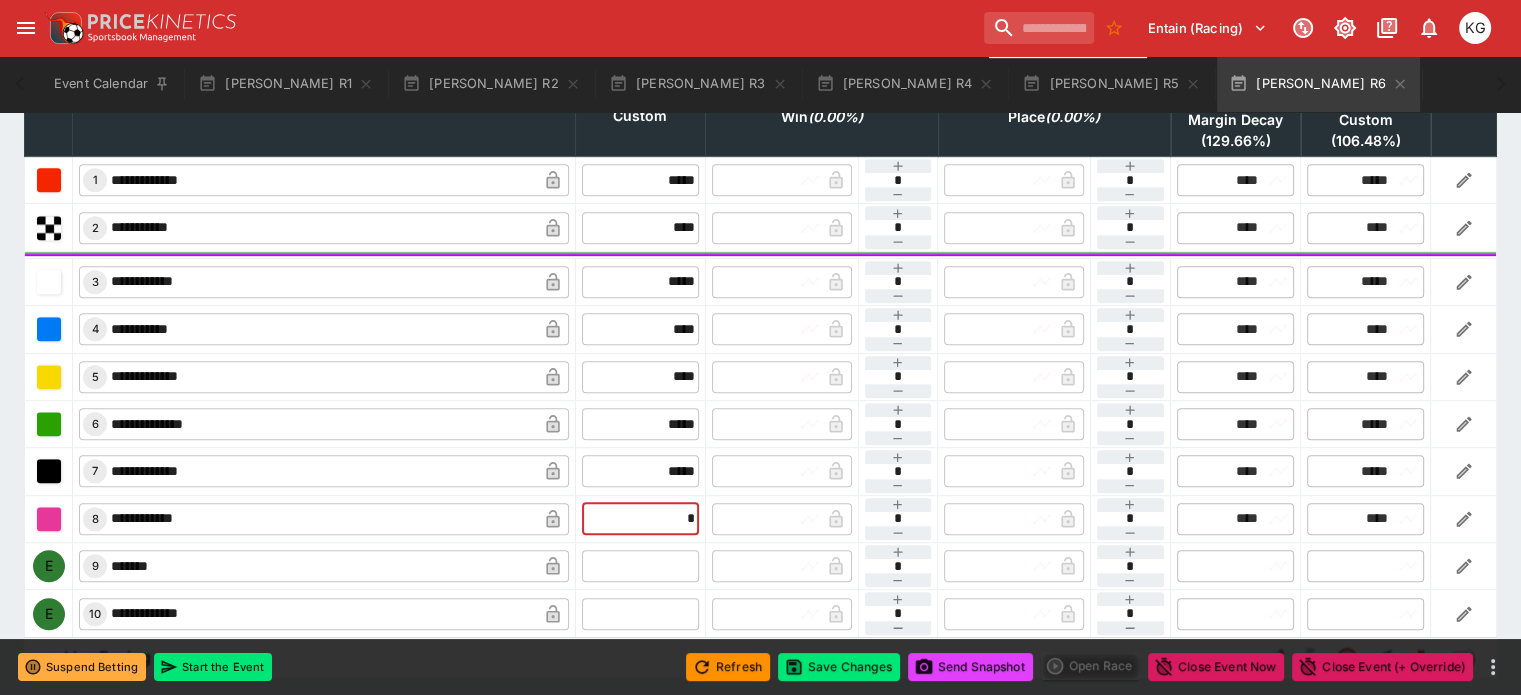 drag, startPoint x: 612, startPoint y: 476, endPoint x: 721, endPoint y: 467, distance: 109.370926 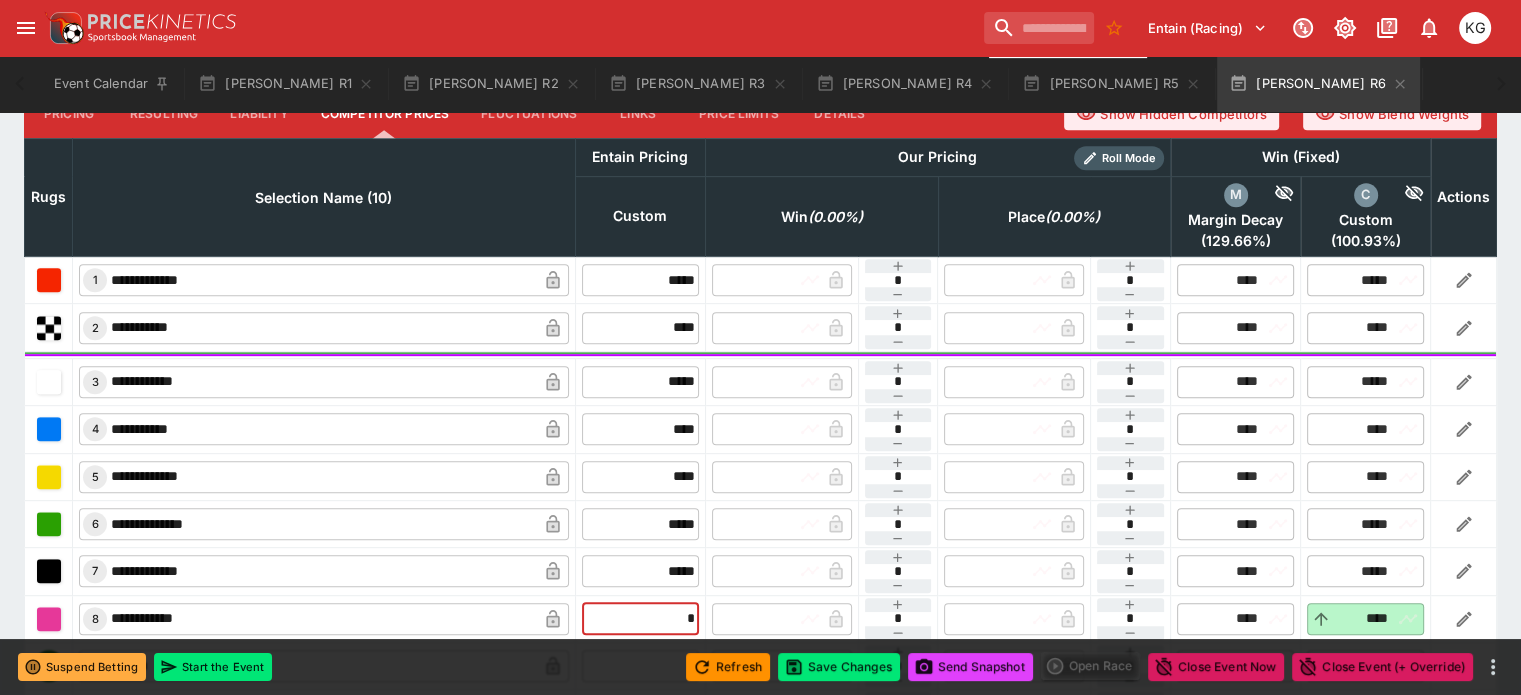 scroll, scrollTop: 816, scrollLeft: 0, axis: vertical 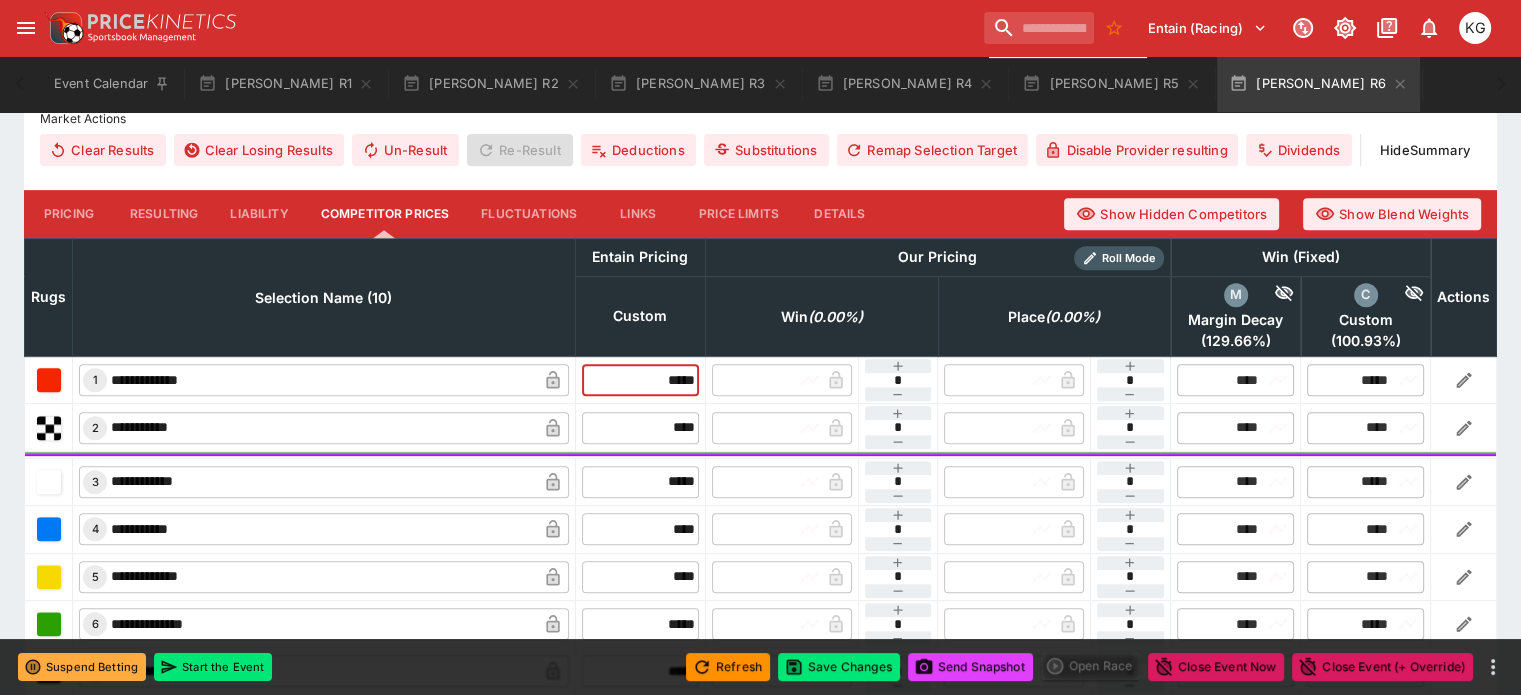 drag, startPoint x: 621, startPoint y: 337, endPoint x: 714, endPoint y: 341, distance: 93.08598 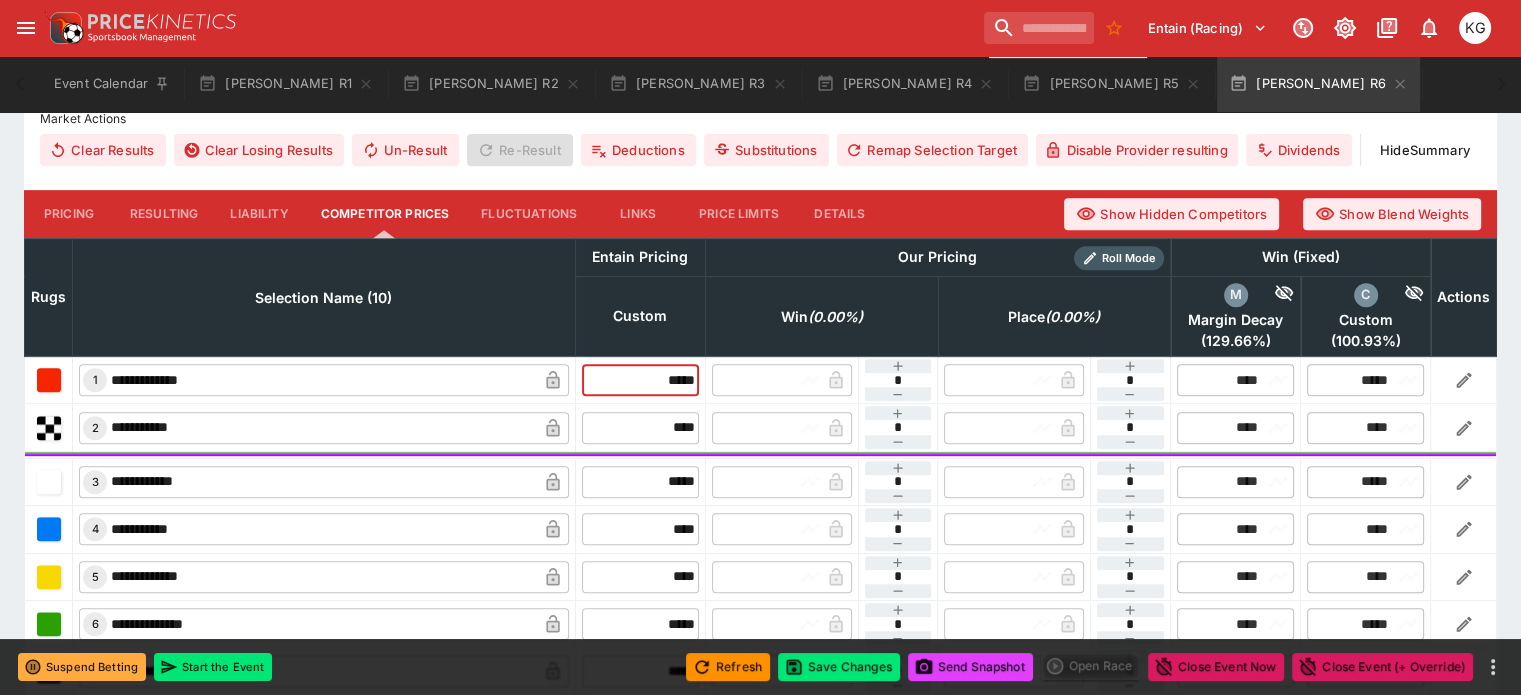 click on "**********" at bounding box center (761, 379) 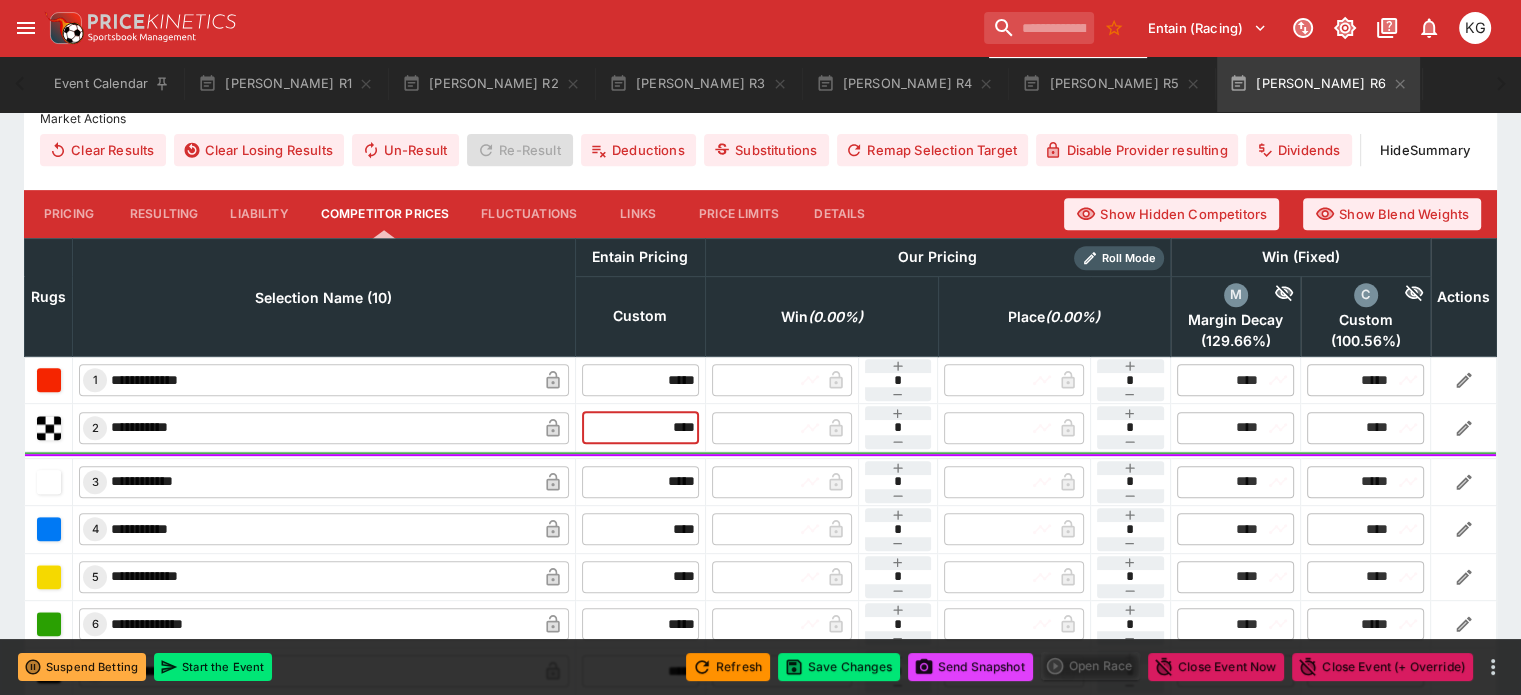 drag, startPoint x: 628, startPoint y: 387, endPoint x: 708, endPoint y: 387, distance: 80 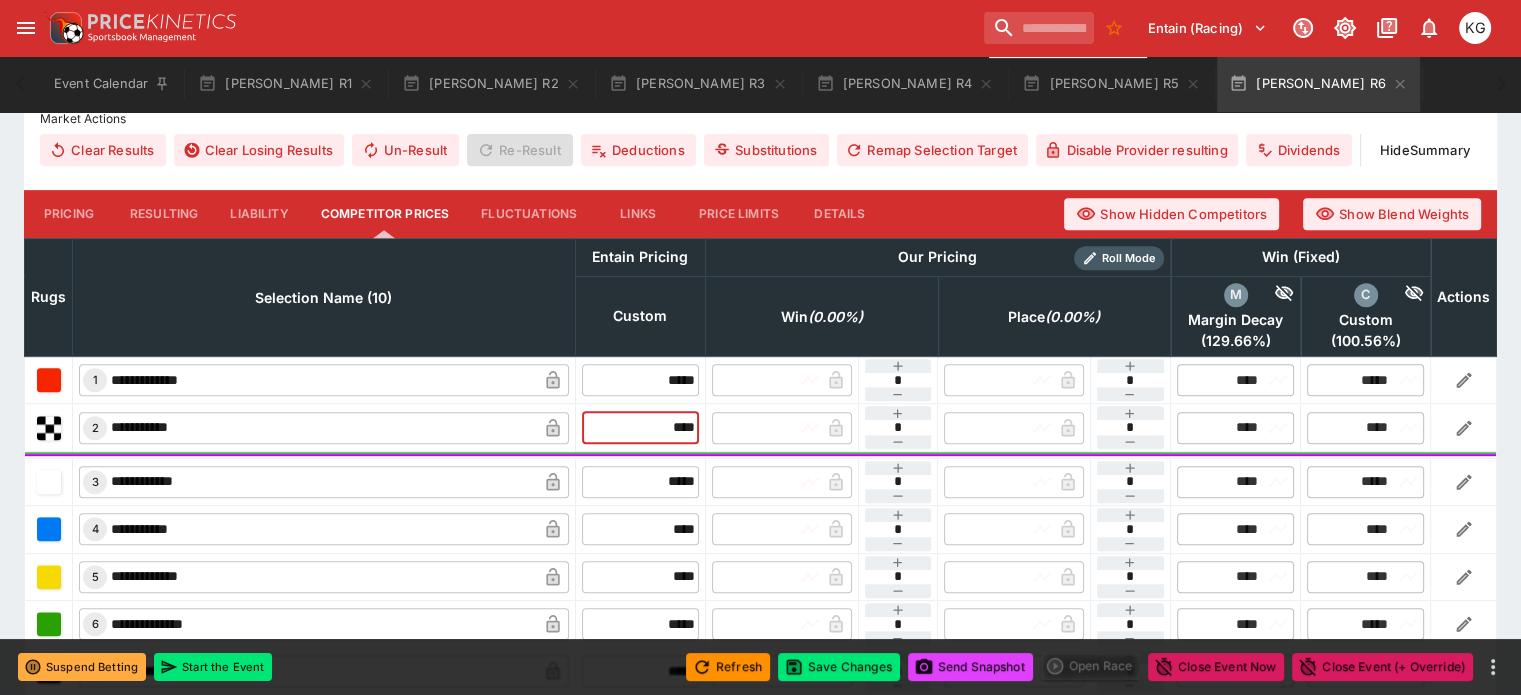 click on "**********" at bounding box center (761, 427) 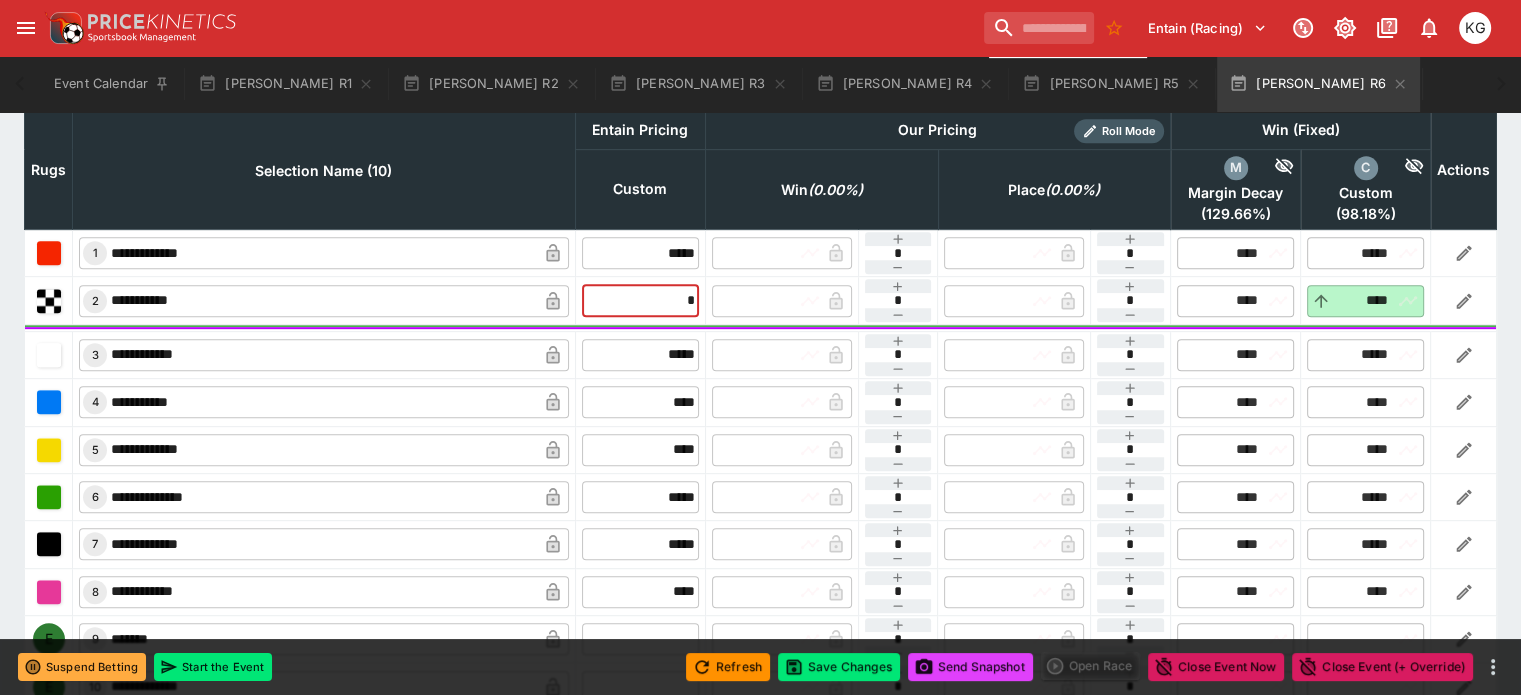 scroll, scrollTop: 1016, scrollLeft: 0, axis: vertical 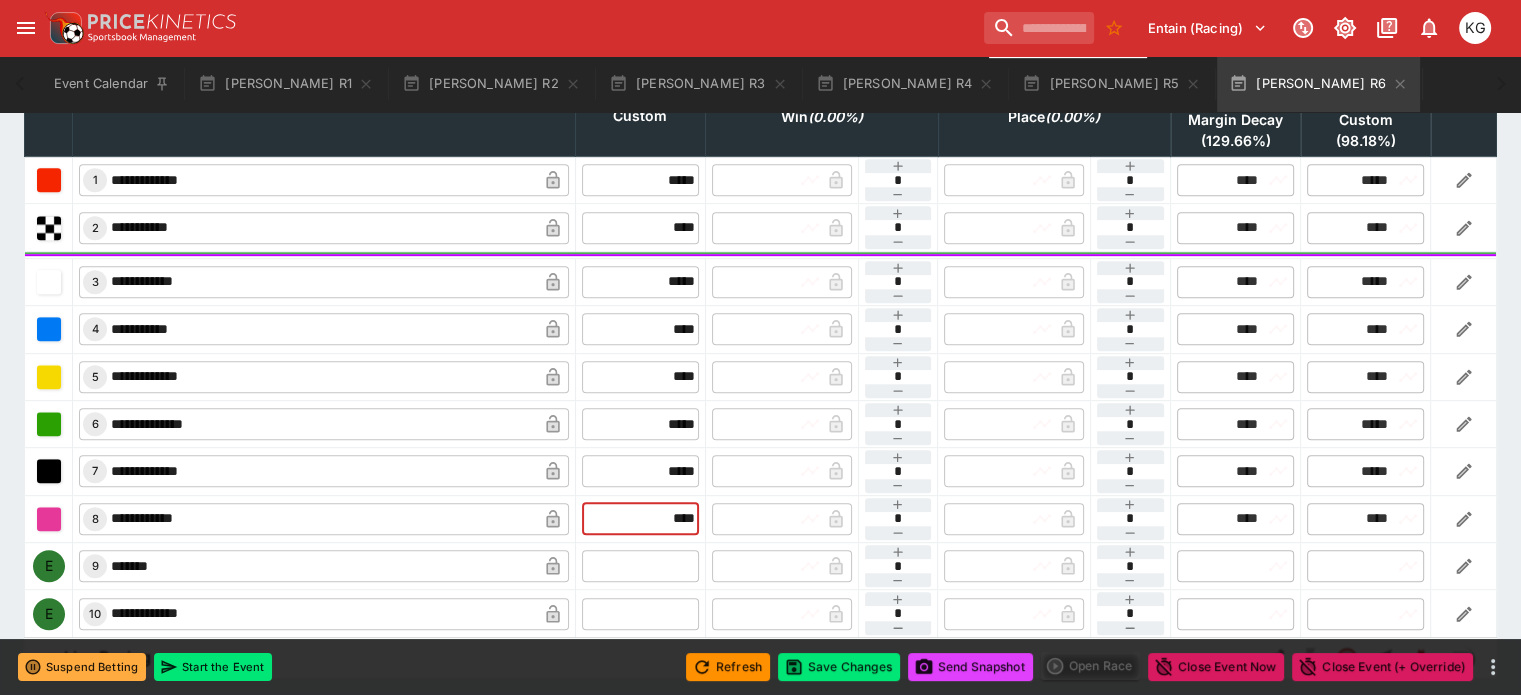 drag, startPoint x: 636, startPoint y: 474, endPoint x: 718, endPoint y: 469, distance: 82.1523 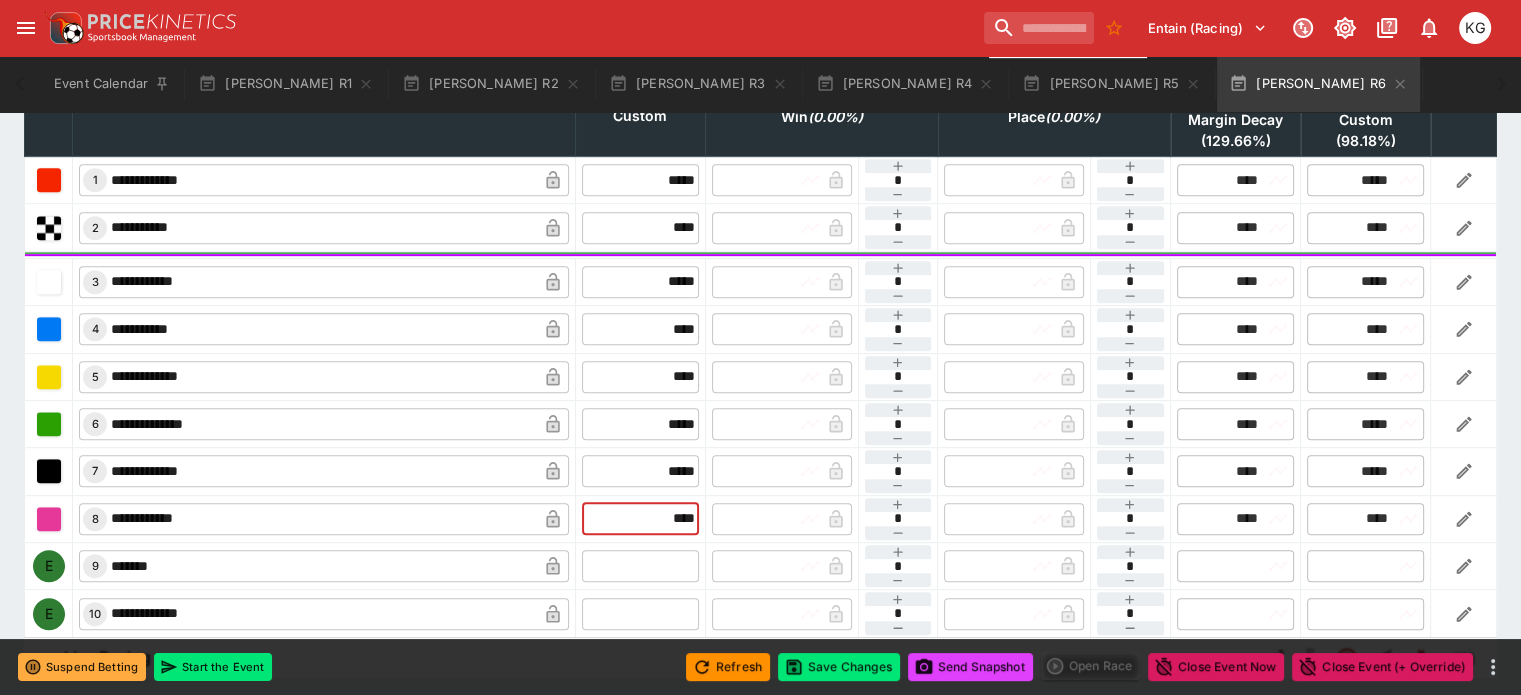 click on "**********" at bounding box center [761, 518] 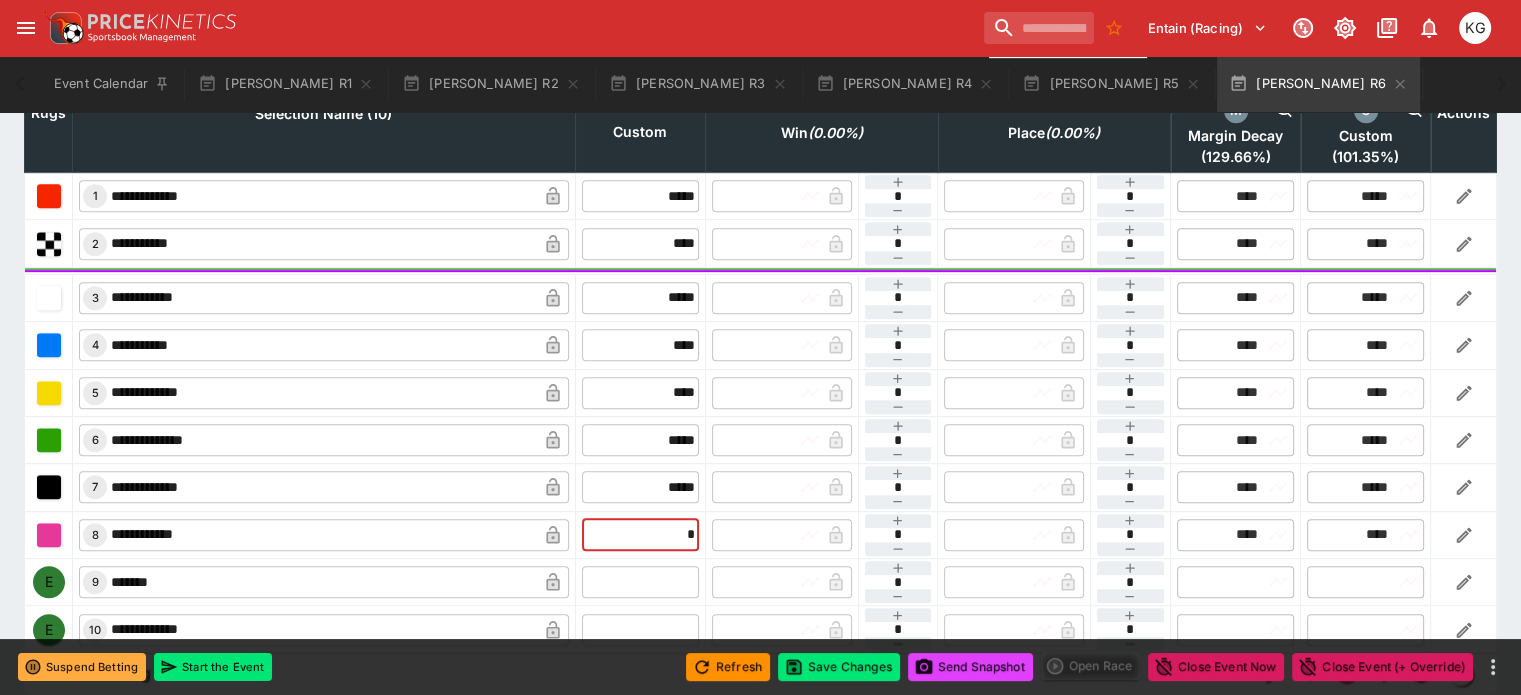 scroll, scrollTop: 1016, scrollLeft: 0, axis: vertical 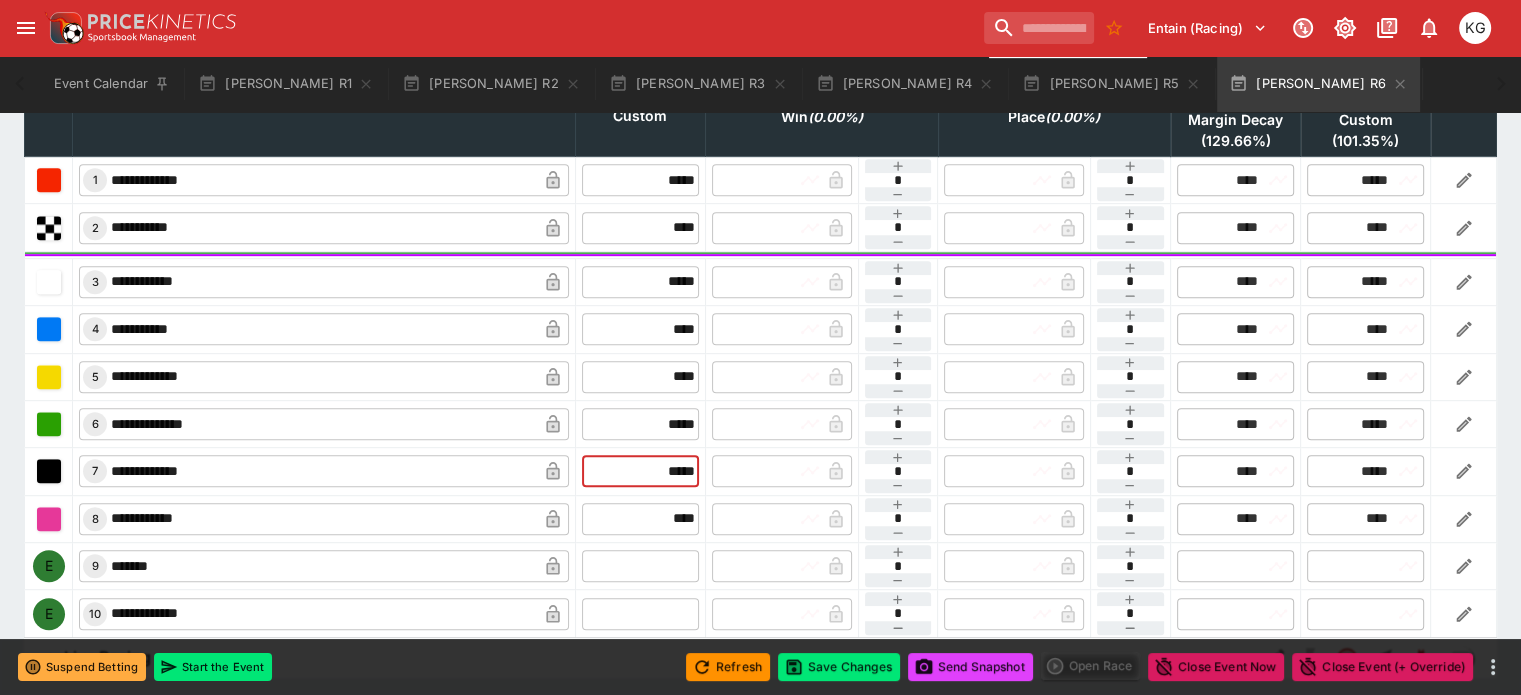 drag, startPoint x: 619, startPoint y: 427, endPoint x: 737, endPoint y: 426, distance: 118.004234 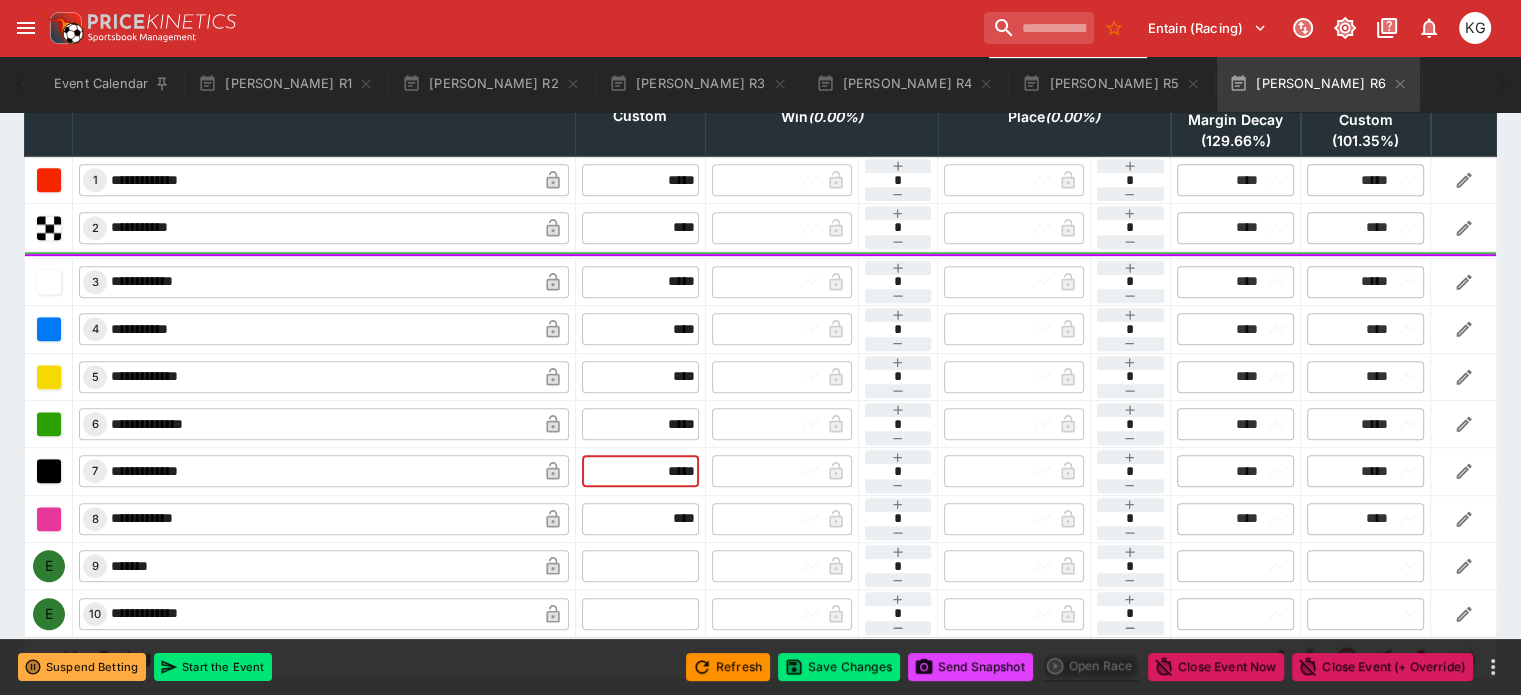 click on "**********" at bounding box center [761, 471] 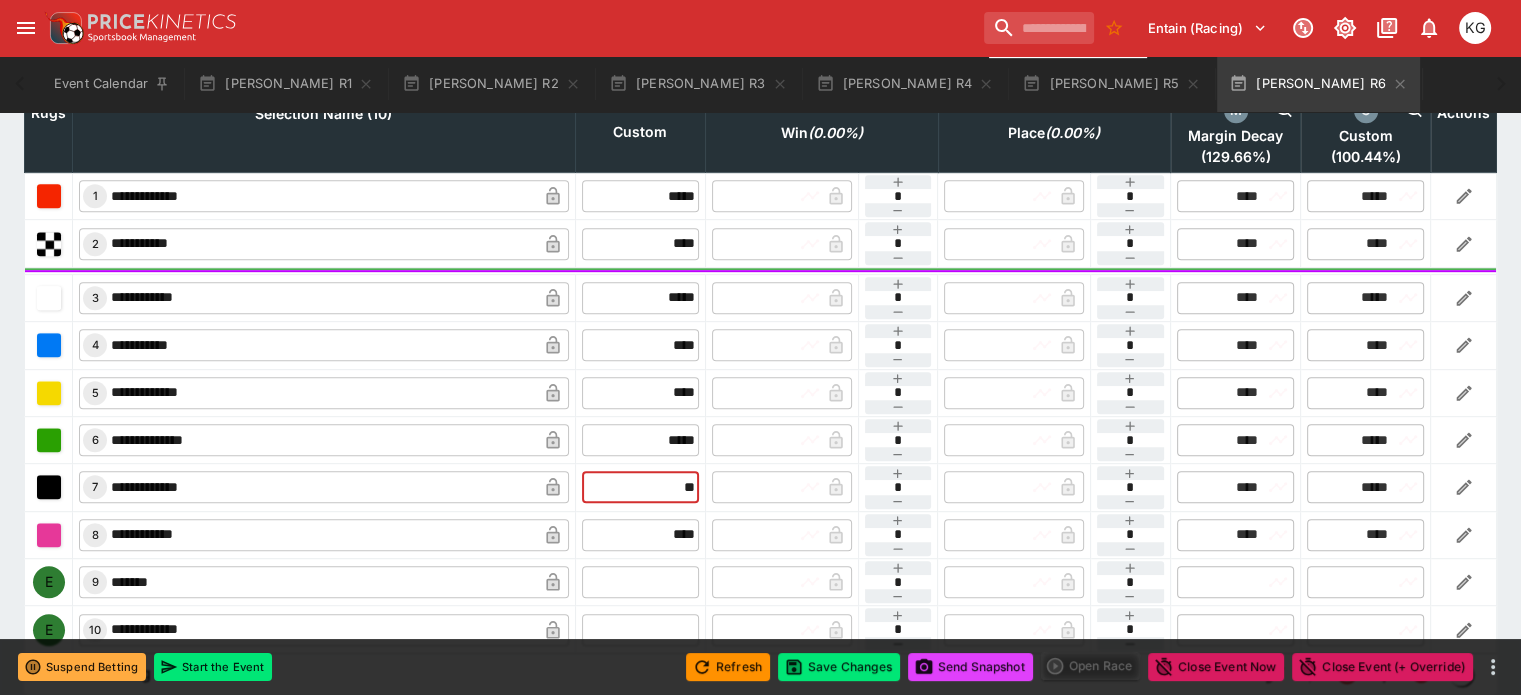 scroll, scrollTop: 1016, scrollLeft: 0, axis: vertical 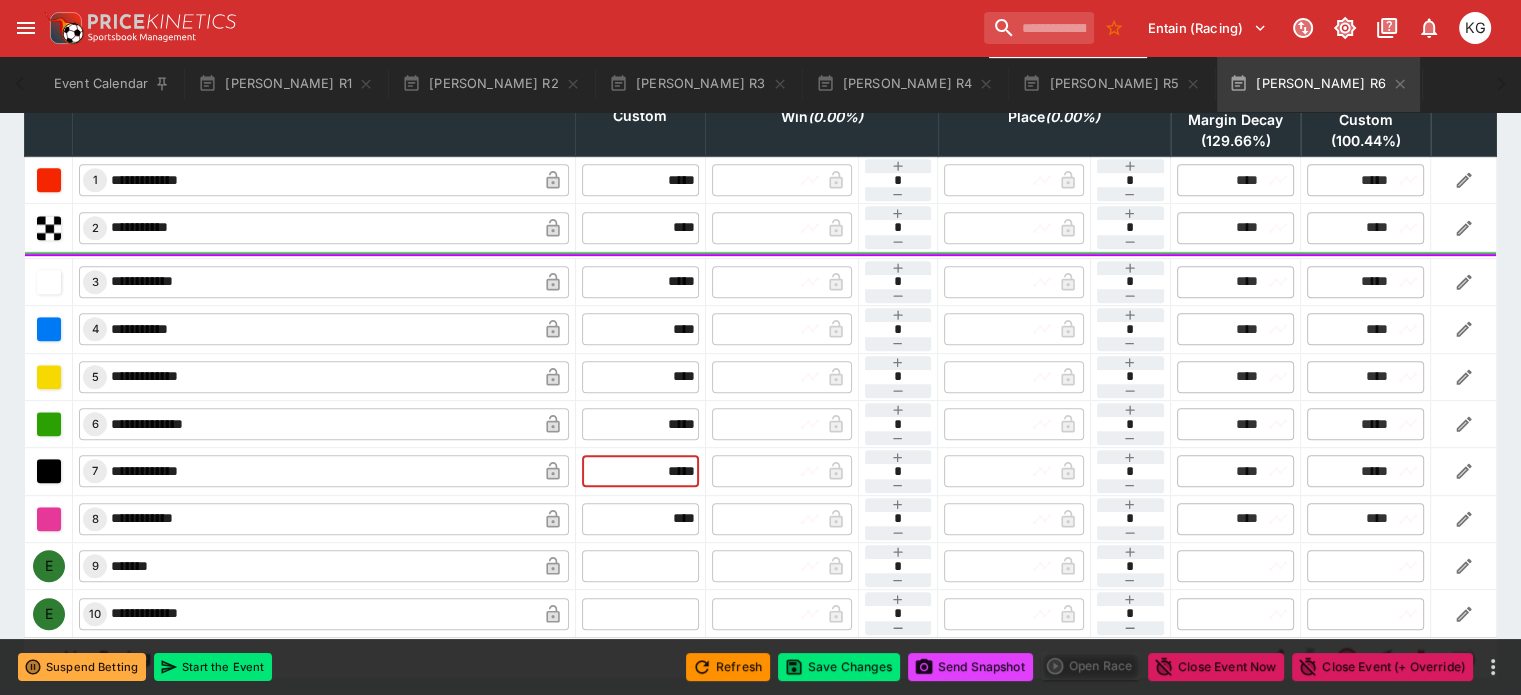 click at bounding box center (640, 566) 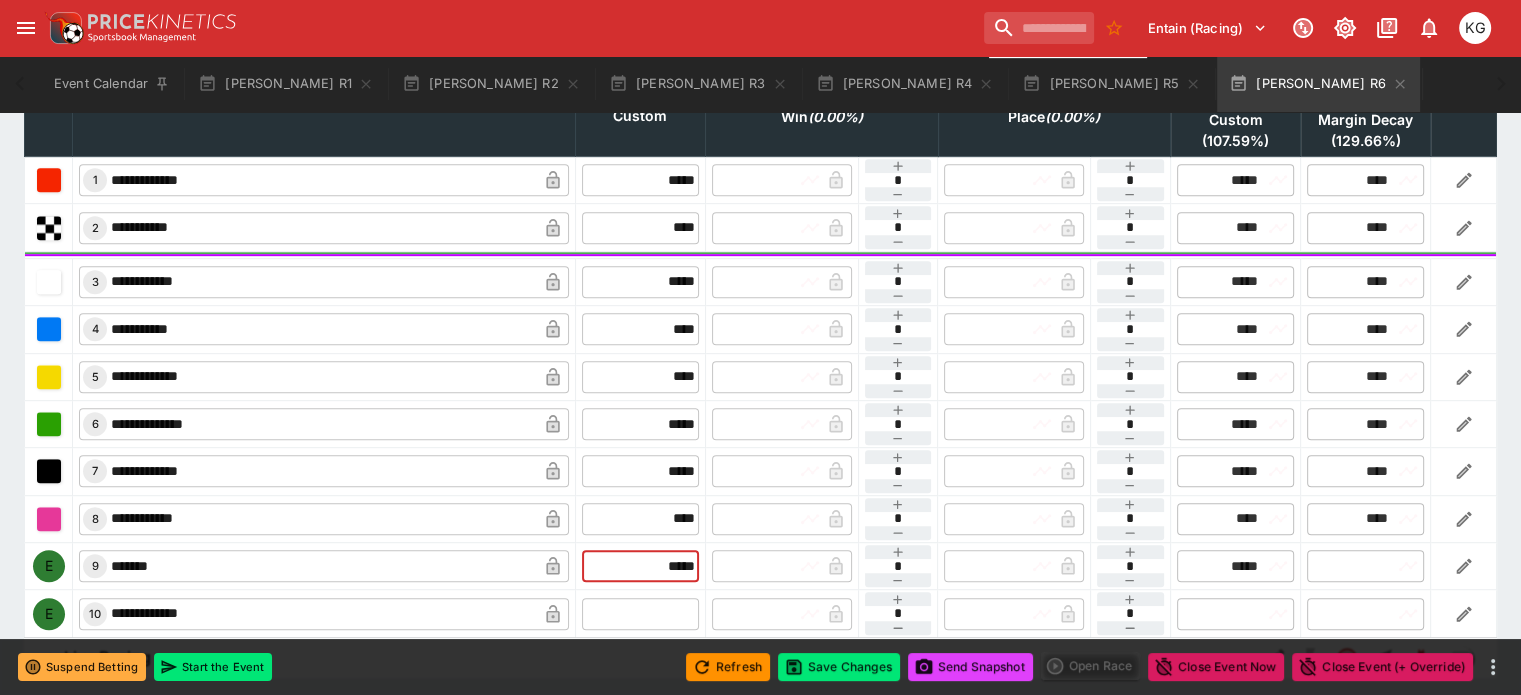 click at bounding box center (640, 614) 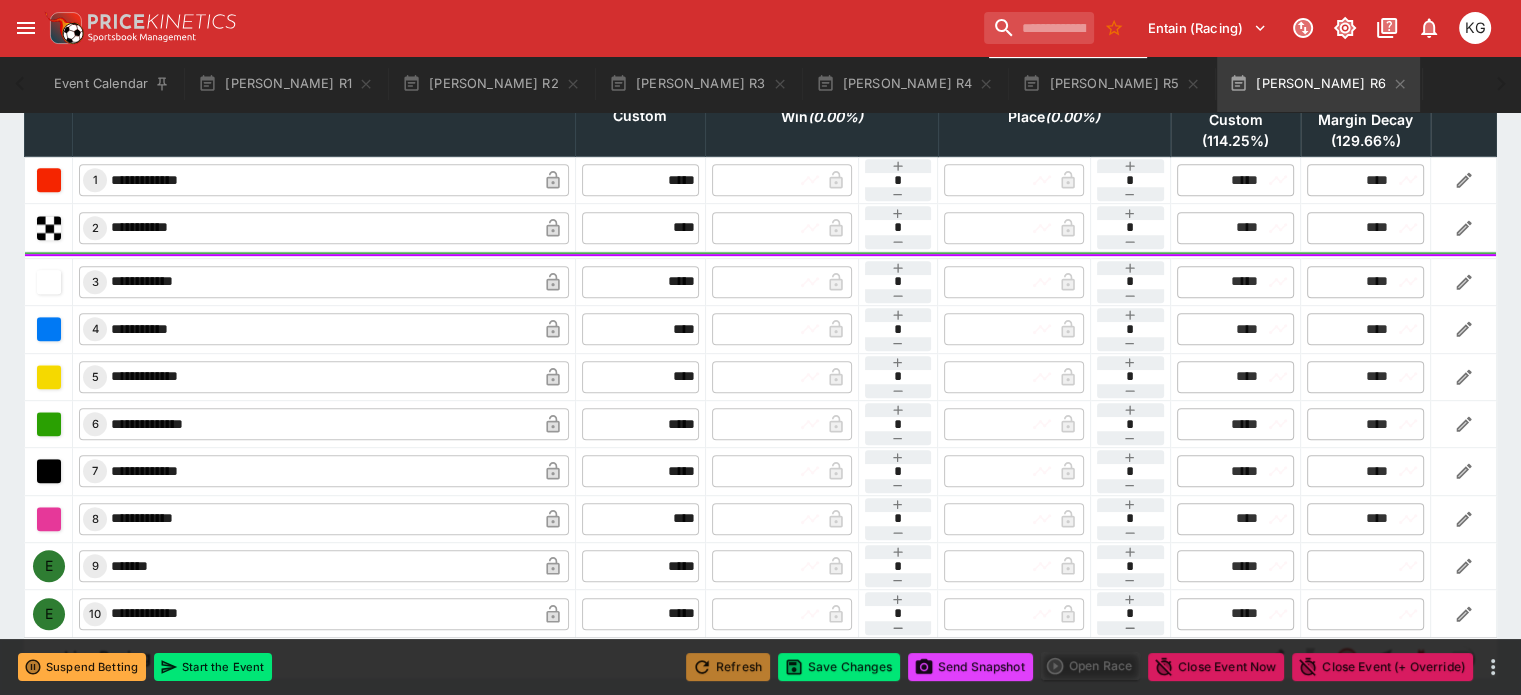click on "Refresh" at bounding box center [728, 667] 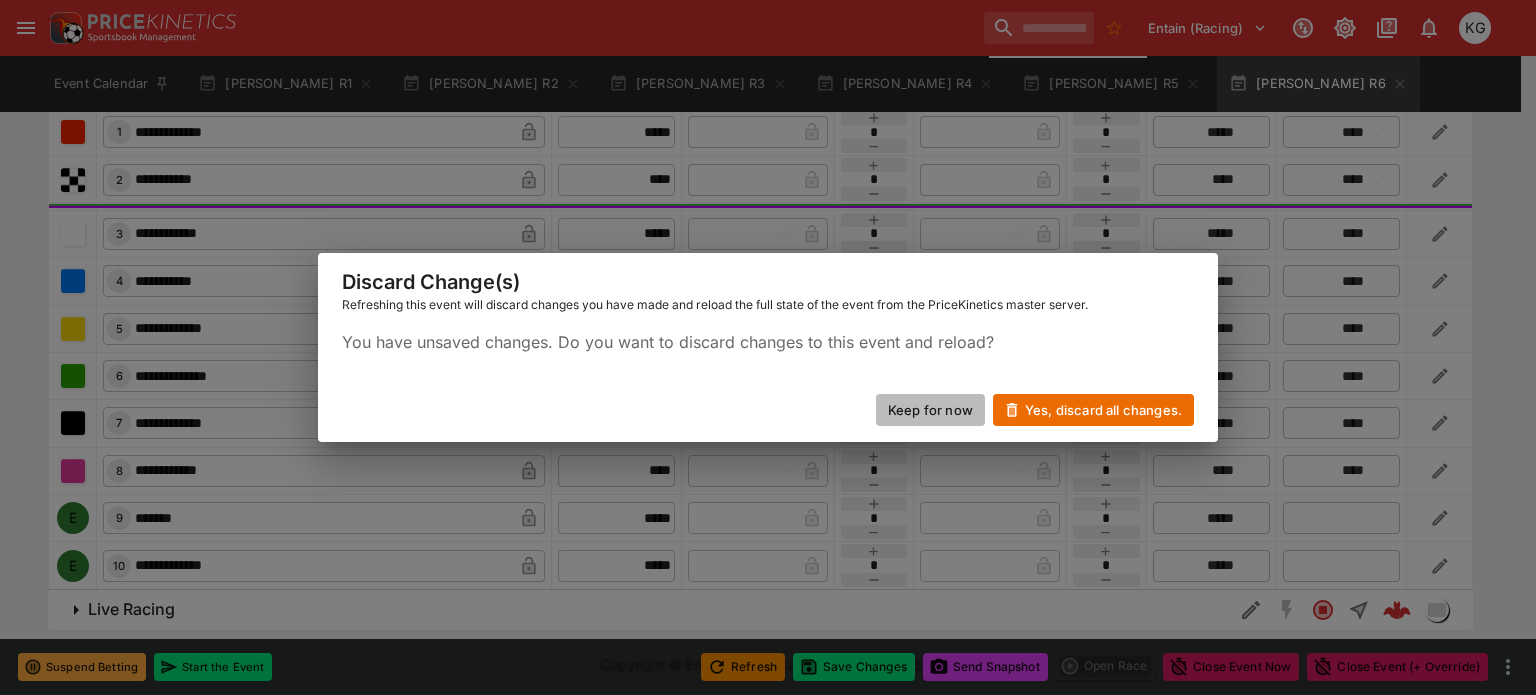 click on "Keep for now" at bounding box center [930, 410] 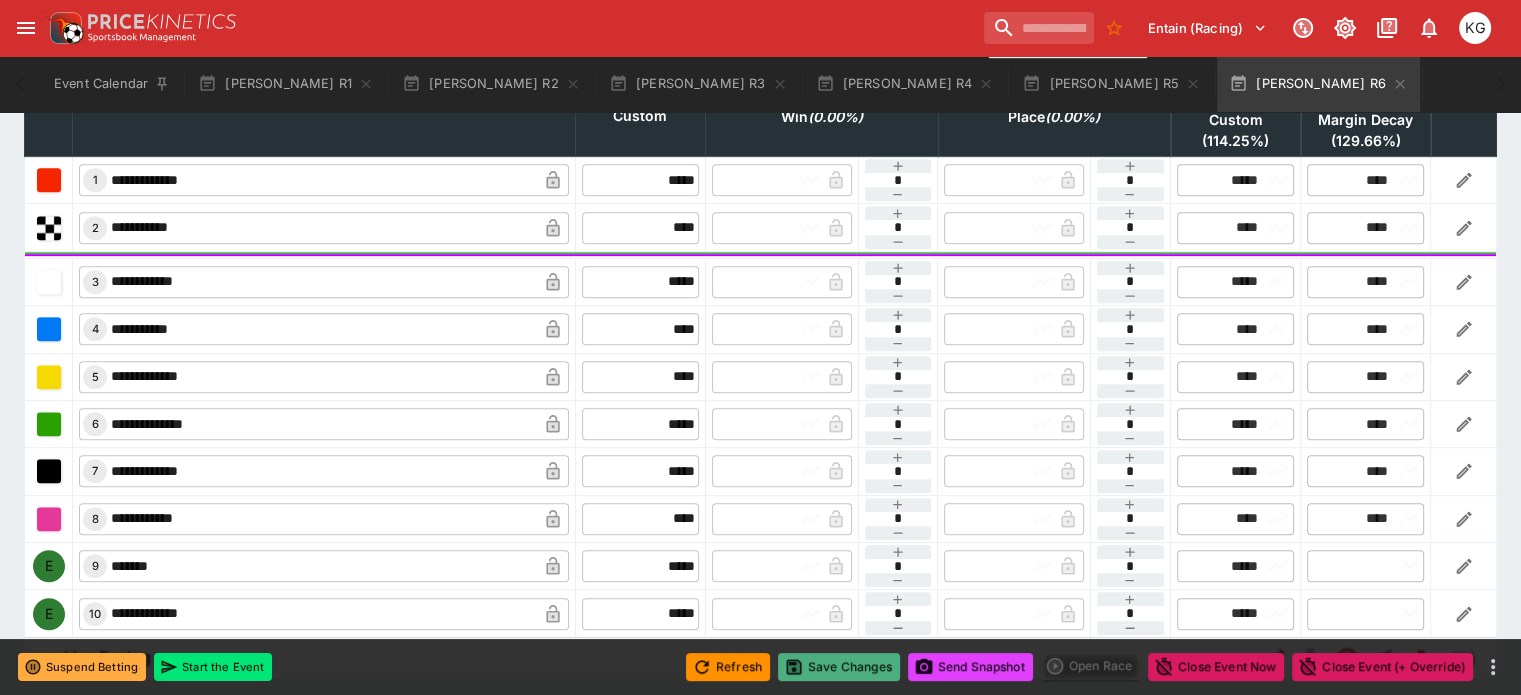 click on "Save Changes" at bounding box center (839, 667) 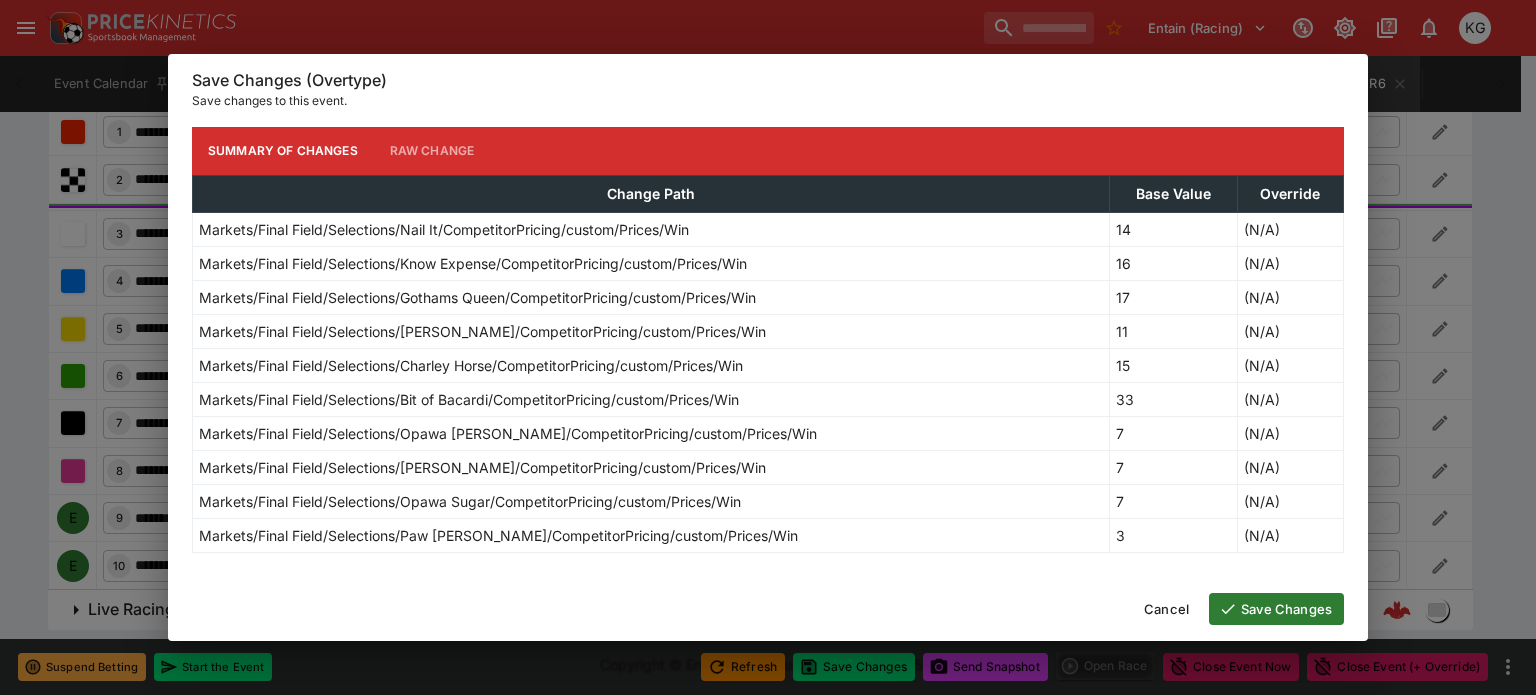 click on "Save Changes" at bounding box center (1276, 609) 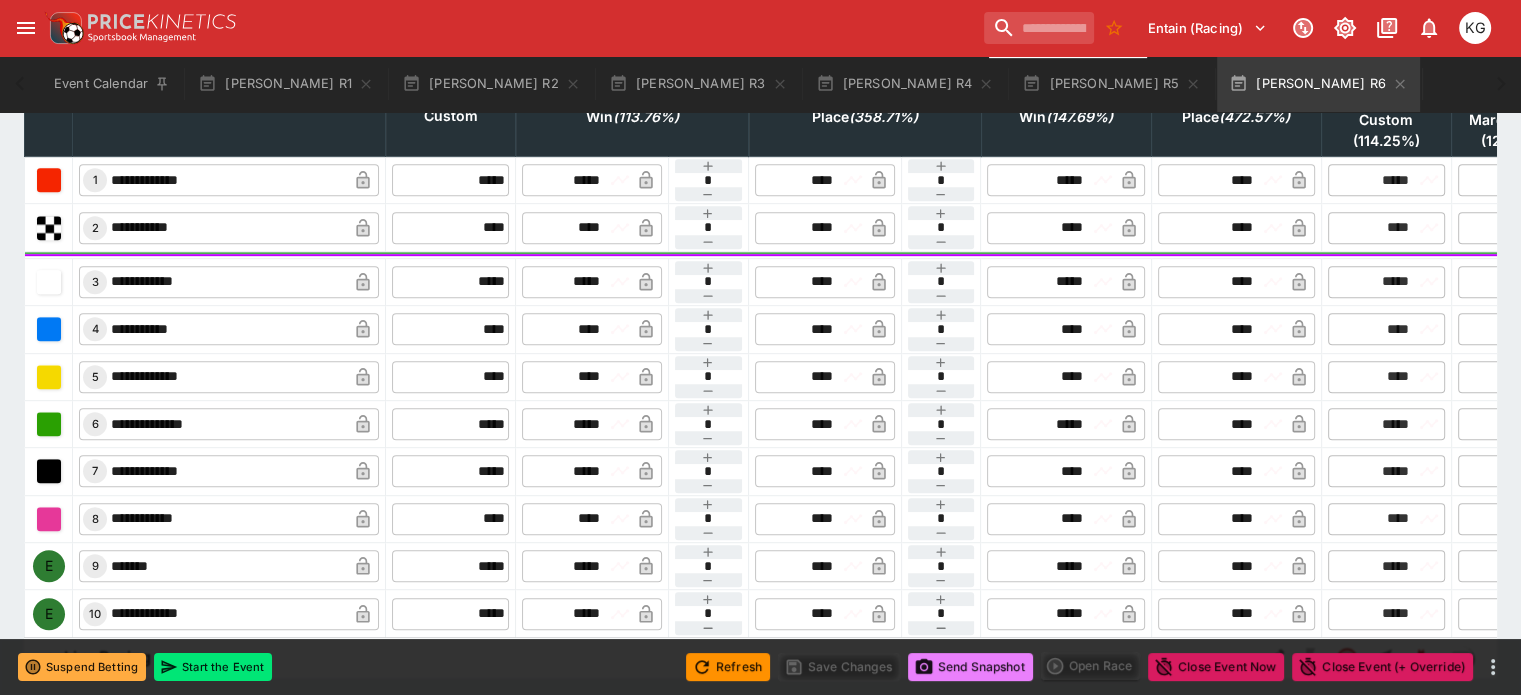 click on "Send Snapshot" at bounding box center (970, 667) 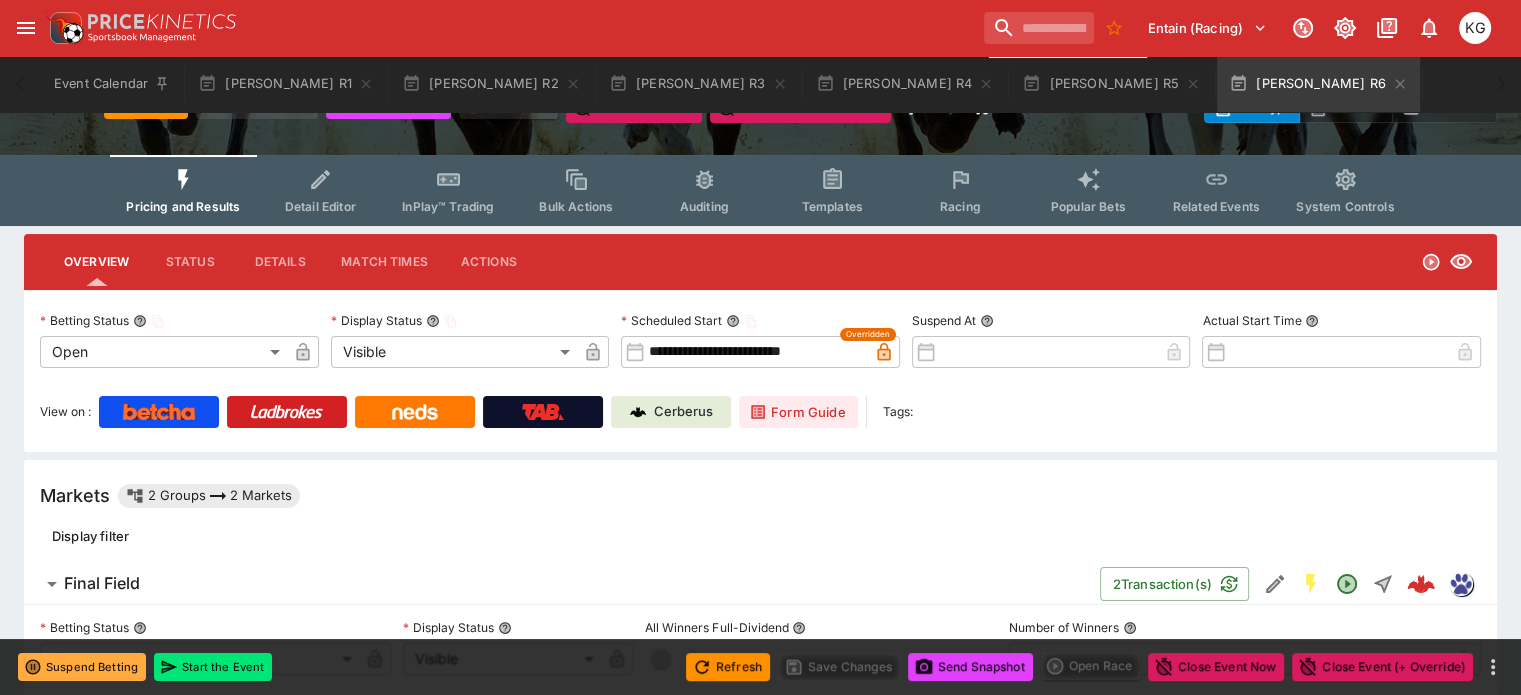 scroll, scrollTop: 0, scrollLeft: 0, axis: both 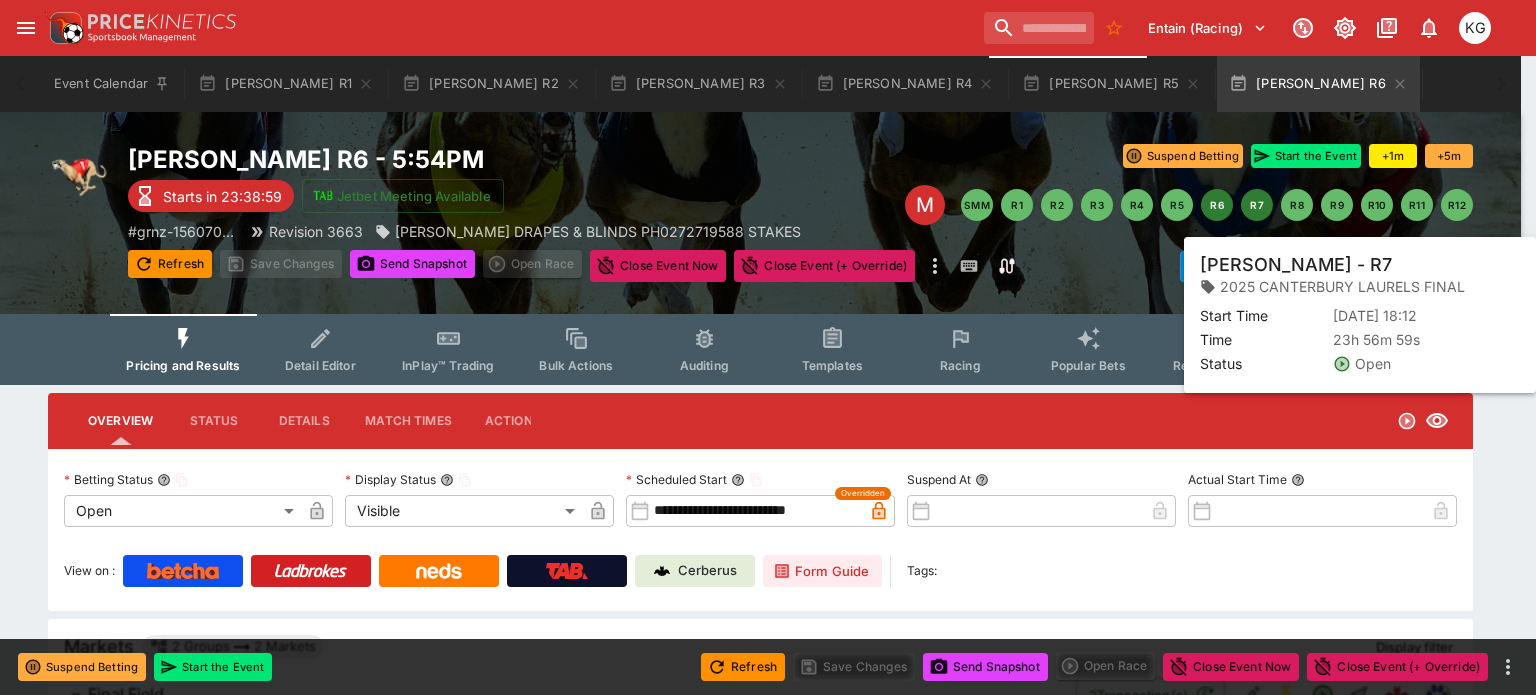 click on "R7" at bounding box center [1257, 205] 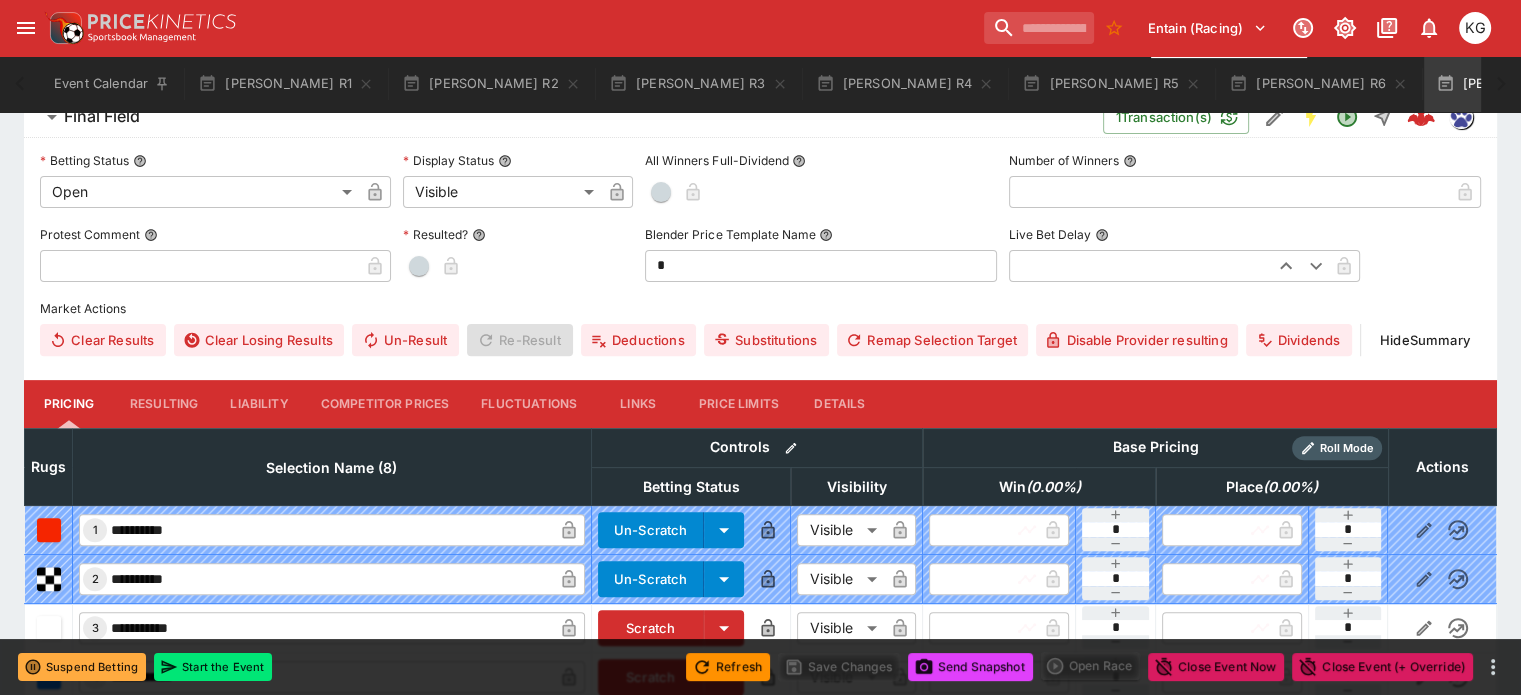 scroll, scrollTop: 700, scrollLeft: 0, axis: vertical 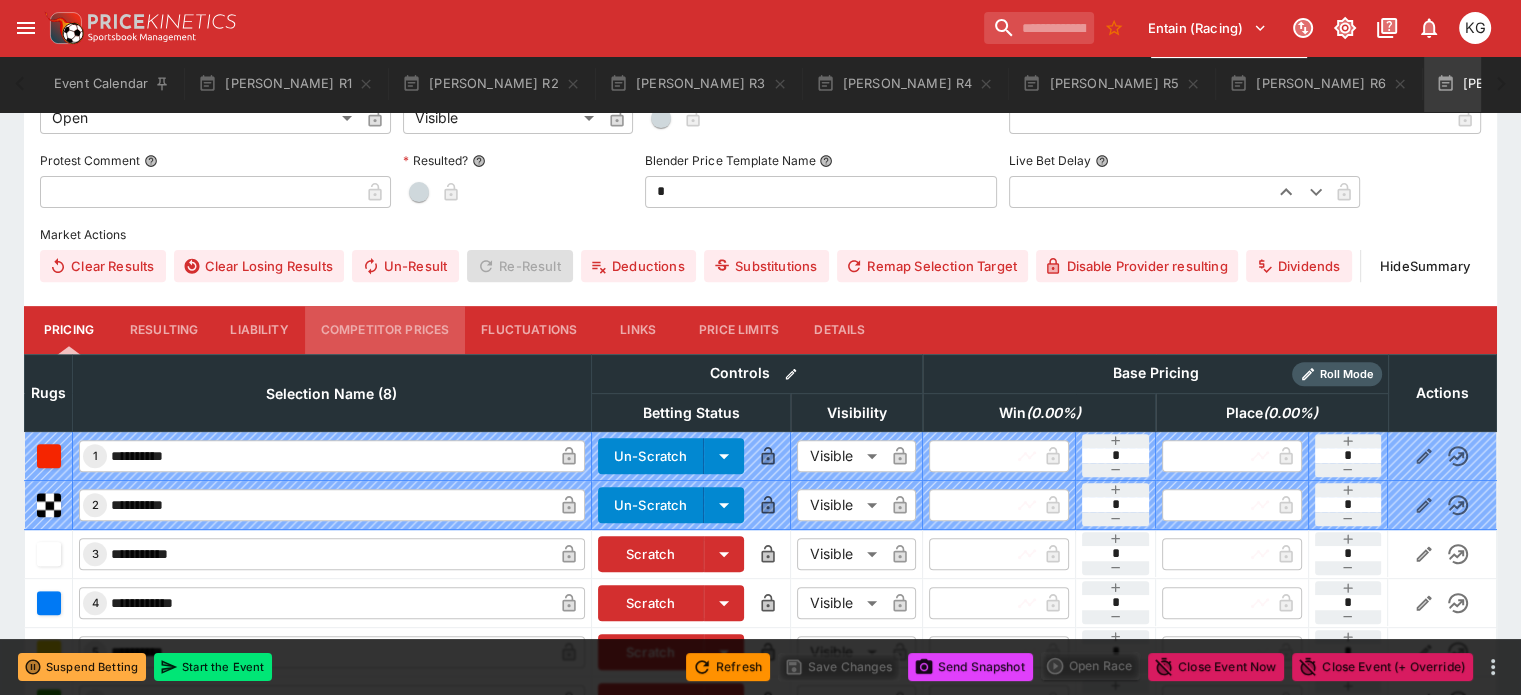 click on "Competitor Prices" at bounding box center [385, 330] 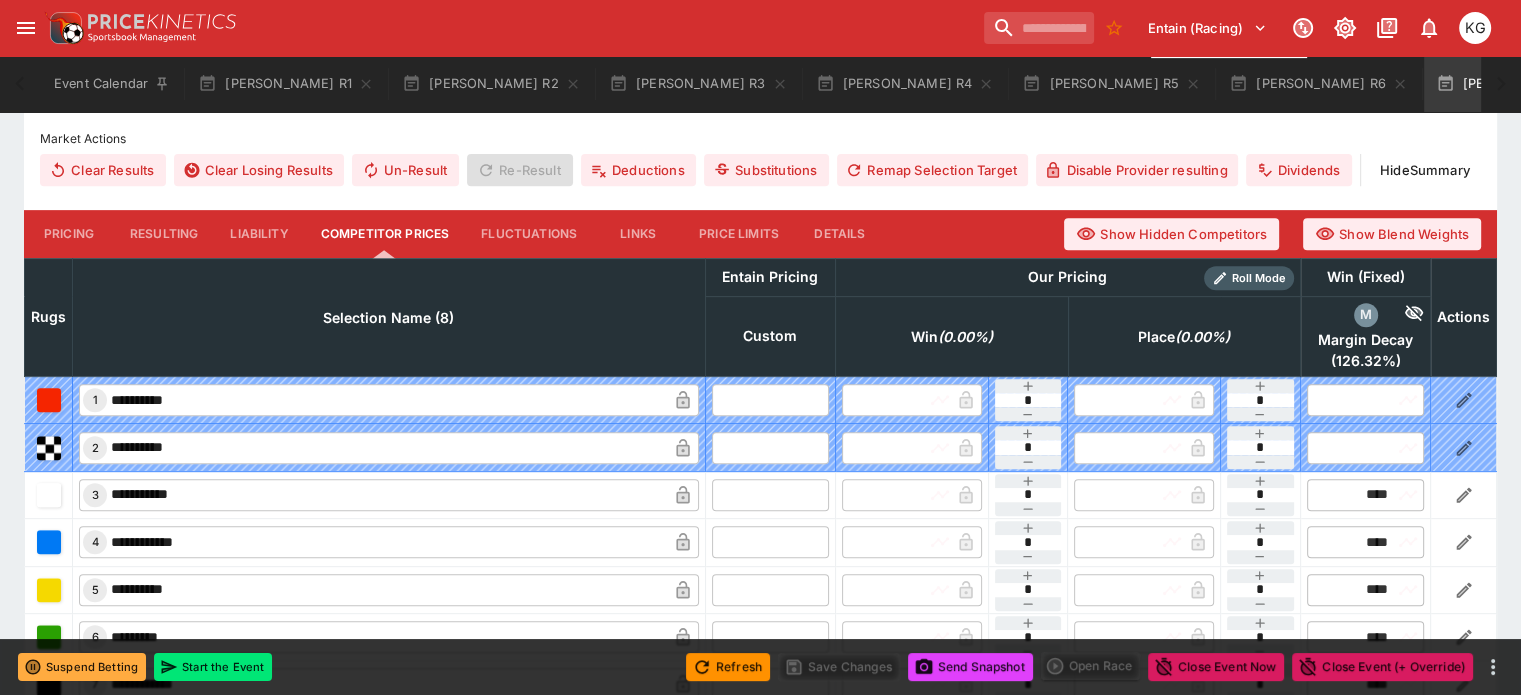 scroll, scrollTop: 900, scrollLeft: 0, axis: vertical 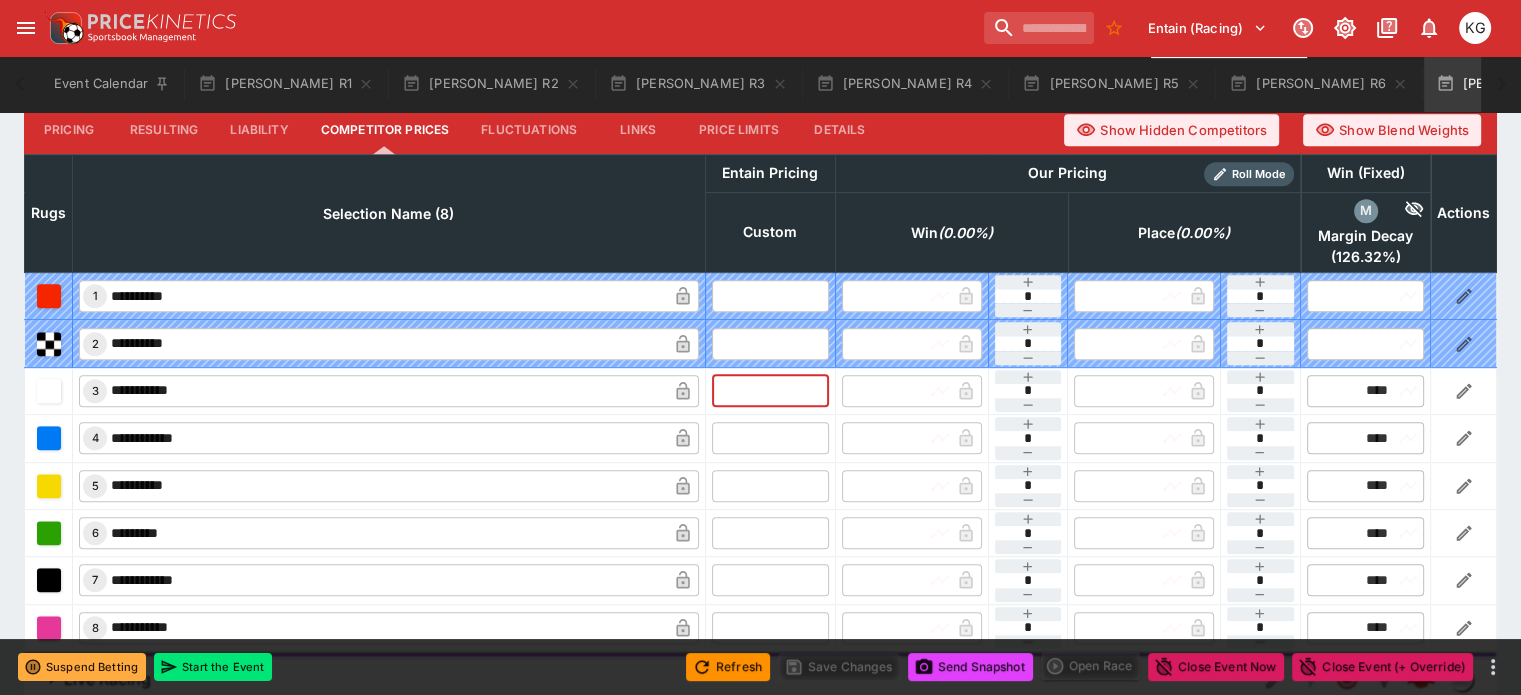 click at bounding box center [770, 391] 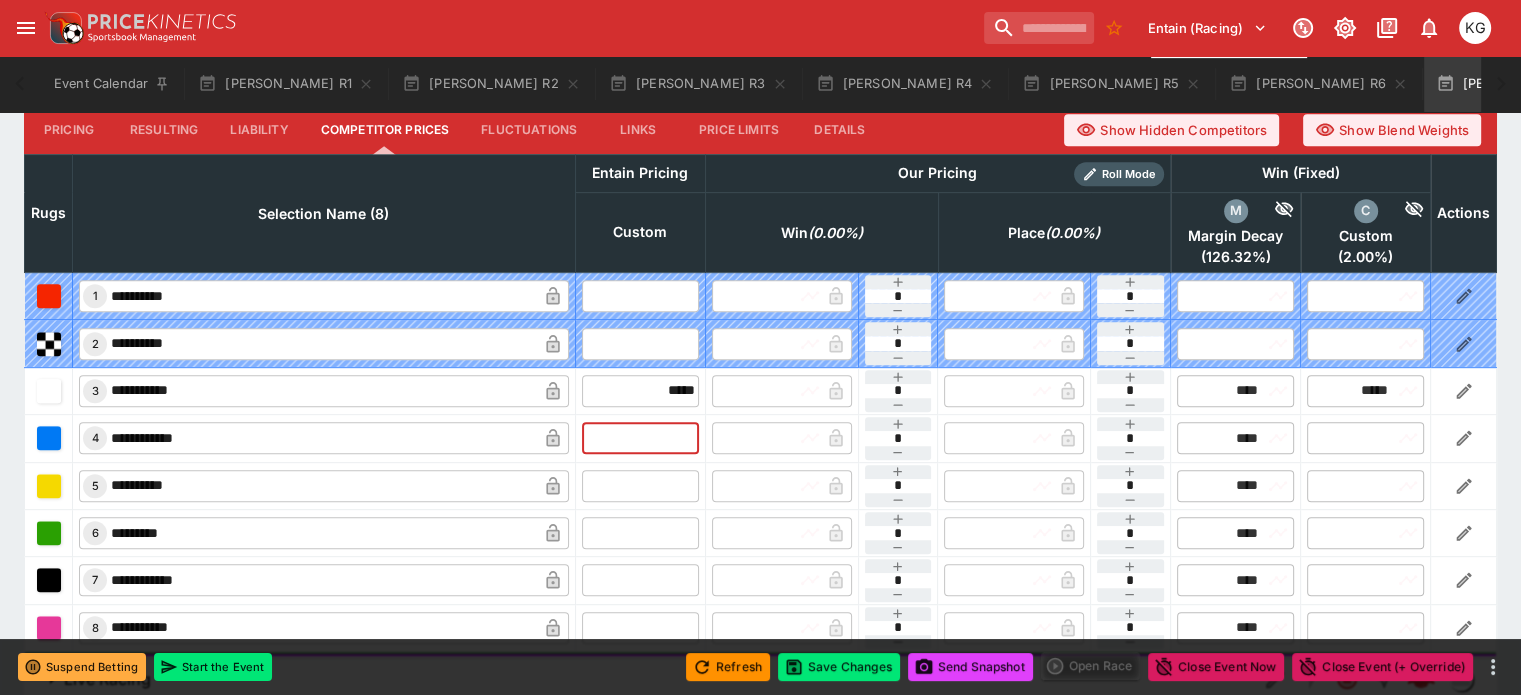click at bounding box center (640, 438) 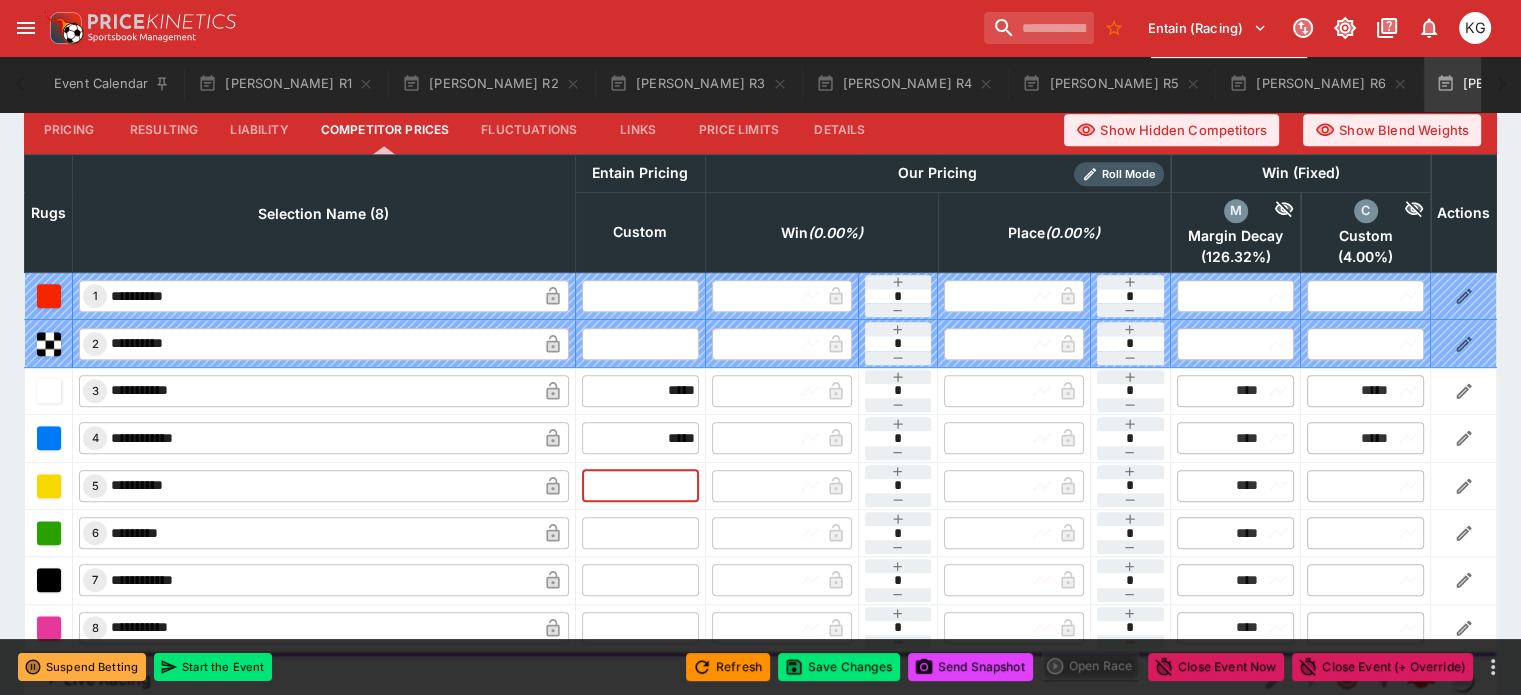 click at bounding box center (640, 486) 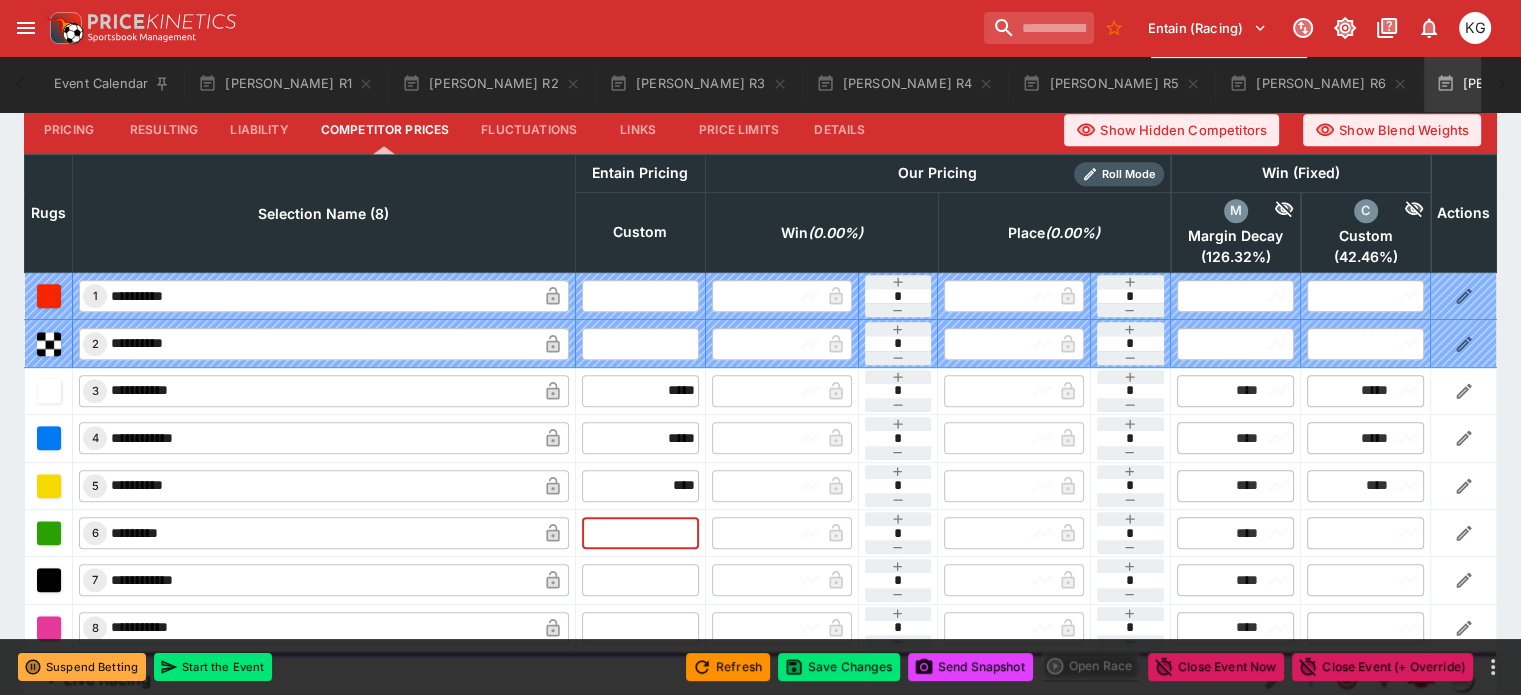 click at bounding box center [640, 533] 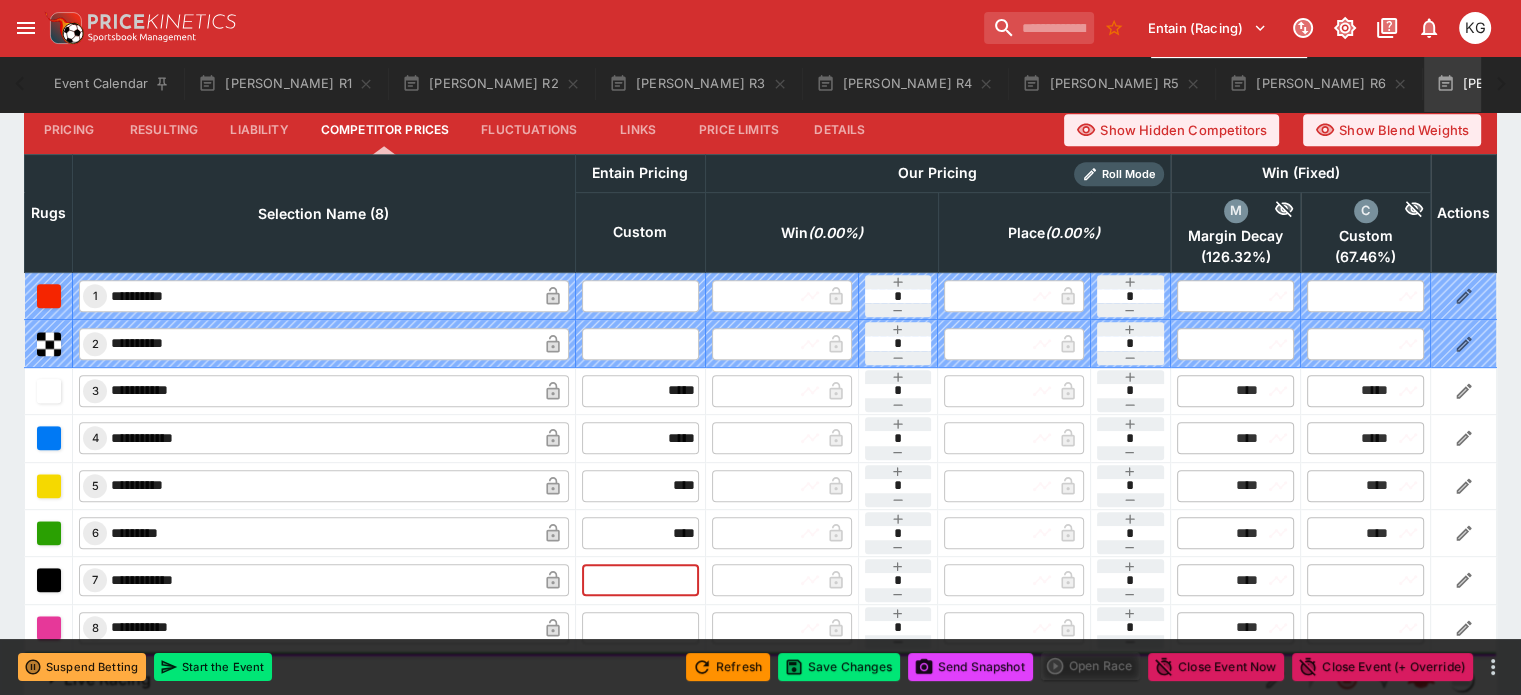 click at bounding box center (640, 580) 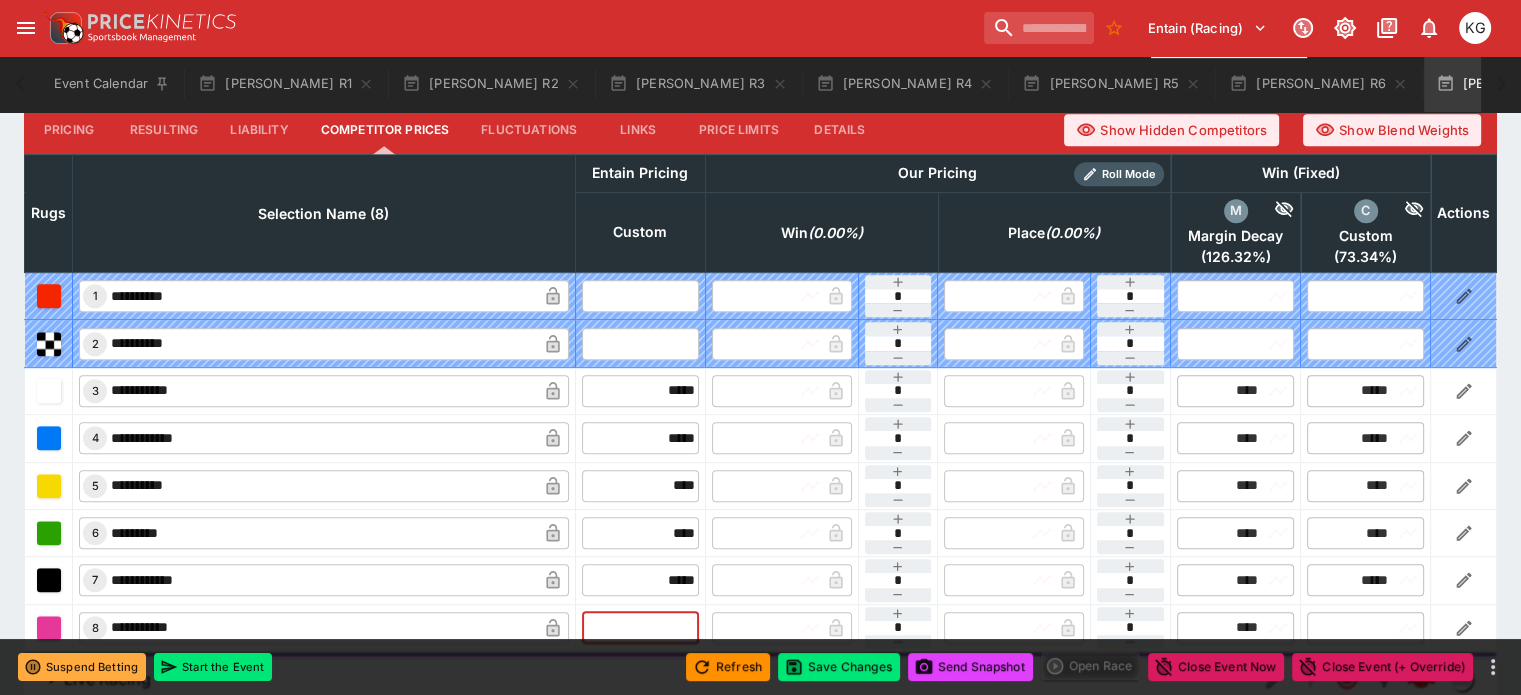 click at bounding box center [640, 628] 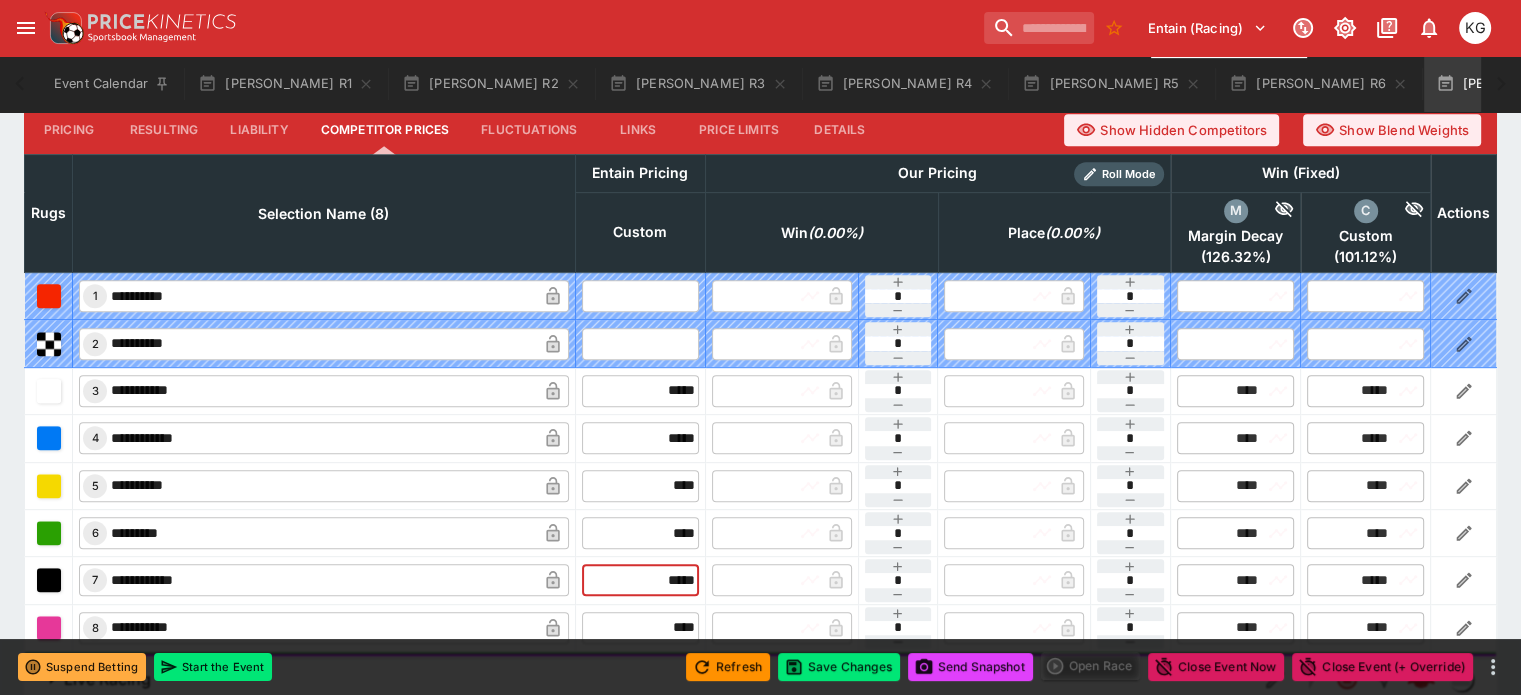 drag, startPoint x: 588, startPoint y: 529, endPoint x: 678, endPoint y: 537, distance: 90.35486 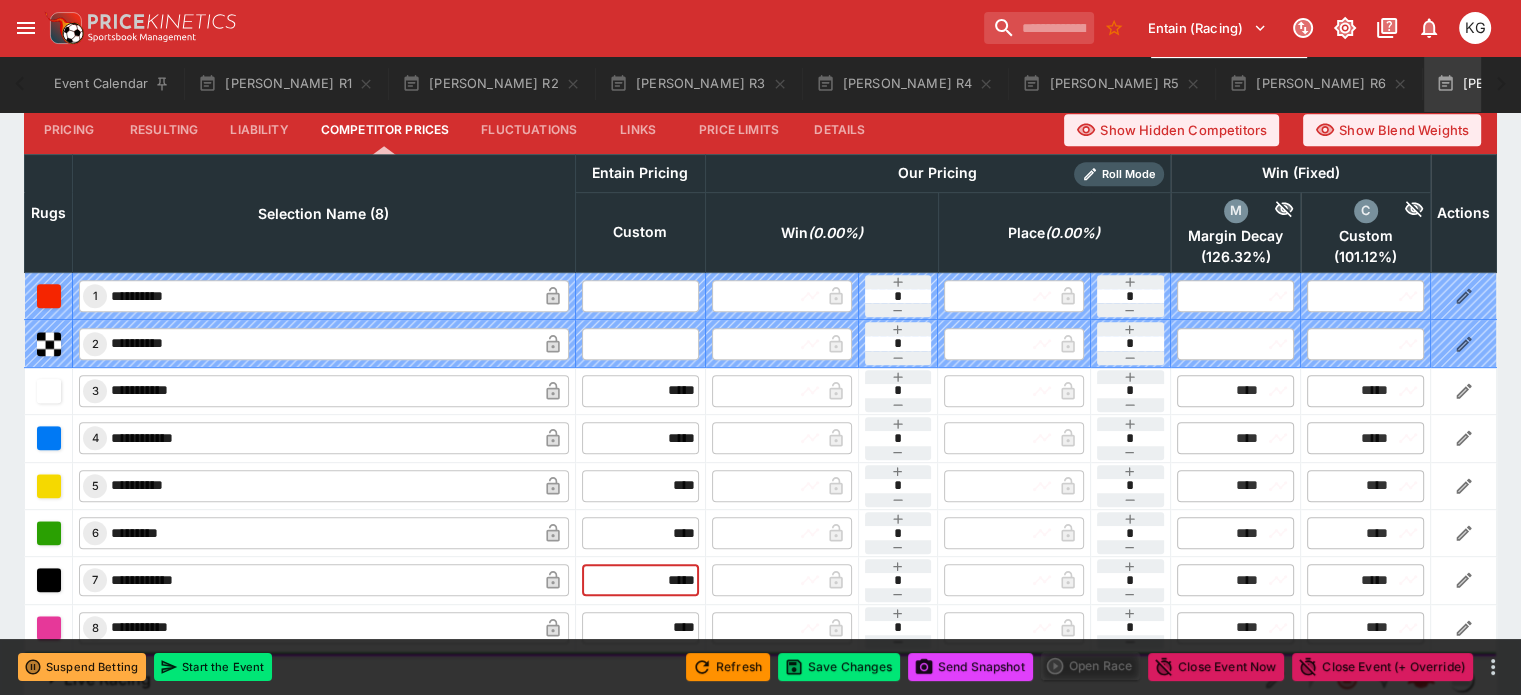 click on "**********" at bounding box center (761, 580) 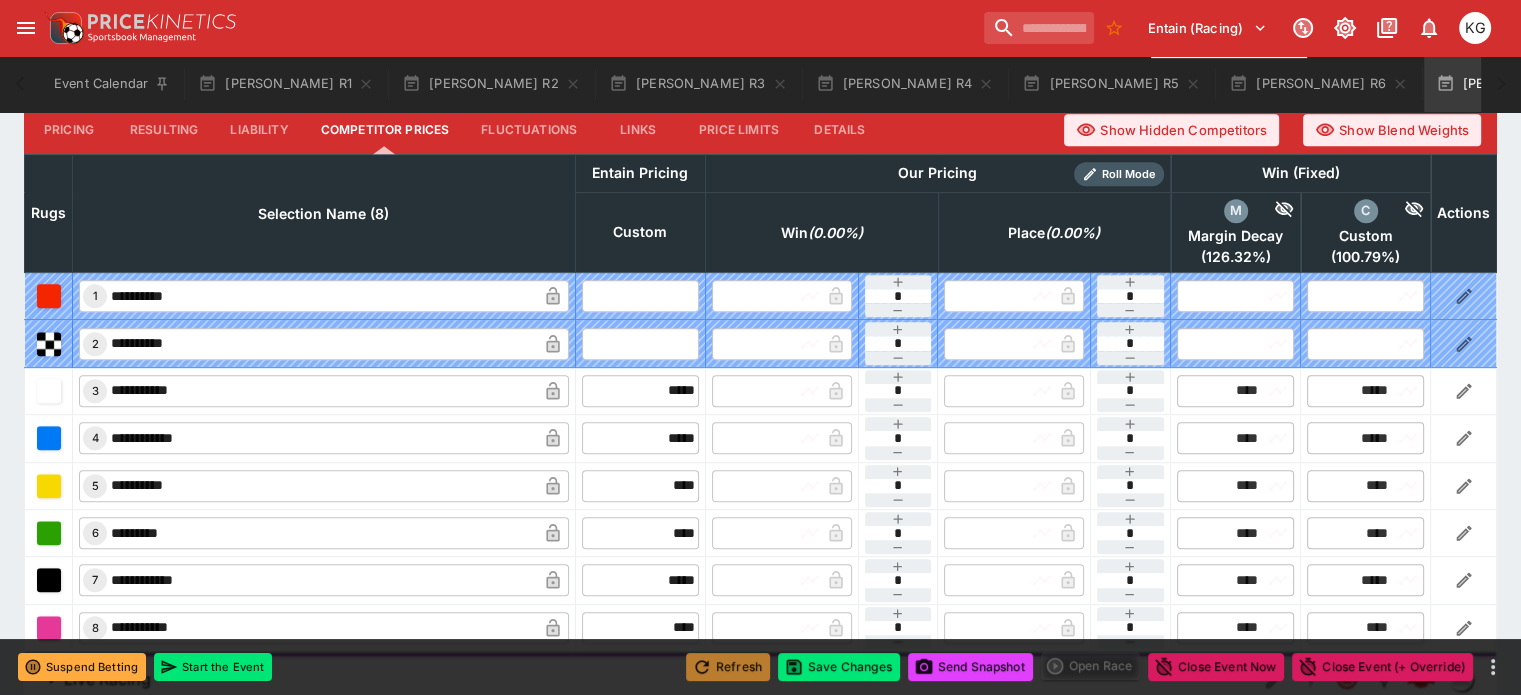 click on "Refresh" at bounding box center [728, 667] 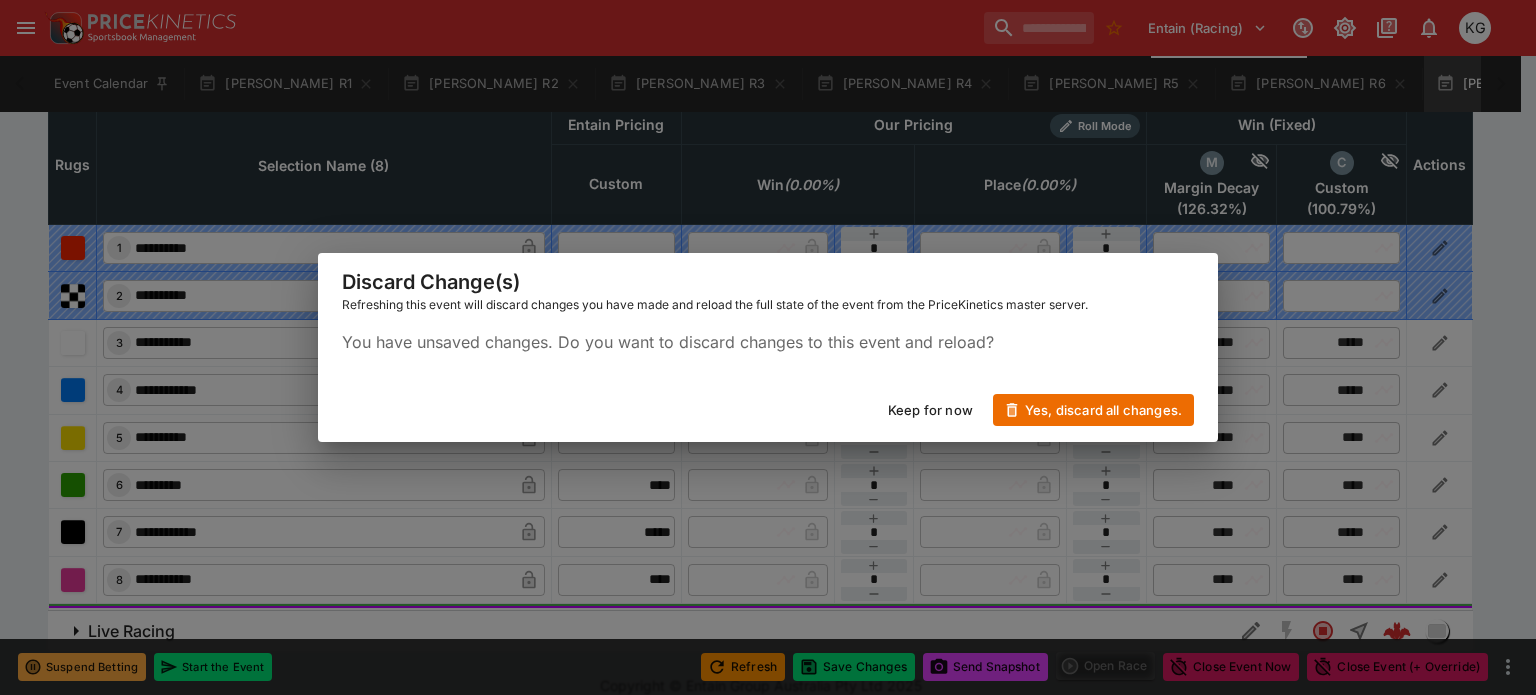 click on "Keep for now" at bounding box center (930, 410) 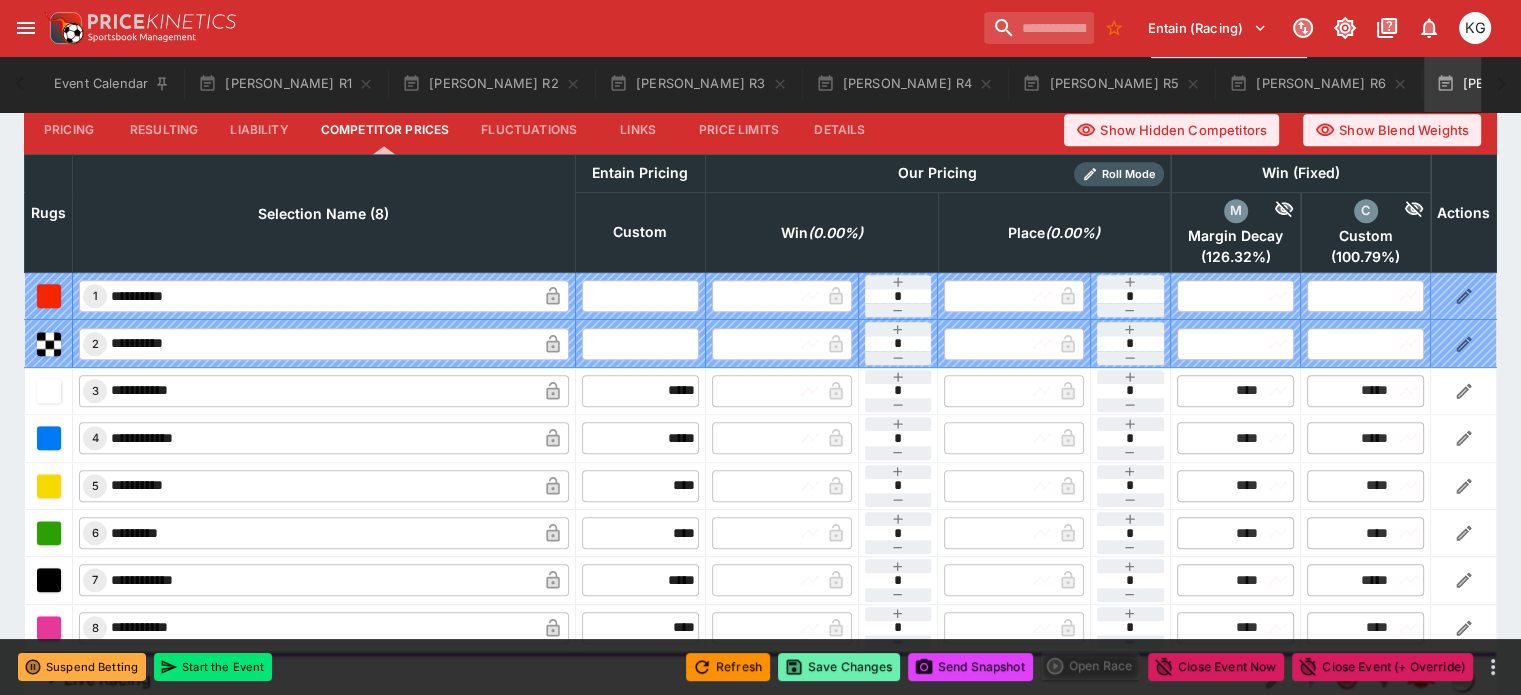 click on "Save Changes" at bounding box center (839, 667) 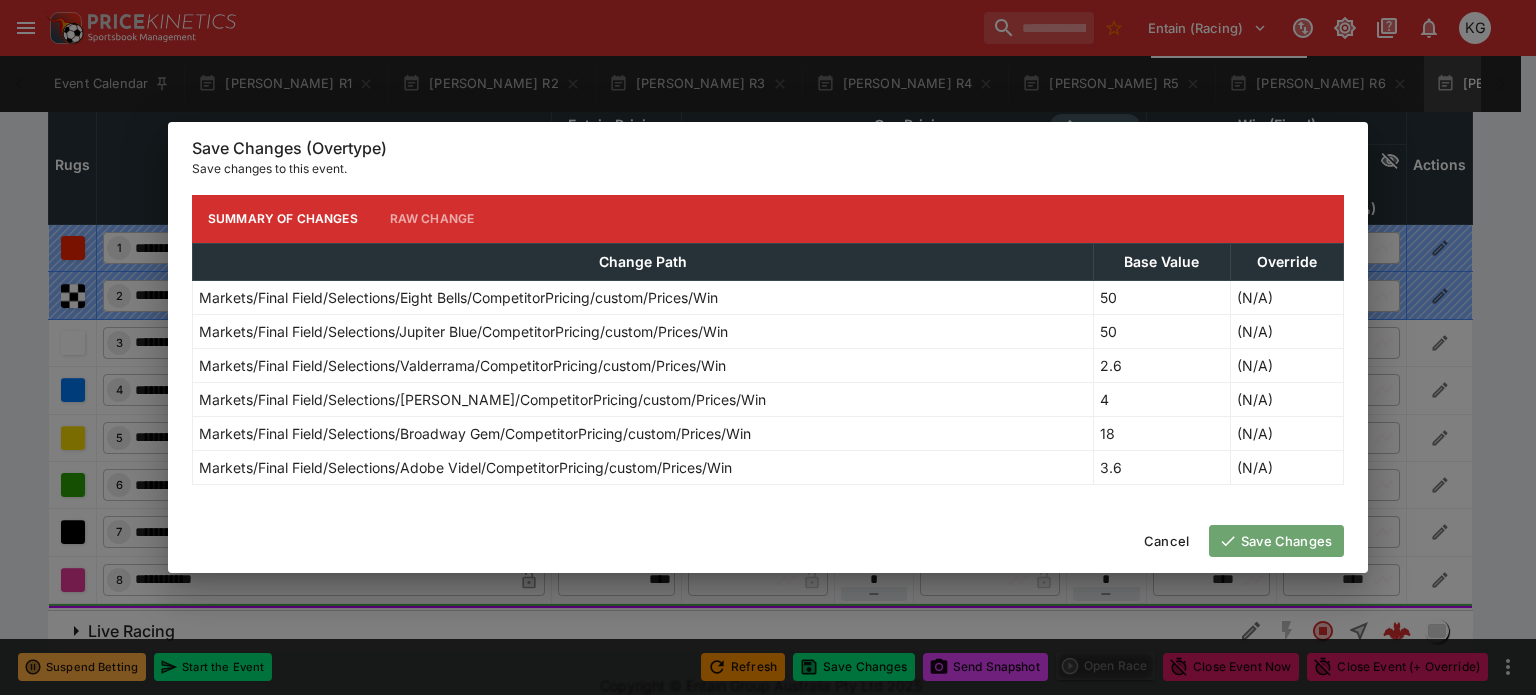 click on "Save Changes" at bounding box center (1276, 541) 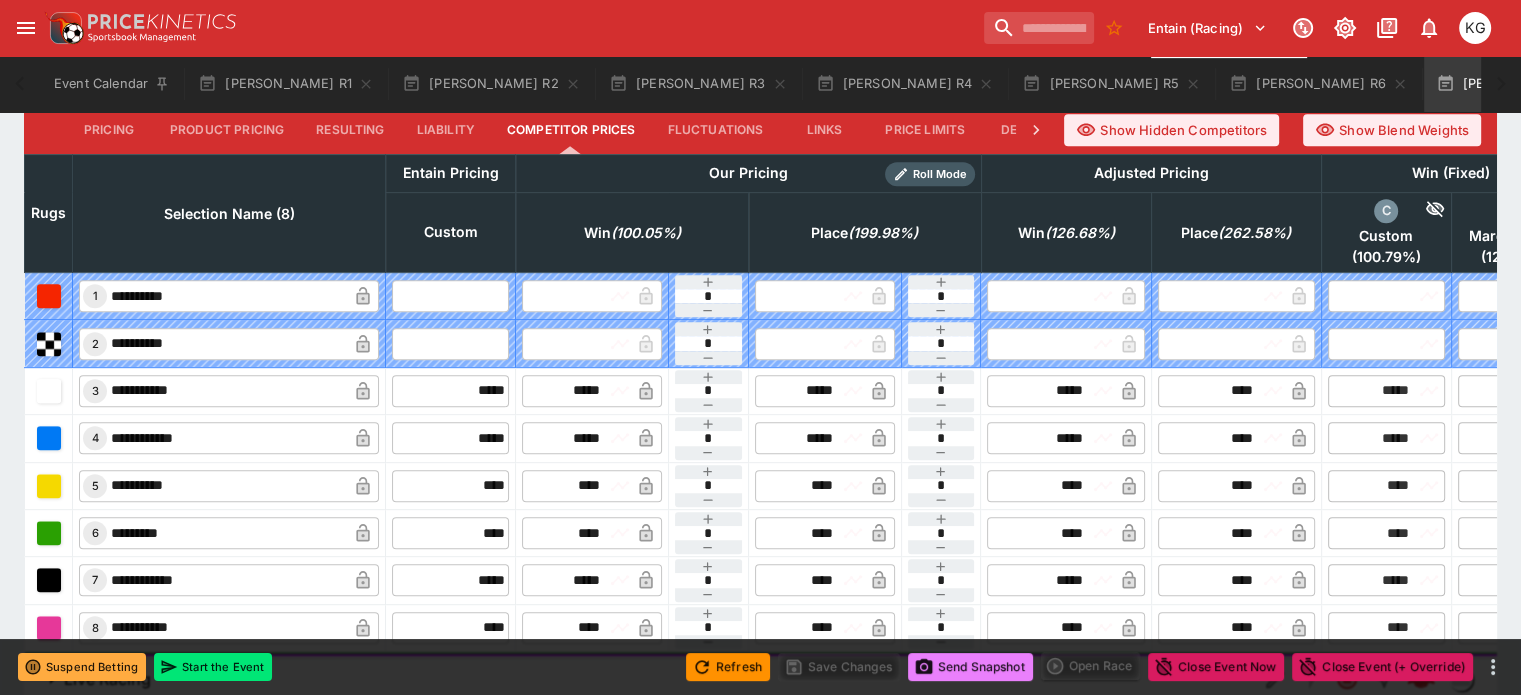 click on "Send Snapshot" at bounding box center [970, 667] 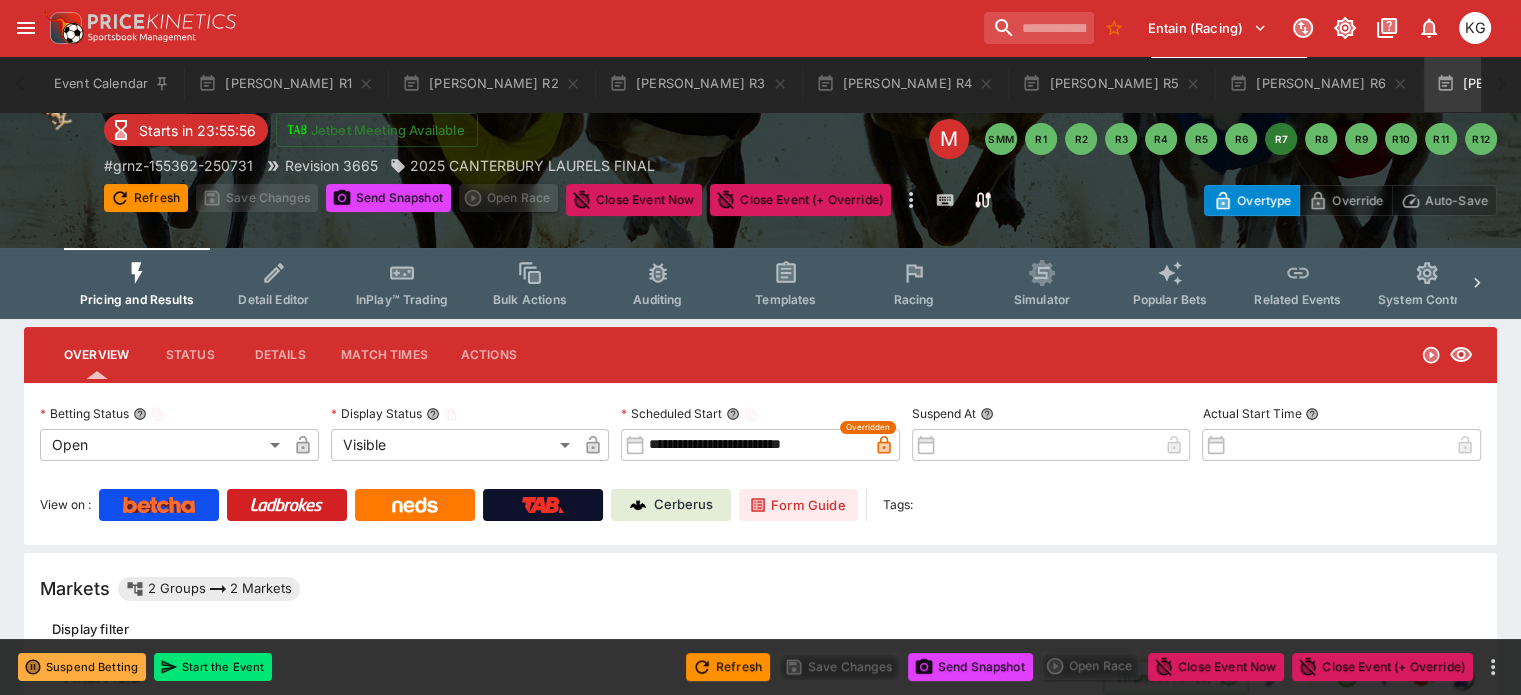 scroll, scrollTop: 0, scrollLeft: 0, axis: both 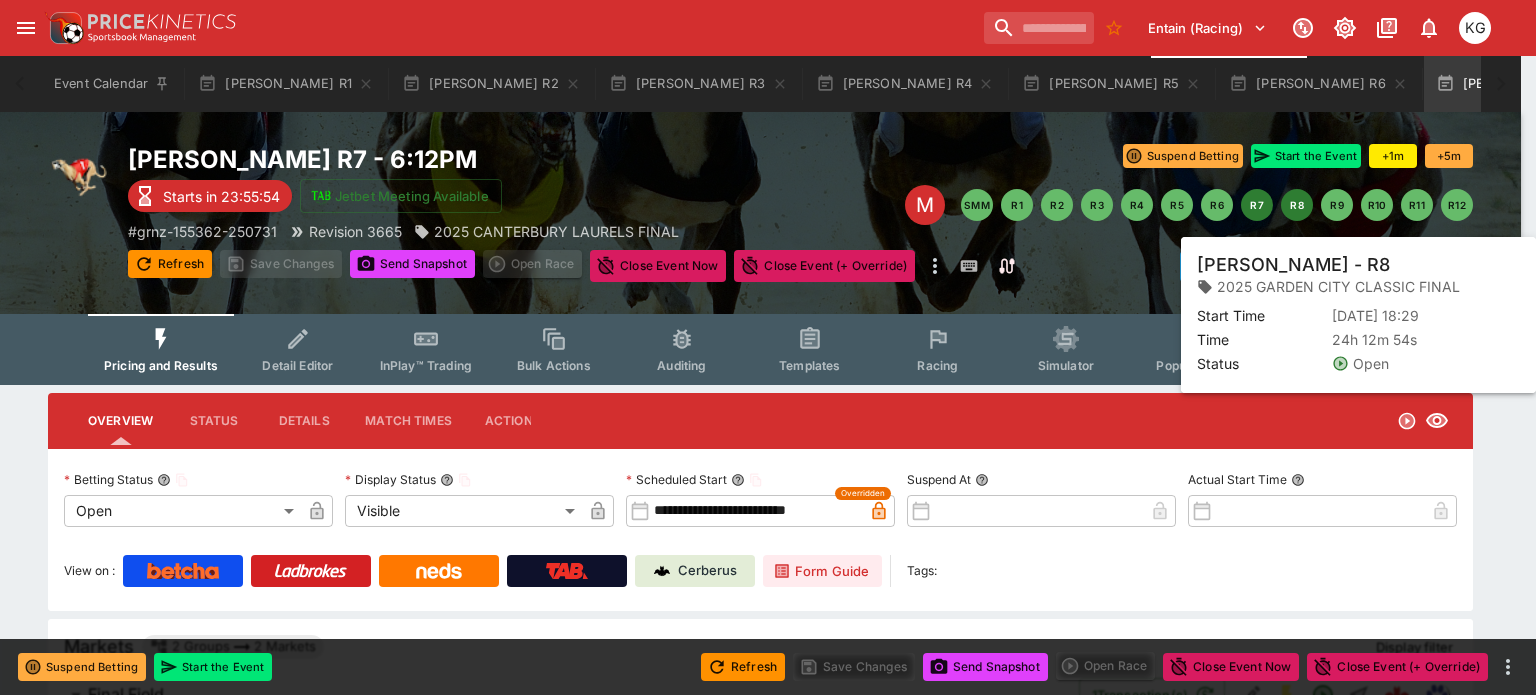 click on "R8" at bounding box center [1297, 205] 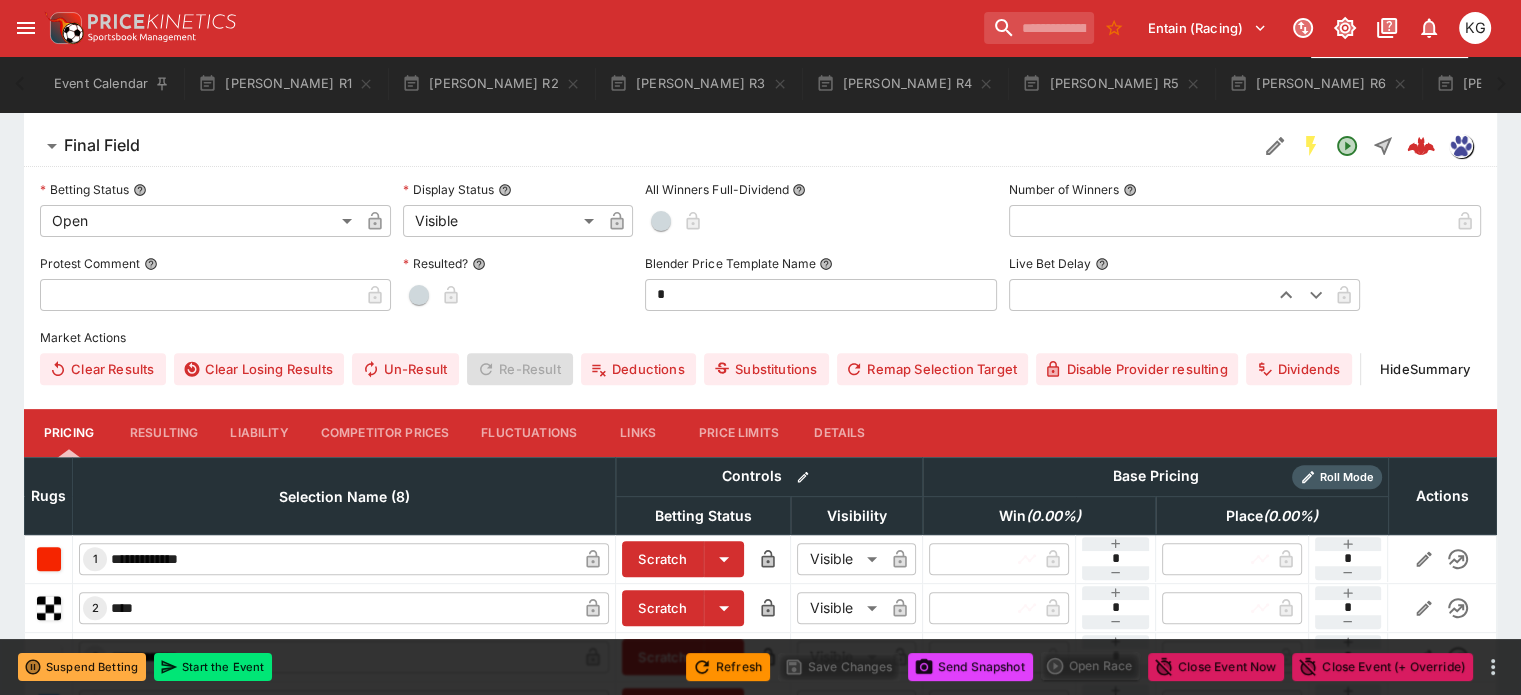scroll, scrollTop: 600, scrollLeft: 0, axis: vertical 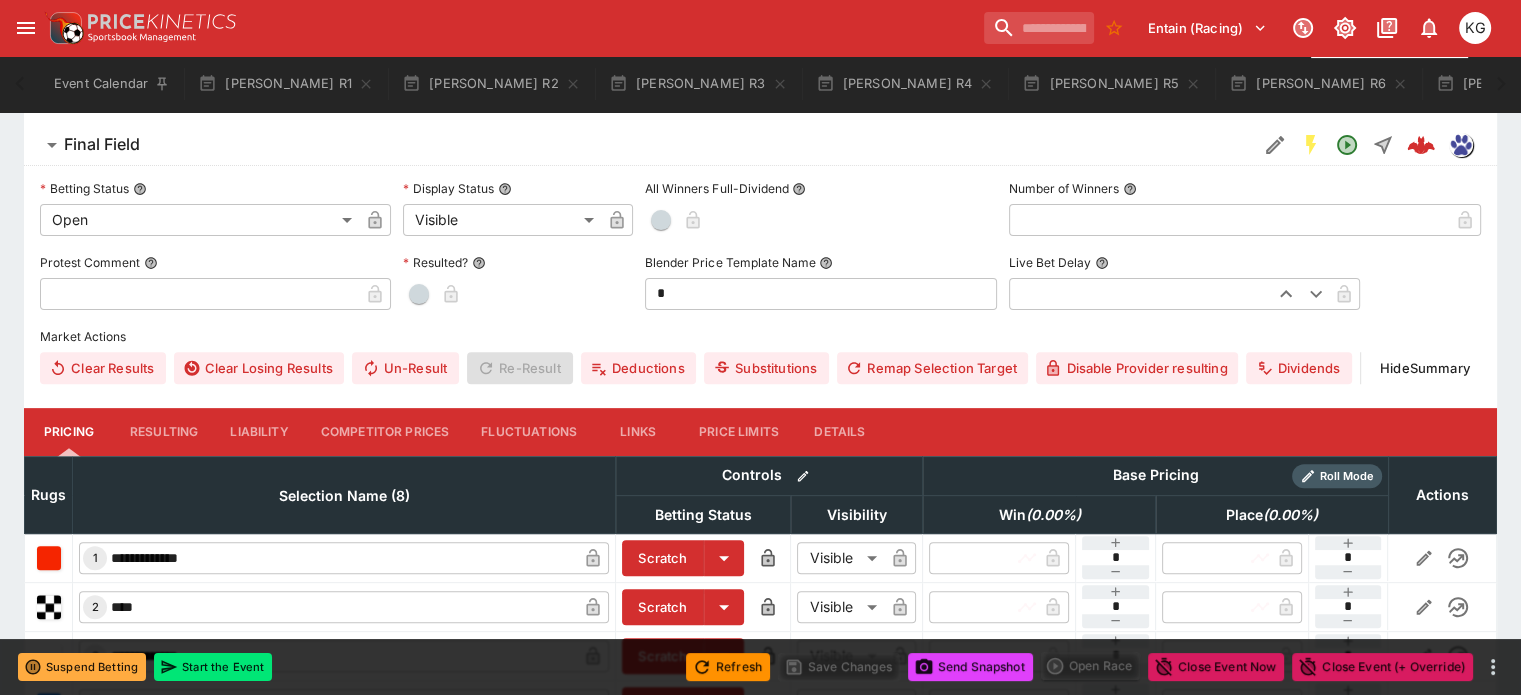 click on "Competitor Prices" at bounding box center (385, 432) 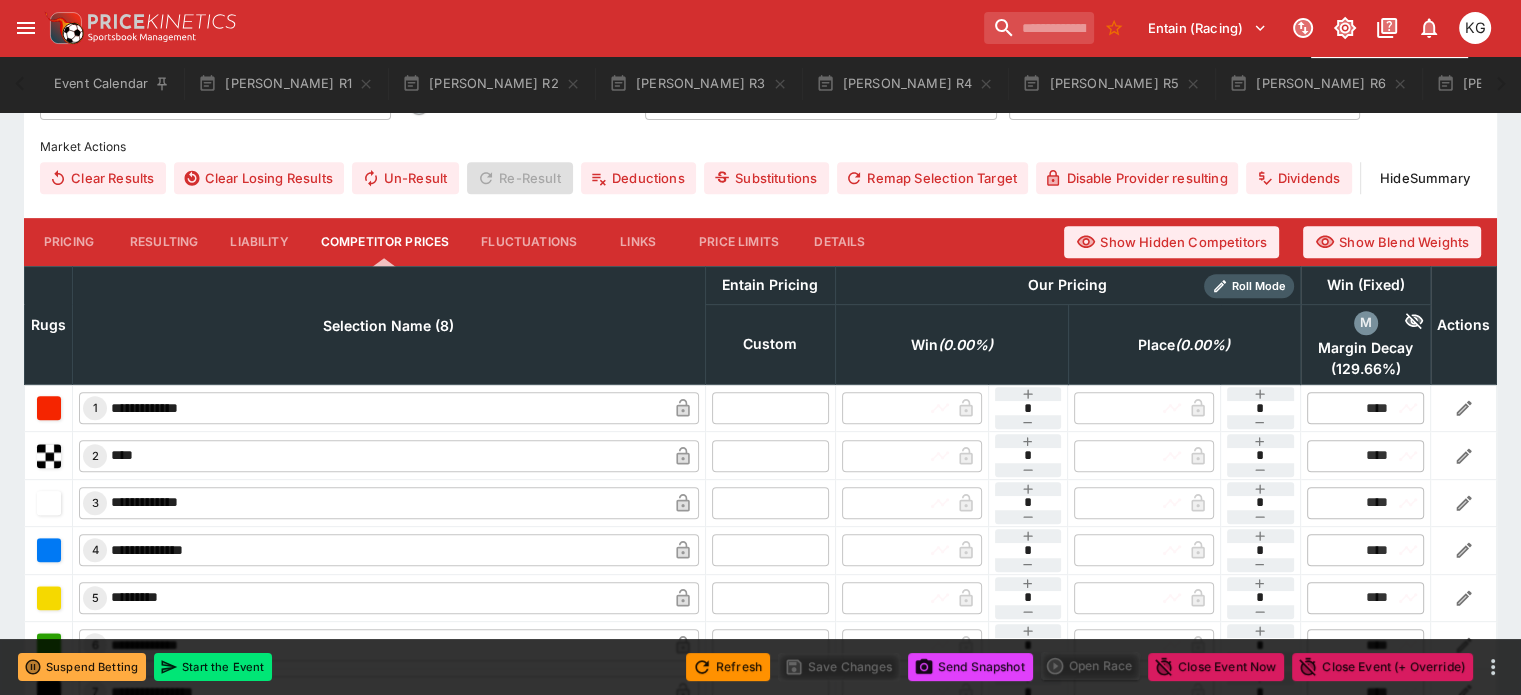 scroll, scrollTop: 900, scrollLeft: 0, axis: vertical 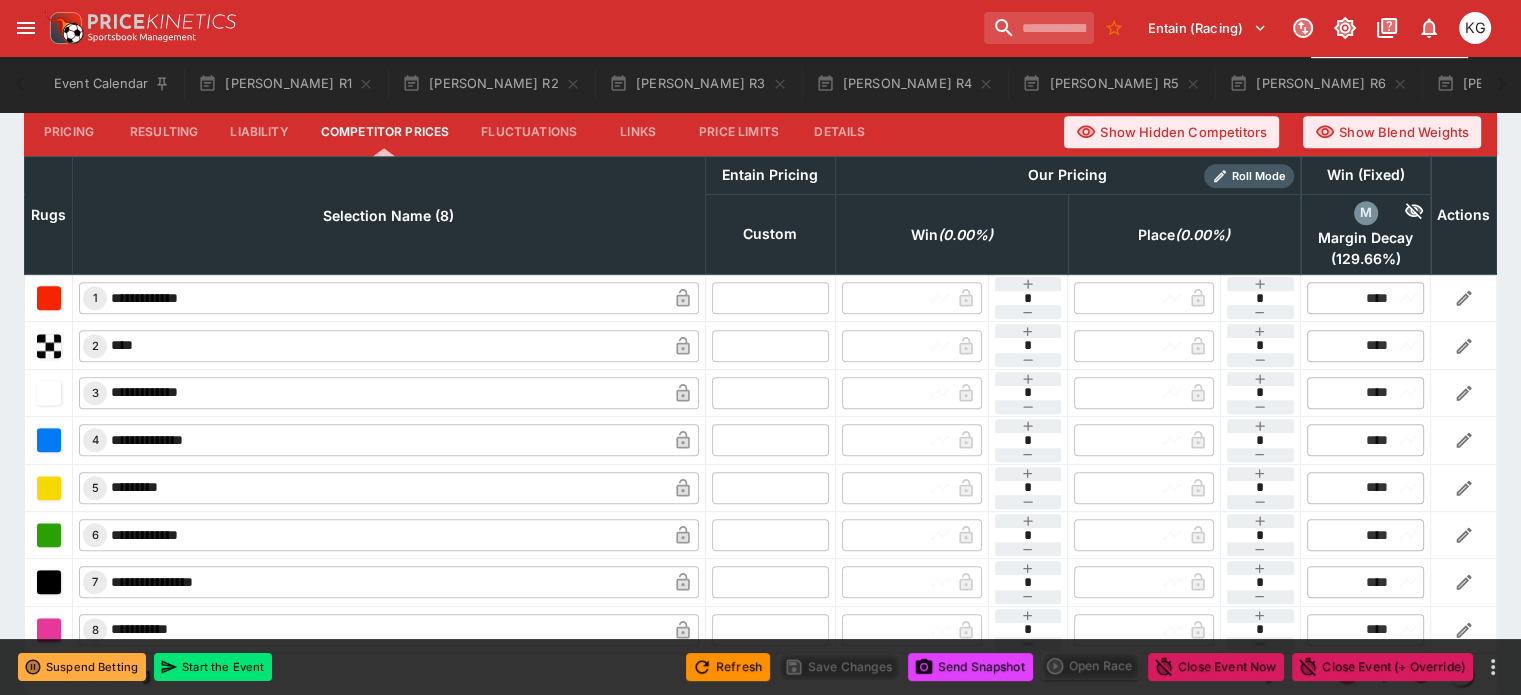 click at bounding box center [770, 298] 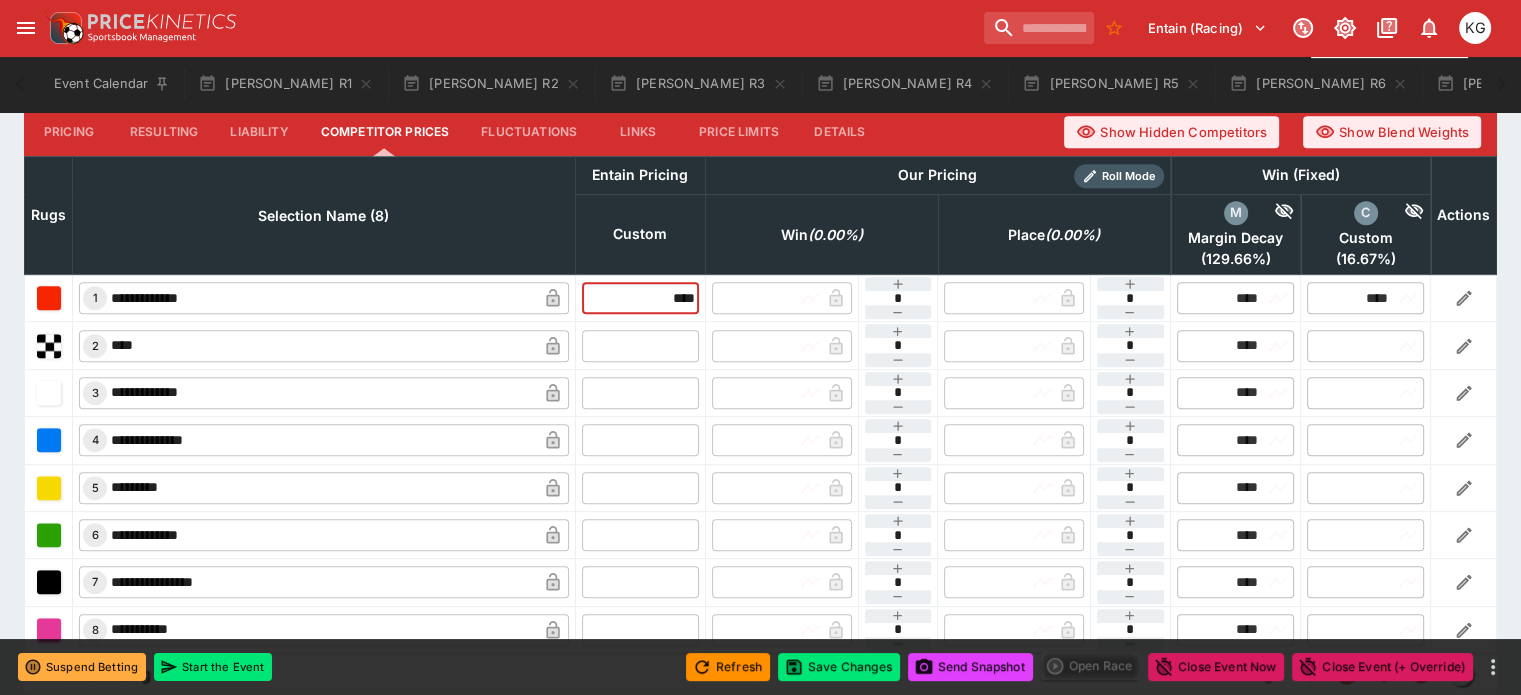 click at bounding box center (640, 345) 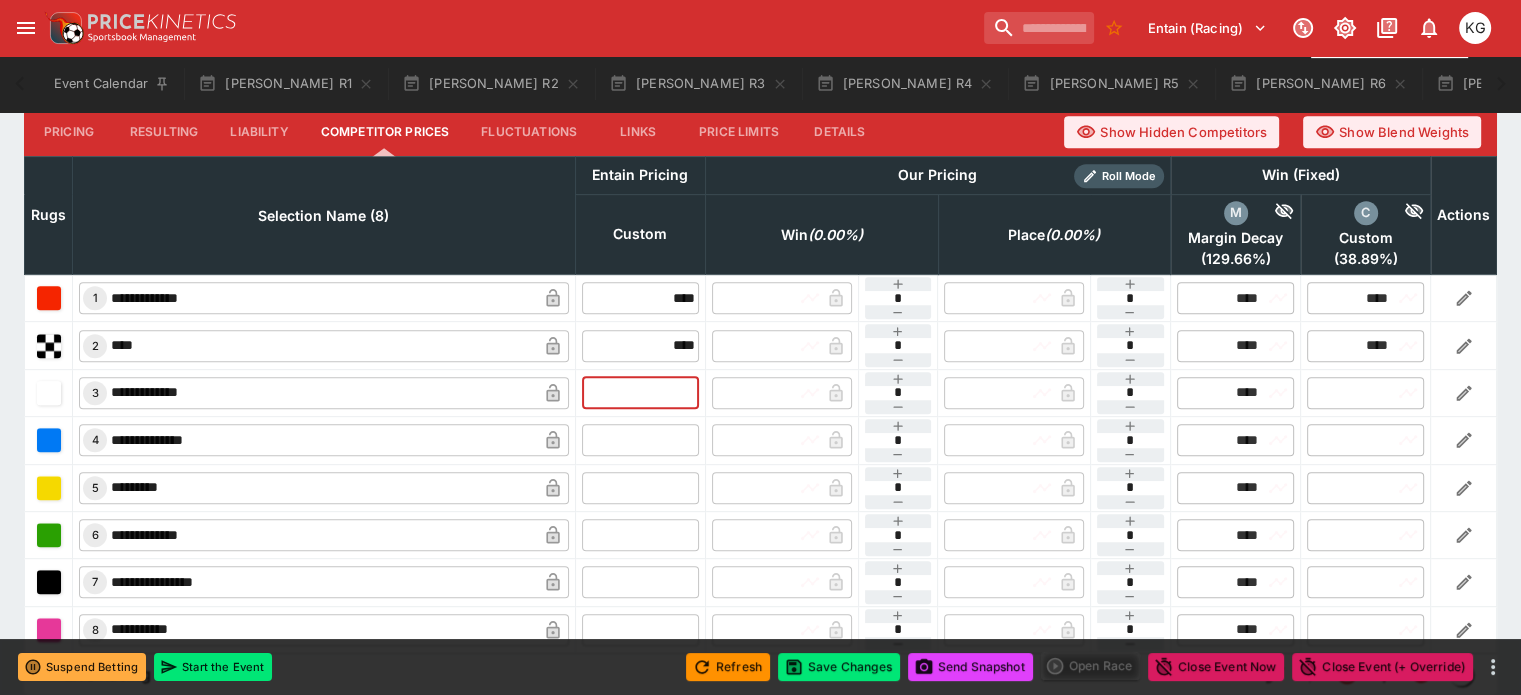 click at bounding box center (640, 393) 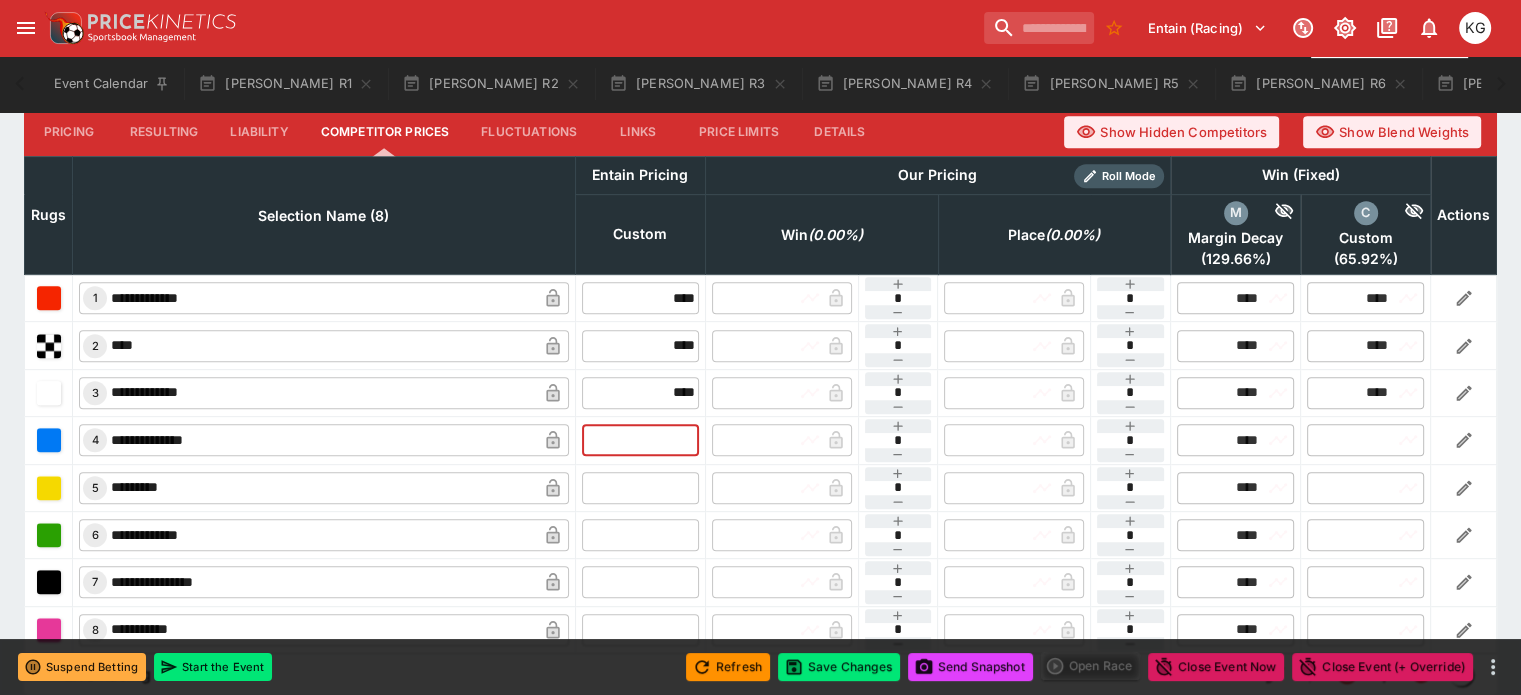click at bounding box center [640, 440] 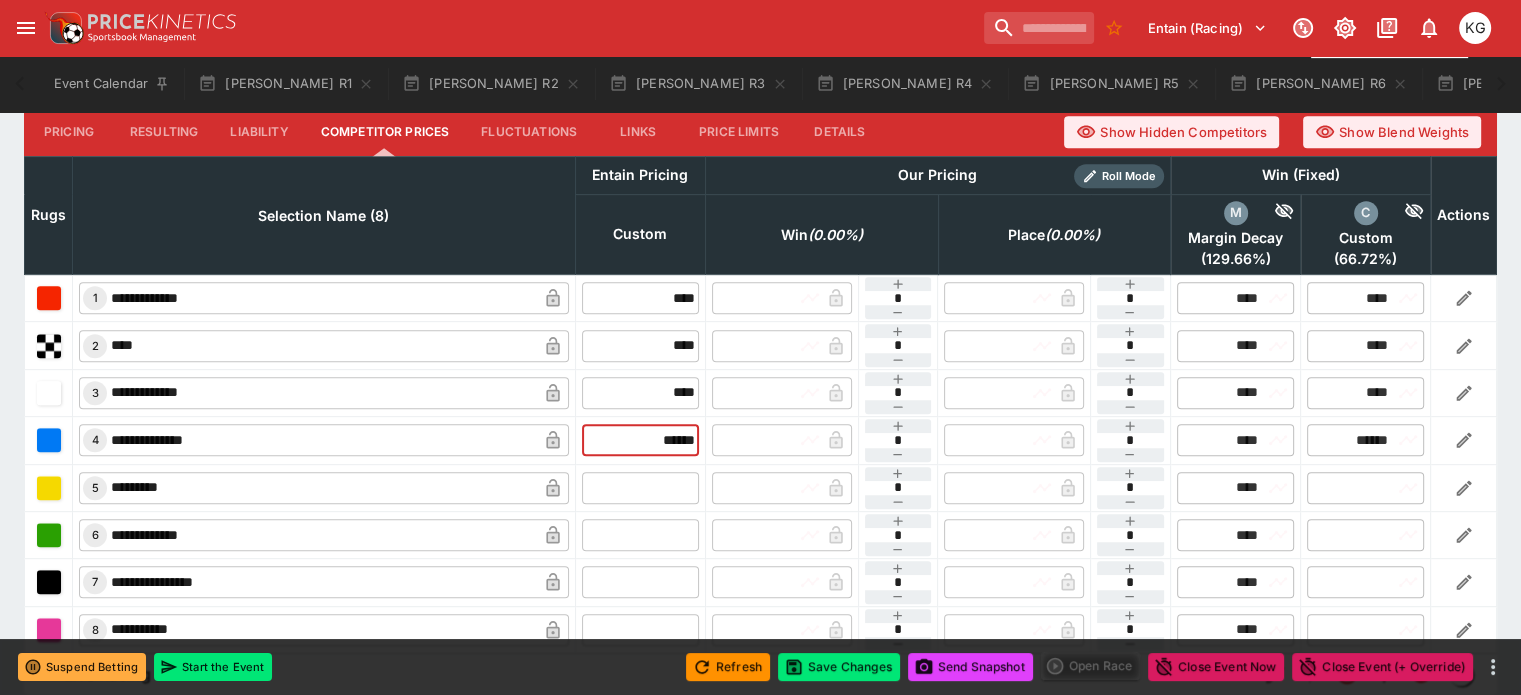 click at bounding box center (640, 488) 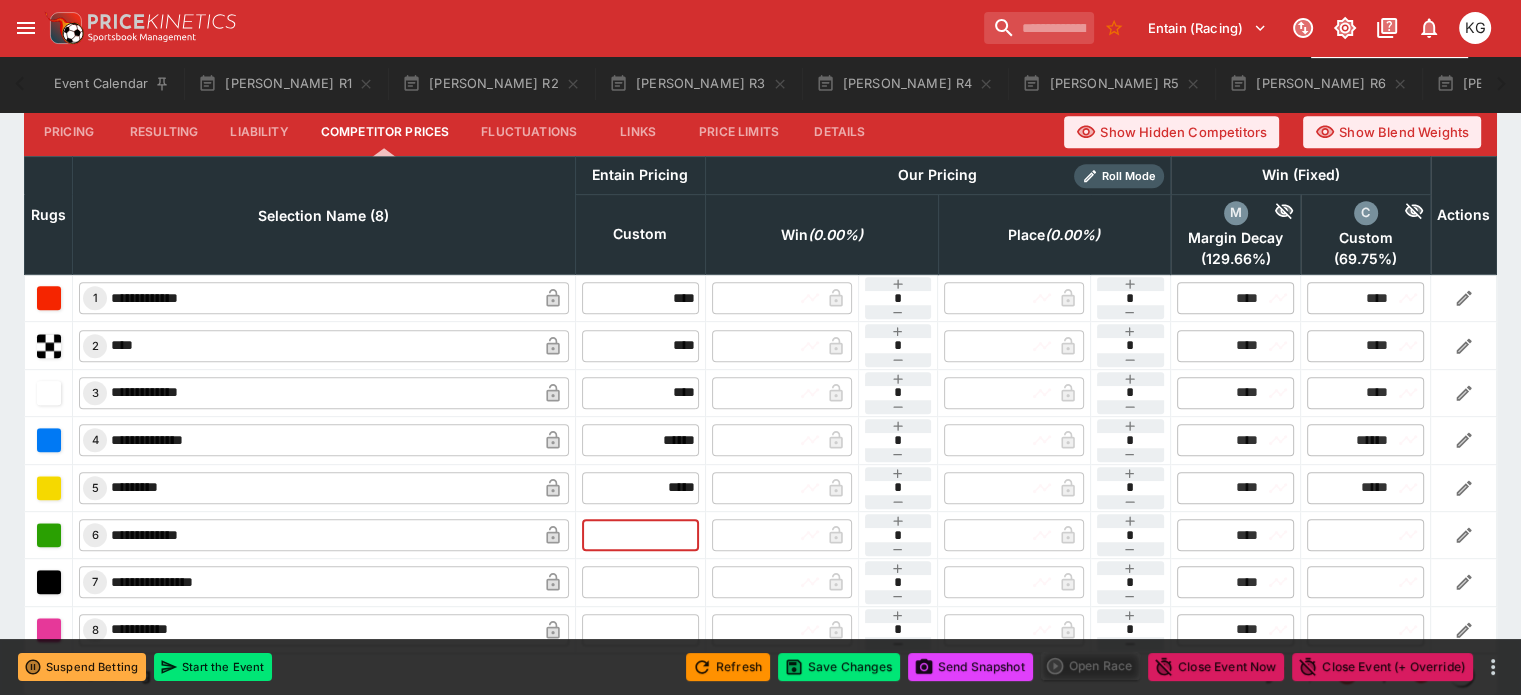click at bounding box center [640, 535] 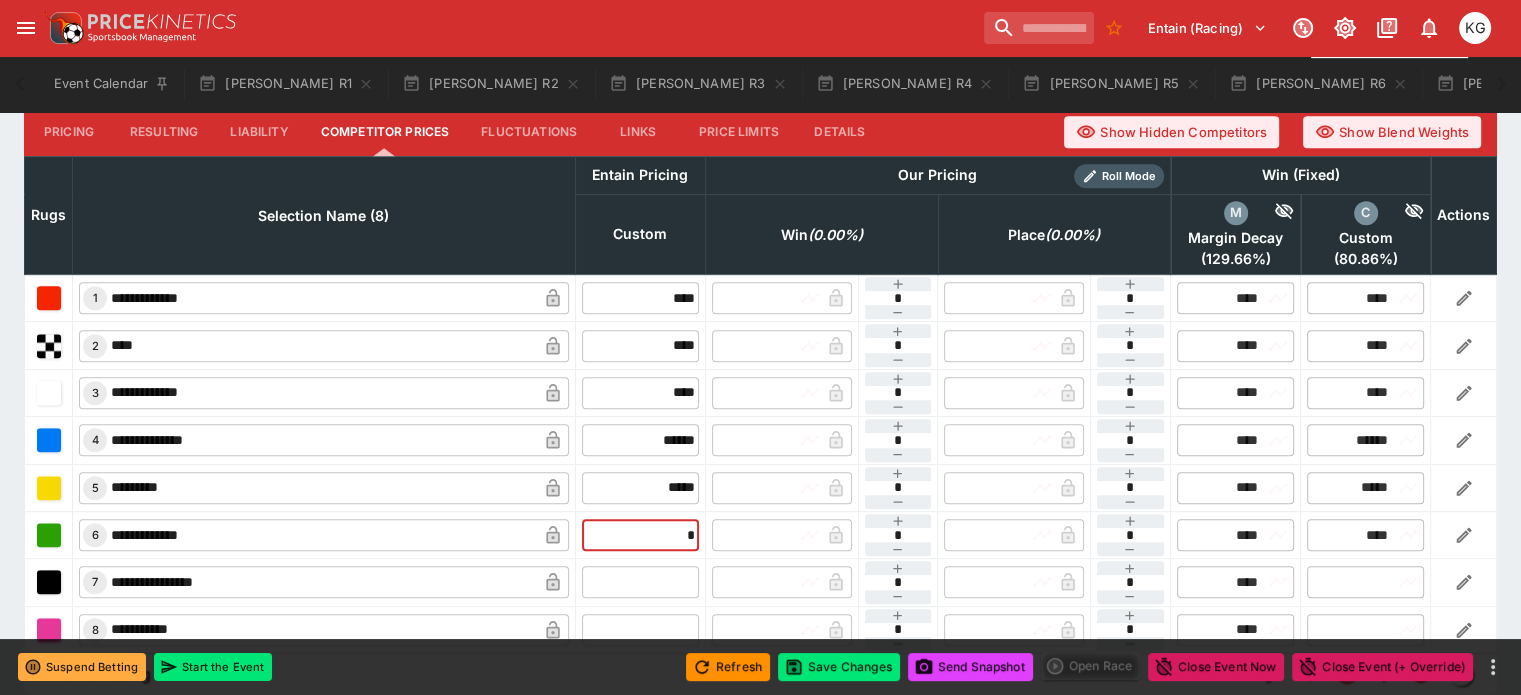 scroll, scrollTop: 917, scrollLeft: 0, axis: vertical 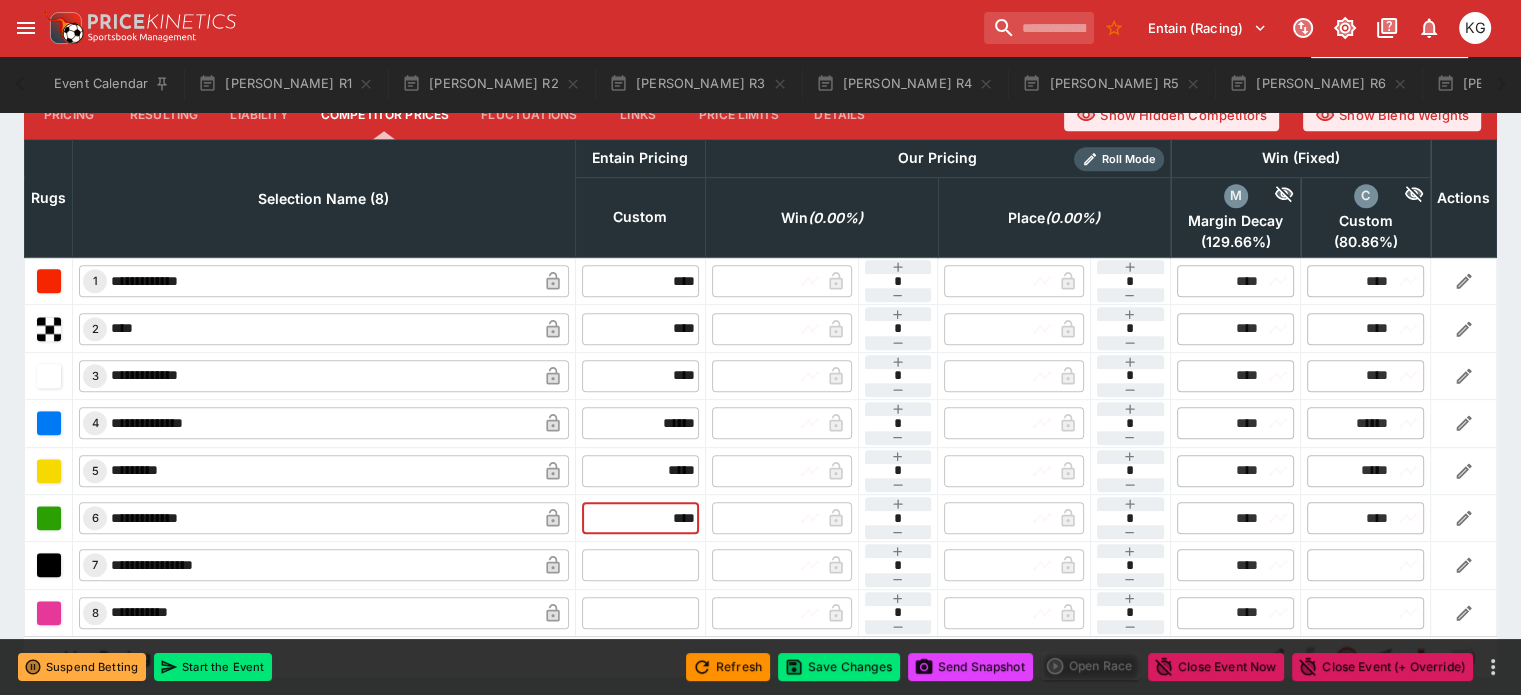 click at bounding box center [640, 565] 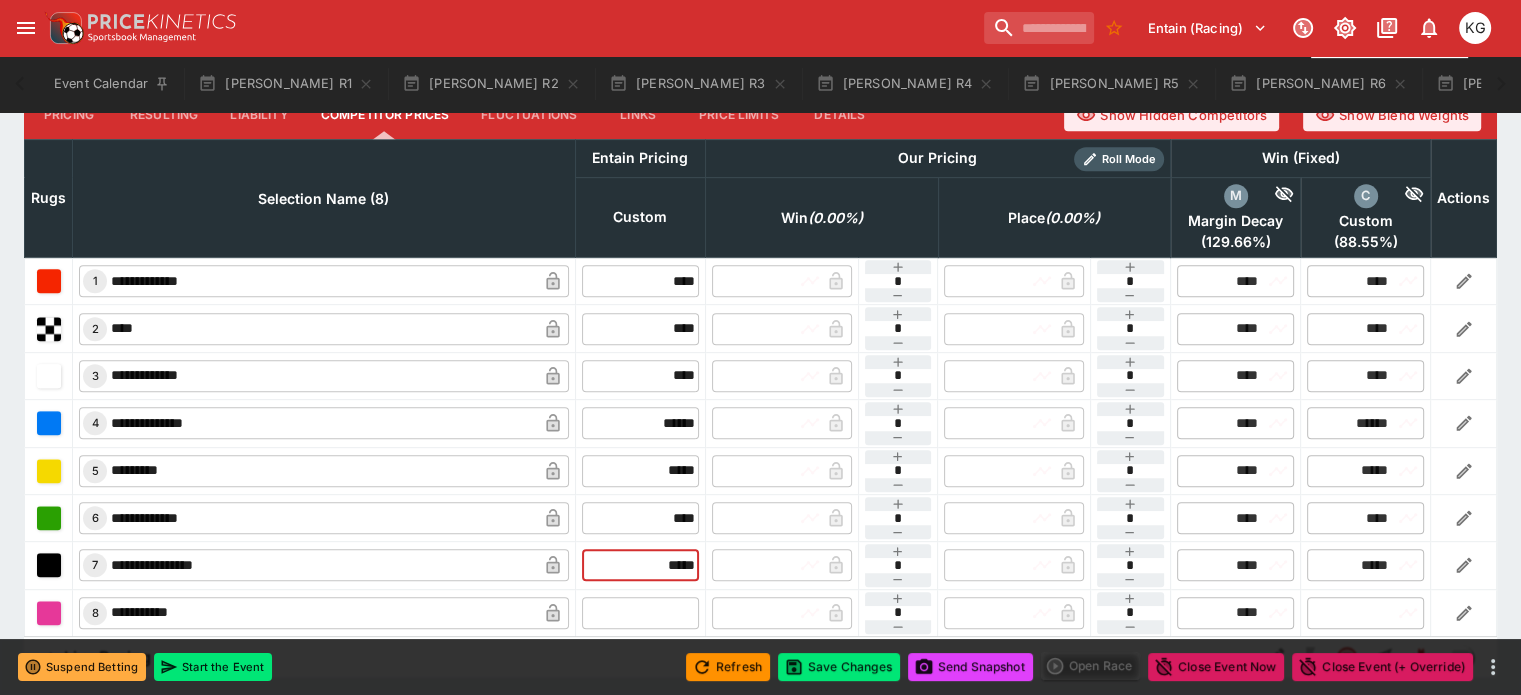 click at bounding box center [640, 613] 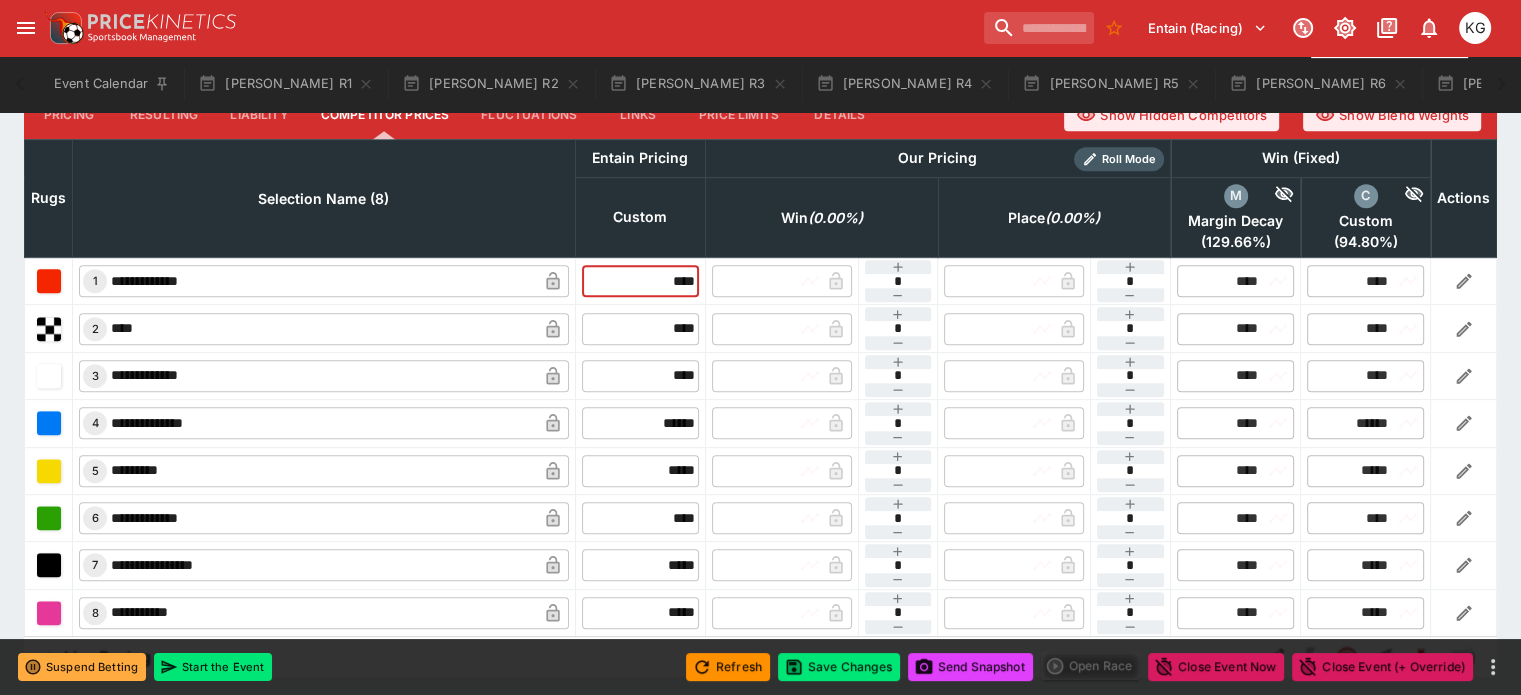 drag, startPoint x: 631, startPoint y: 227, endPoint x: 698, endPoint y: 231, distance: 67.11929 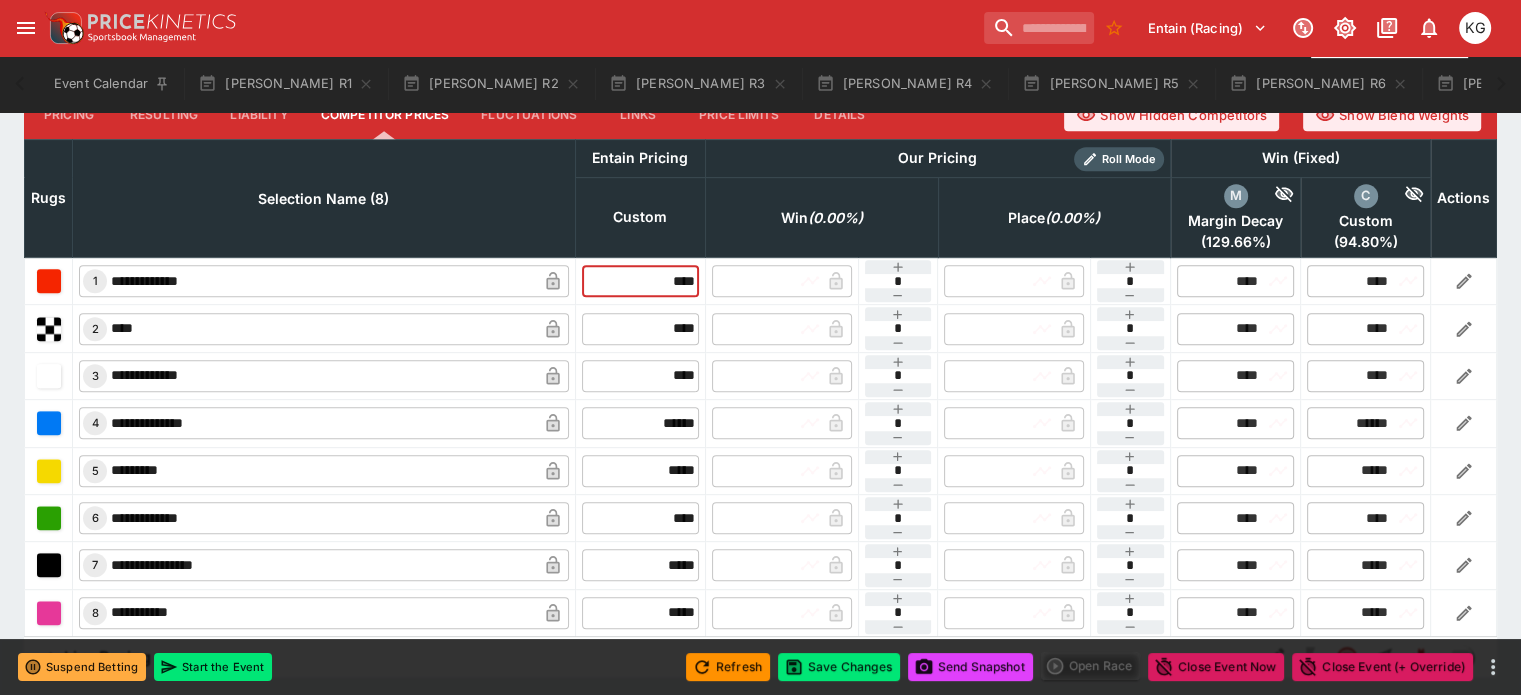 click on "**********" at bounding box center (761, 280) 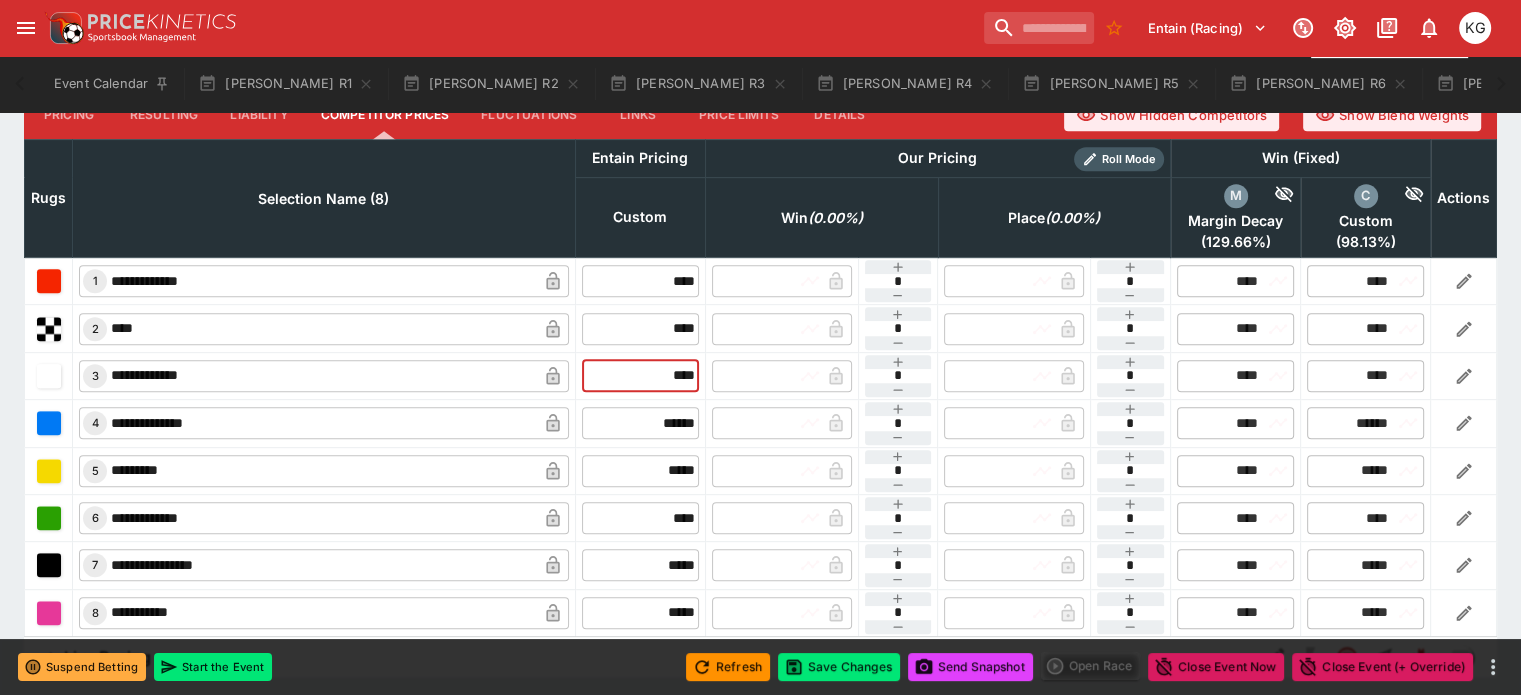 drag, startPoint x: 622, startPoint y: 321, endPoint x: 717, endPoint y: 336, distance: 96.17692 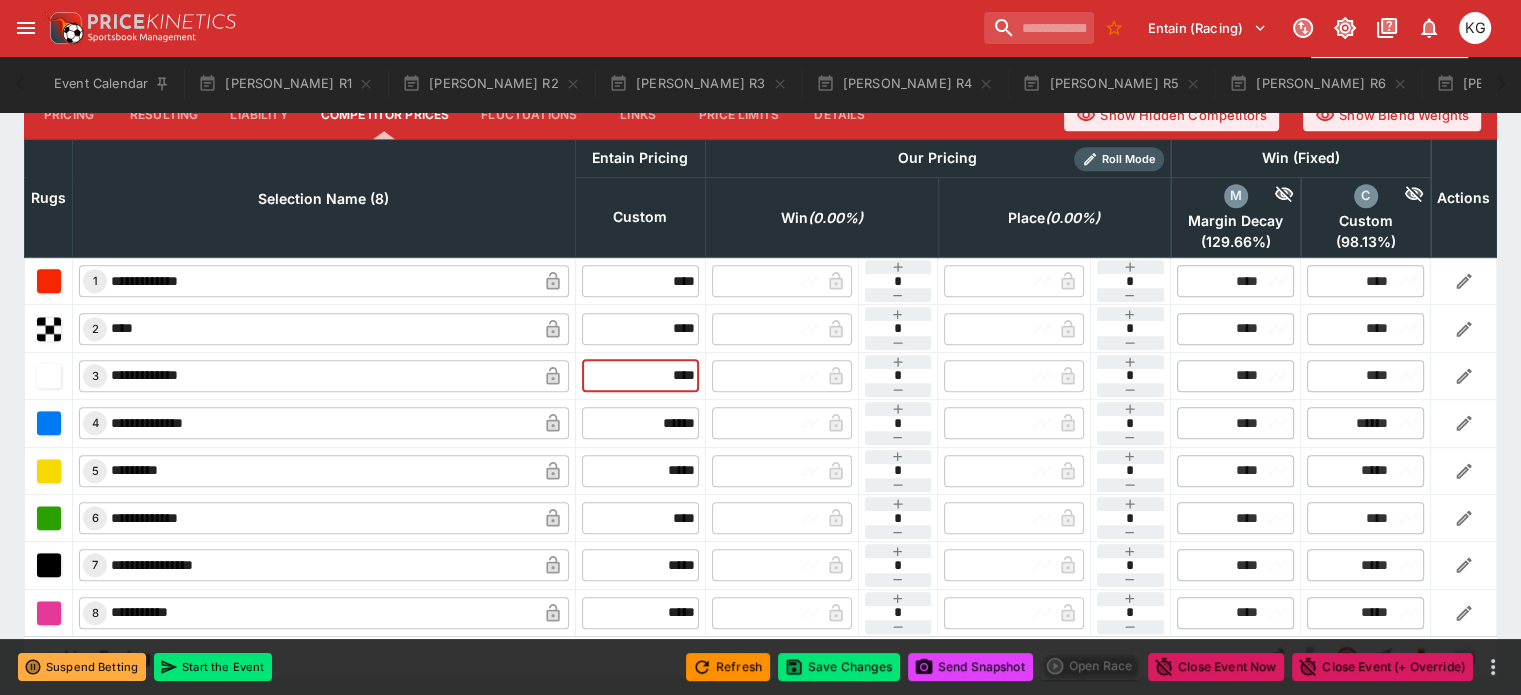 click on "**********" at bounding box center (761, 375) 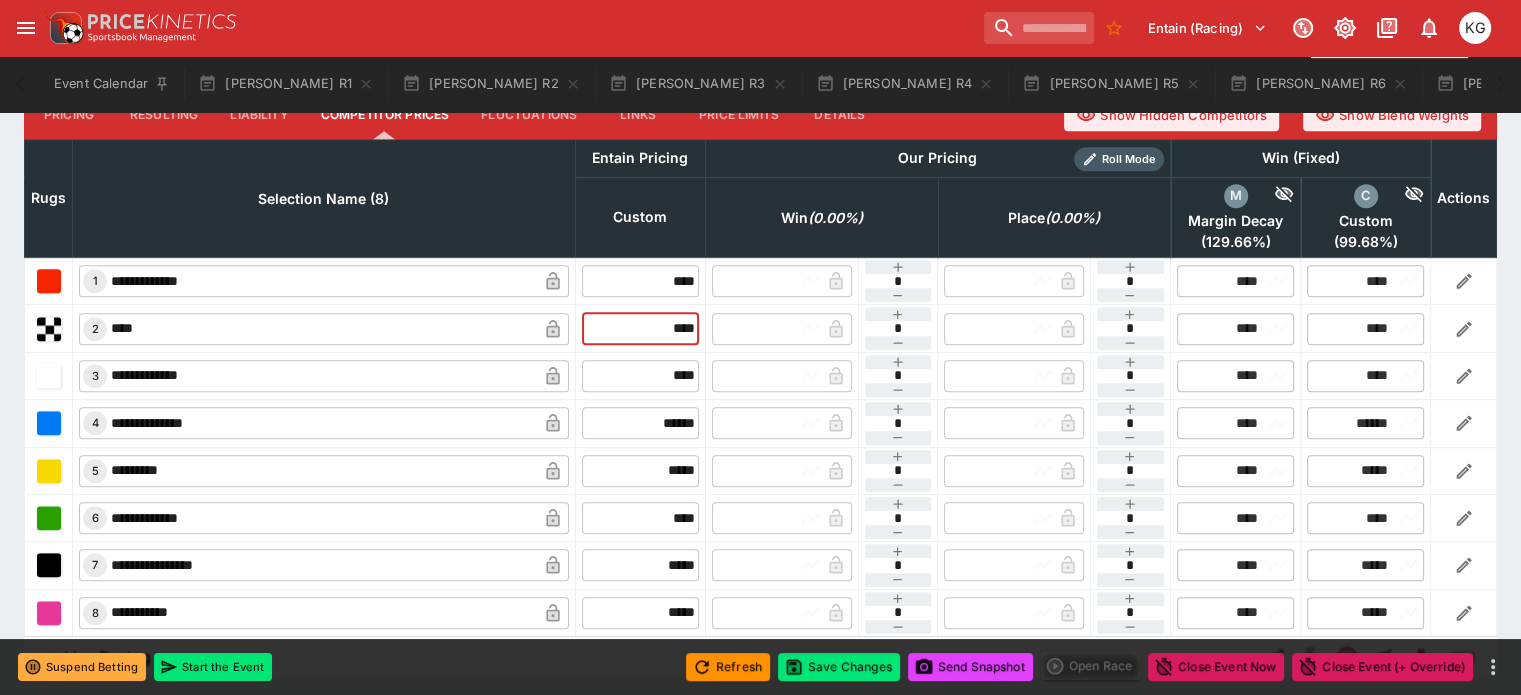 drag, startPoint x: 641, startPoint y: 285, endPoint x: 706, endPoint y: 278, distance: 65.37584 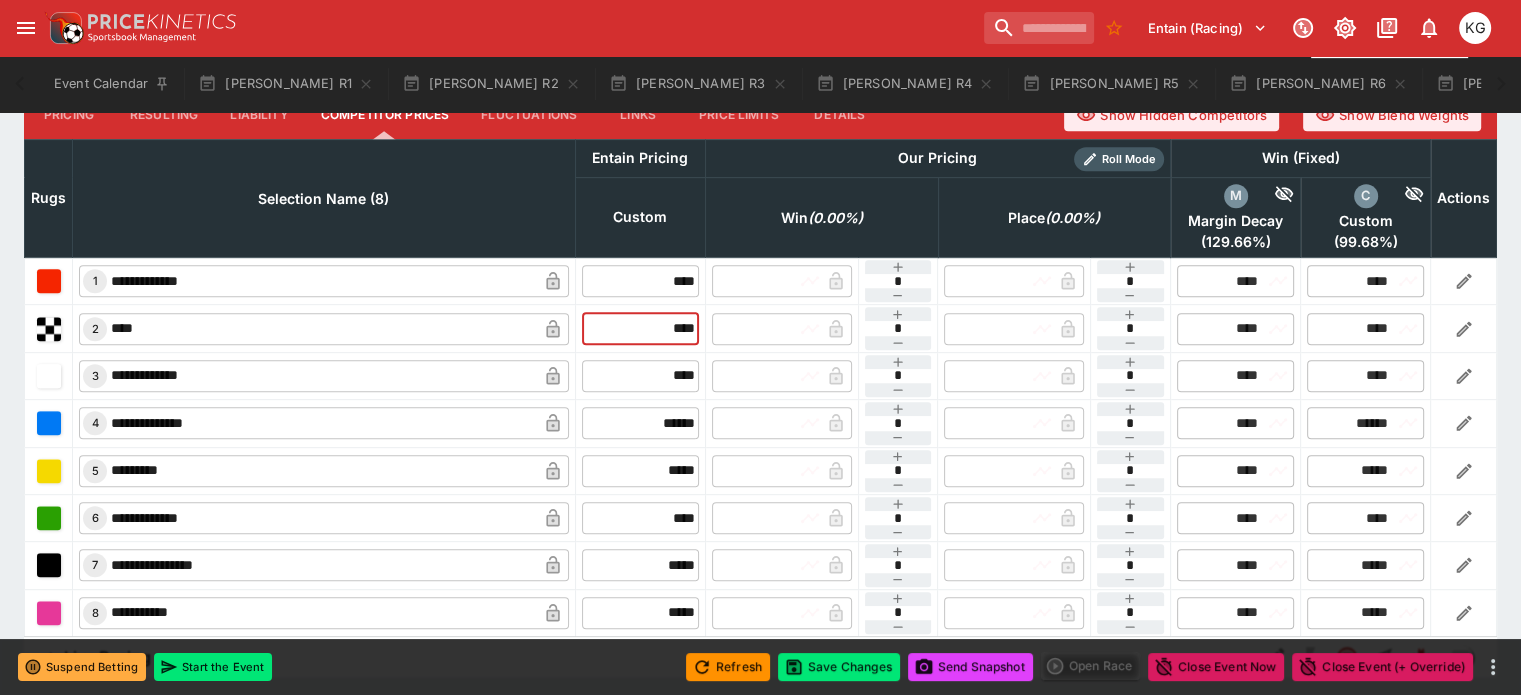 click on "​ 2 **** ​ **** ​ ​ ​ * ​ ​ ​ * ​ ​ **** ​ ​ **** ​" at bounding box center (761, 328) 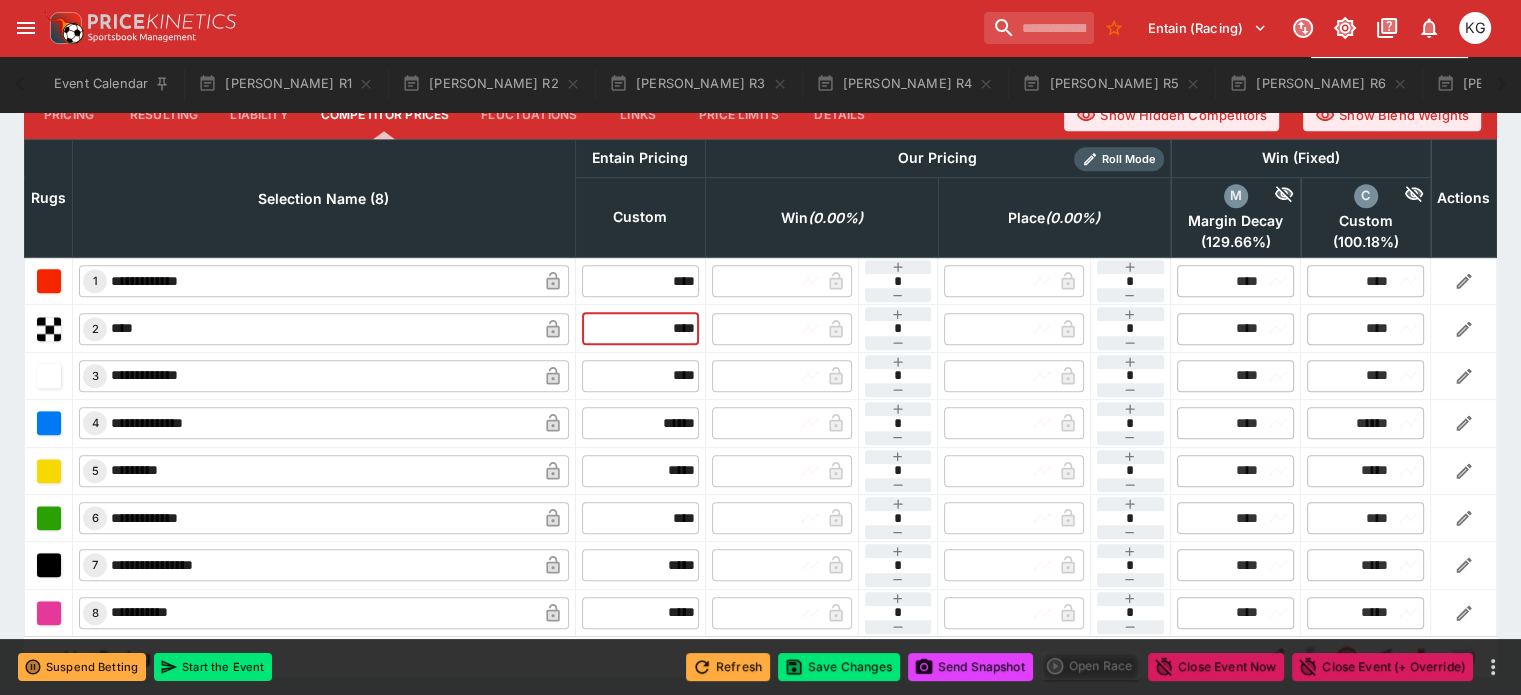 click on "Refresh" at bounding box center (728, 667) 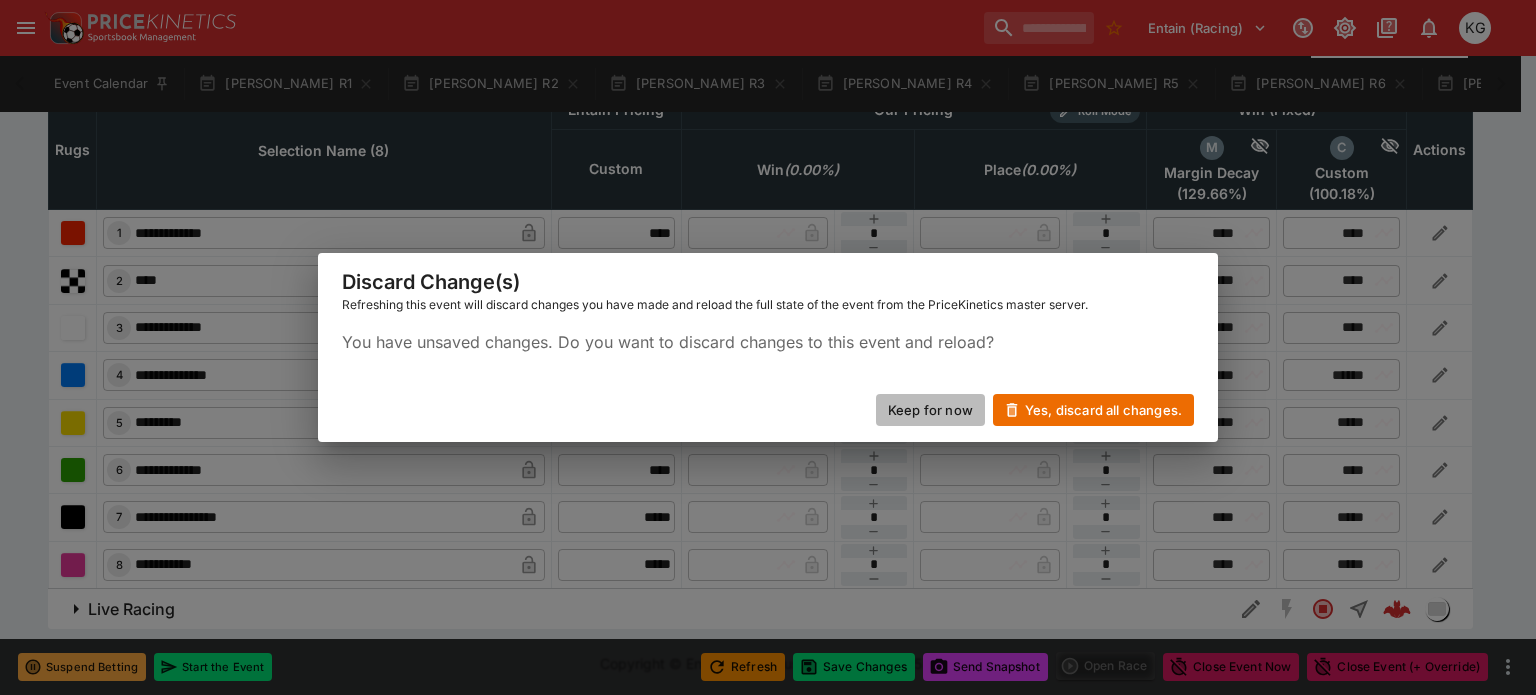 click on "Keep for now" at bounding box center (930, 410) 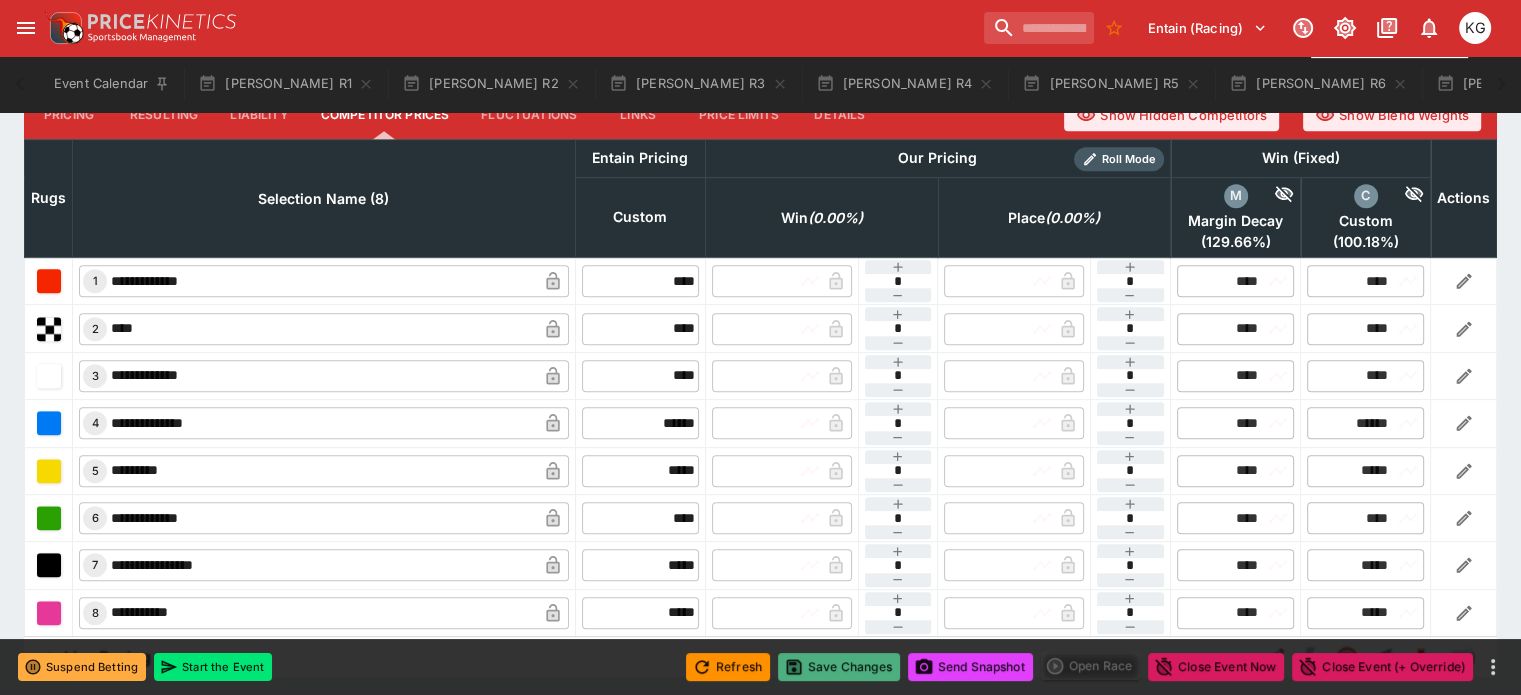 click on "Save Changes" at bounding box center (839, 667) 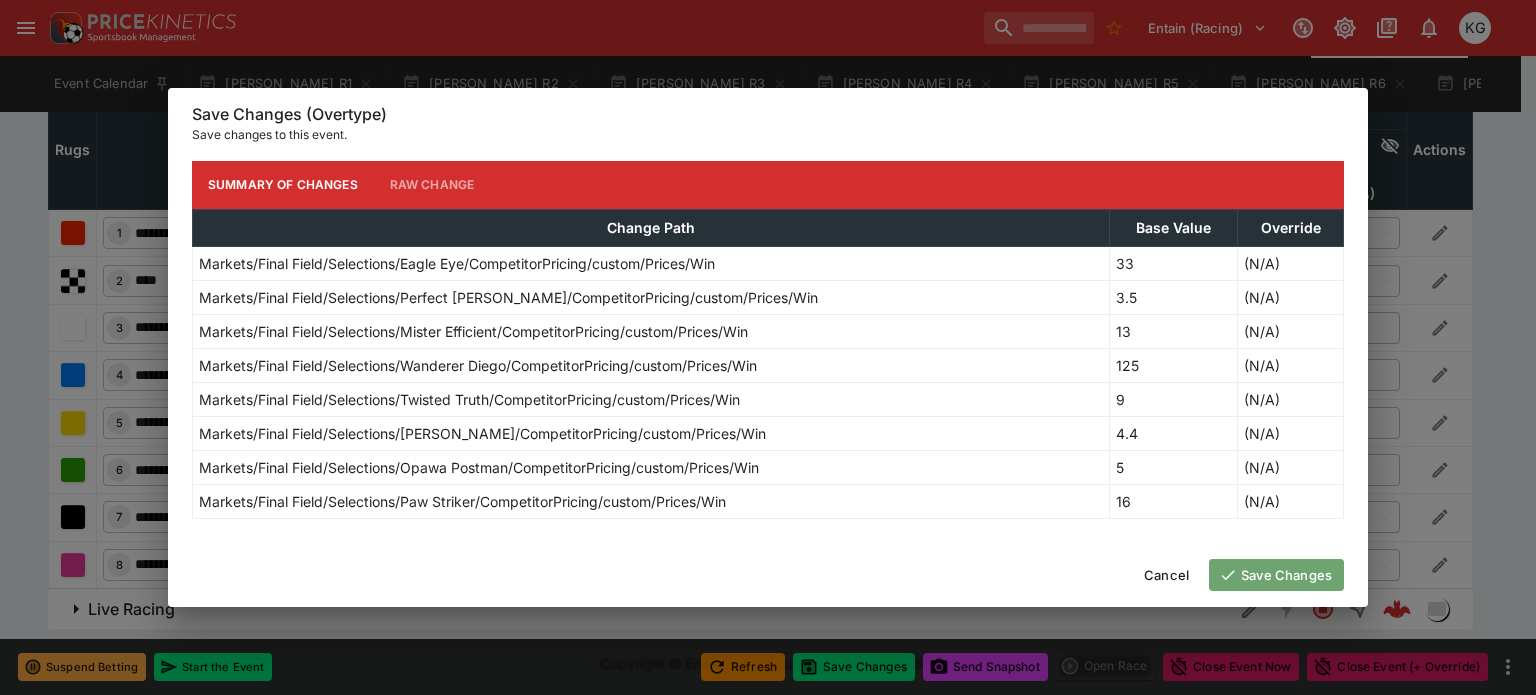 click on "Save Changes" at bounding box center (1276, 575) 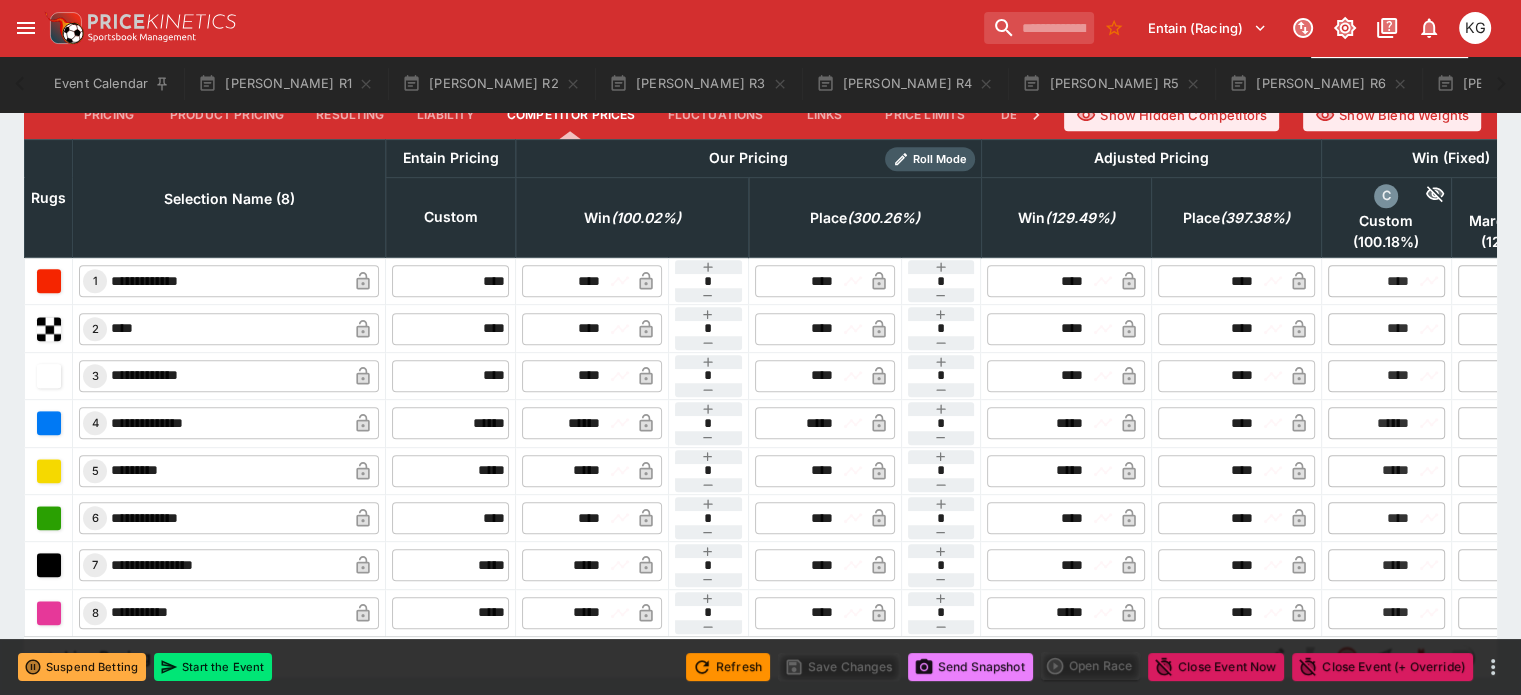click on "Send Snapshot" at bounding box center [970, 667] 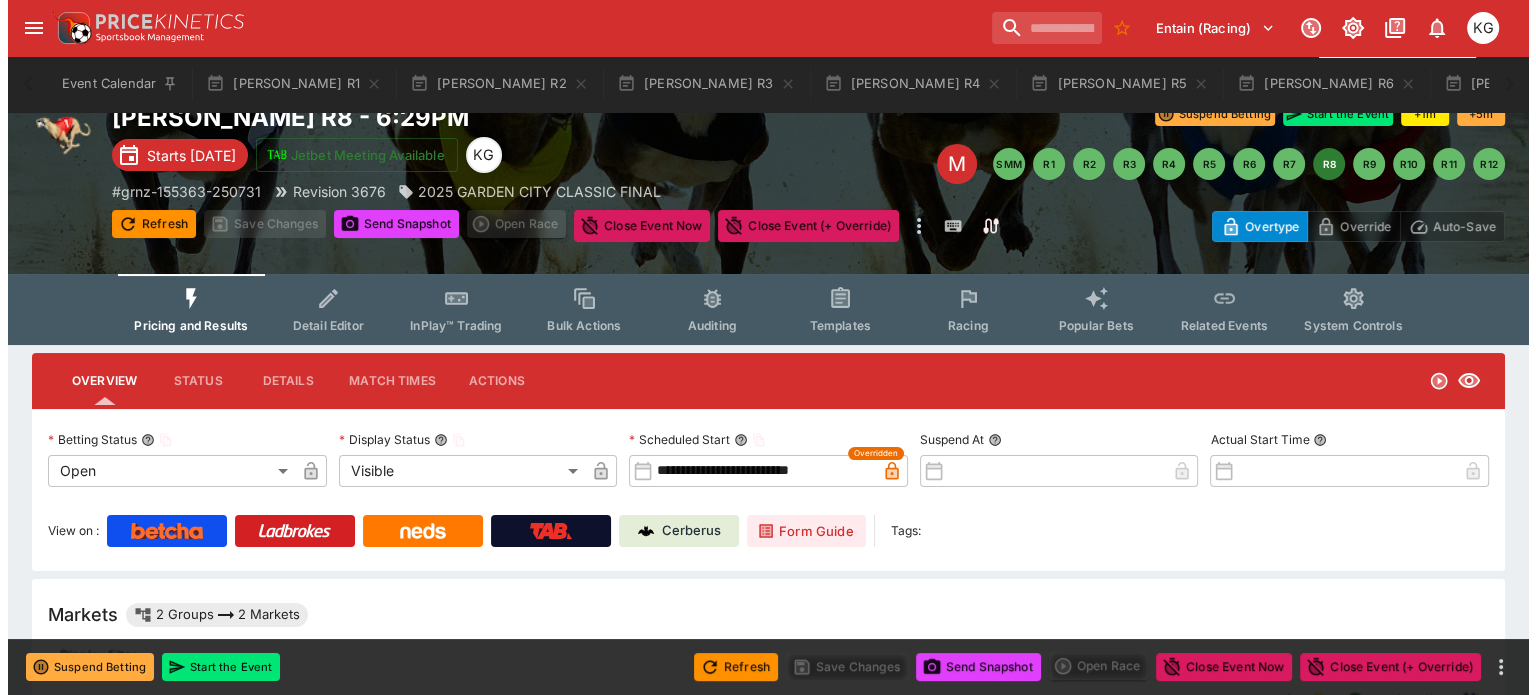 scroll, scrollTop: 0, scrollLeft: 0, axis: both 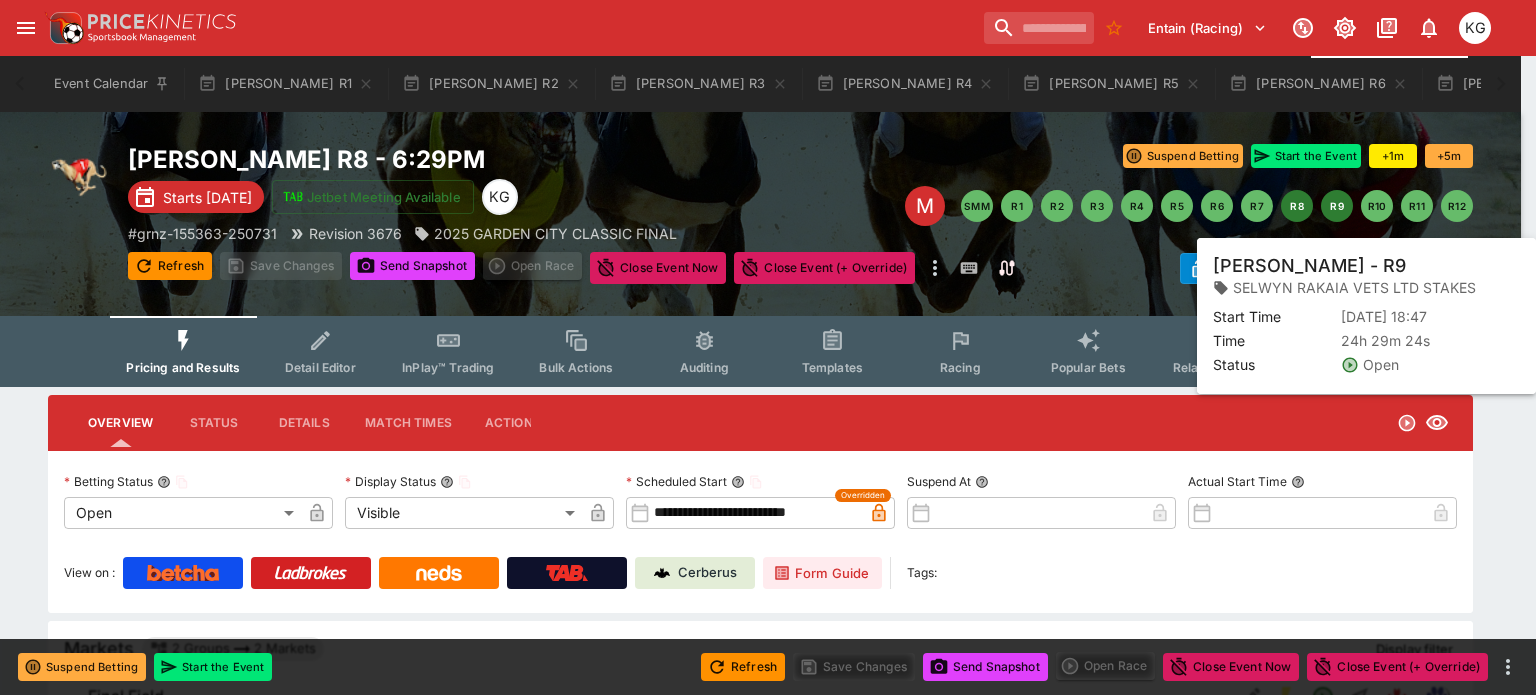 click on "R9" at bounding box center [1337, 206] 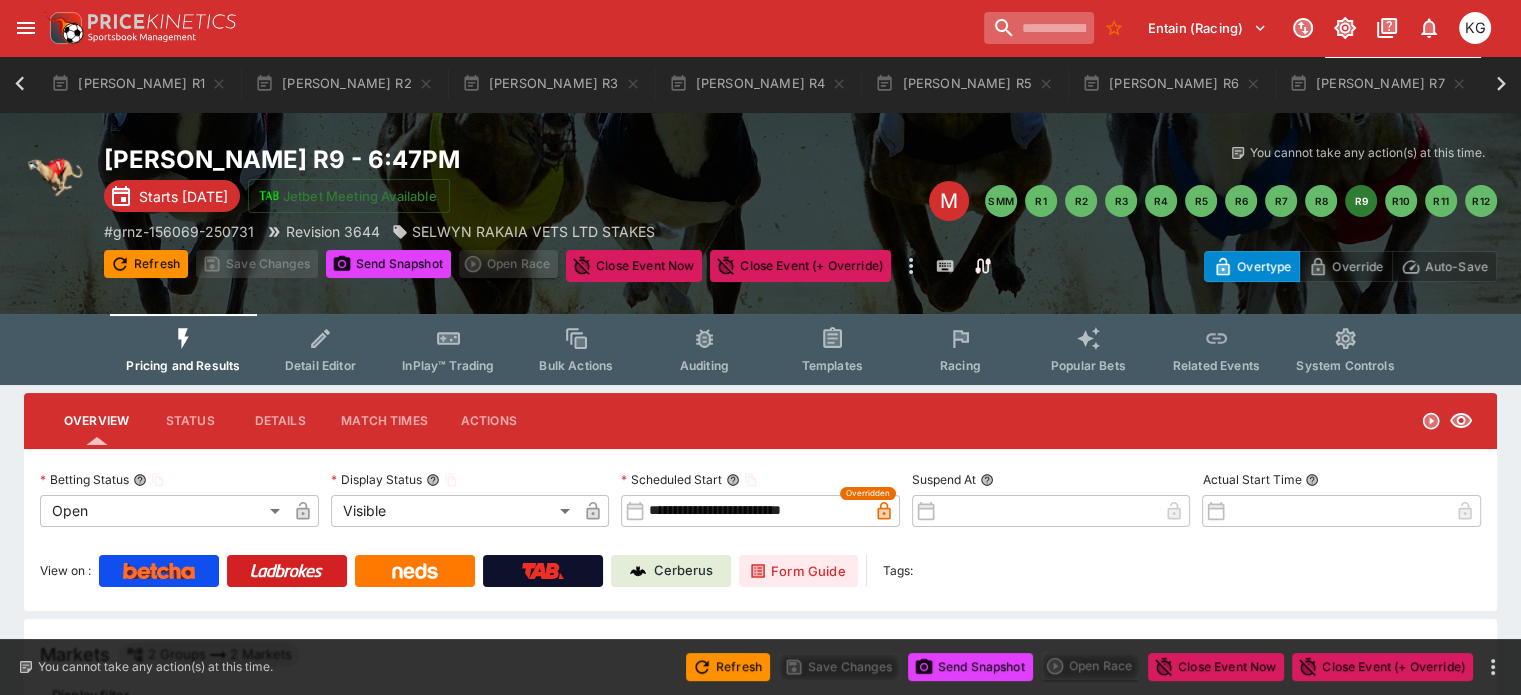 scroll, scrollTop: 0, scrollLeft: 148, axis: horizontal 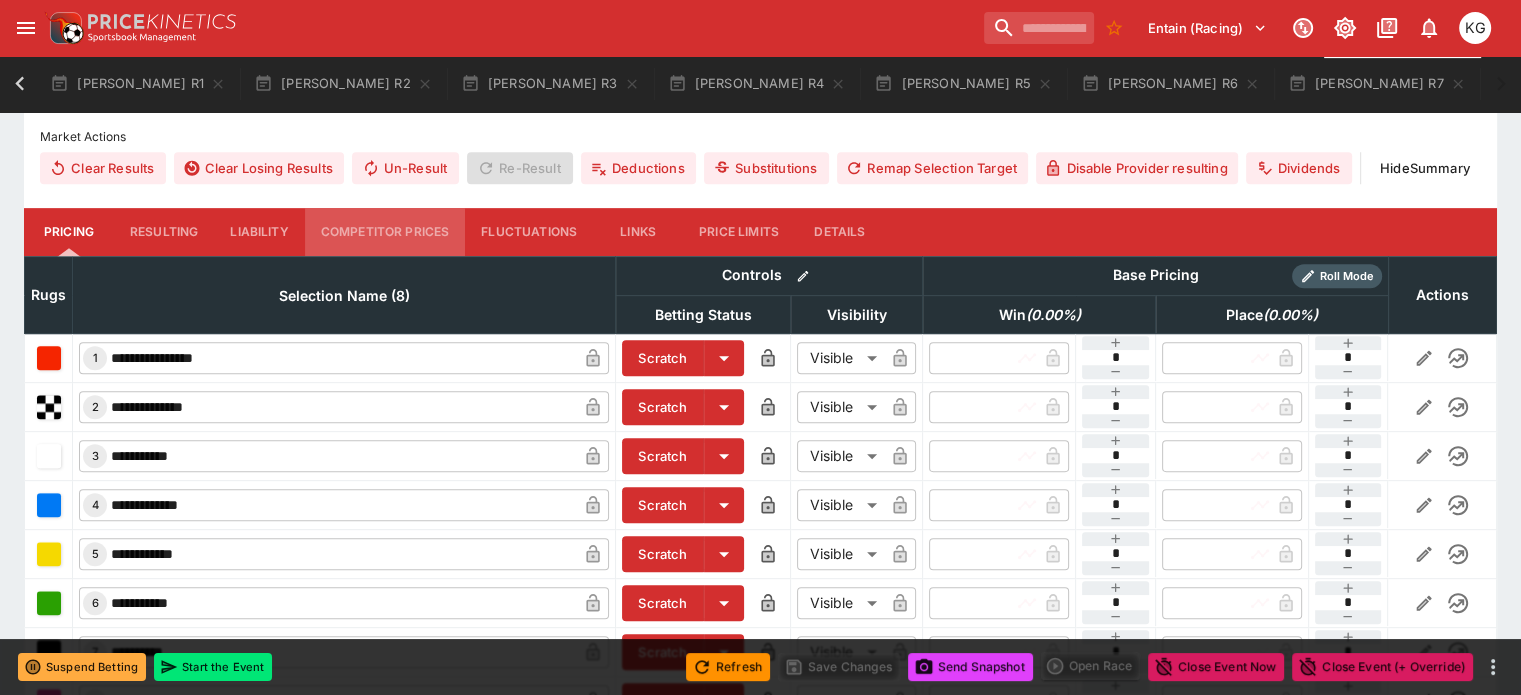 click on "Competitor Prices" at bounding box center [385, 232] 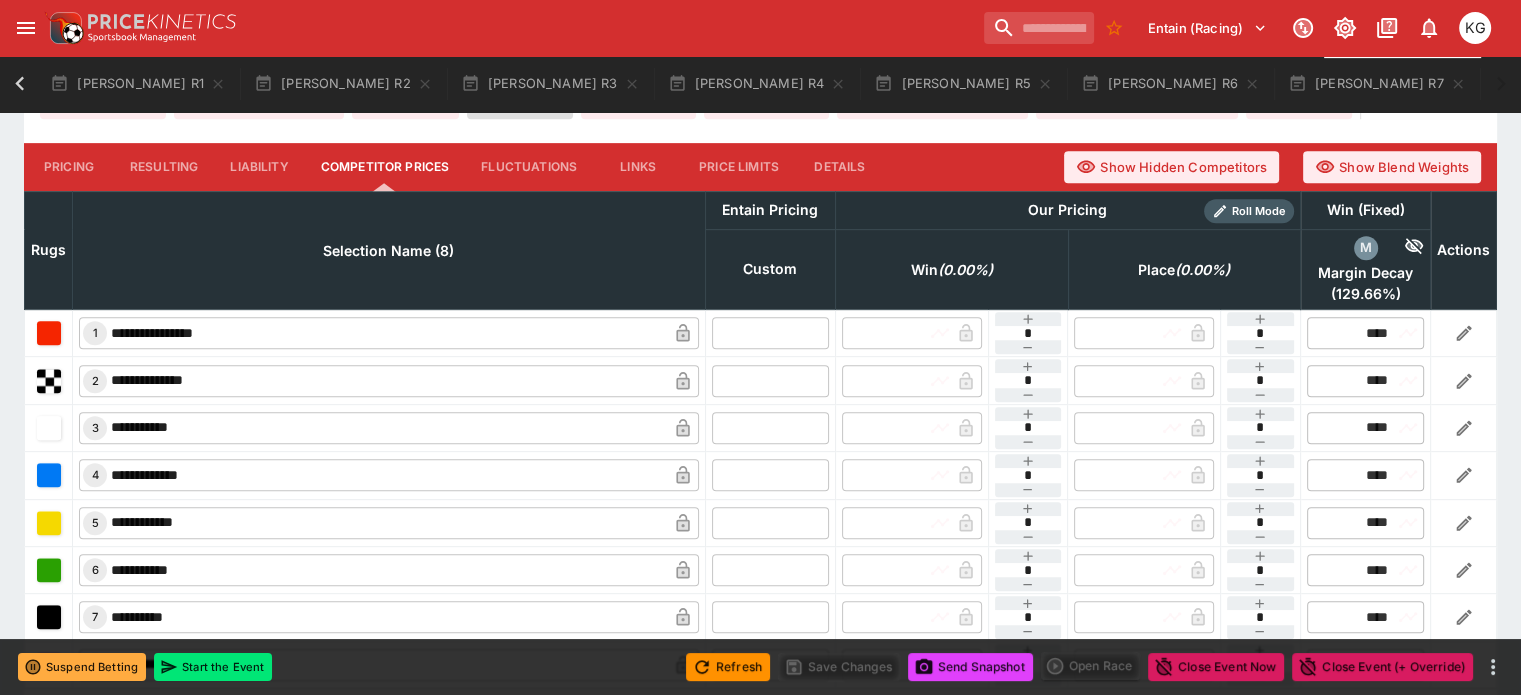 scroll, scrollTop: 917, scrollLeft: 0, axis: vertical 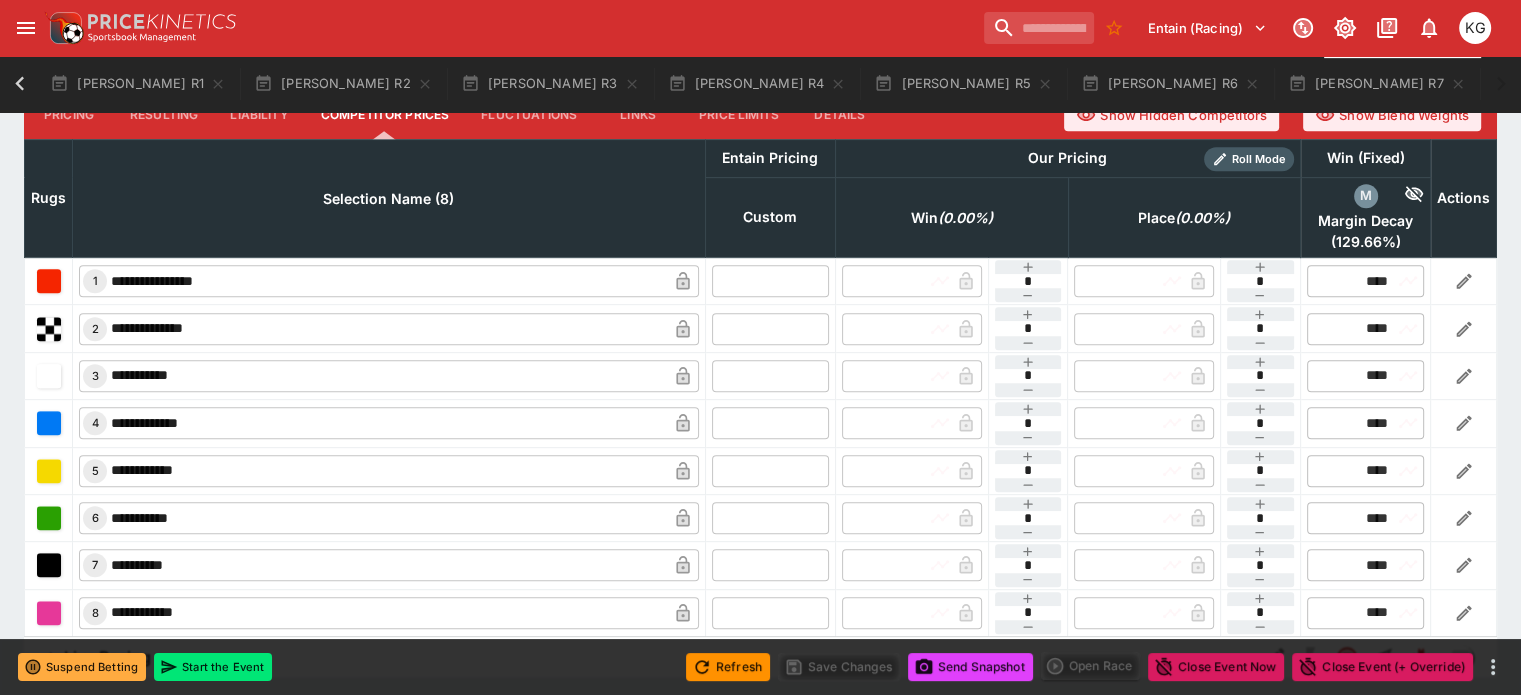 click at bounding box center (770, 281) 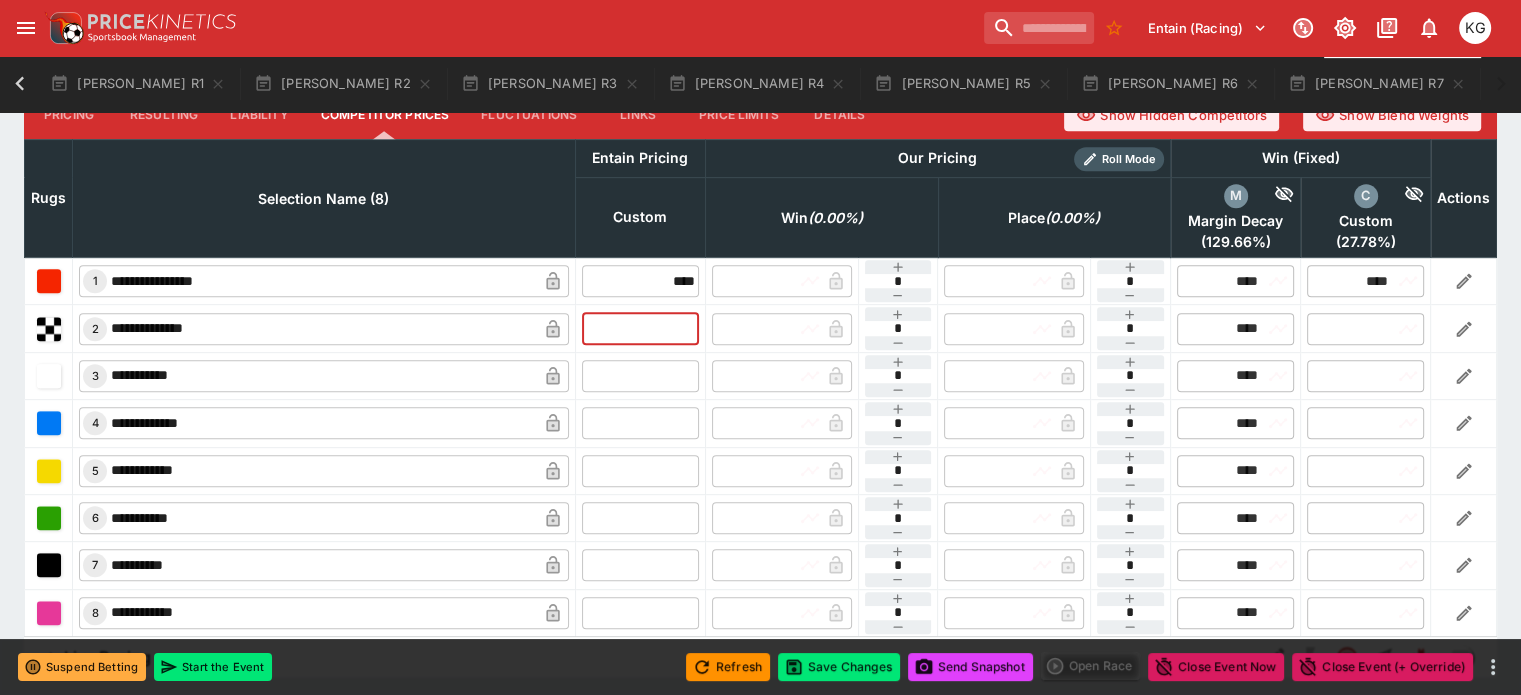 click at bounding box center (640, 328) 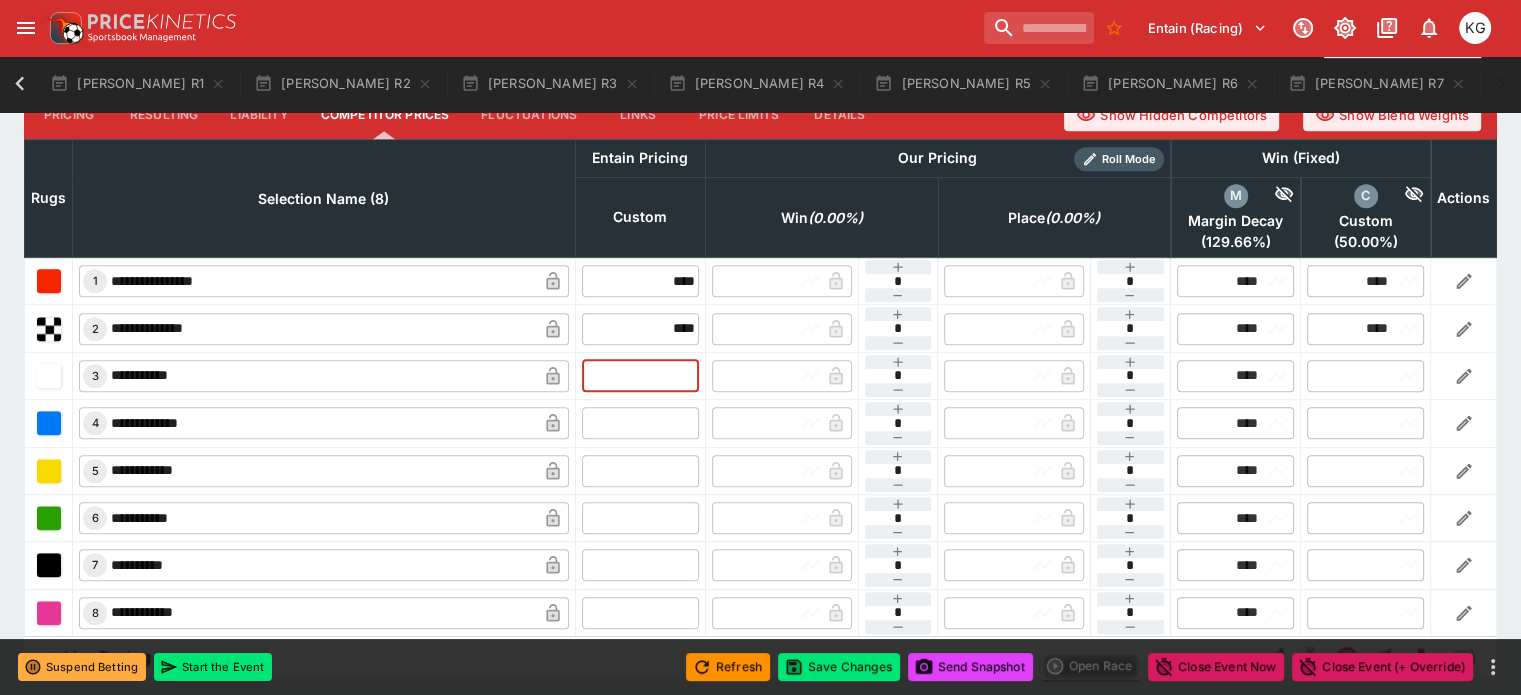 click at bounding box center (640, 376) 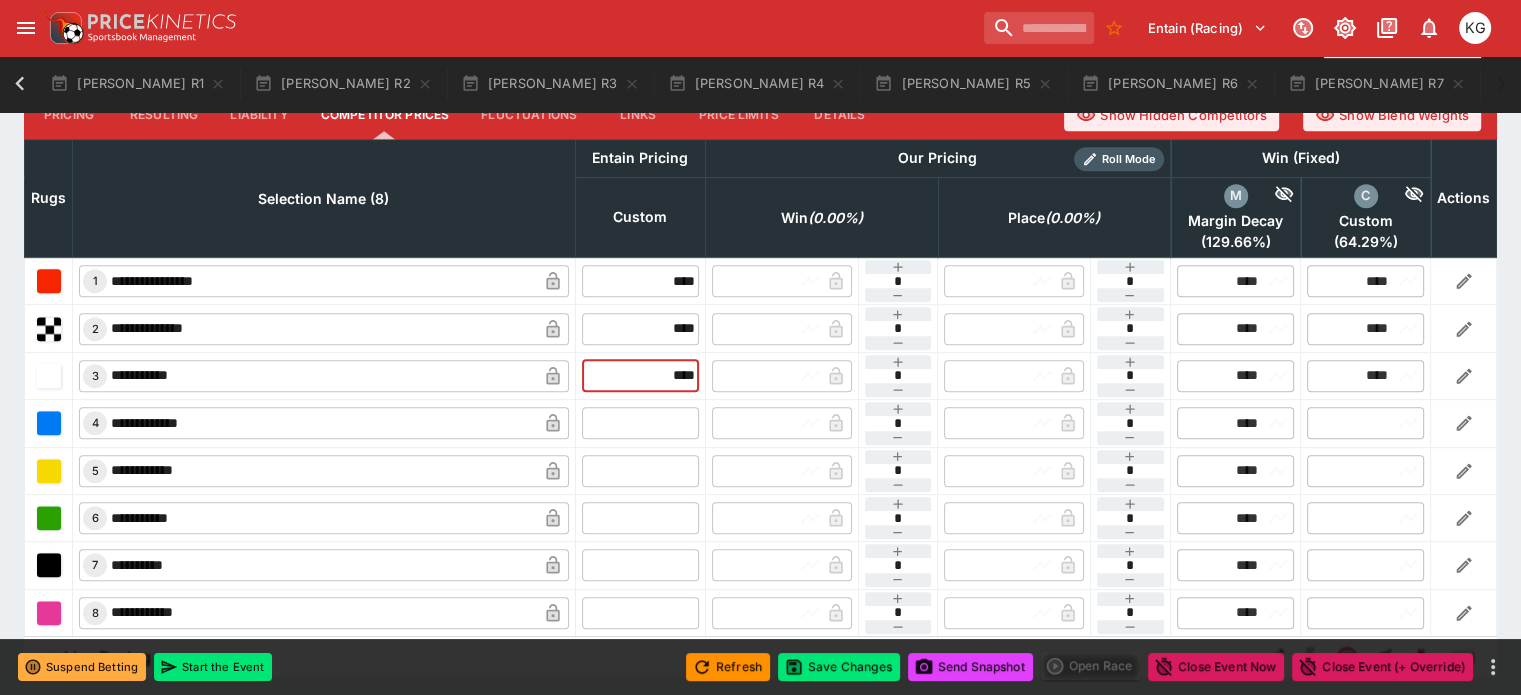 click at bounding box center [640, 423] 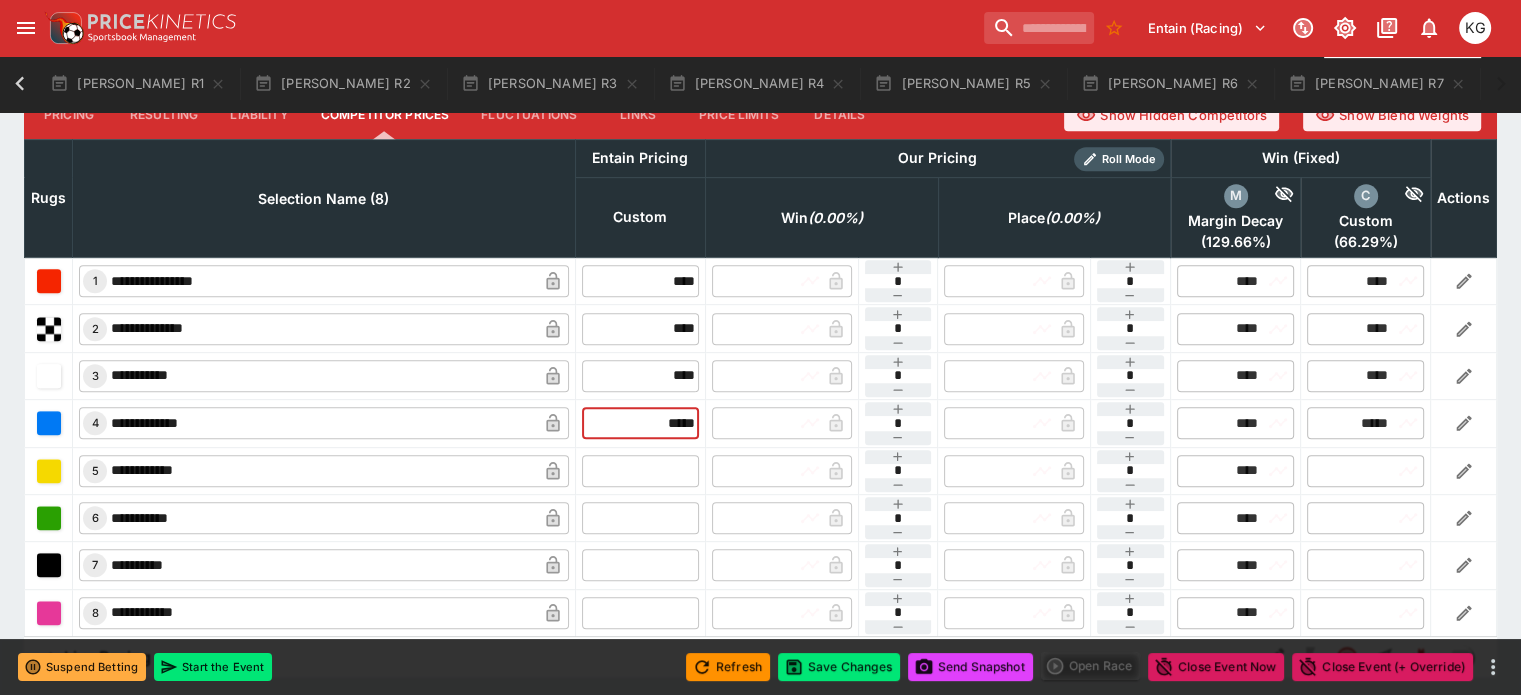 click at bounding box center [640, 471] 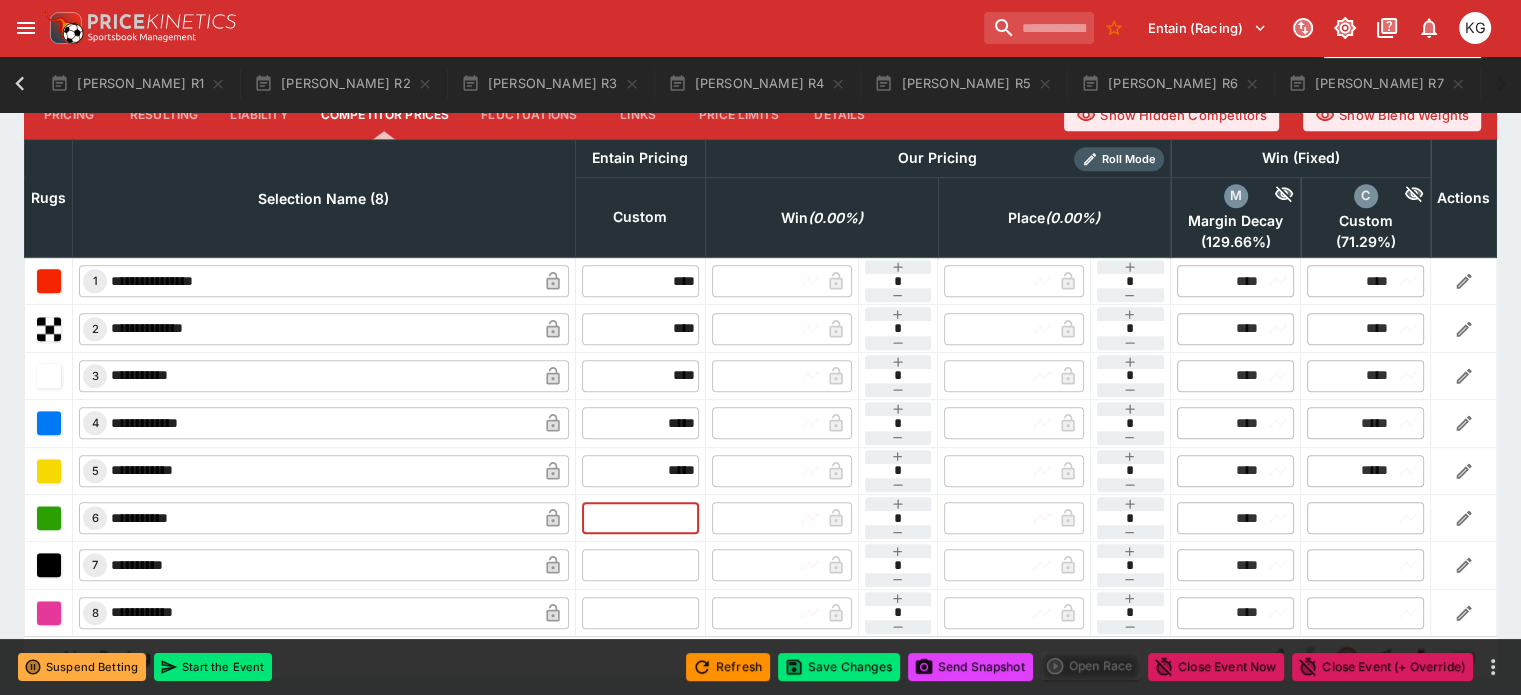 click at bounding box center [640, 518] 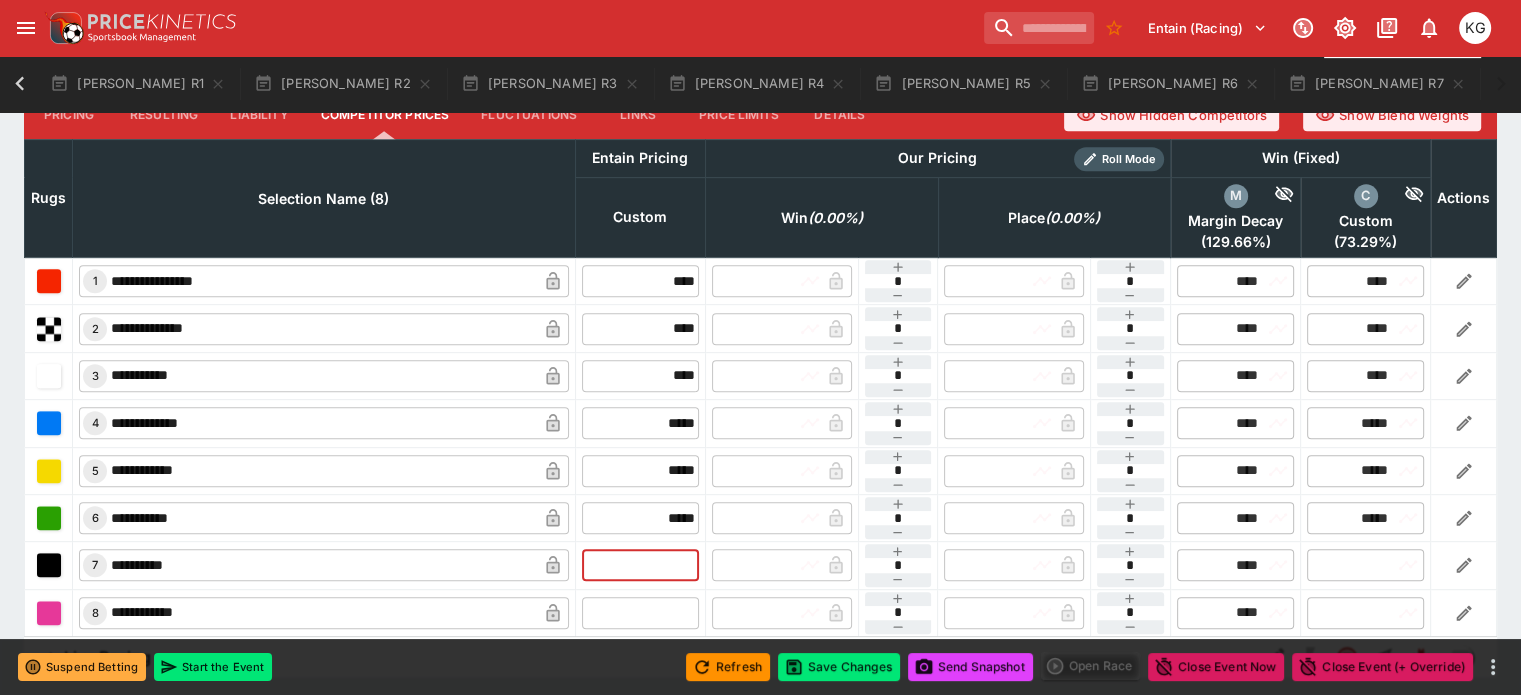click at bounding box center [640, 565] 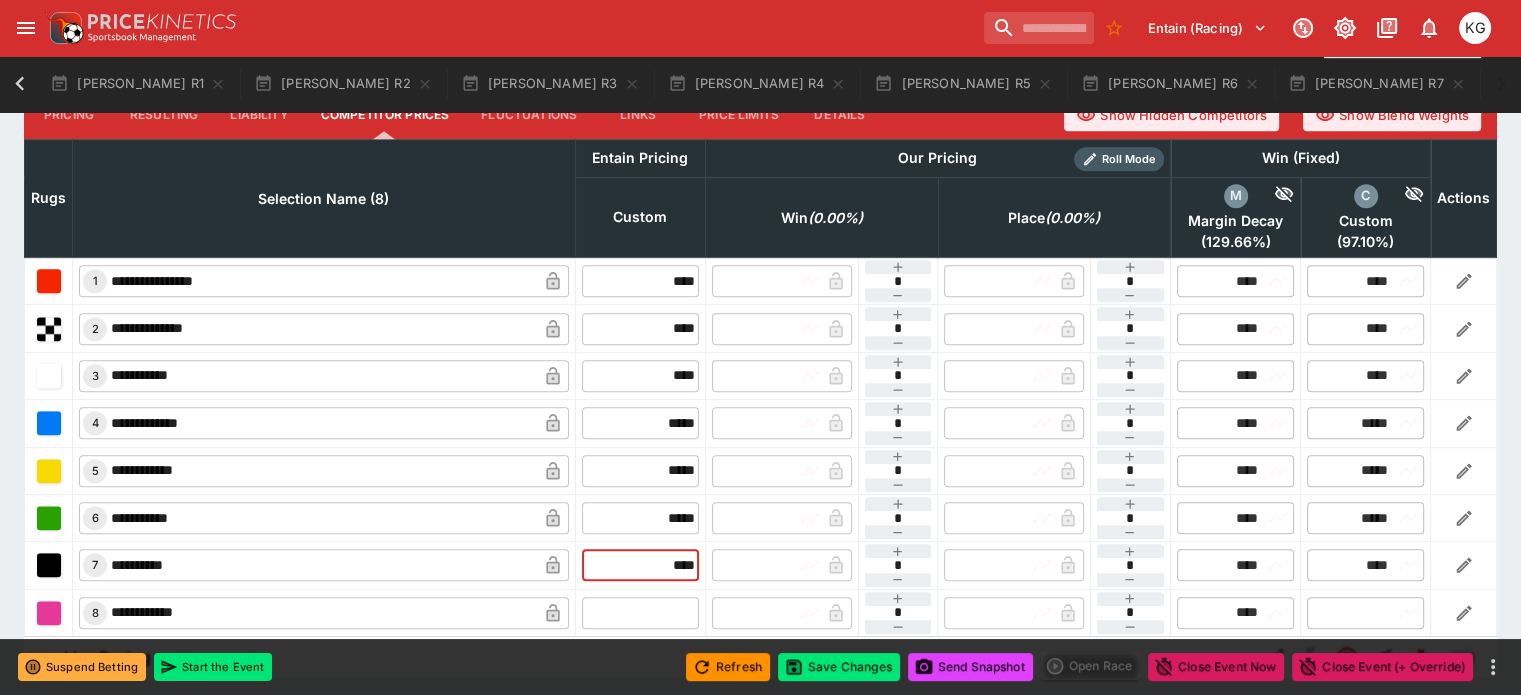 click at bounding box center [640, 613] 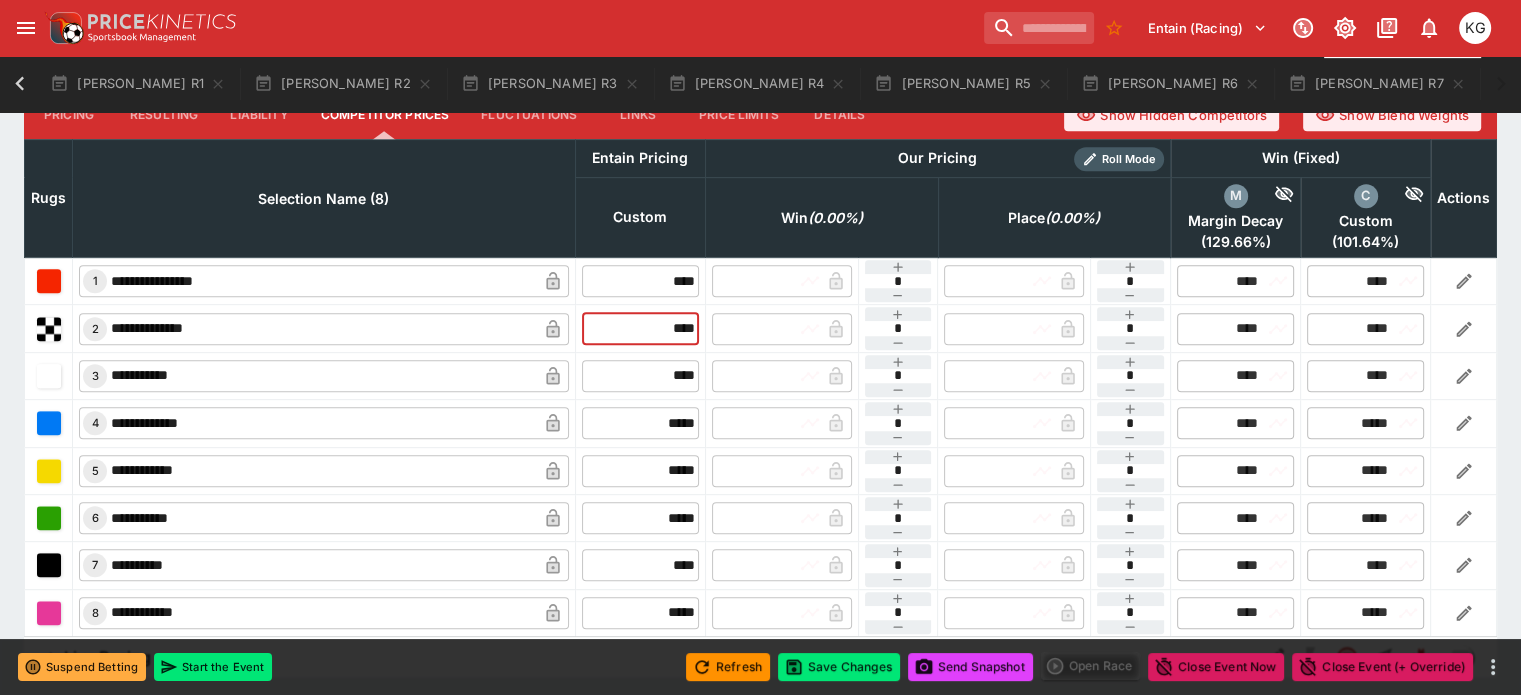 drag, startPoint x: 628, startPoint y: 273, endPoint x: 713, endPoint y: 272, distance: 85.00588 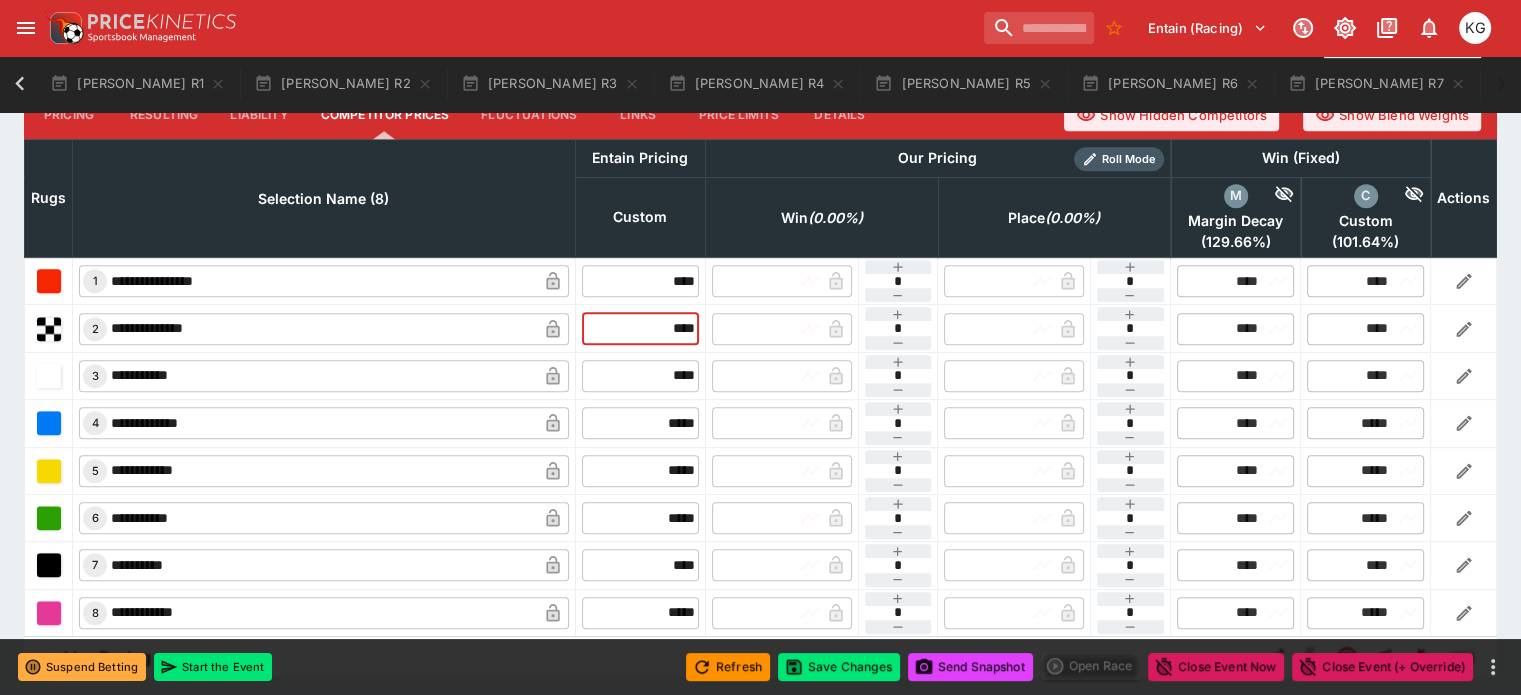 click on "**********" at bounding box center (761, 328) 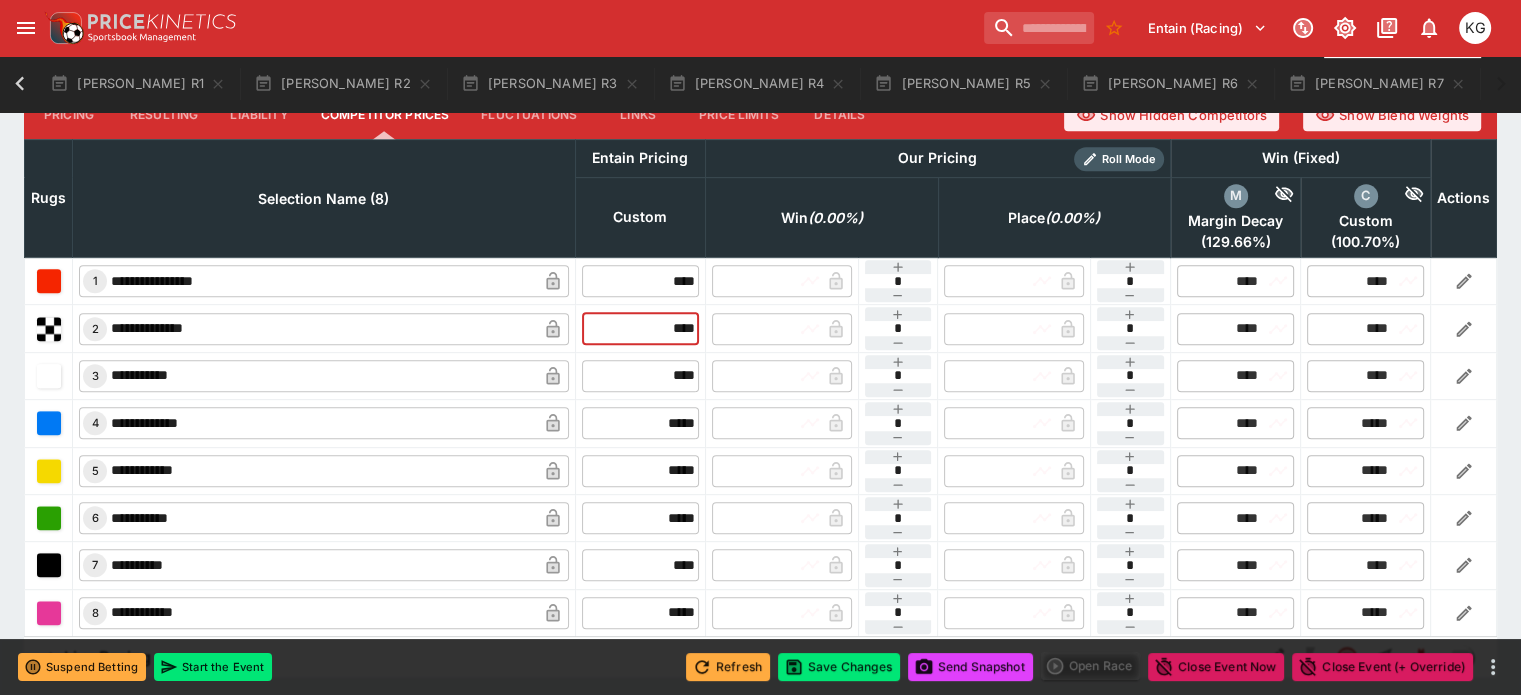 click on "Refresh" at bounding box center (728, 667) 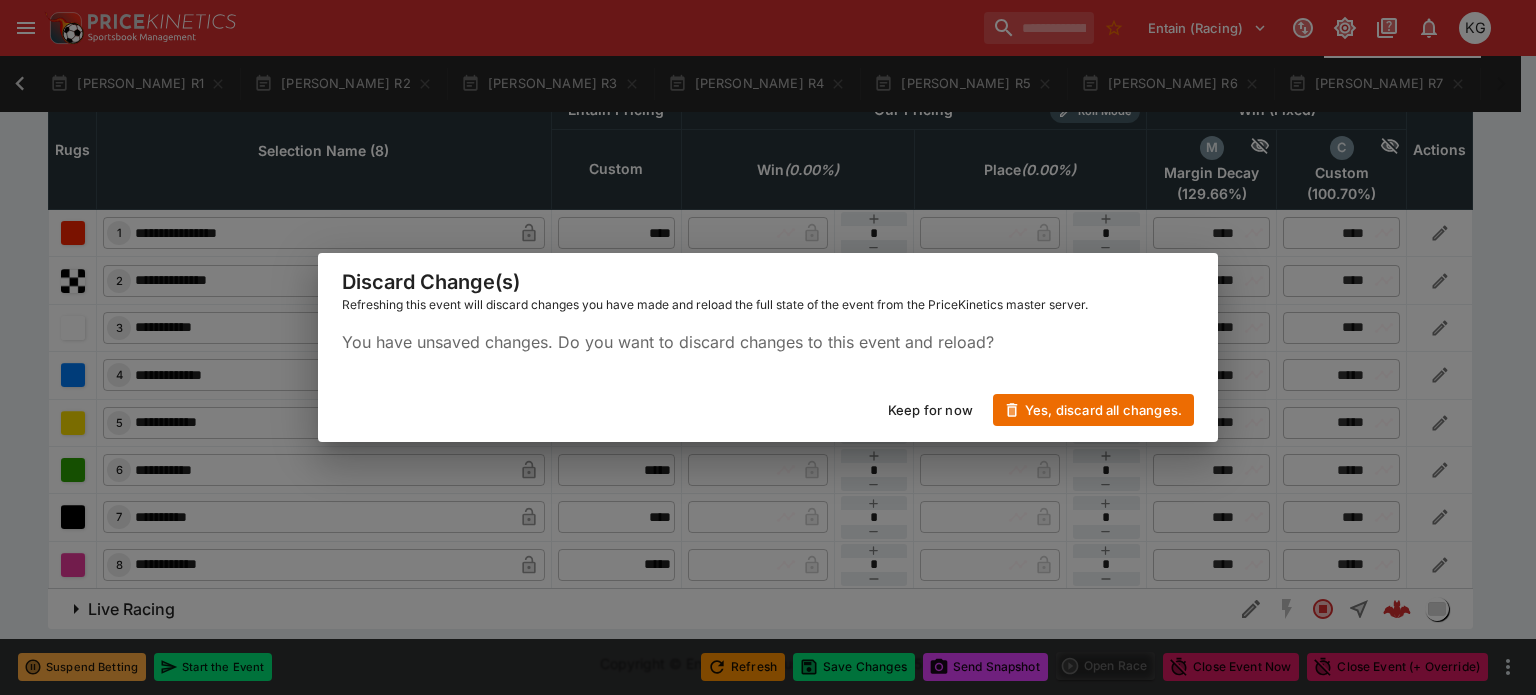 click on "Keep for now" at bounding box center [930, 410] 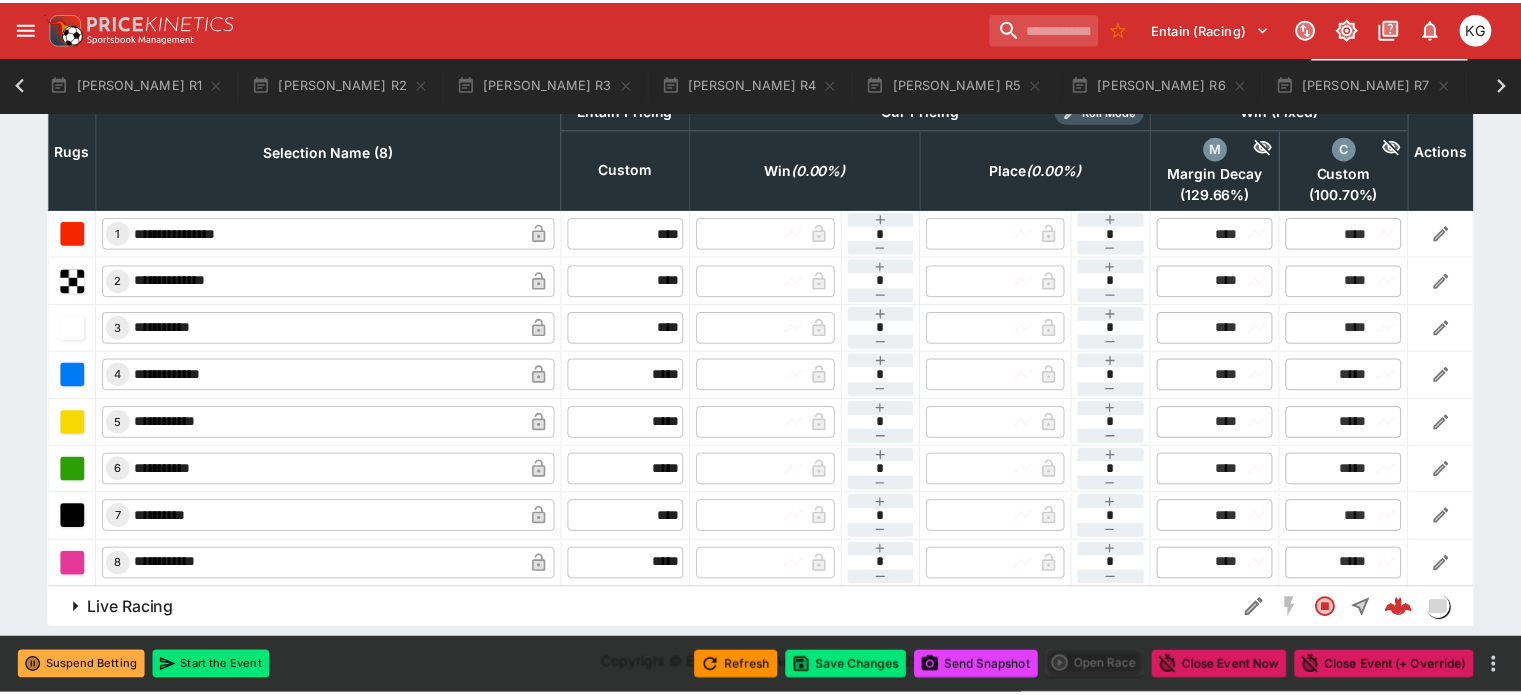 scroll, scrollTop: 0, scrollLeft: 136, axis: horizontal 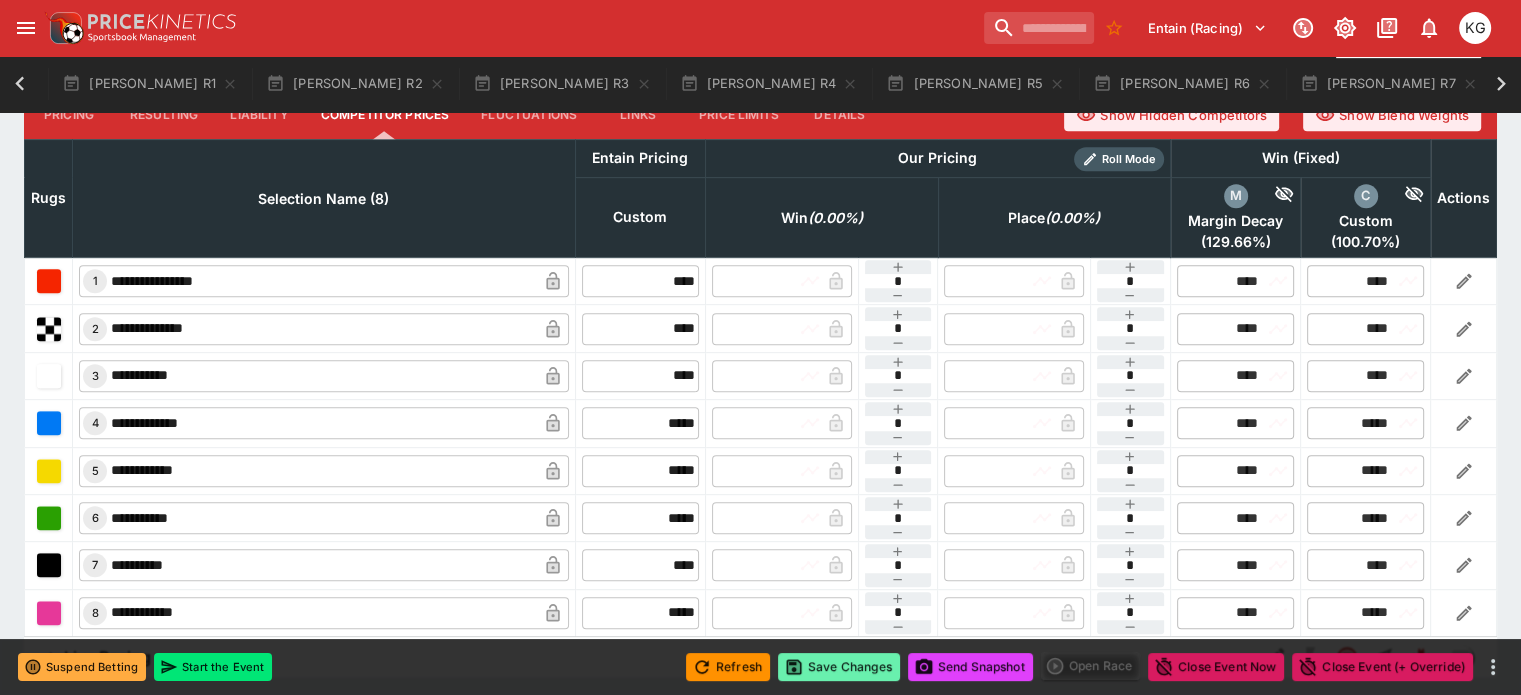 click on "Save Changes" at bounding box center [839, 667] 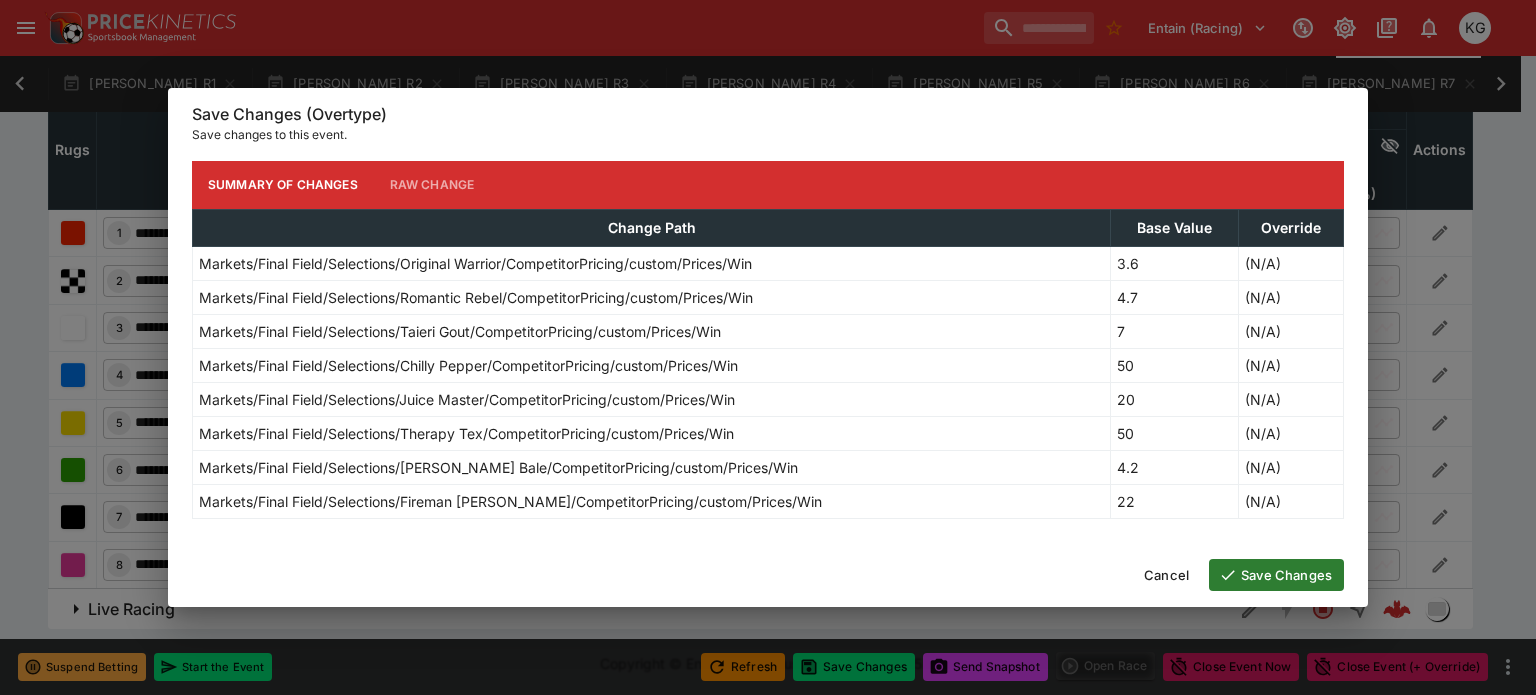 click on "Save Changes" at bounding box center (1276, 575) 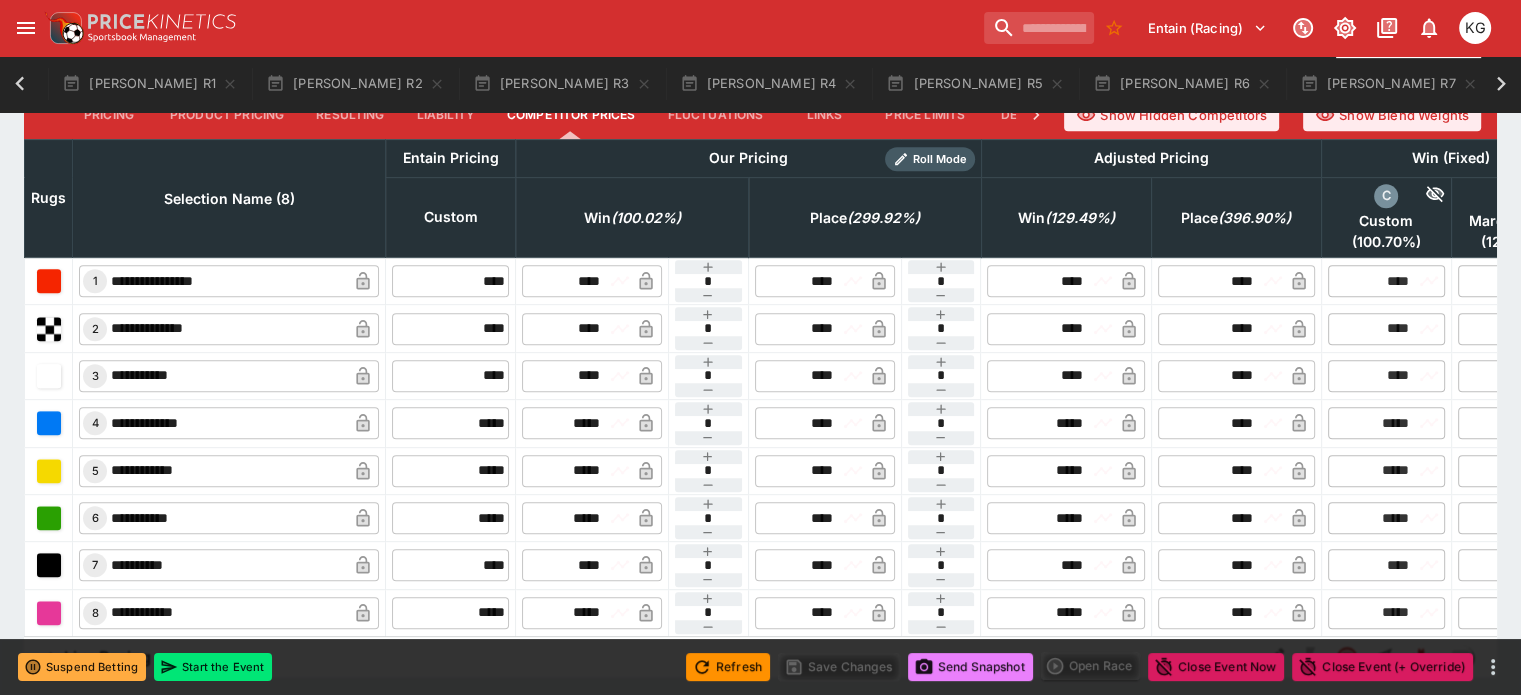 click on "Send Snapshot" at bounding box center (970, 667) 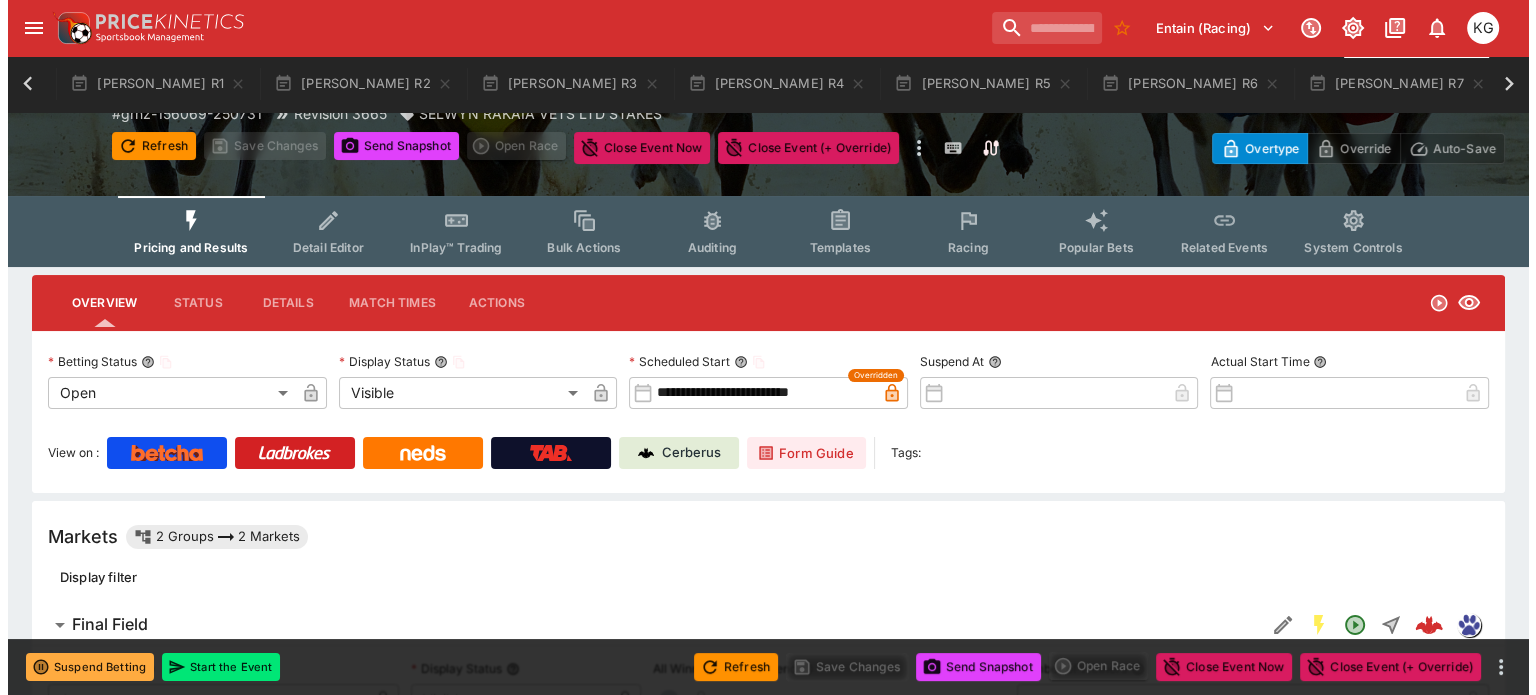 scroll, scrollTop: 0, scrollLeft: 0, axis: both 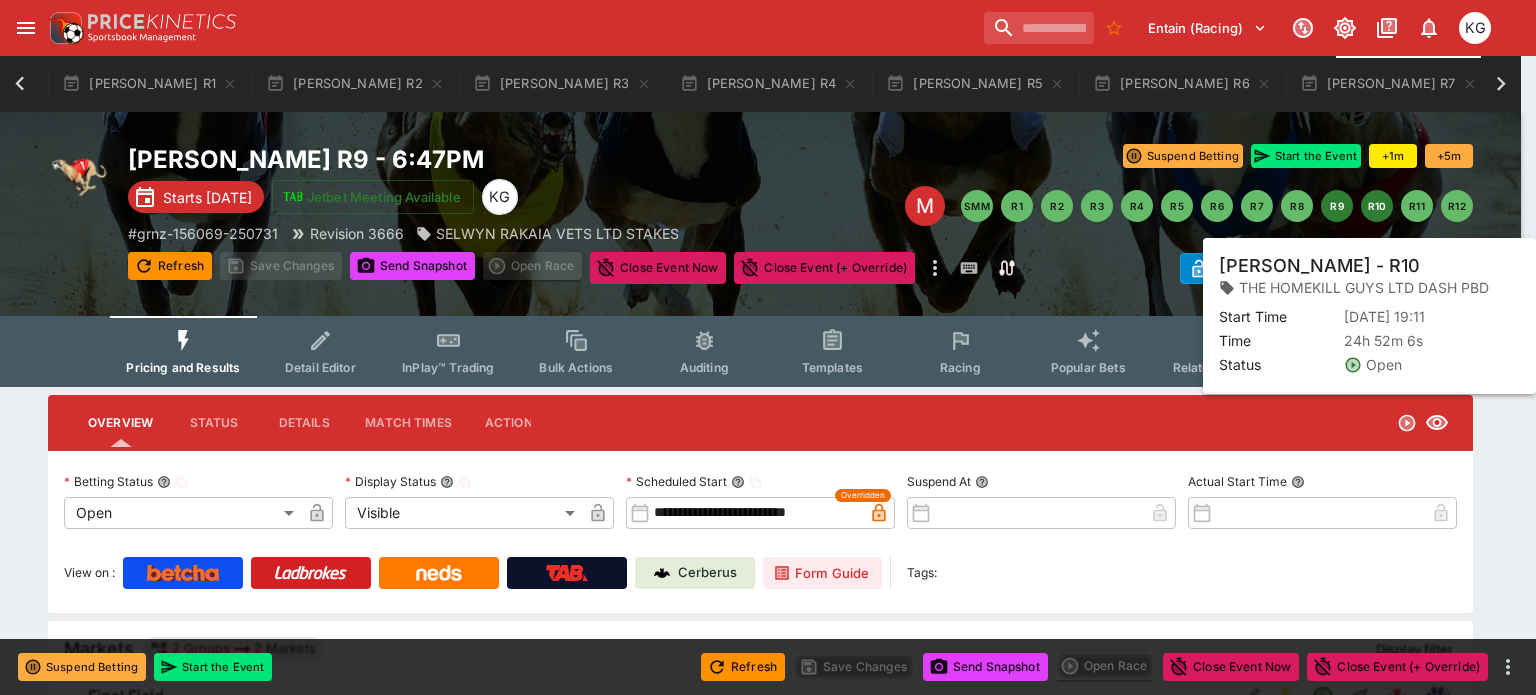 click on "R10" at bounding box center (1377, 206) 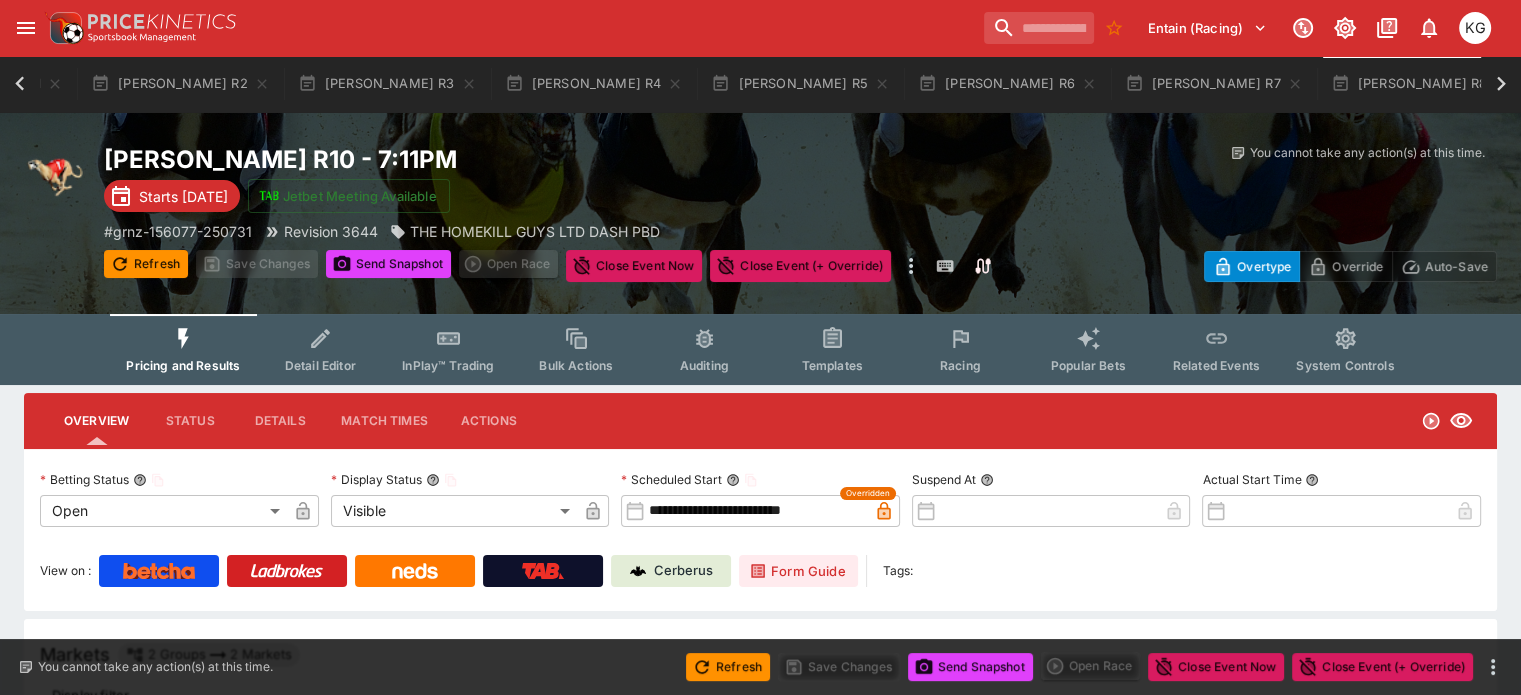 scroll, scrollTop: 0, scrollLeft: 315, axis: horizontal 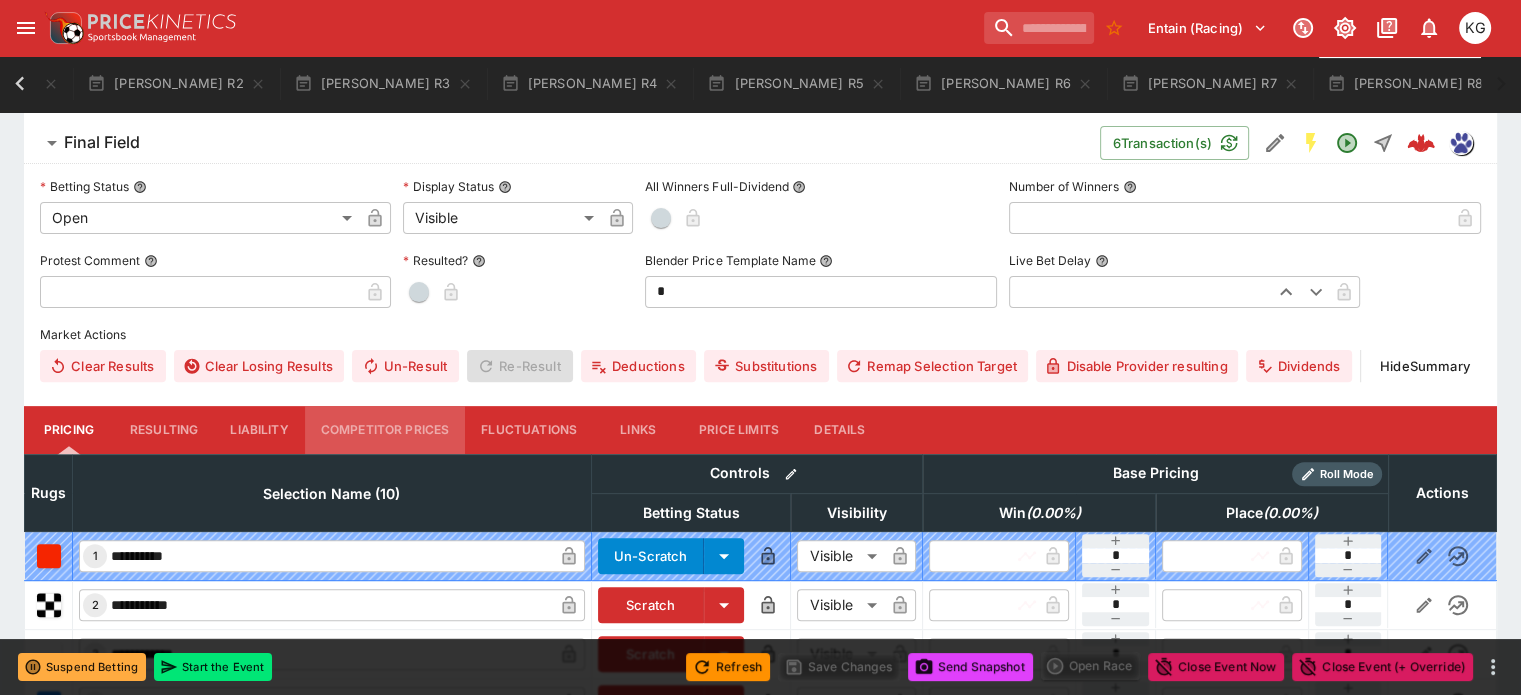click on "Competitor Prices" at bounding box center [385, 430] 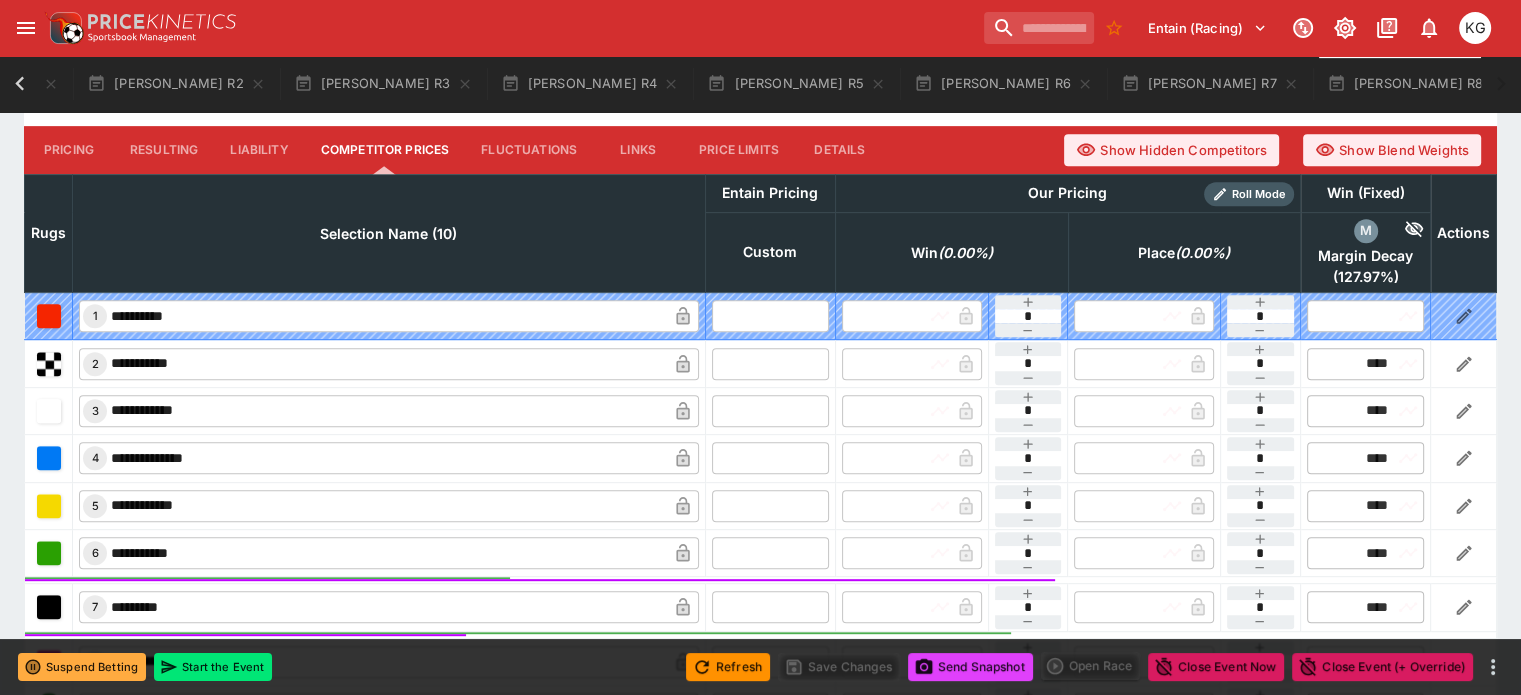 scroll, scrollTop: 900, scrollLeft: 0, axis: vertical 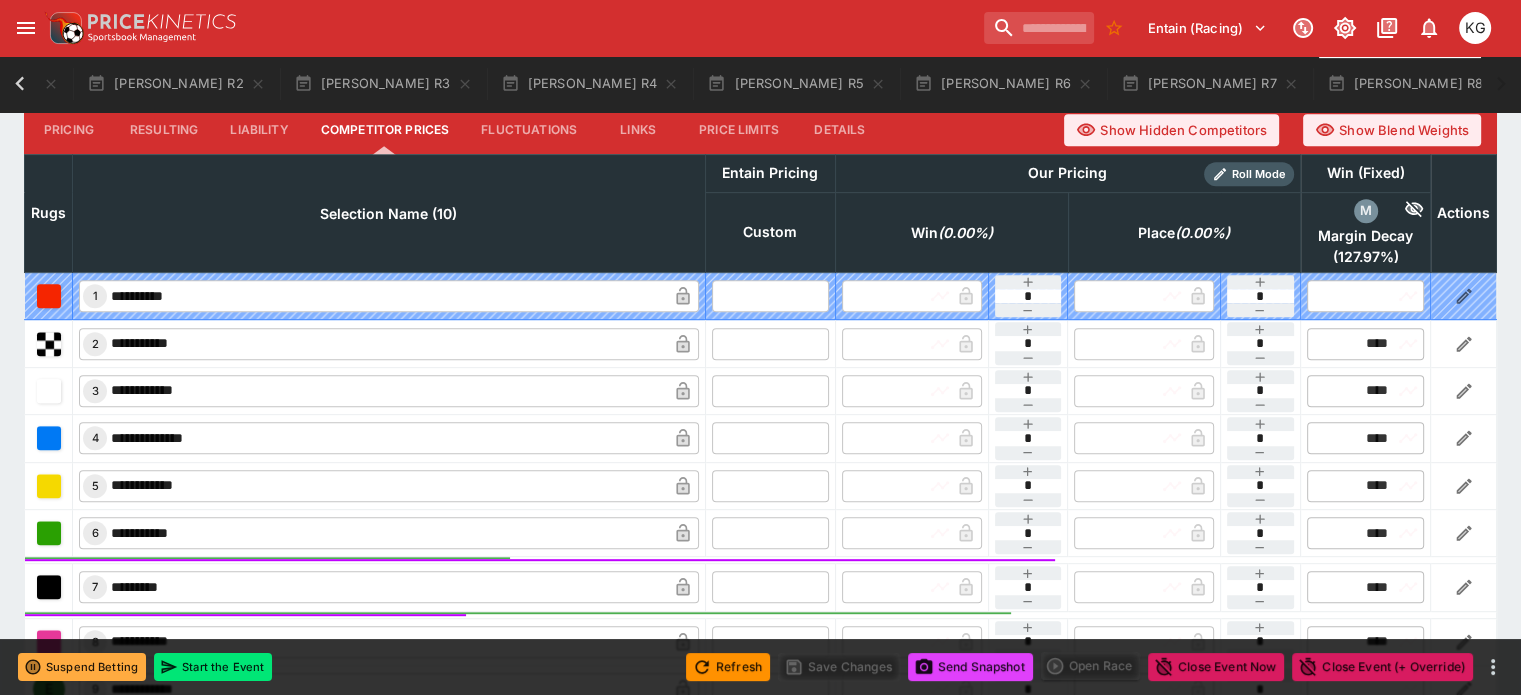 click at bounding box center (770, 343) 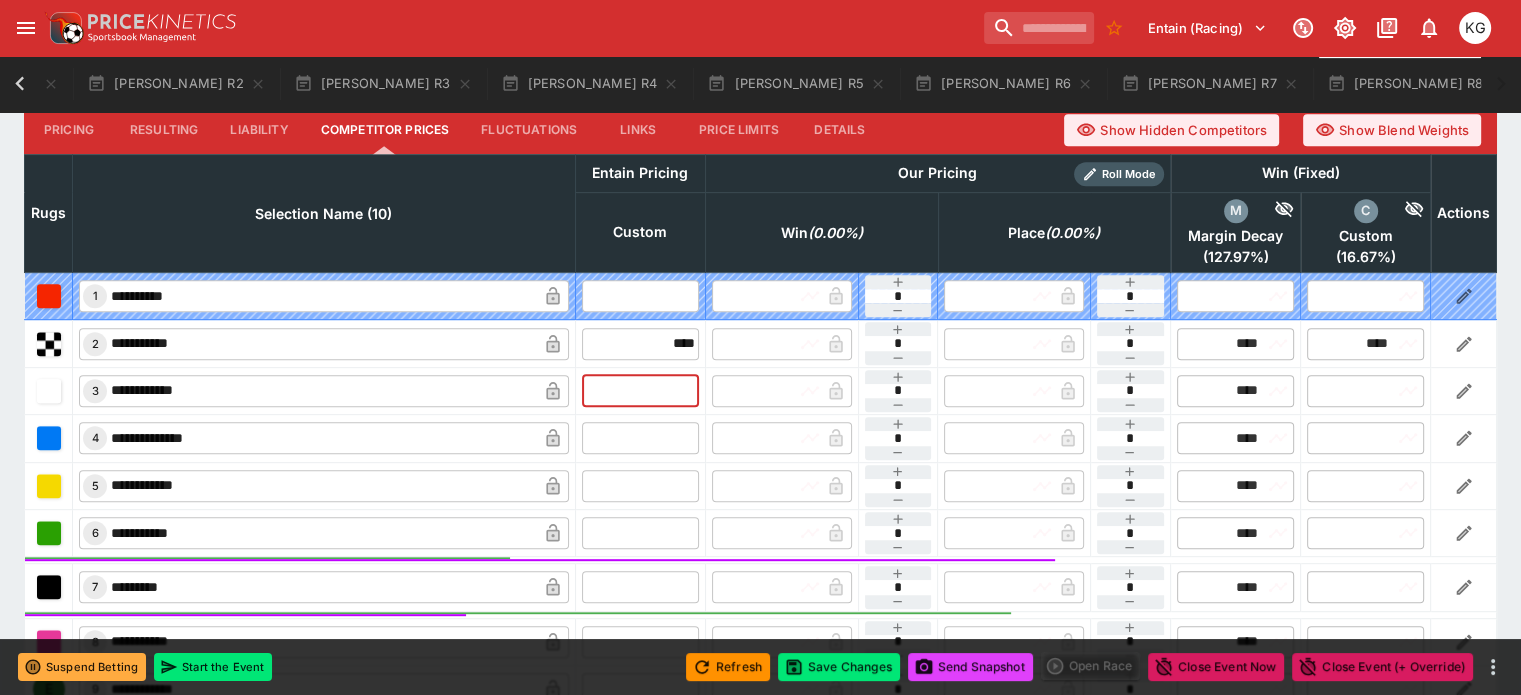 click at bounding box center (640, 391) 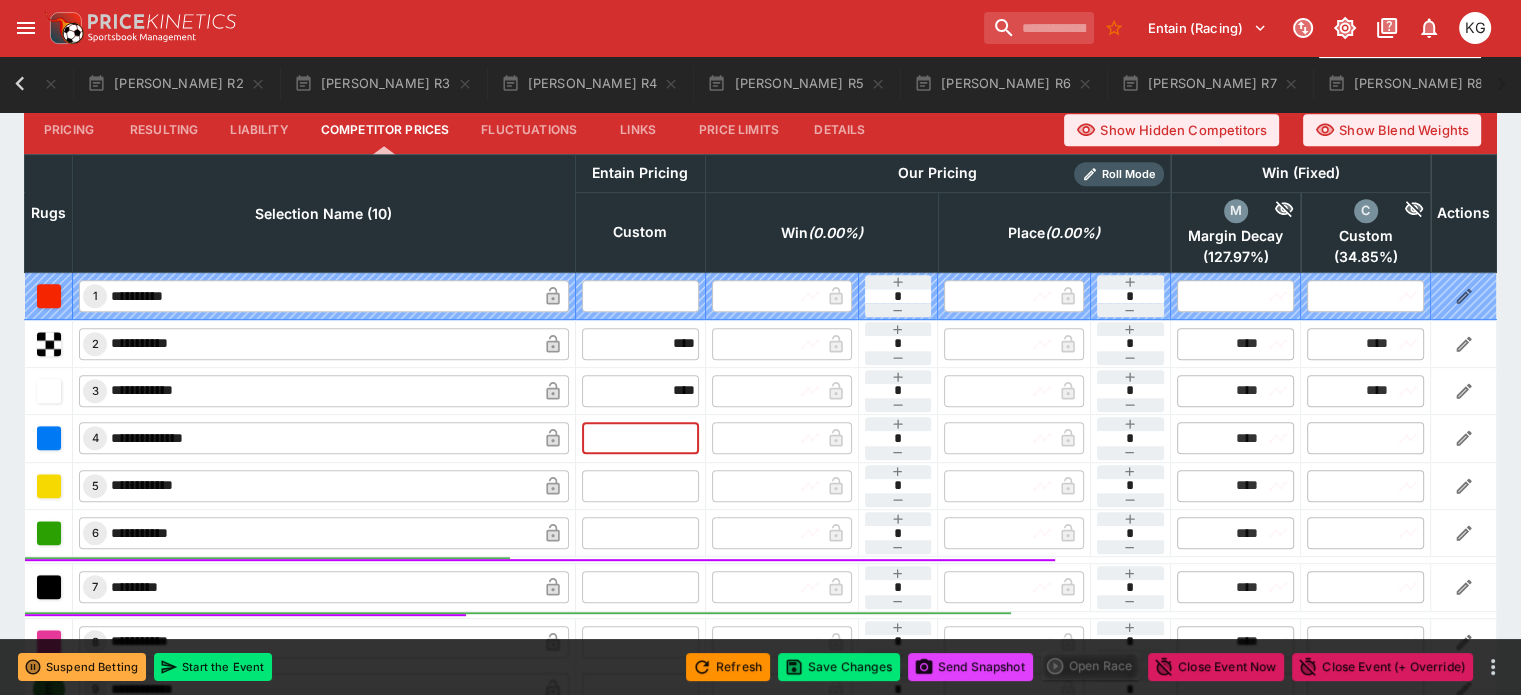 click at bounding box center [640, 438] 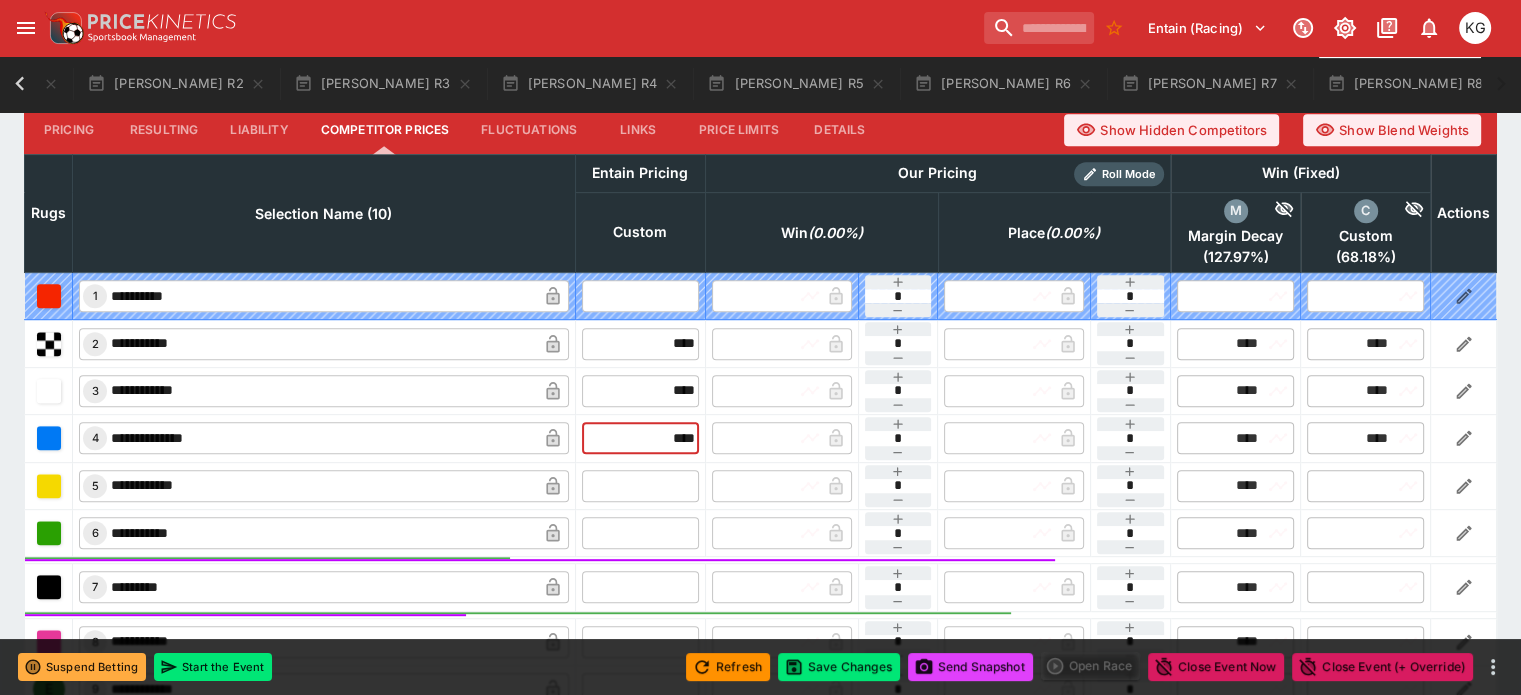 click at bounding box center (640, 486) 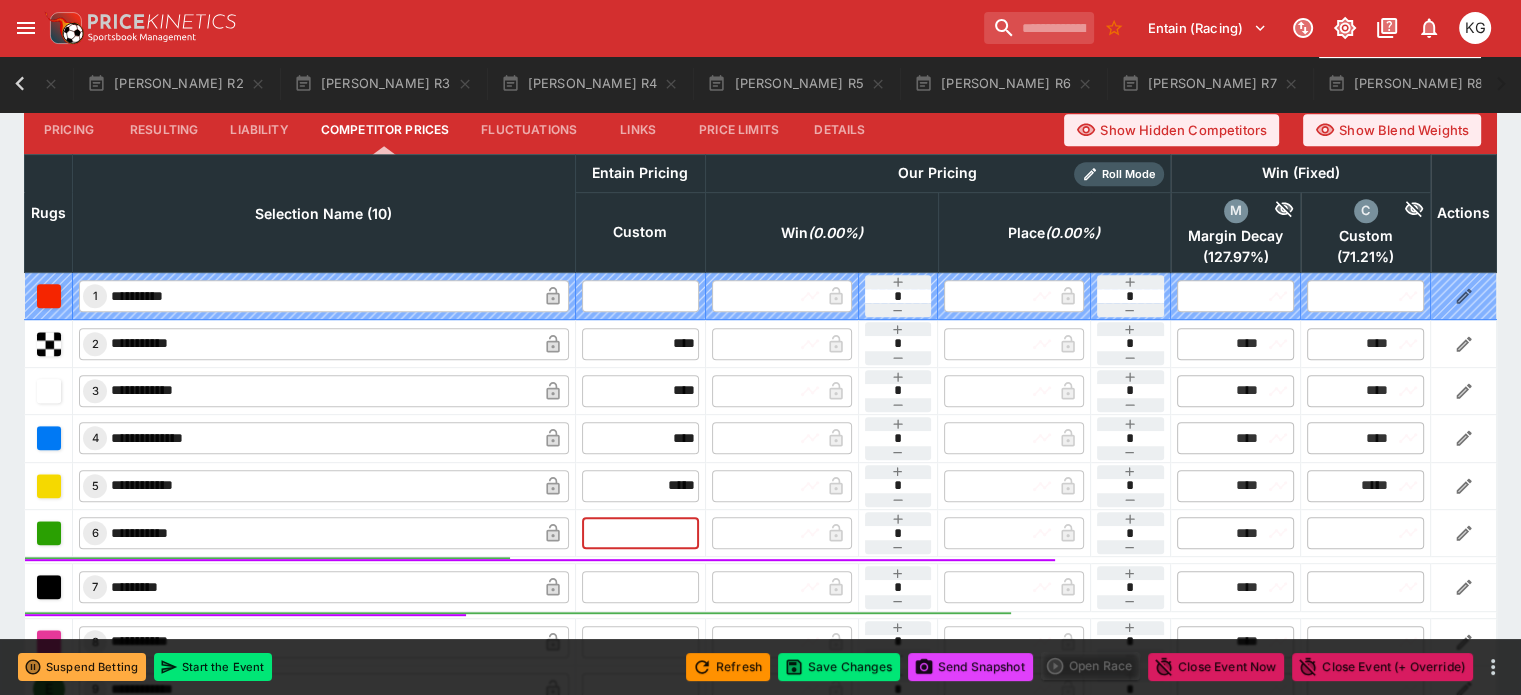 click at bounding box center (640, 533) 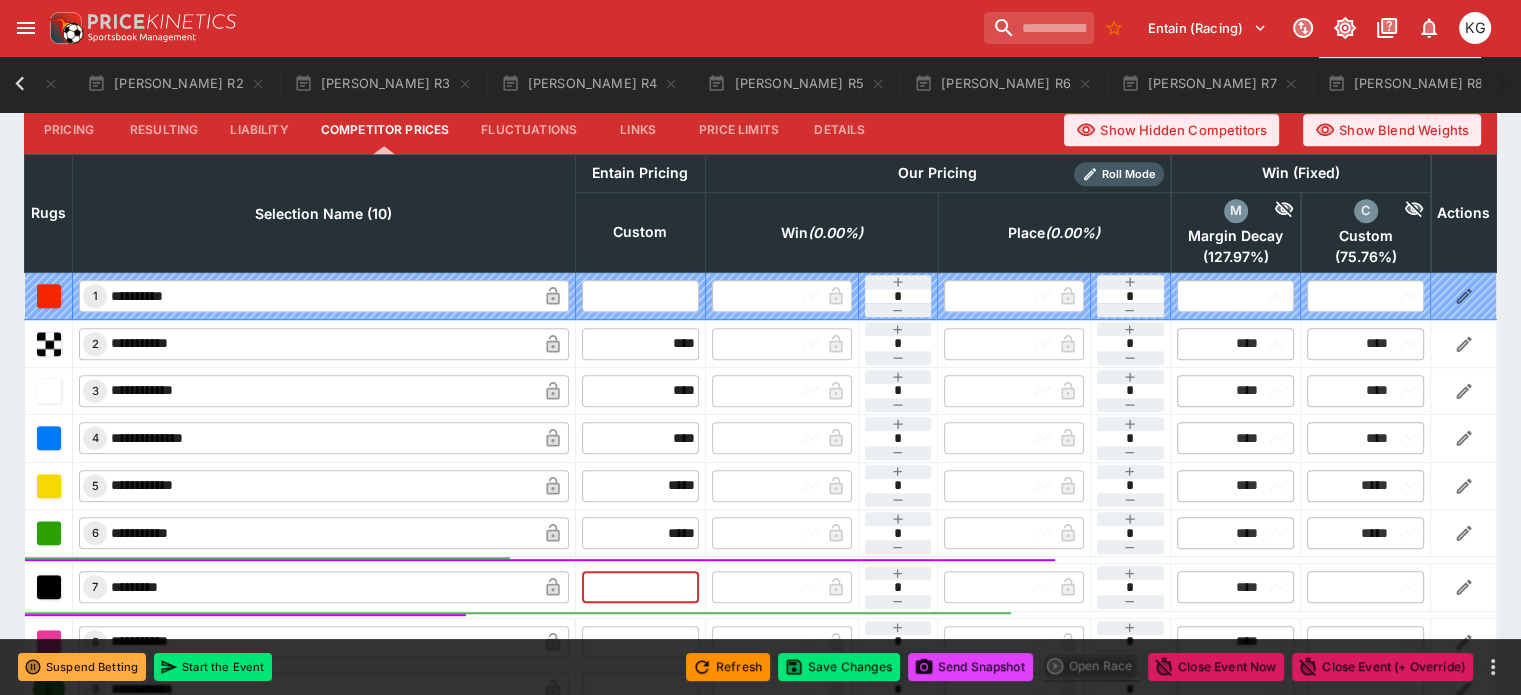 click at bounding box center [640, 587] 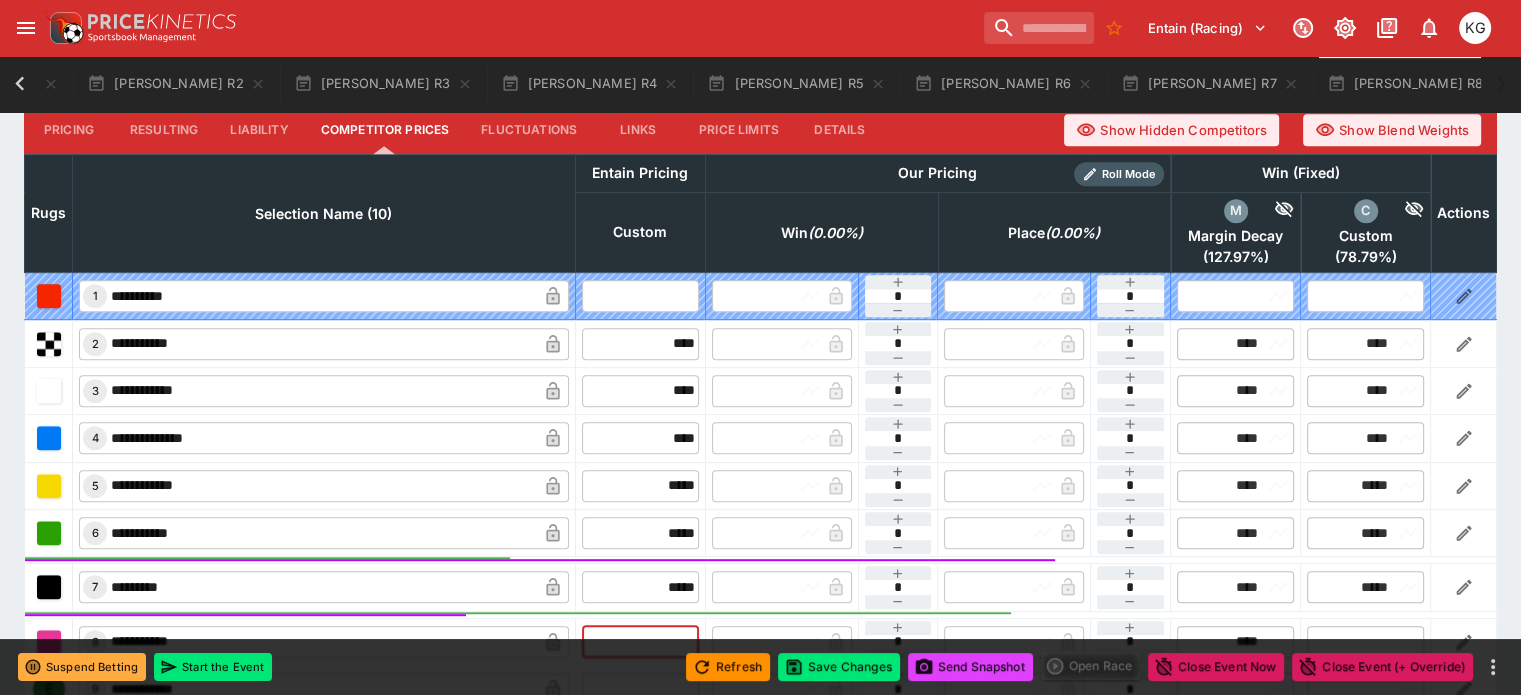 click at bounding box center [640, 642] 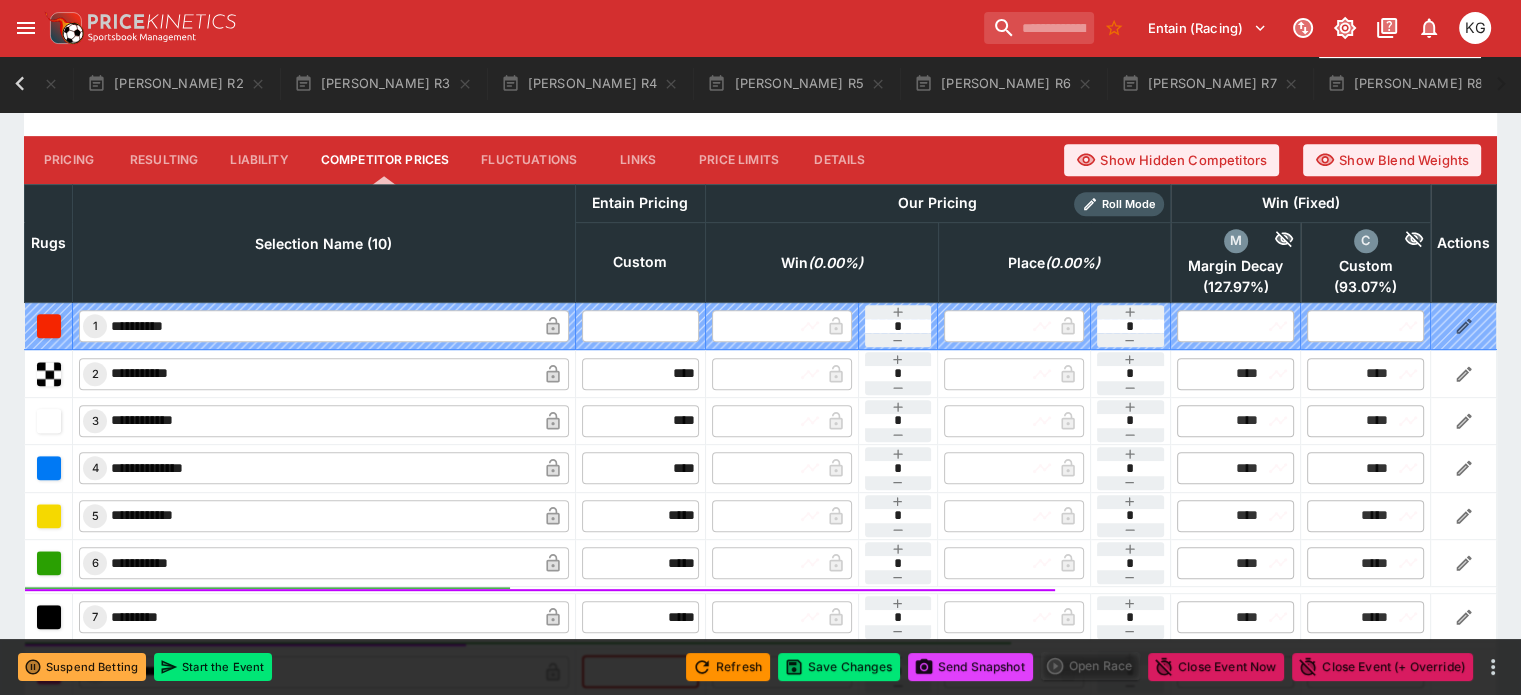 scroll, scrollTop: 900, scrollLeft: 0, axis: vertical 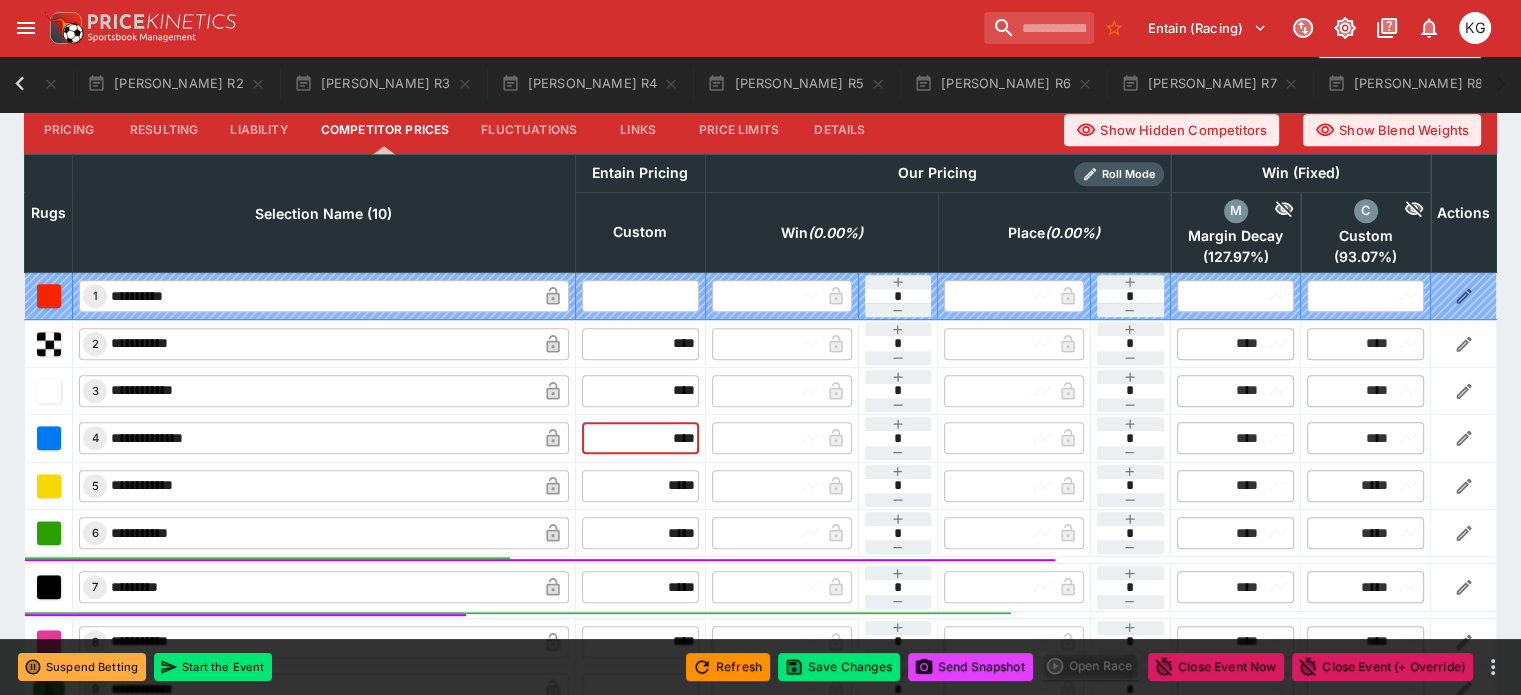 drag, startPoint x: 663, startPoint y: 387, endPoint x: 677, endPoint y: 383, distance: 14.56022 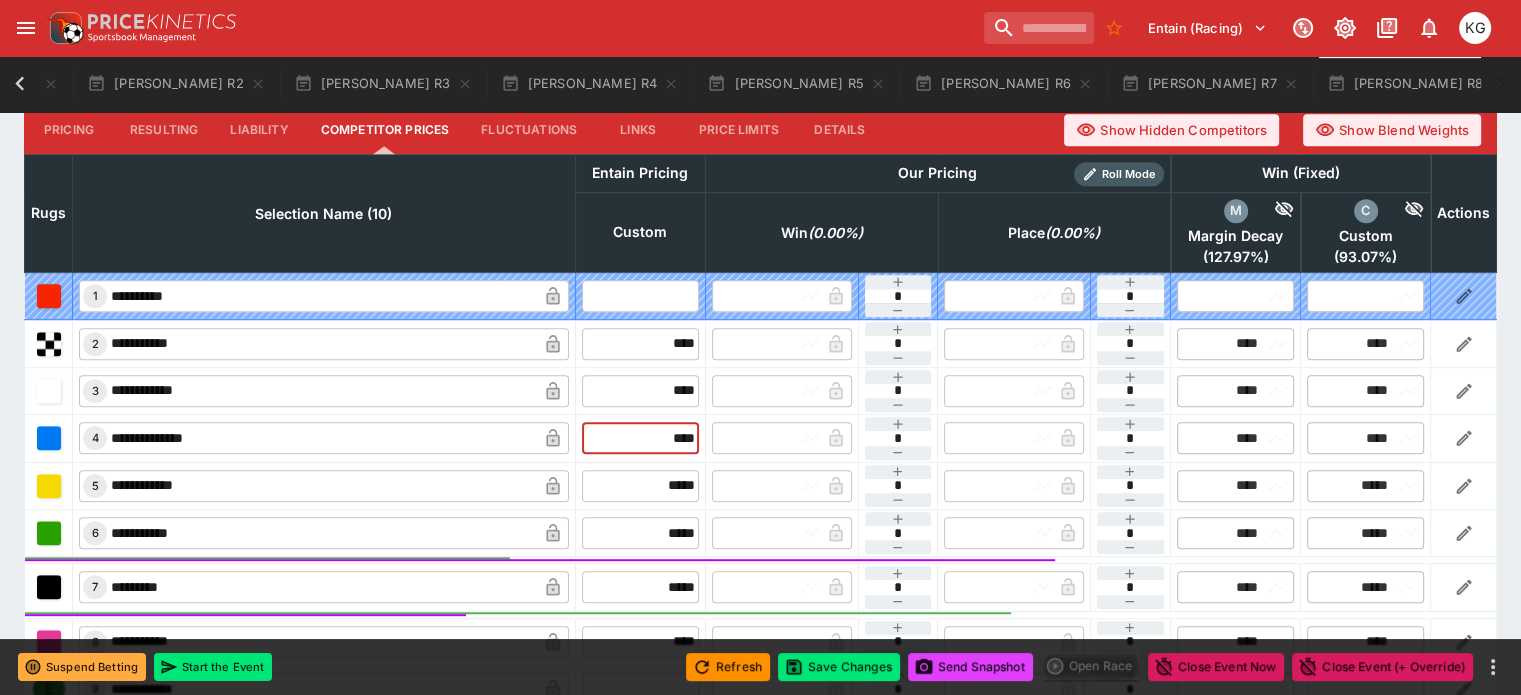 click on "**** ​" at bounding box center [640, 438] 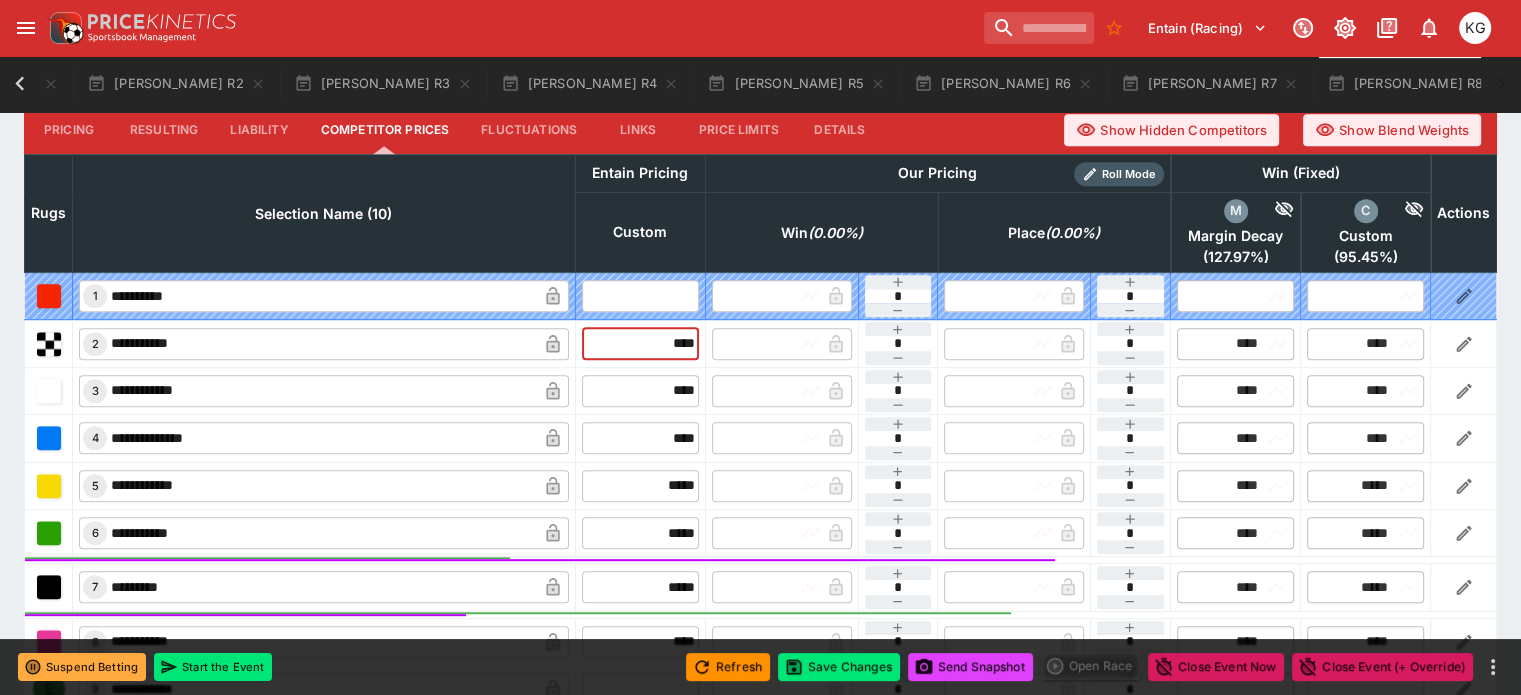 drag, startPoint x: 629, startPoint y: 298, endPoint x: 713, endPoint y: 300, distance: 84.0238 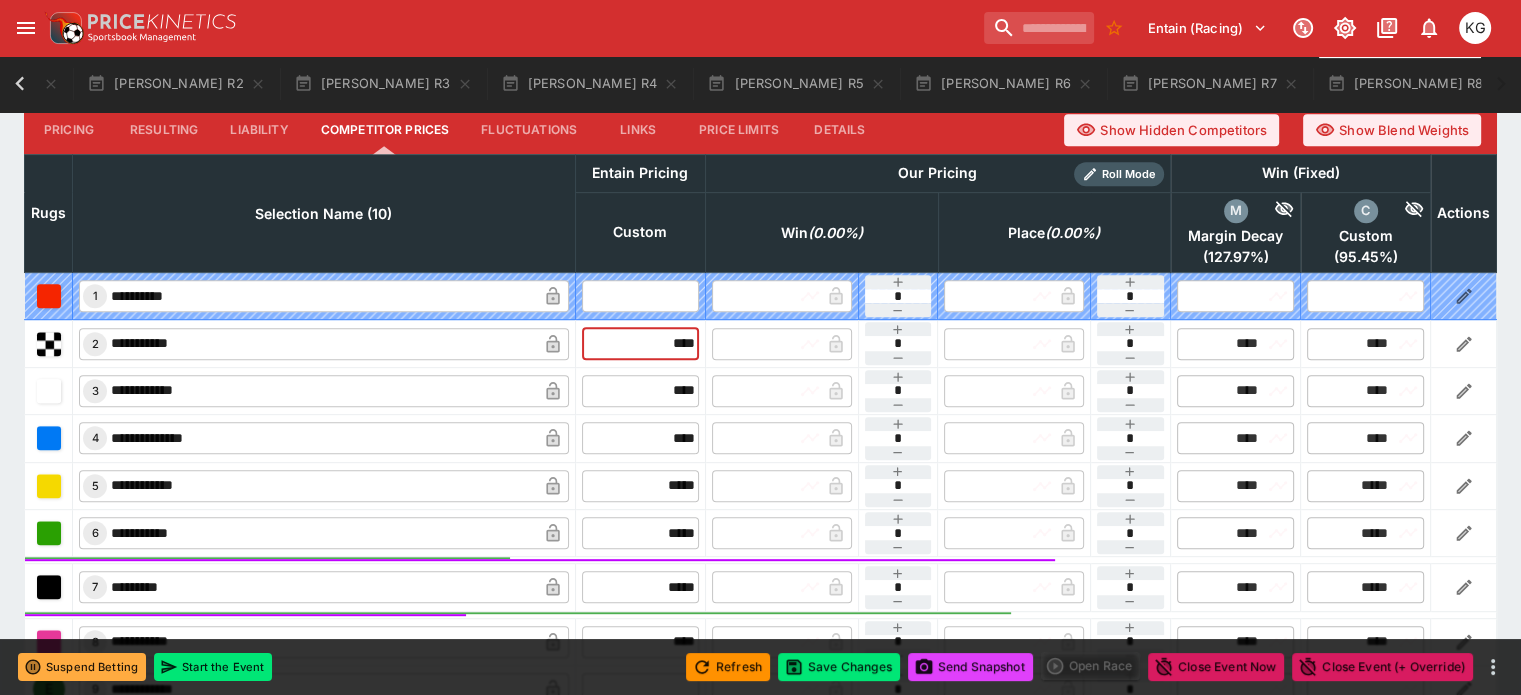 click on "**********" at bounding box center [761, 343] 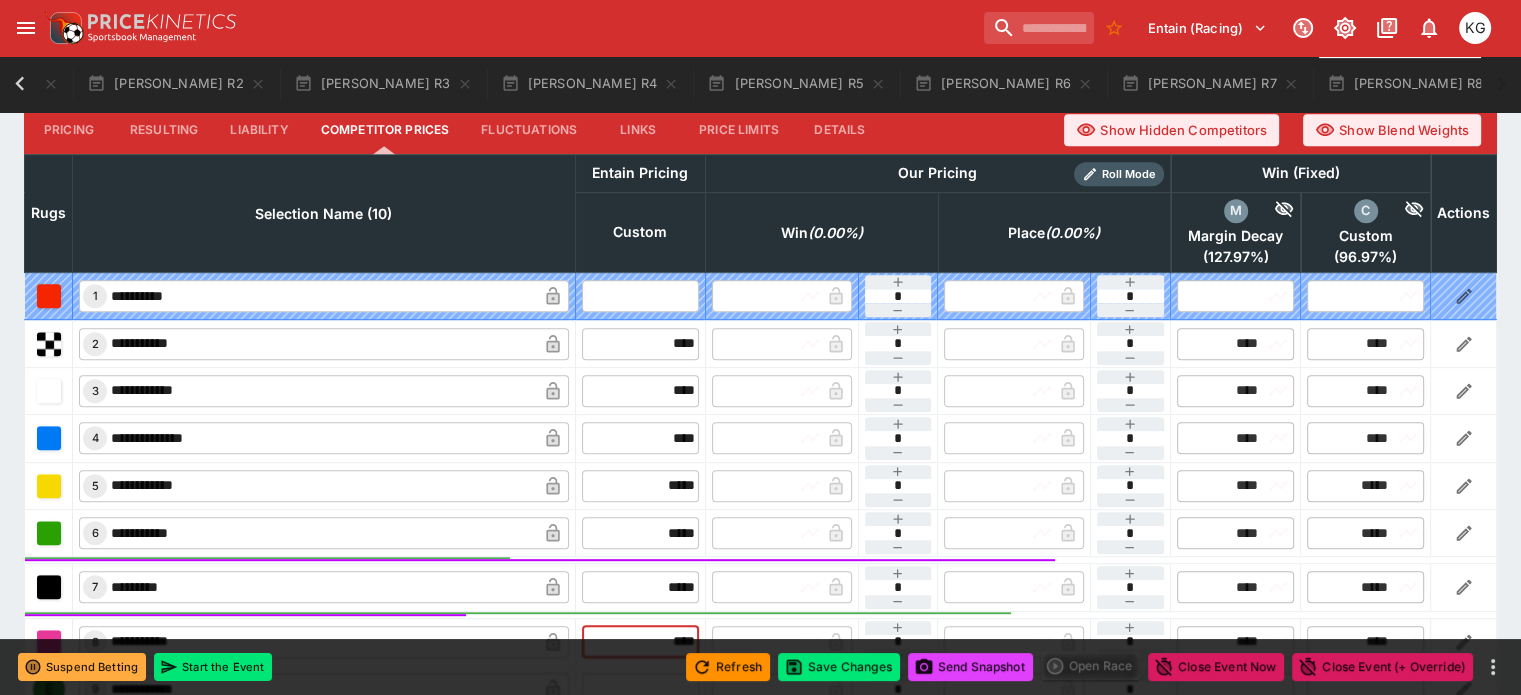 drag, startPoint x: 626, startPoint y: 597, endPoint x: 714, endPoint y: 597, distance: 88 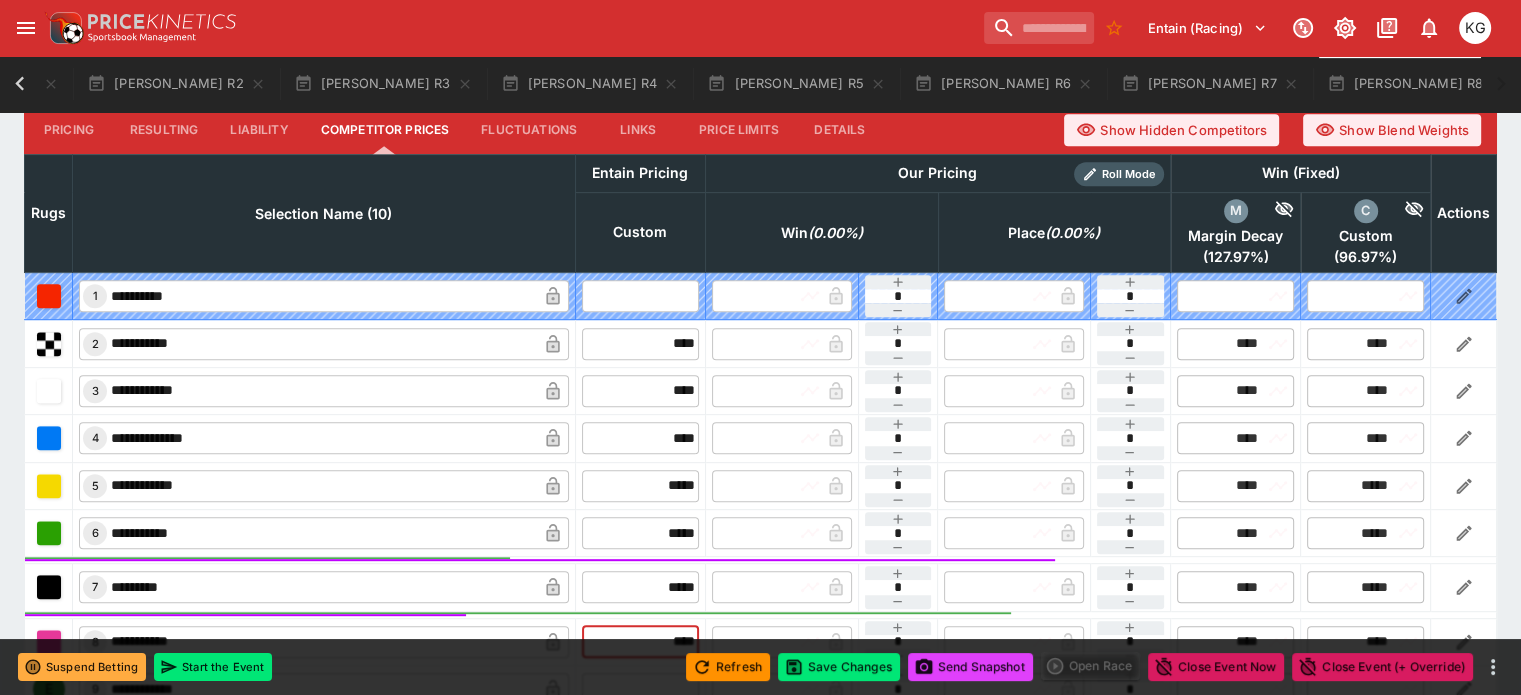 click on "**********" at bounding box center (761, 641) 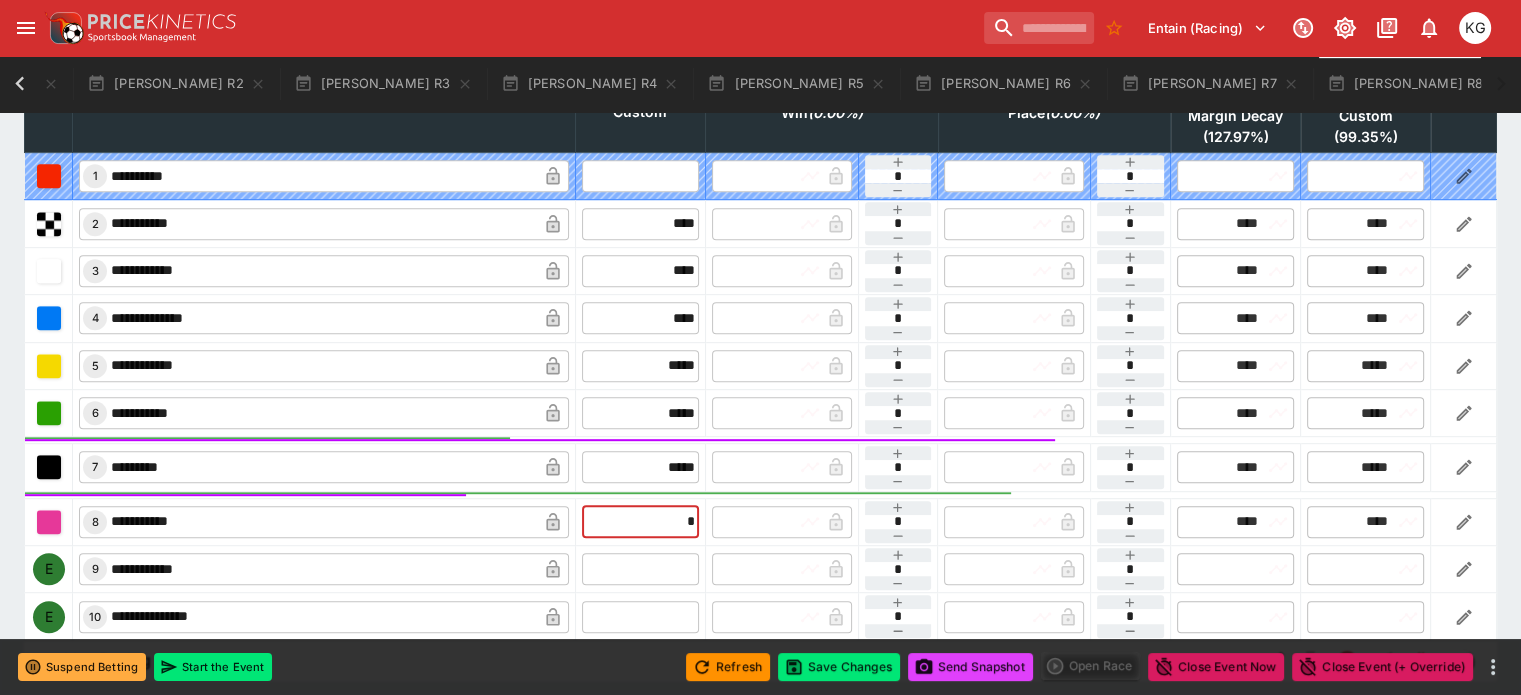 scroll, scrollTop: 1023, scrollLeft: 0, axis: vertical 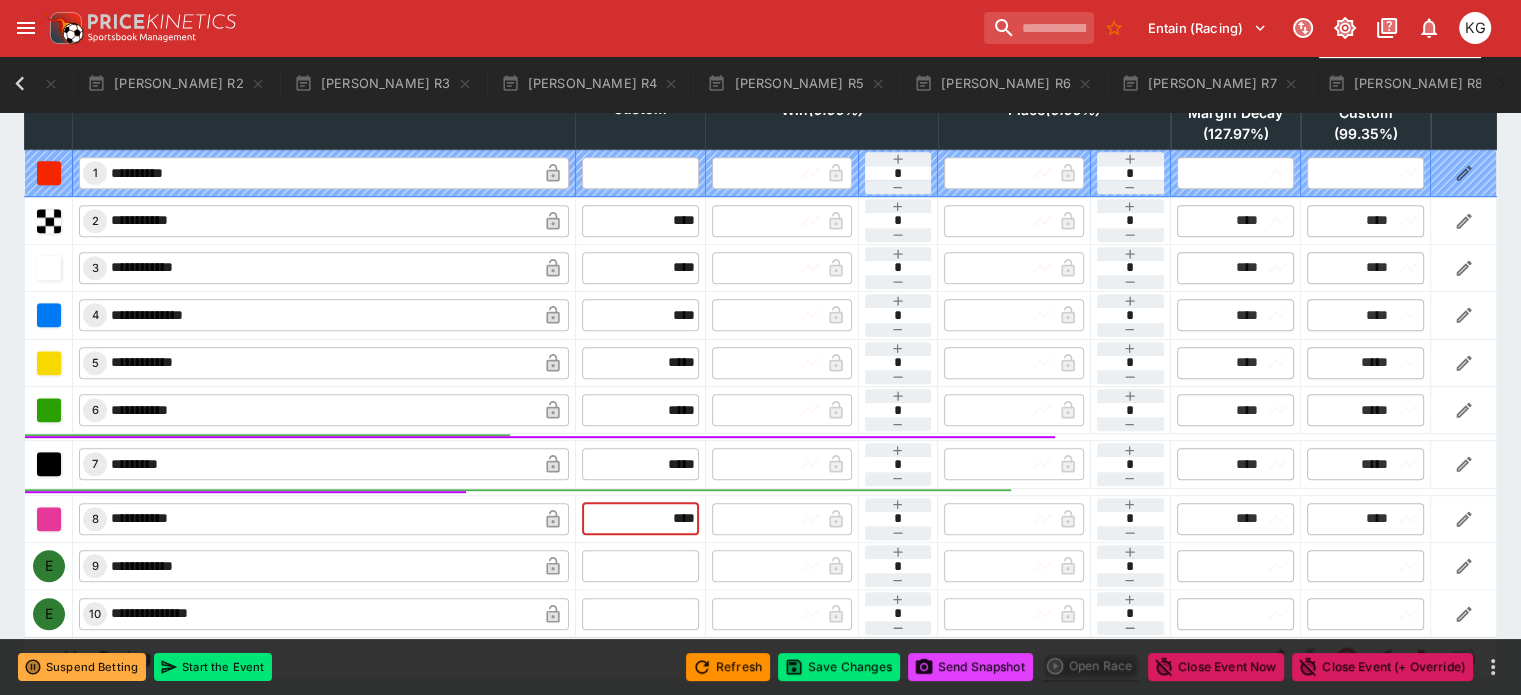 click at bounding box center [640, 566] 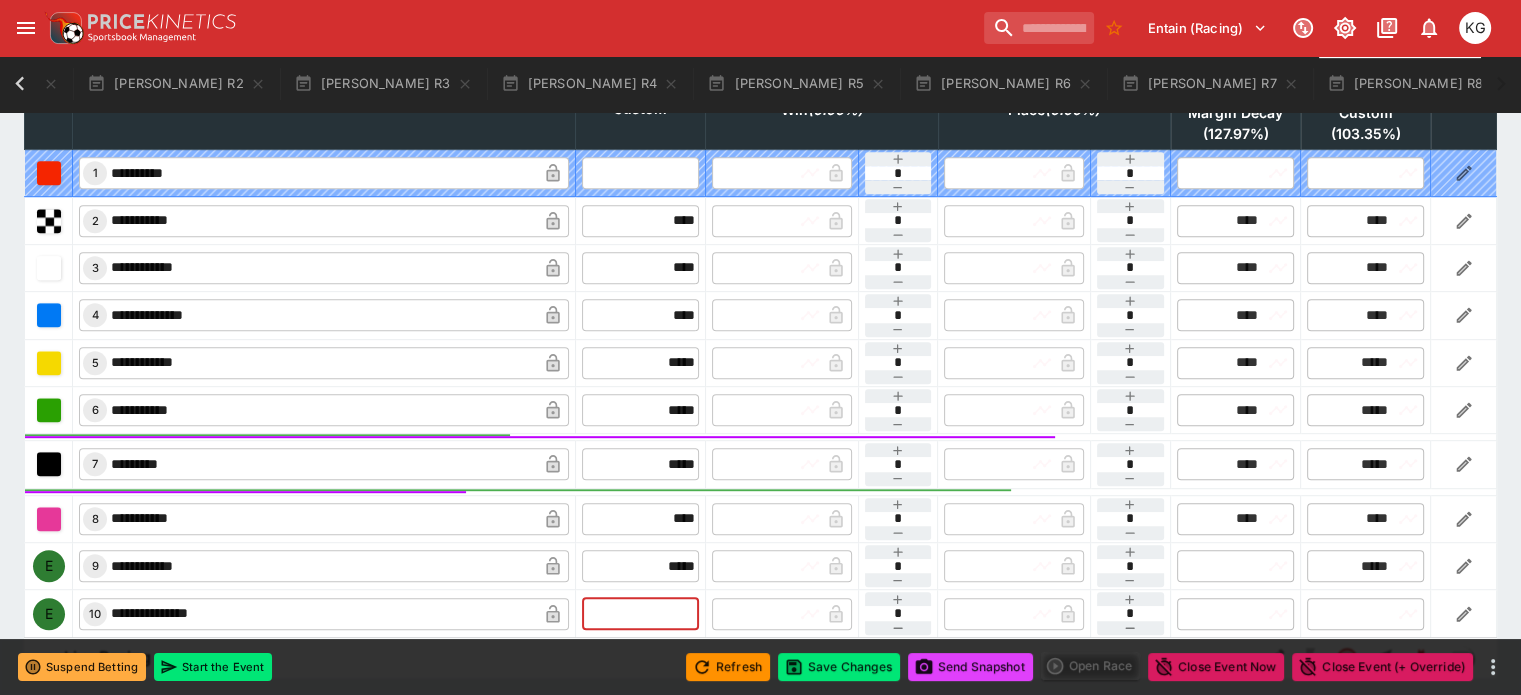 click at bounding box center [640, 614] 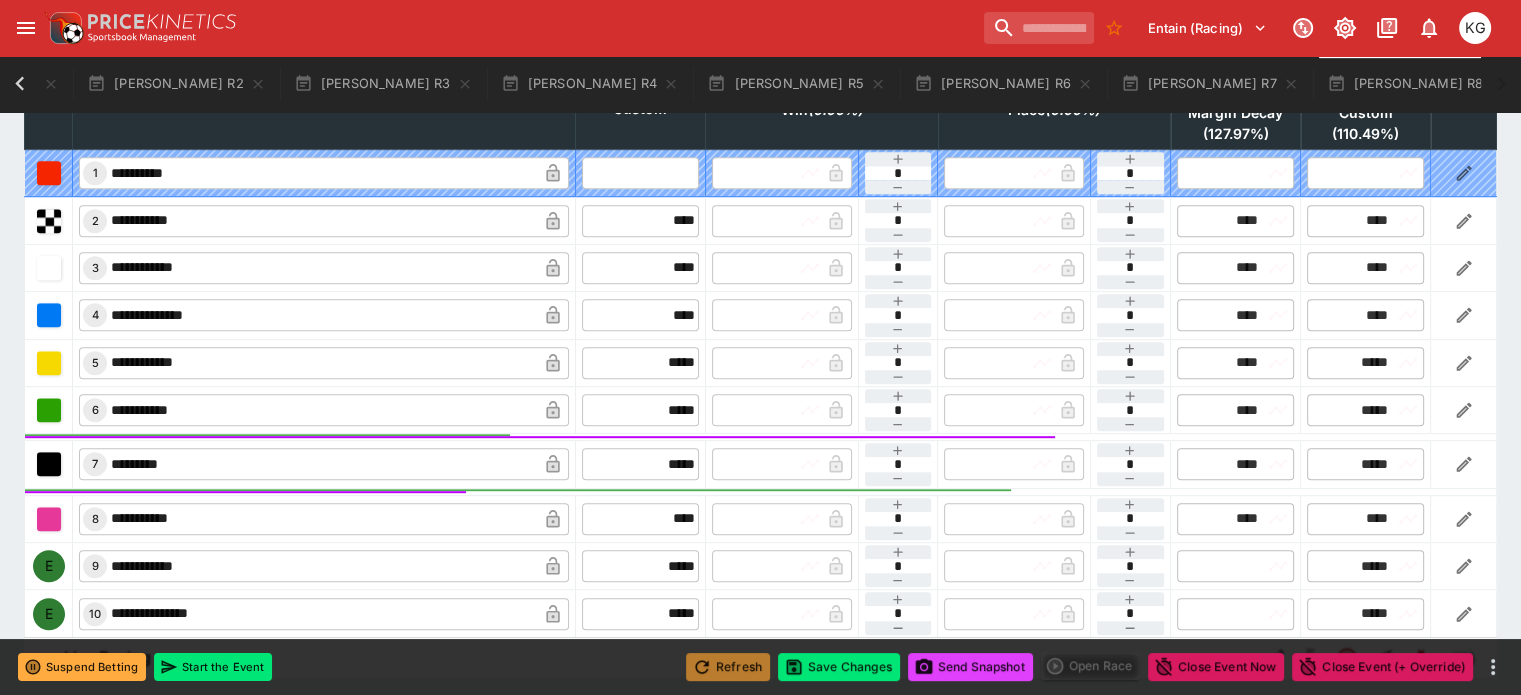 click on "Refresh" at bounding box center [728, 667] 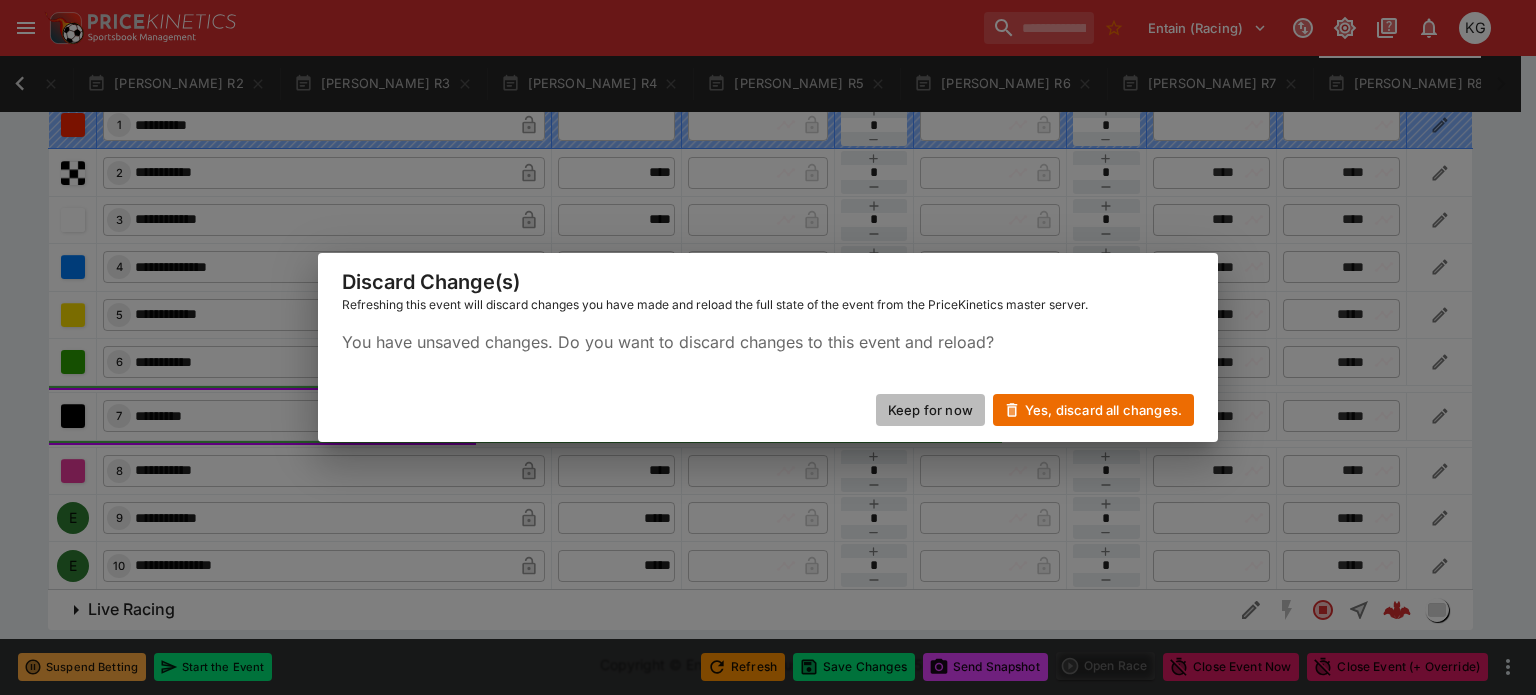 click on "Keep for now" at bounding box center [930, 410] 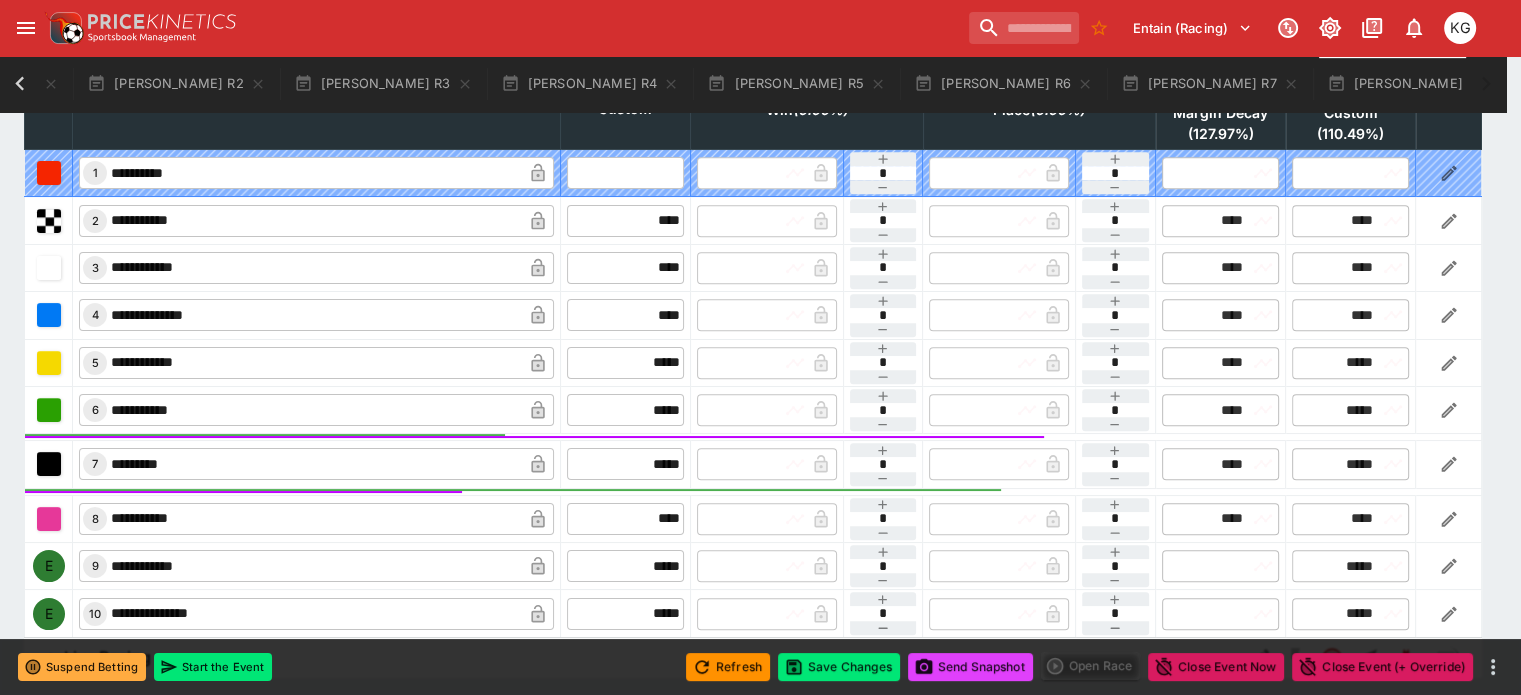 scroll, scrollTop: 0, scrollLeft: 303, axis: horizontal 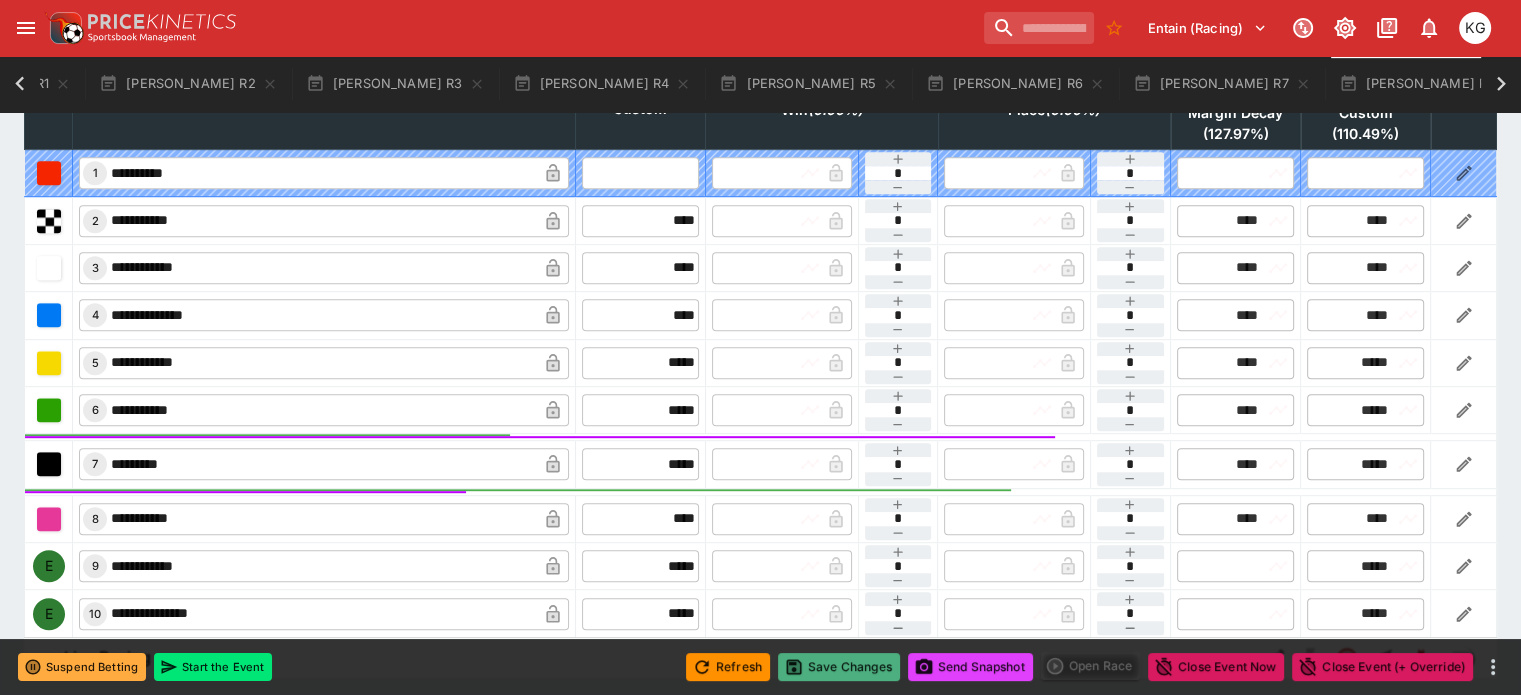 click on "Save Changes" at bounding box center [839, 667] 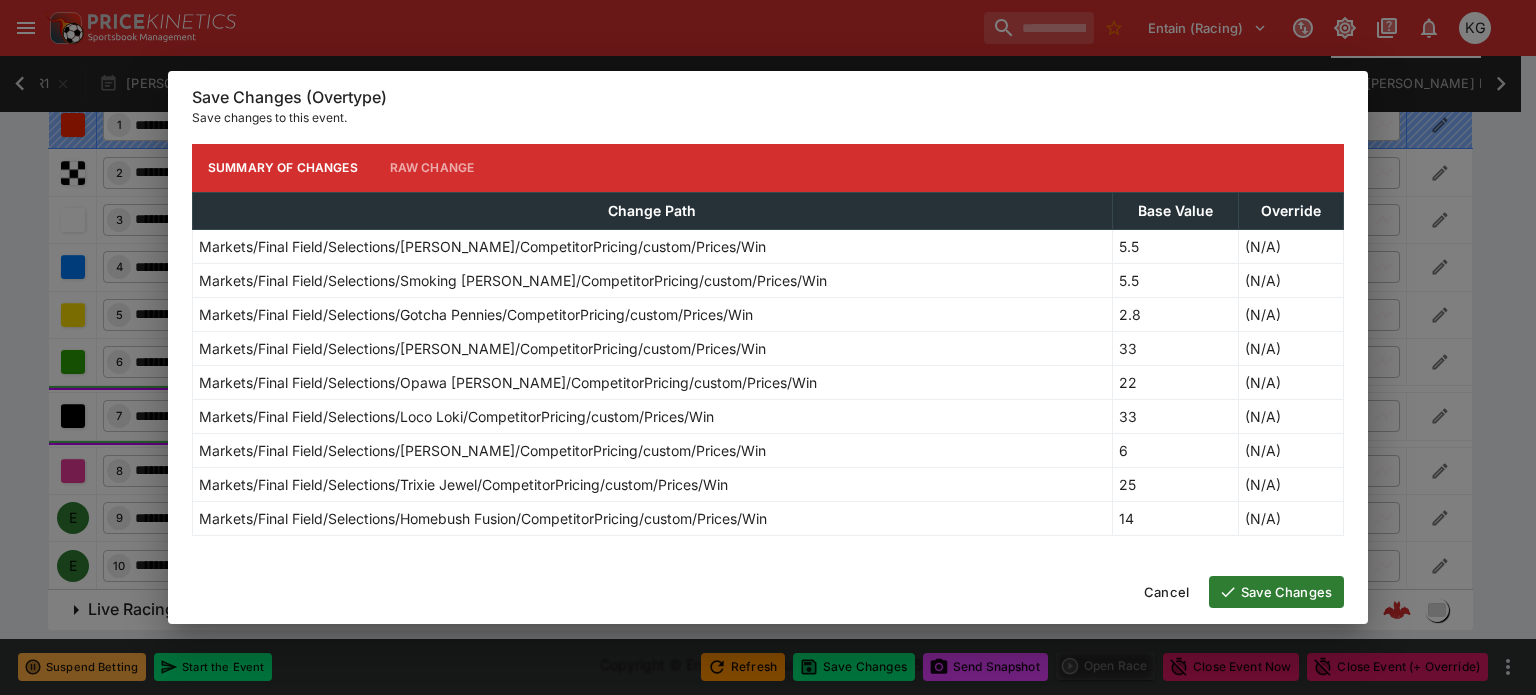 click on "Save Changes" at bounding box center [1276, 592] 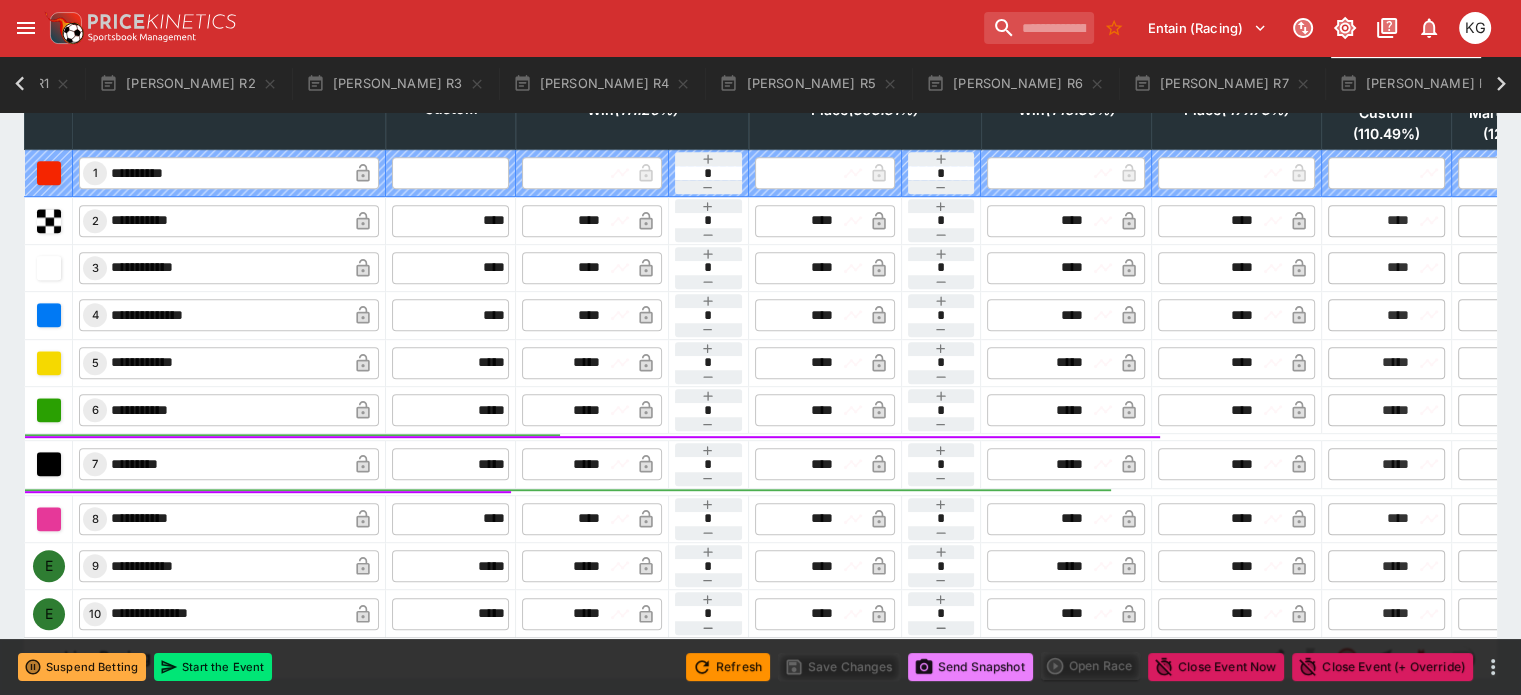 click on "Send Snapshot" at bounding box center [970, 667] 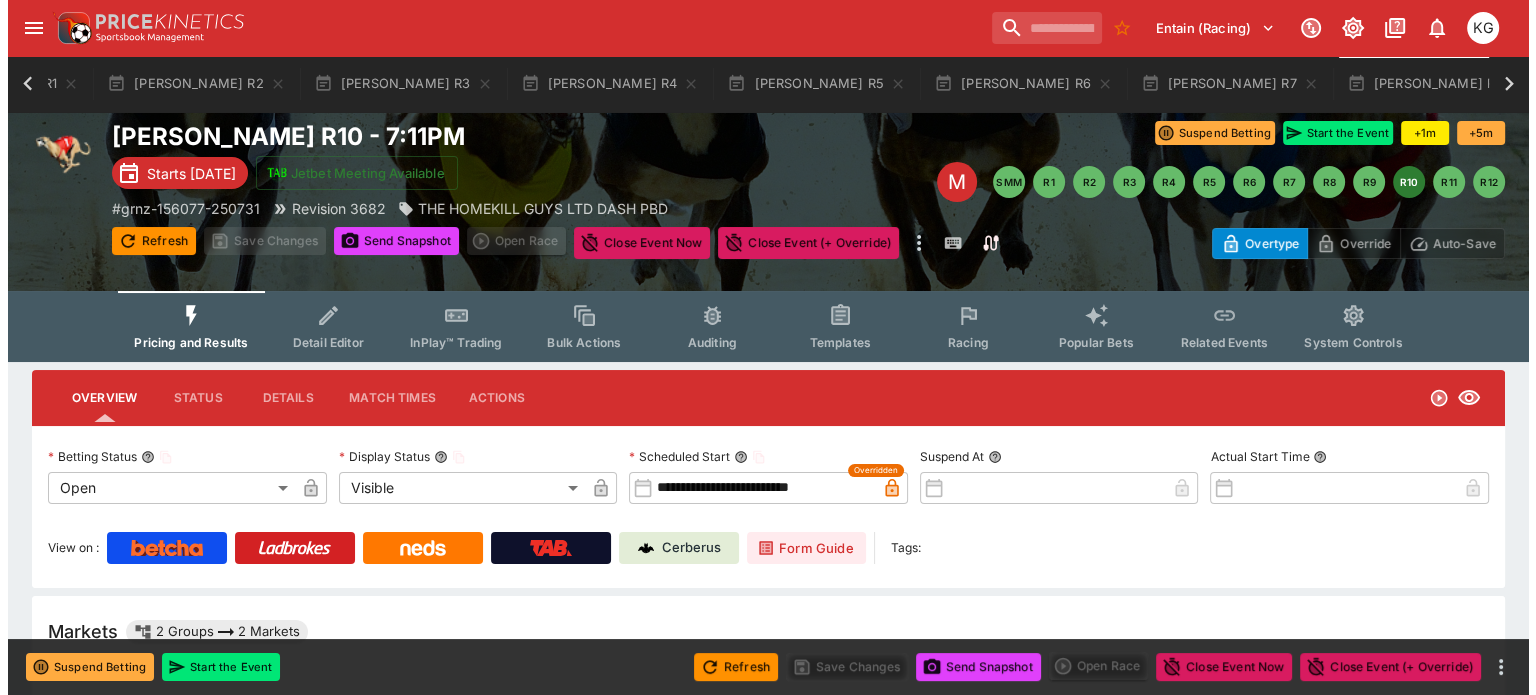 scroll, scrollTop: 0, scrollLeft: 0, axis: both 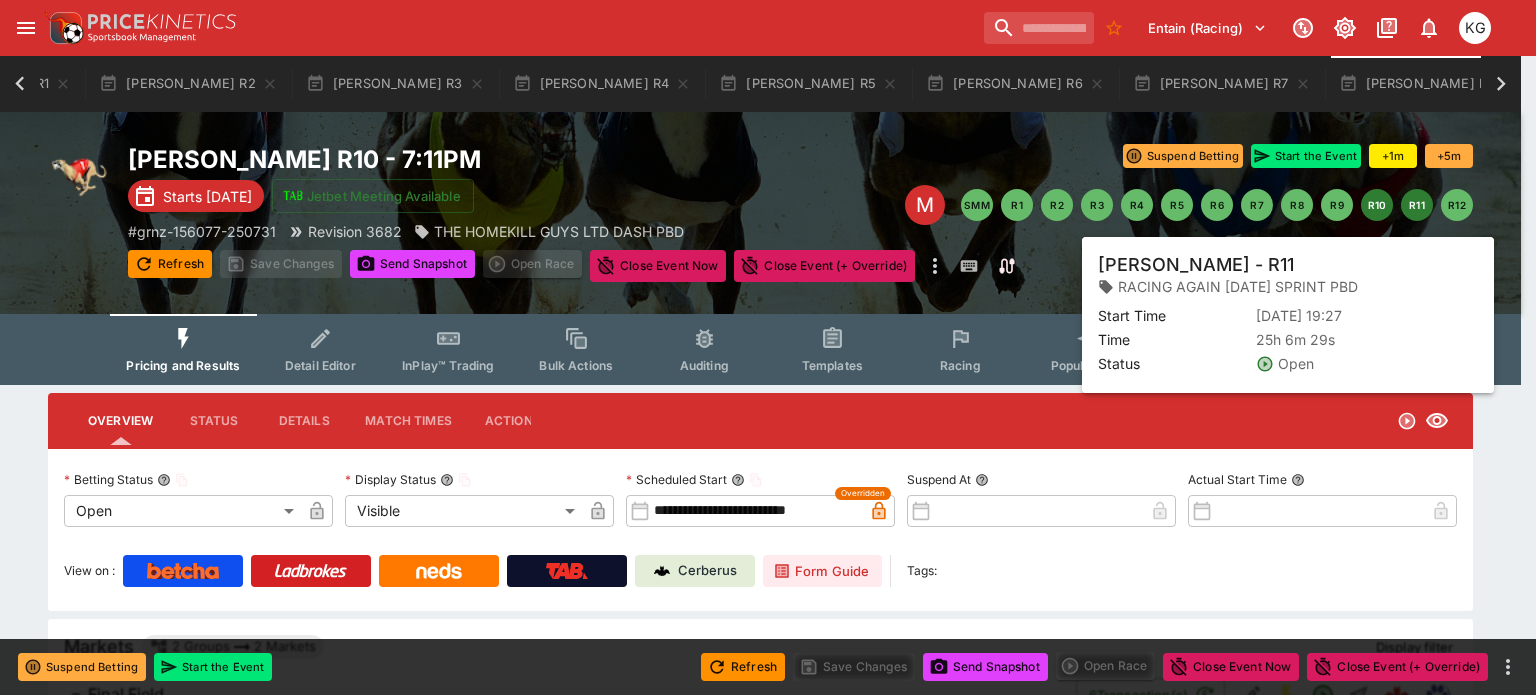 click on "R11" at bounding box center [1417, 205] 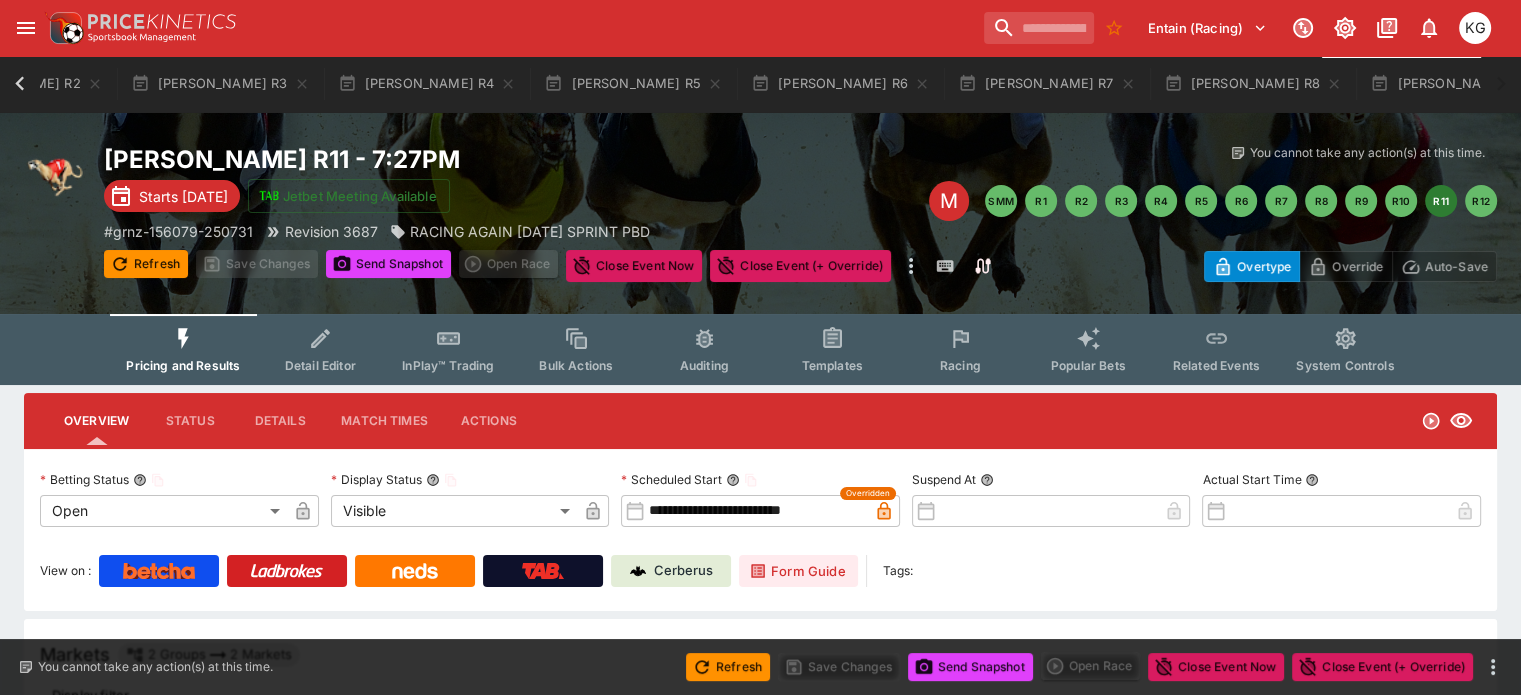 scroll, scrollTop: 0, scrollLeft: 479, axis: horizontal 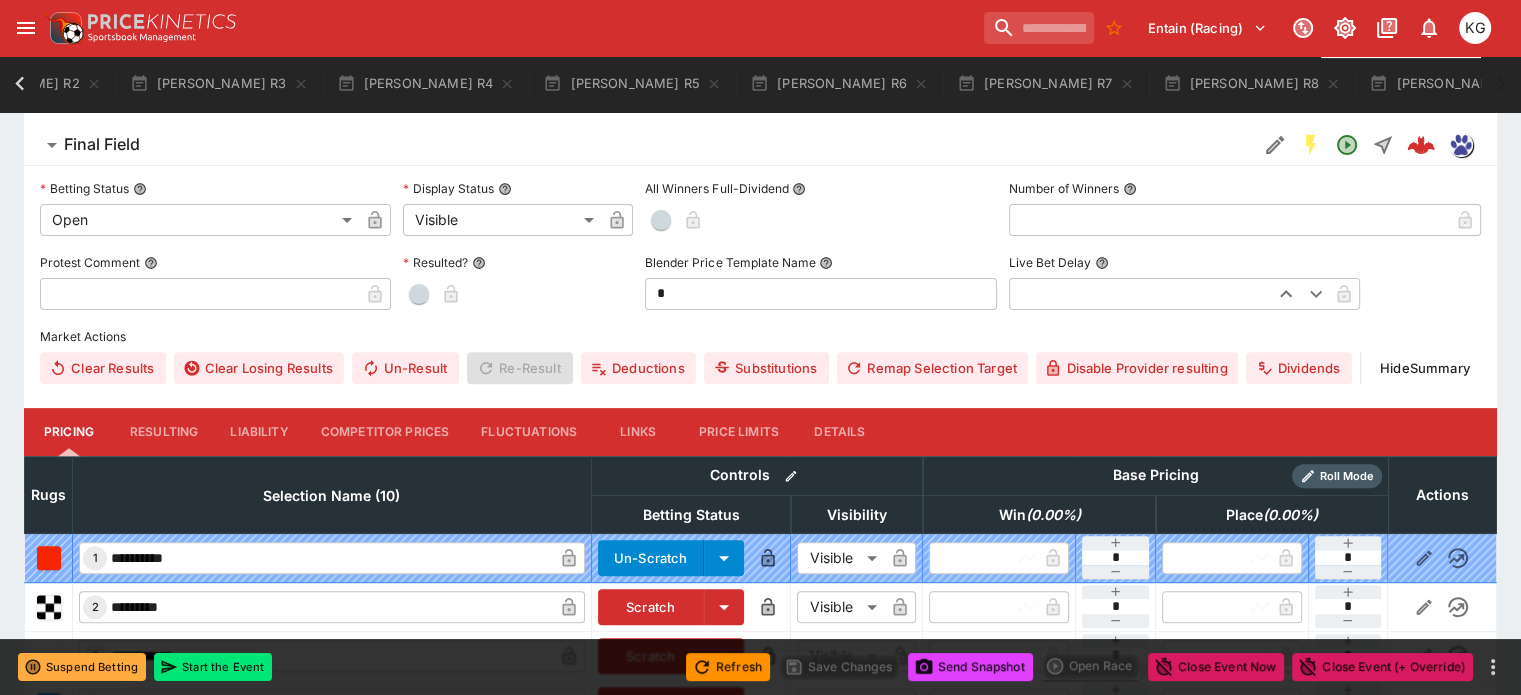 click on "Competitor Prices" at bounding box center (385, 432) 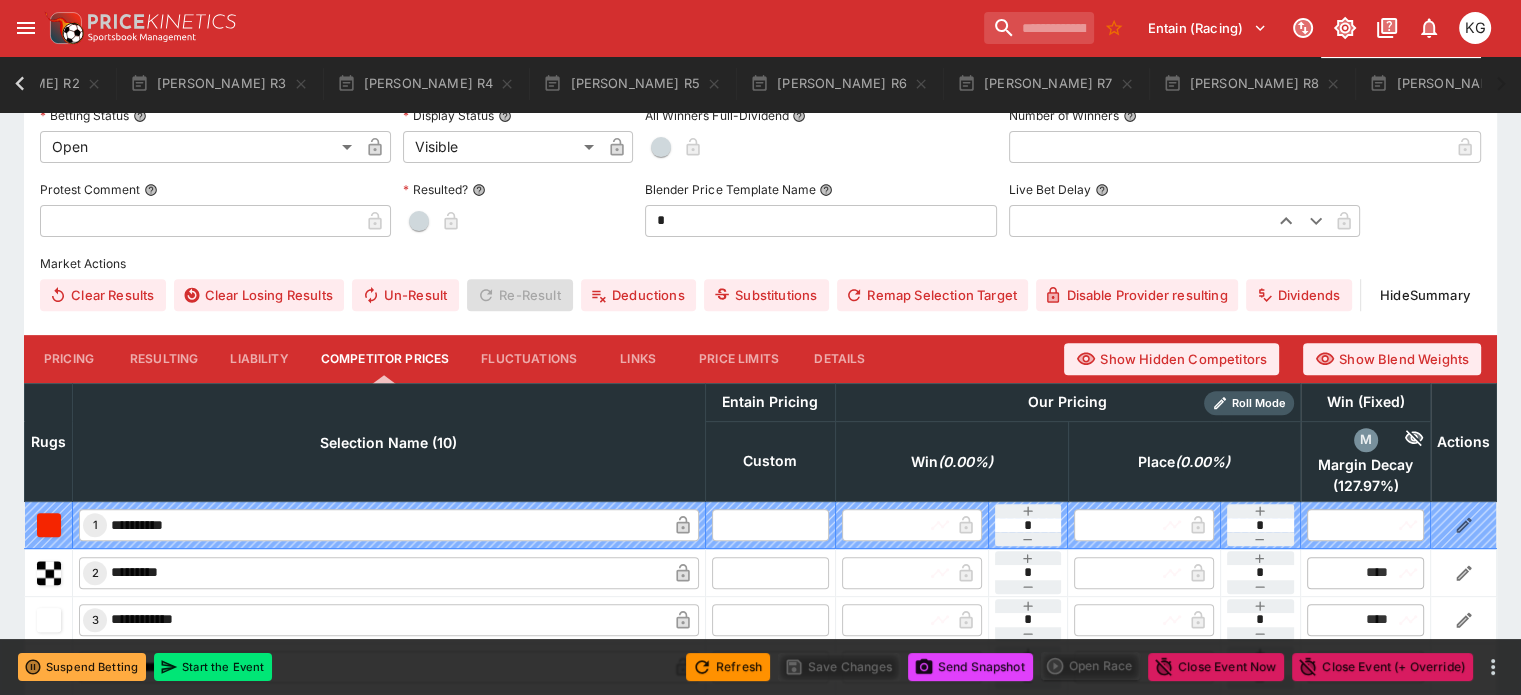 scroll, scrollTop: 800, scrollLeft: 0, axis: vertical 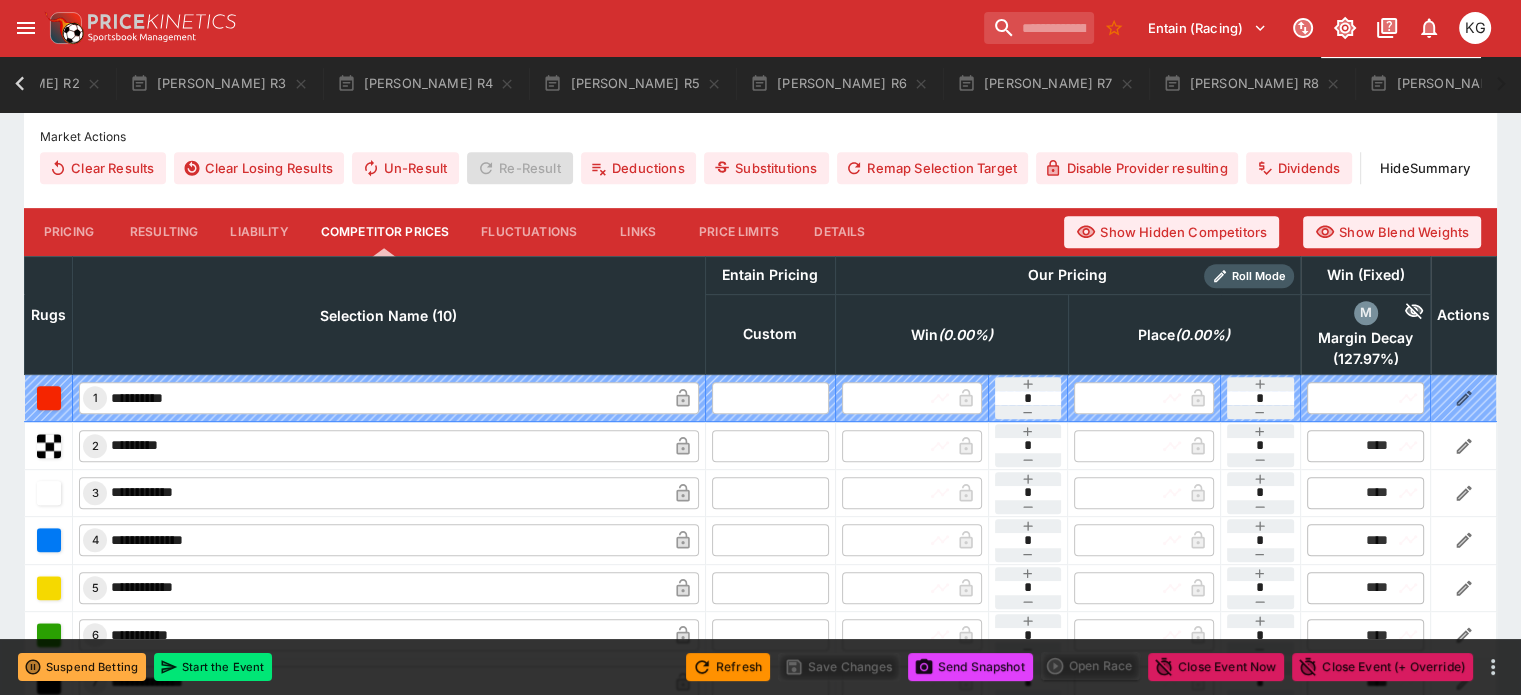 click at bounding box center (770, 445) 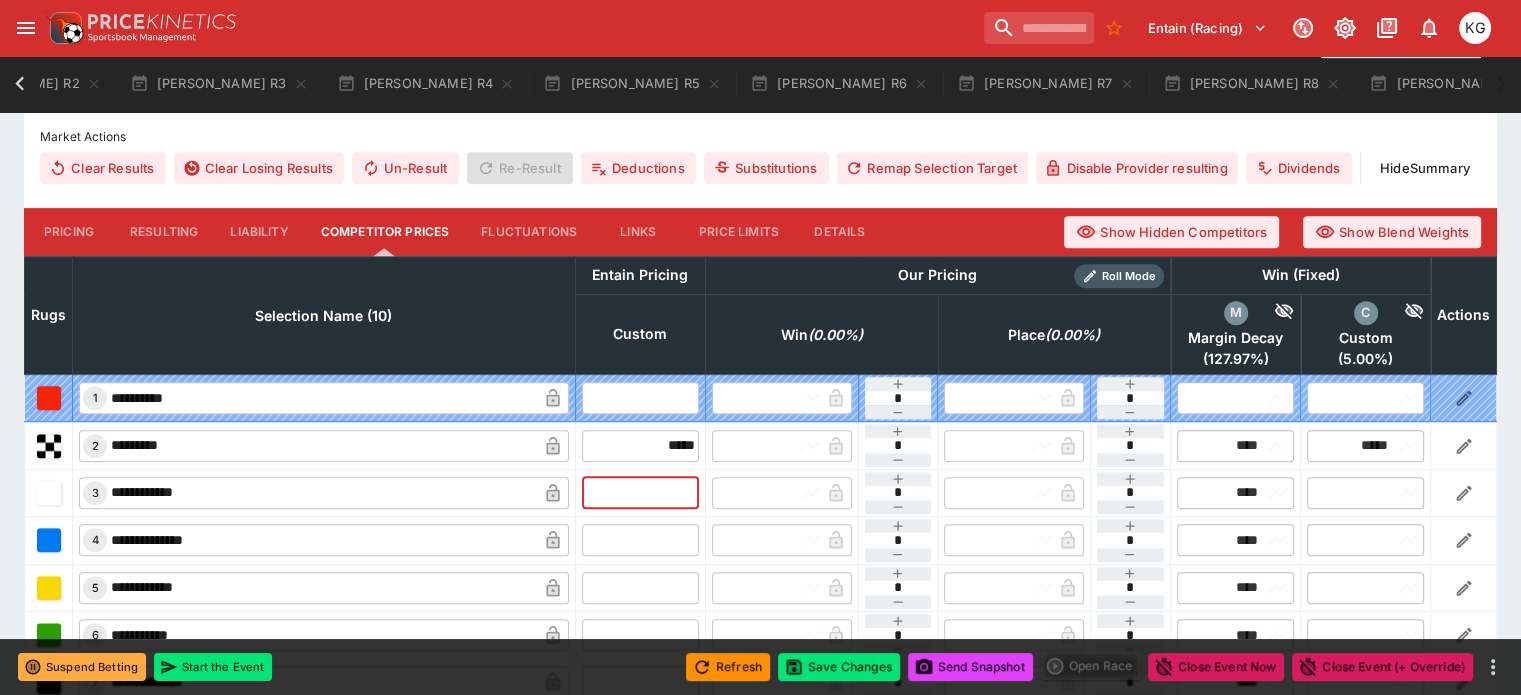 click at bounding box center [640, 493] 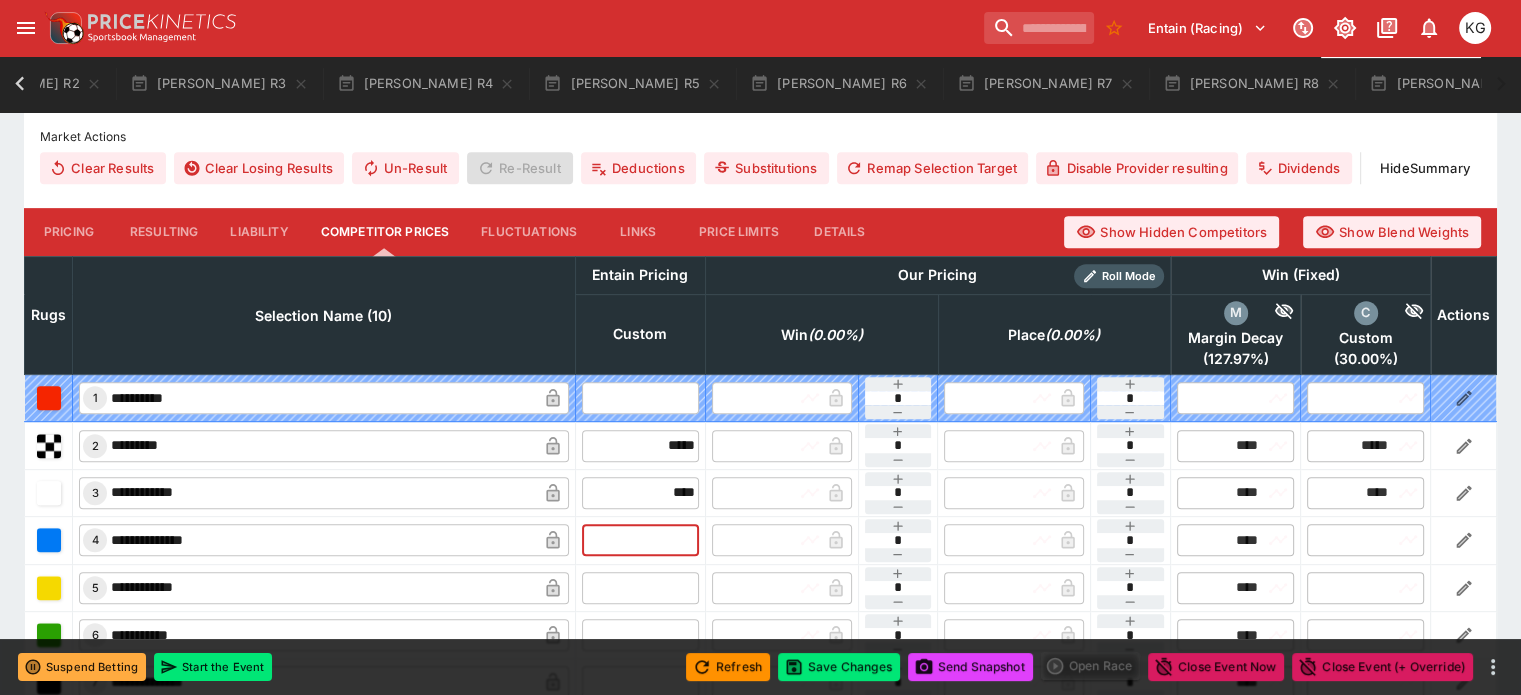click at bounding box center (640, 540) 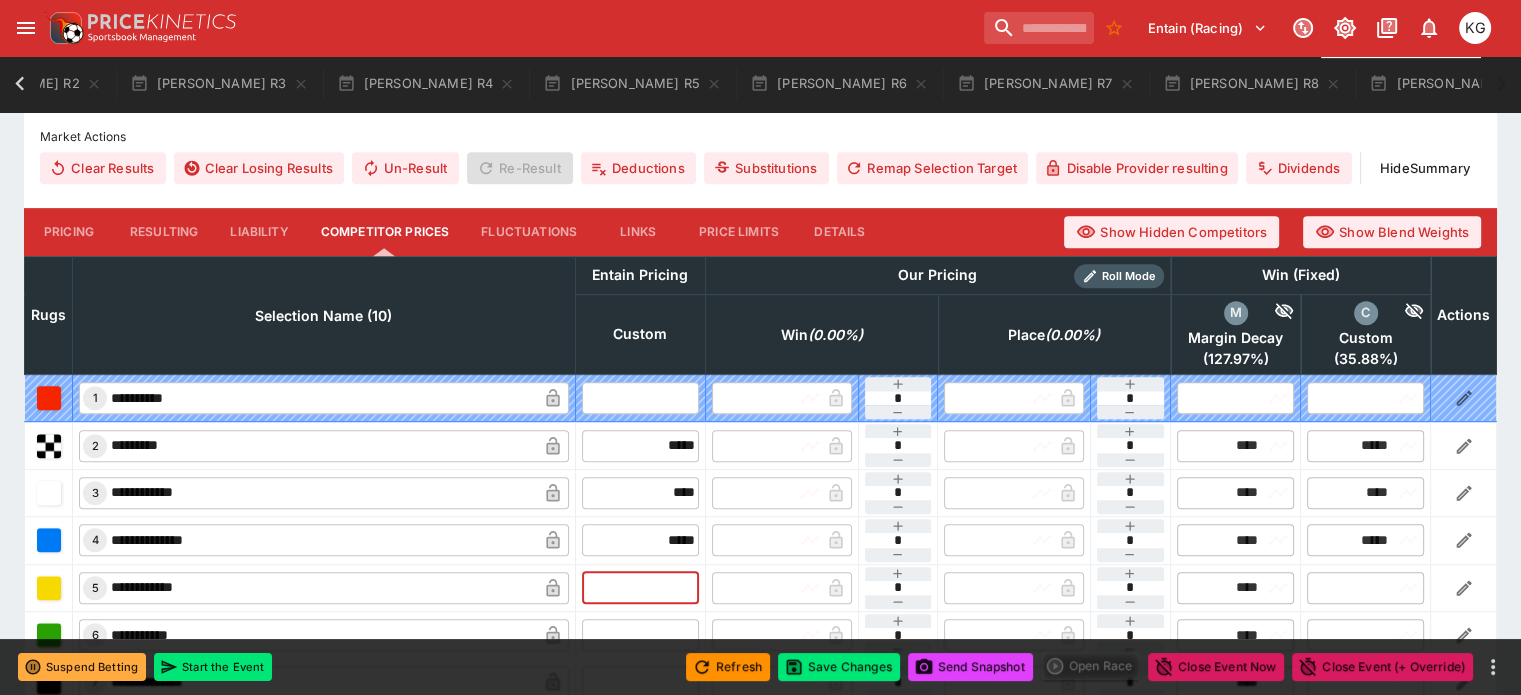 click at bounding box center [640, 588] 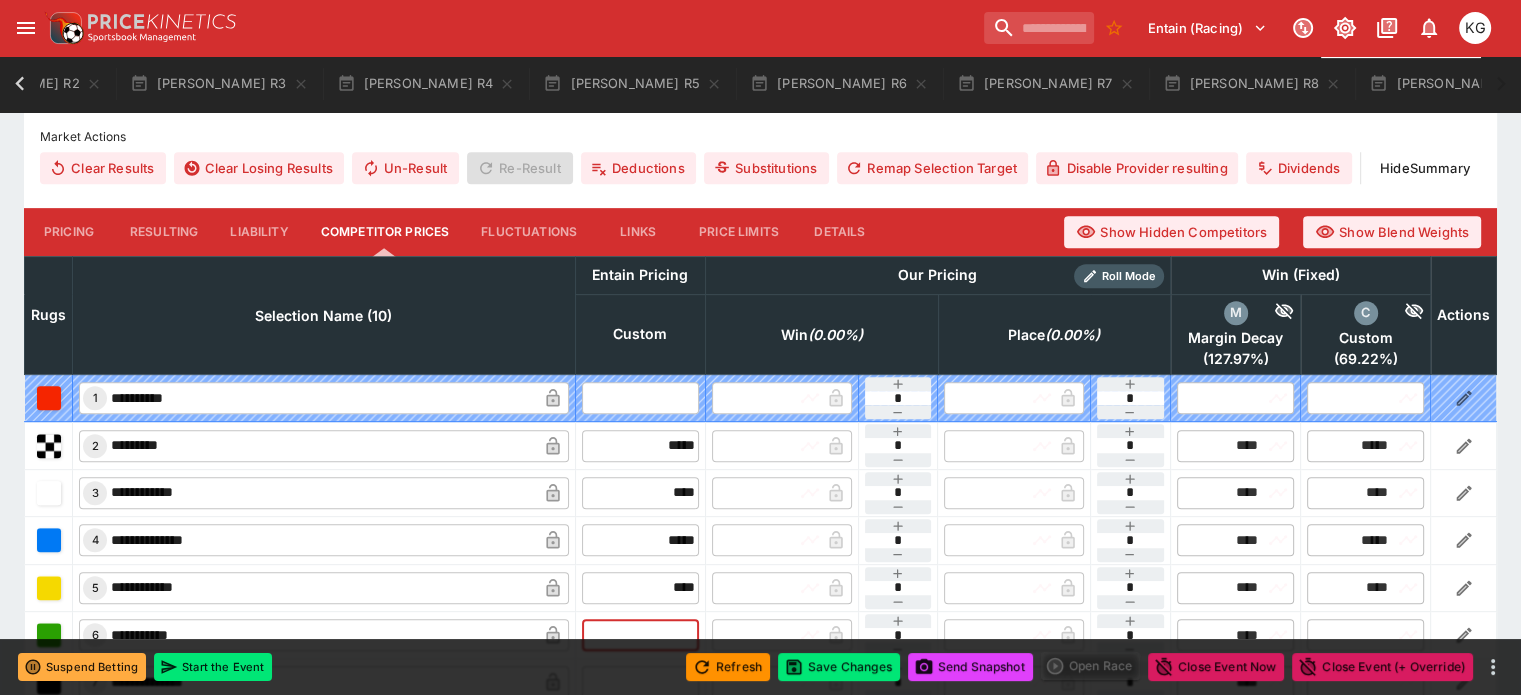 click at bounding box center (640, 635) 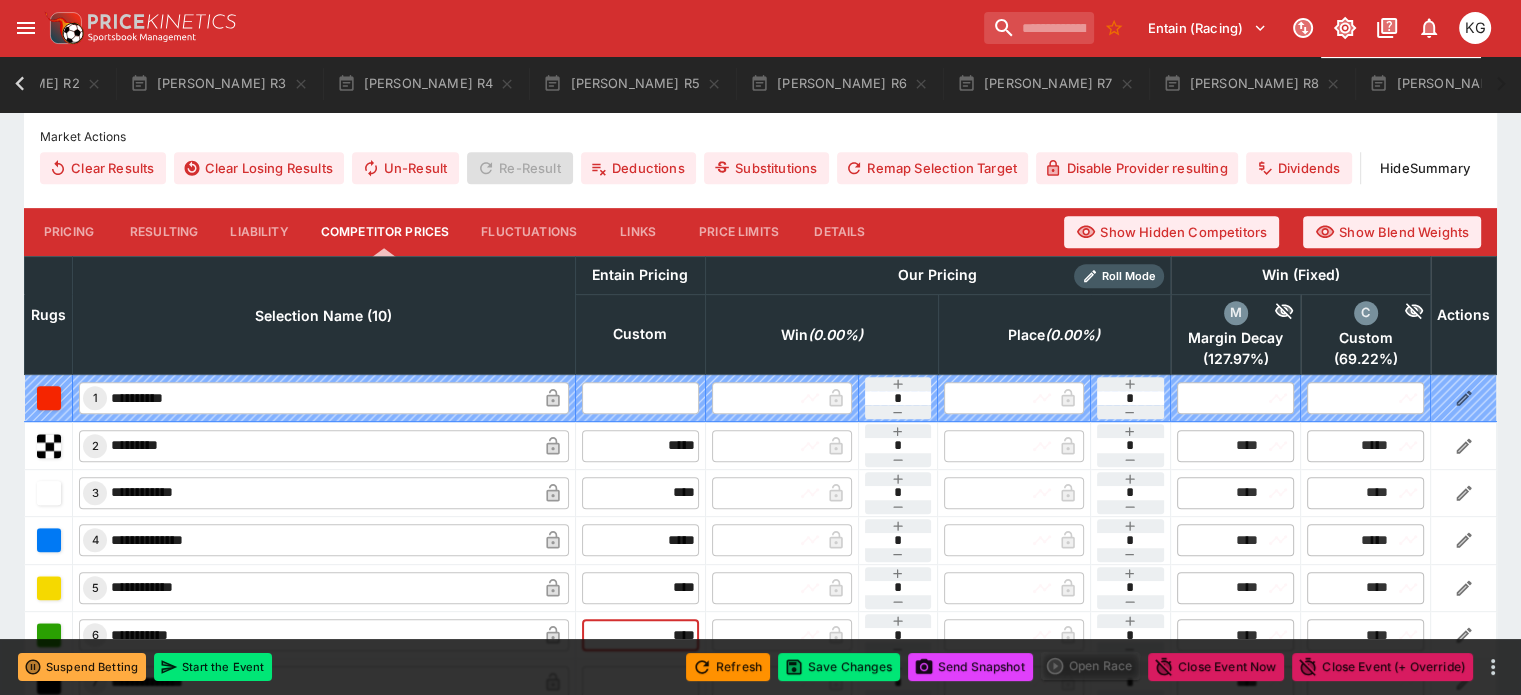 scroll, scrollTop: 900, scrollLeft: 0, axis: vertical 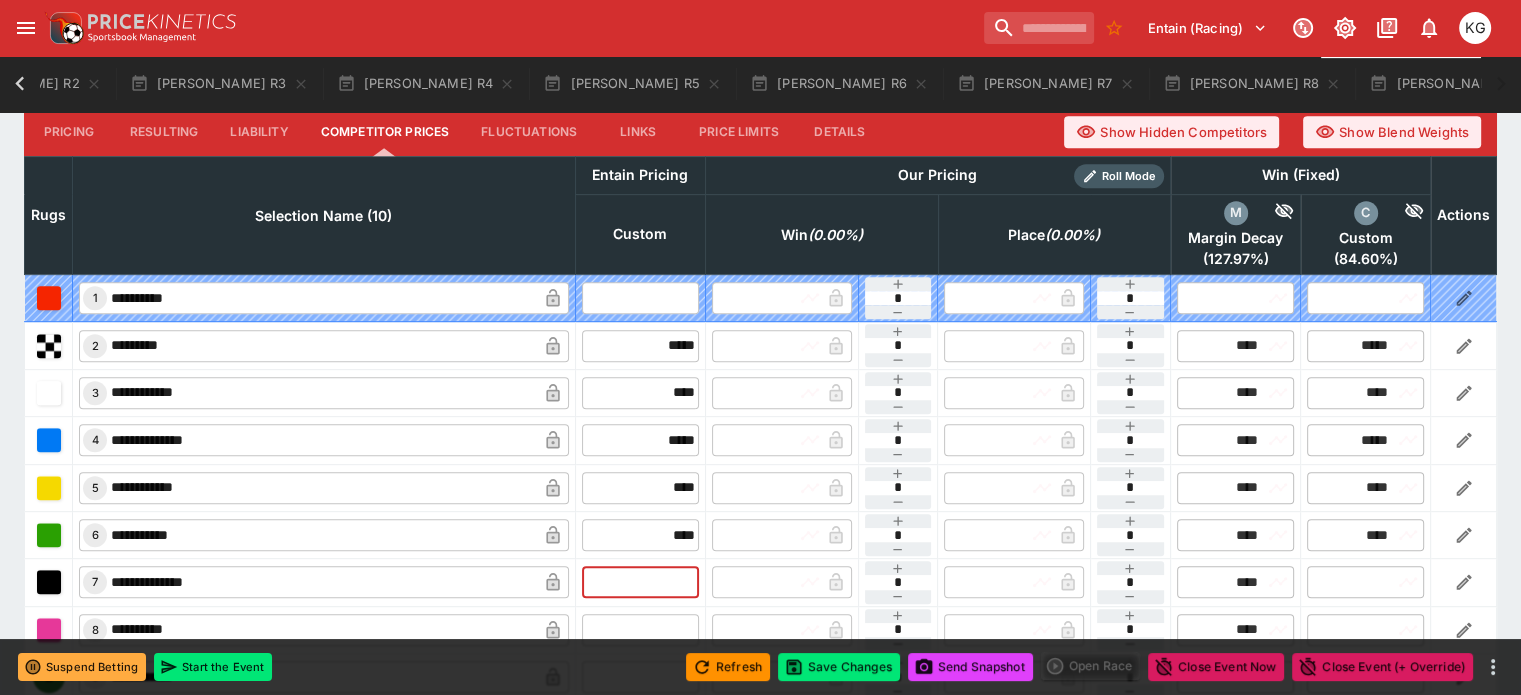 click at bounding box center (640, 582) 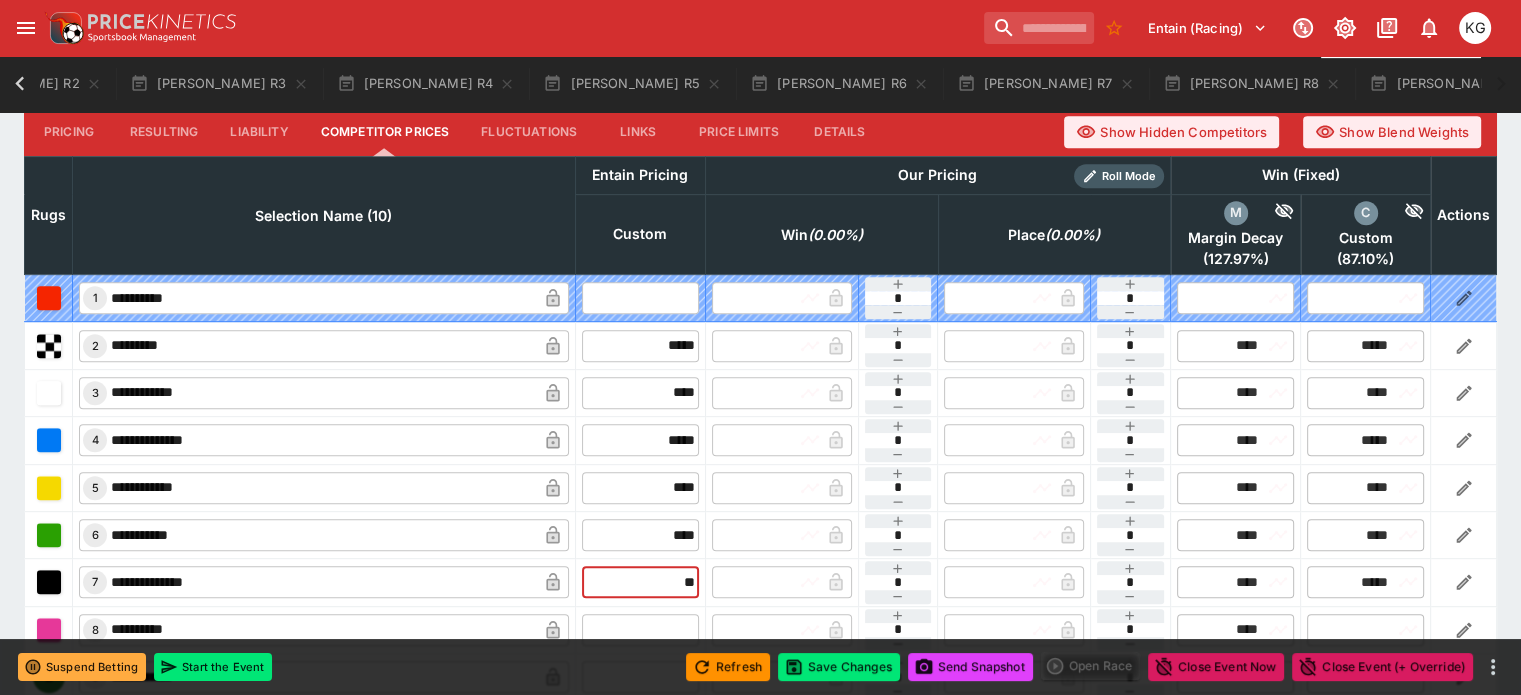 scroll, scrollTop: 1000, scrollLeft: 0, axis: vertical 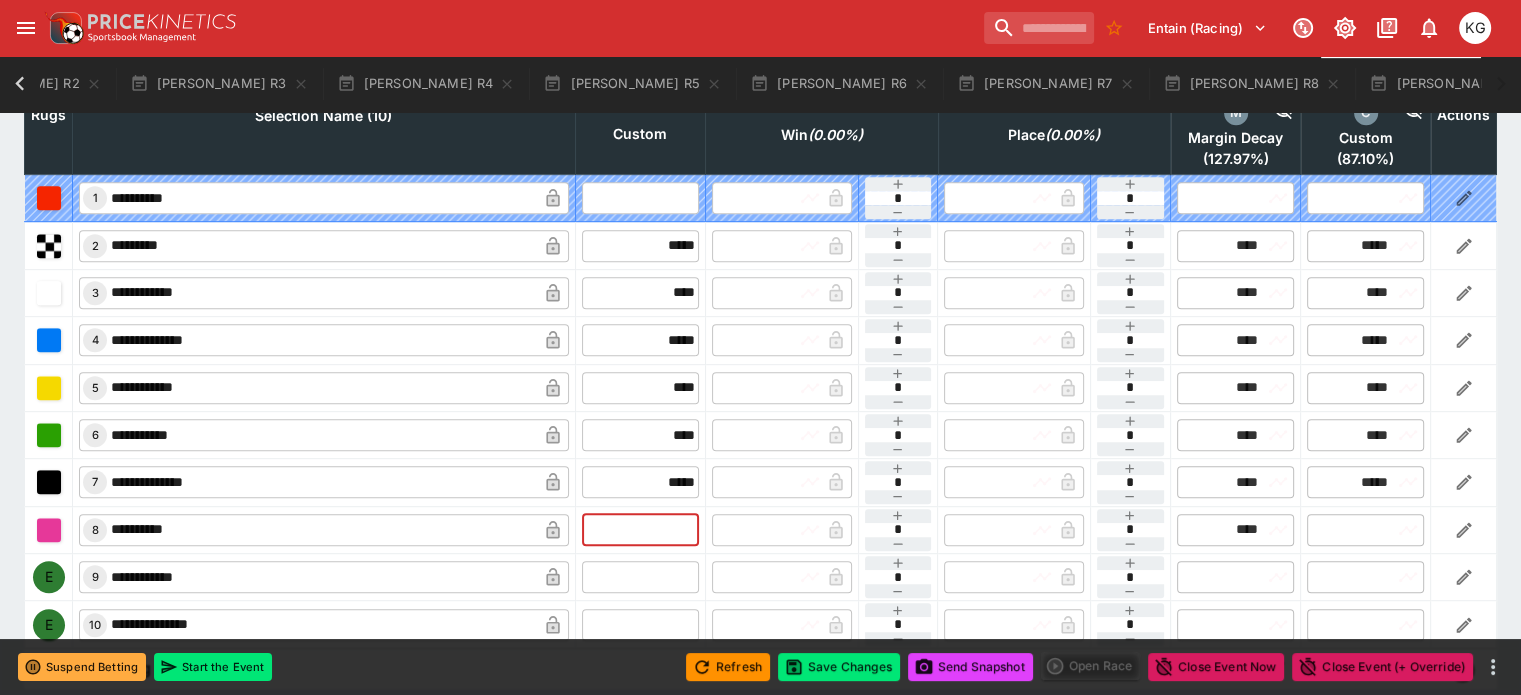 click at bounding box center [640, 530] 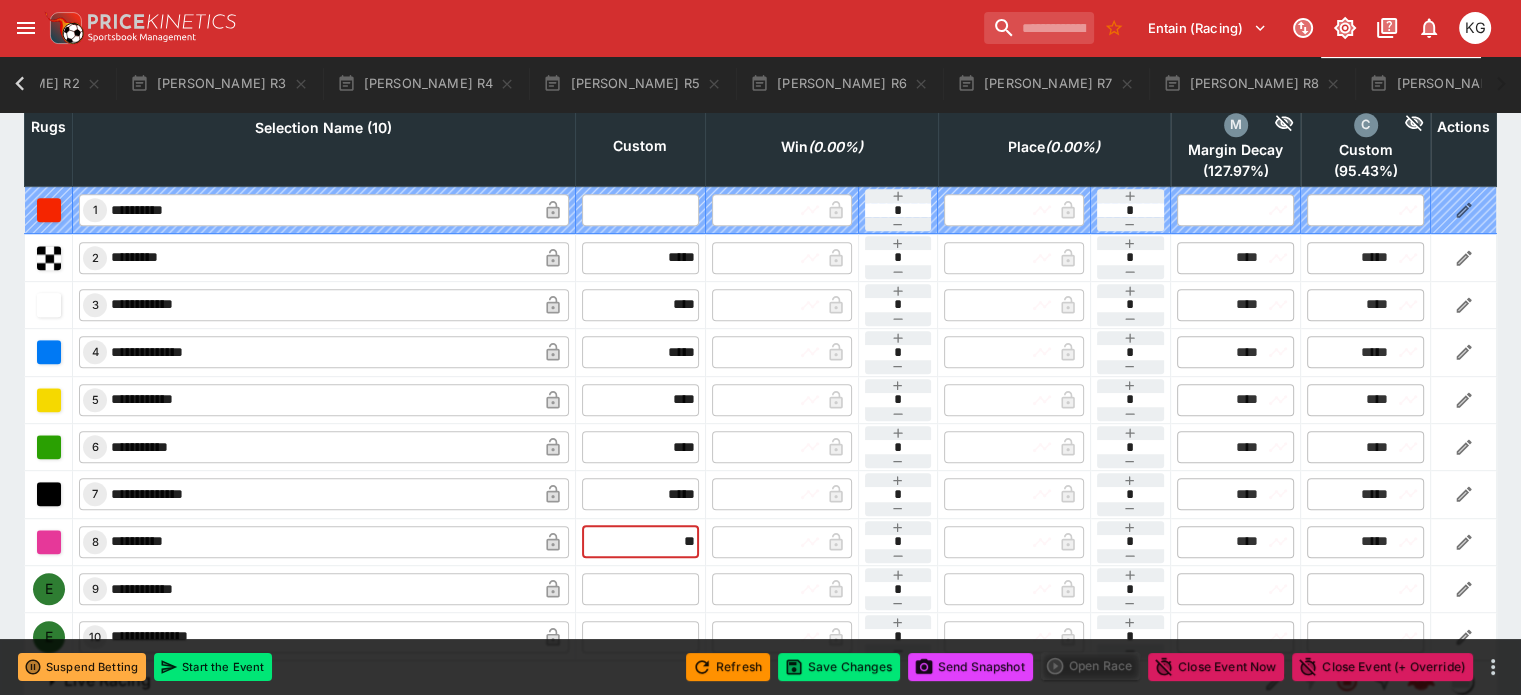 scroll, scrollTop: 1012, scrollLeft: 0, axis: vertical 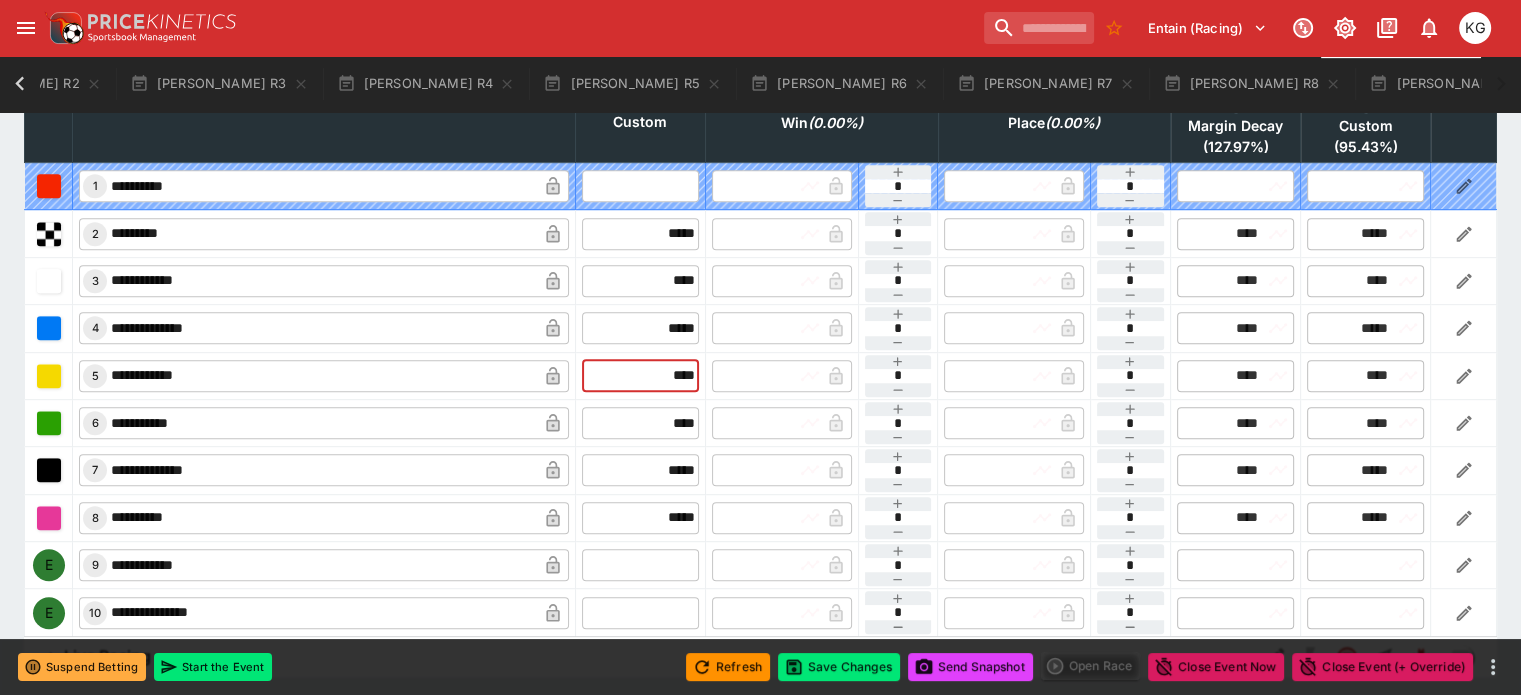 drag, startPoint x: 632, startPoint y: 328, endPoint x: 740, endPoint y: 323, distance: 108.11568 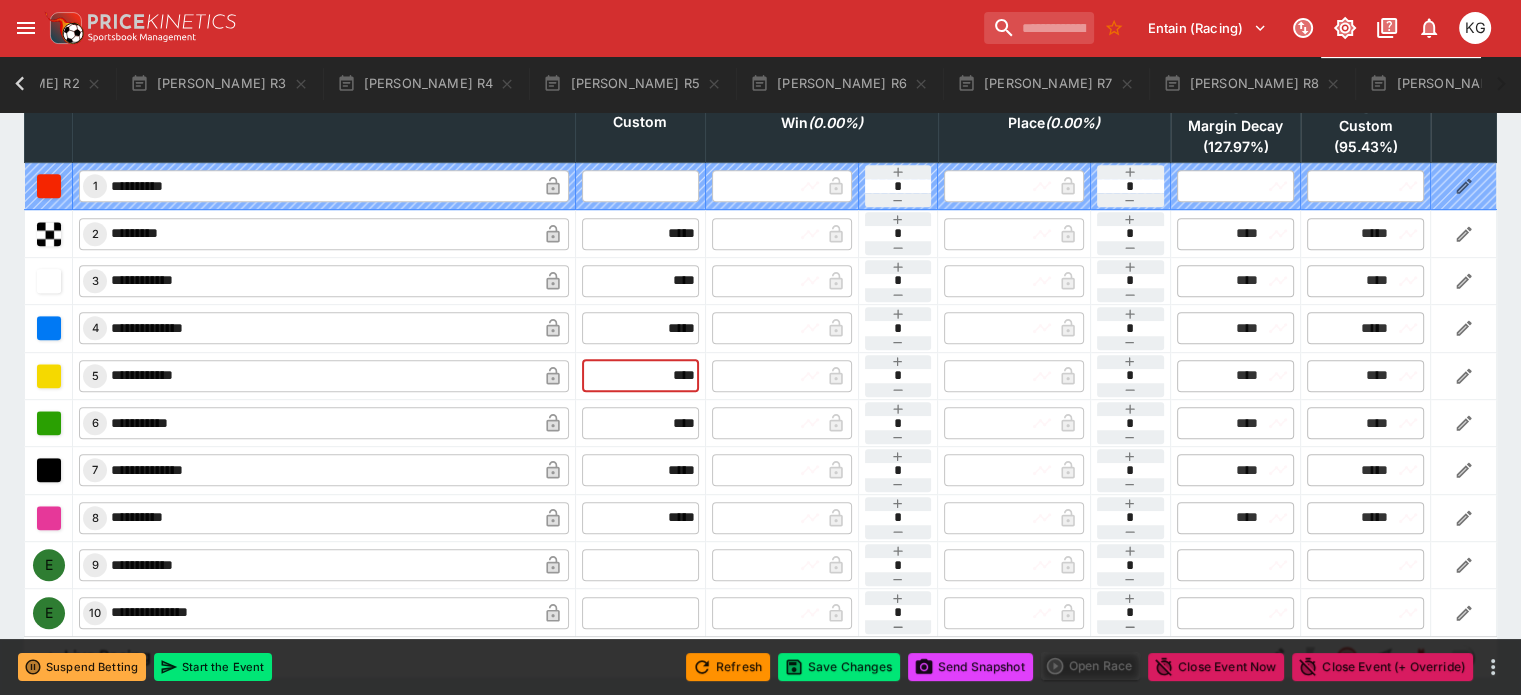 click on "**********" at bounding box center (761, 375) 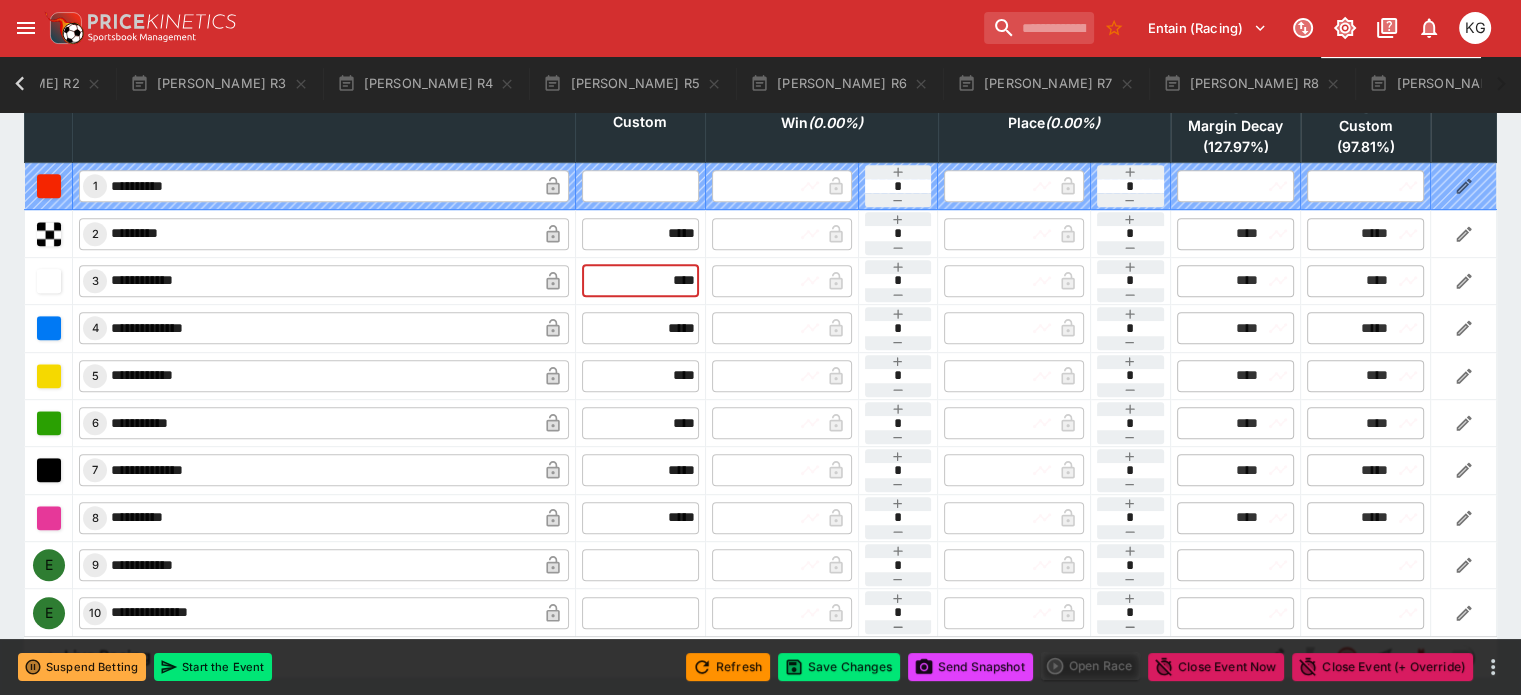 drag, startPoint x: 635, startPoint y: 230, endPoint x: 696, endPoint y: 226, distance: 61.13101 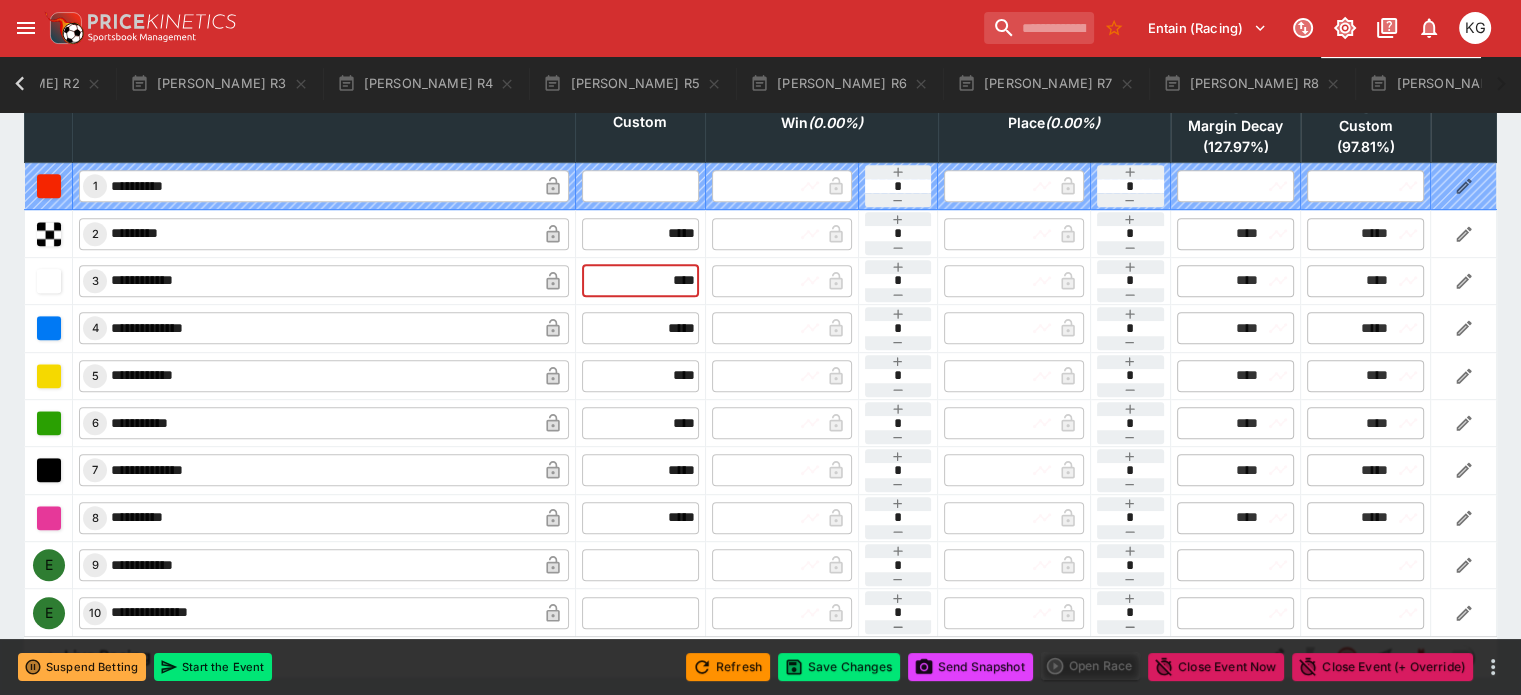 click on "**********" at bounding box center [761, 280] 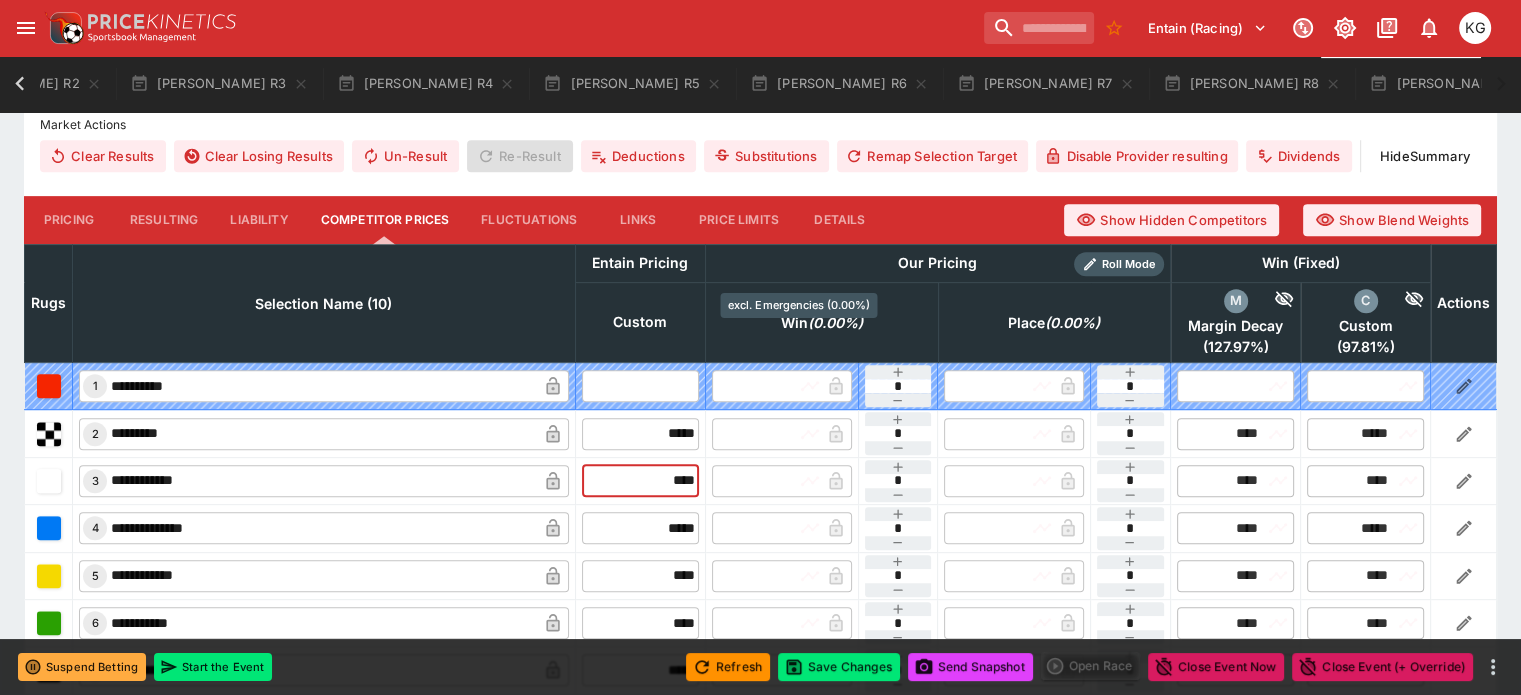 scroll, scrollTop: 1012, scrollLeft: 0, axis: vertical 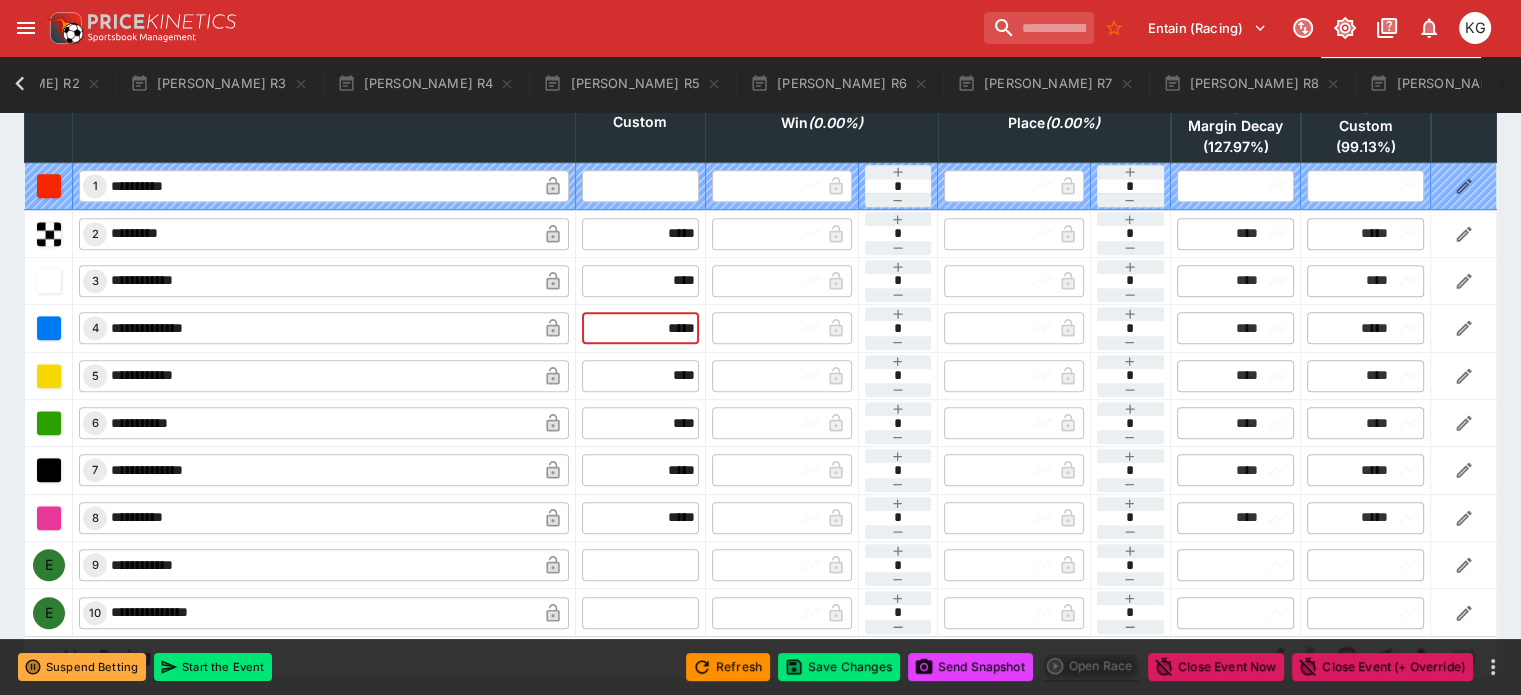 drag, startPoint x: 611, startPoint y: 285, endPoint x: 700, endPoint y: 286, distance: 89.005615 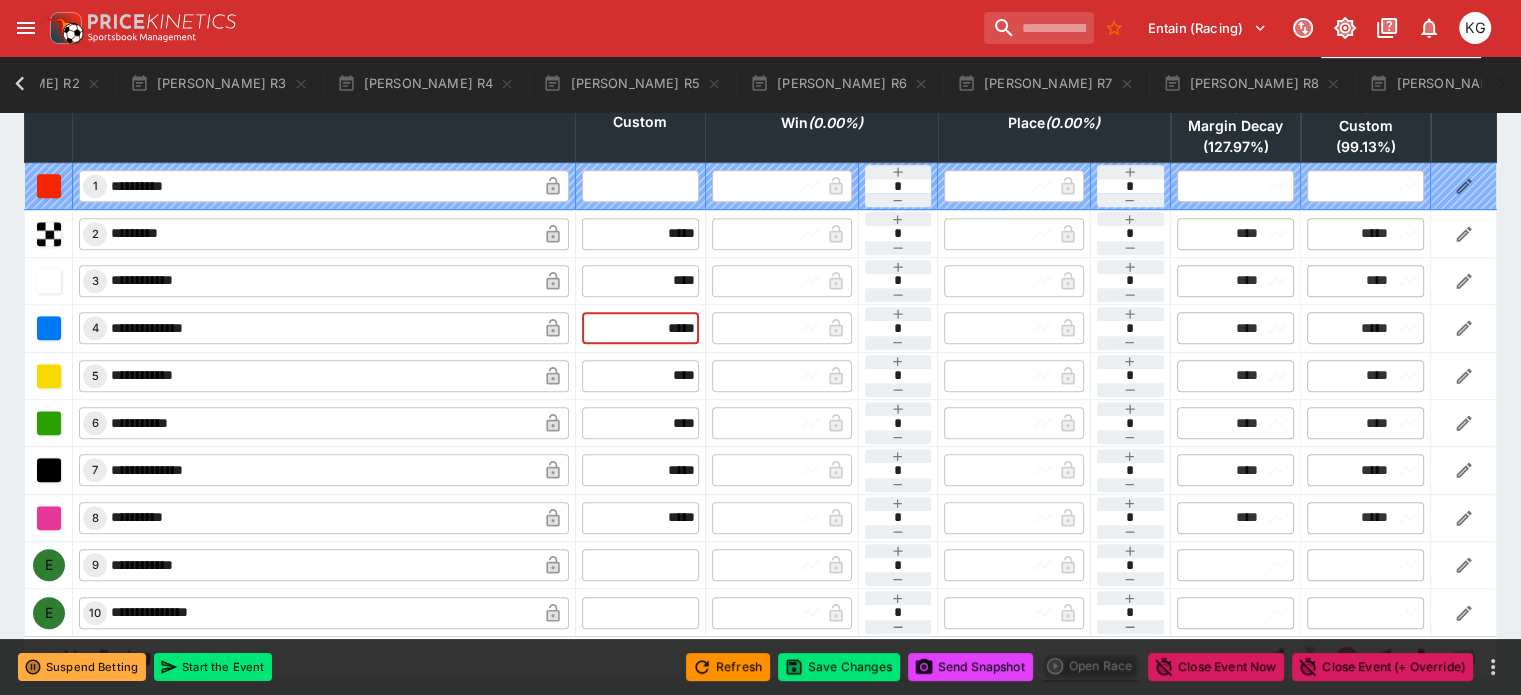 click on "**********" at bounding box center [761, 328] 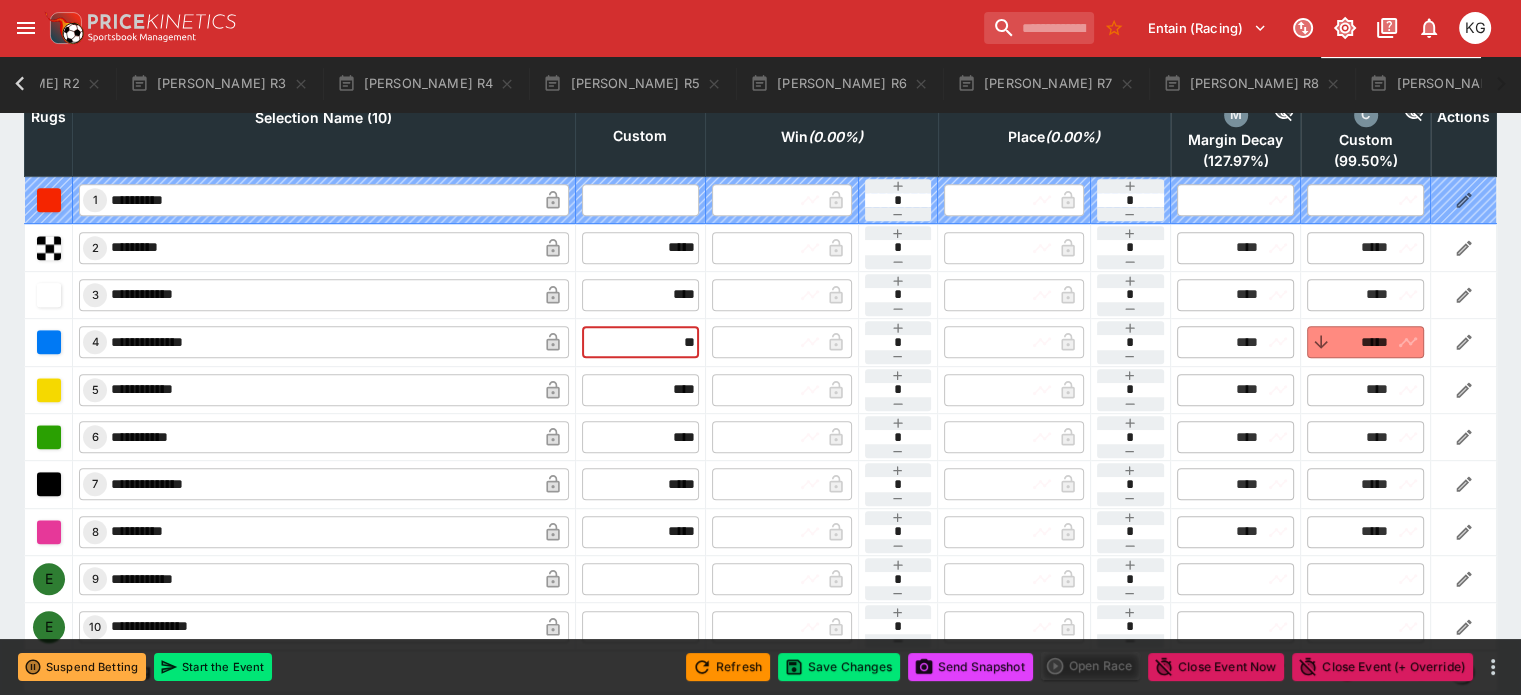 scroll, scrollTop: 1012, scrollLeft: 0, axis: vertical 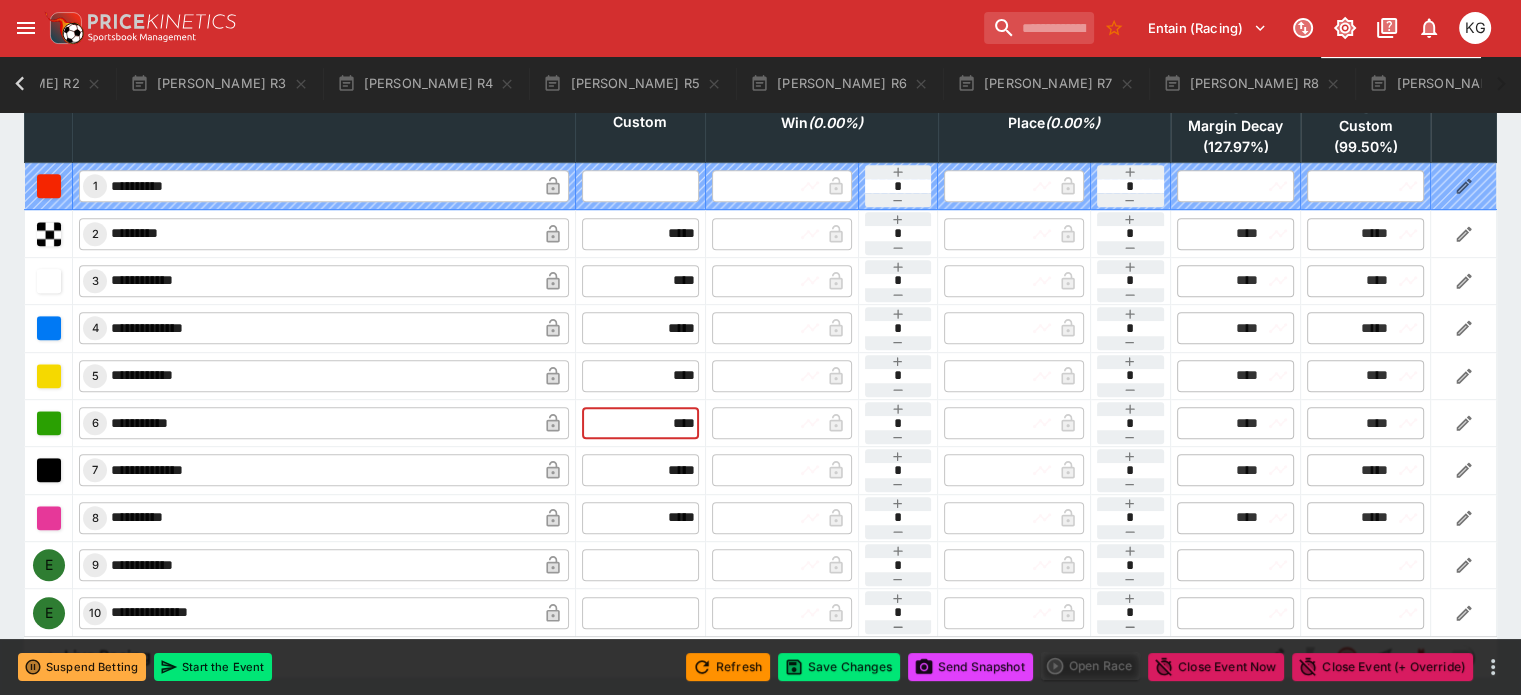 drag, startPoint x: 619, startPoint y: 377, endPoint x: 740, endPoint y: 372, distance: 121.103264 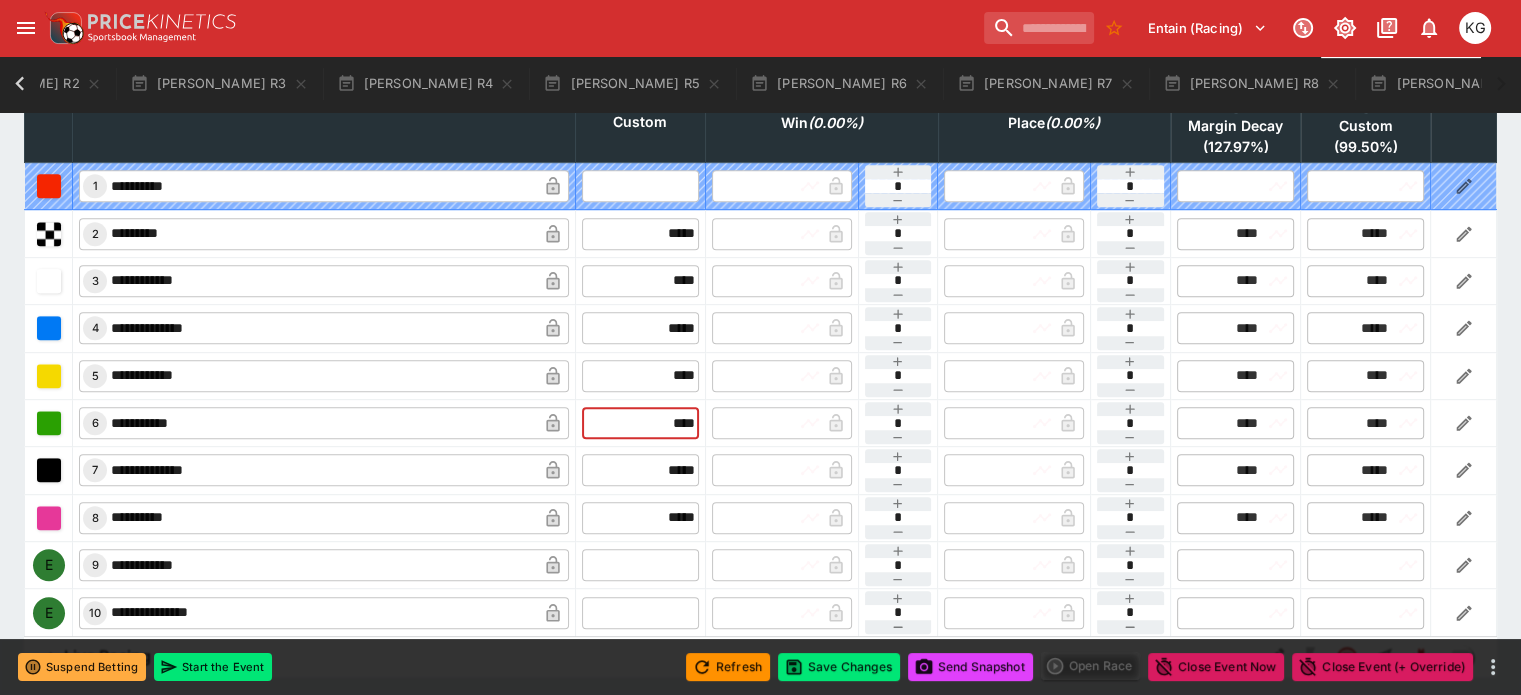 click on "**********" at bounding box center (761, 422) 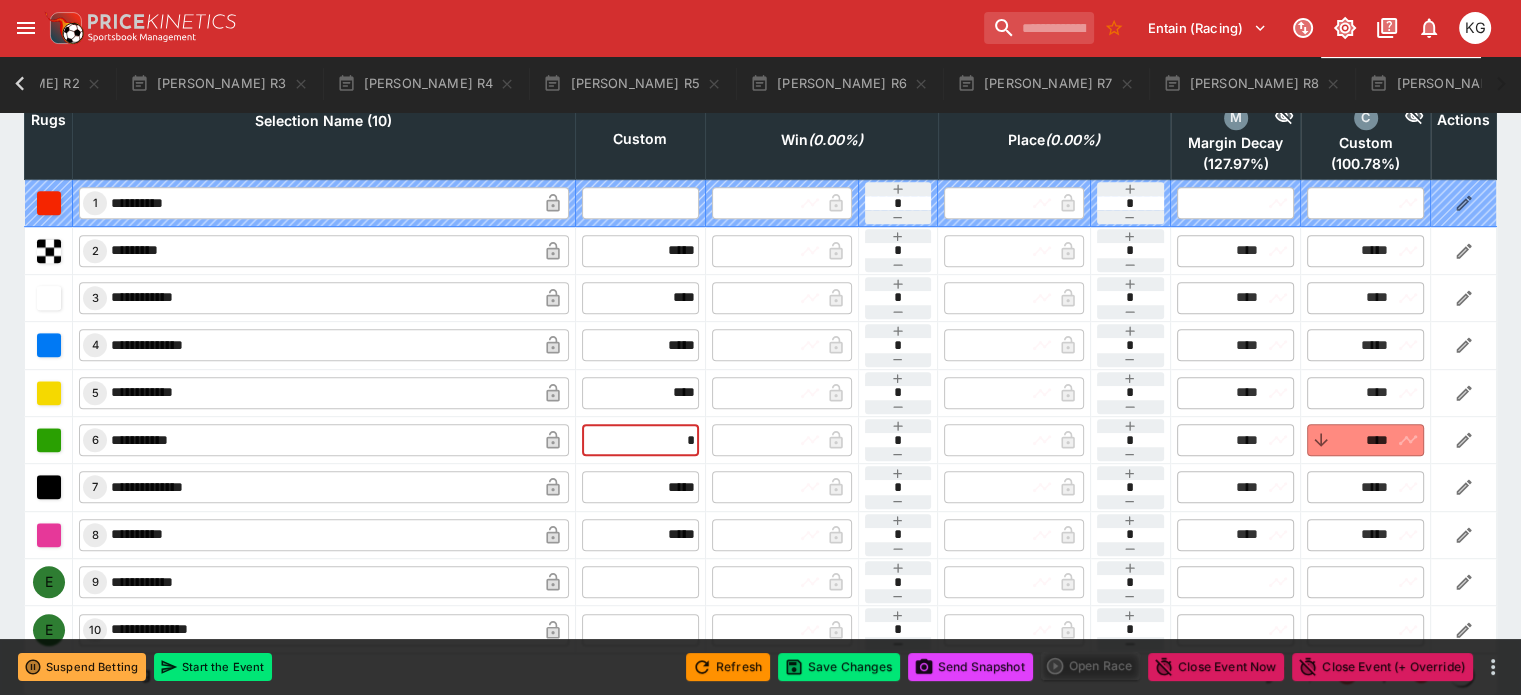 scroll, scrollTop: 1012, scrollLeft: 0, axis: vertical 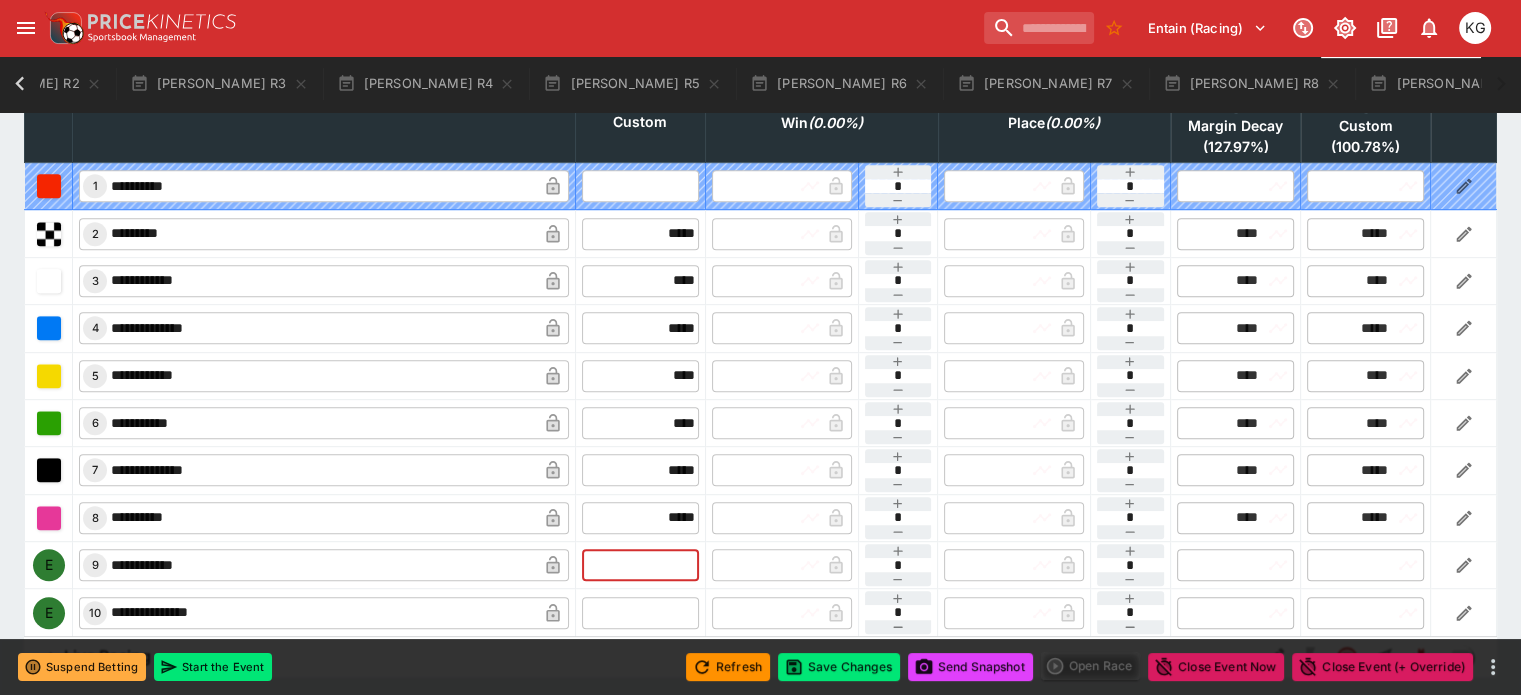 click at bounding box center [640, 565] 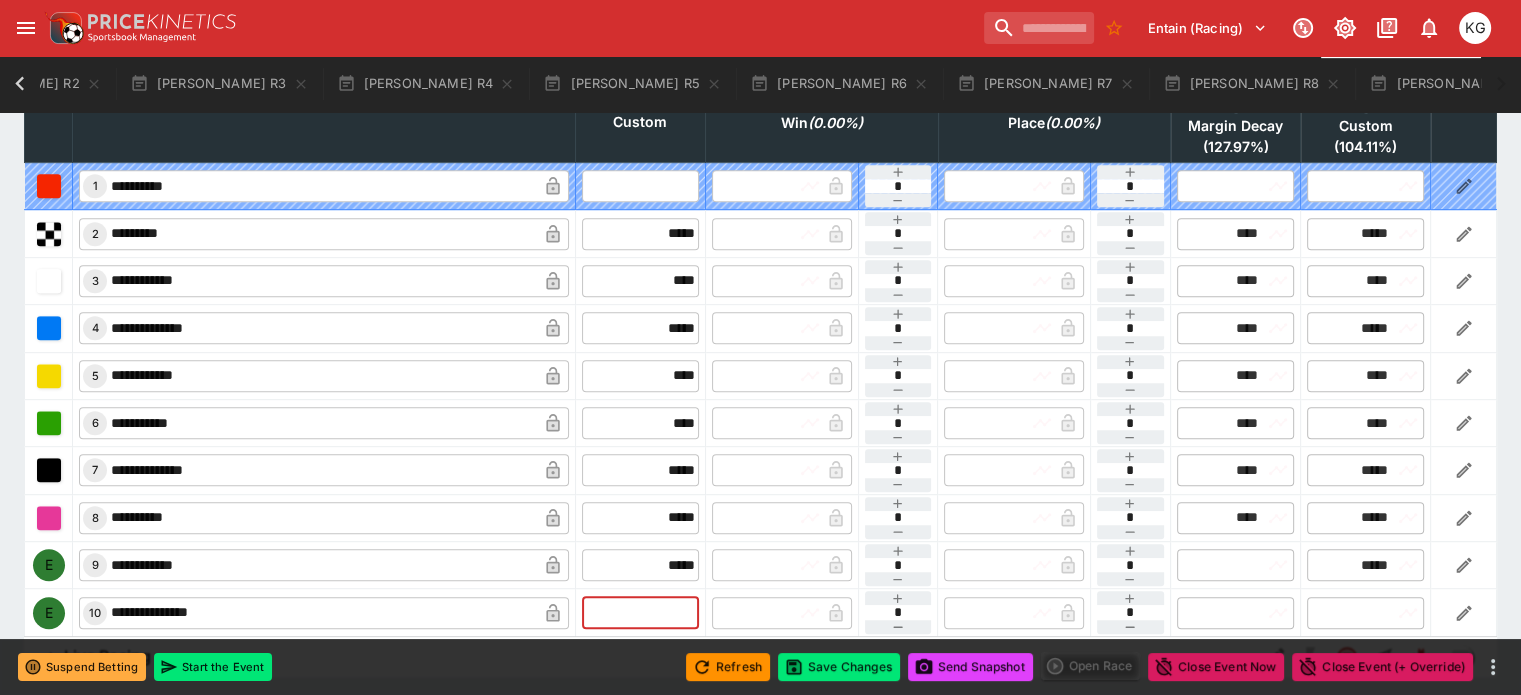 click at bounding box center (640, 613) 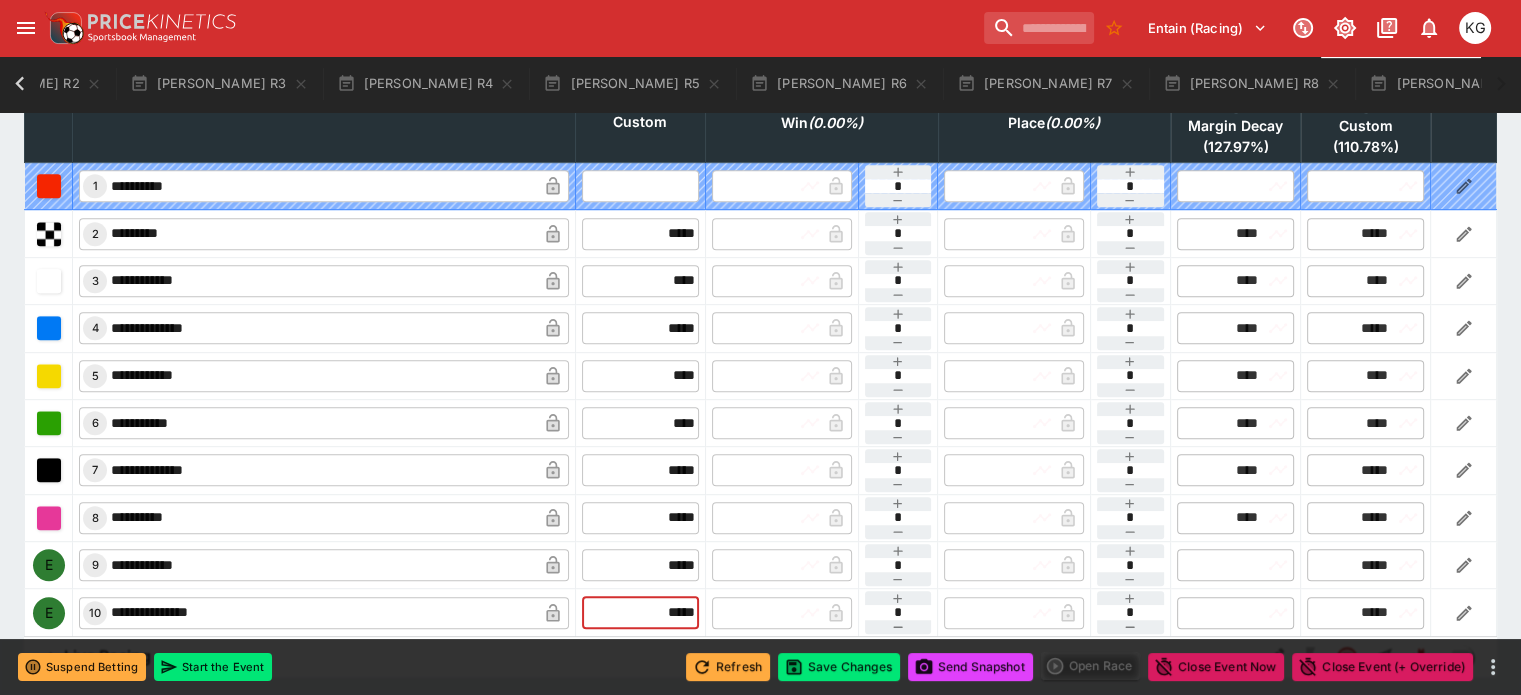 click on "Refresh" at bounding box center [728, 667] 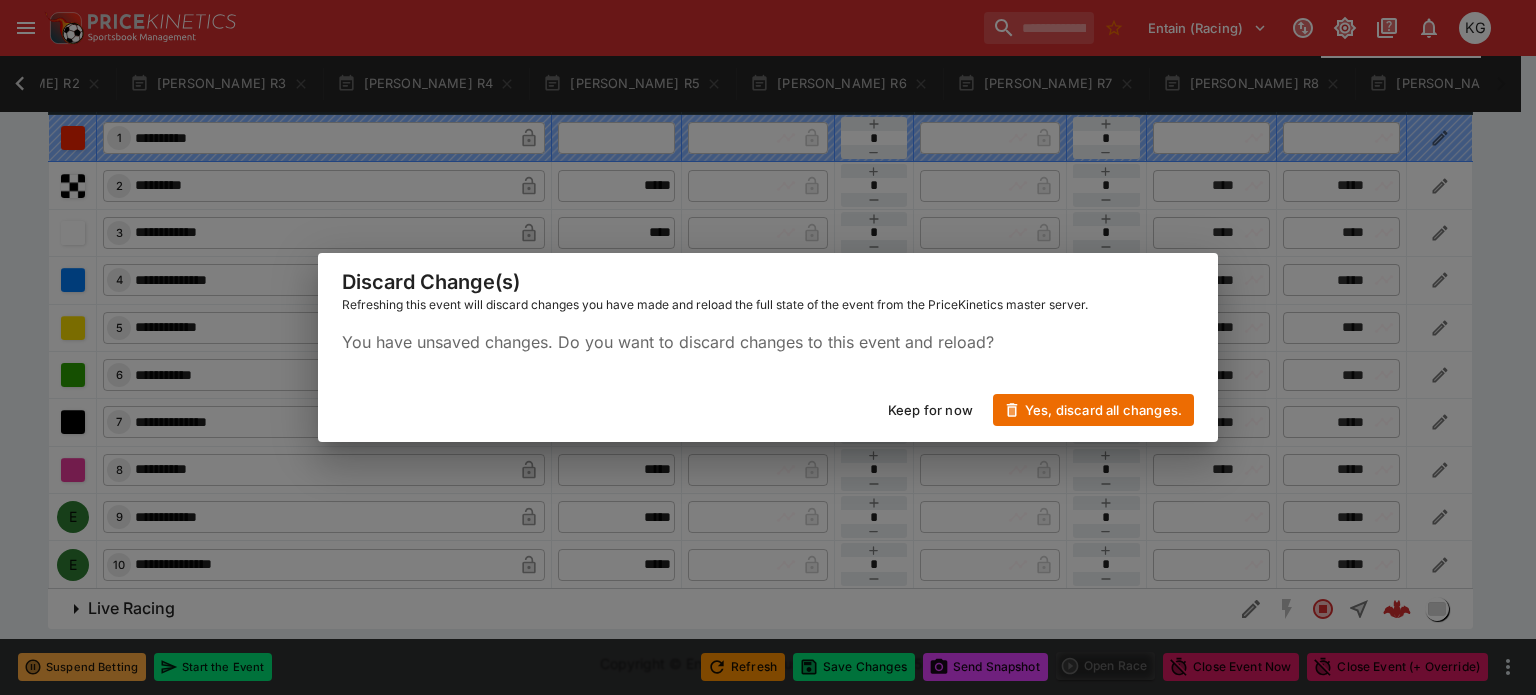 click on "Keep for now" at bounding box center [930, 410] 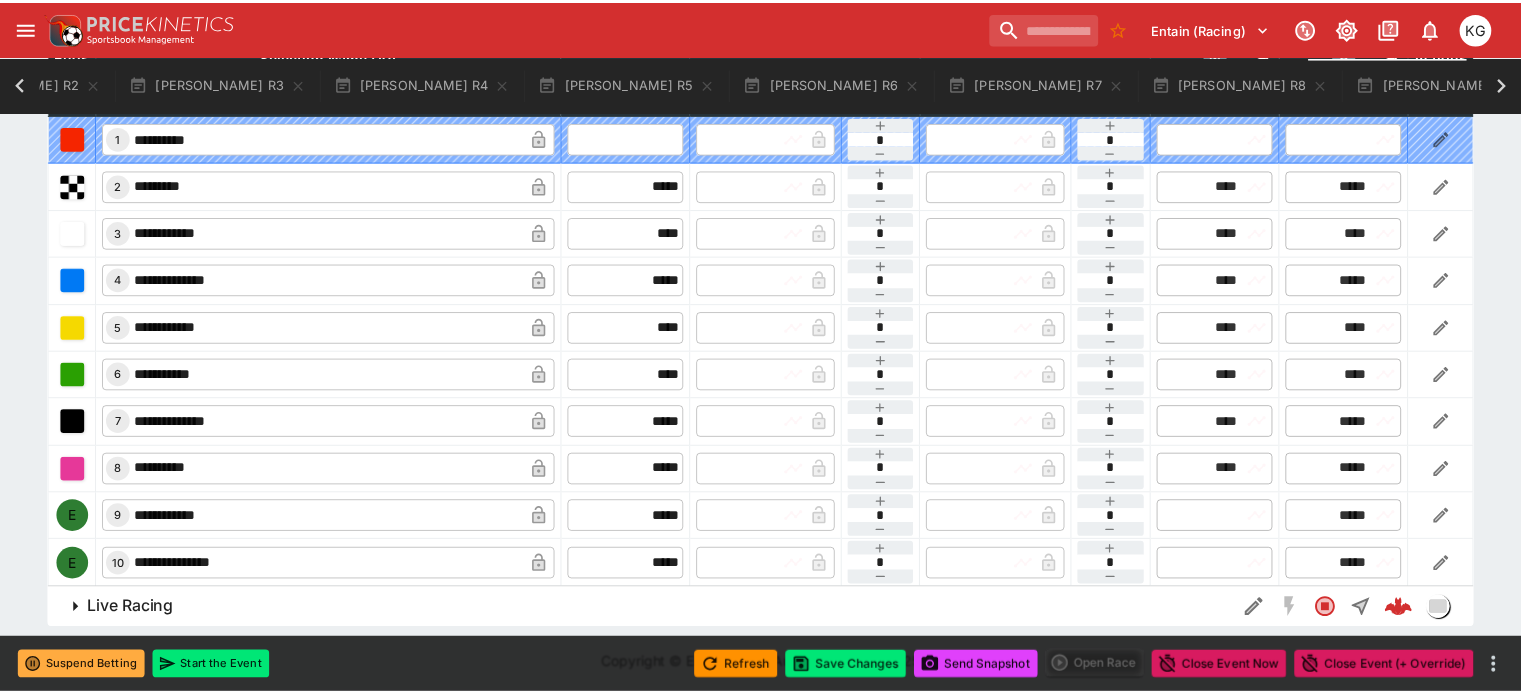 scroll, scrollTop: 0, scrollLeft: 467, axis: horizontal 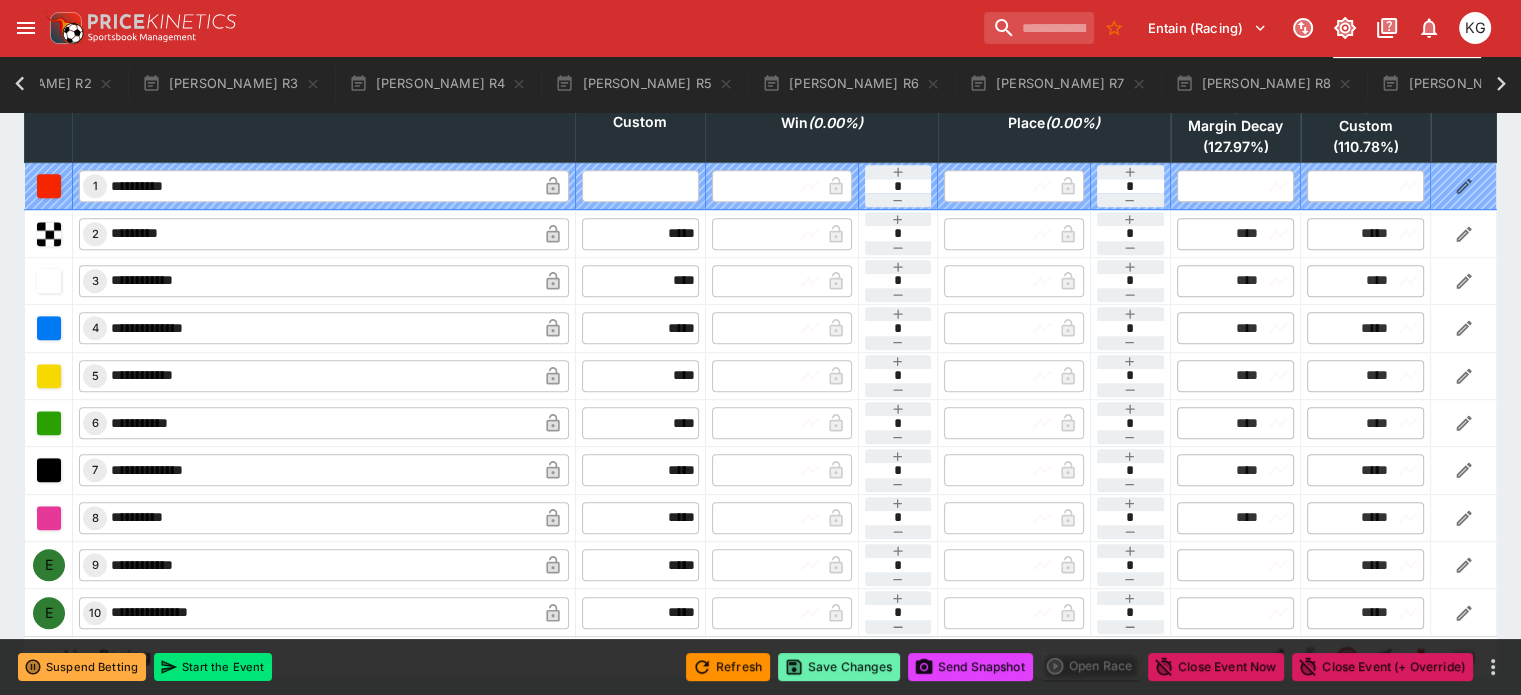 click on "Save Changes" at bounding box center [839, 667] 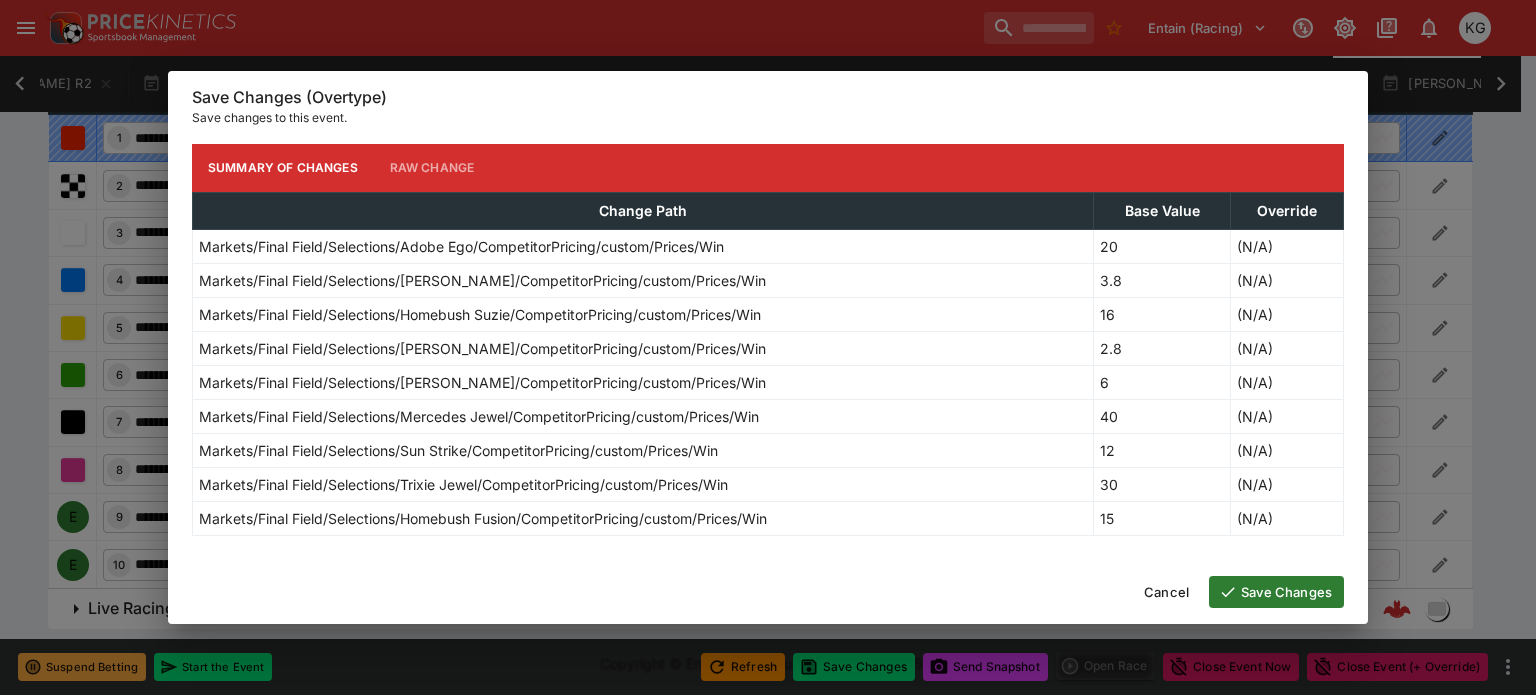 click on "Save Changes" at bounding box center (1276, 592) 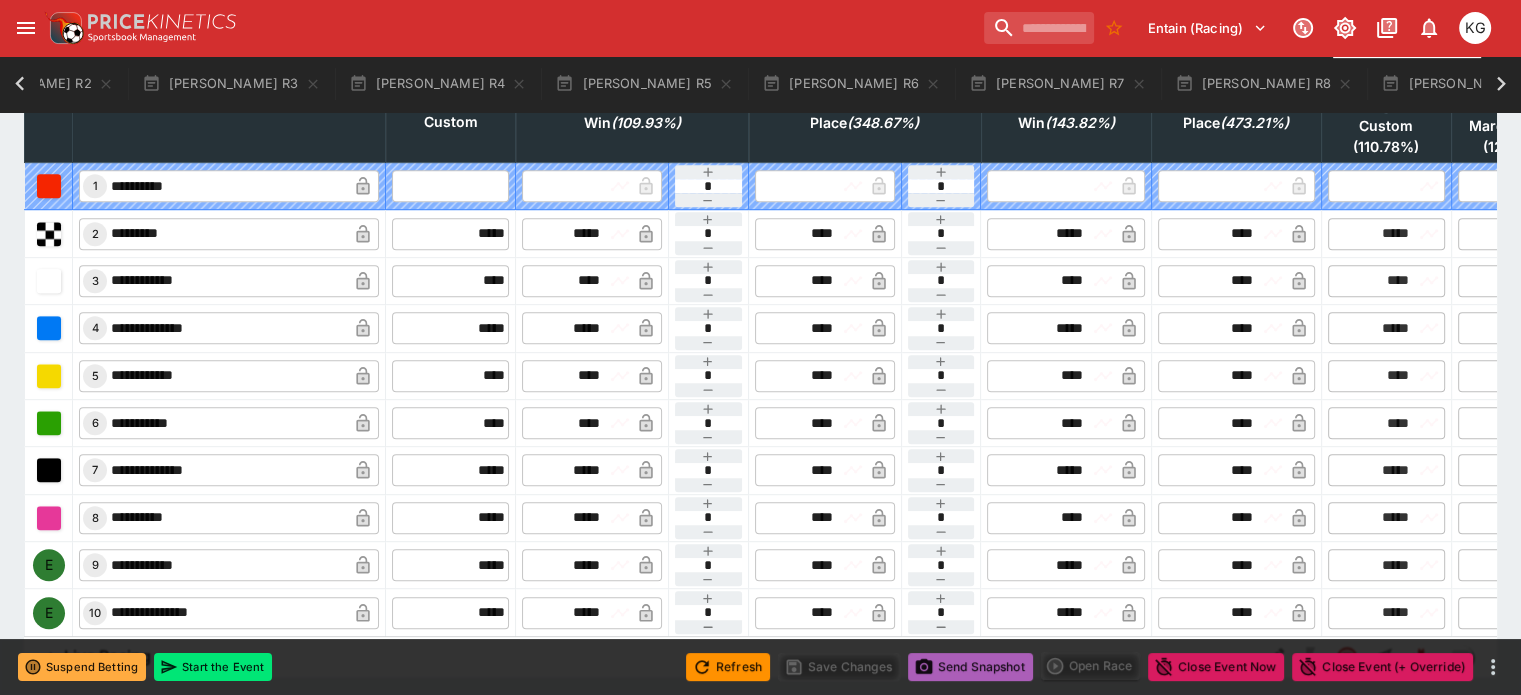 click on "Send Snapshot" at bounding box center (970, 667) 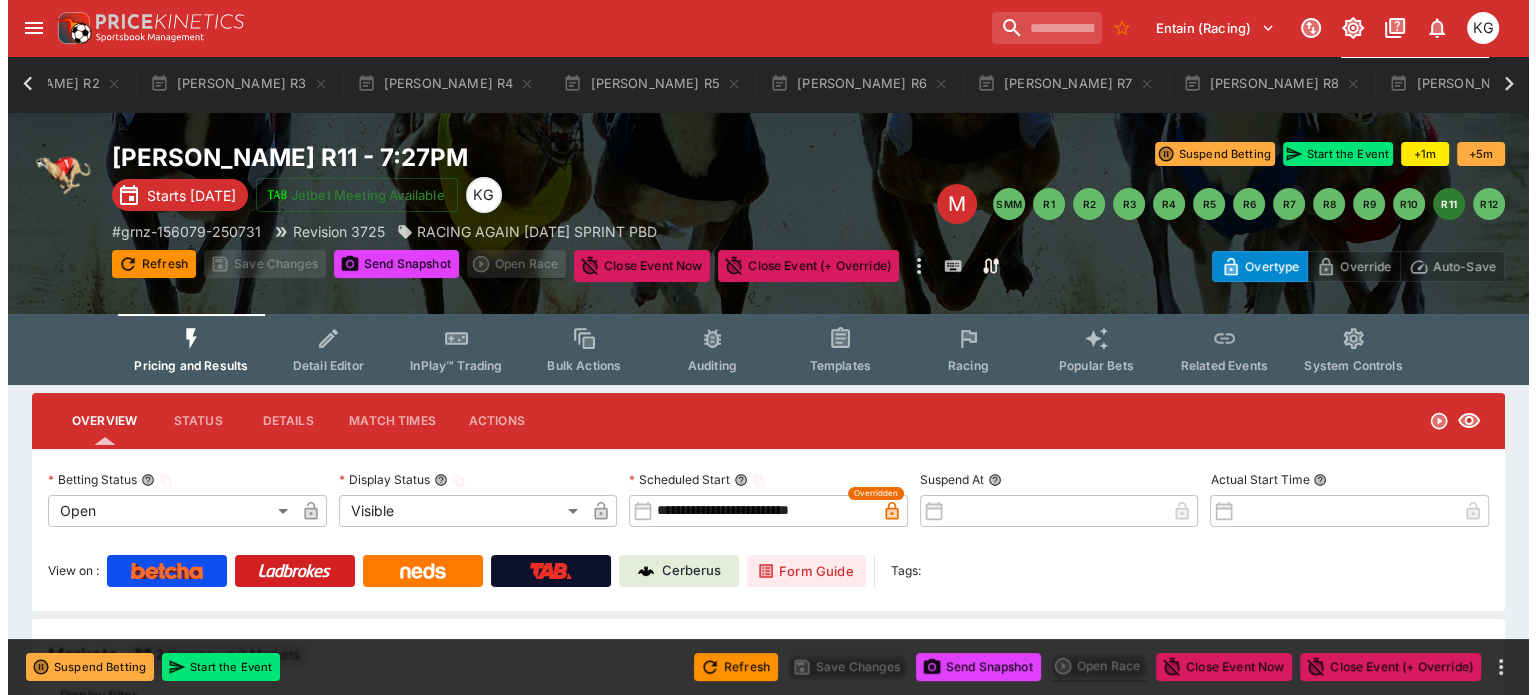 scroll, scrollTop: 0, scrollLeft: 0, axis: both 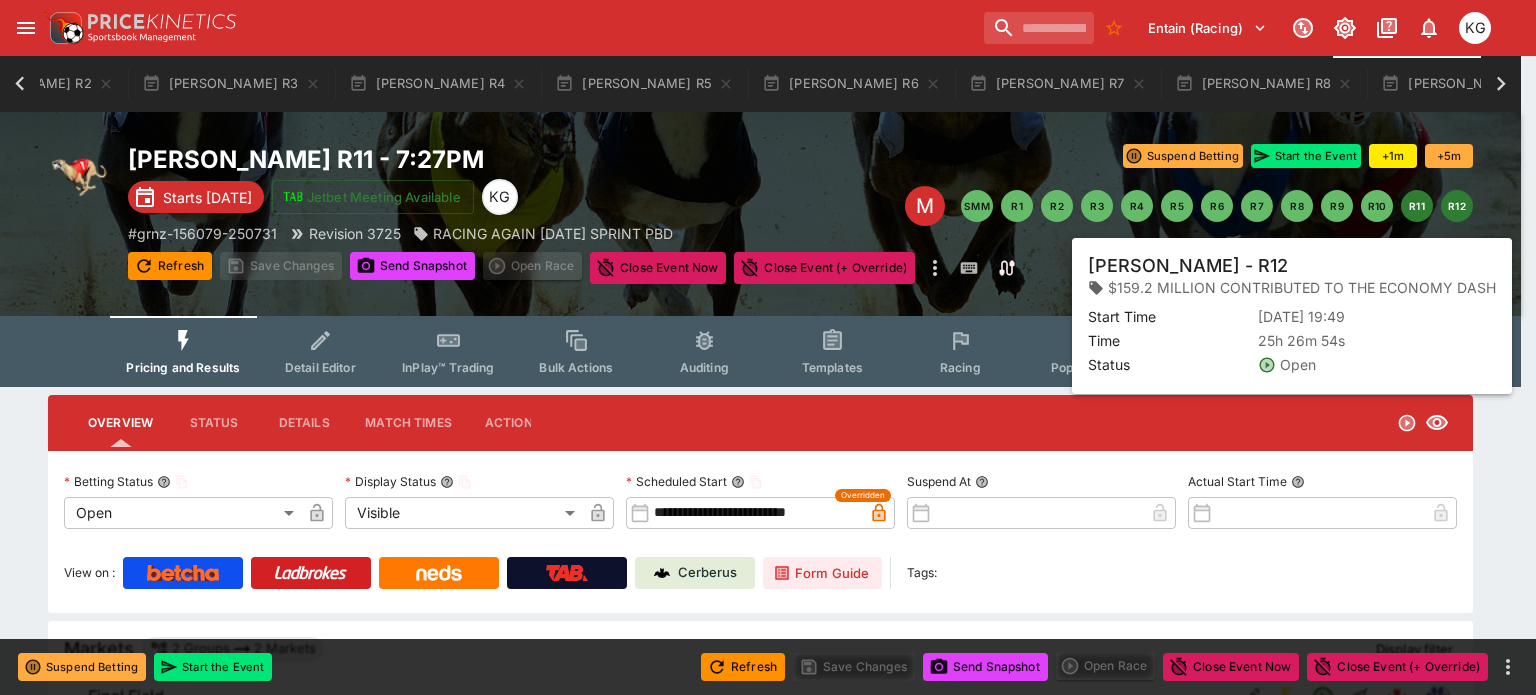 click on "R12" at bounding box center (1457, 206) 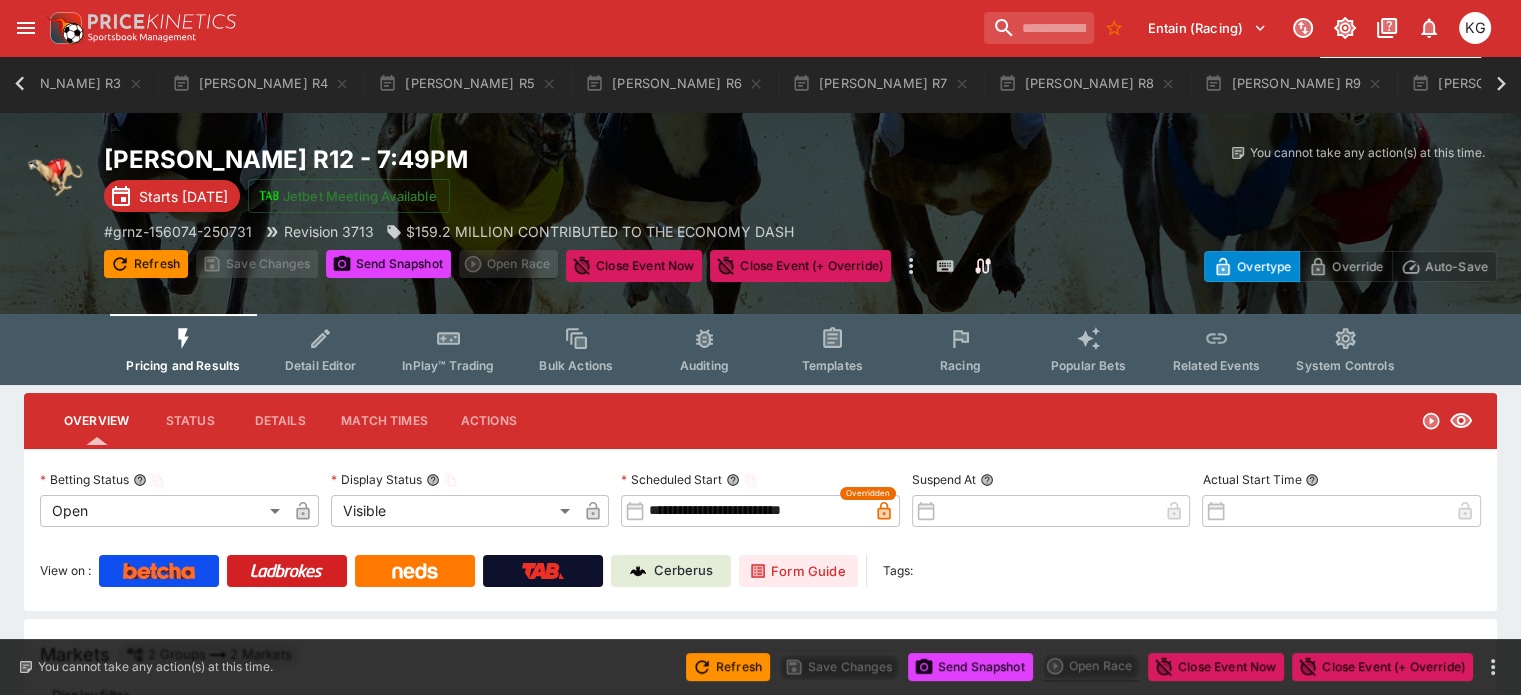scroll, scrollTop: 0, scrollLeft: 645, axis: horizontal 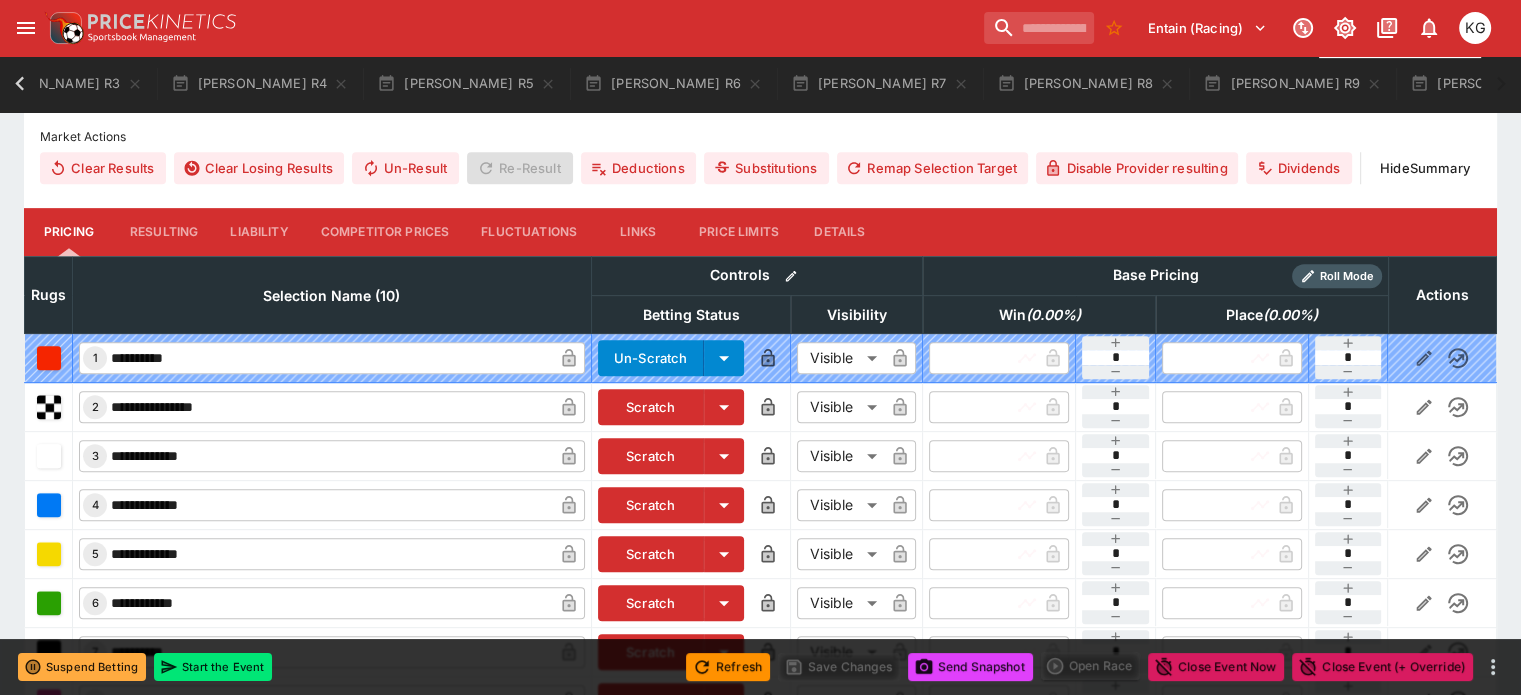 click on "Competitor Prices" at bounding box center [385, 232] 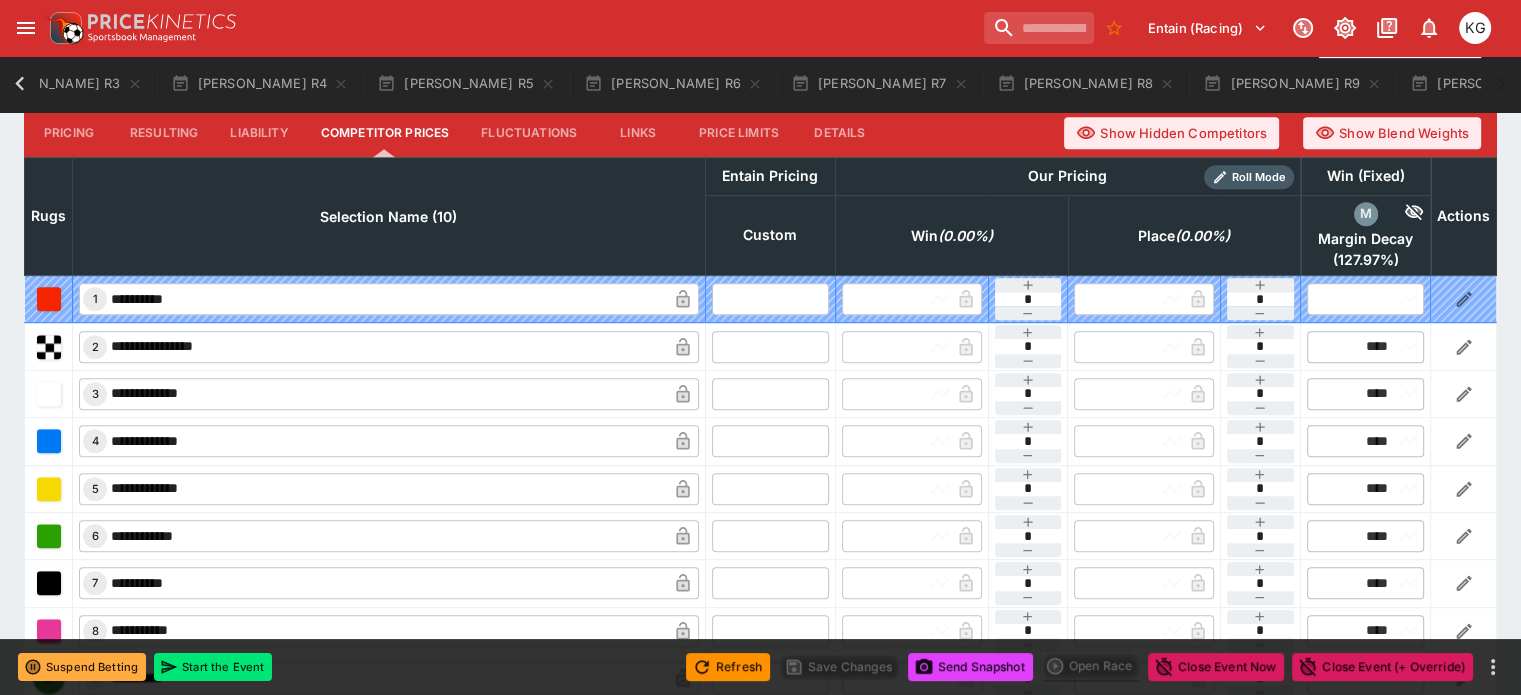 scroll, scrollTop: 1000, scrollLeft: 0, axis: vertical 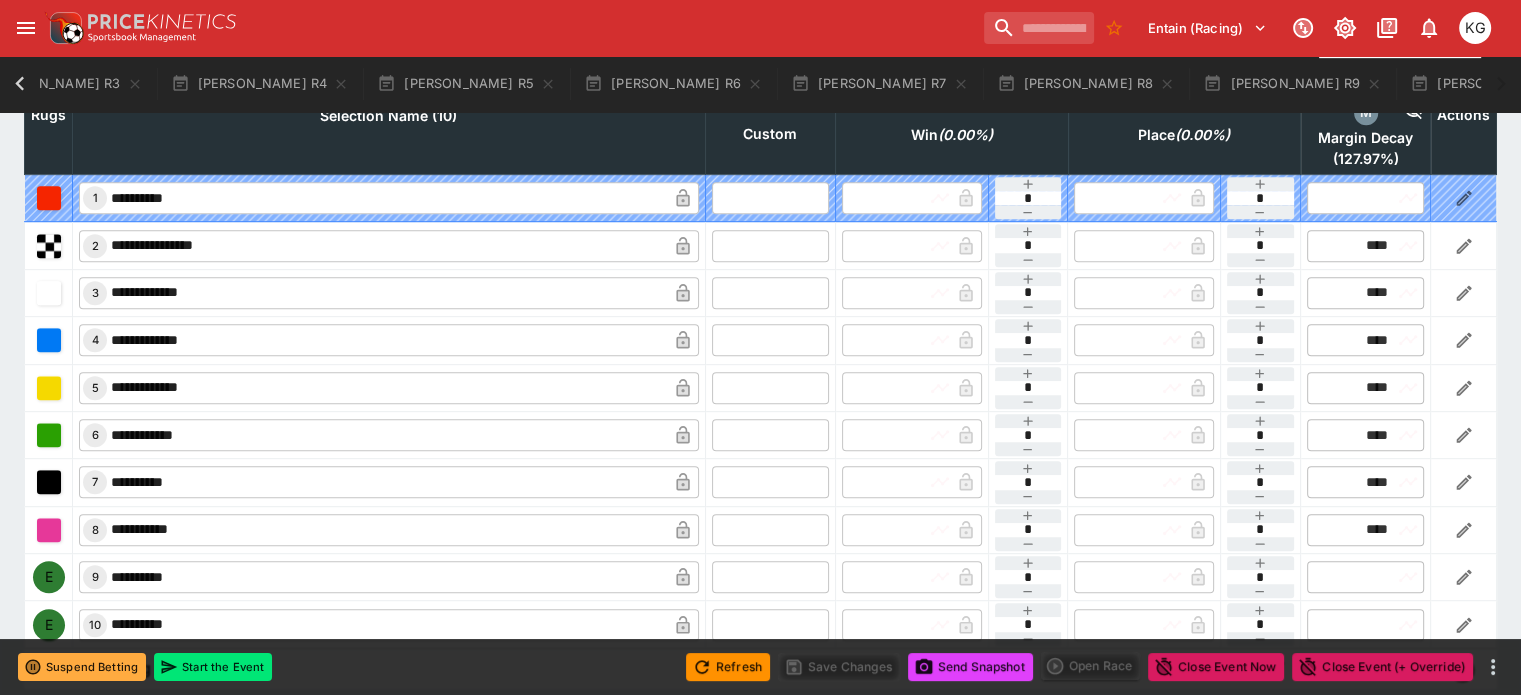click at bounding box center [770, 245] 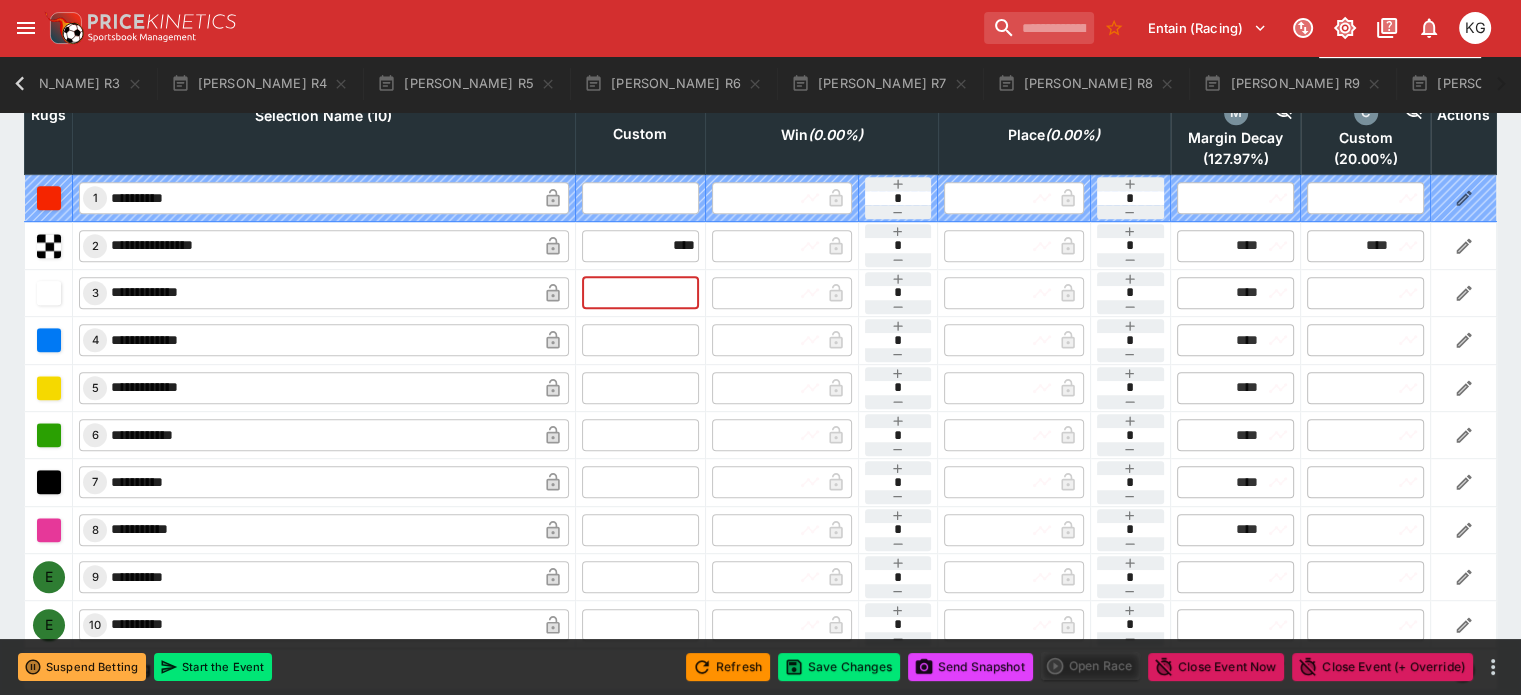 click at bounding box center (640, 293) 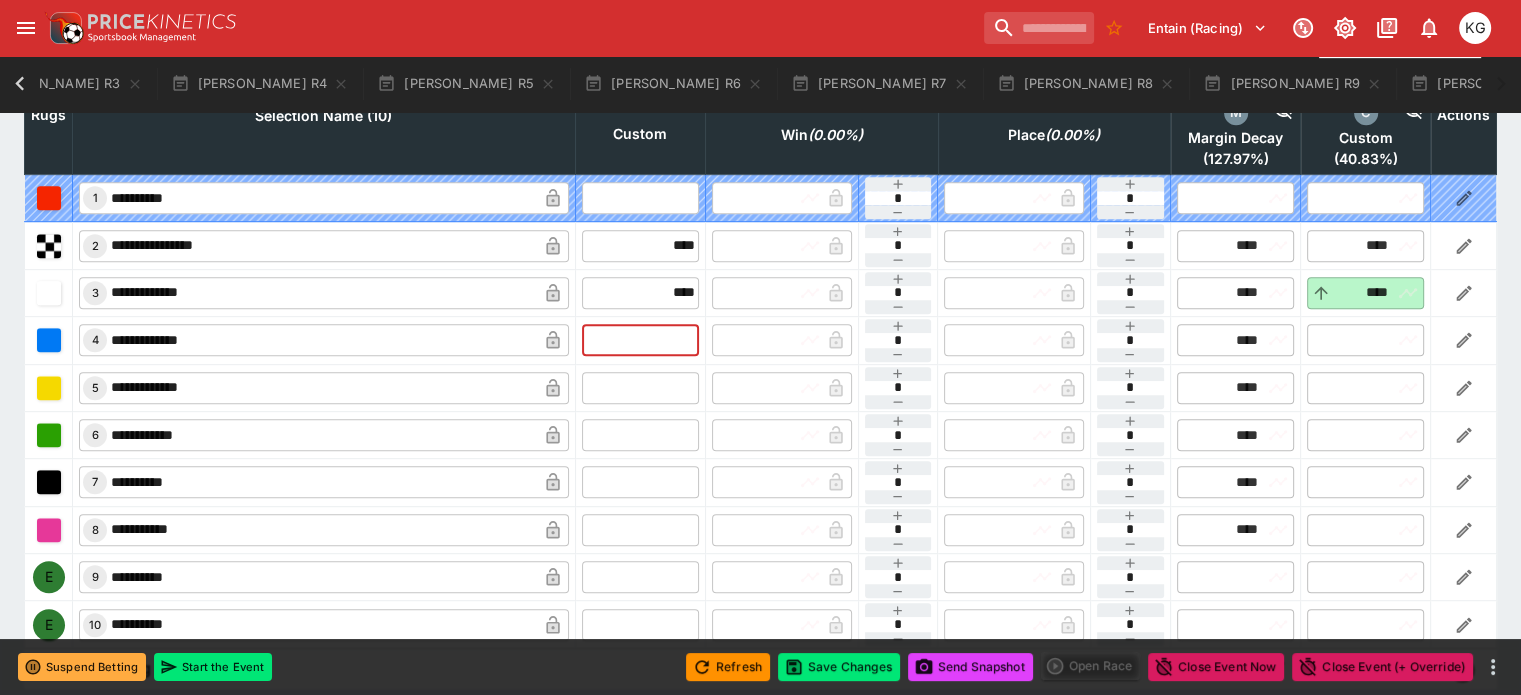click at bounding box center (640, 340) 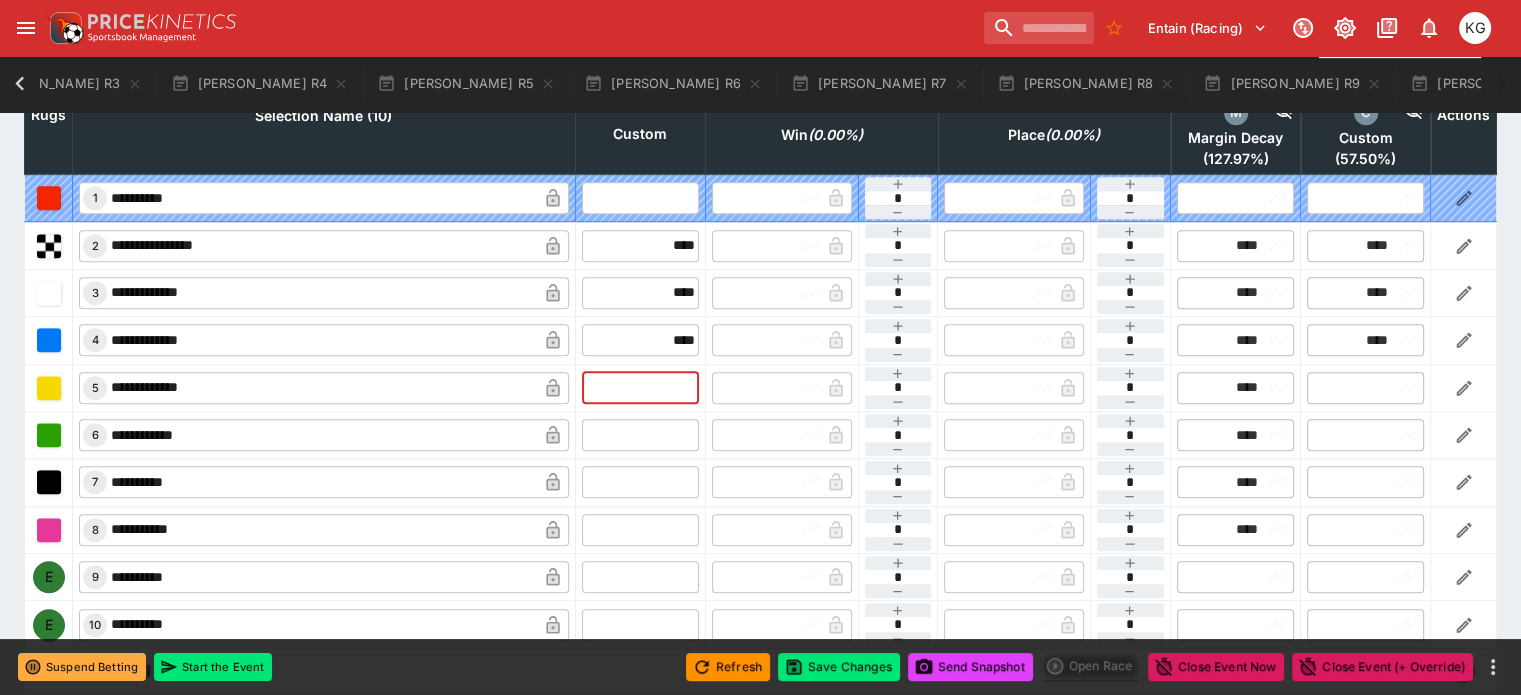 click at bounding box center (640, 388) 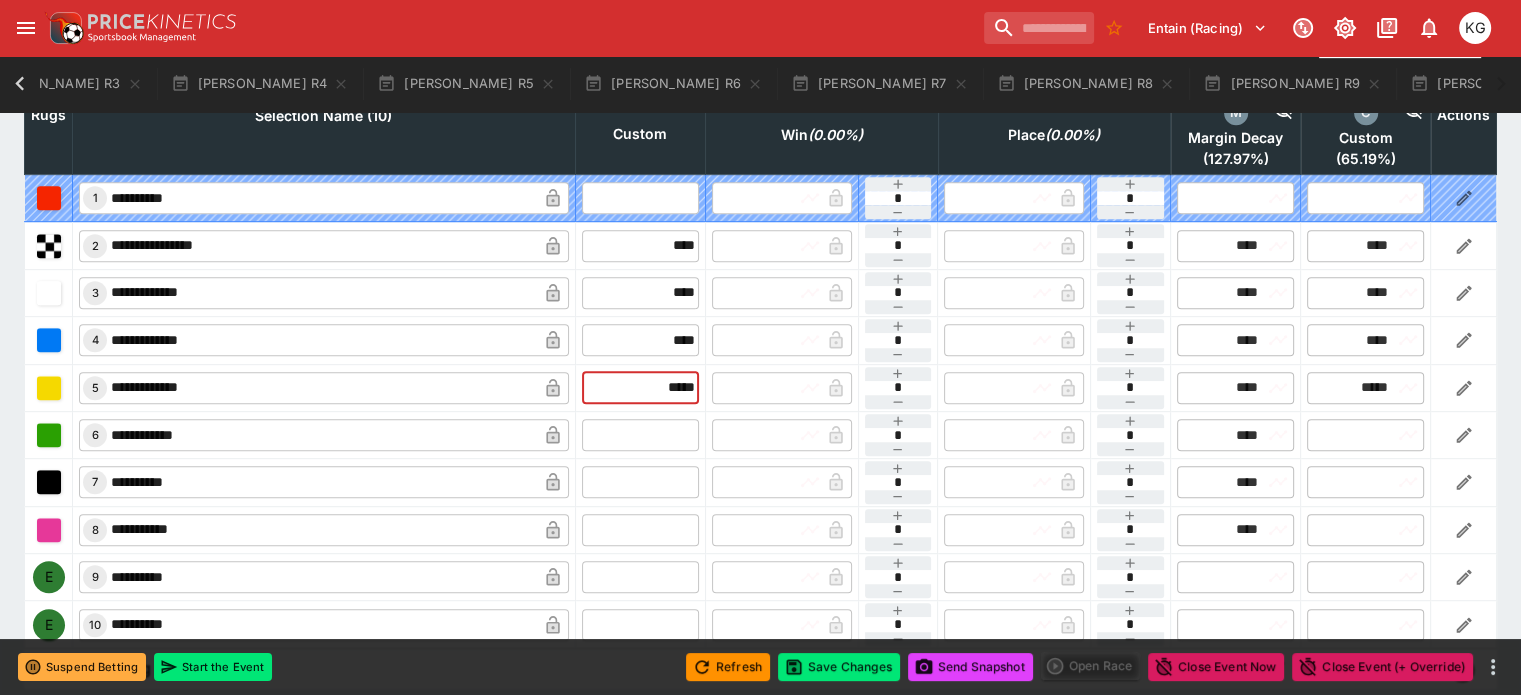 click at bounding box center (640, 435) 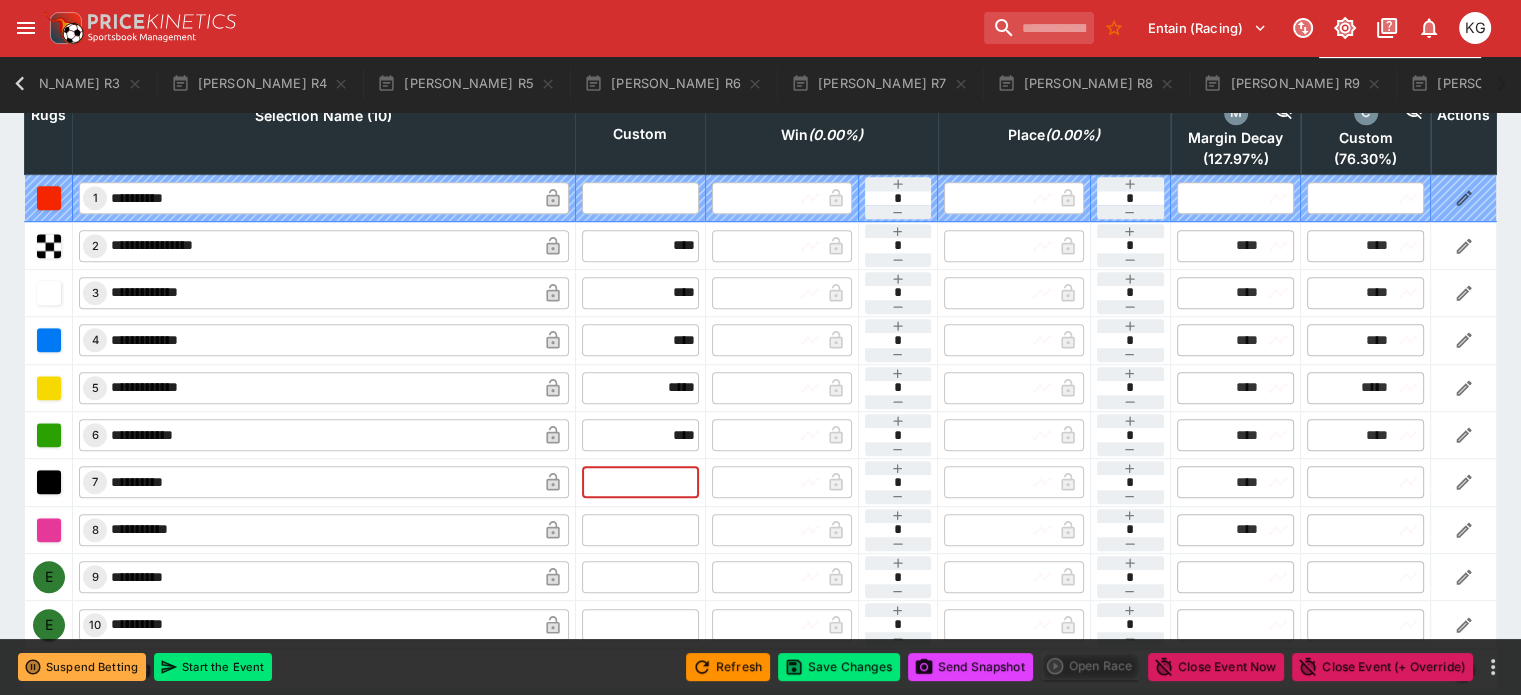 click at bounding box center (640, 482) 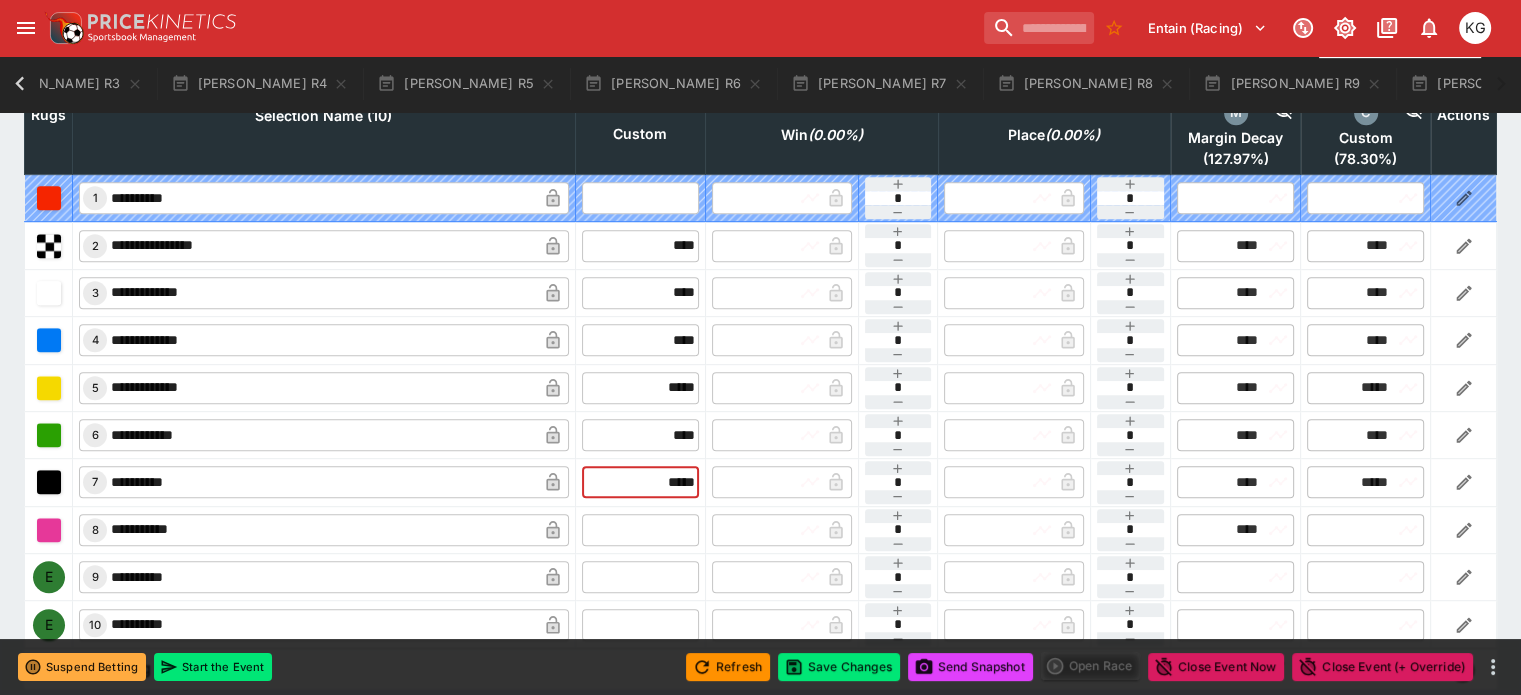 click at bounding box center [640, 530] 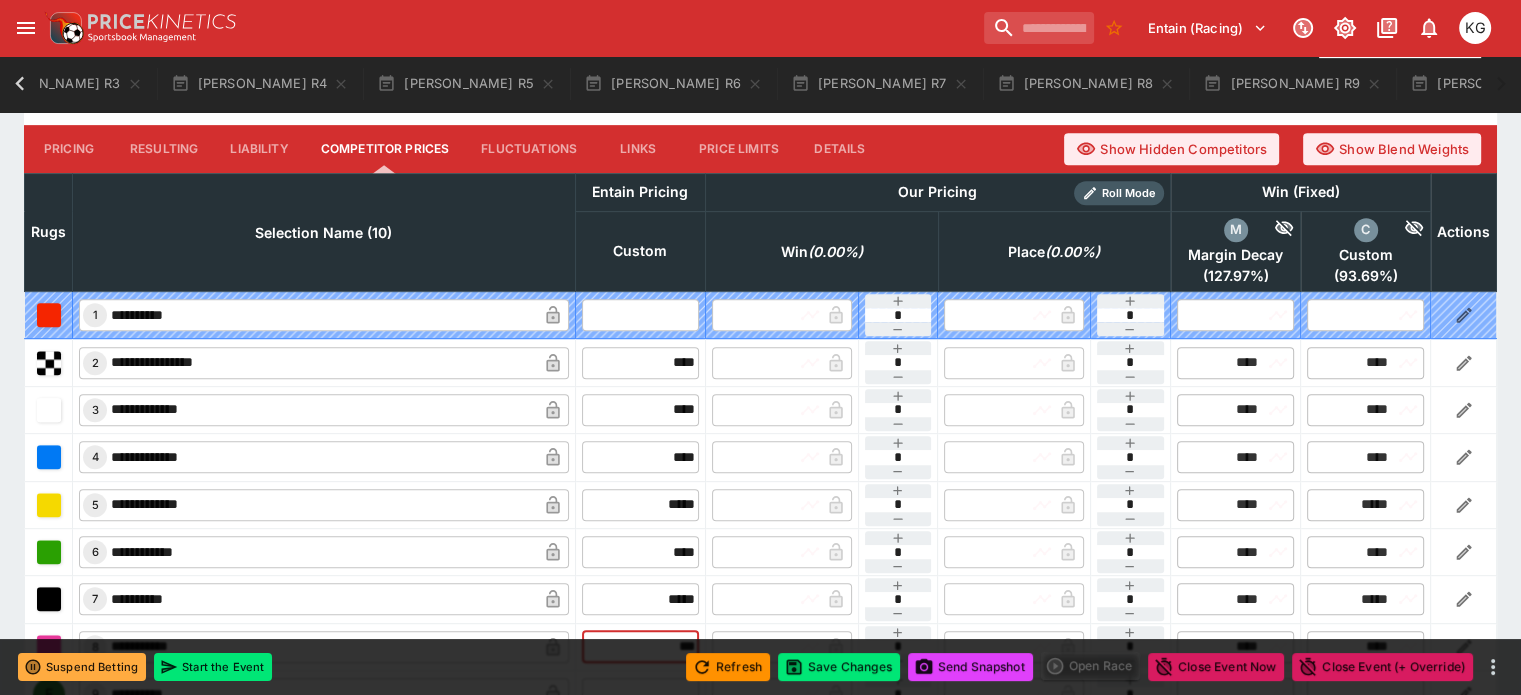 scroll, scrollTop: 1000, scrollLeft: 0, axis: vertical 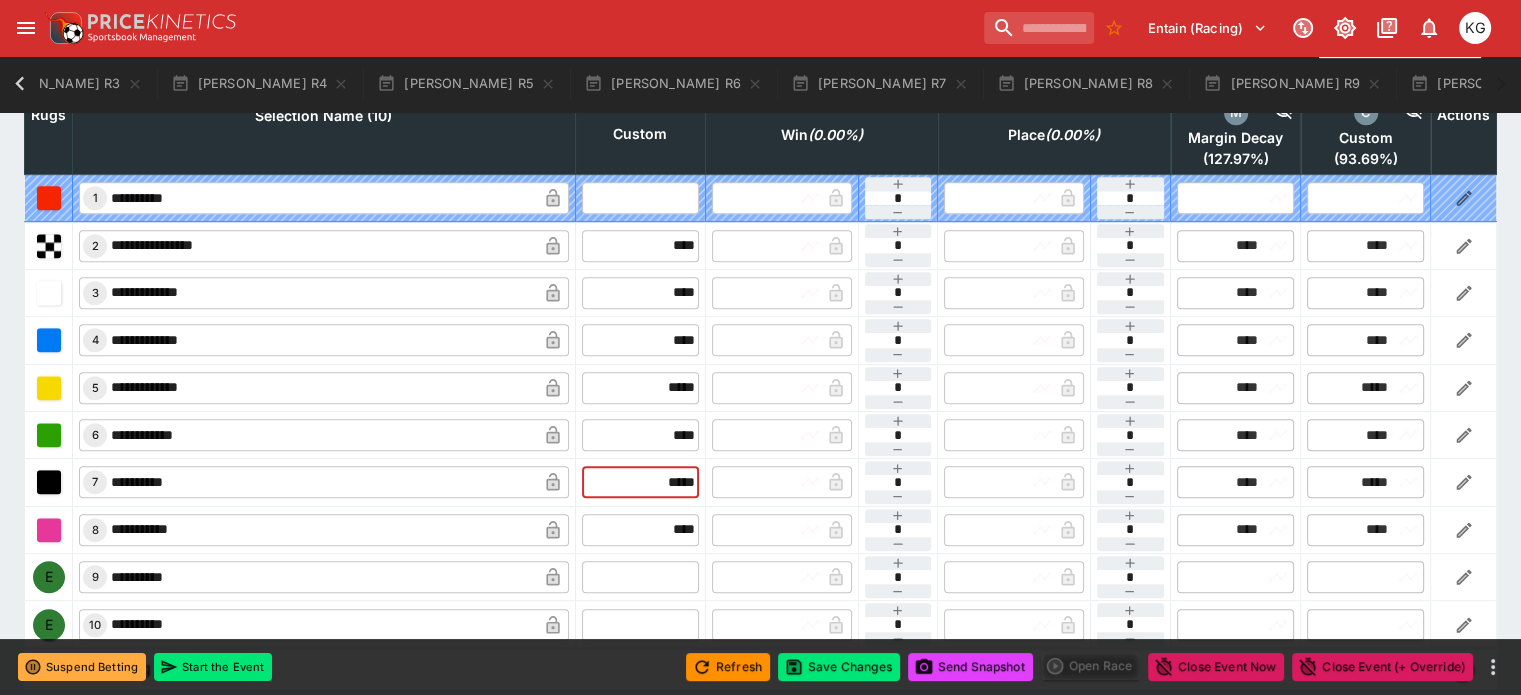 drag, startPoint x: 633, startPoint y: 428, endPoint x: 698, endPoint y: 428, distance: 65 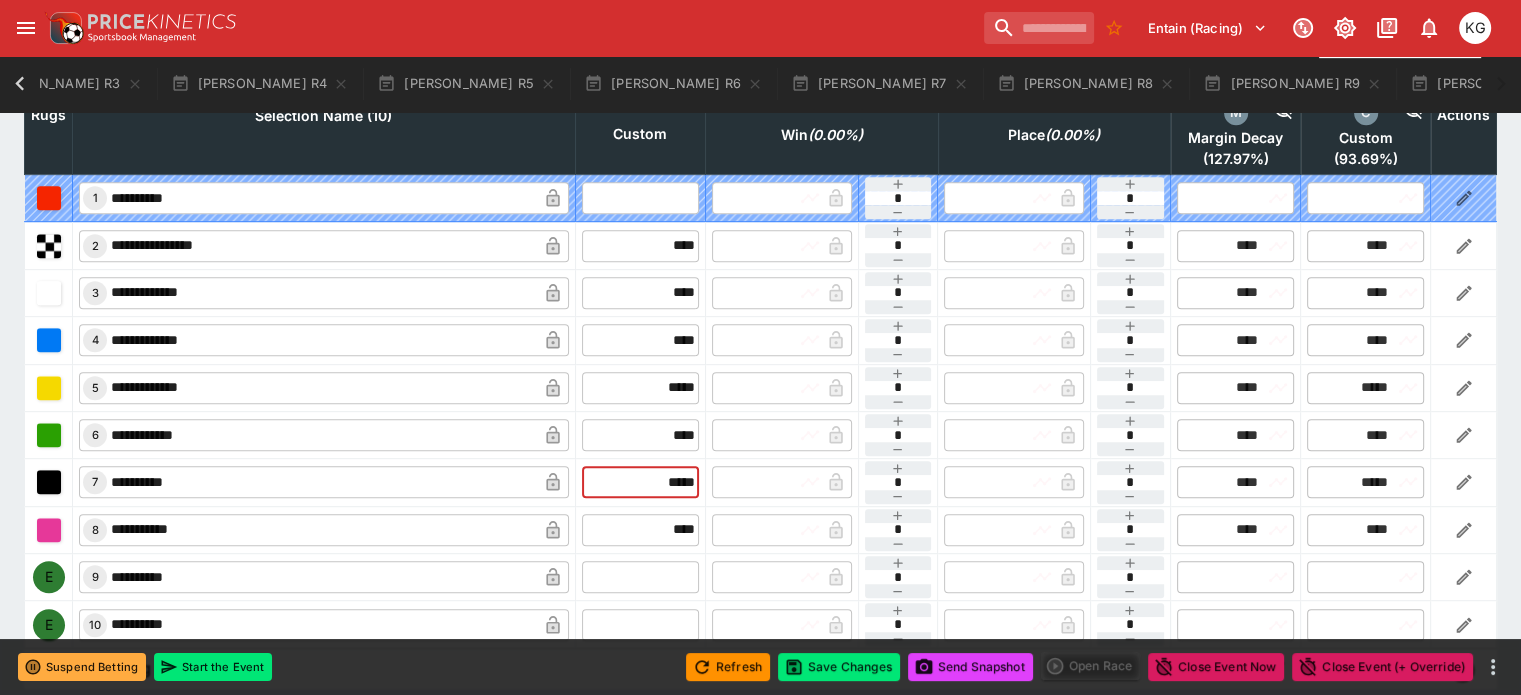 click on "**********" at bounding box center (761, 482) 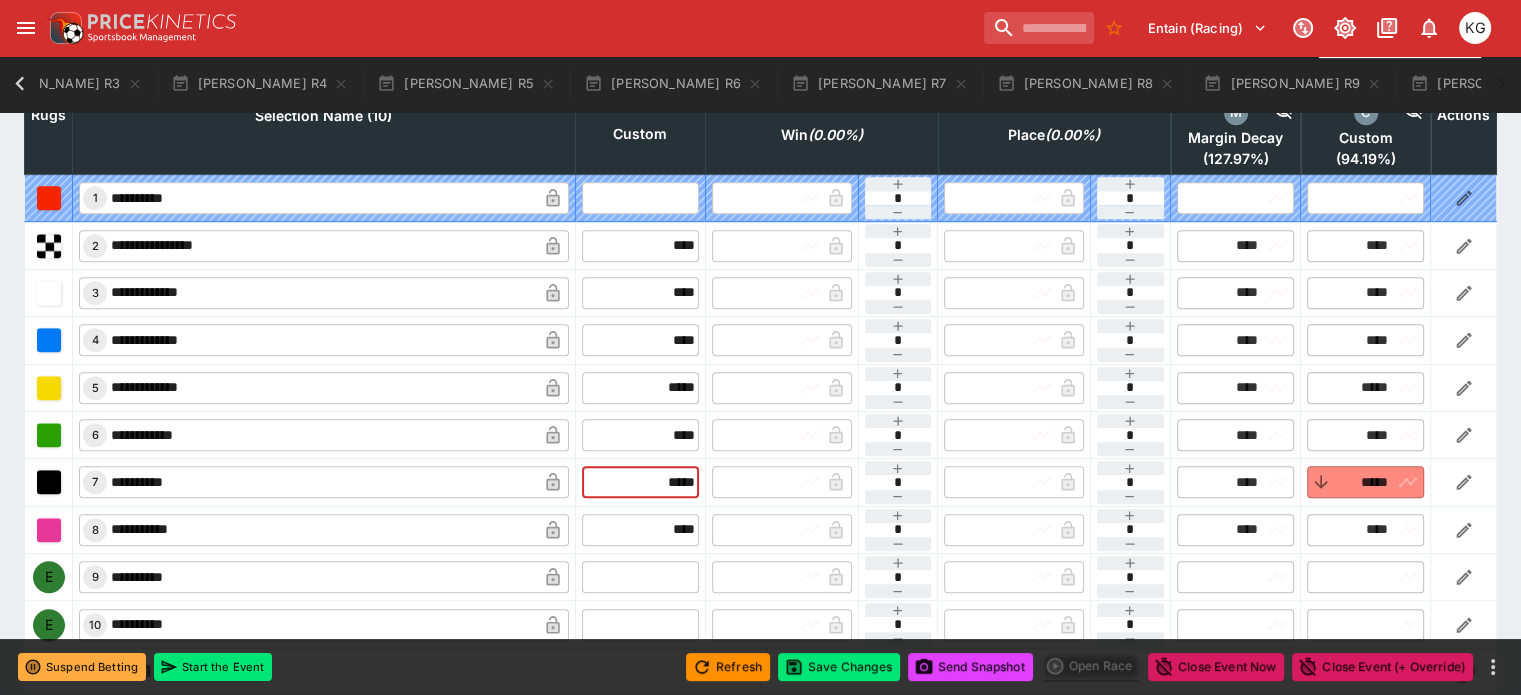 click on "​" at bounding box center [726, 388] 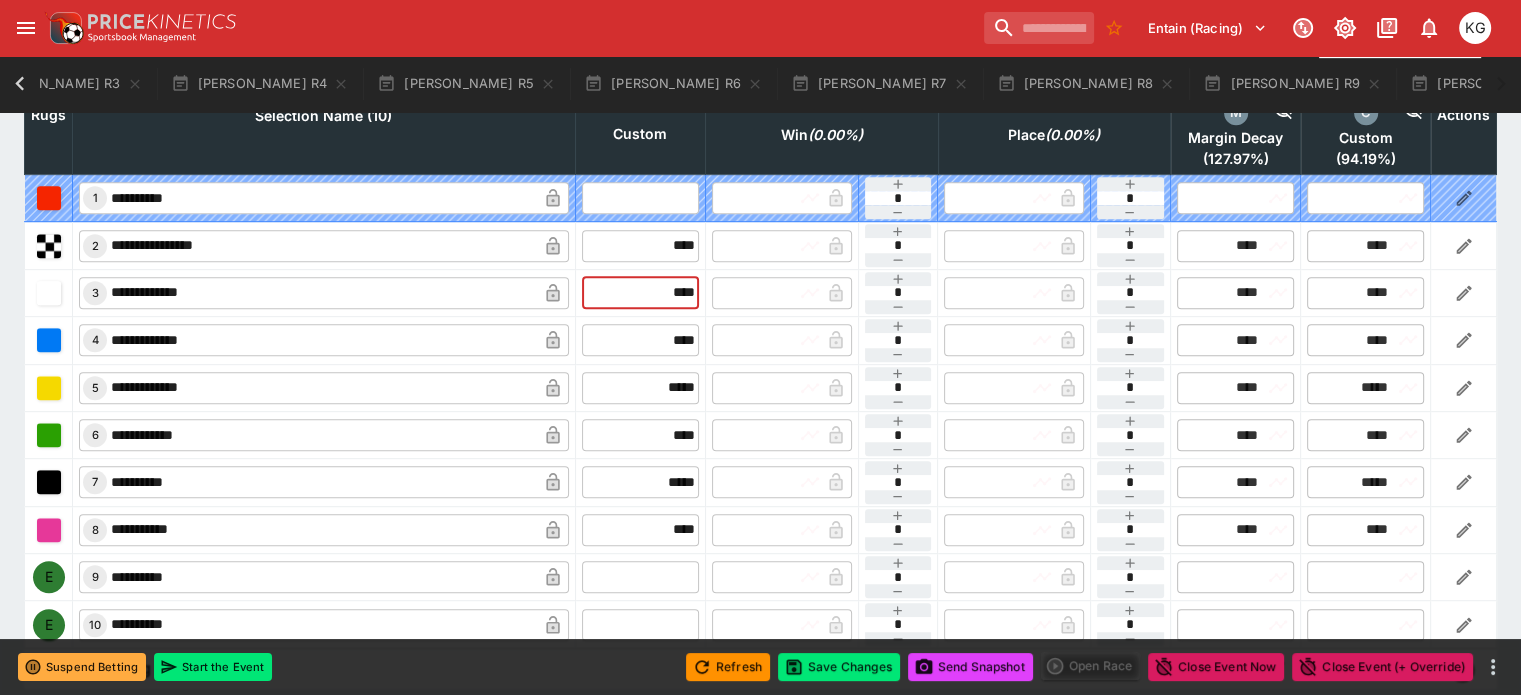 drag, startPoint x: 640, startPoint y: 239, endPoint x: 696, endPoint y: 235, distance: 56.142673 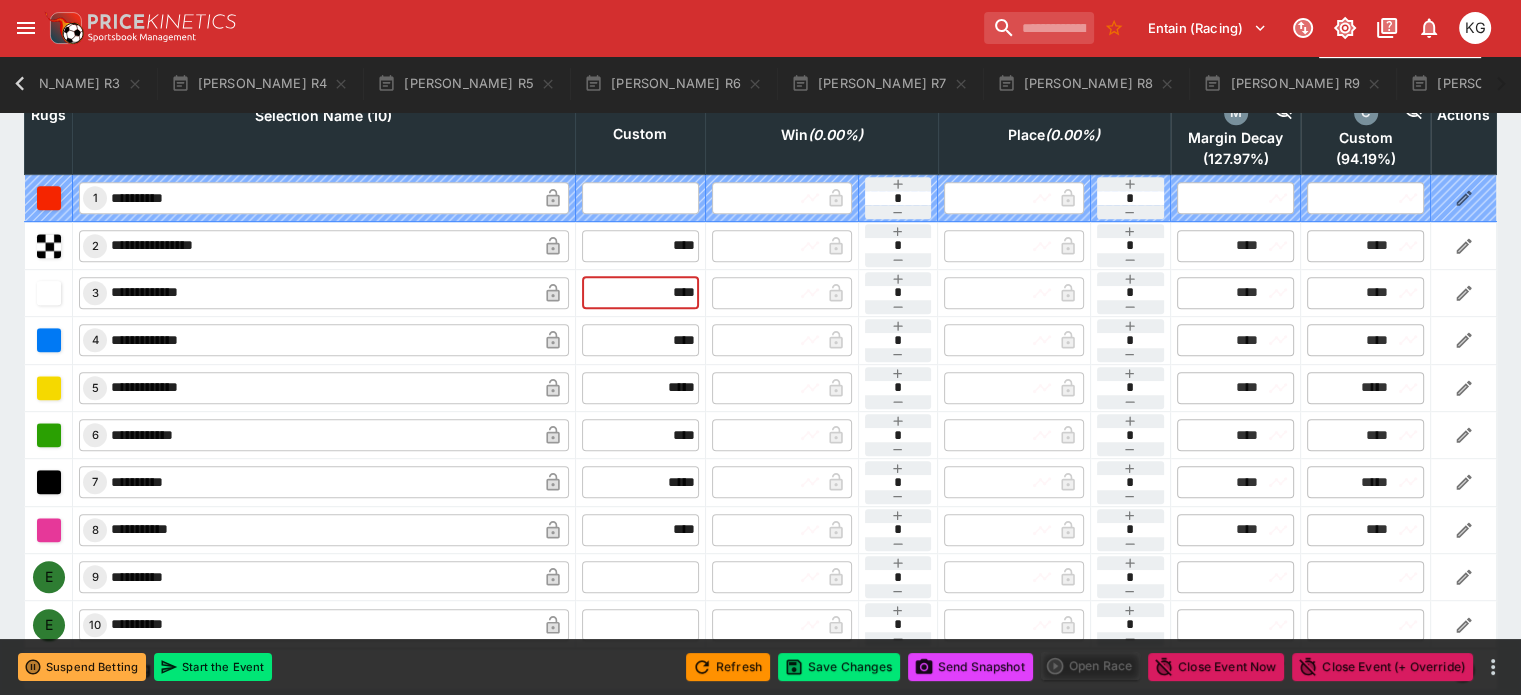 click on "**********" at bounding box center [761, 292] 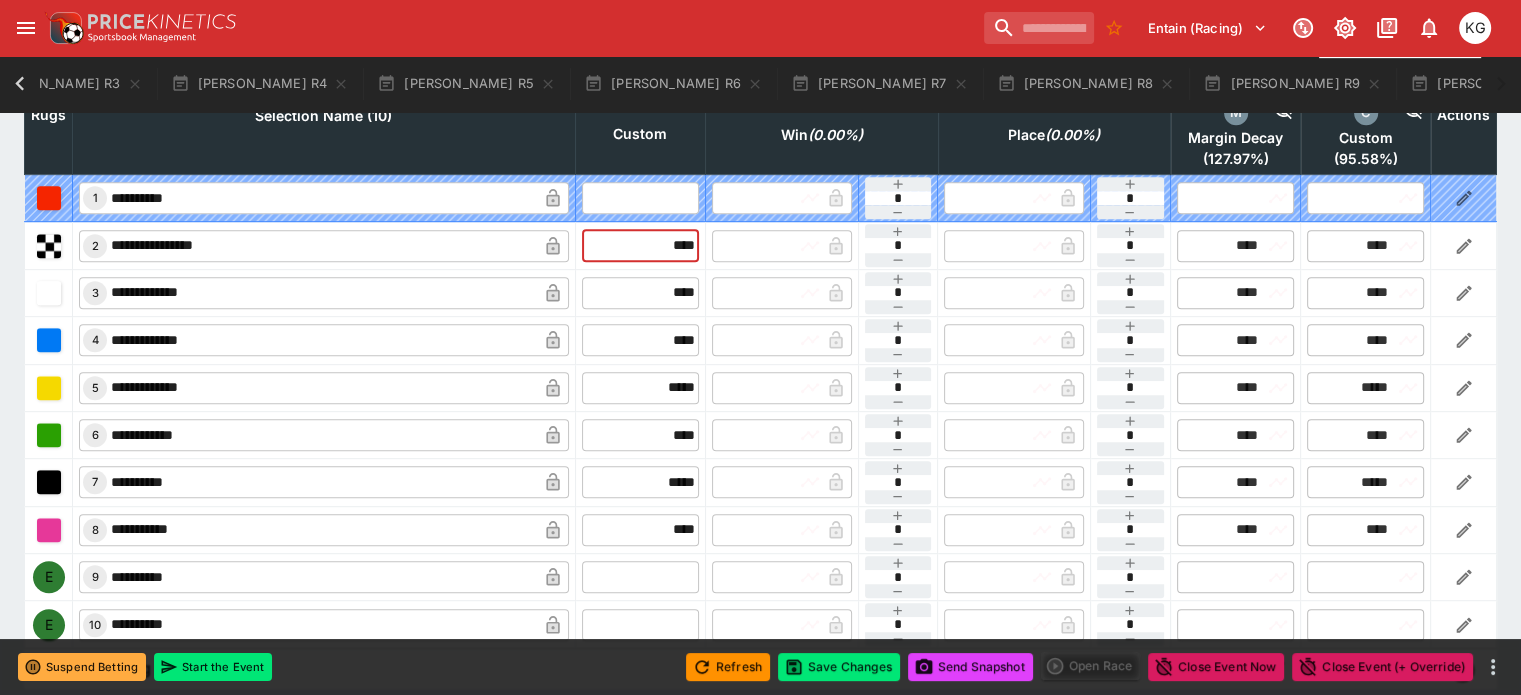drag, startPoint x: 619, startPoint y: 187, endPoint x: 692, endPoint y: 199, distance: 73.97973 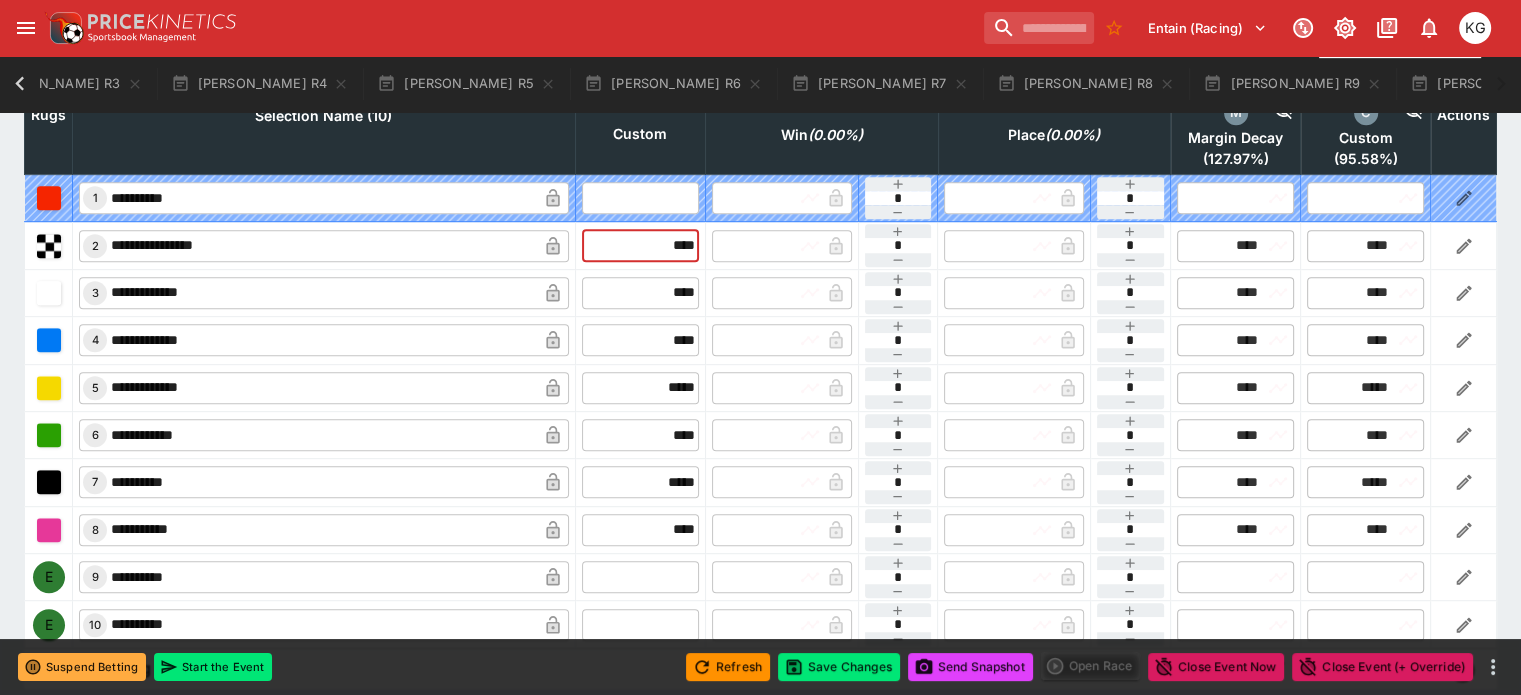 click on "**********" at bounding box center (761, 245) 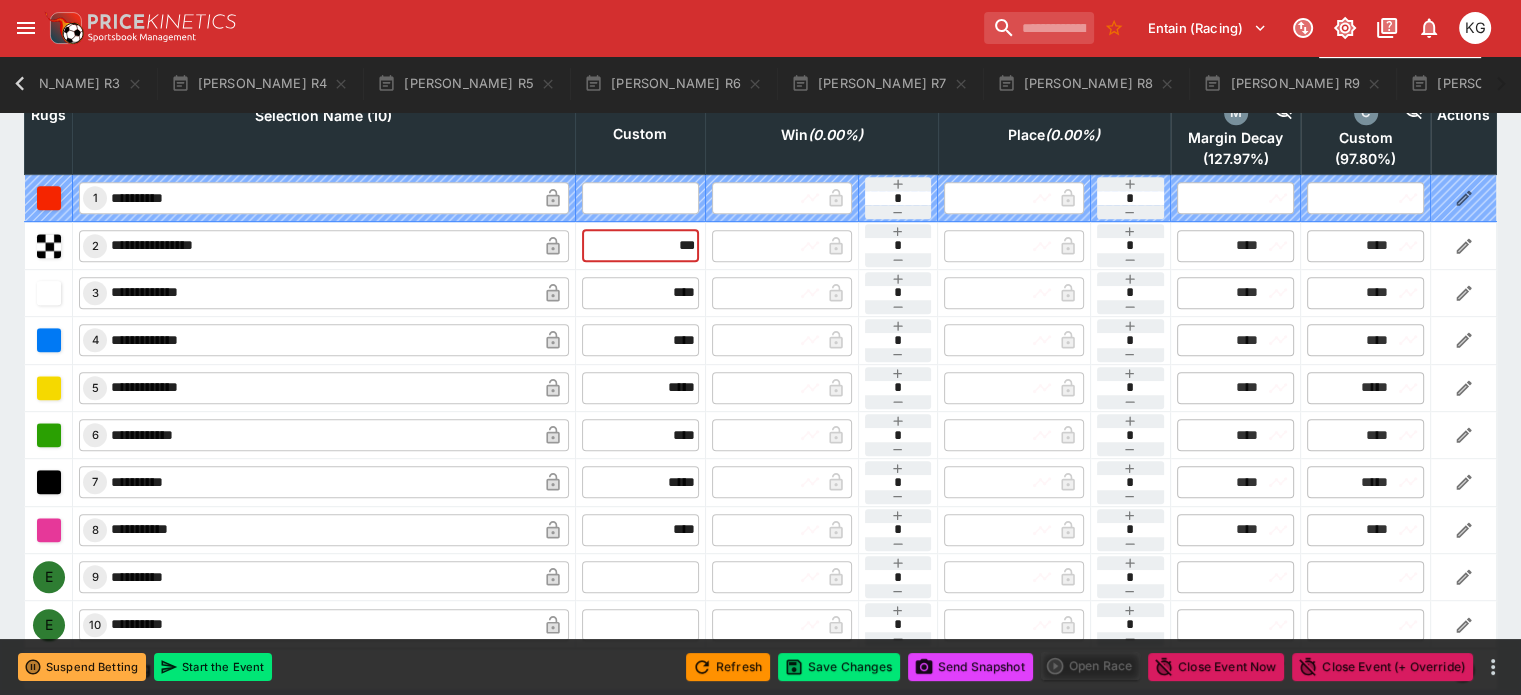 scroll, scrollTop: 900, scrollLeft: 0, axis: vertical 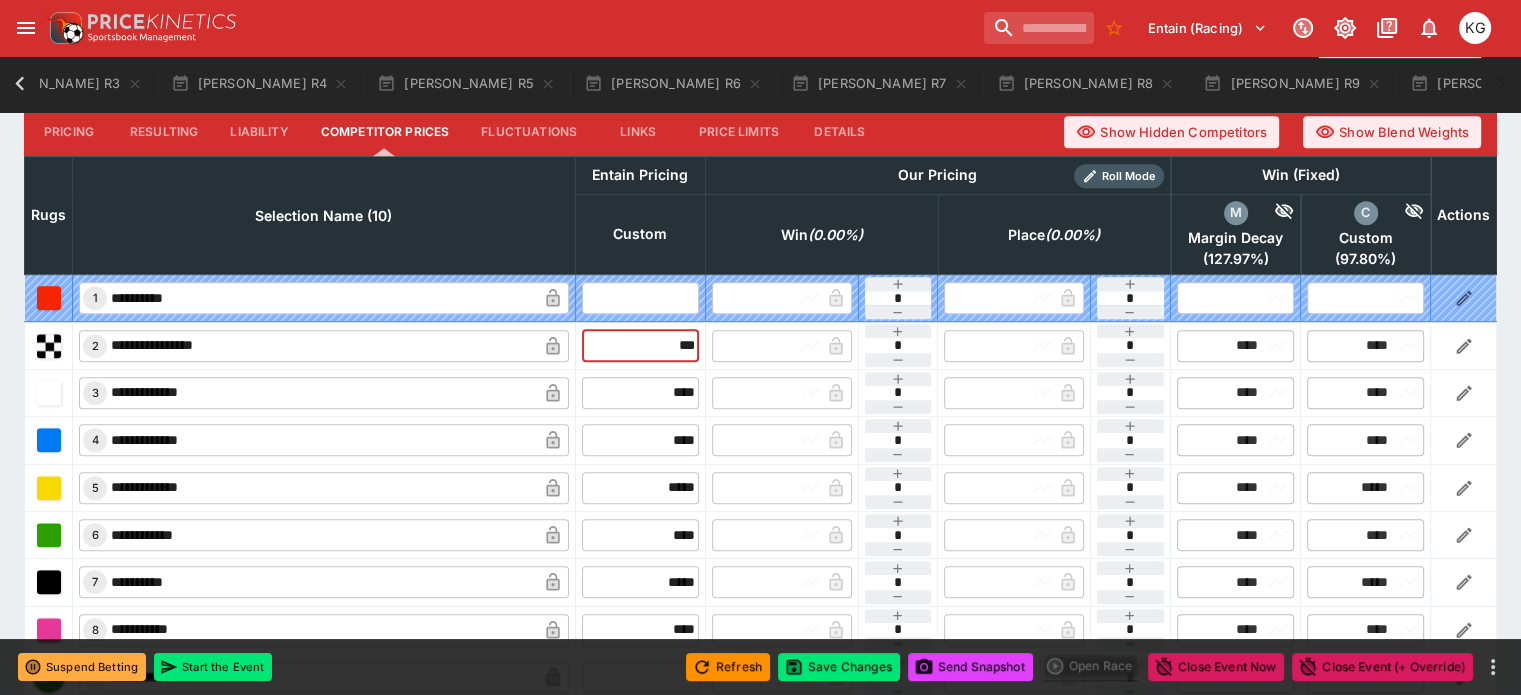 drag, startPoint x: 631, startPoint y: 303, endPoint x: 704, endPoint y: 302, distance: 73.00685 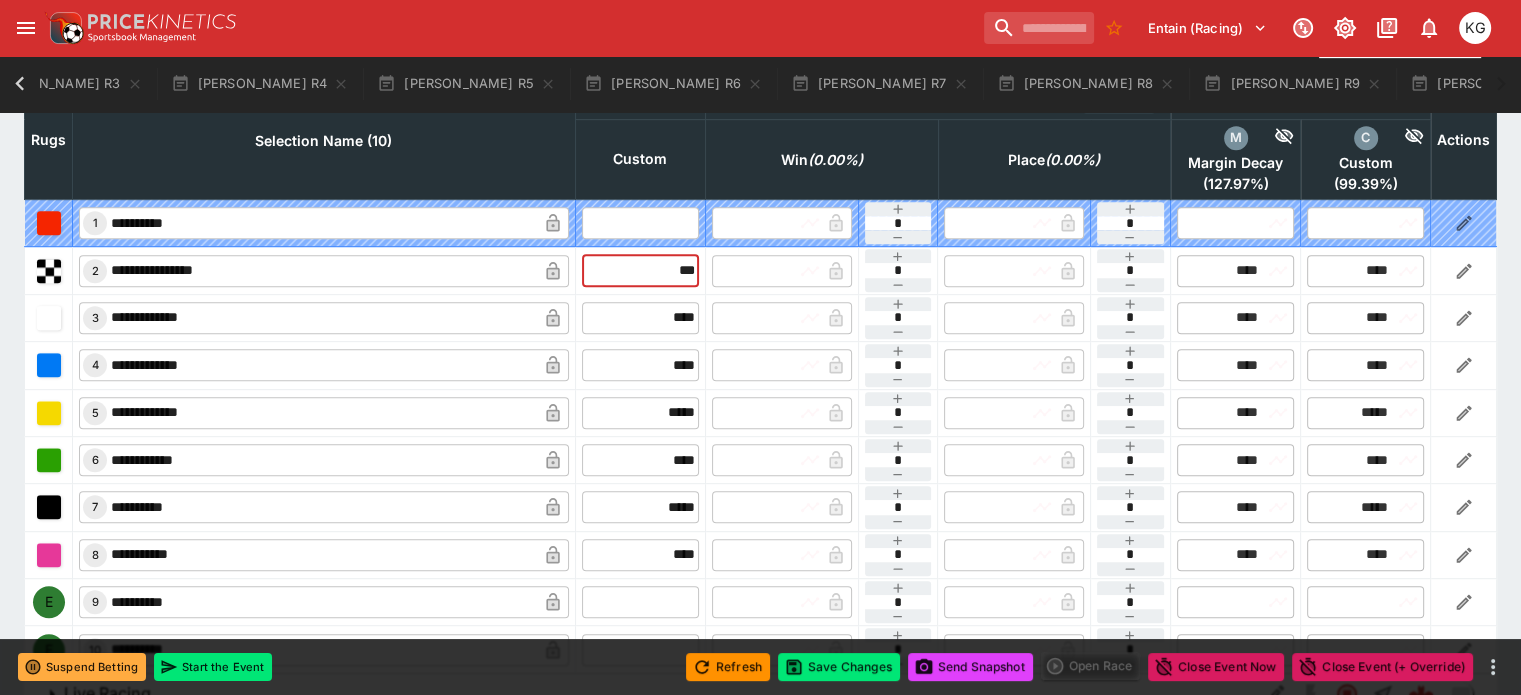scroll, scrollTop: 1000, scrollLeft: 0, axis: vertical 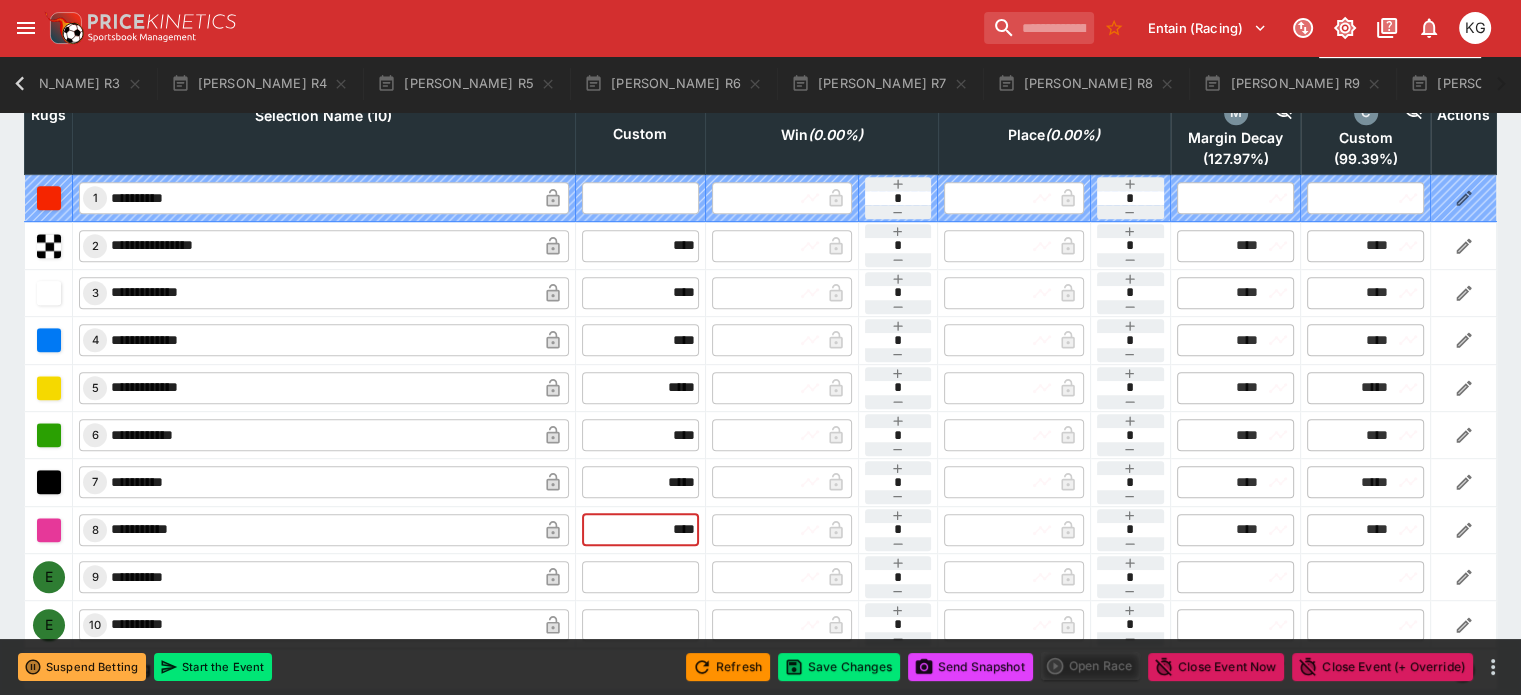 drag, startPoint x: 631, startPoint y: 490, endPoint x: 704, endPoint y: 491, distance: 73.00685 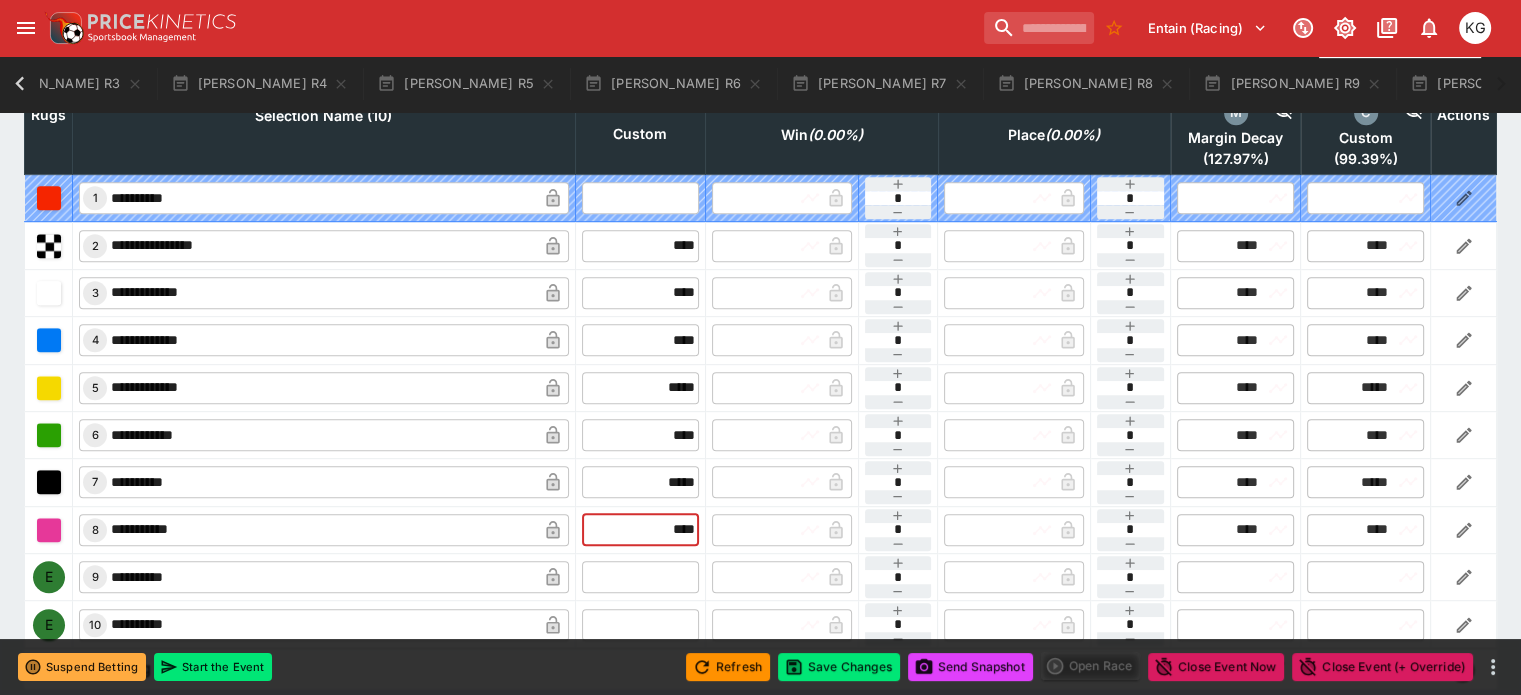 click on "**********" at bounding box center [761, 529] 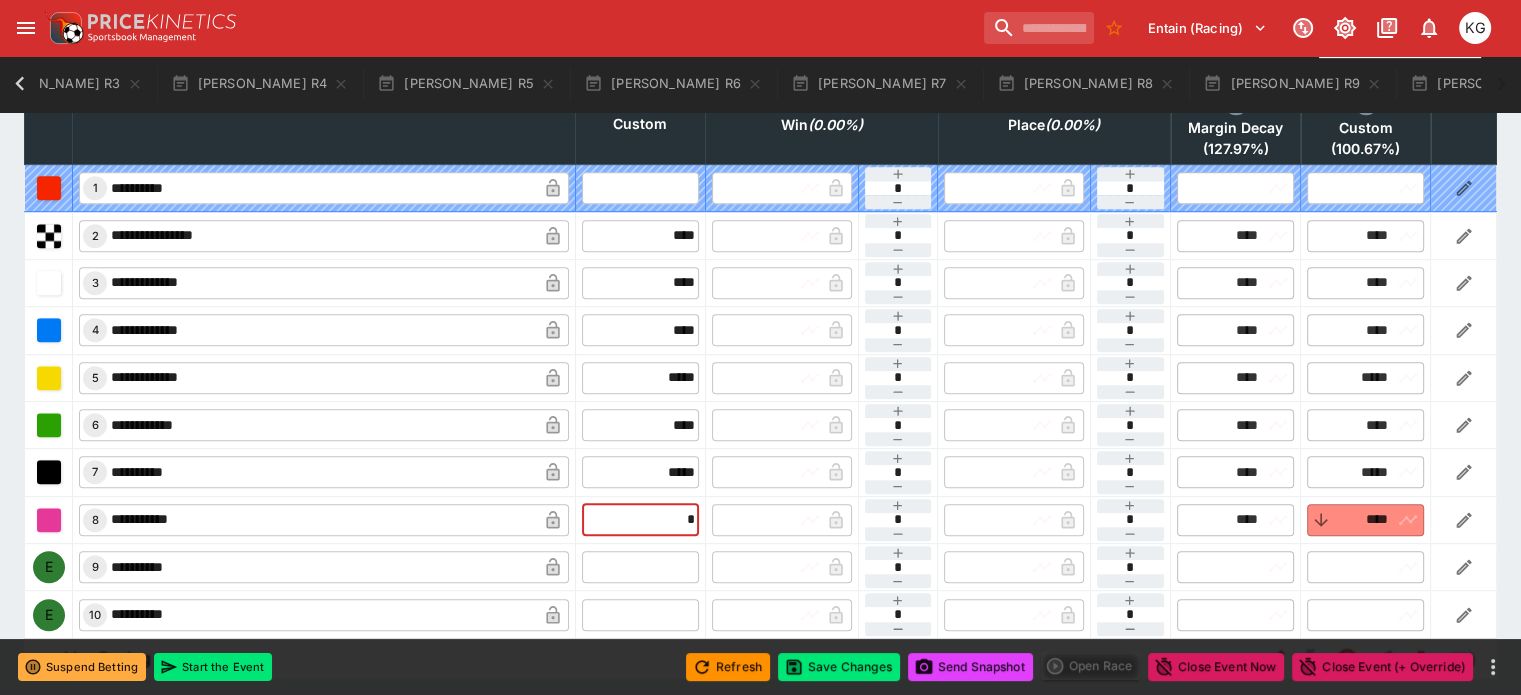 scroll, scrollTop: 1012, scrollLeft: 0, axis: vertical 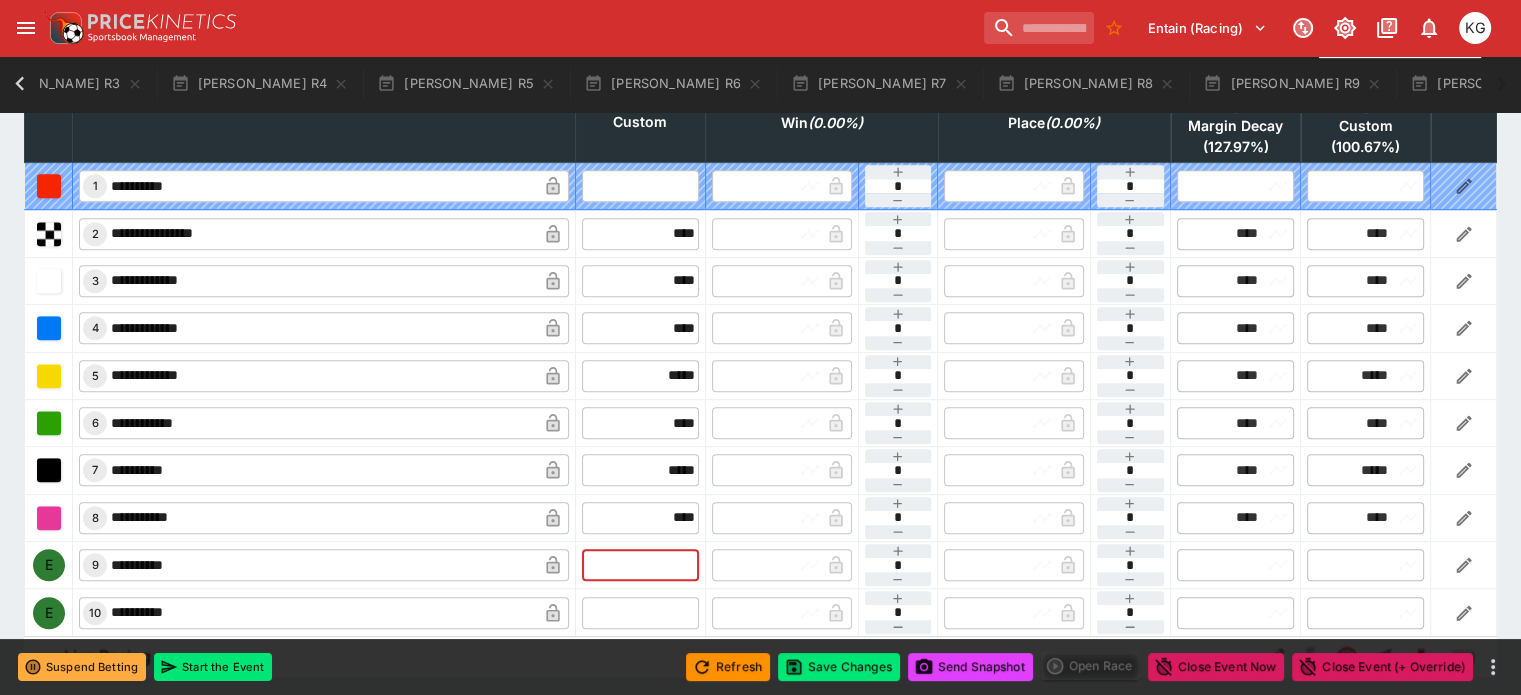 click at bounding box center [640, 565] 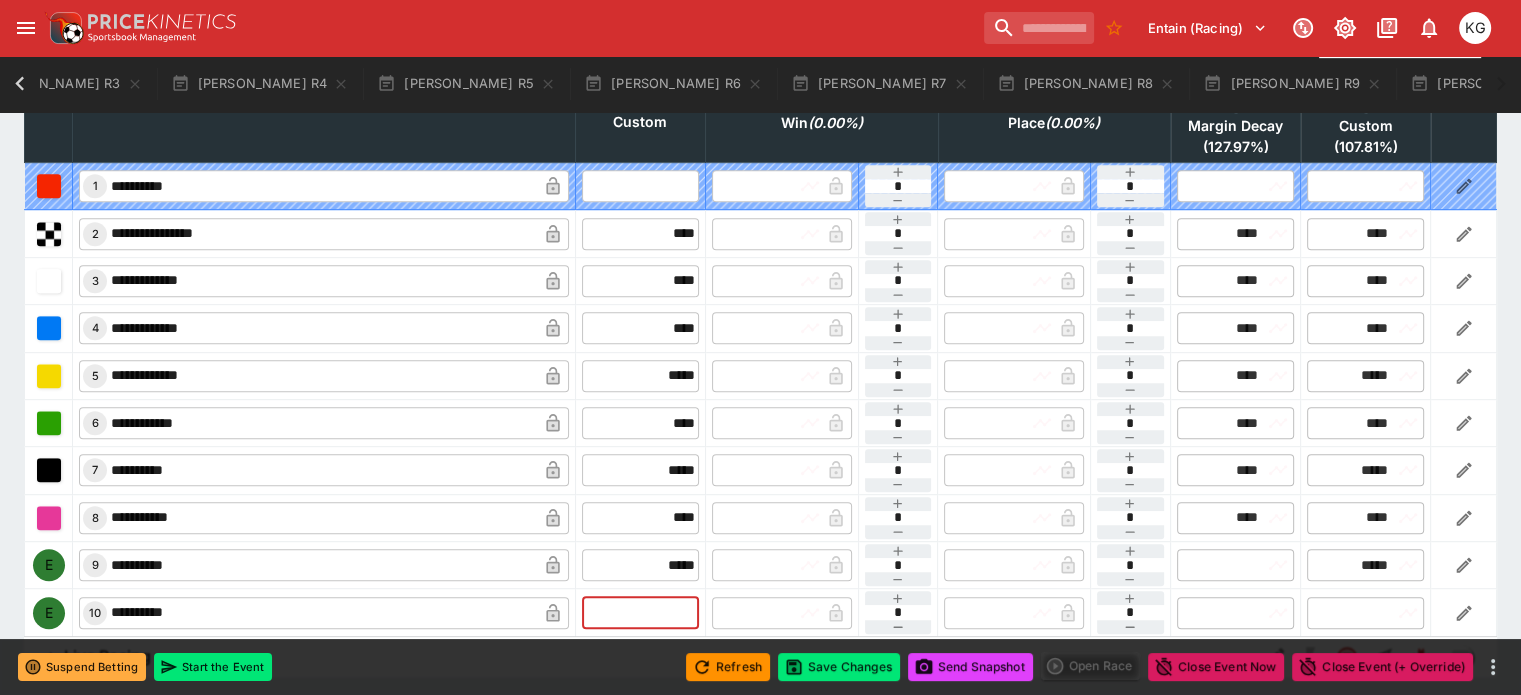 click at bounding box center [640, 613] 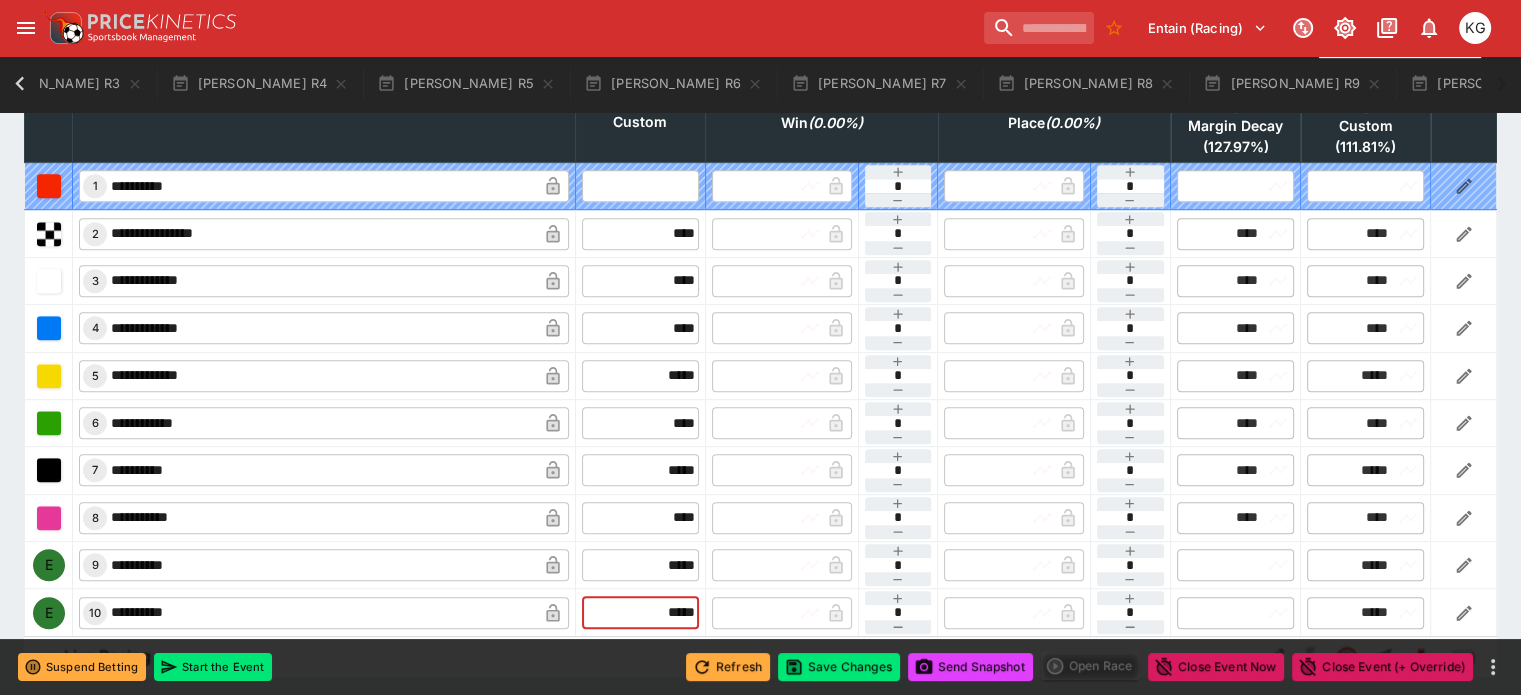 click on "Refresh" at bounding box center (728, 667) 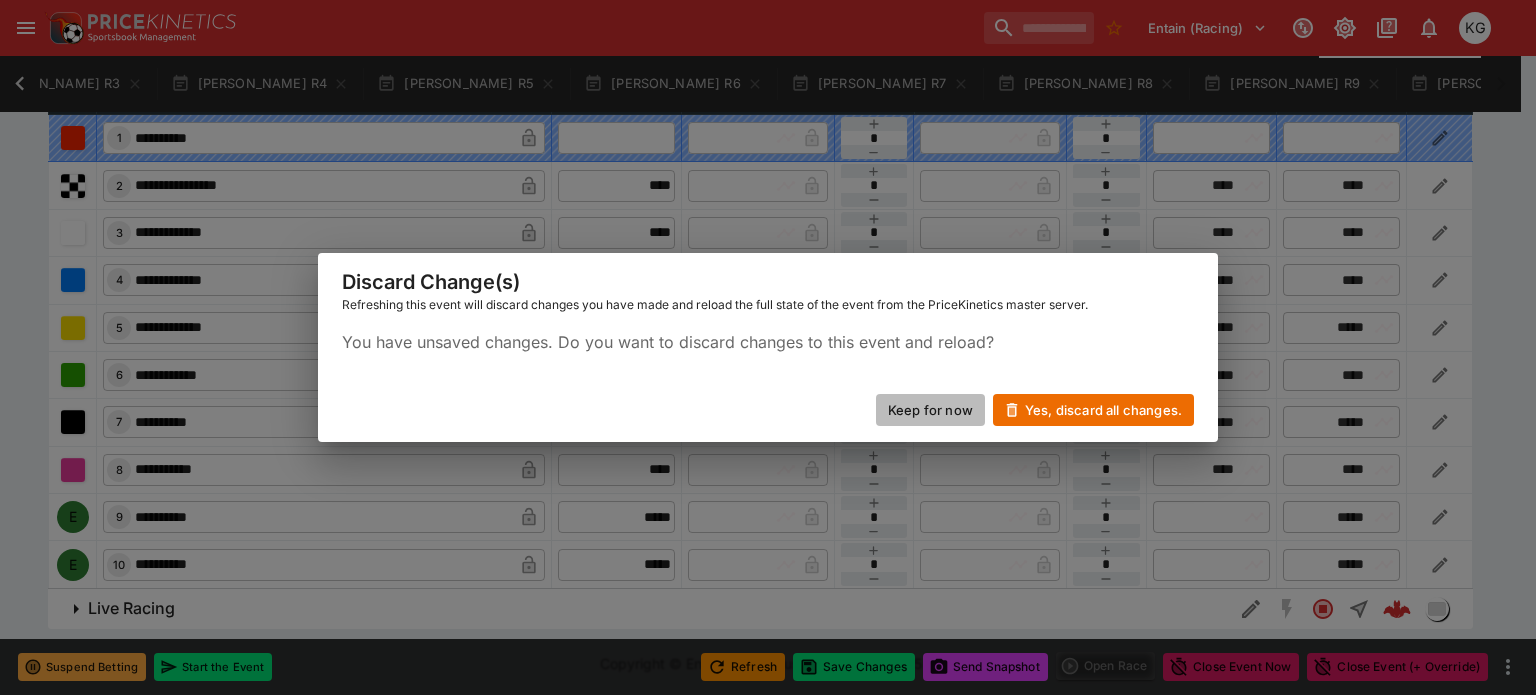 click on "Keep for now" at bounding box center (930, 410) 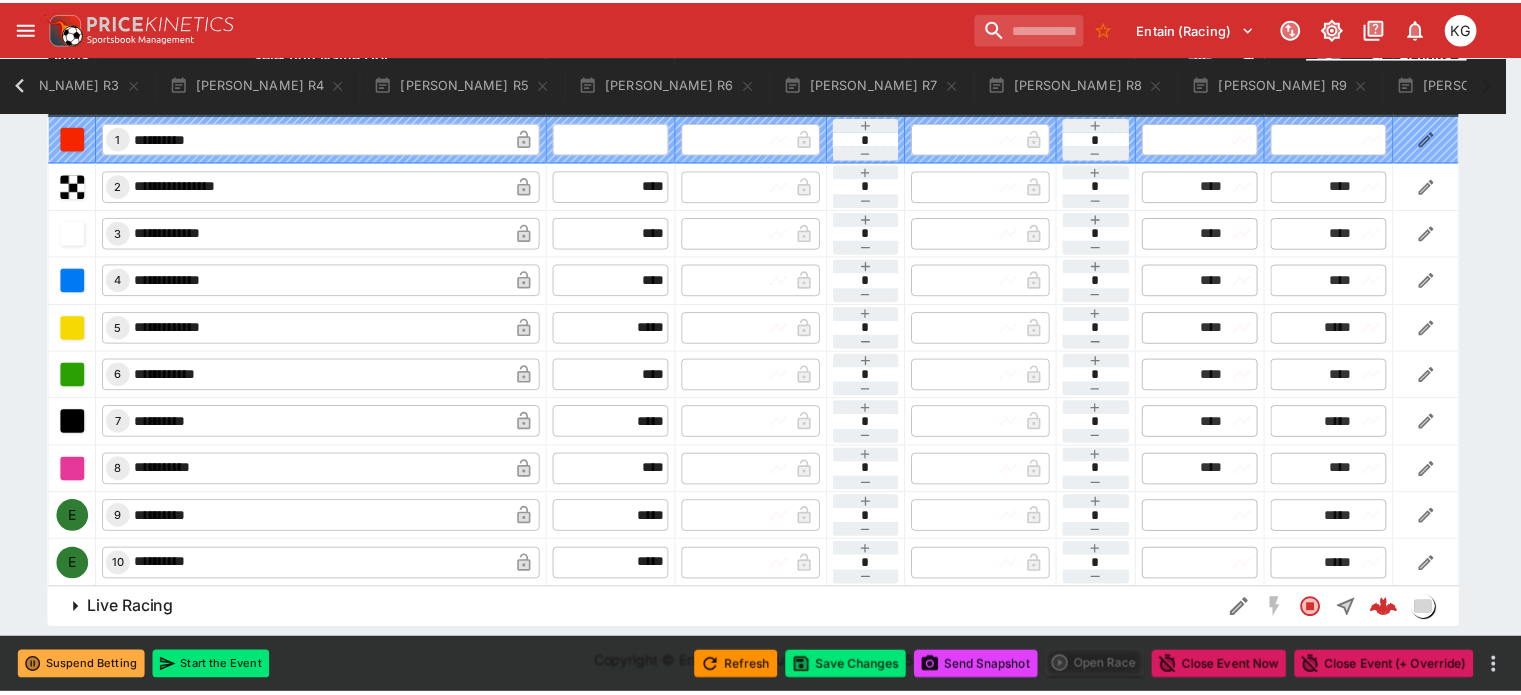 scroll, scrollTop: 0, scrollLeft: 633, axis: horizontal 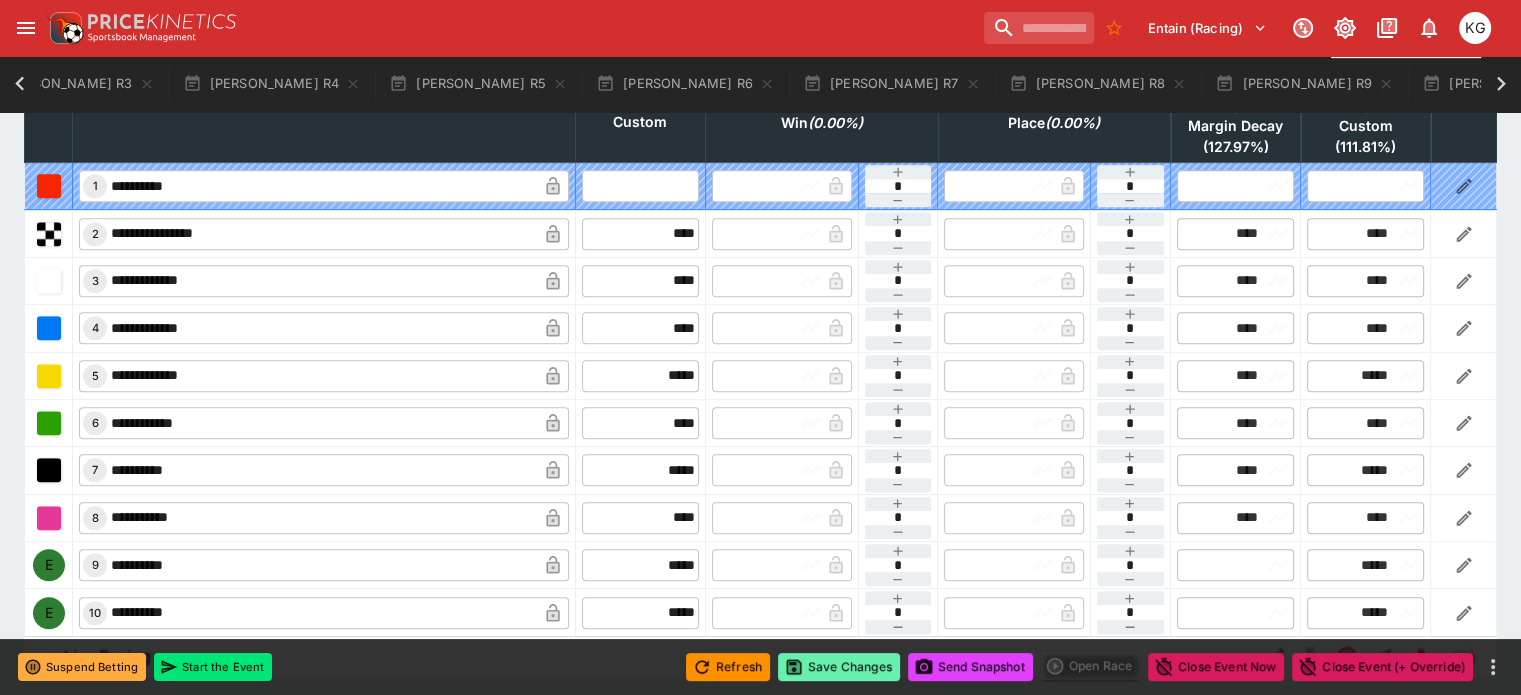 click on "Save Changes" at bounding box center [839, 667] 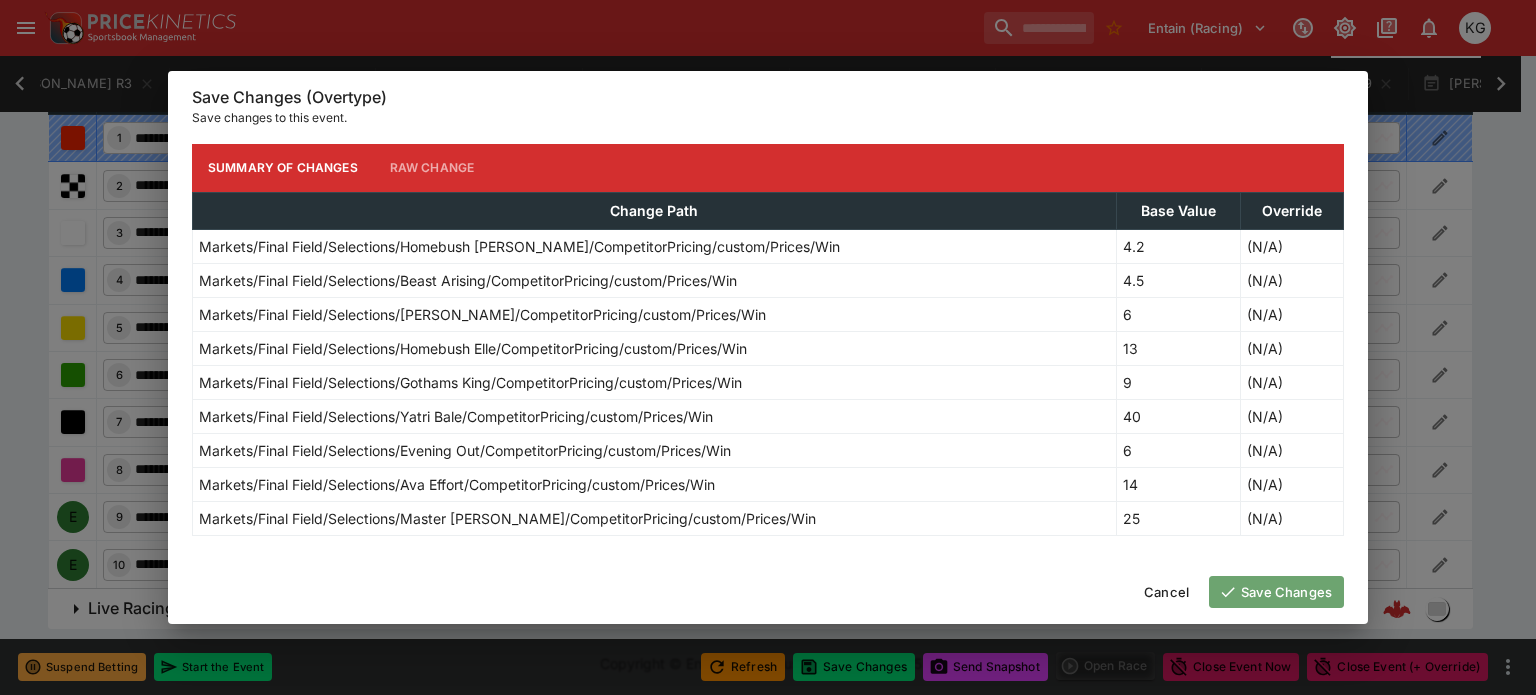 click on "Save Changes" at bounding box center [1276, 592] 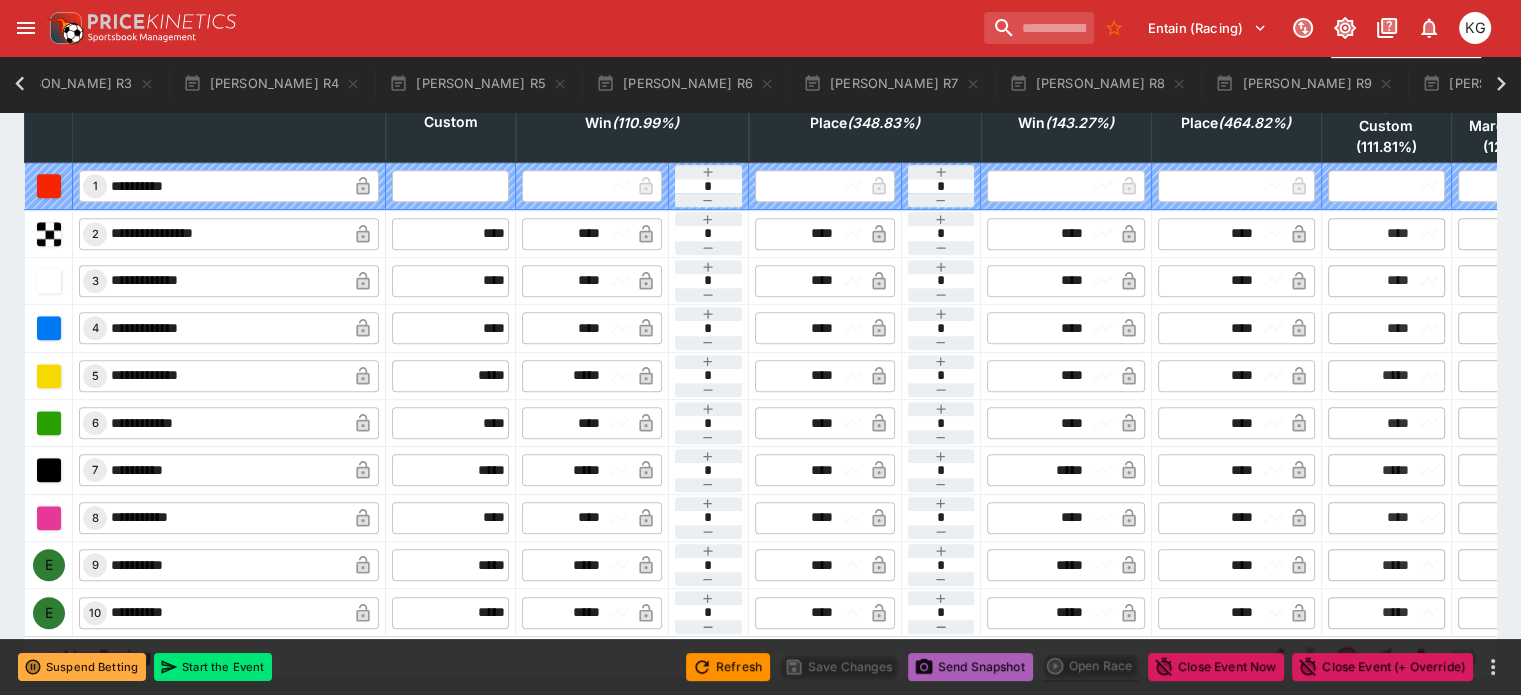 click on "Send Snapshot" at bounding box center (970, 667) 